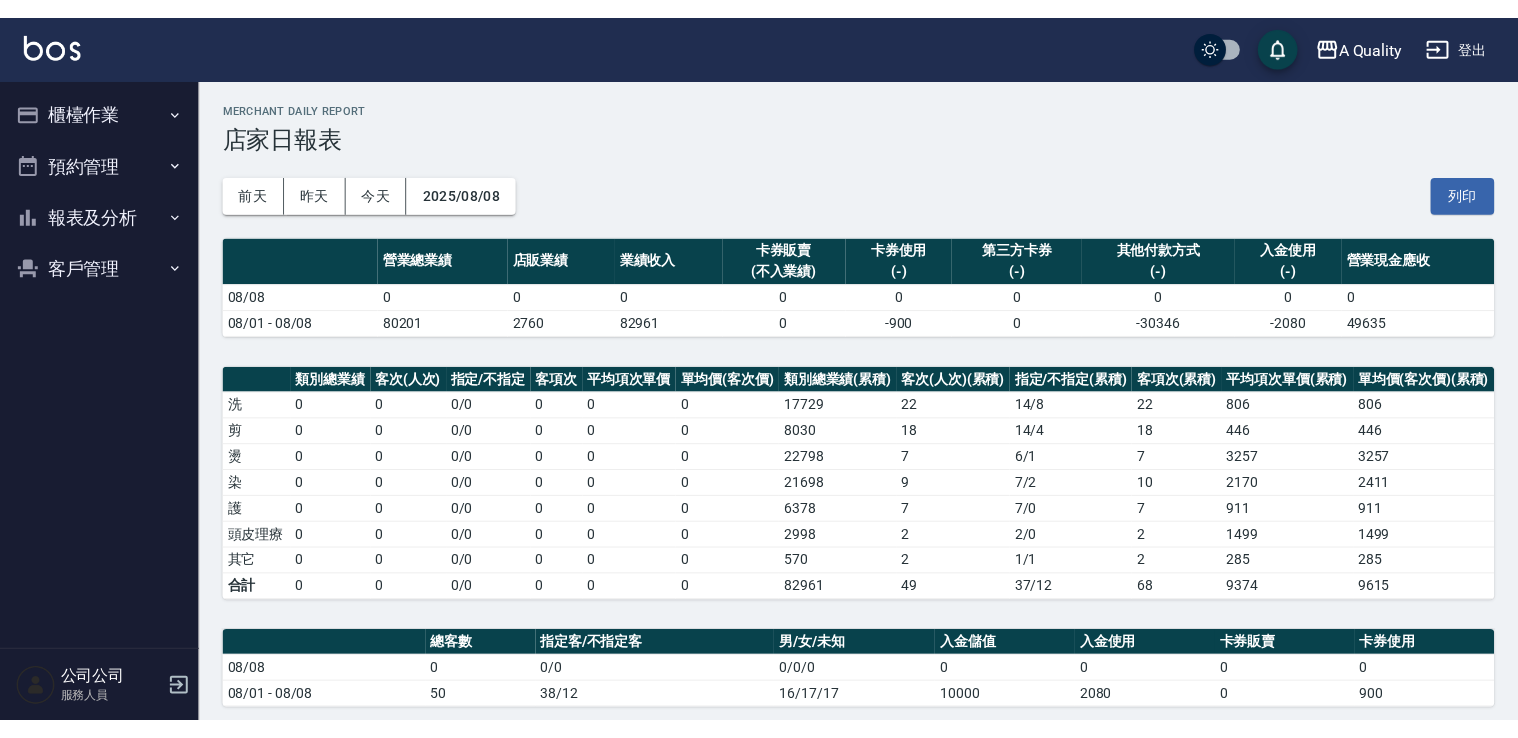 scroll, scrollTop: 0, scrollLeft: 0, axis: both 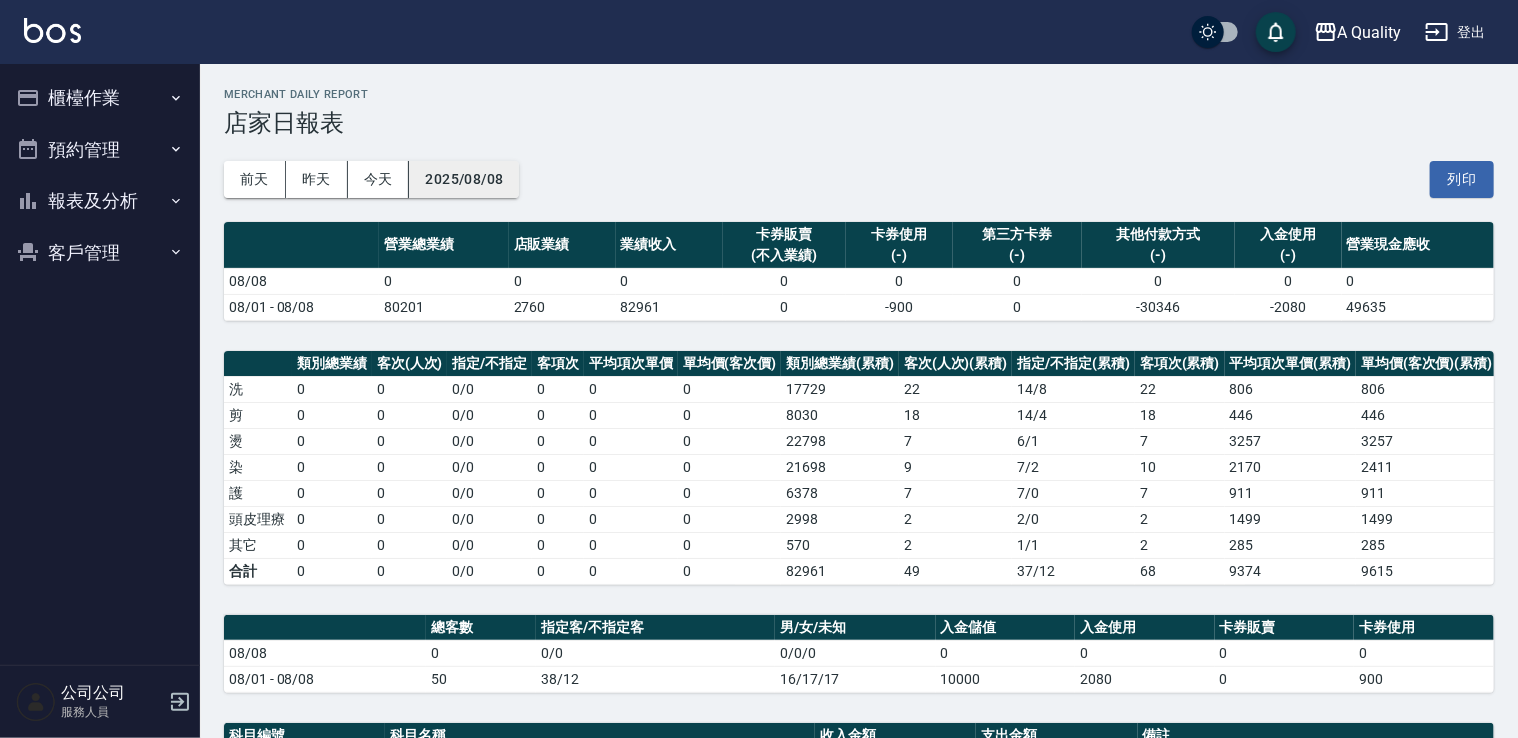 click on "2025/08/08" at bounding box center (464, 179) 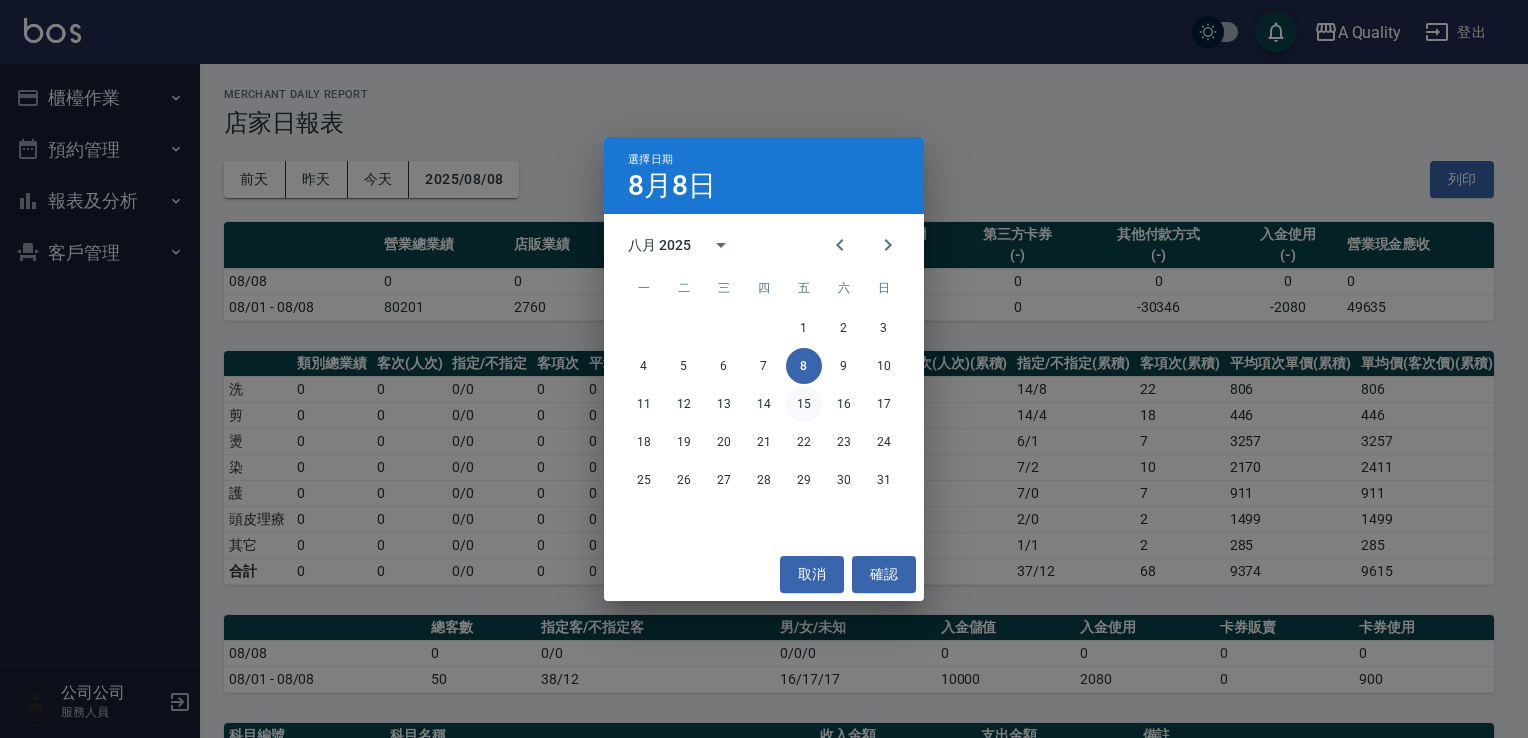 click on "15" at bounding box center [804, 404] 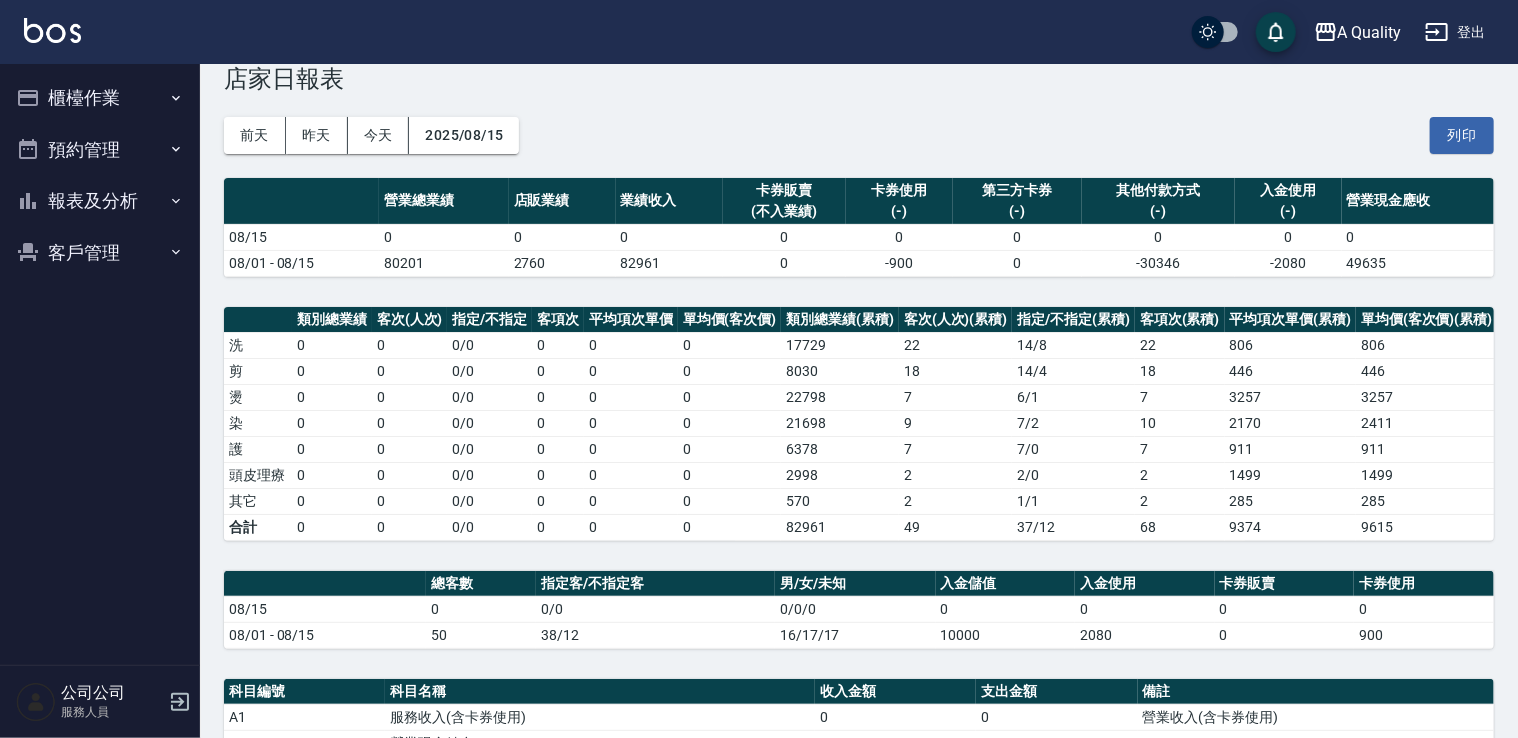scroll, scrollTop: 44, scrollLeft: 0, axis: vertical 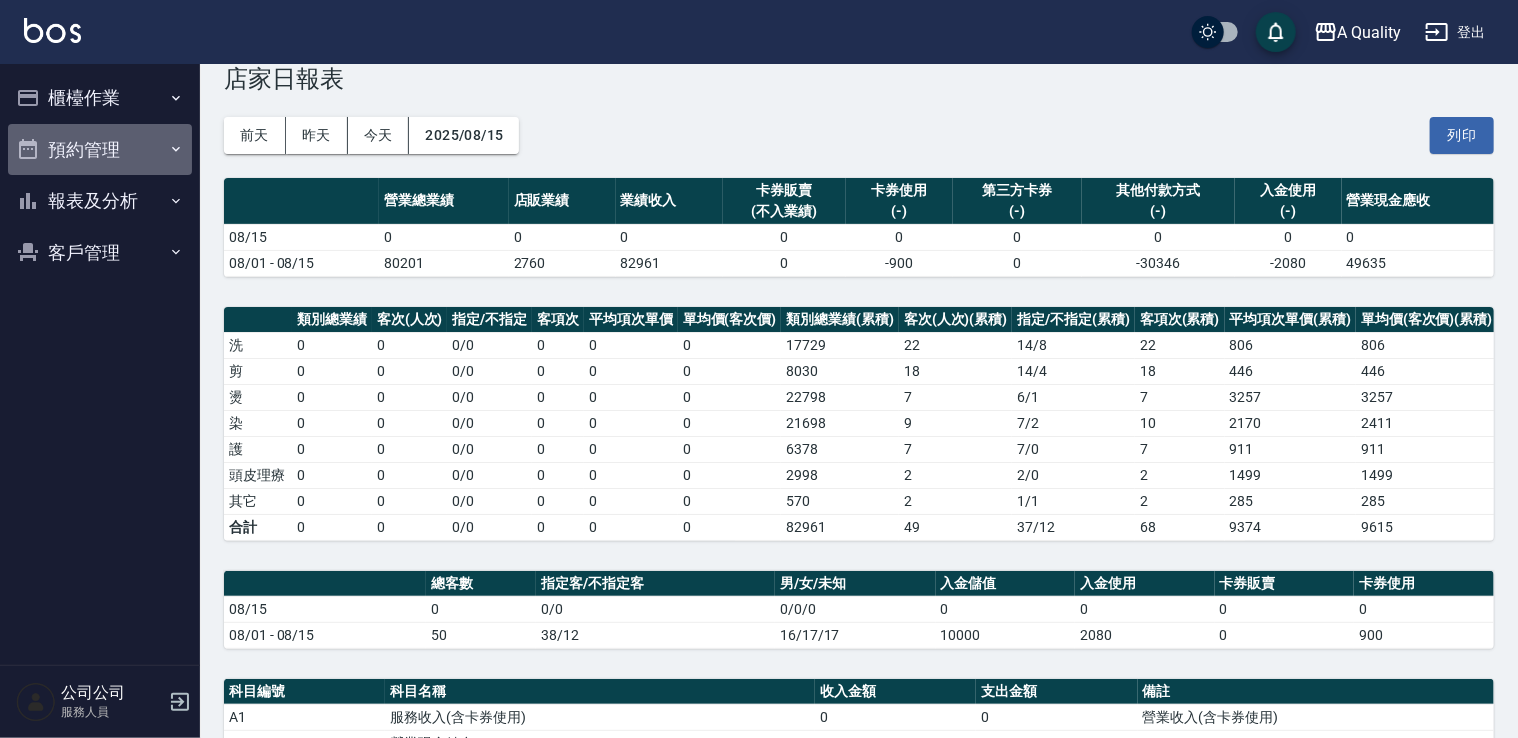 click on "預約管理" at bounding box center (100, 150) 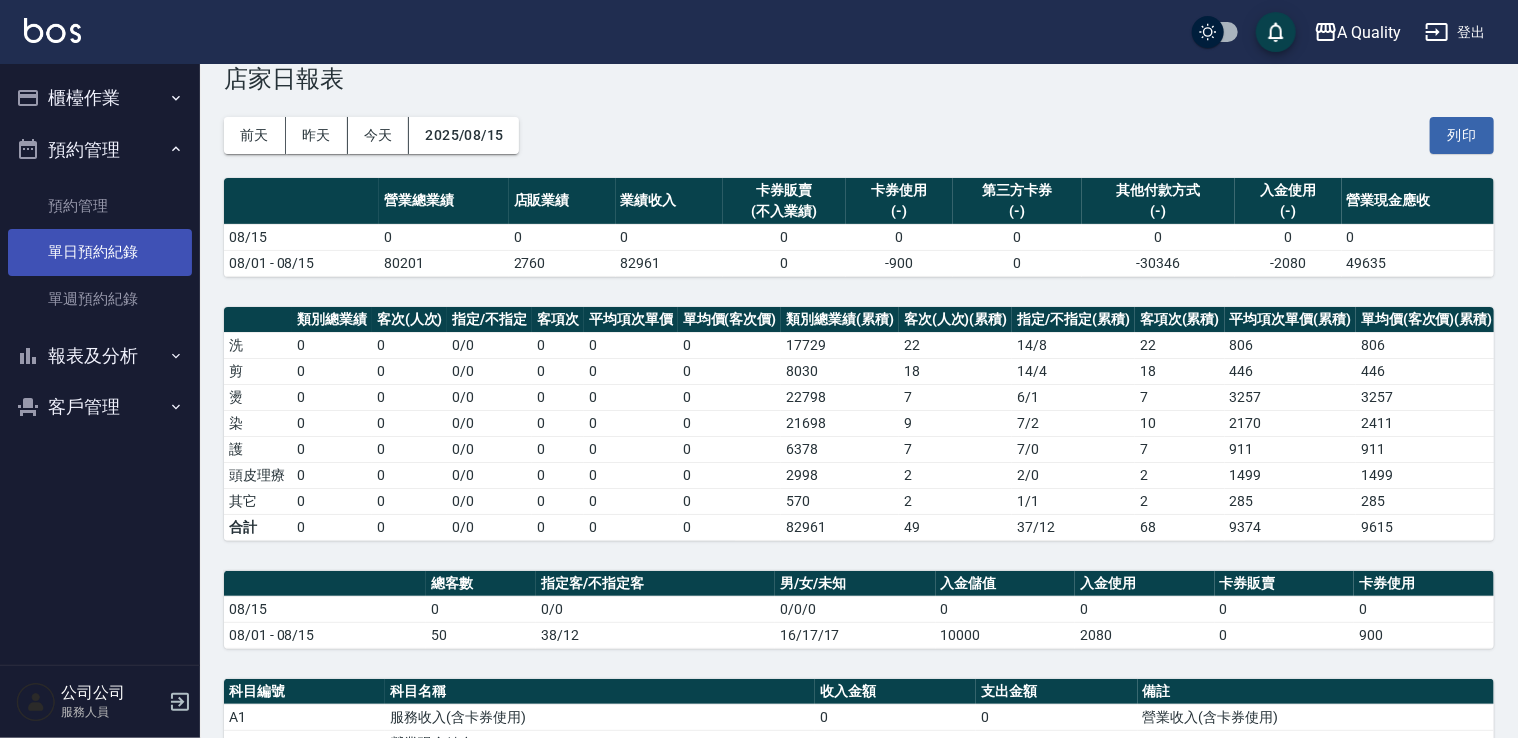 click on "單日預約紀錄" at bounding box center [100, 252] 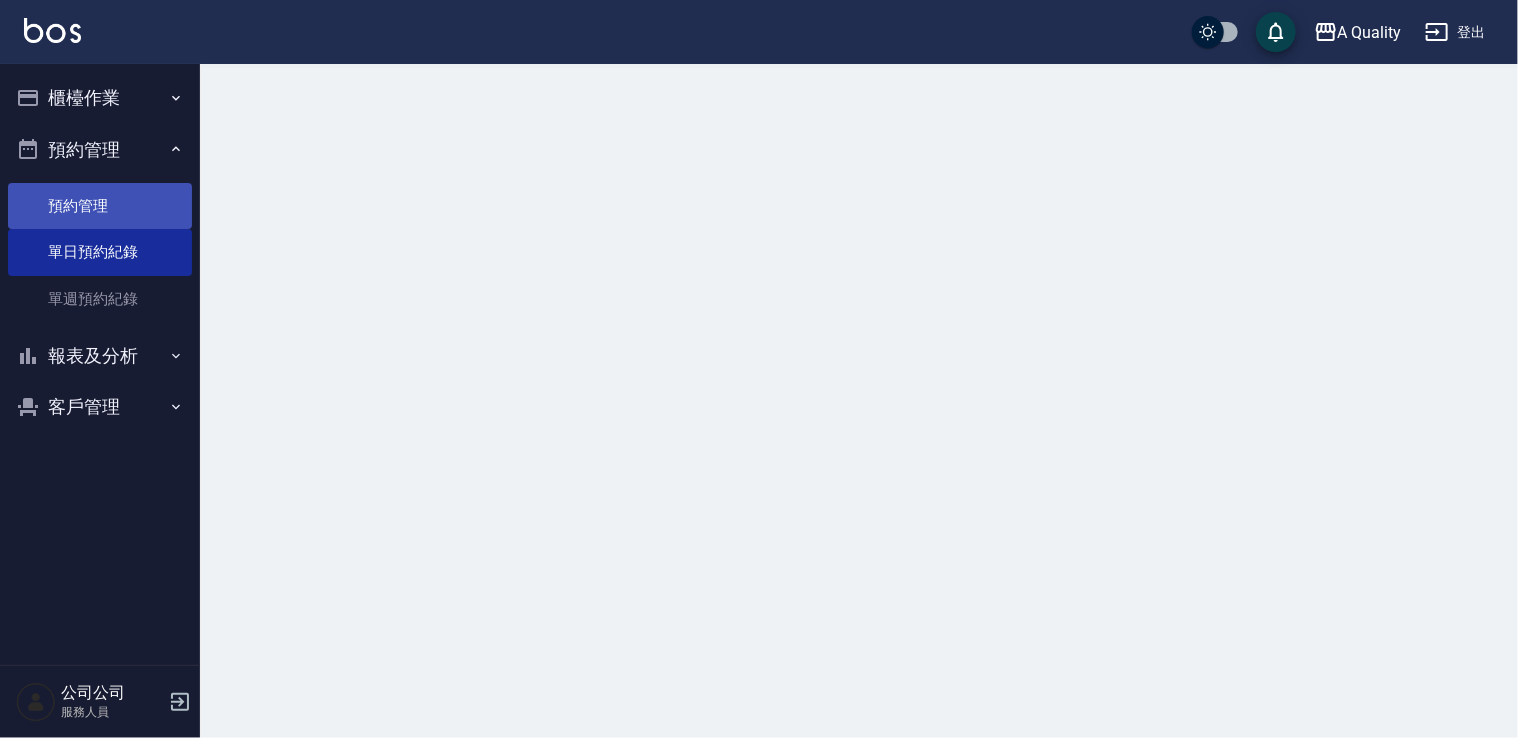 scroll, scrollTop: 0, scrollLeft: 0, axis: both 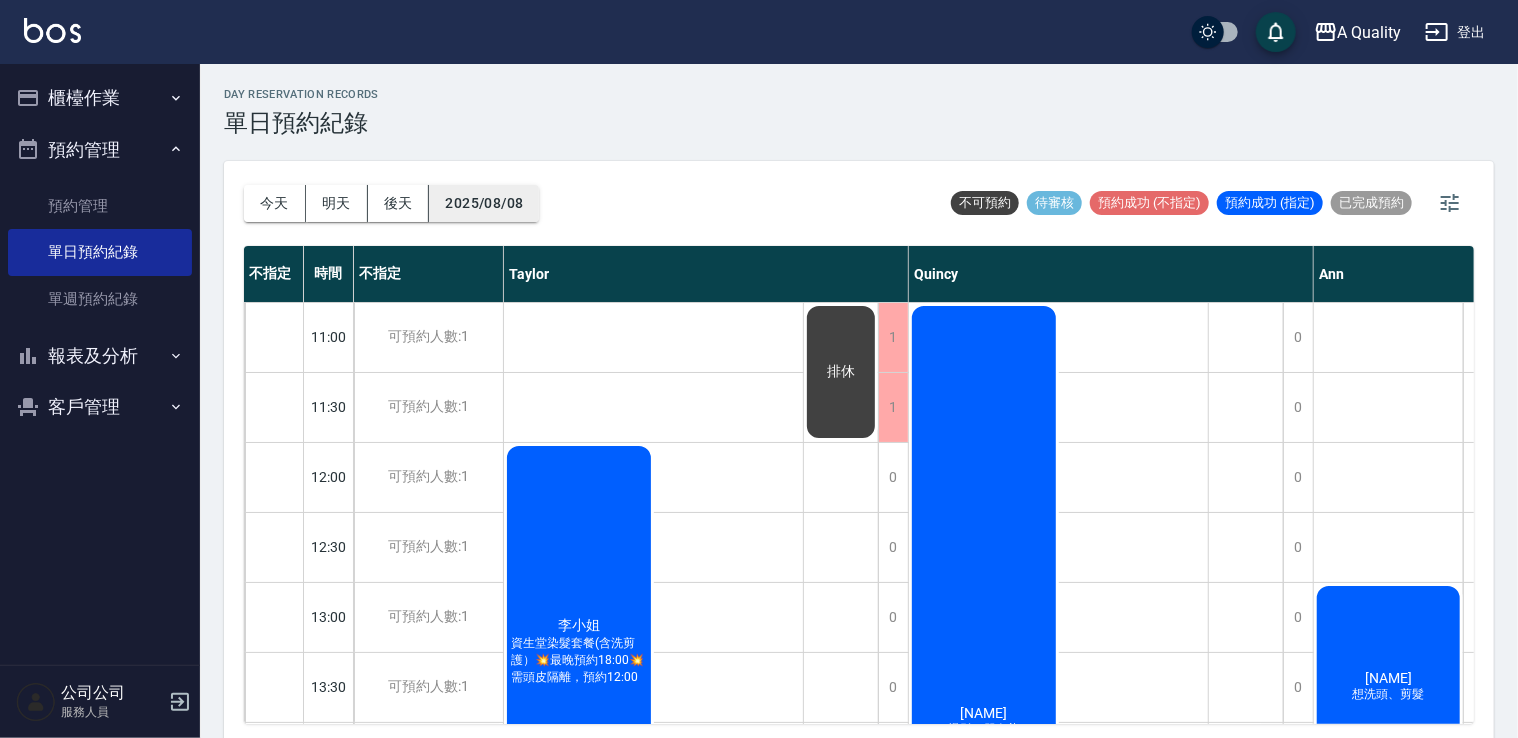 click on "2025/08/08" at bounding box center [484, 203] 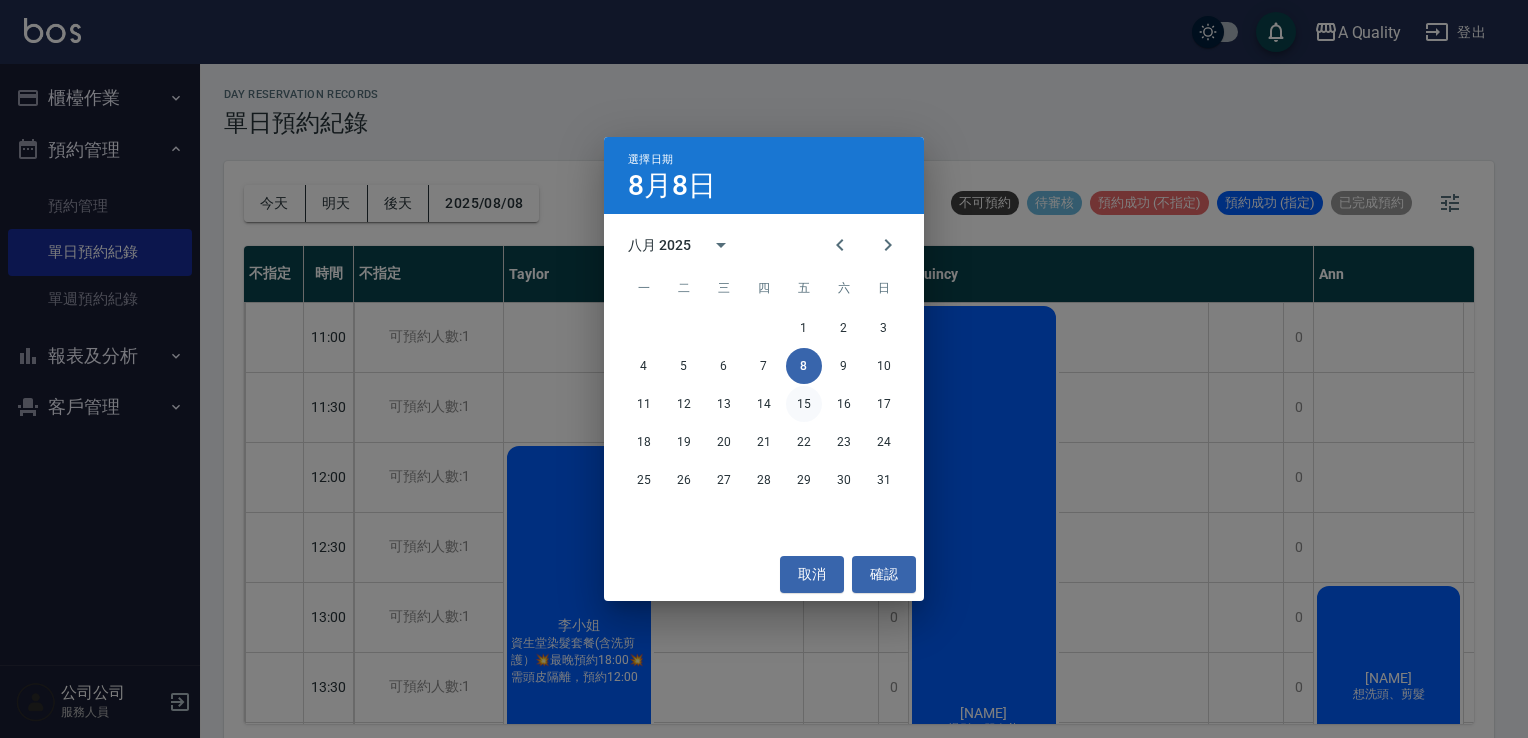 click on "15" at bounding box center [804, 404] 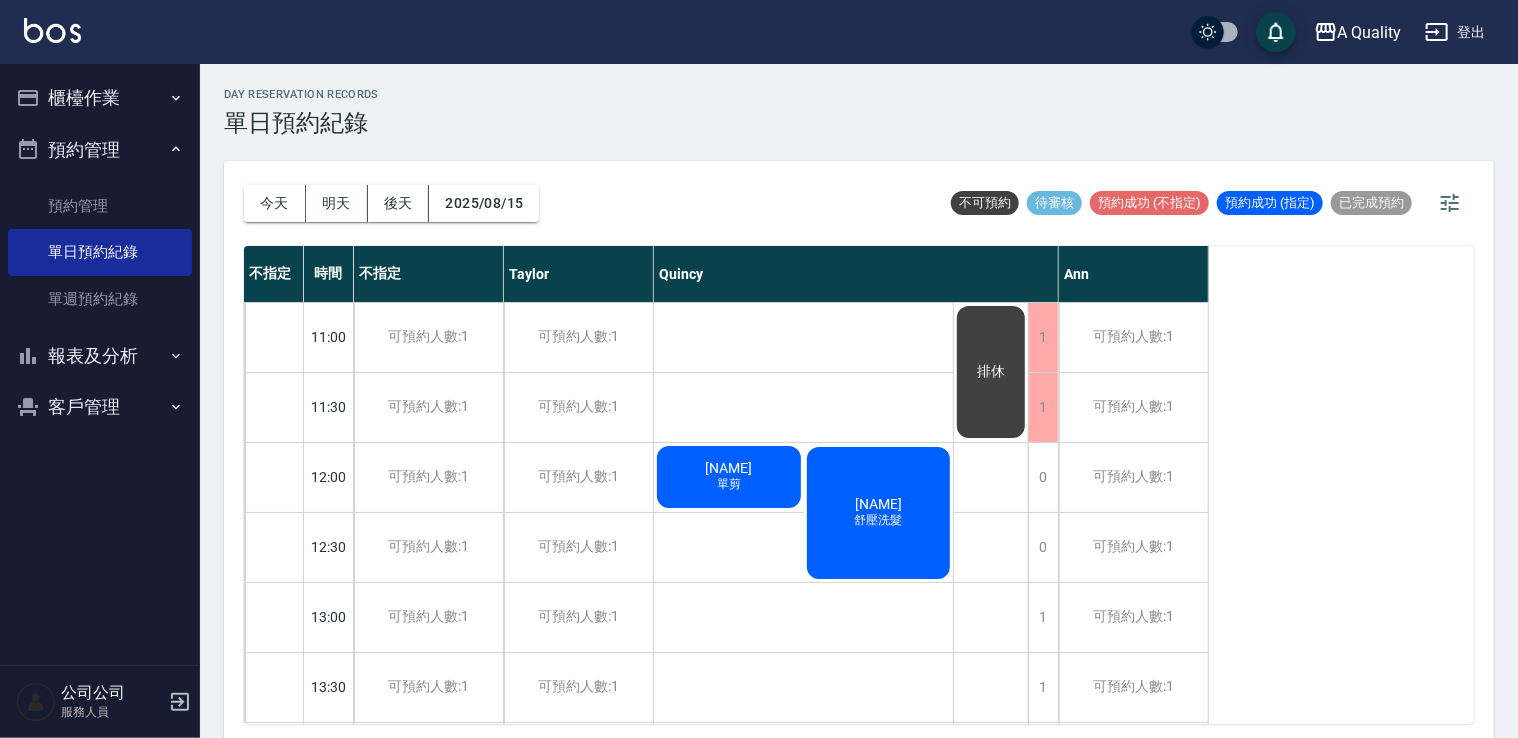click on "王宣蘋 單剪" at bounding box center (729, 477) 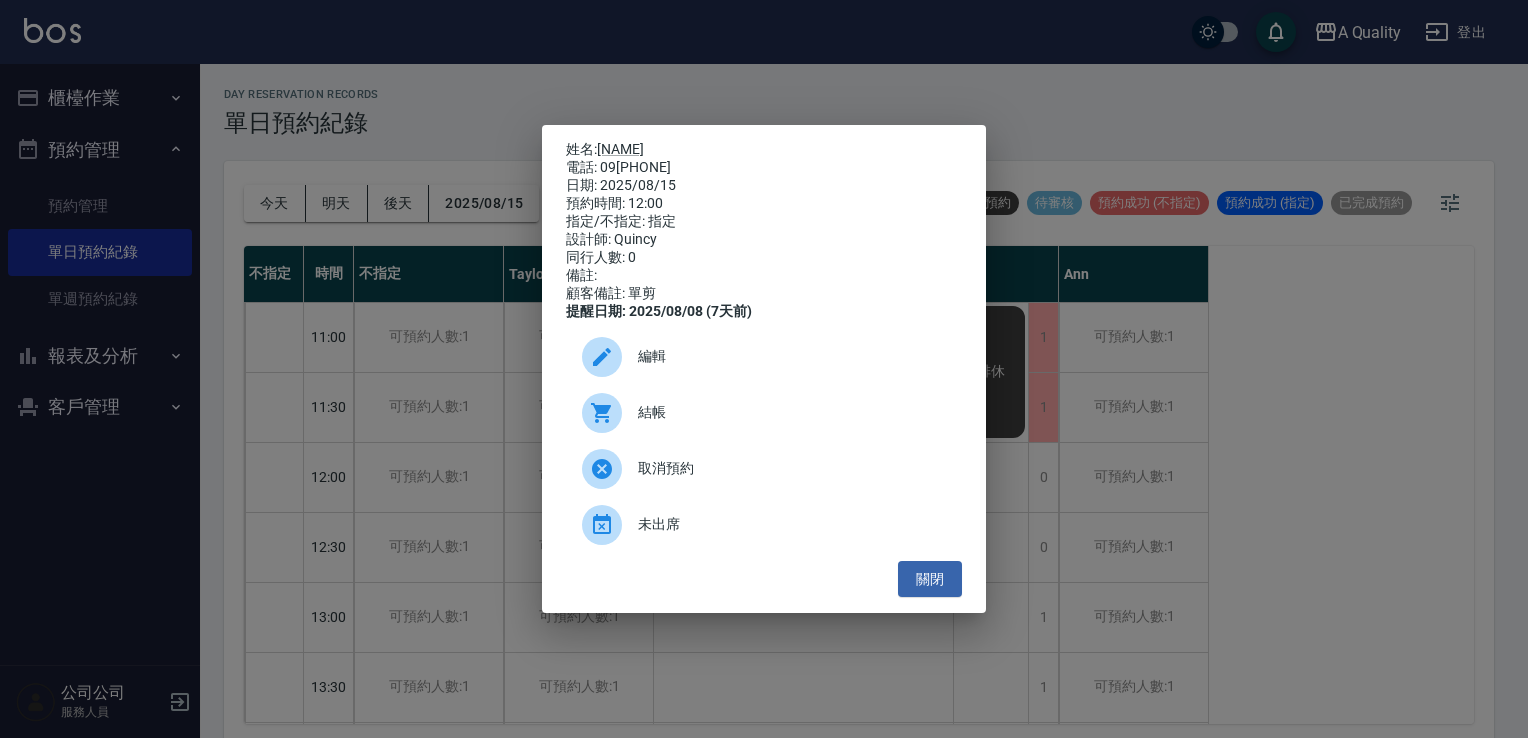click on "編輯" at bounding box center [792, 356] 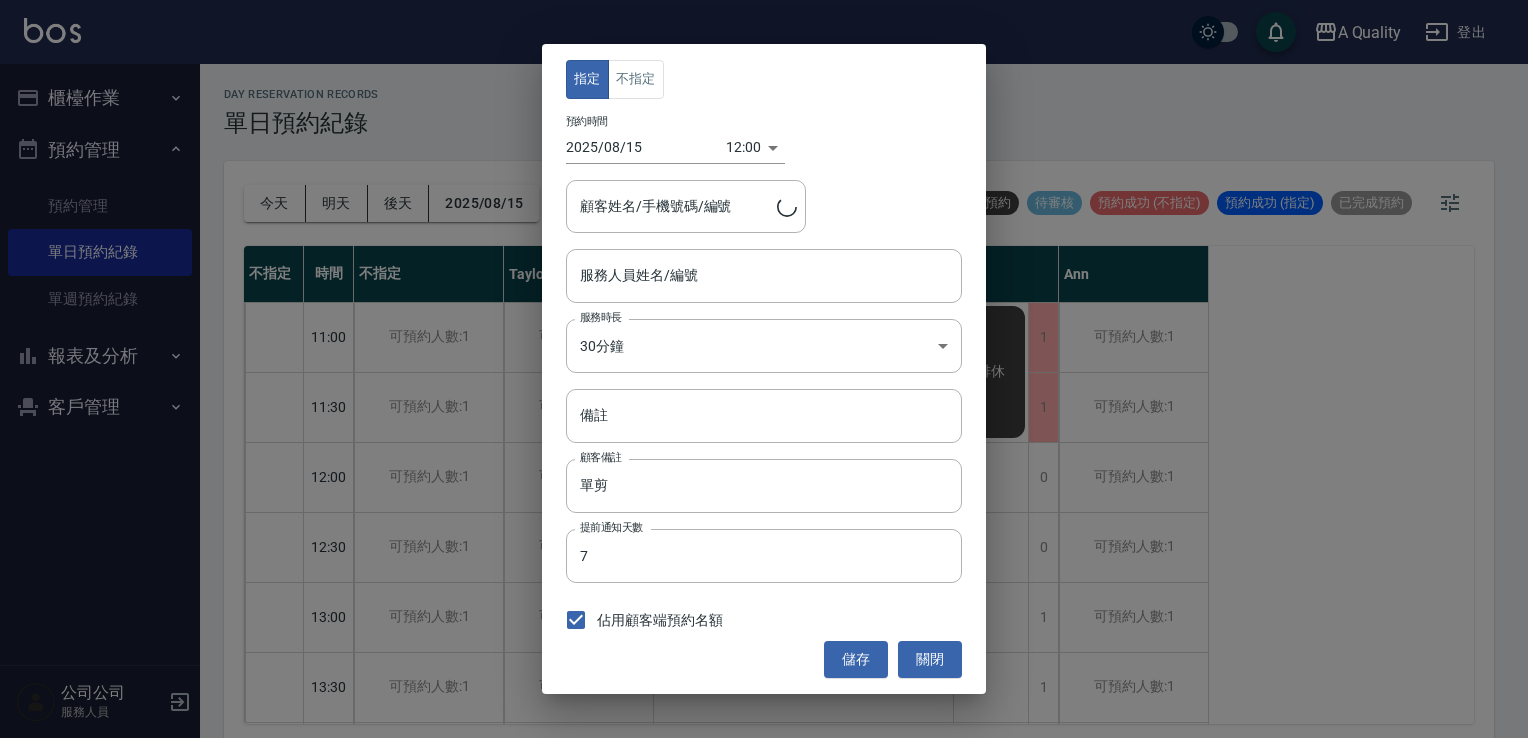 type on "Quincy(無代號)" 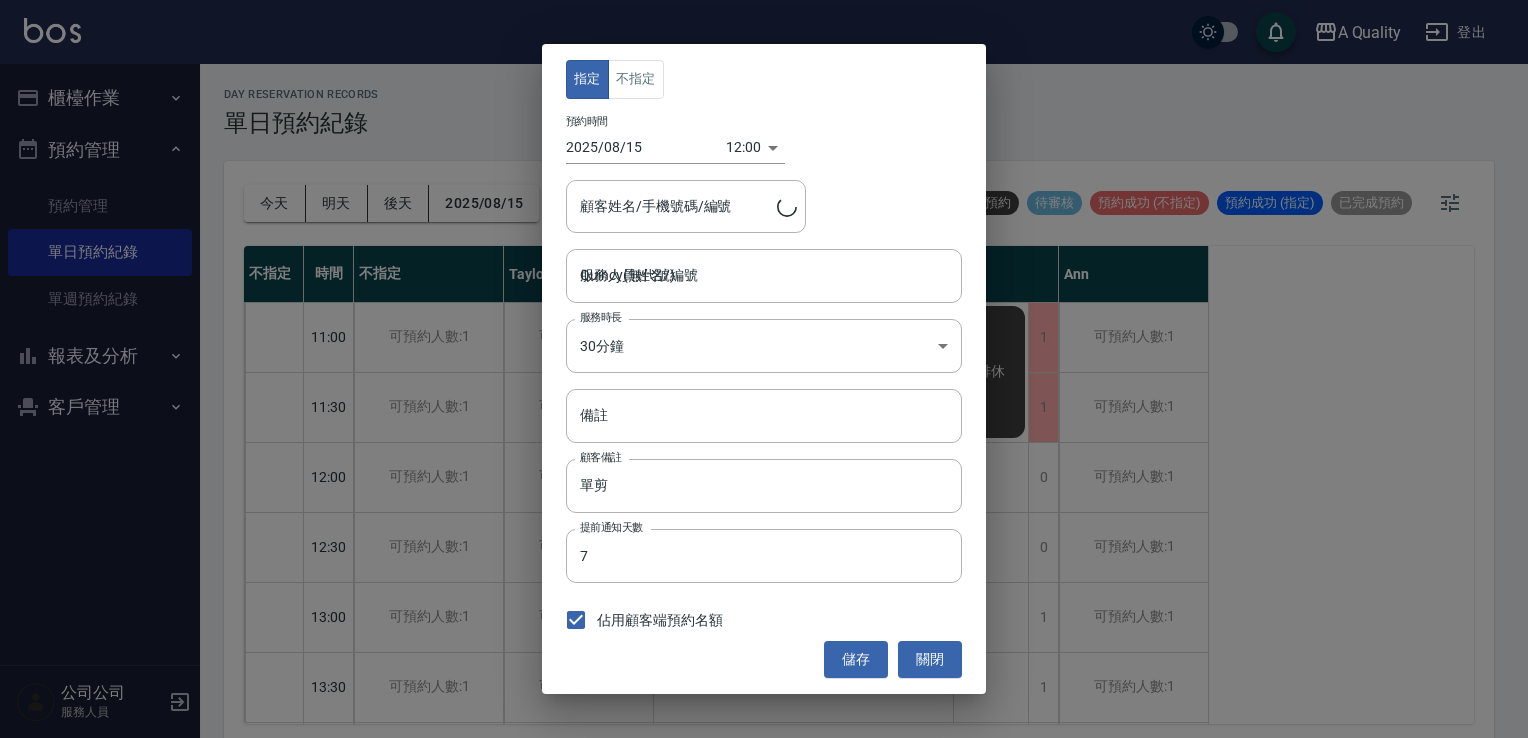 type on "王宣蘋/0981732628/" 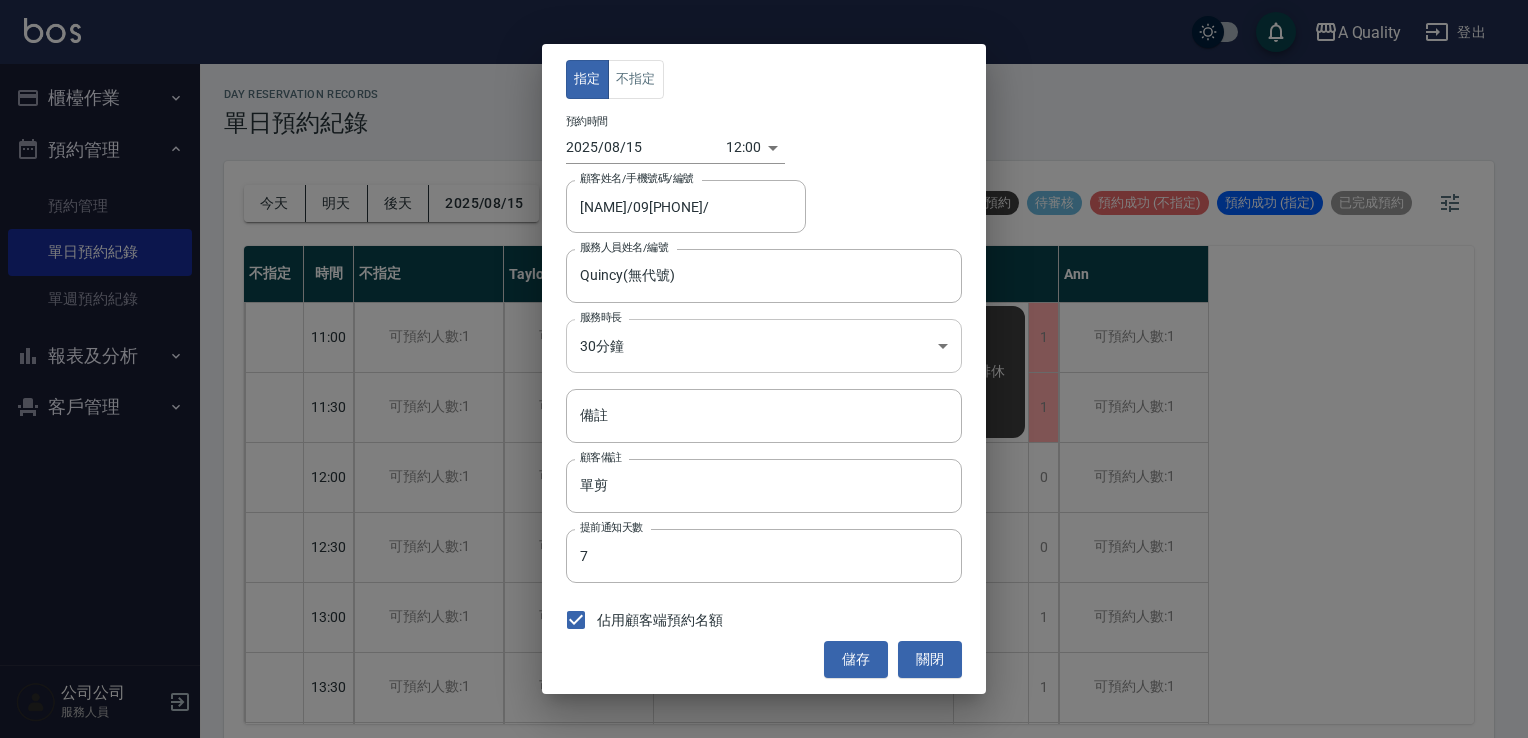 click on "A Quality 登出 櫃檯作業 打帳單 帳單列表 營業儀表板 現金收支登錄 每日結帳 排班表 現場電腦打卡 預約管理 預約管理 單日預約紀錄 單週預約紀錄 報表及分析 報表目錄 店家日報表 互助日報表 互助排行榜 互助點數明細 設計師日報表 設計師業績分析表 設計師排行榜 店販抽成明細 每日非現金明細 客戶管理 客戶列表 卡券管理 入金管理 公司公司 服務人員 day Reservation records 單日預約紀錄 今天 明天 後天 [DATE] 不可預約 待審核 預約成功 (不指定) 預約成功 (指定) 已完成預約 不指定 時間 不指定 Taylor Quincy Ann 11:00 11:30 12:00 12:30 13:00 13:30 14:00 14:30 15:00 15:30 16:00 16:30 17:00 17:30 18:00 18:30 19:00 19:30 可預約人數:1 可預約人數:1 可預約人數:1 可預約人數:1 可預約人數:1 可預約人數:1 可預約人數:1 可預約人數:1 可預約人數:1 可預約人數:1 可預約人數:1 可預約人數:1 可預約人數:1 1 1" at bounding box center (764, 372) 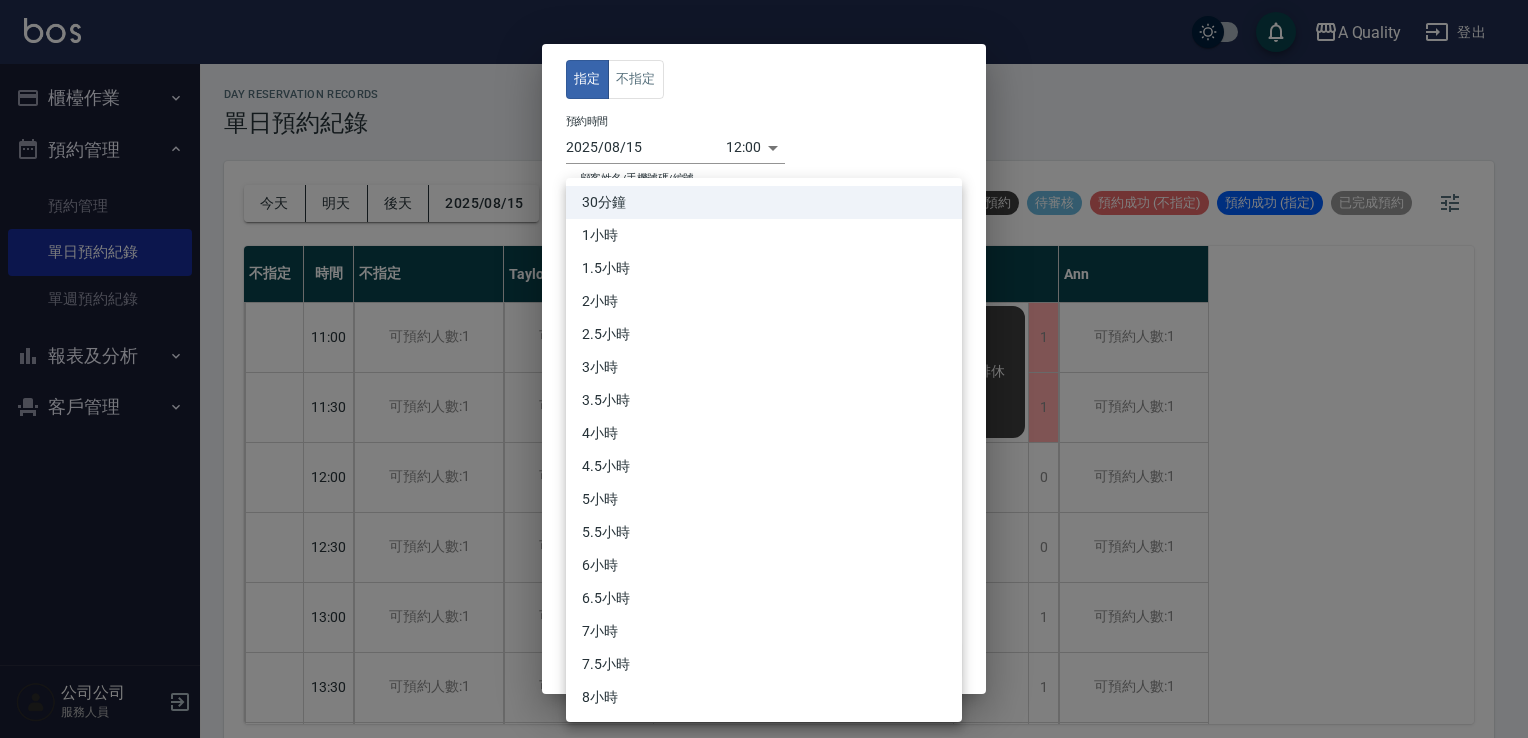 click on "1小時" at bounding box center (764, 235) 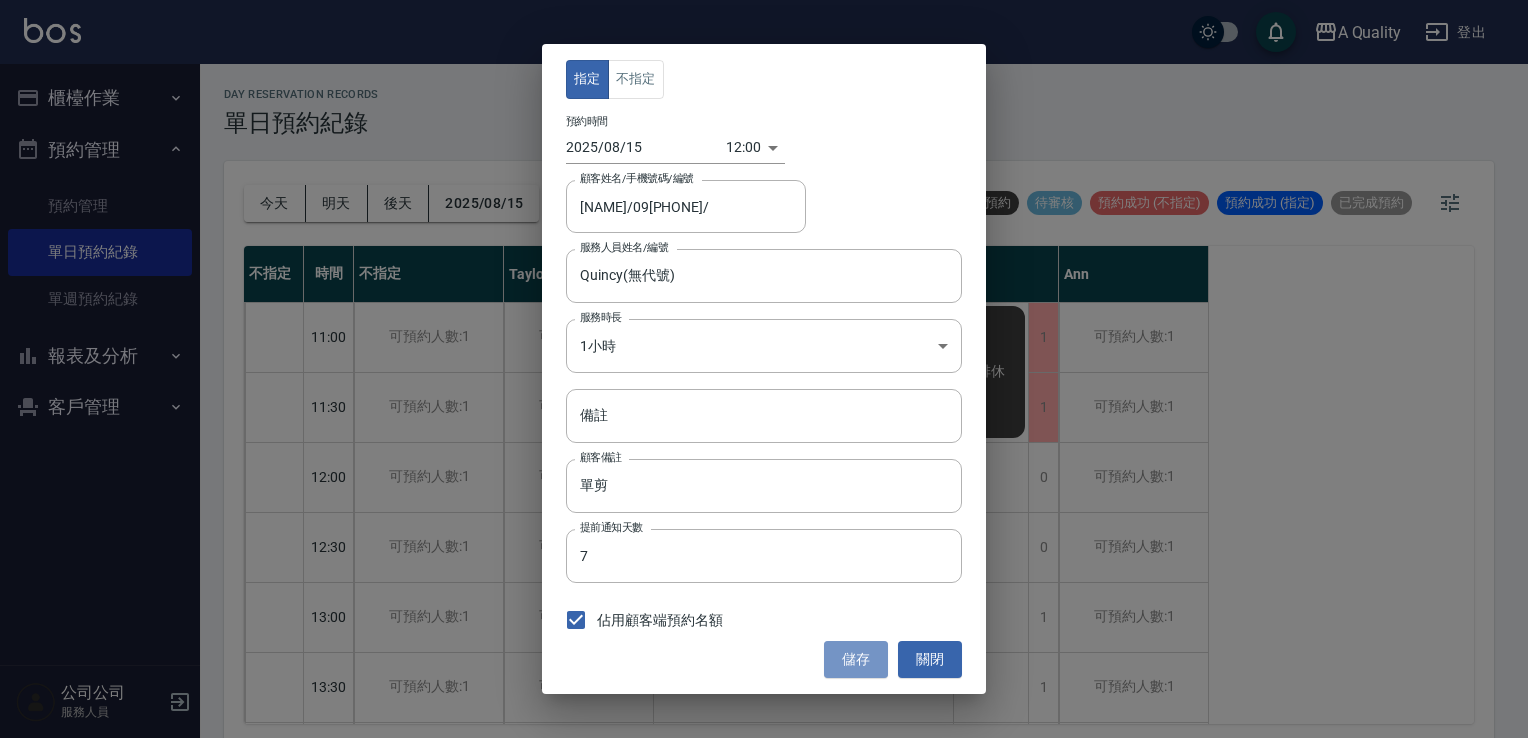 click on "儲存" at bounding box center [856, 659] 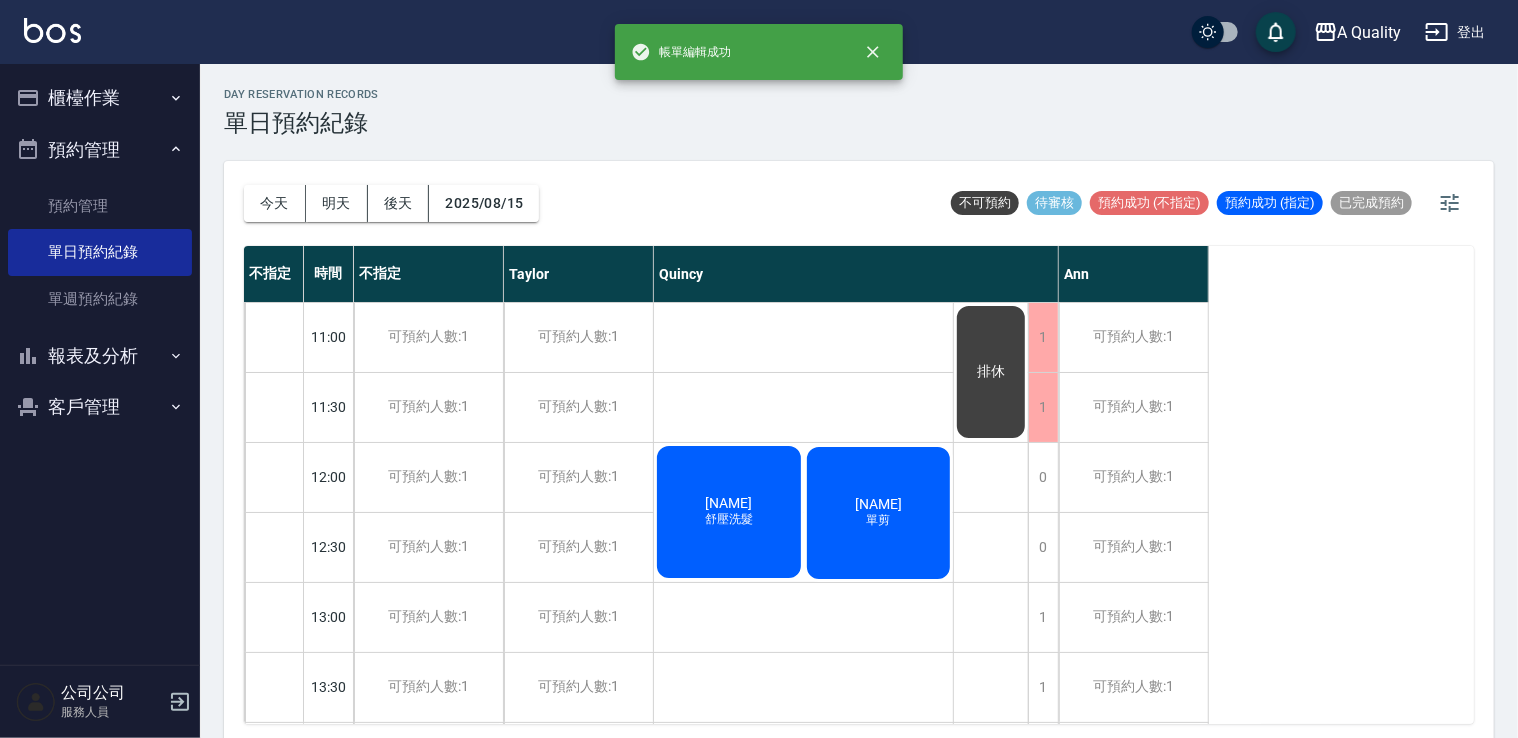 click on "王宣蘋" at bounding box center (728, 503) 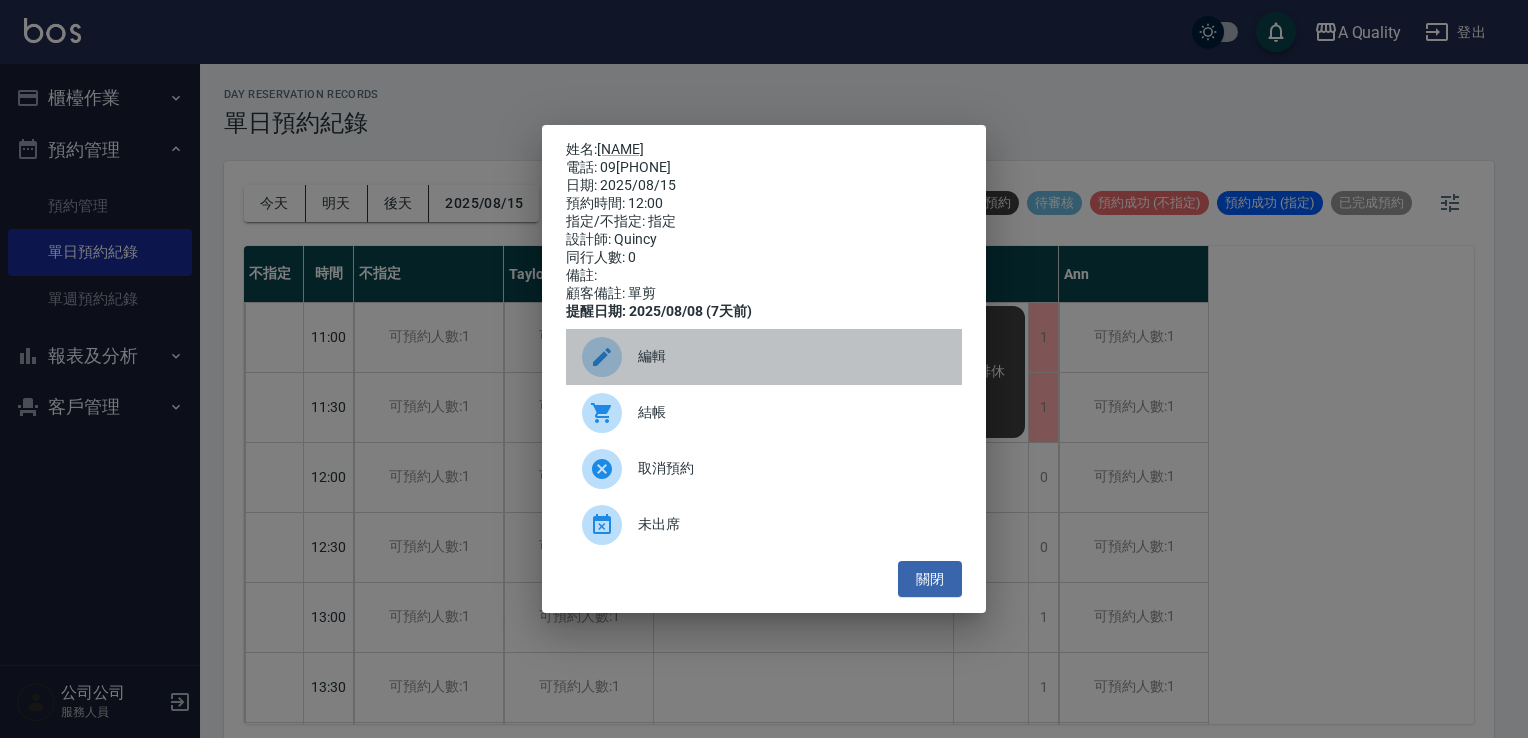 click on "編輯" at bounding box center [792, 356] 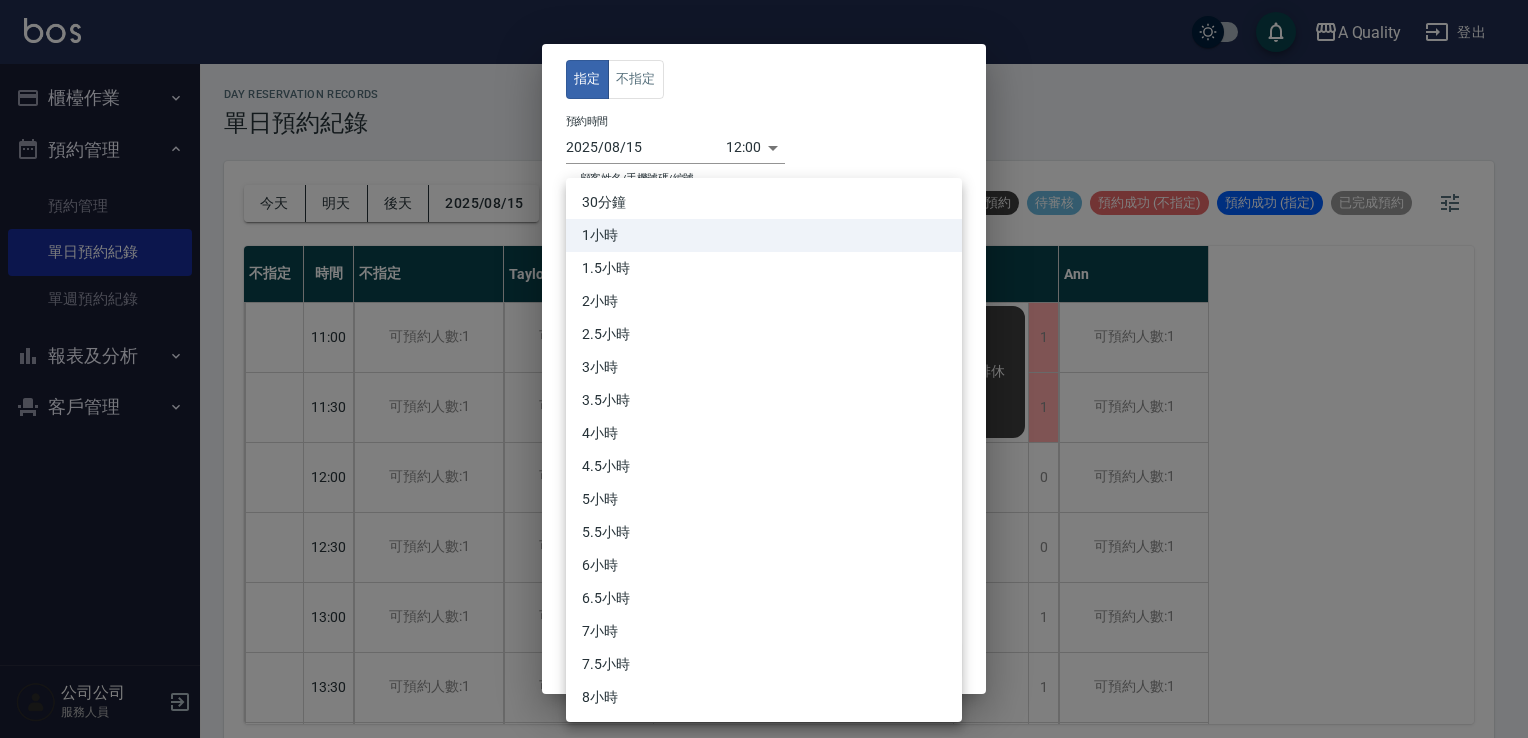 click on "A Quality 登出 櫃檯作業 打帳單 帳單列表 營業儀表板 現金收支登錄 每日結帳 排班表 現場電腦打卡 預約管理 預約管理 單日預約紀錄 單週預約紀錄 報表及分析 報表目錄 店家日報表 互助日報表 互助排行榜 互助點數明細 設計師日報表 設計師業績分析表 設計師排行榜 店販抽成明細 每日非現金明細 客戶管理 客戶列表 卡券管理 入金管理 公司公司 服務人員 day Reservation records 單日預約紀錄 今天 明天 後天 2025/08/15 不可預約 待審核 預約成功 (不指定) 預約成功 (指定) 已完成預約 不指定 時間 不指定 Taylor Quincy Ann 11:00 11:30 12:00 12:30 13:00 13:30 14:00 14:30 15:00 15:30 16:00 16:30 17:00 17:30 18:00 18:30 19:00 19:30 可預約人數:1 可預約人數:1 可預約人數:1 可預約人數:1 可預約人數:1 可預約人數:1 可預約人數:1 可預約人數:1 可預約人數:1 可預約人數:1 可預約人數:1 可預約人數:1 可預約人數:1 1 1" at bounding box center [764, 372] 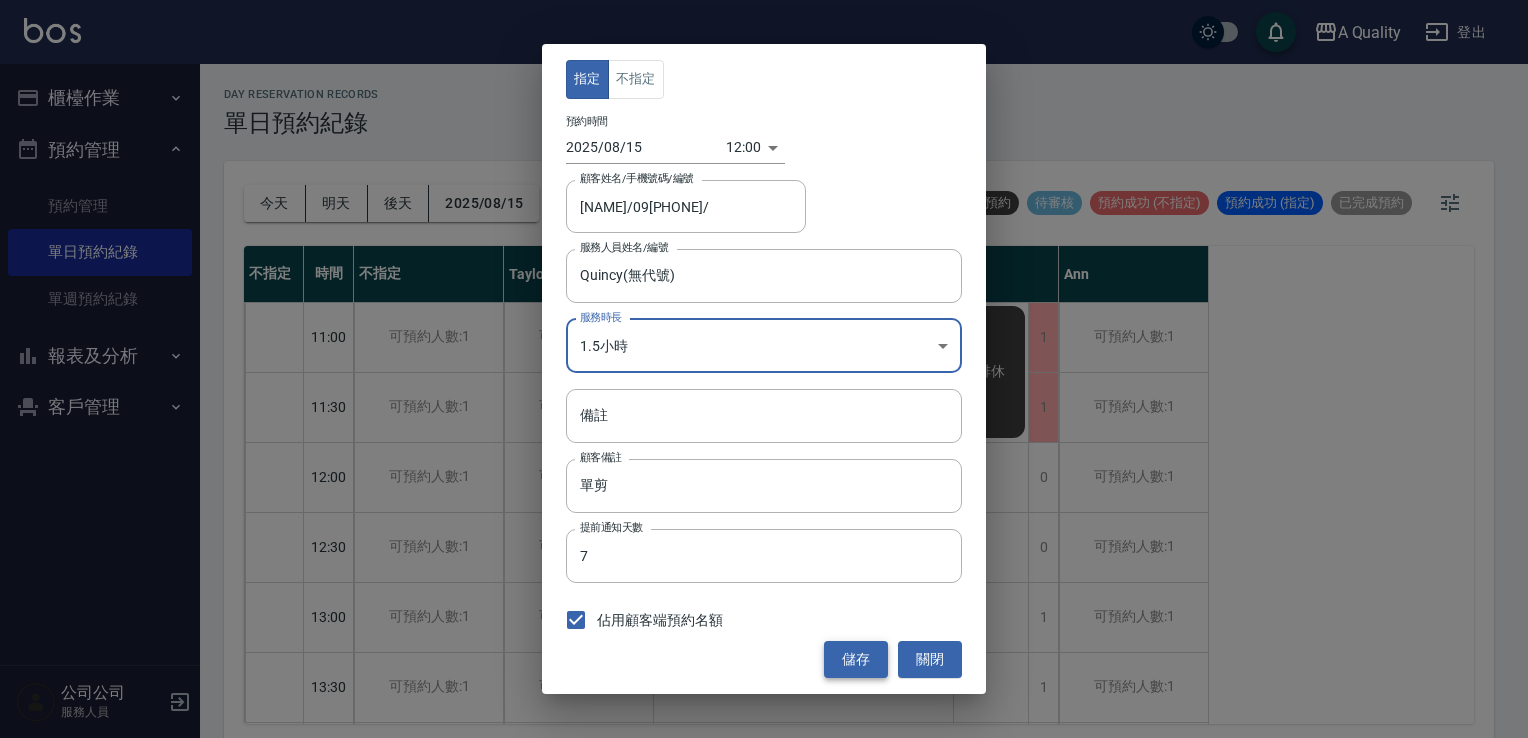 click on "儲存" at bounding box center [856, 659] 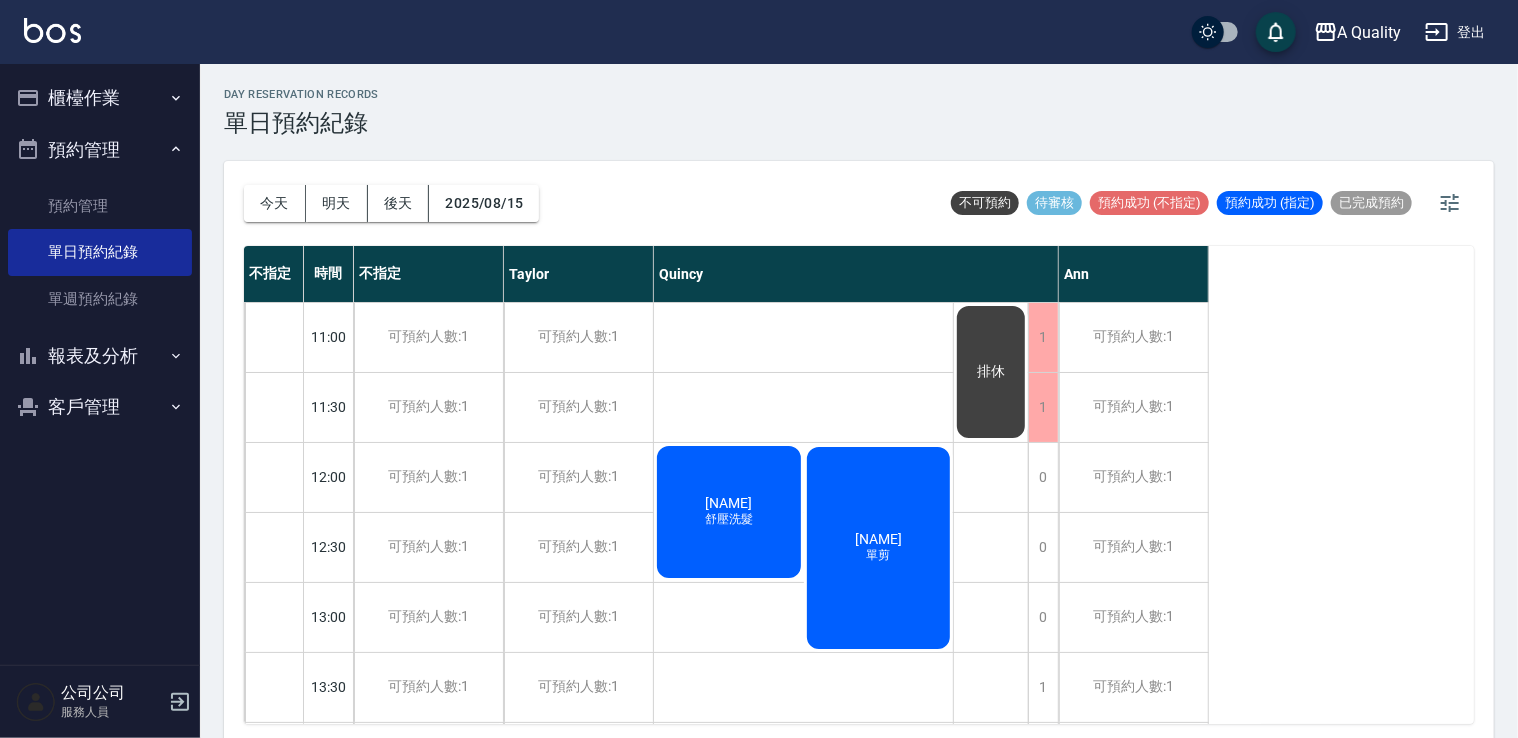 click on "舒壓洗髮" at bounding box center (729, 519) 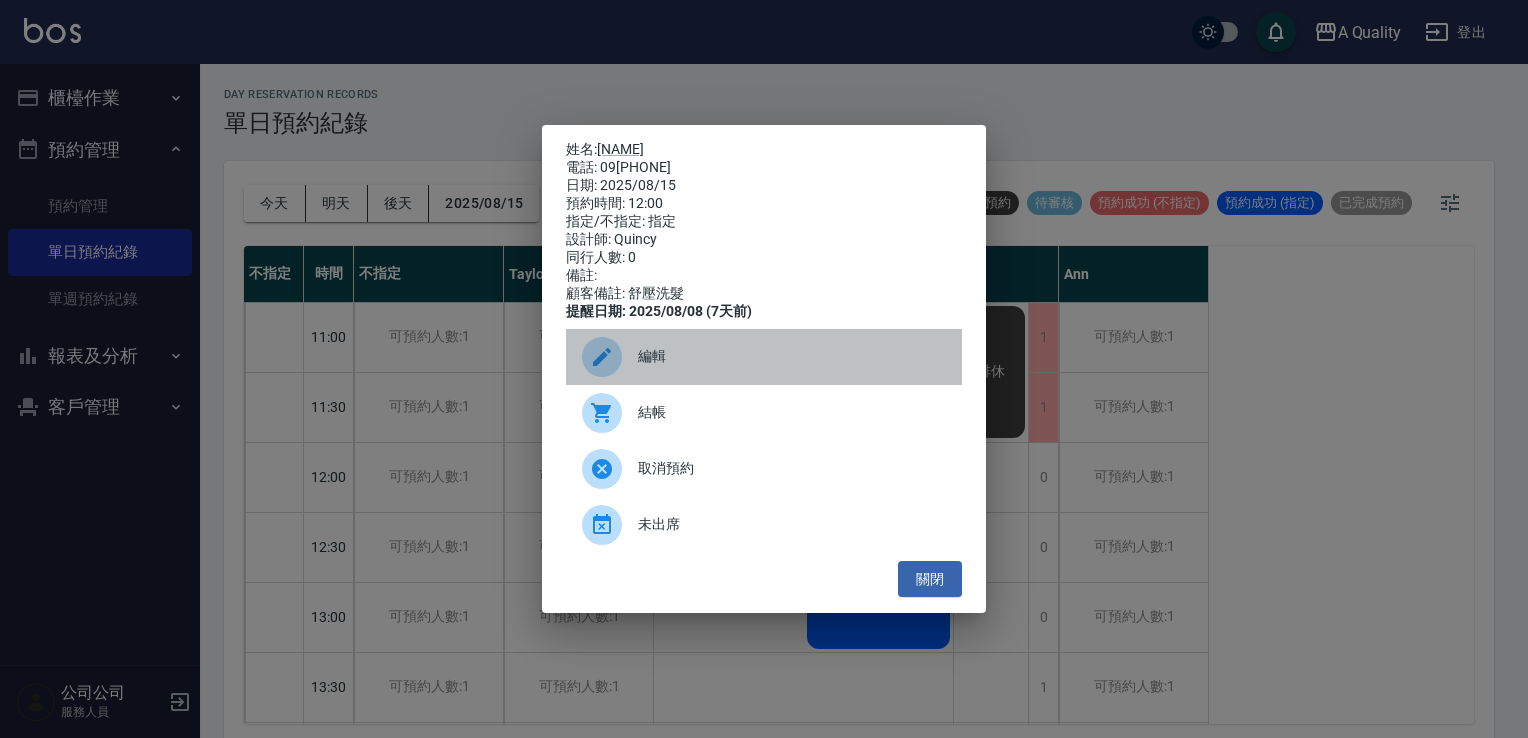 click on "編輯" at bounding box center (792, 356) 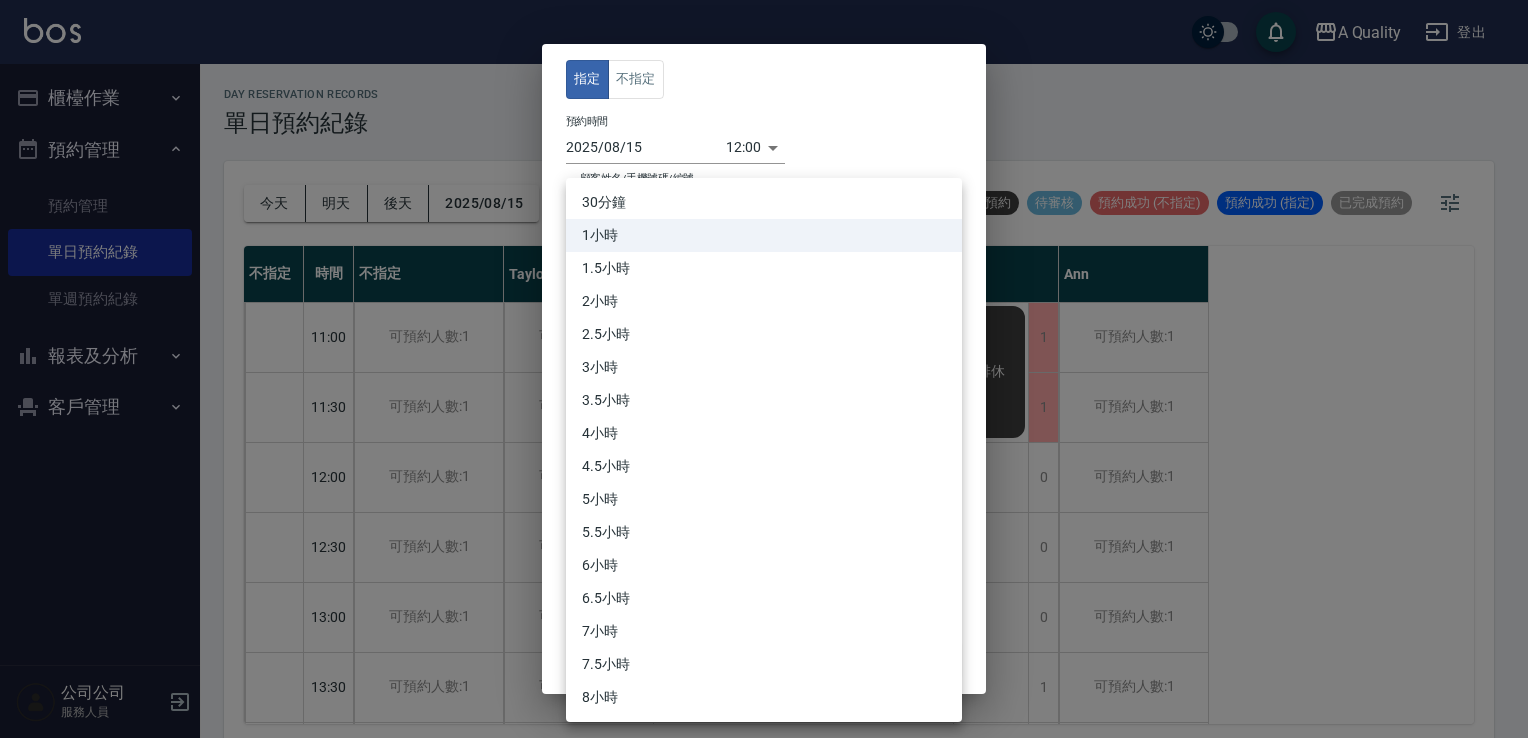 click on "A Quality 登出 櫃檯作業 打帳單 帳單列表 營業儀表板 現金收支登錄 每日結帳 排班表 現場電腦打卡 預約管理 預約管理 單日預約紀錄 單週預約紀錄 報表及分析 報表目錄 店家日報表 互助日報表 互助排行榜 互助點數明細 設計師日報表 設計師業績分析表 設計師排行榜 店販抽成明細 每日非現金明細 客戶管理 客戶列表 卡券管理 入金管理 公司公司 服務人員 day Reservation records 單日預約紀錄 今天 明天 後天 2025/08/15 不可預約 待審核 預約成功 (不指定) 預約成功 (指定) 已完成預約 不指定 時間 不指定 Taylor Quincy Ann 11:00 11:30 12:00 12:30 13:00 13:30 14:00 14:30 15:00 15:30 16:00 16:30 17:00 17:30 18:00 18:30 19:00 19:30 可預約人數:1 可預約人數:1 可預約人數:1 可預約人數:1 可預約人數:1 可預約人數:1 可預約人數:1 可預約人數:1 可預約人數:1 可預約人數:1 可預約人數:1 可預約人數:1 可預約人數:1 1 1" at bounding box center [764, 372] 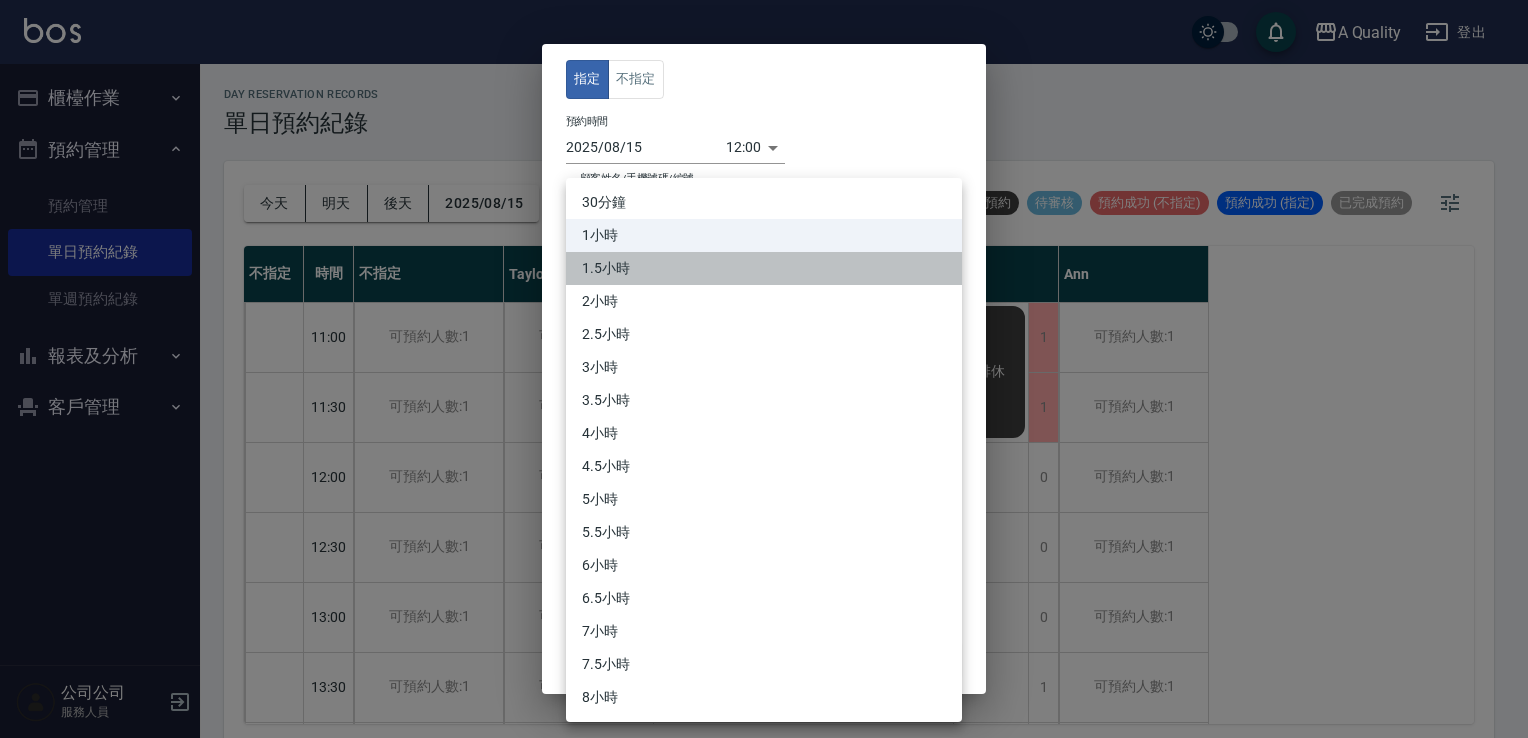 drag, startPoint x: 605, startPoint y: 269, endPoint x: 632, endPoint y: 292, distance: 35.468296 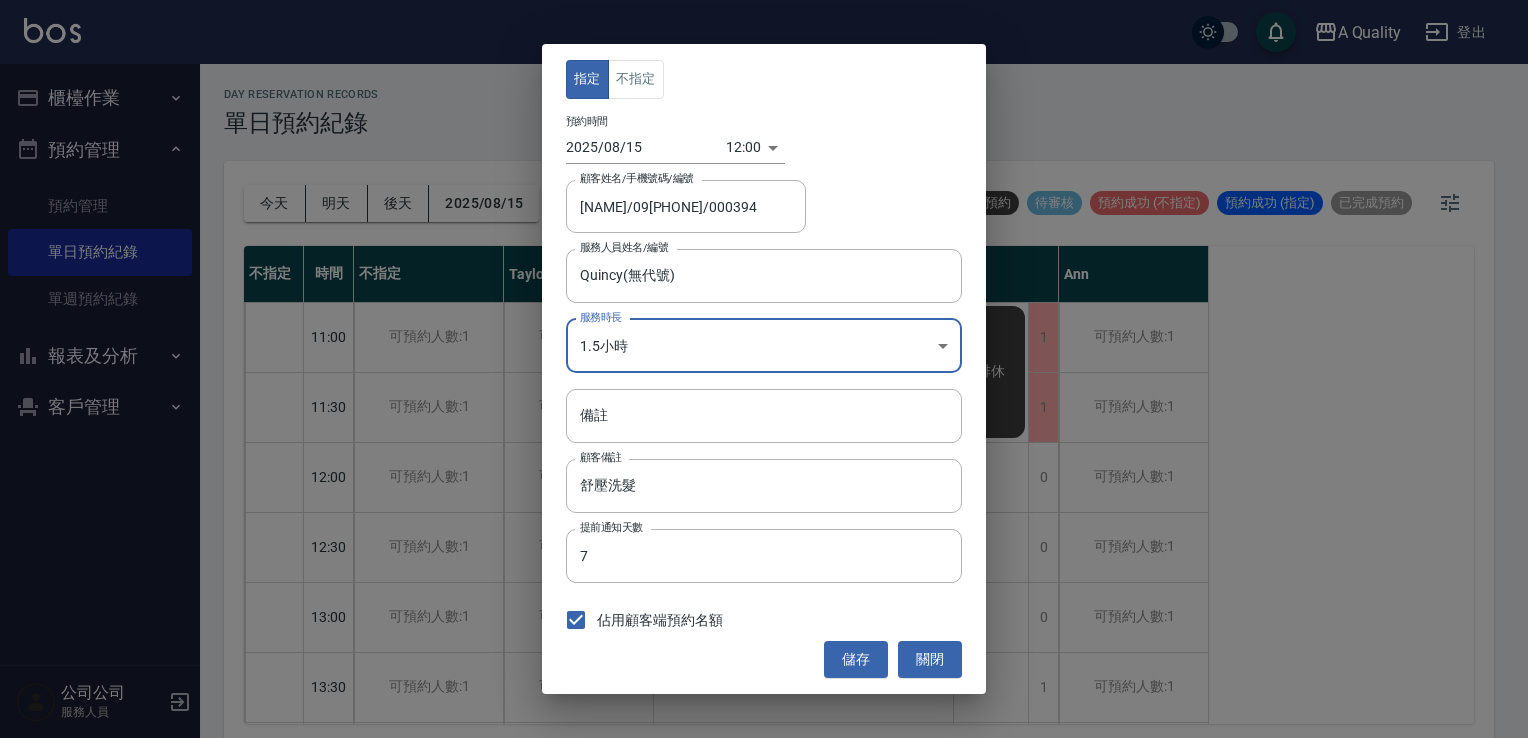 click on "儲存" at bounding box center (856, 659) 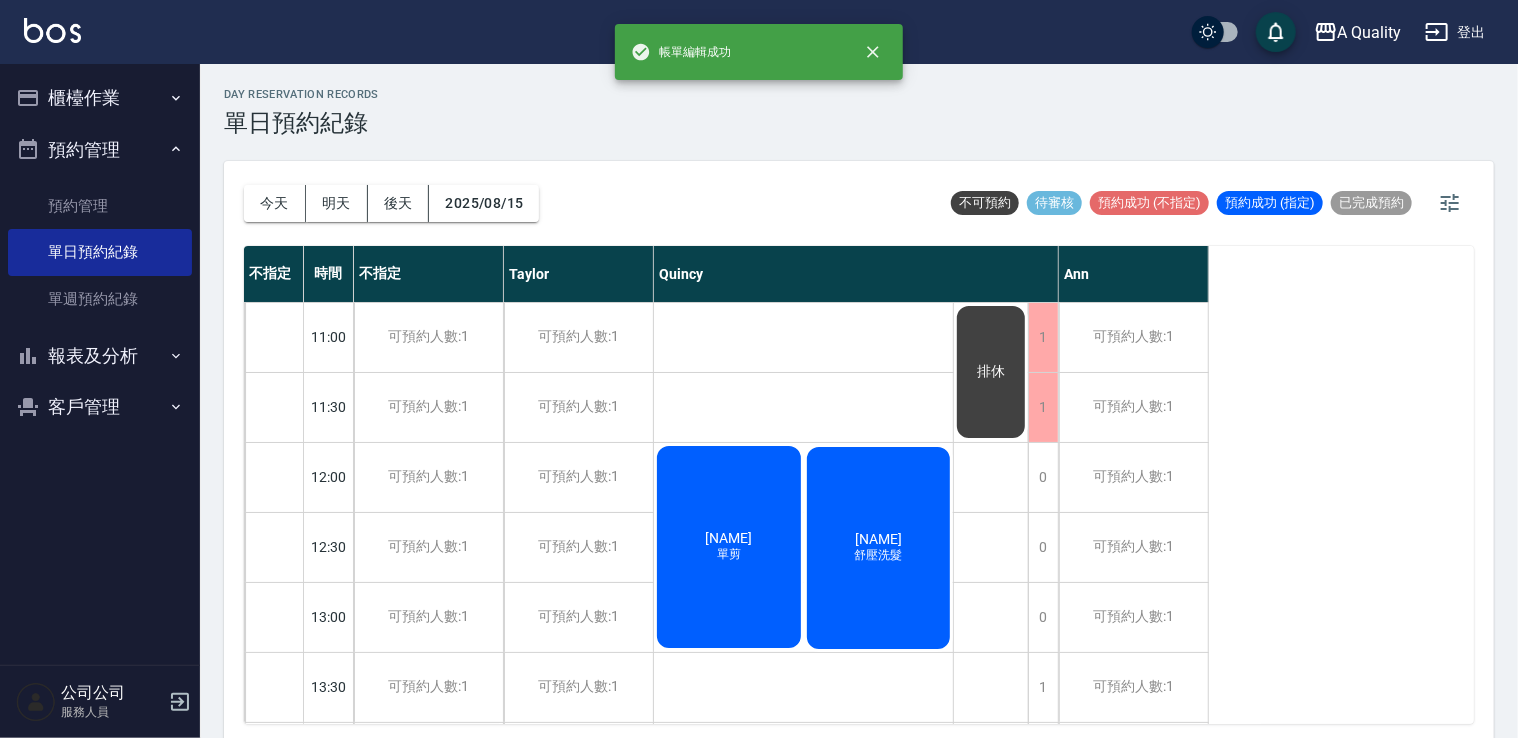click on "舒壓洗髮" at bounding box center (729, 554) 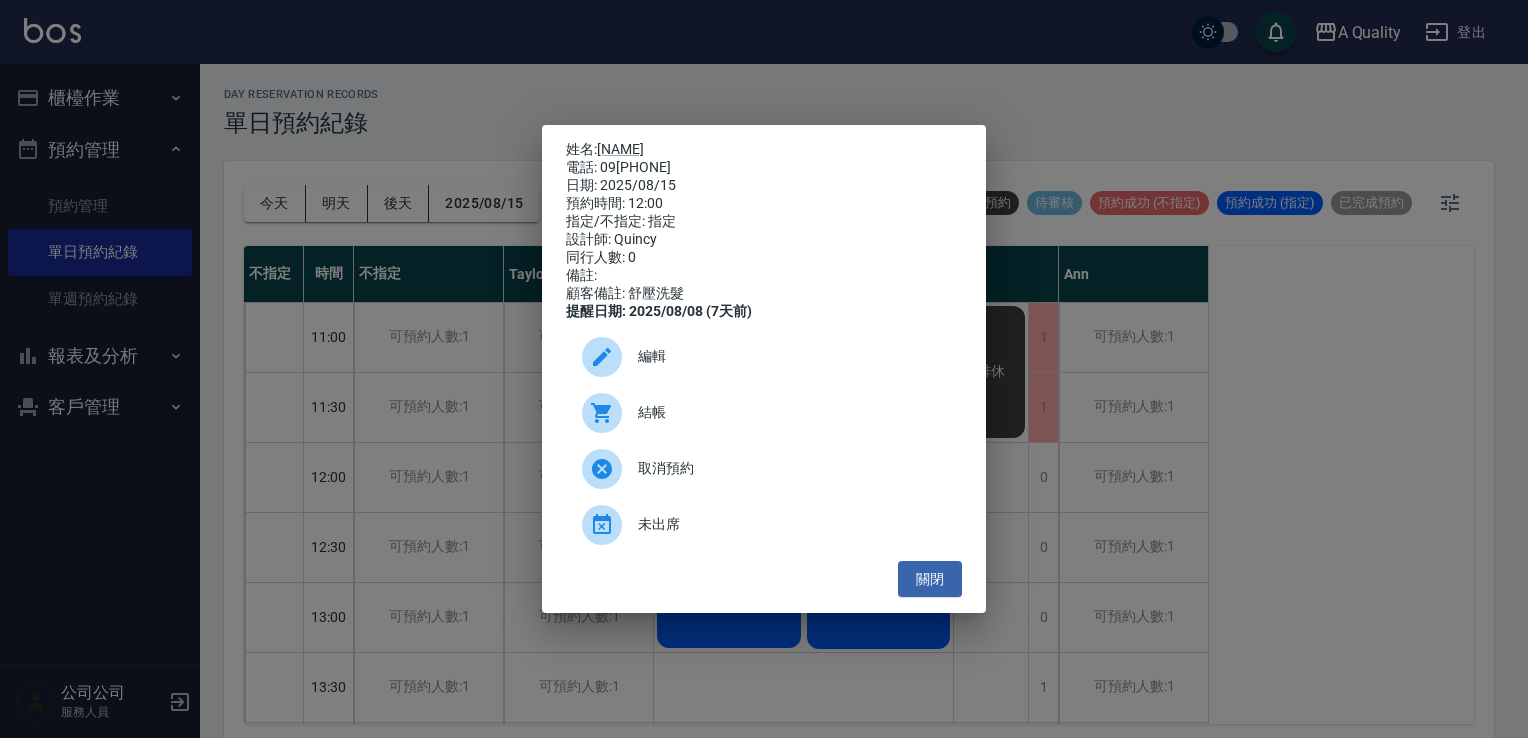 click on "編輯" at bounding box center (792, 356) 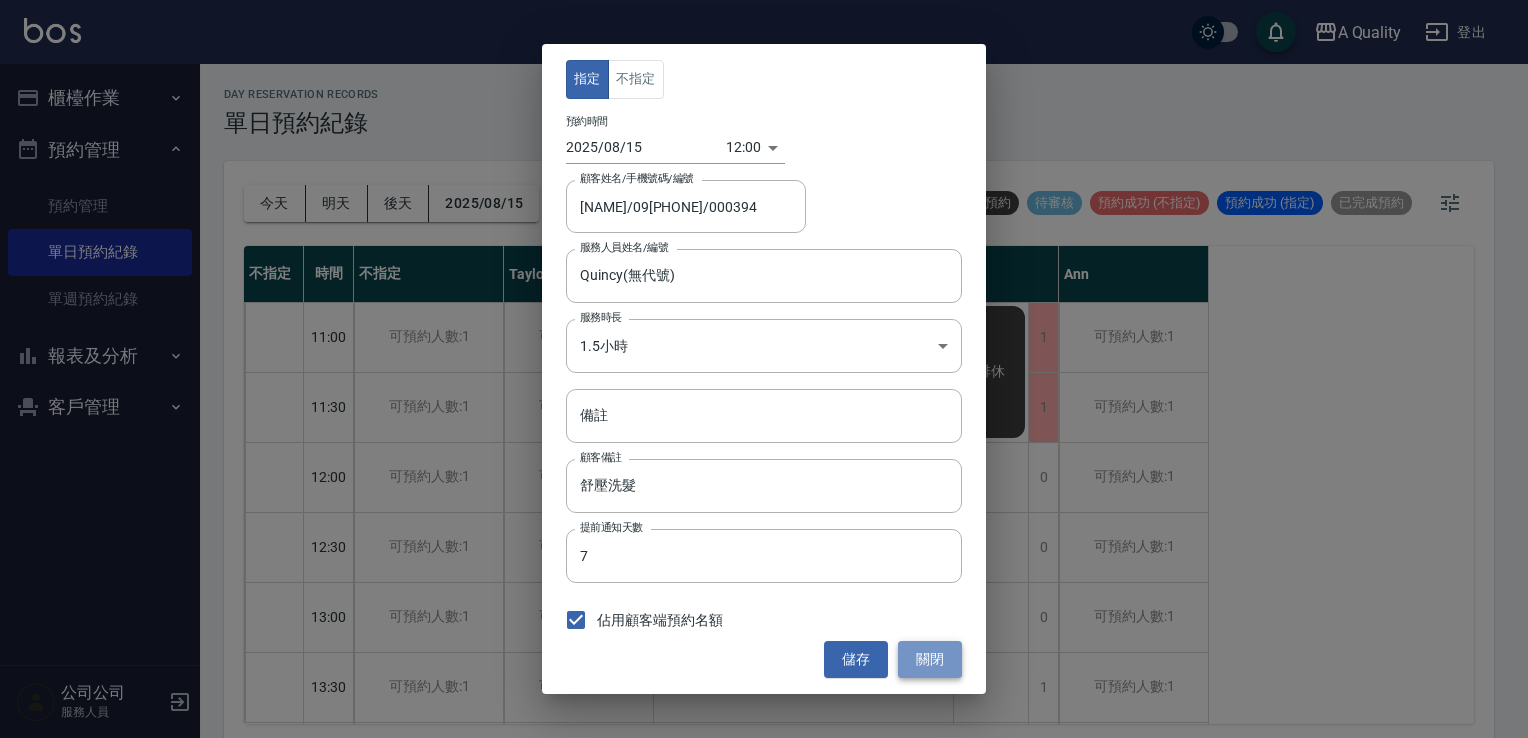 click on "關閉" at bounding box center [930, 659] 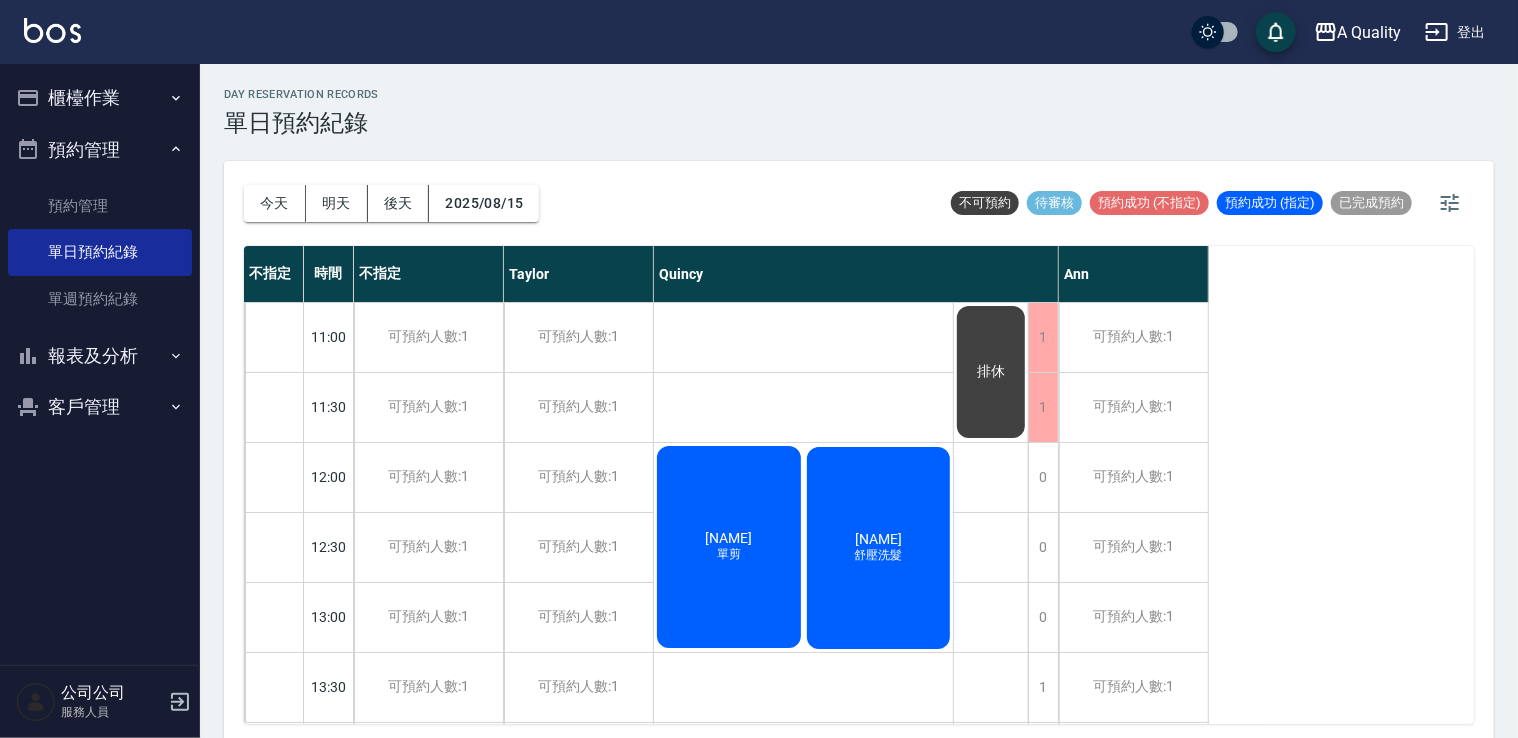 click on "王宣蘋 單剪" at bounding box center (729, 547) 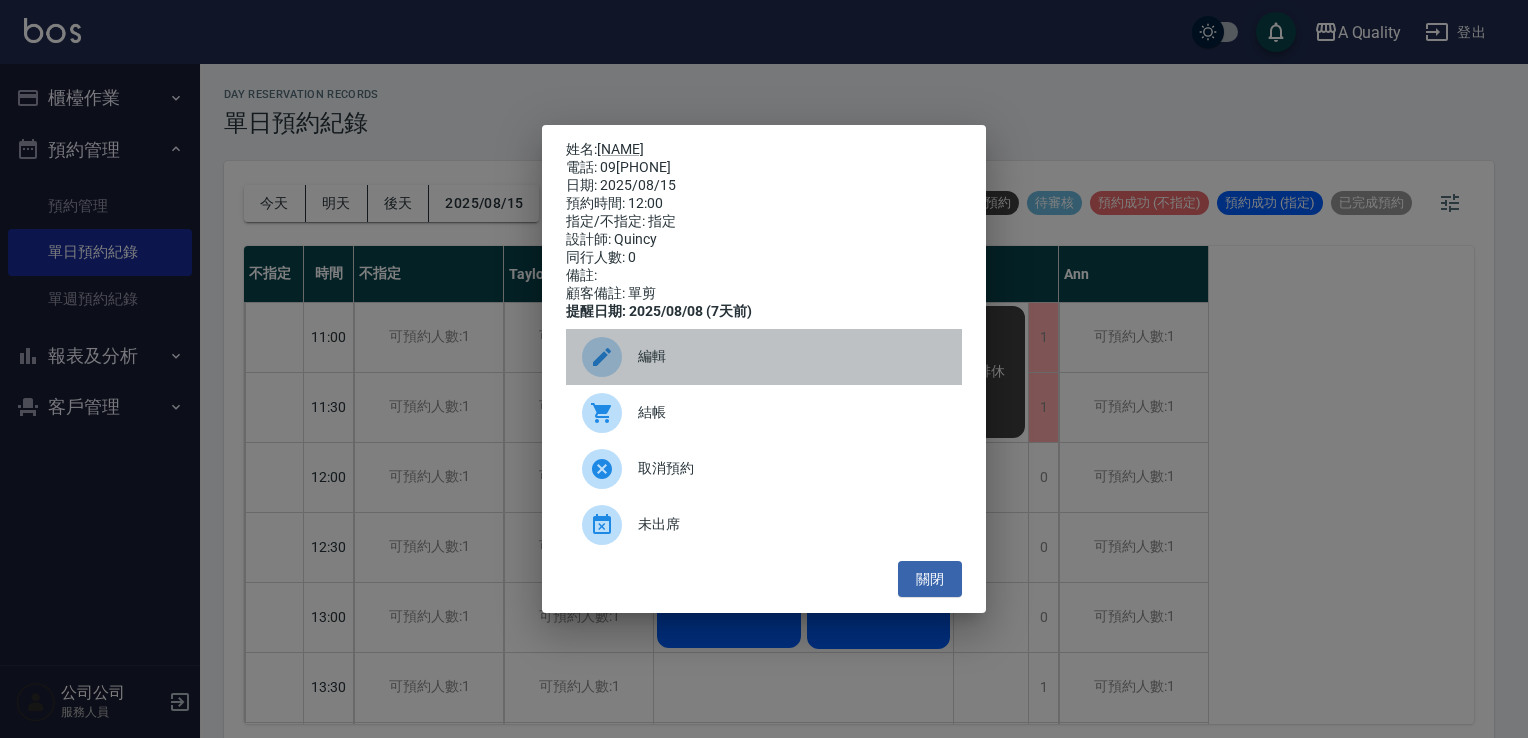 click on "編輯" at bounding box center [792, 356] 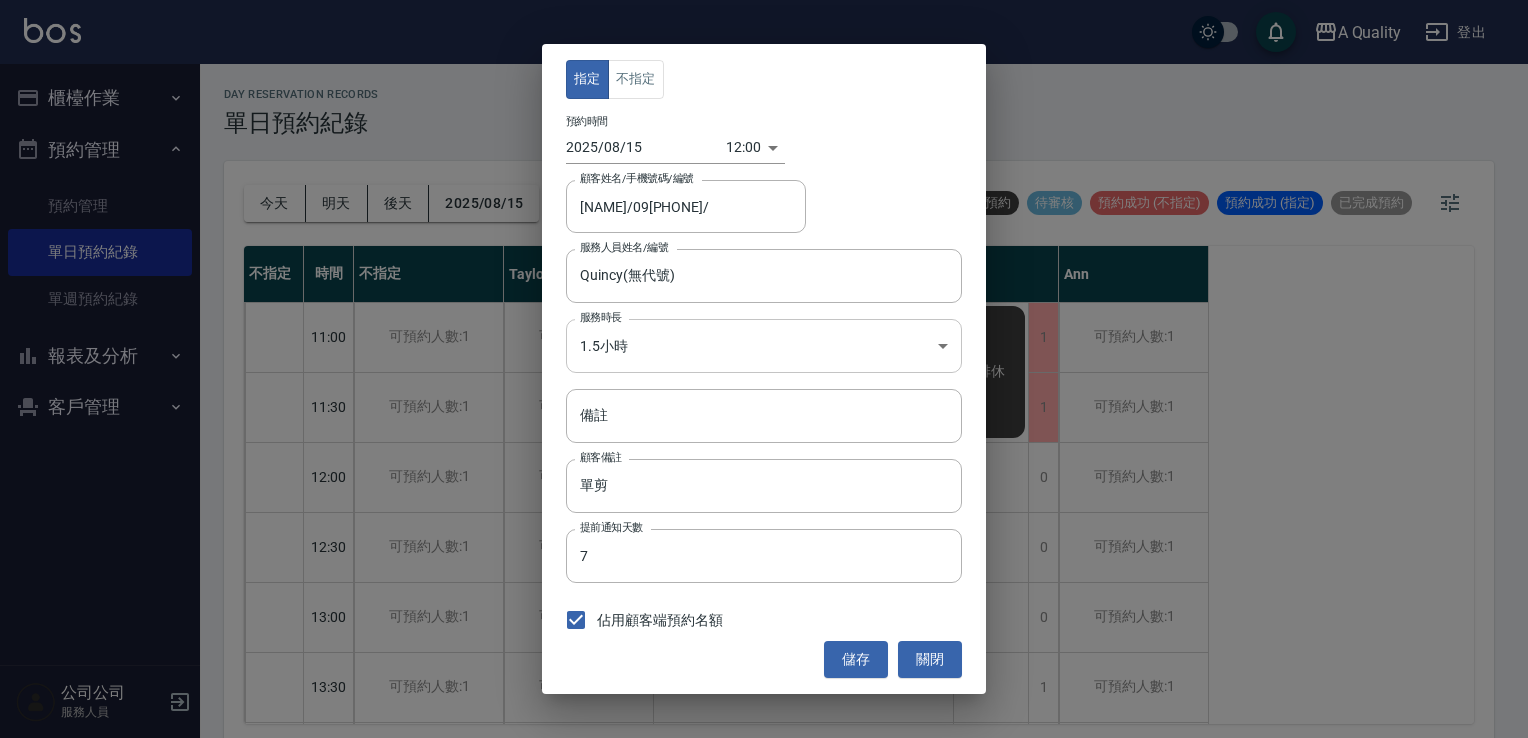 click on "A Quality 登出 櫃檯作業 打帳單 帳單列表 營業儀表板 現金收支登錄 每日結帳 排班表 現場電腦打卡 預約管理 預約管理 單日預約紀錄 單週預約紀錄 報表及分析 報表目錄 店家日報表 互助日報表 互助排行榜 互助點數明細 設計師日報表 設計師業績分析表 設計師排行榜 店販抽成明細 每日非現金明細 客戶管理 客戶列表 卡券管理 入金管理 公司公司 服務人員 day Reservation records 單日預約紀錄 今天 明天 後天 2025/08/15 不可預約 待審核 預約成功 (不指定) 預約成功 (指定) 已完成預約 不指定 時間 不指定 Taylor Quincy Ann 11:00 11:30 12:00 12:30 13:00 13:30 14:00 14:30 15:00 15:30 16:00 16:30 17:00 17:30 18:00 18:30 19:00 19:30 可預約人數:1 可預約人數:1 可預約人數:1 可預約人數:1 可預約人數:1 可預約人數:1 可預約人數:1 可預約人數:1 可預約人數:1 可預約人數:1 可預約人數:1 可預約人數:1 可預約人數:1 1 1" at bounding box center [764, 372] 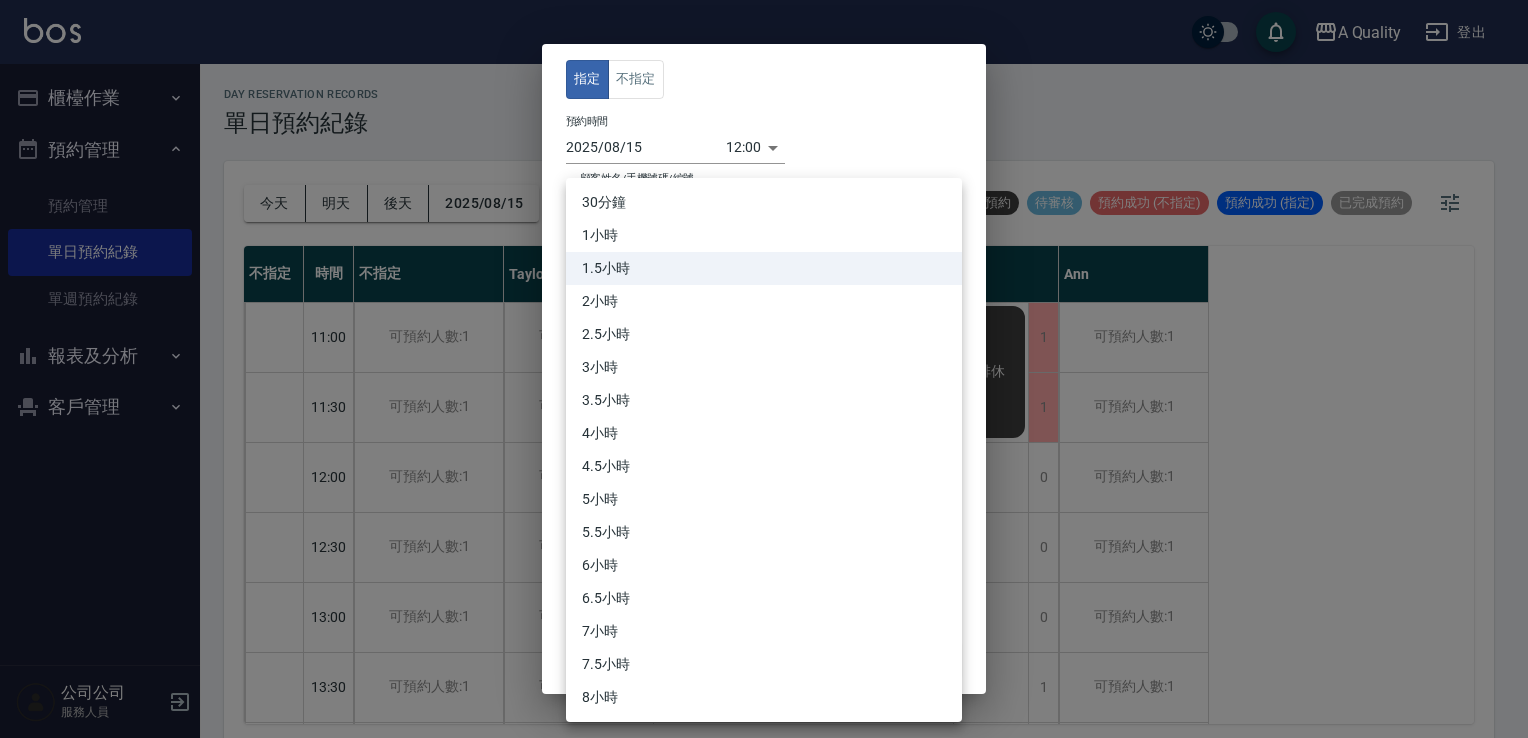 click on "1小時" at bounding box center [764, 235] 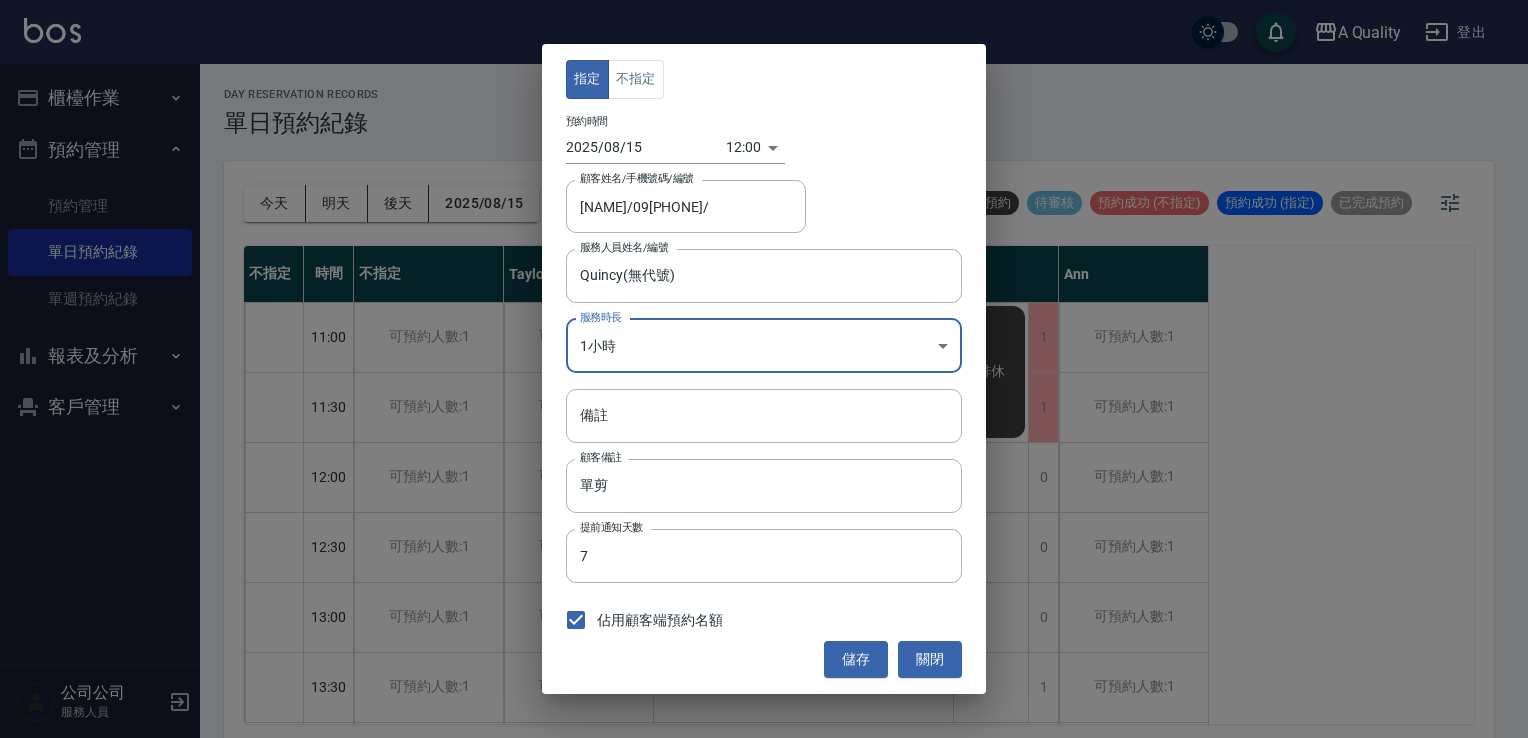 click on "儲存" at bounding box center [856, 659] 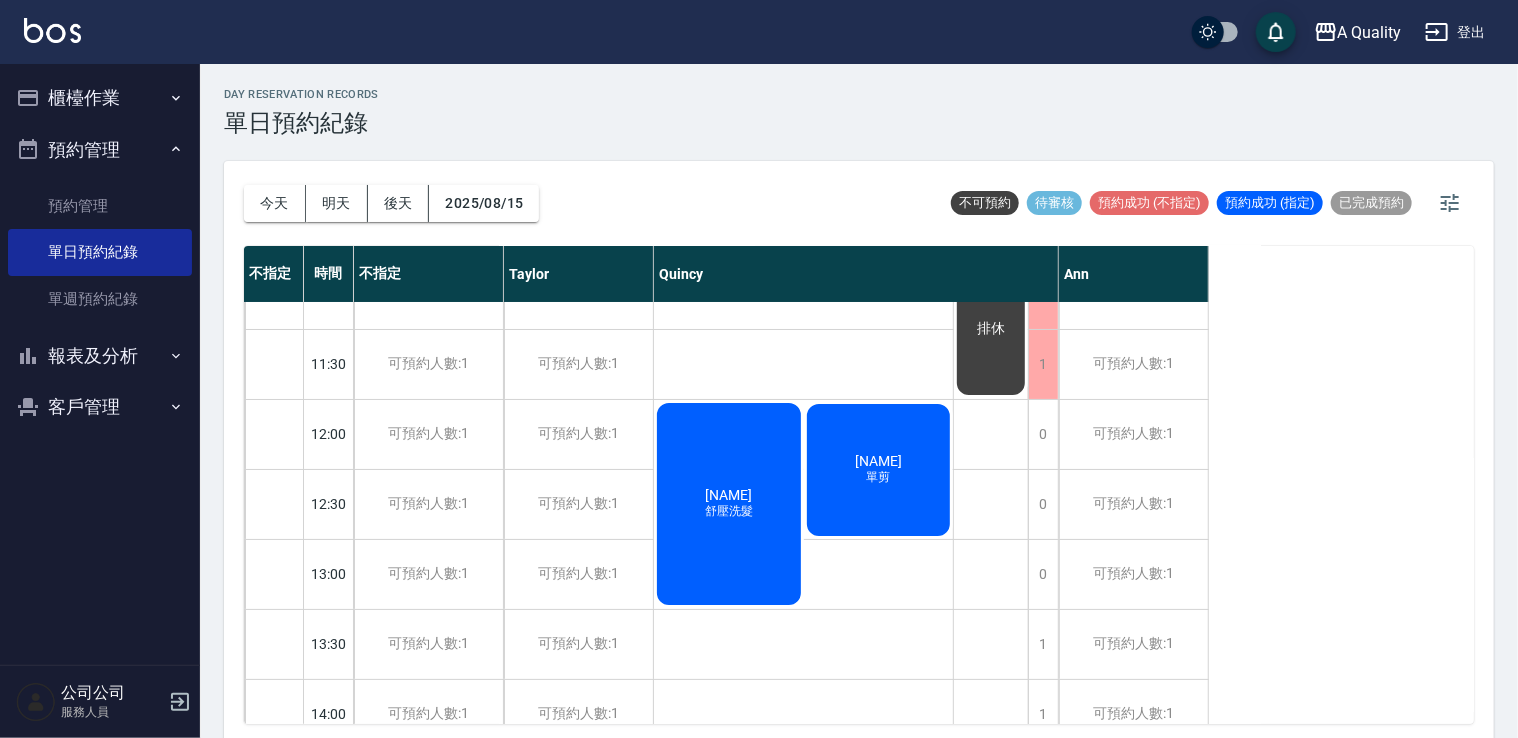 scroll, scrollTop: 0, scrollLeft: 0, axis: both 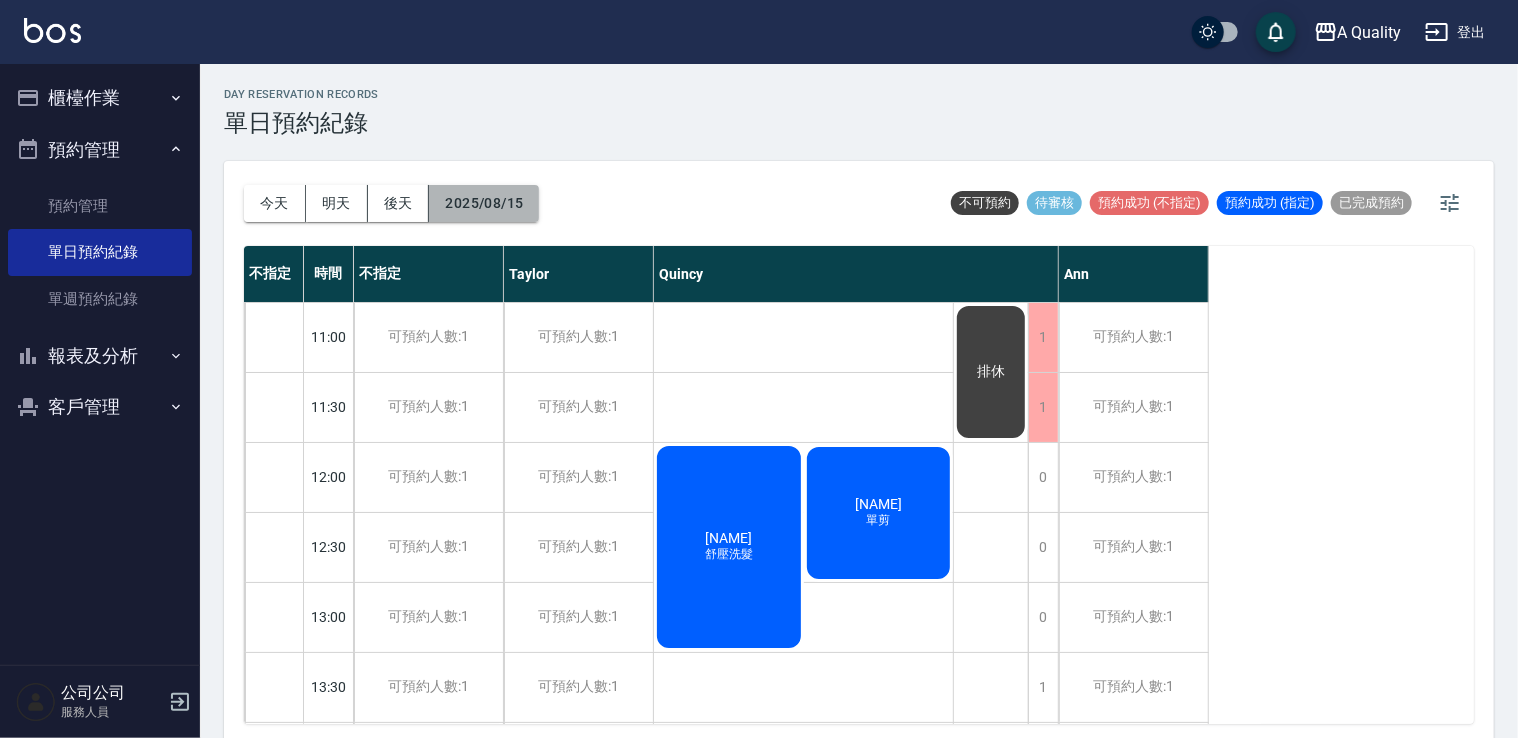 click on "2025/08/15" at bounding box center (484, 203) 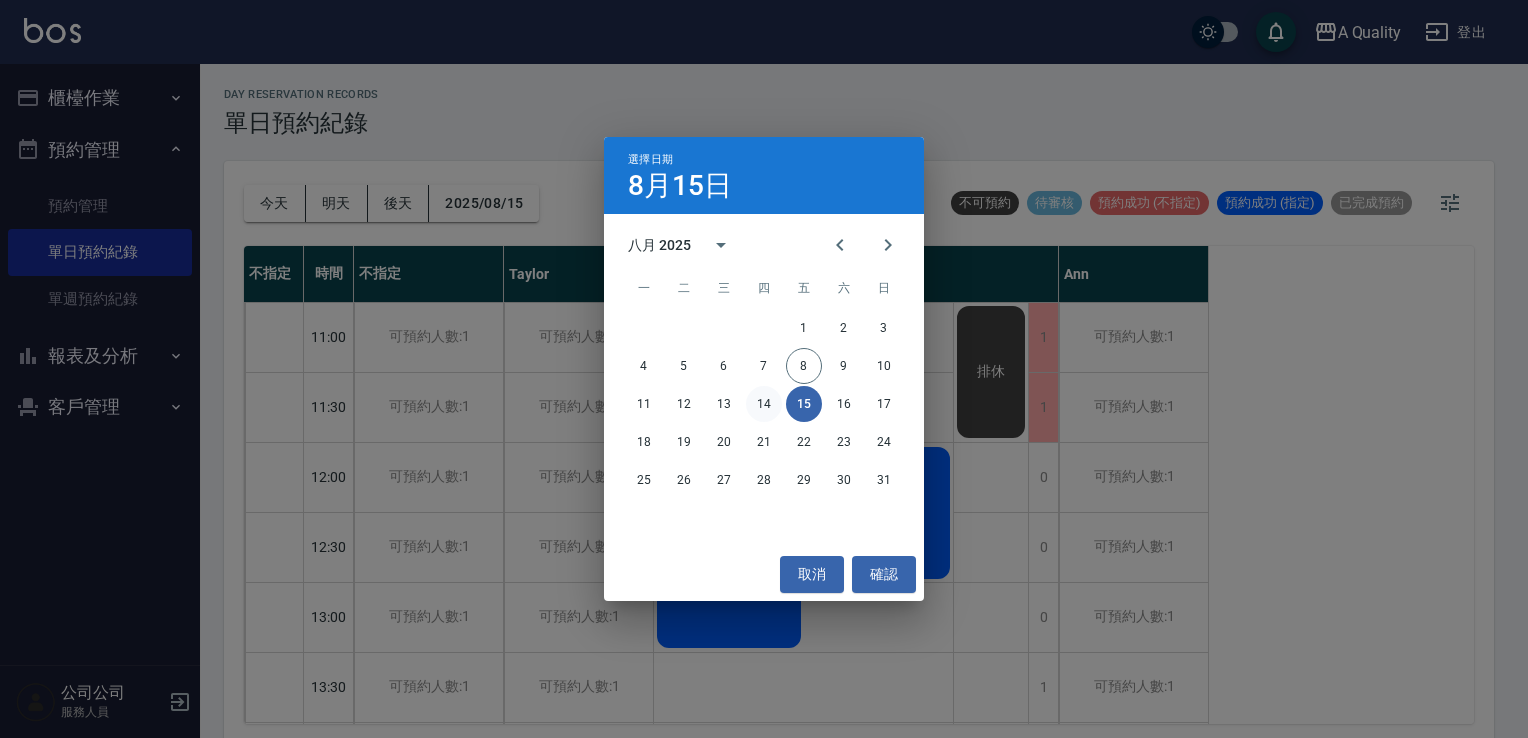 click on "14" at bounding box center [764, 404] 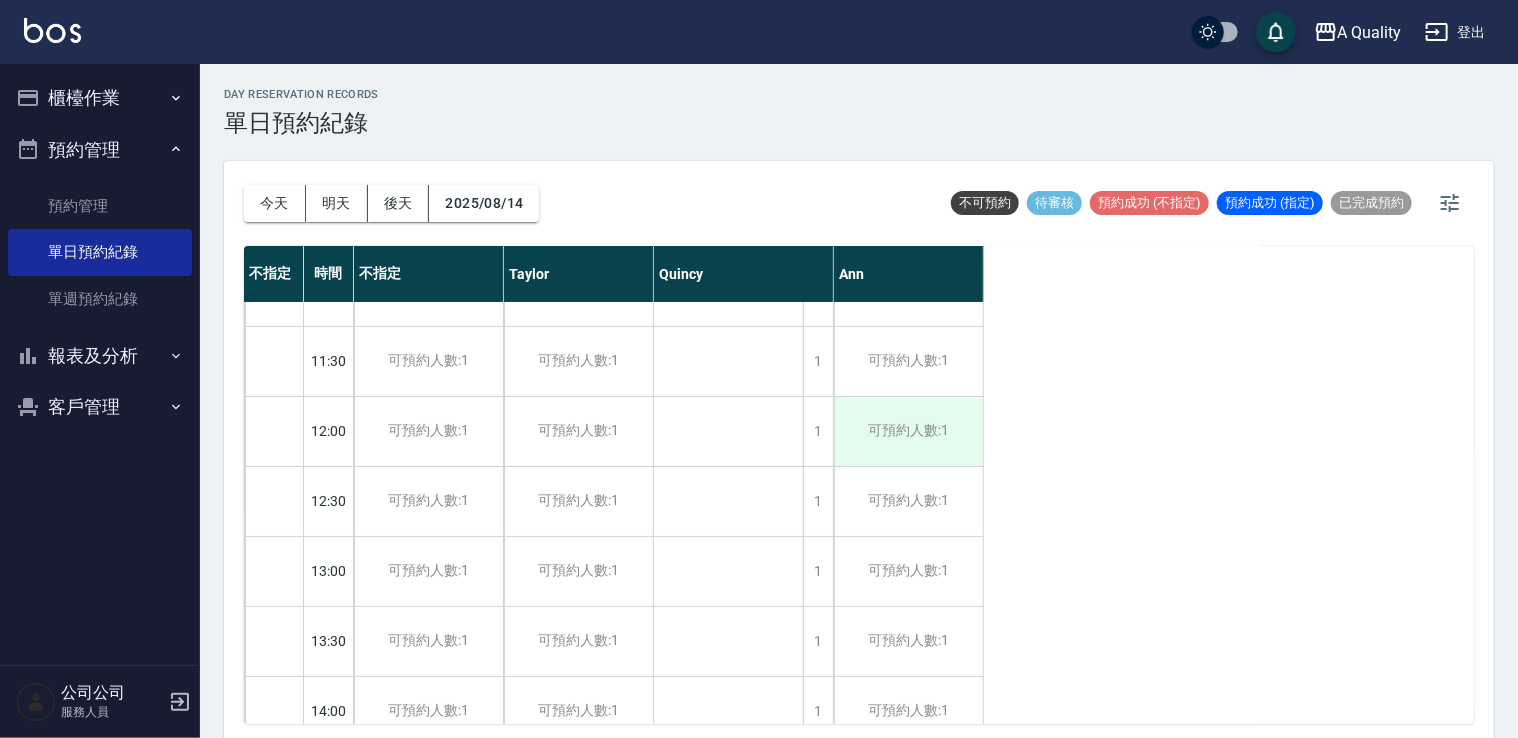 scroll, scrollTop: 0, scrollLeft: 0, axis: both 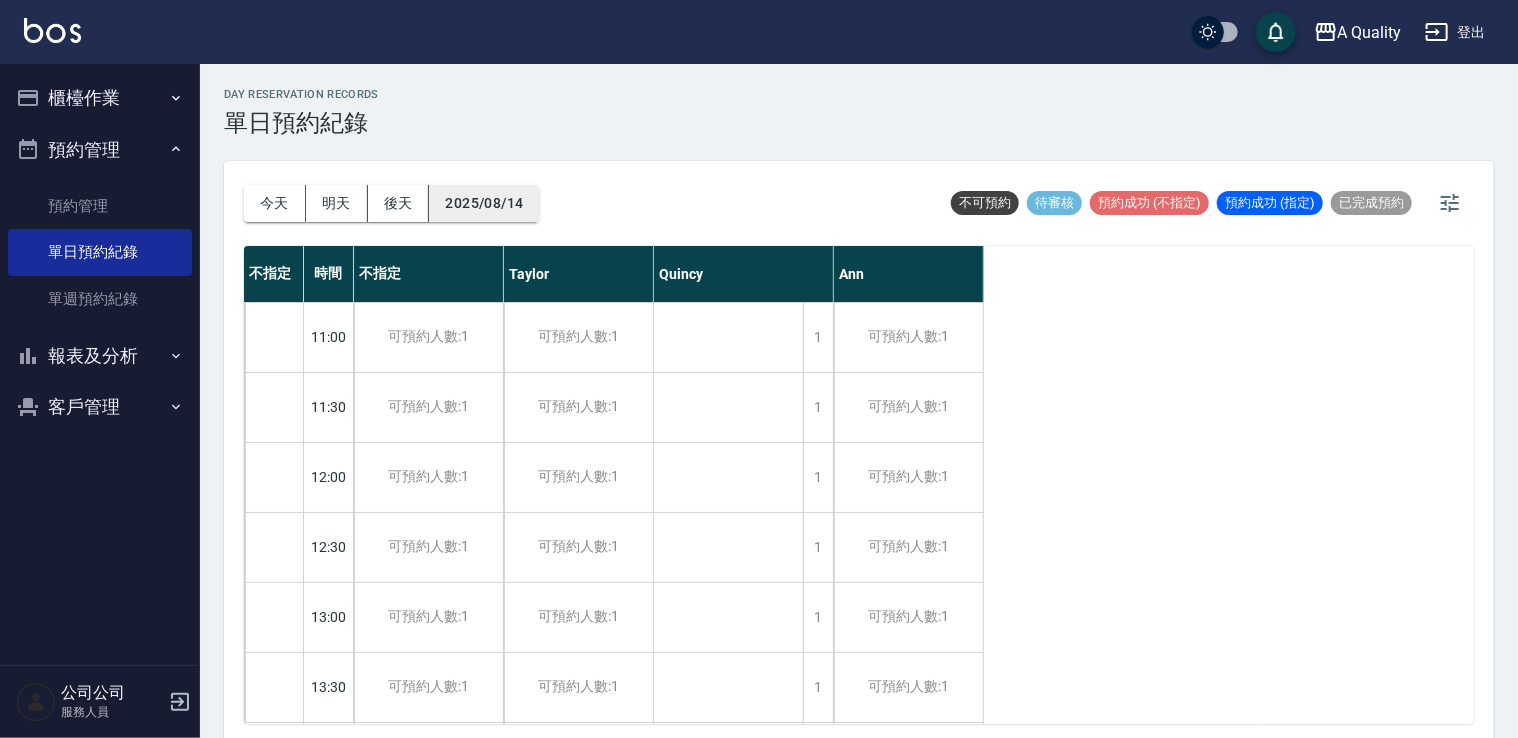 drag, startPoint x: 496, startPoint y: 225, endPoint x: 504, endPoint y: 215, distance: 12.806249 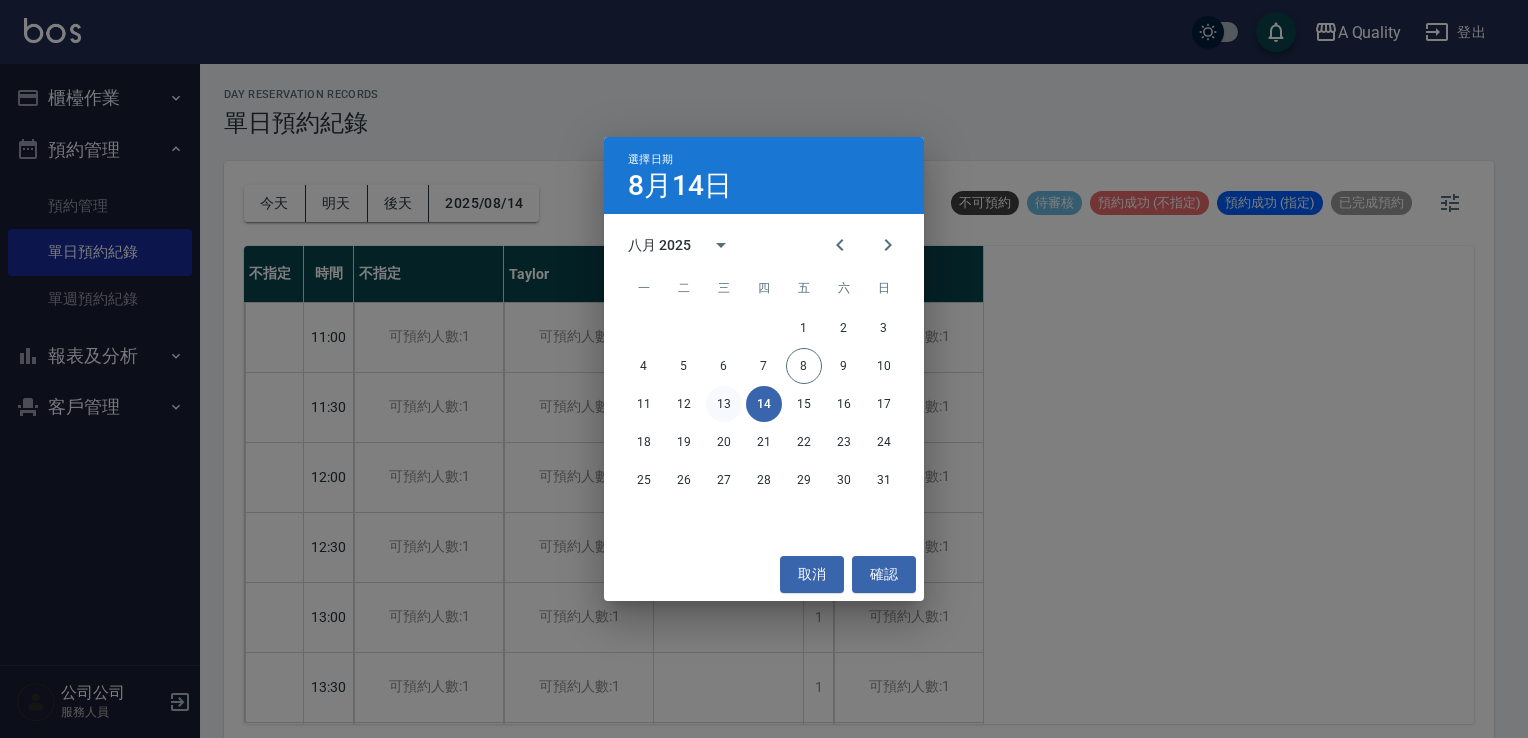 click on "13" at bounding box center (724, 404) 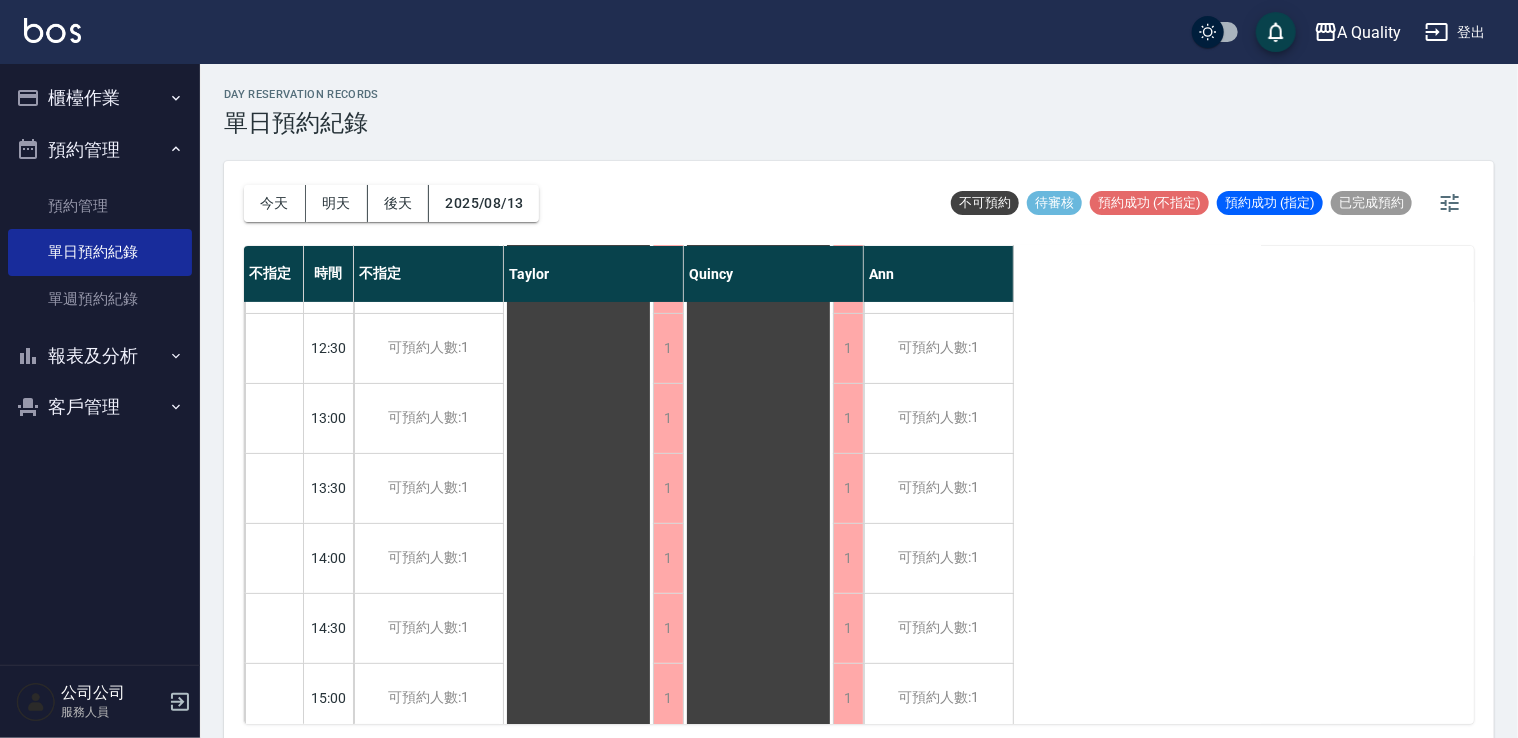 scroll, scrollTop: 200, scrollLeft: 0, axis: vertical 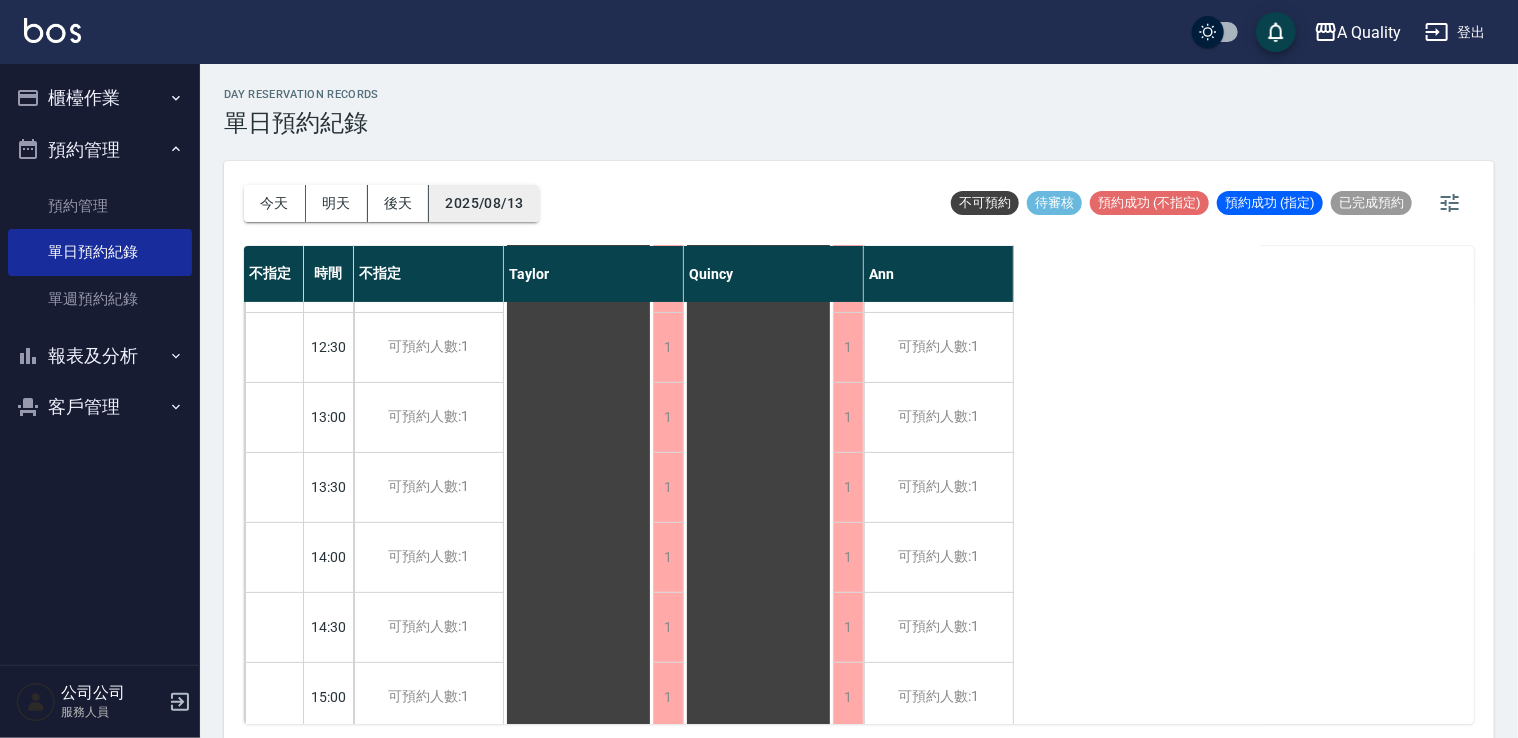 click on "2025/08/13" at bounding box center [484, 203] 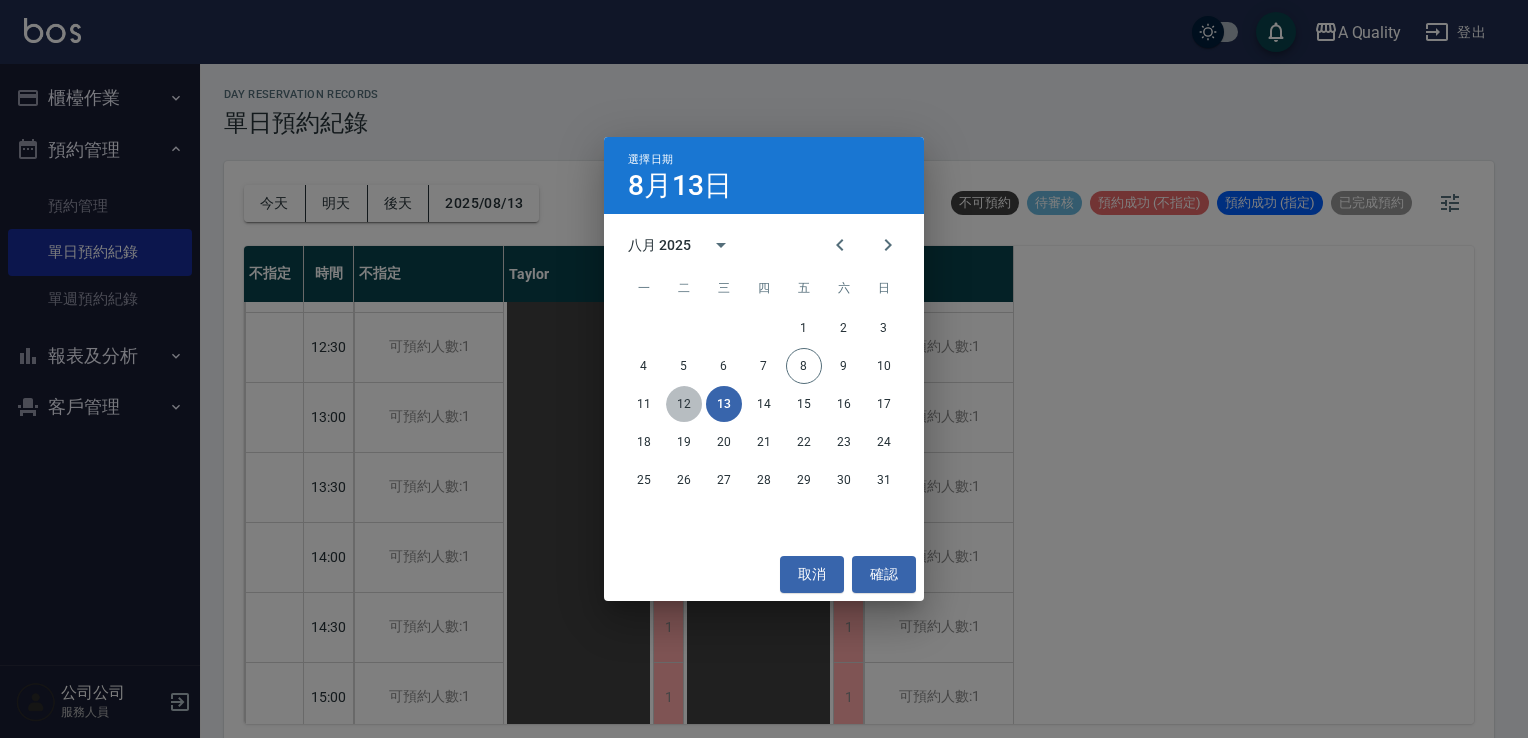 click on "12" at bounding box center [684, 404] 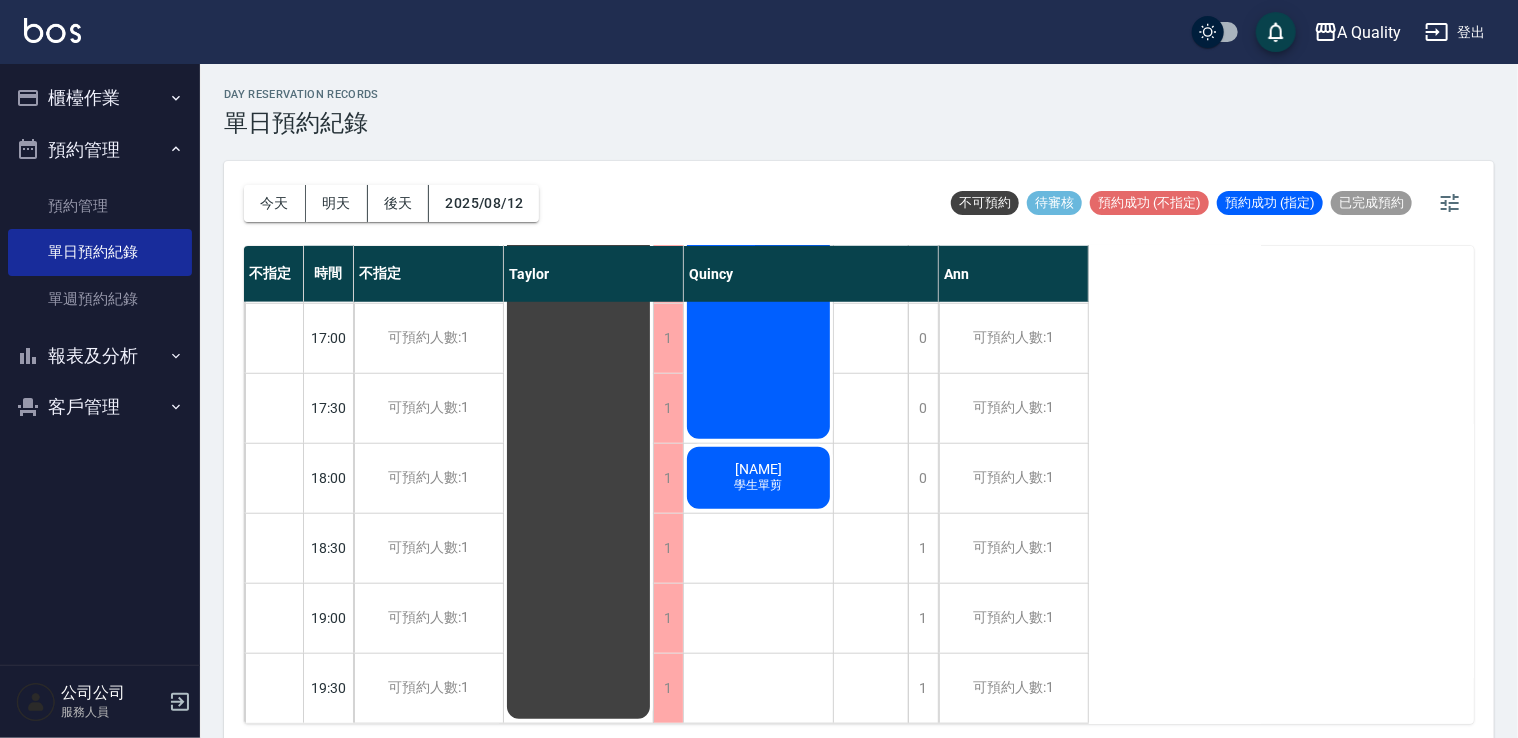 scroll, scrollTop: 853, scrollLeft: 0, axis: vertical 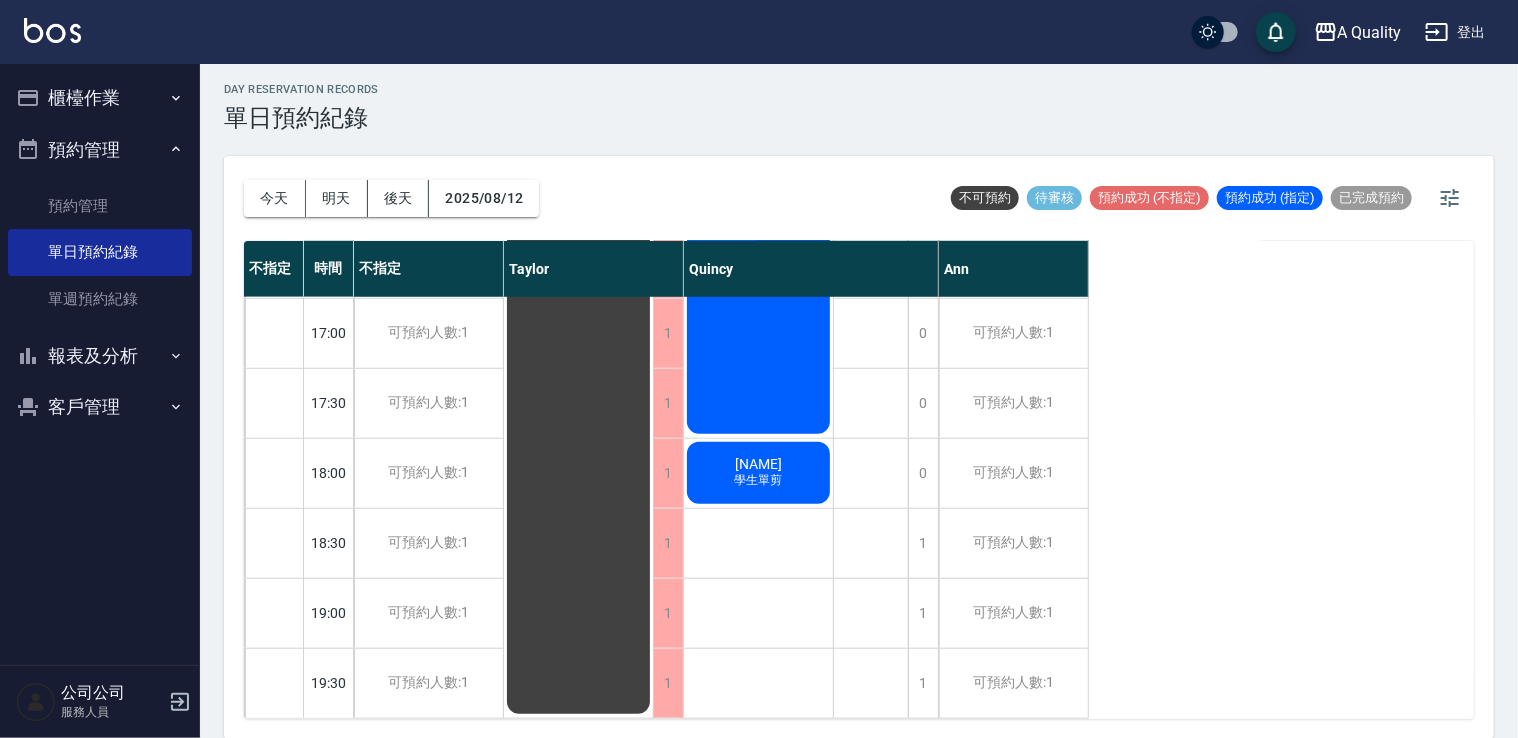 click on "陳s 學生單剪" at bounding box center [578, 88] 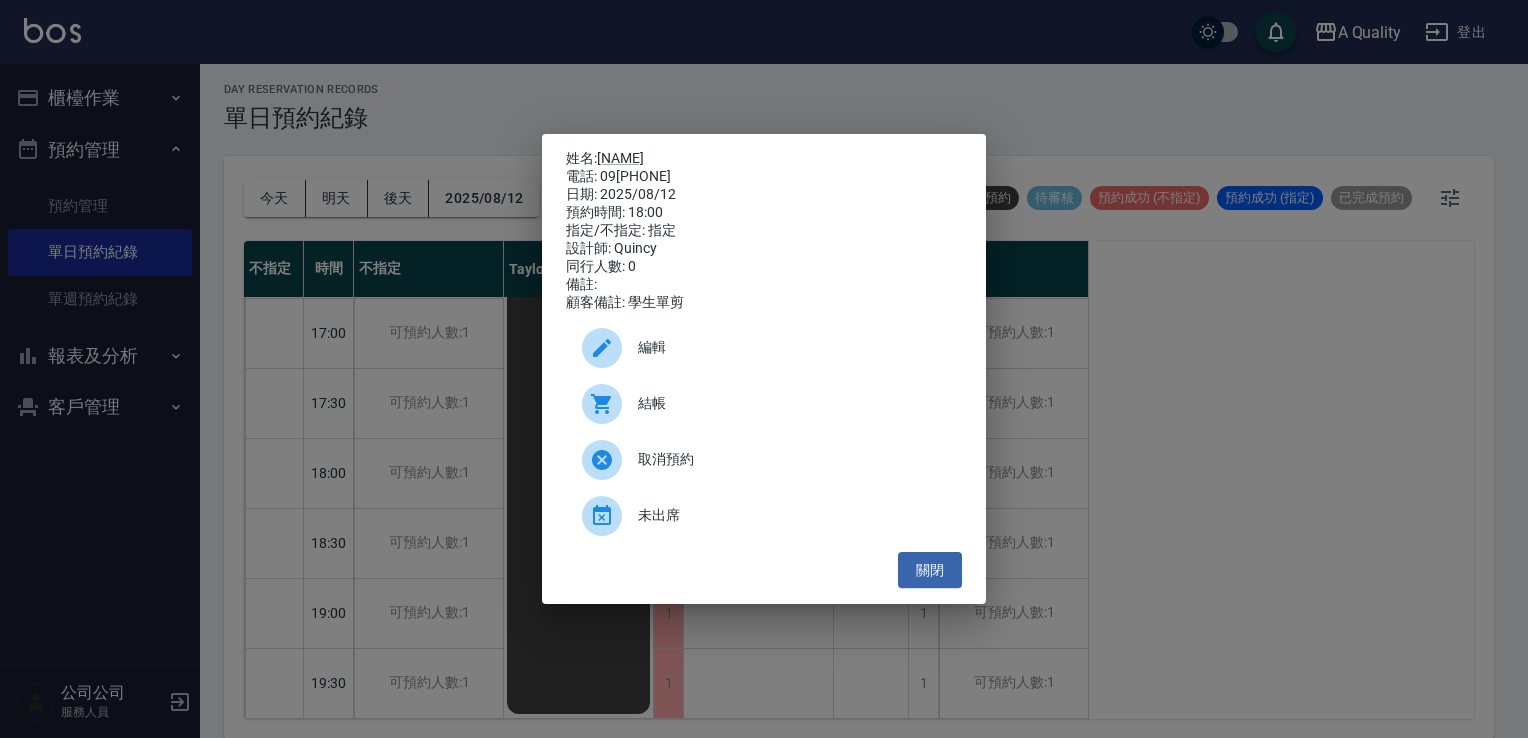 click at bounding box center [610, 348] 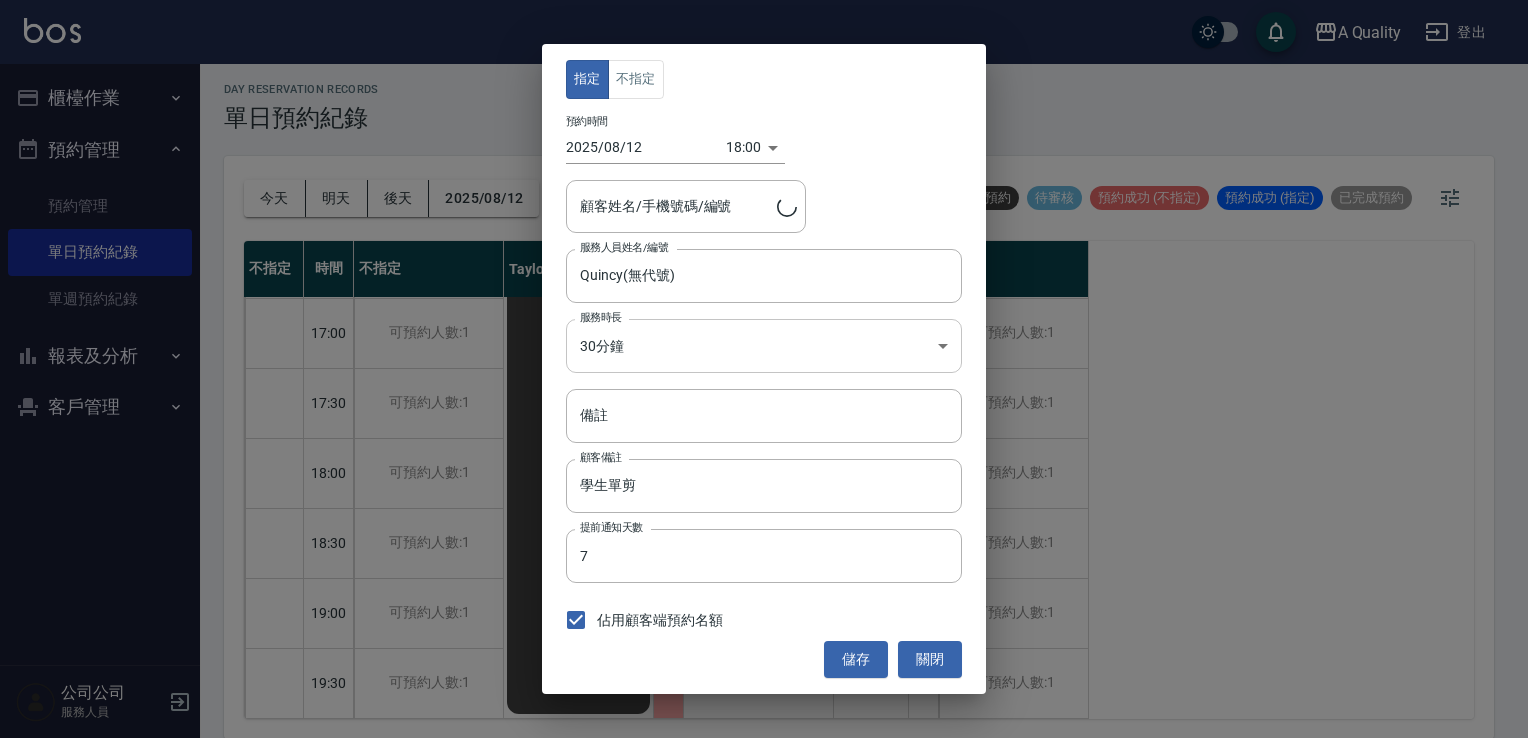type on "陳s/0979717852" 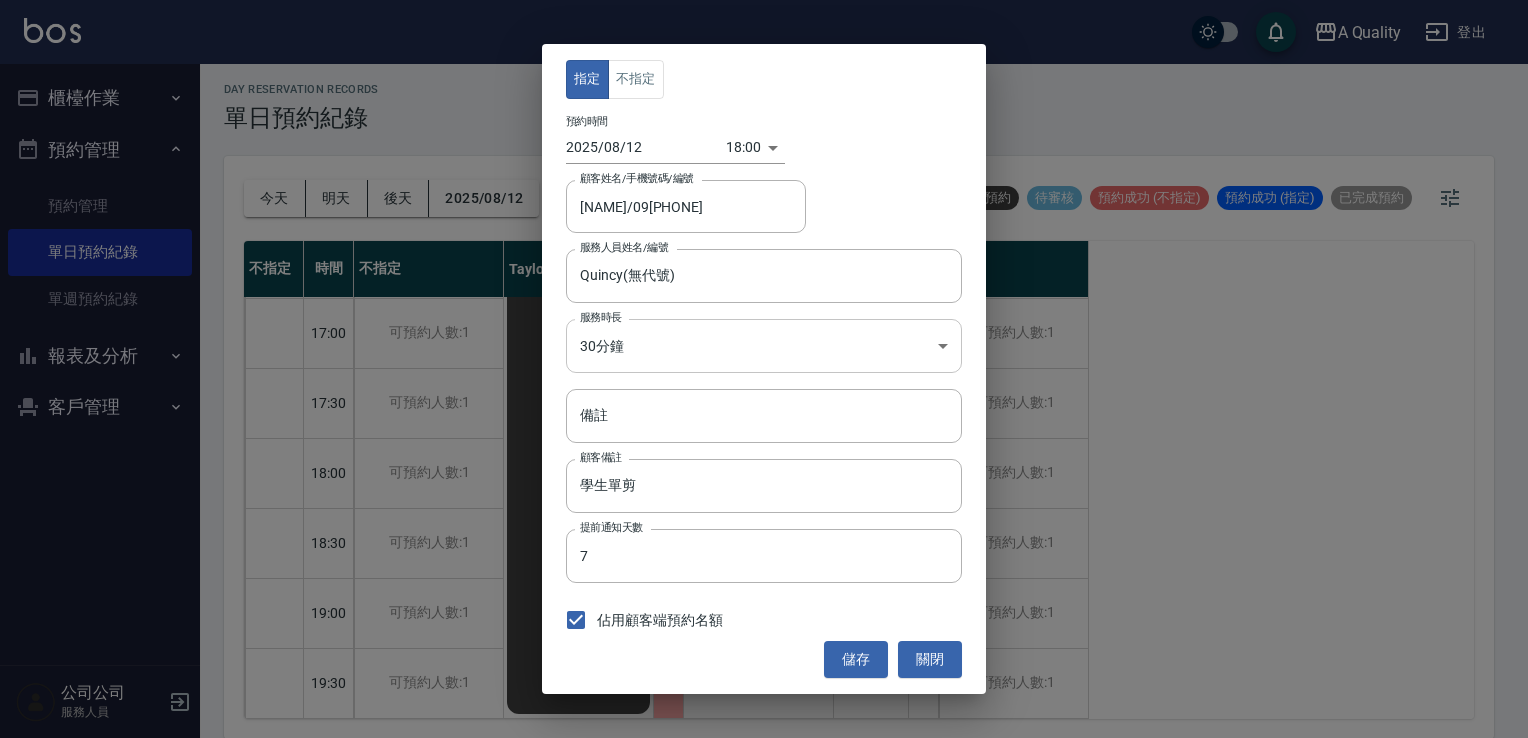 click on "A Quality 登出 櫃檯作業 打帳單 帳單列表 營業儀表板 現金收支登錄 每日結帳 排班表 現場電腦打卡 預約管理 預約管理 單日預約紀錄 單週預約紀錄 報表及分析 報表目錄 店家日報表 互助日報表 互助排行榜 互助點數明細 設計師日報表 設計師業績分析表 設計師排行榜 店販抽成明細 每日非現金明細 客戶管理 客戶列表 卡券管理 入金管理 公司公司 服務人員 day Reservation records 單日預約紀錄 今天 明天 後天 2025/08/12 不可預約 待審核 預約成功 (不指定) 預約成功 (指定) 已完成預約 不指定 時間 不指定 Taylor Quincy Ann 11:00 11:30 12:00 12:30 13:00 13:30 14:00 14:30 15:00 15:30 16:00 16:30 17:00 17:30 18:00 18:30 19:00 19:30 可預約人數:1 可預約人數:1 可預約人數:1 可預約人數:1 可預約人數:1 可預約人數:1 可預約人數:1 可預約人數:1 可預約人數:1 可預約人數:1 可預約人數:1 可預約人數:1 可預約人數:1 1 1" at bounding box center (764, 367) 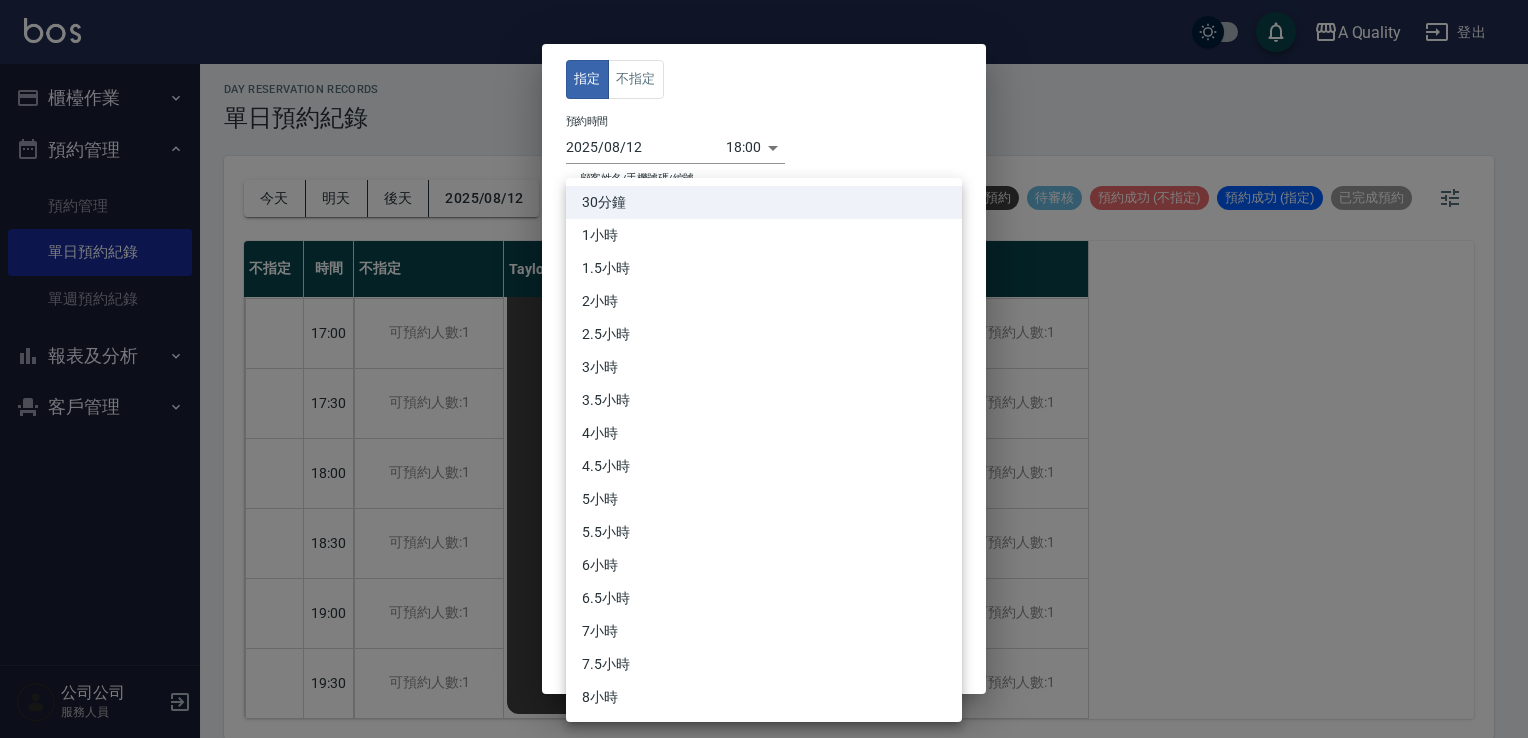 click on "1小時" at bounding box center (764, 235) 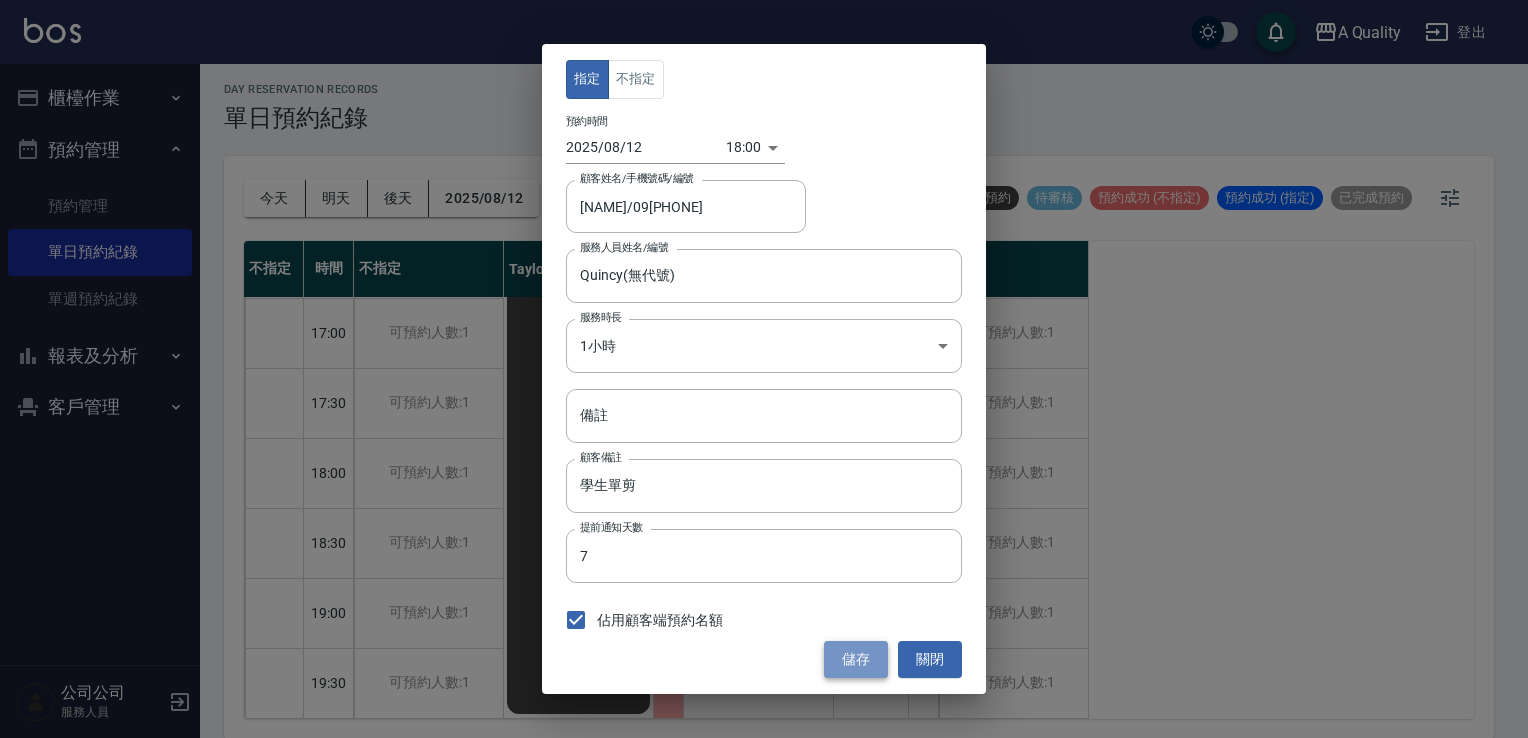 drag, startPoint x: 862, startPoint y: 651, endPoint x: 805, endPoint y: 658, distance: 57.428215 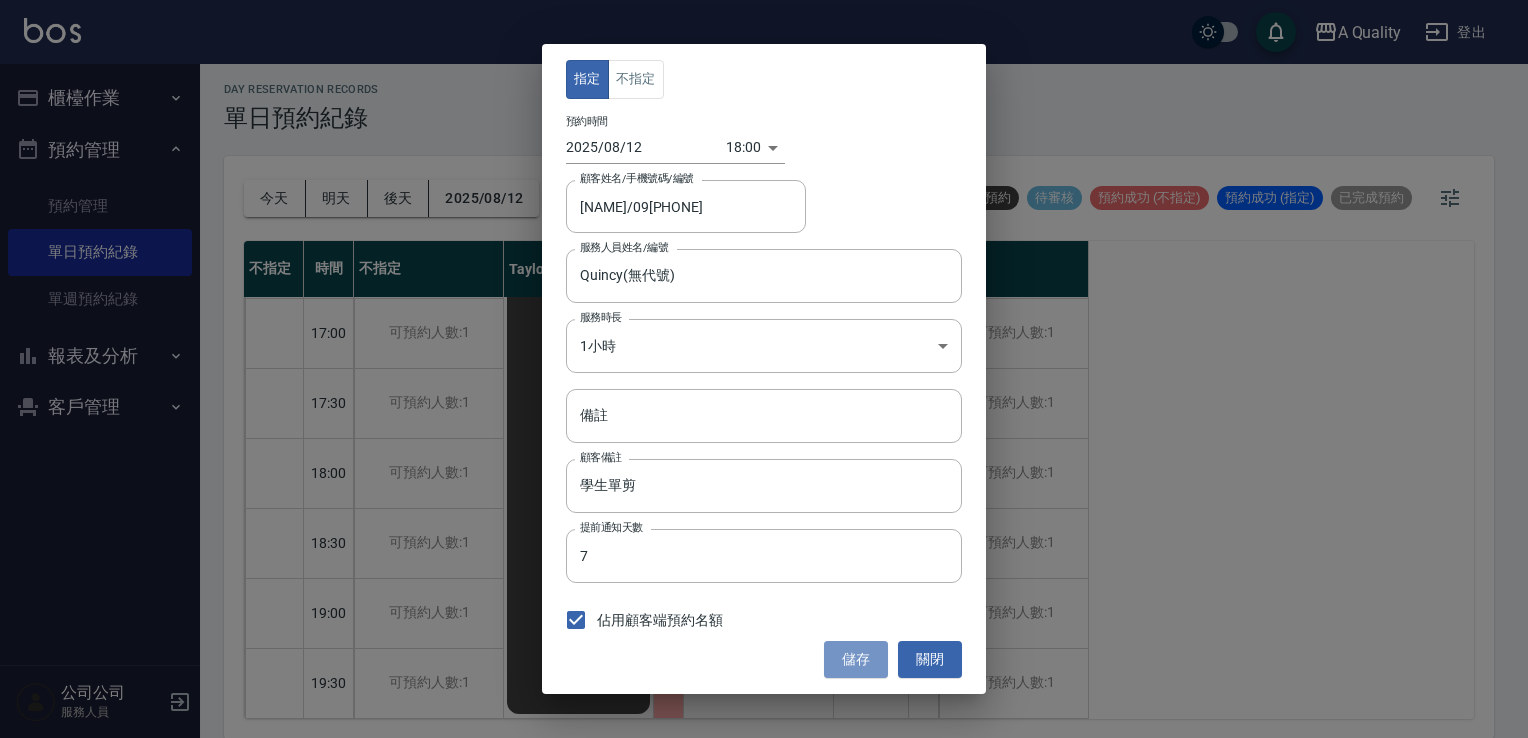 click on "儲存" at bounding box center (856, 659) 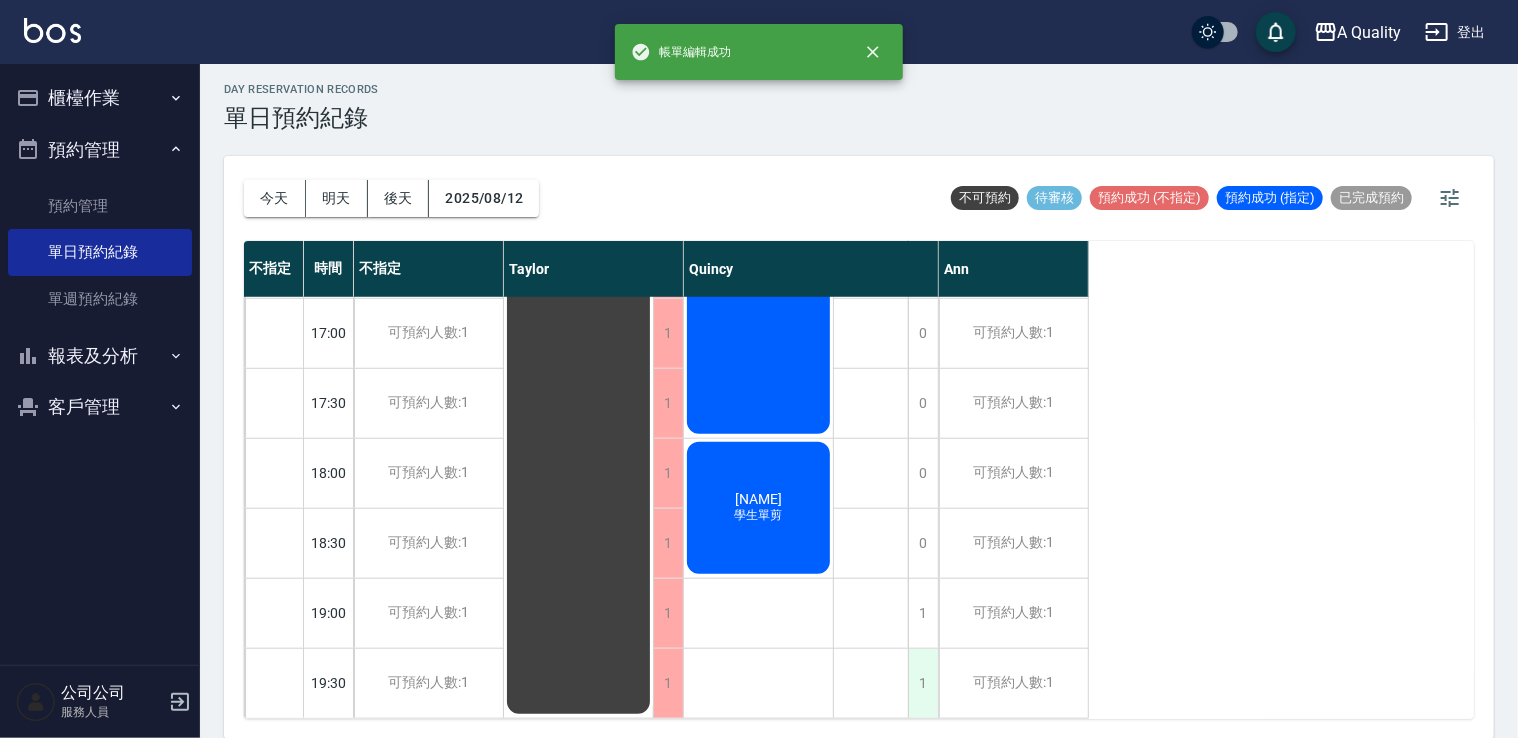 click on "1" at bounding box center [923, 683] 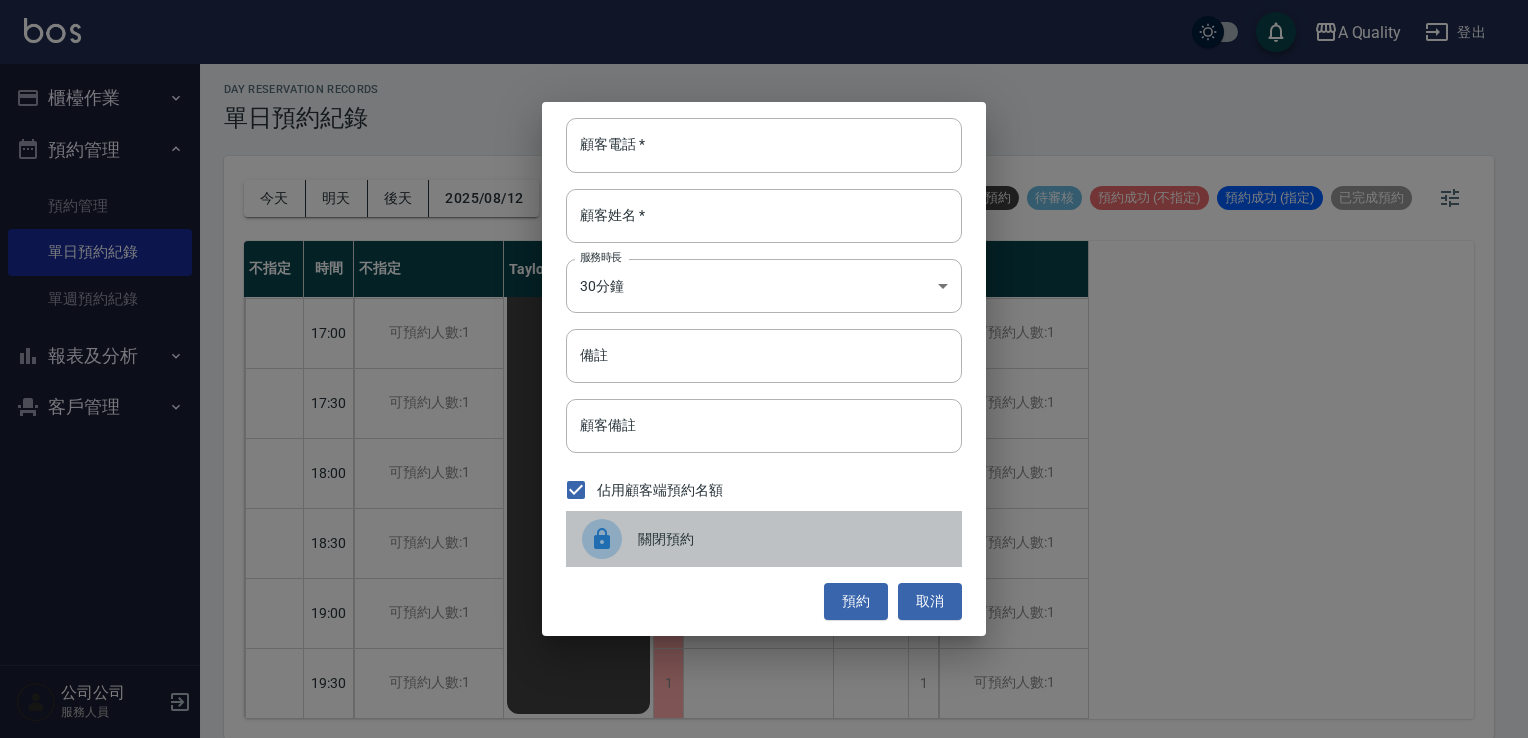 click on "關閉預約" at bounding box center (792, 539) 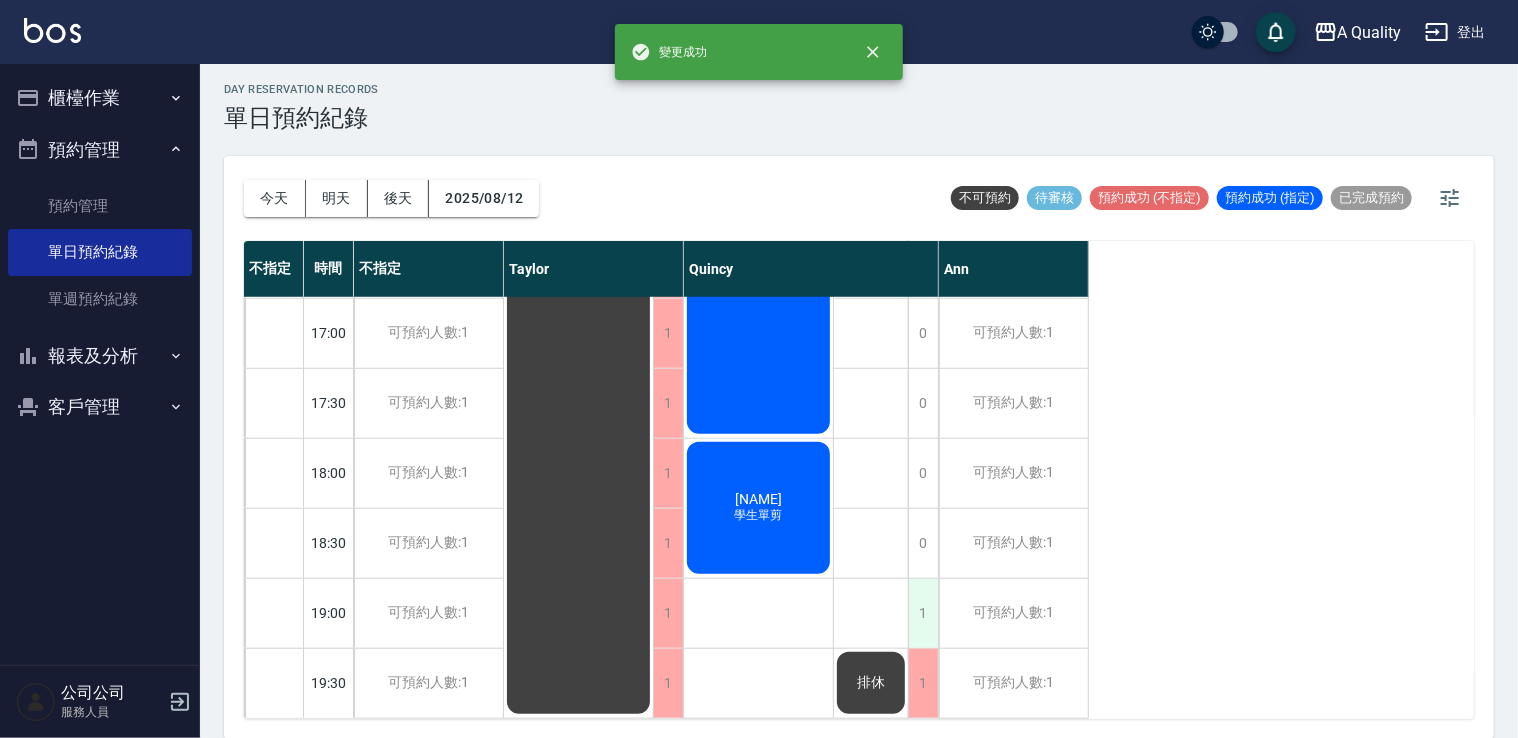 click on "1" at bounding box center (923, 613) 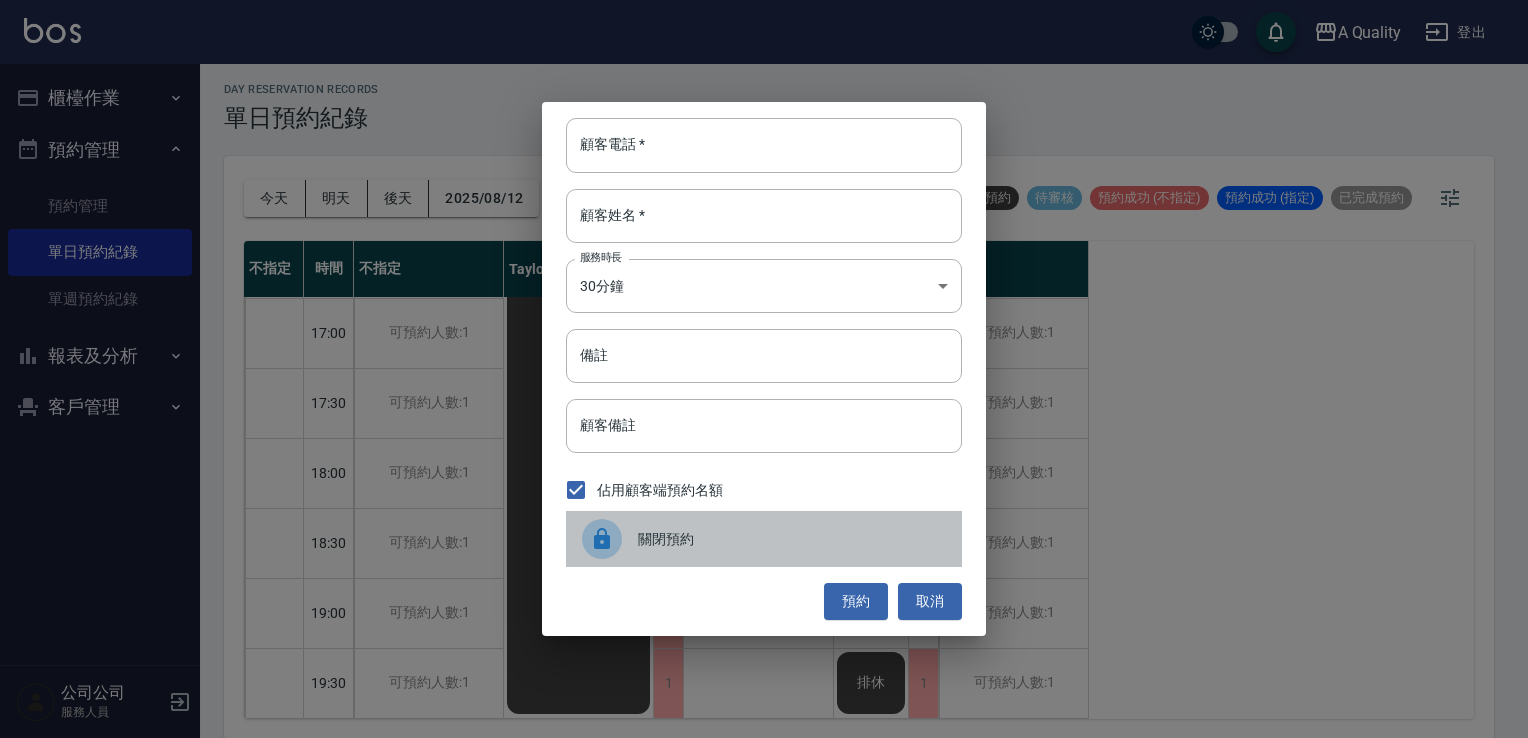 click on "關閉預約" at bounding box center [792, 539] 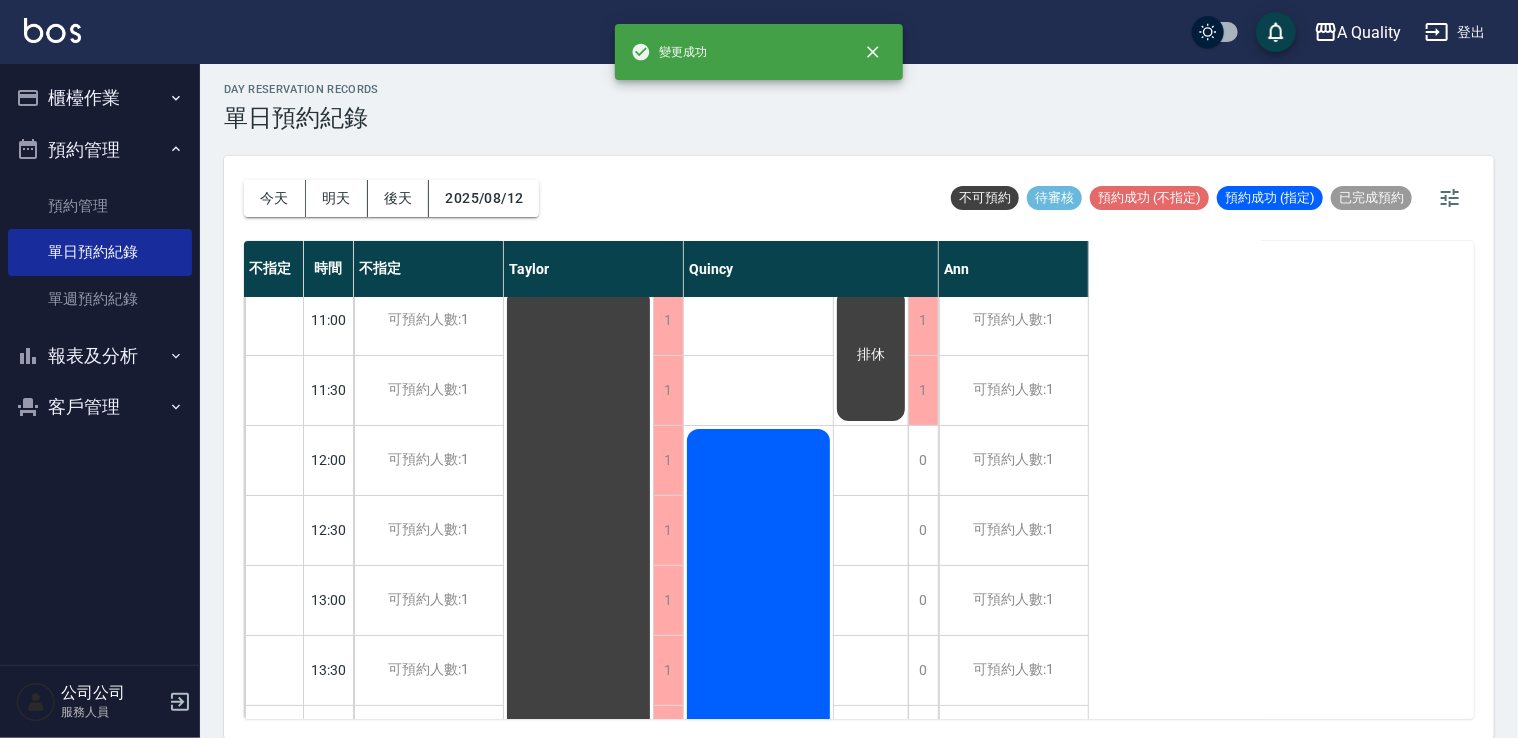 scroll, scrollTop: 0, scrollLeft: 0, axis: both 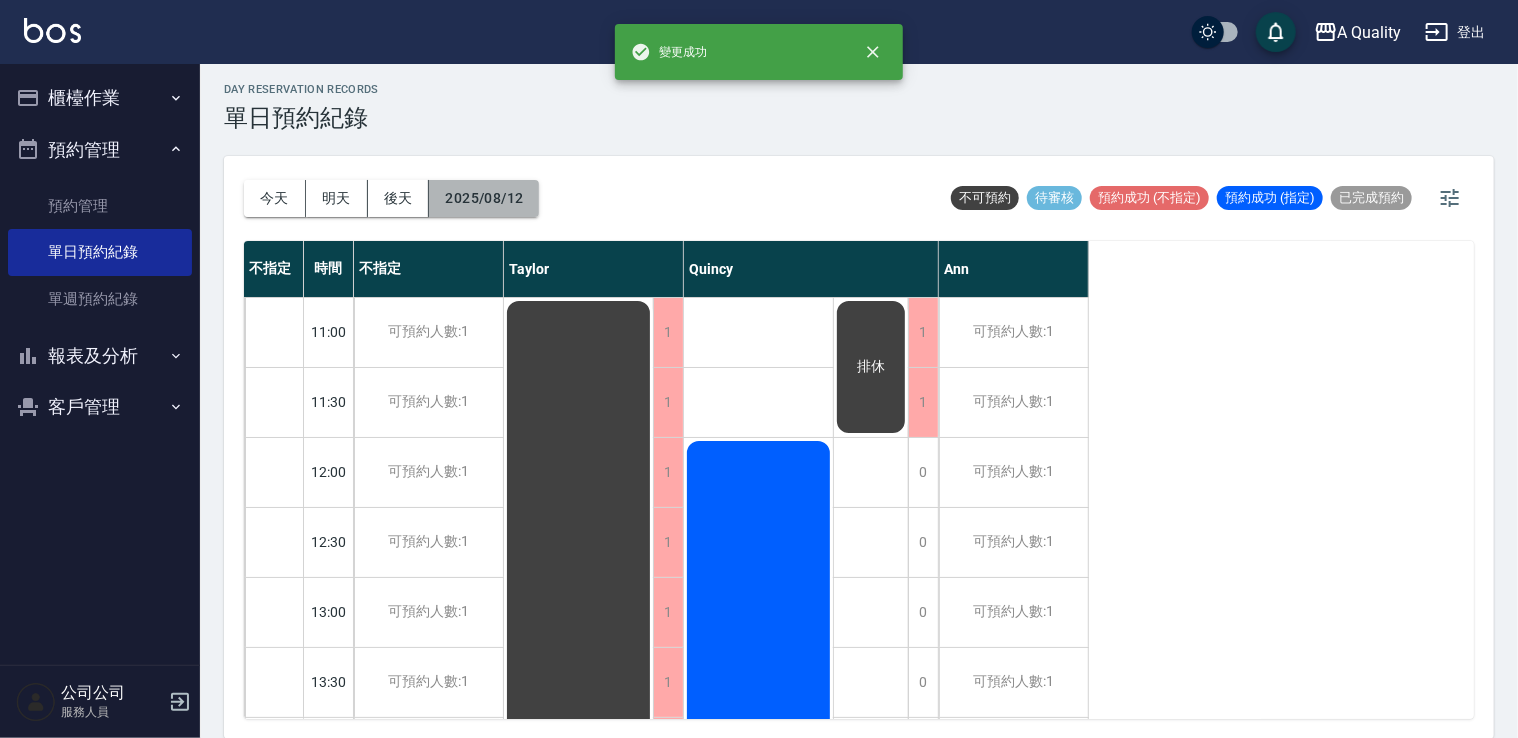 click on "2025/08/12" at bounding box center [484, 198] 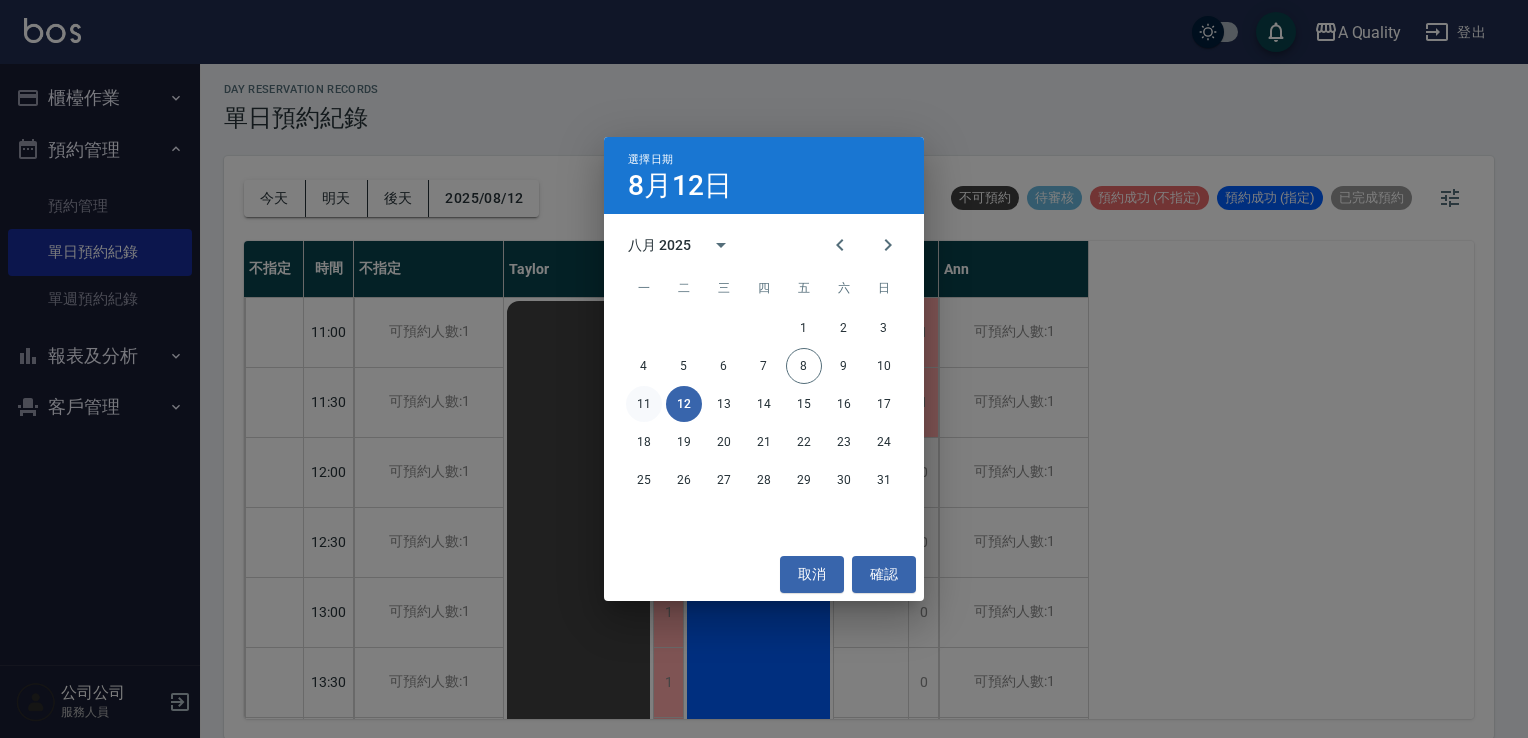 click on "11" at bounding box center [644, 404] 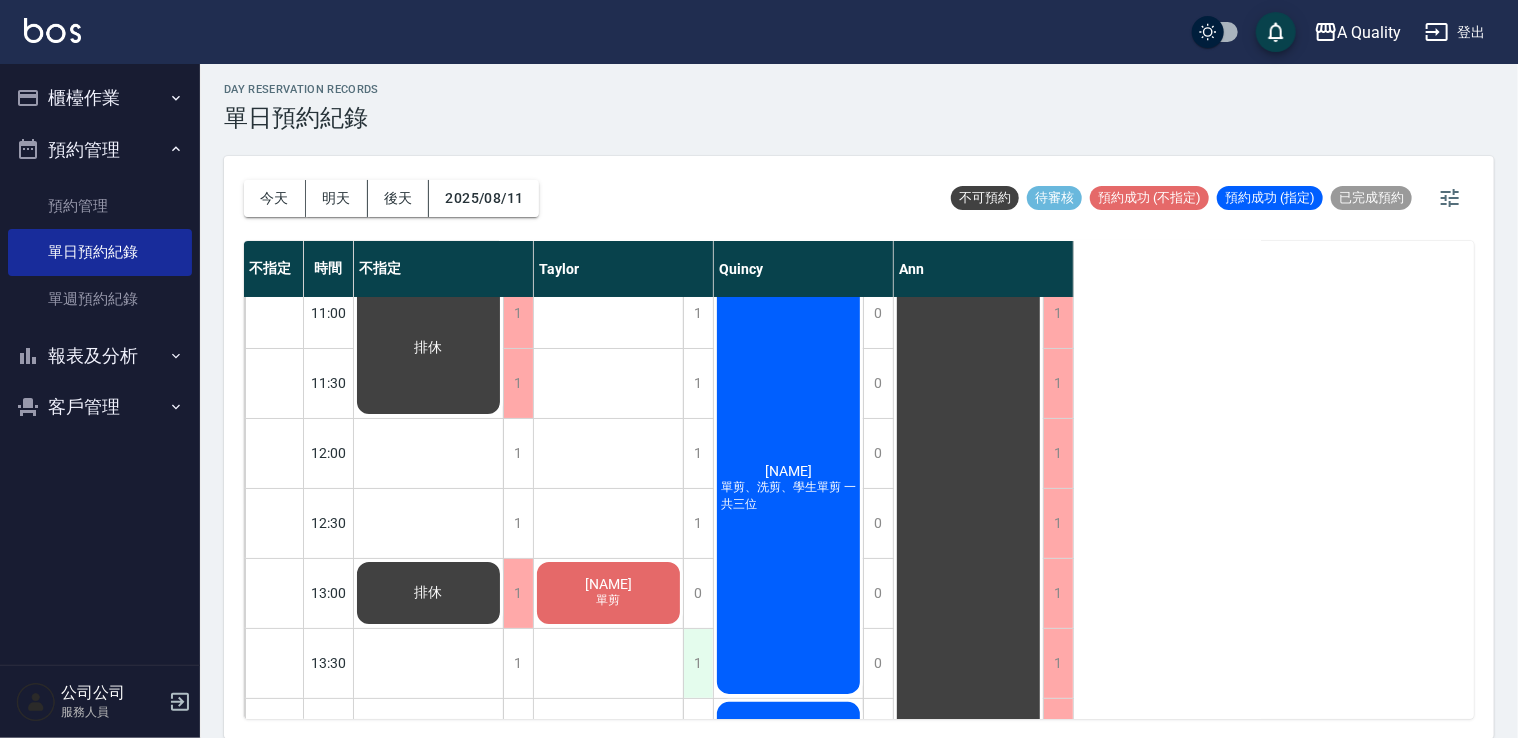 scroll, scrollTop: 0, scrollLeft: 0, axis: both 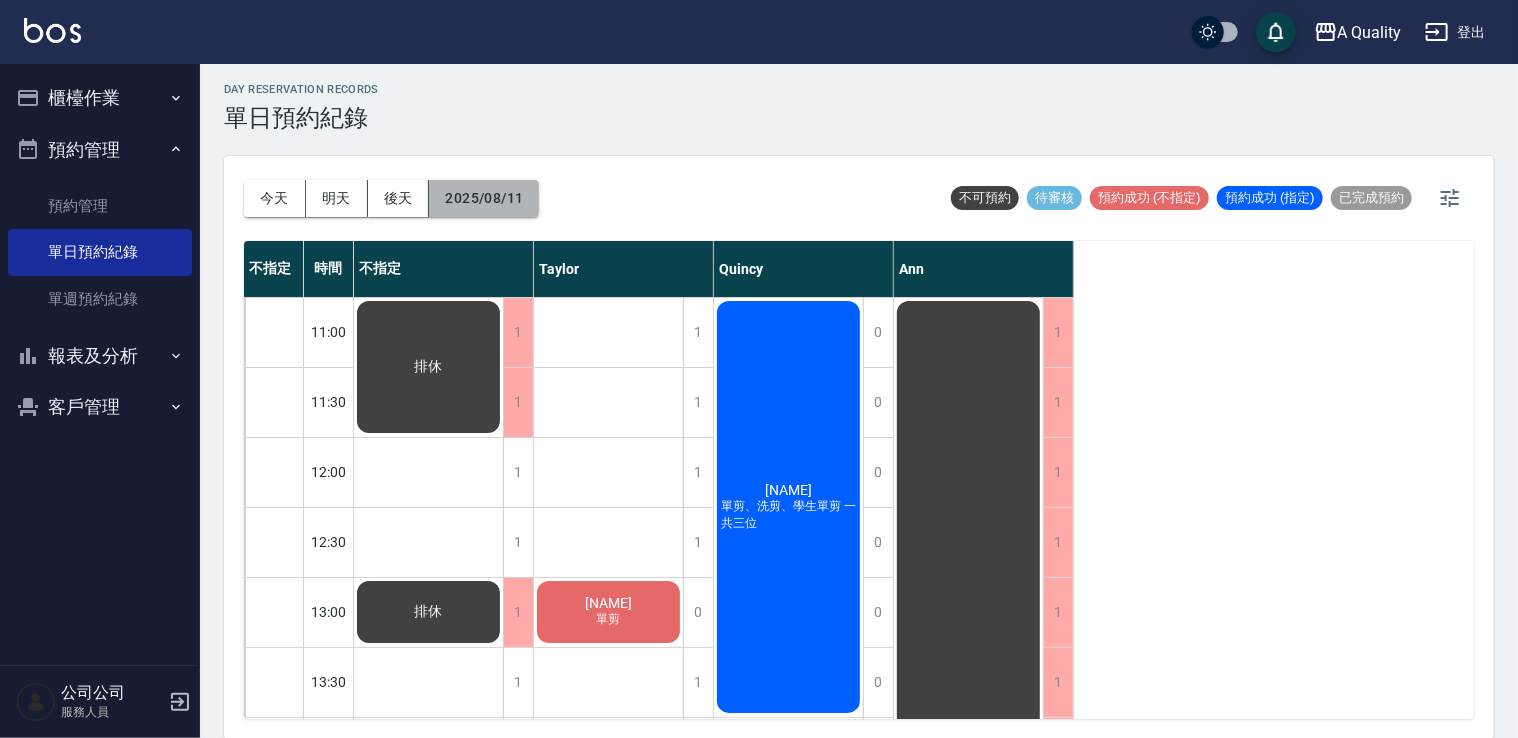 click on "2025/08/11" at bounding box center [484, 198] 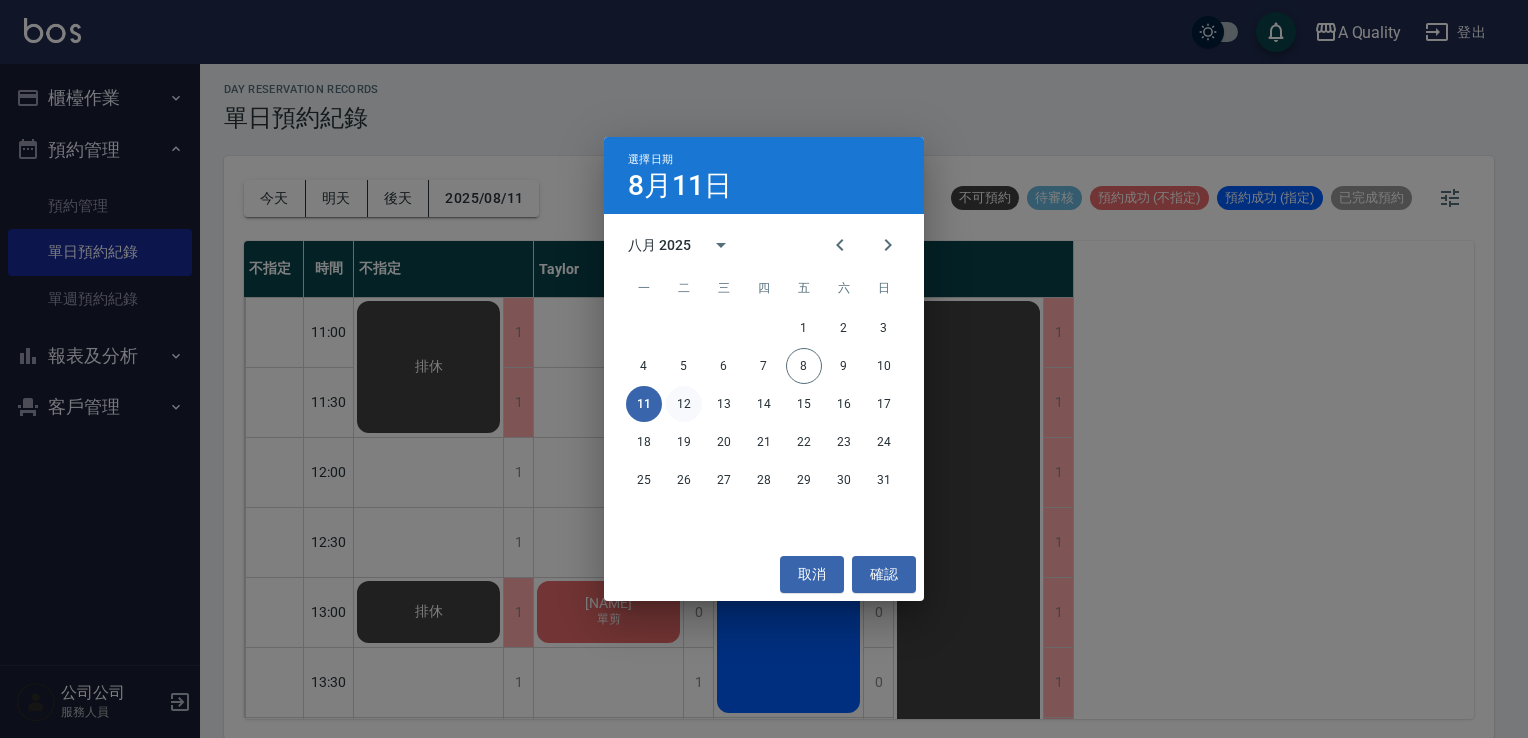 click on "12" at bounding box center (684, 404) 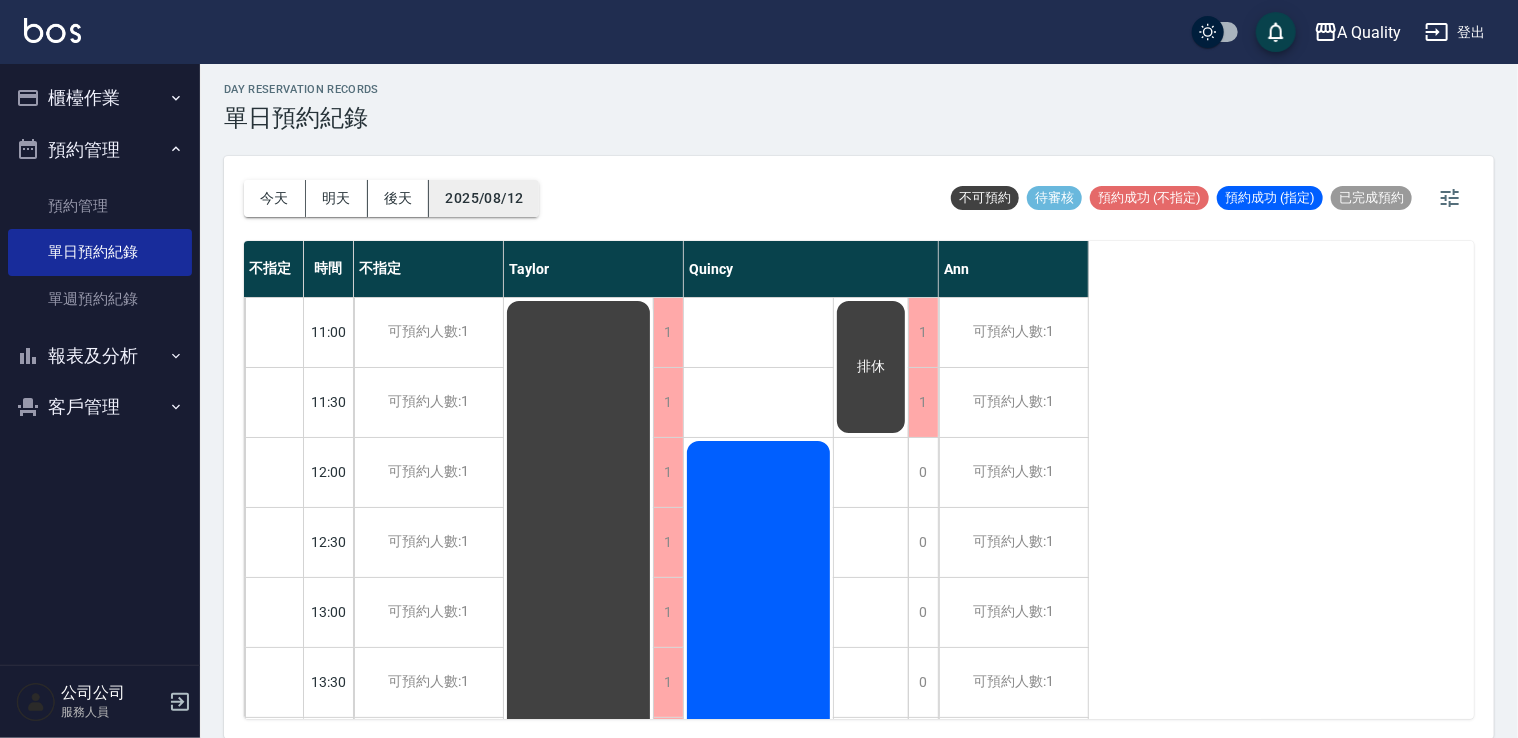 click on "今天 明天 後天 2025/08/12" at bounding box center (391, 198) 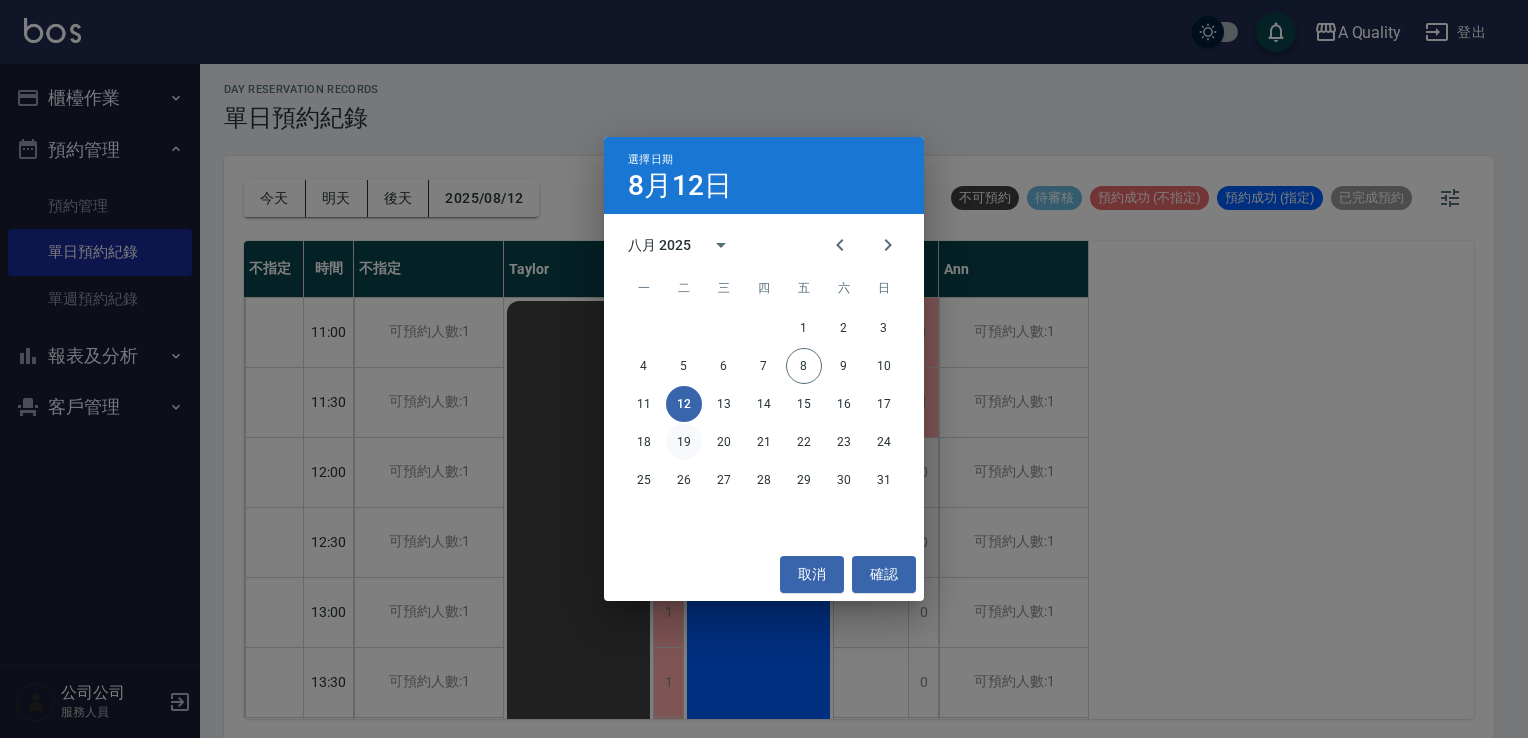 drag, startPoint x: 677, startPoint y: 446, endPoint x: 684, endPoint y: 437, distance: 11.401754 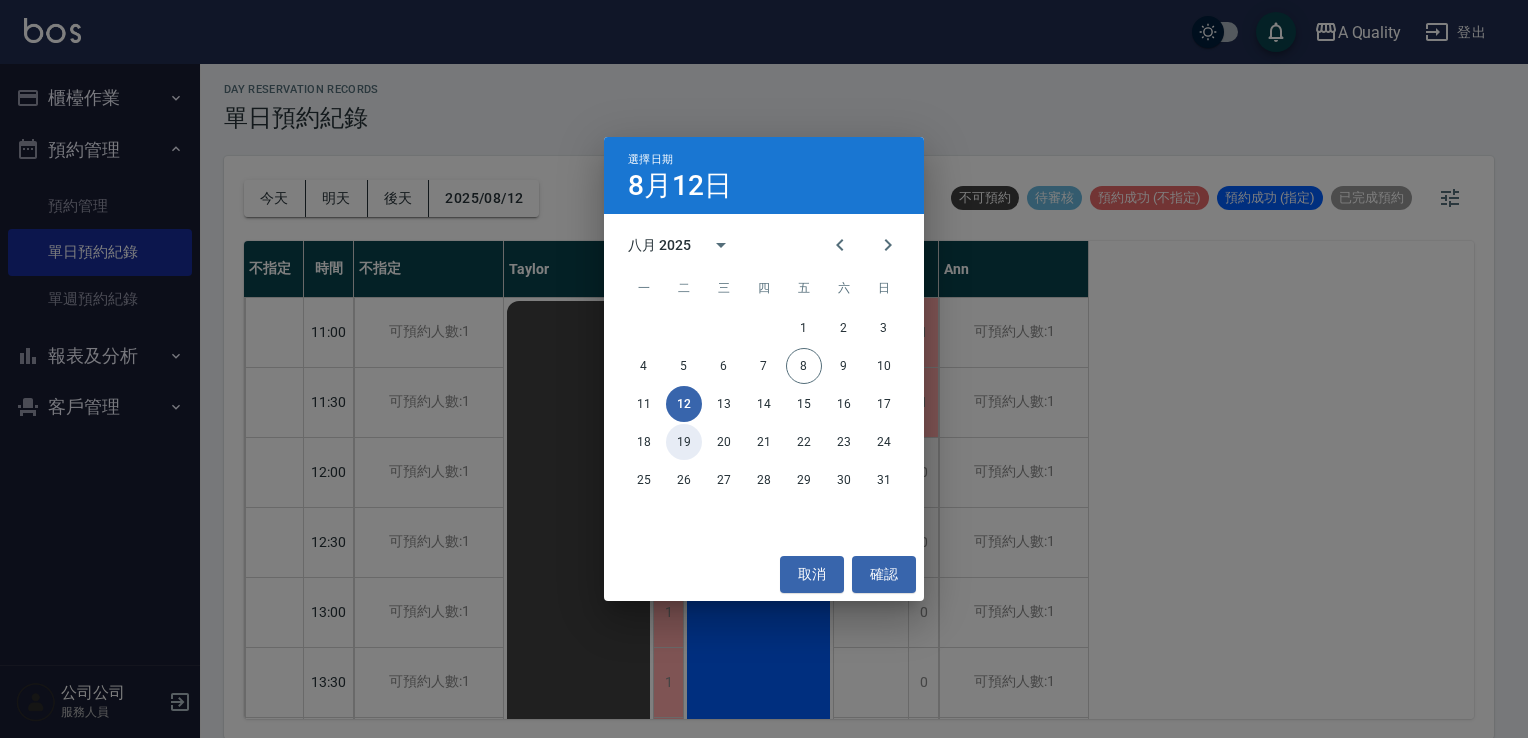 click on "19" at bounding box center [684, 442] 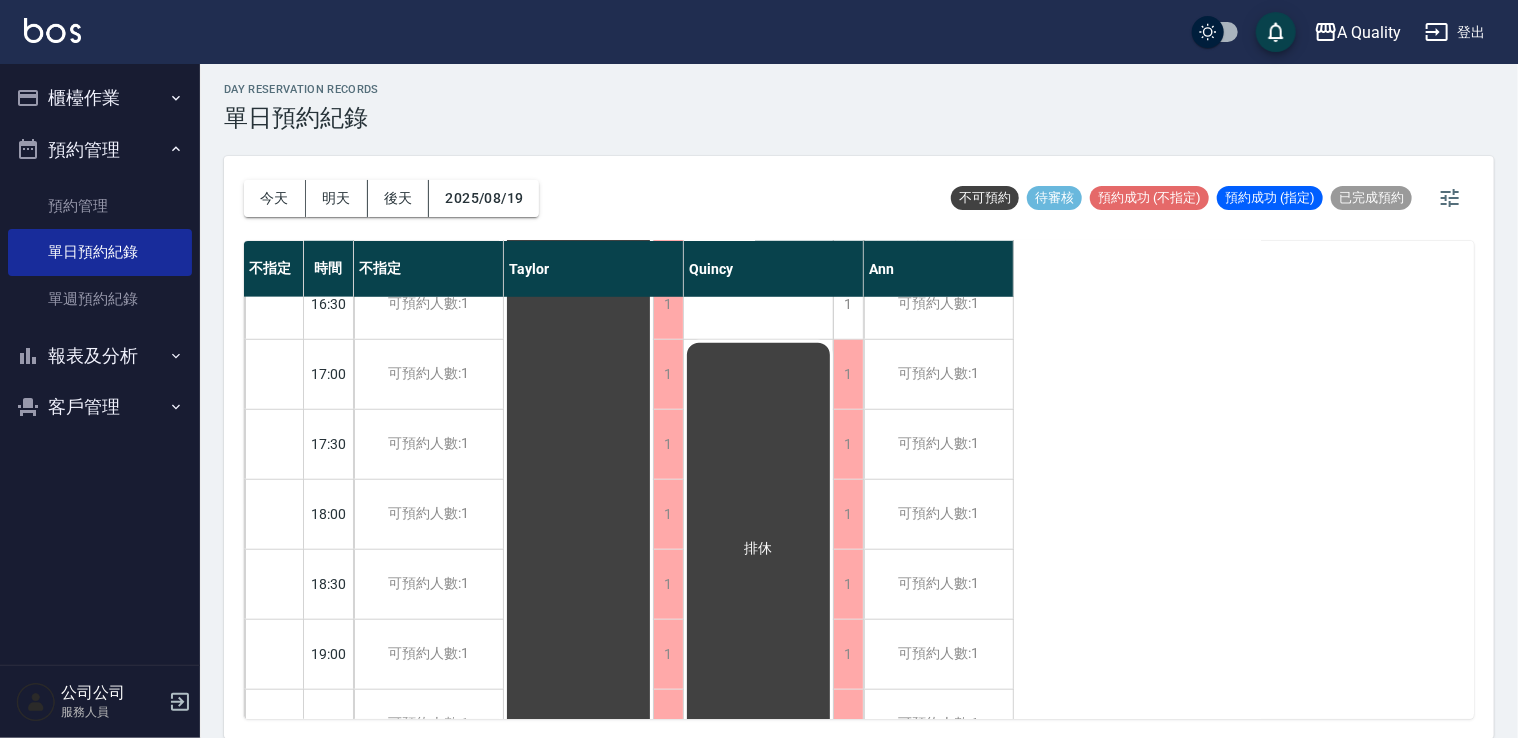 scroll, scrollTop: 653, scrollLeft: 0, axis: vertical 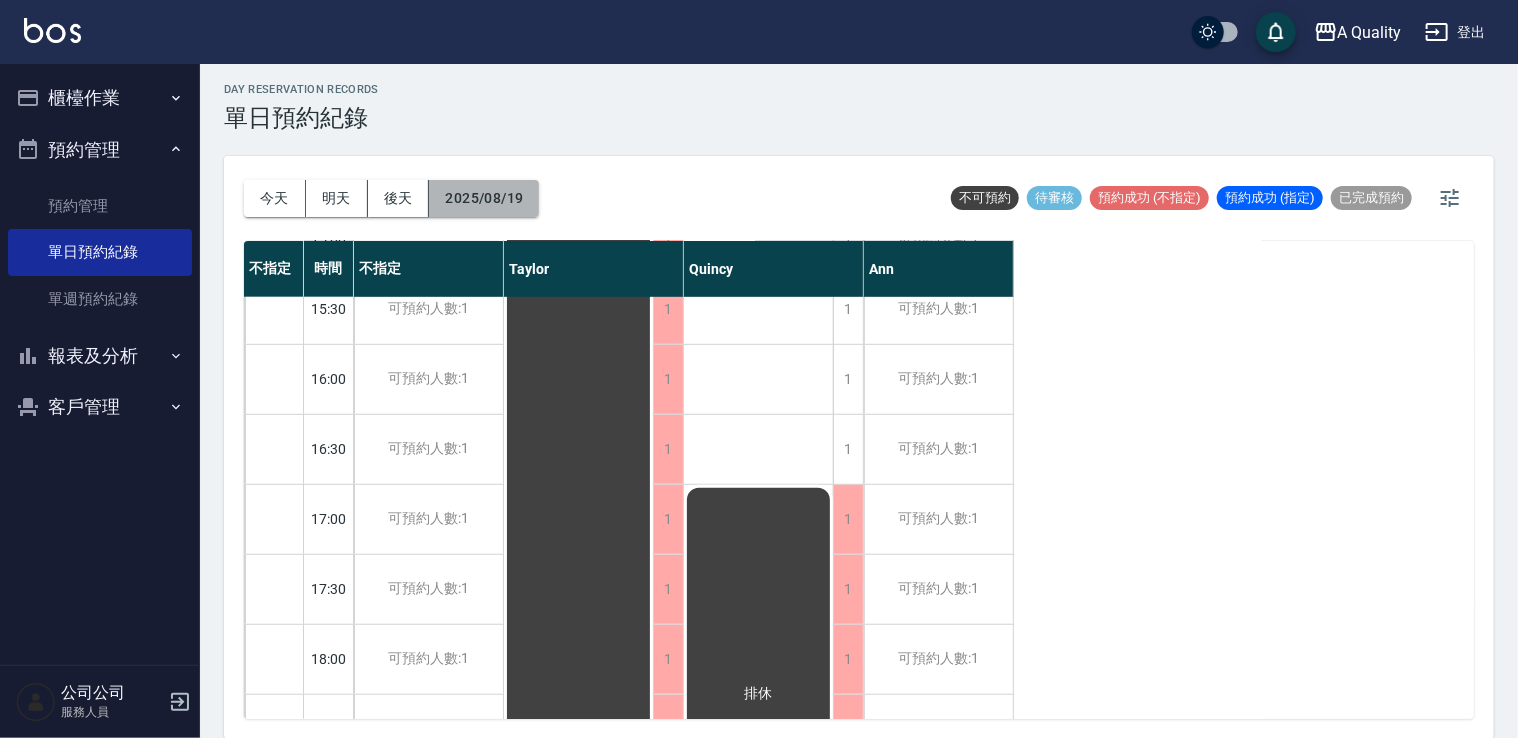 click on "2025/08/19" at bounding box center (484, 198) 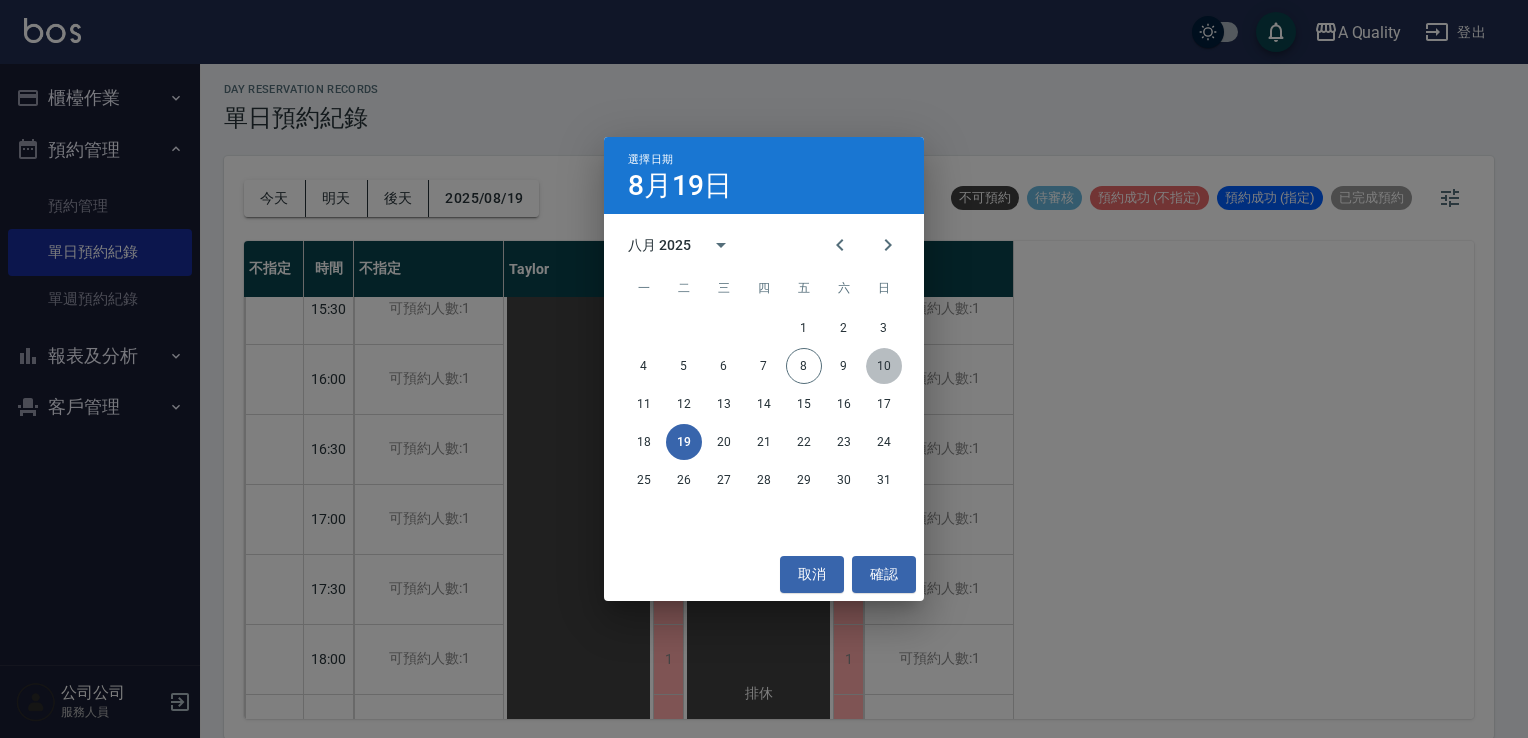 click on "10" at bounding box center (884, 366) 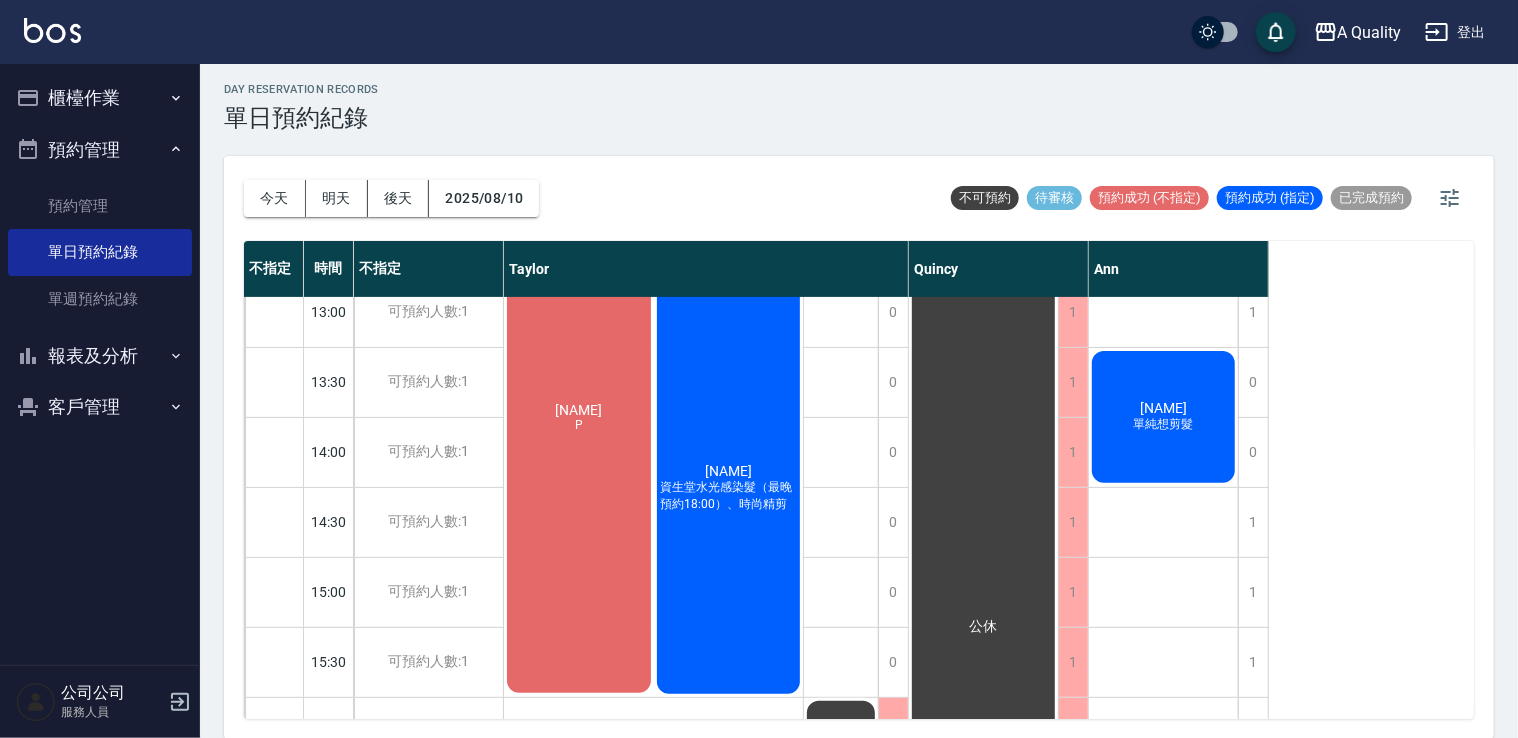 scroll, scrollTop: 500, scrollLeft: 0, axis: vertical 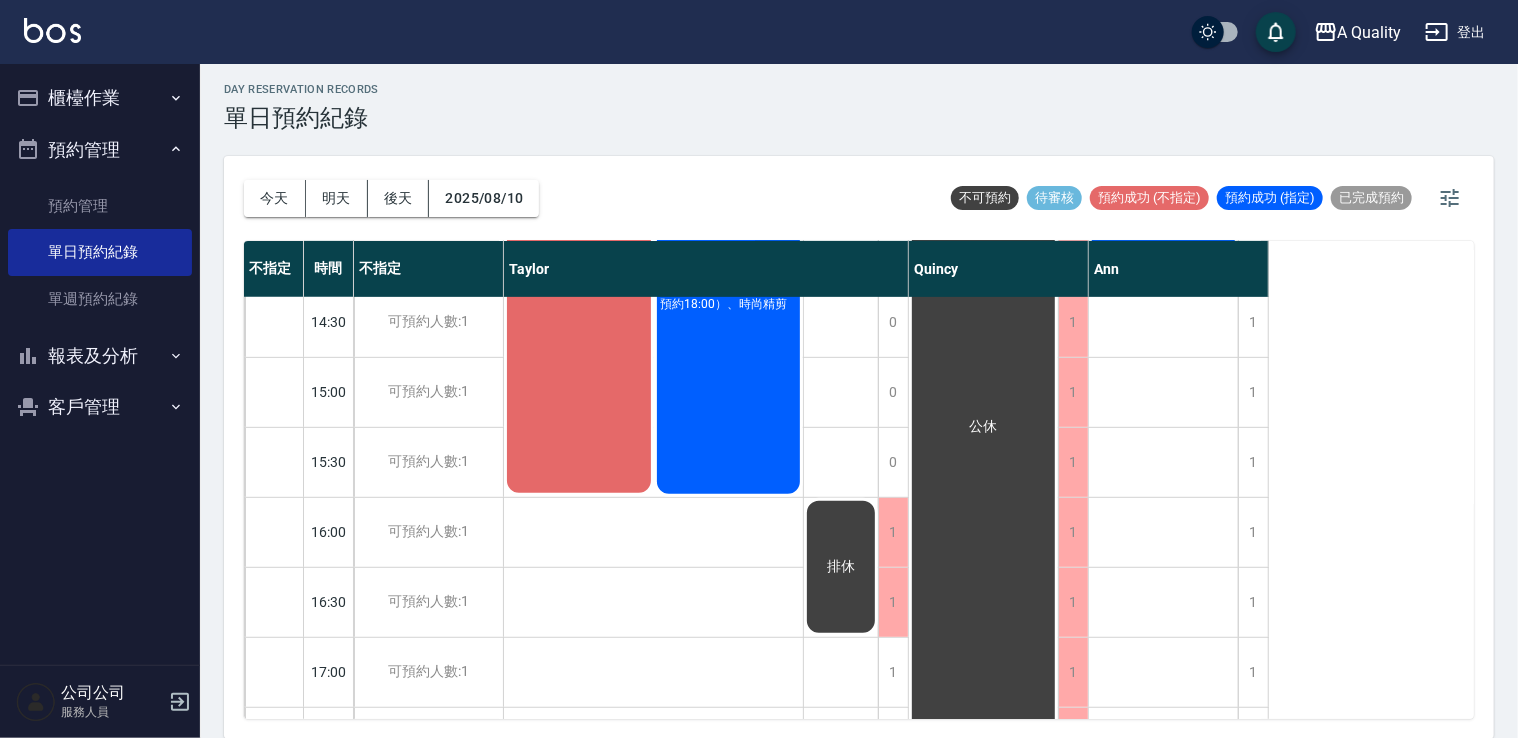 click on "藍凱俐 P" at bounding box center (579, 217) 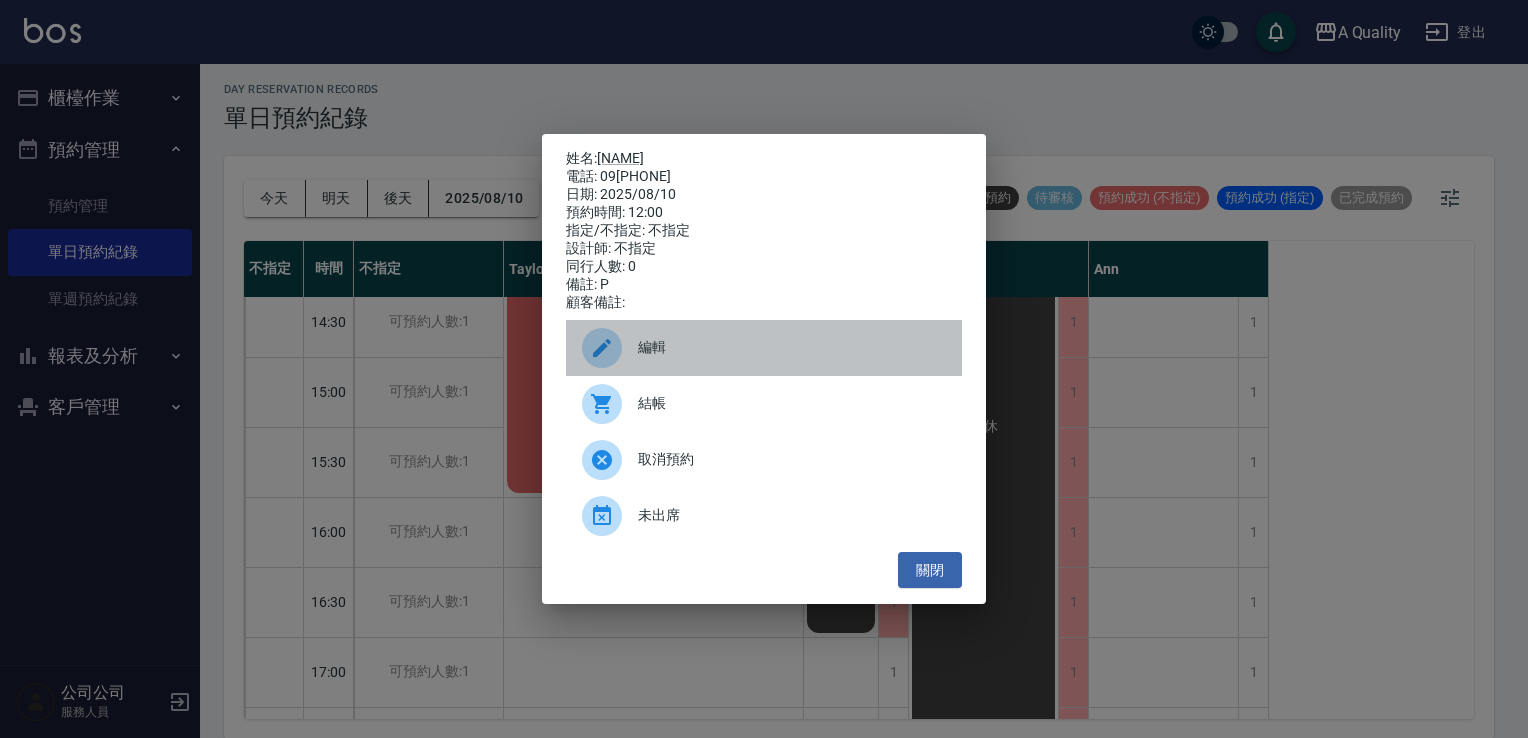 click on "編輯" at bounding box center [764, 348] 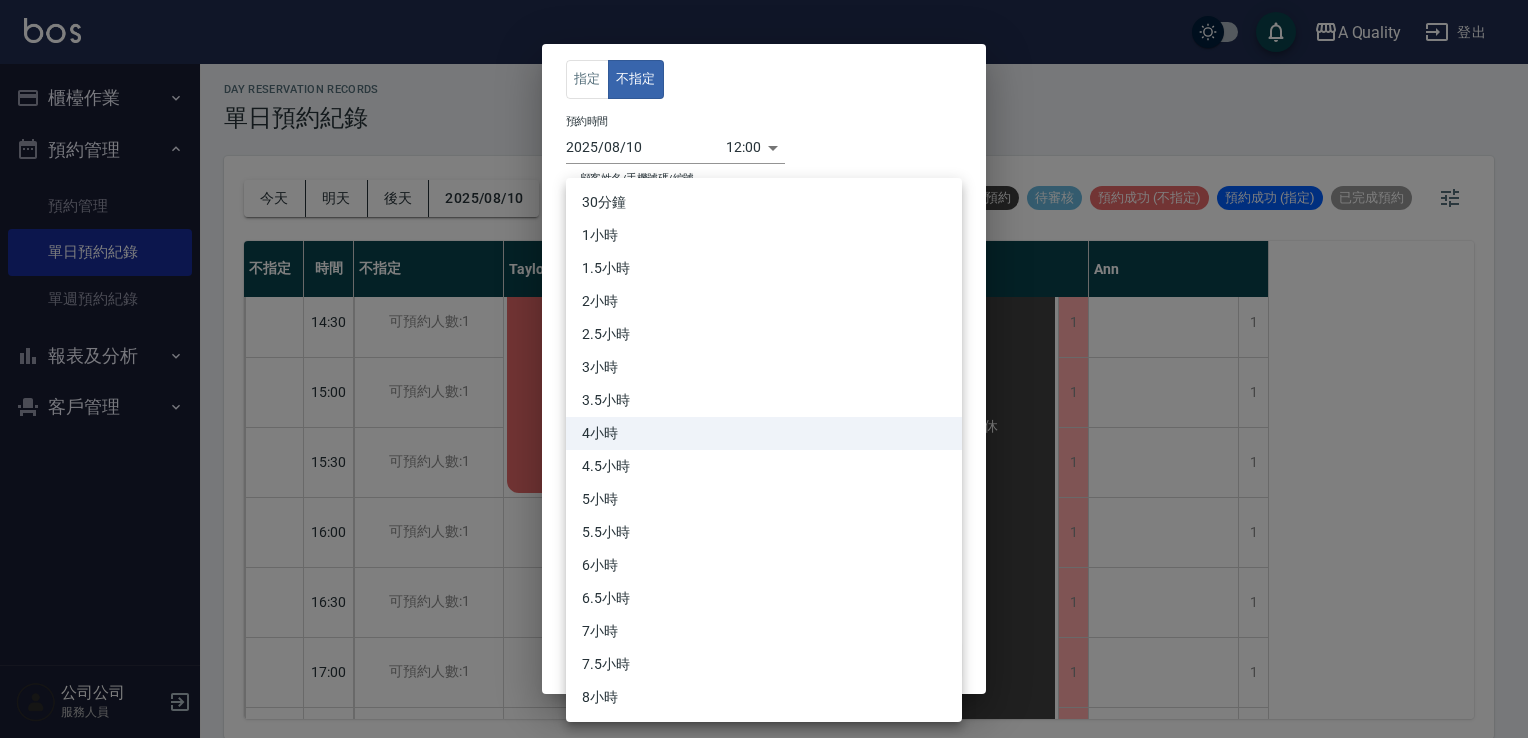 click on "A Quality 登出 櫃檯作業 打帳單 帳單列表 營業儀表板 現金收支登錄 每日結帳 排班表 現場電腦打卡 預約管理 預約管理 單日預約紀錄 單週預約紀錄 報表及分析 報表目錄 店家日報表 互助日報表 互助排行榜 互助點數明細 設計師日報表 設計師業績分析表 設計師排行榜 店販抽成明細 每日非現金明細 客戶管理 客戶列表 卡券管理 入金管理 公司公司 服務人員 day Reservation records 單日預約紀錄 今天 明天 後天 2025/08/10 不可預約 待審核 預約成功 (不指定) 預約成功 (指定) 已完成預約 不指定 時間 不指定 Taylor Quincy Ann 11:00 11:30 12:00 12:30 13:00 13:30 14:00 14:30 15:00 15:30 16:00 16:30 17:00 17:30 18:00 18:30 19:00 19:30 可預約人數:1 可預約人數:1 可預約人數:1 可預約人數:1 可預約人數:1 可預約人數:1 可預約人數:1 可預約人數:1 可預約人數:1 可預約人數:1 可預約人數:1 可預約人數:1 可預約人數:1 1 1" at bounding box center [764, 367] 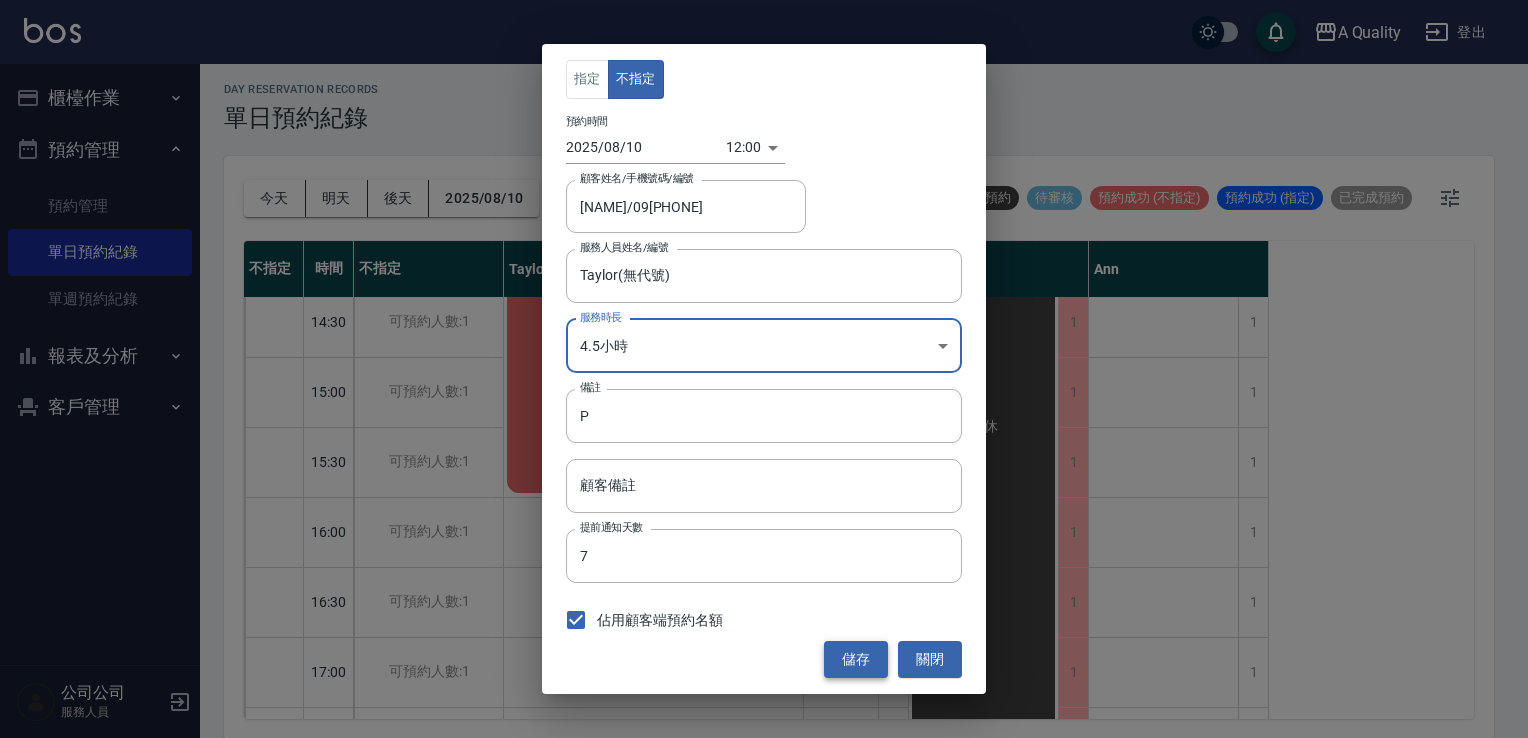 click on "儲存" at bounding box center [856, 659] 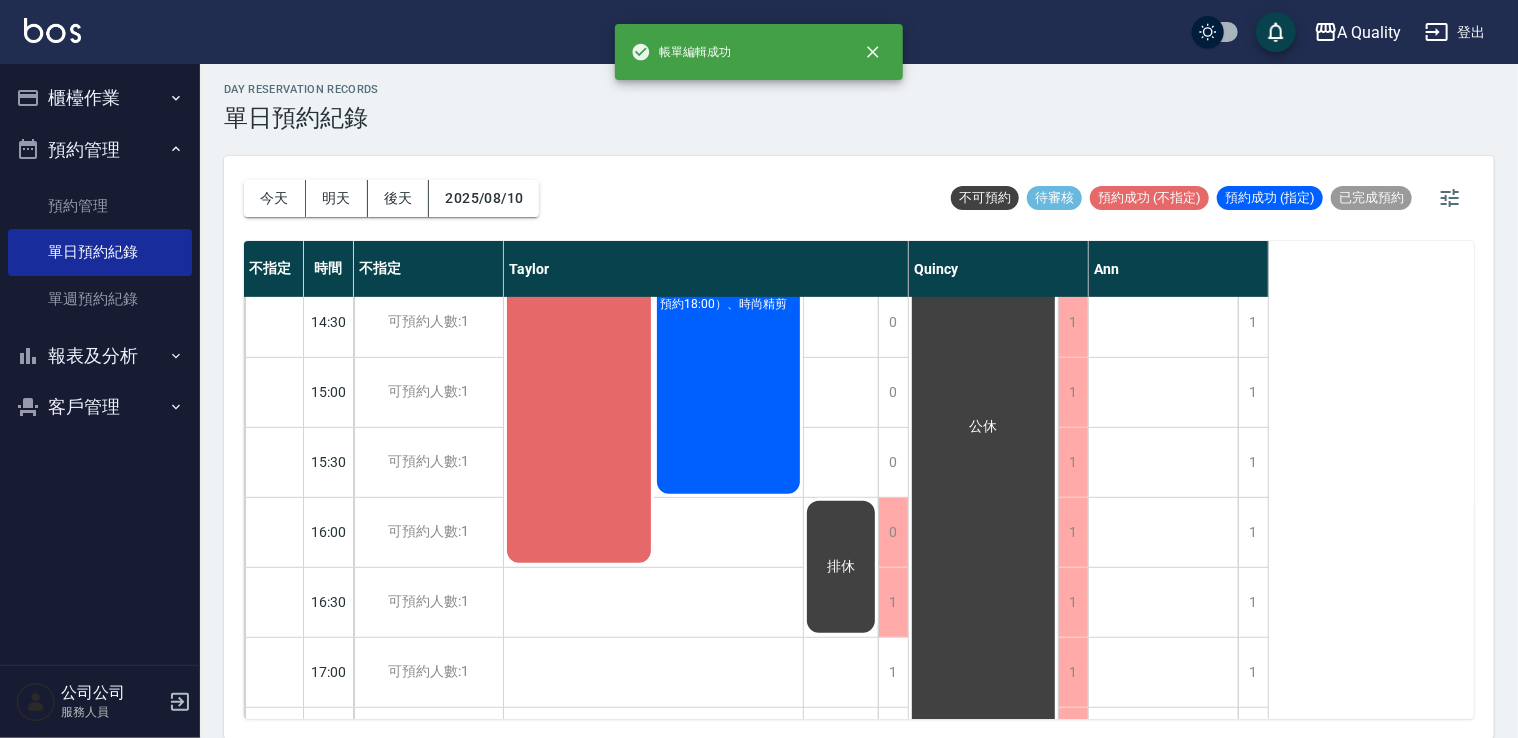 click on "排休" at bounding box center [578, 245] 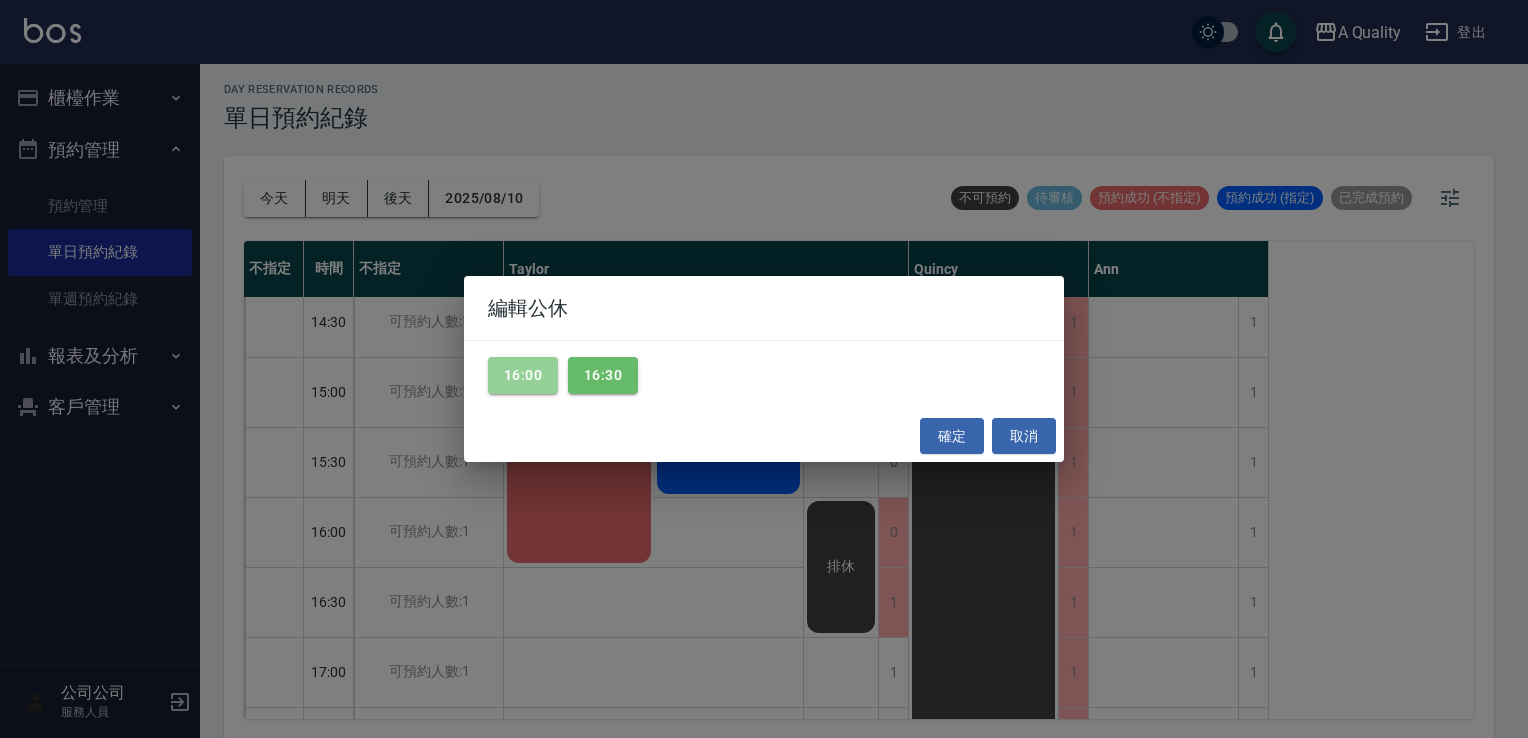drag, startPoint x: 533, startPoint y: 370, endPoint x: 895, endPoint y: 454, distance: 371.61807 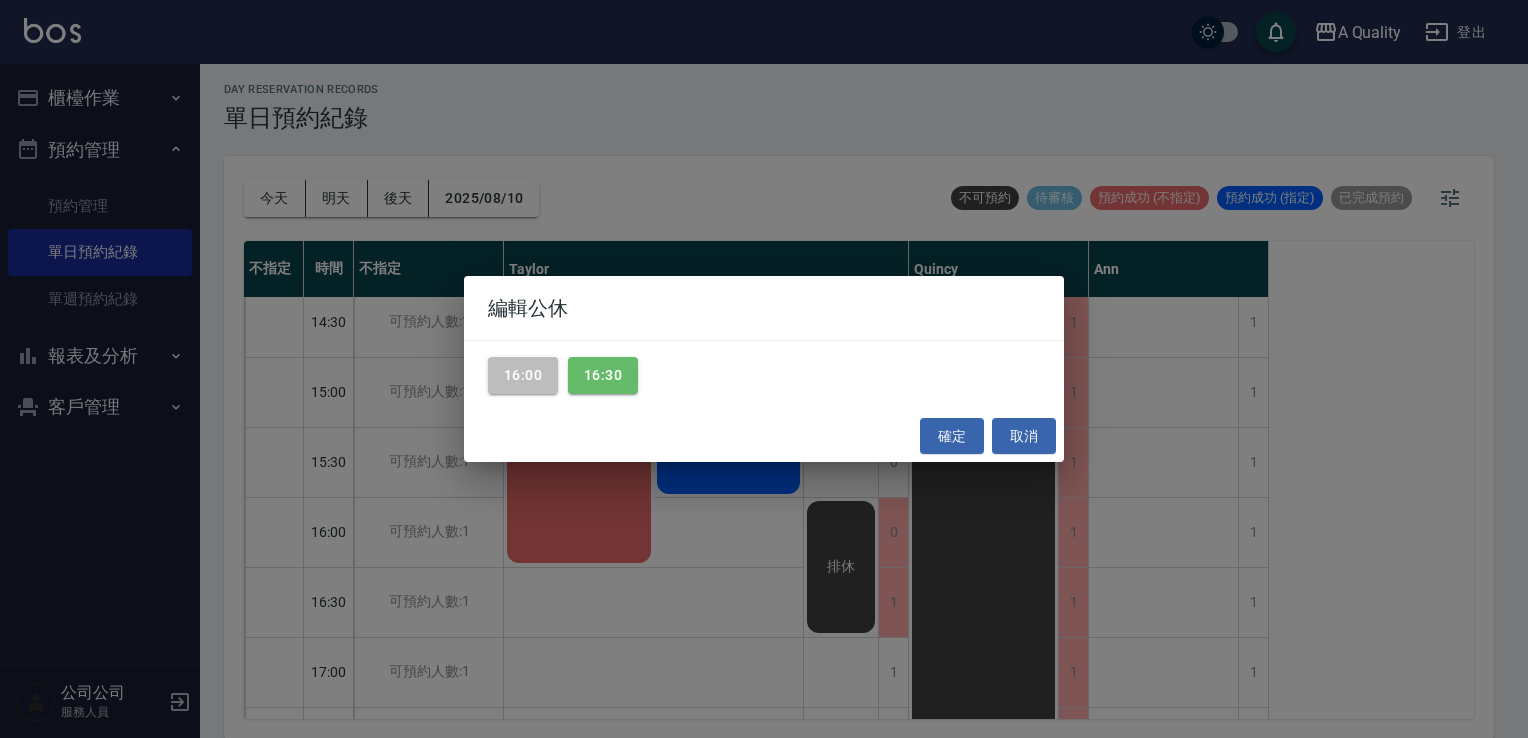 click on "確定" at bounding box center [952, 436] 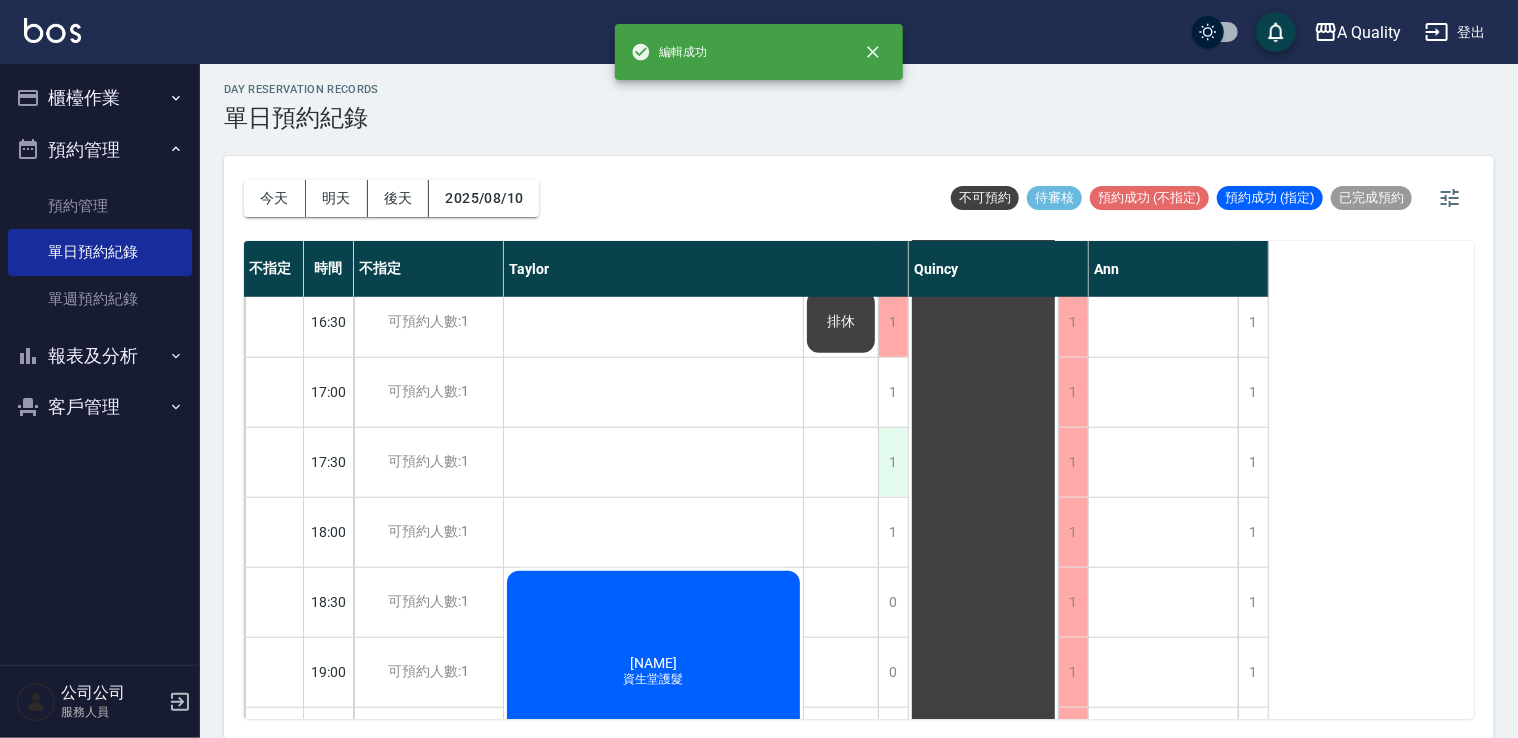 scroll, scrollTop: 800, scrollLeft: 0, axis: vertical 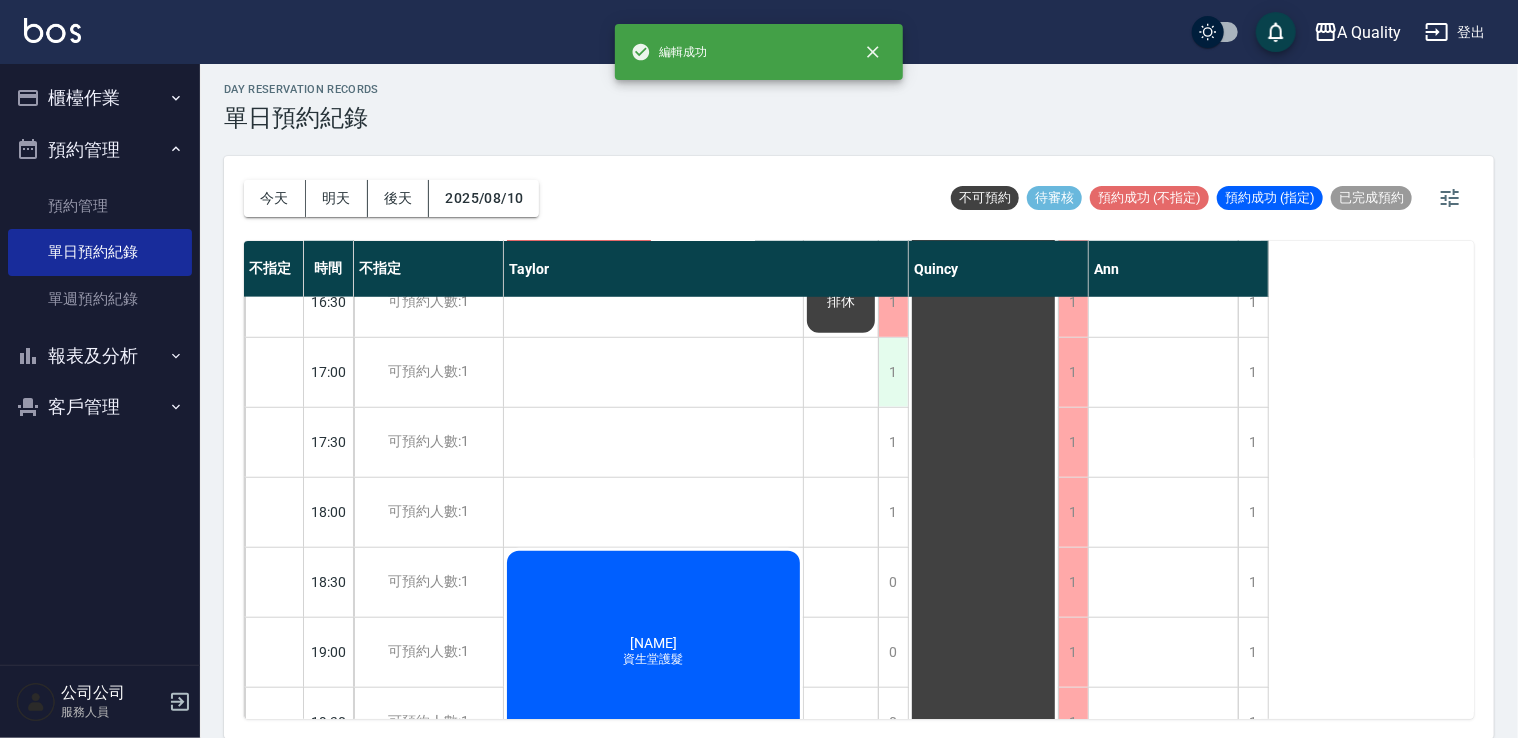 click on "1" at bounding box center [893, 372] 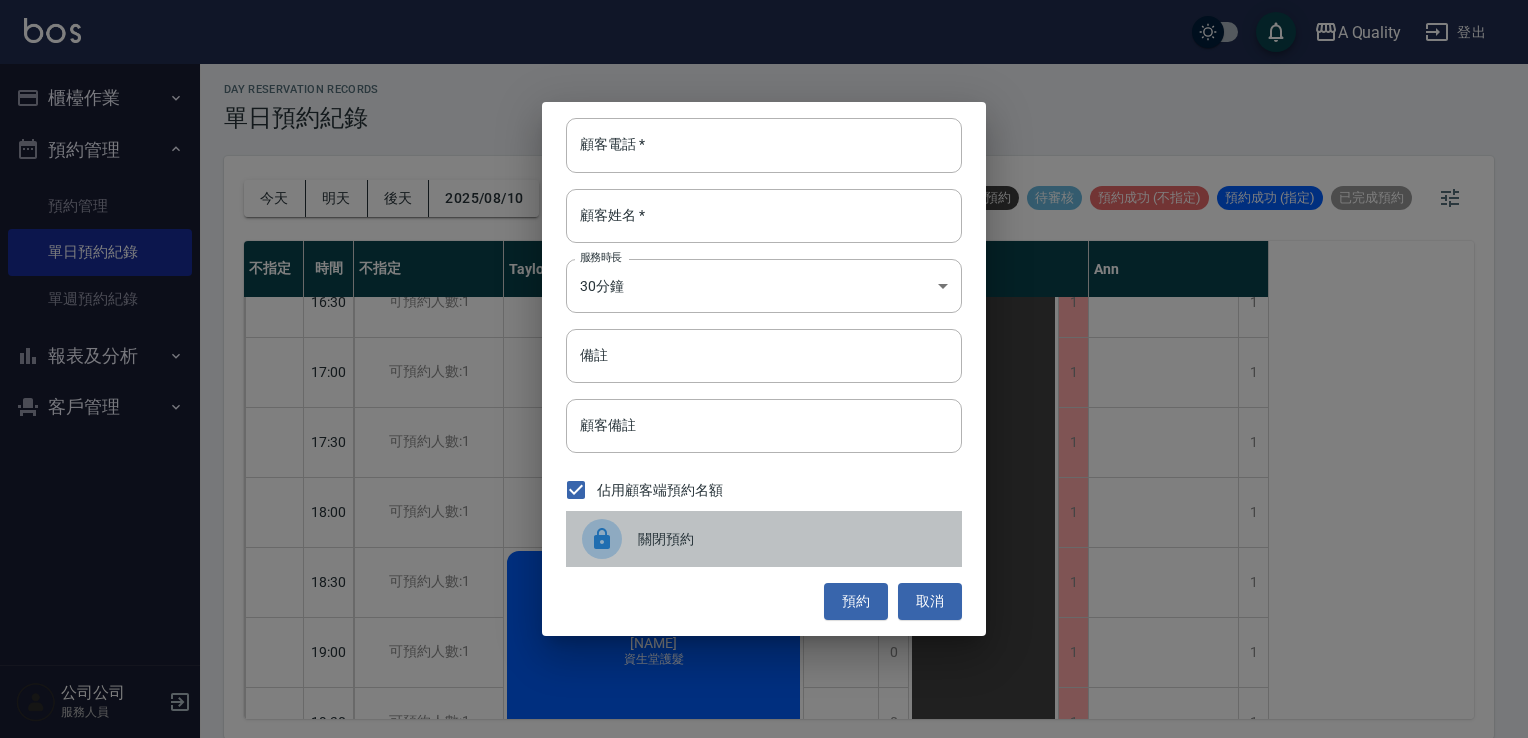 click at bounding box center (610, 539) 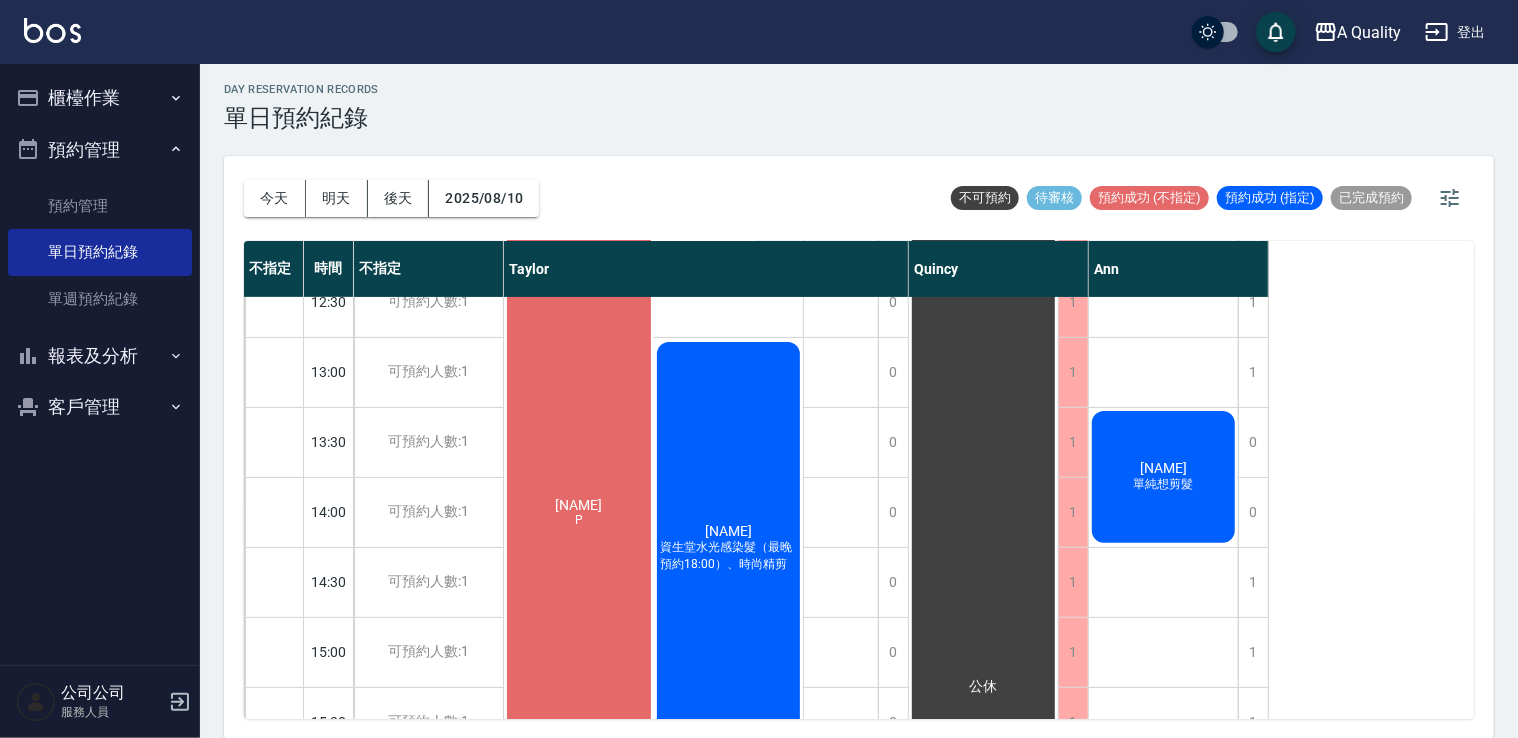 scroll, scrollTop: 300, scrollLeft: 0, axis: vertical 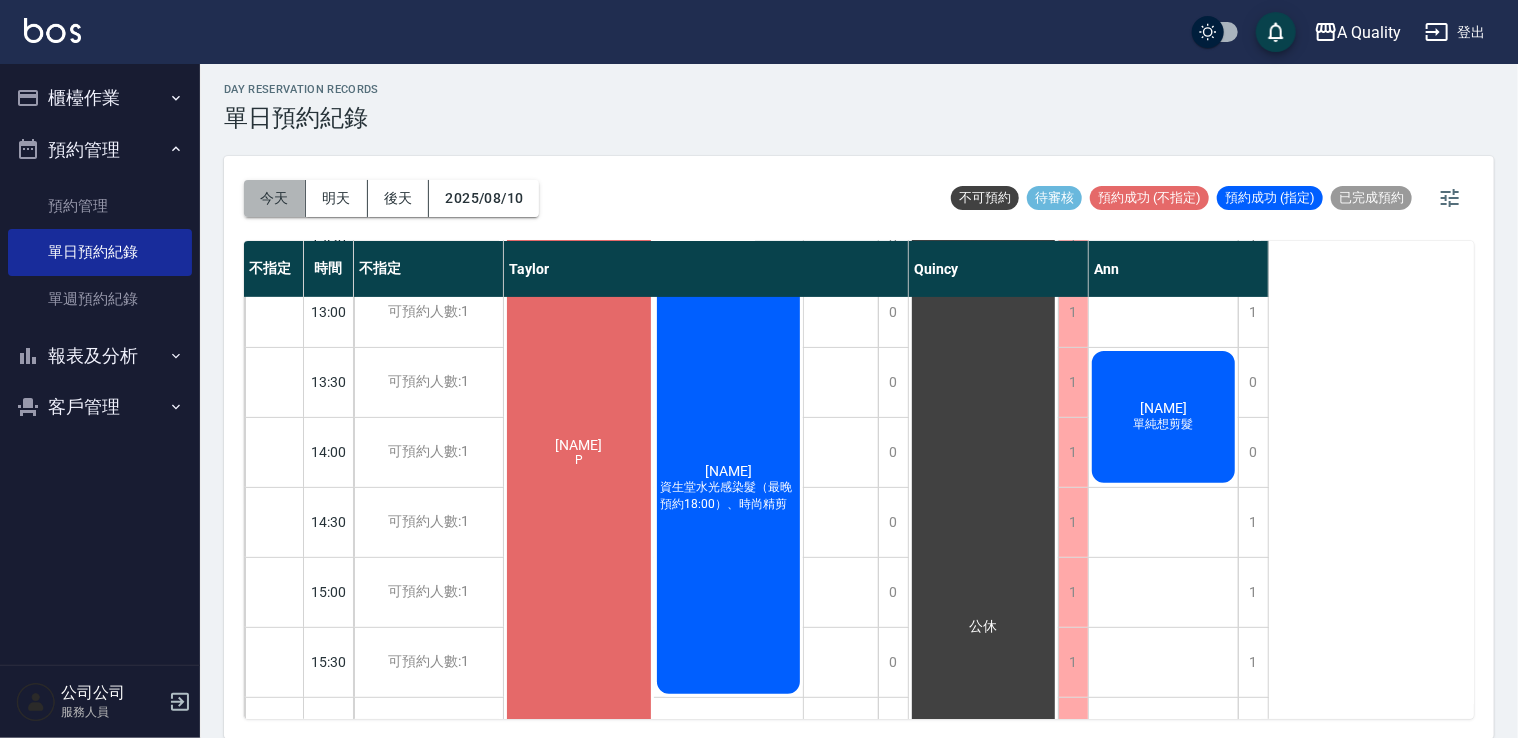 click on "今天" at bounding box center [275, 198] 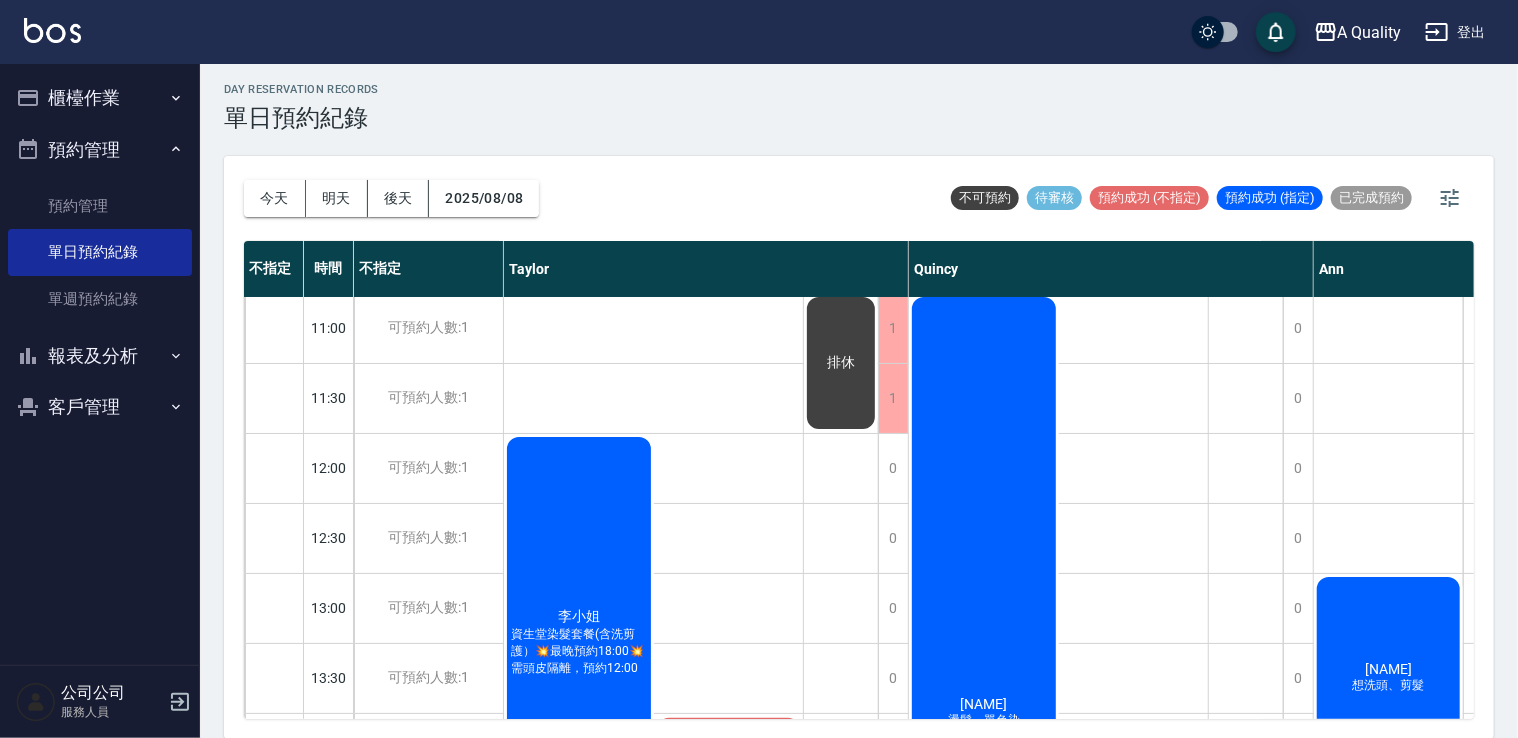 scroll, scrollTop: 0, scrollLeft: 0, axis: both 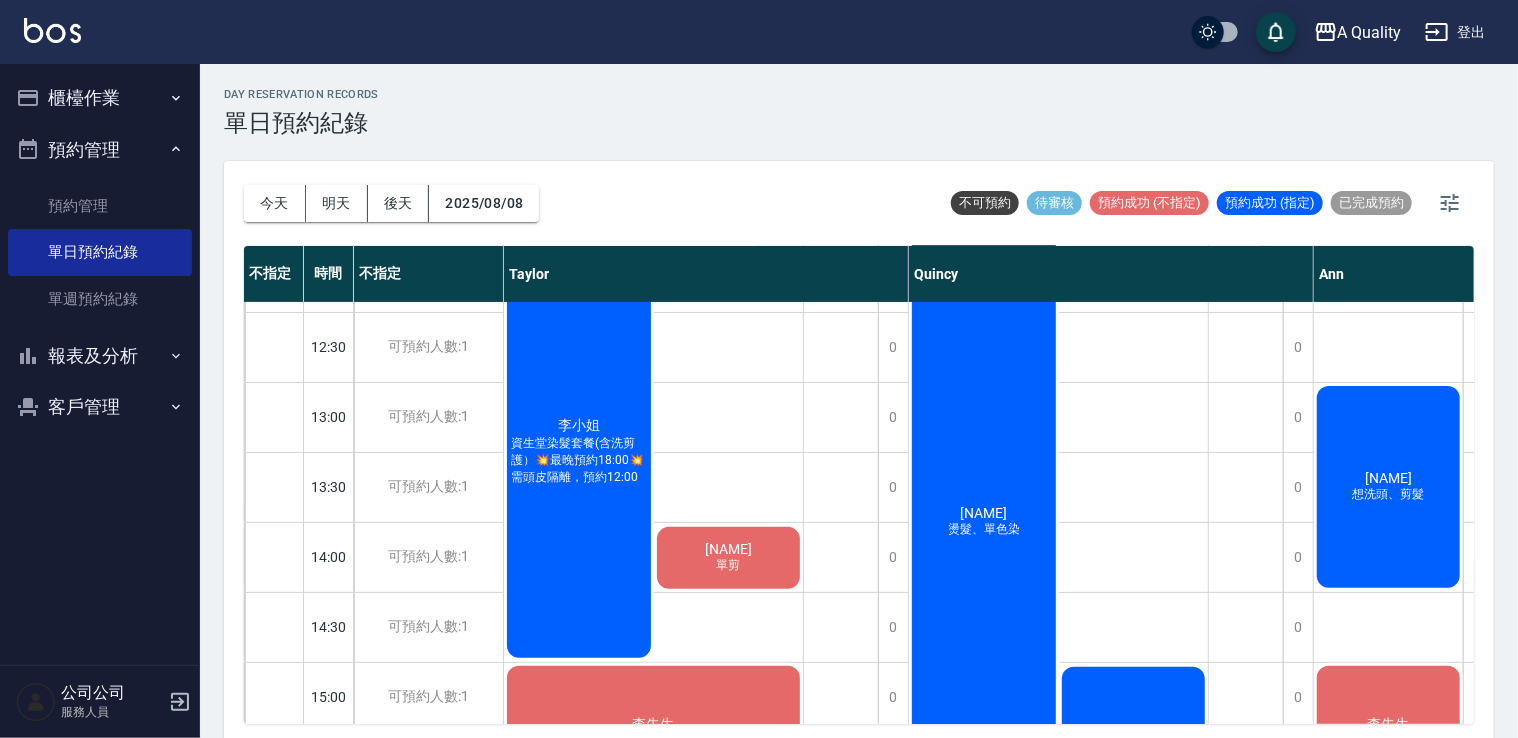 click on "李小姐 資生堂染髮套餐(含洗剪護）💥最晚預約18:00💥 需頭皮隔離，預約12:00" at bounding box center [579, 452] 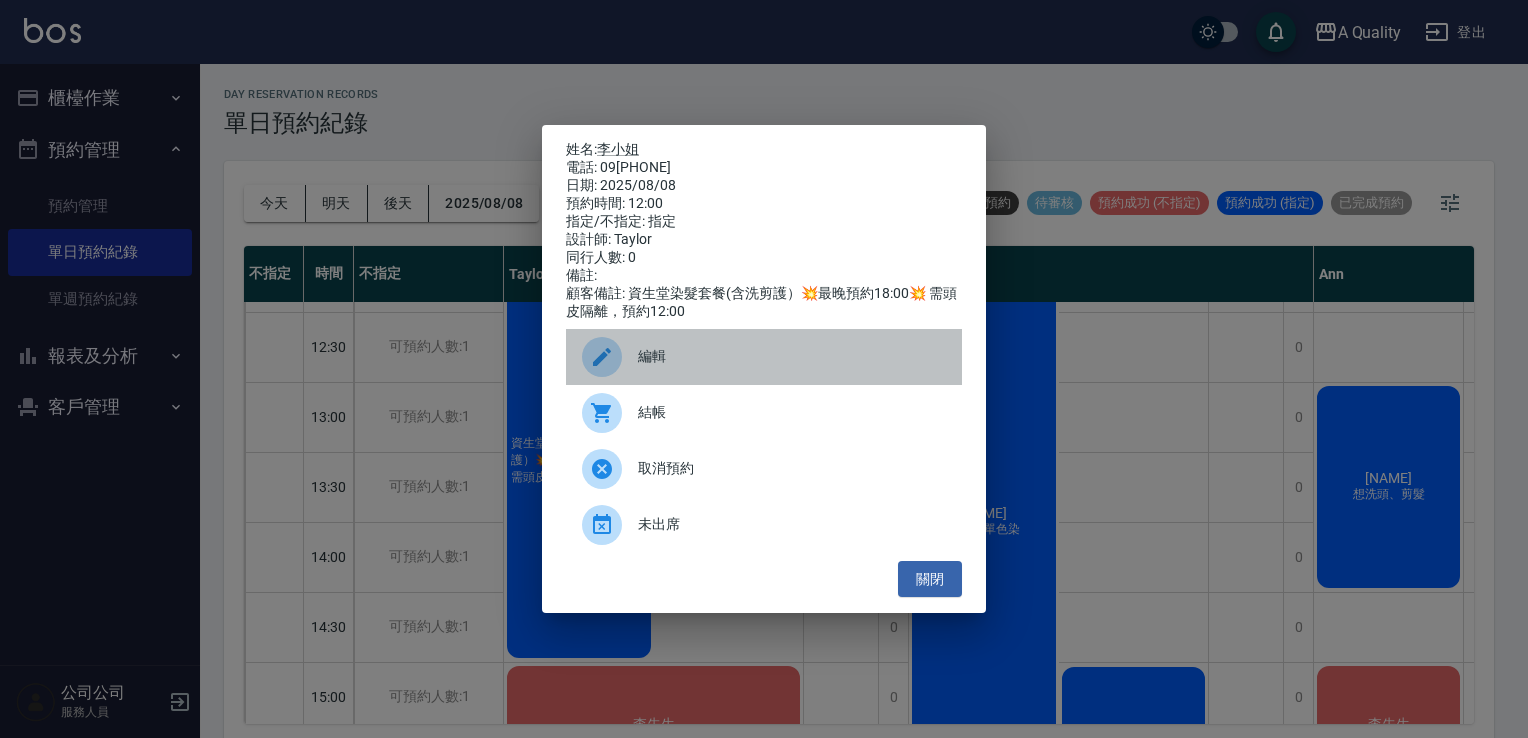 click on "編輯" at bounding box center (792, 356) 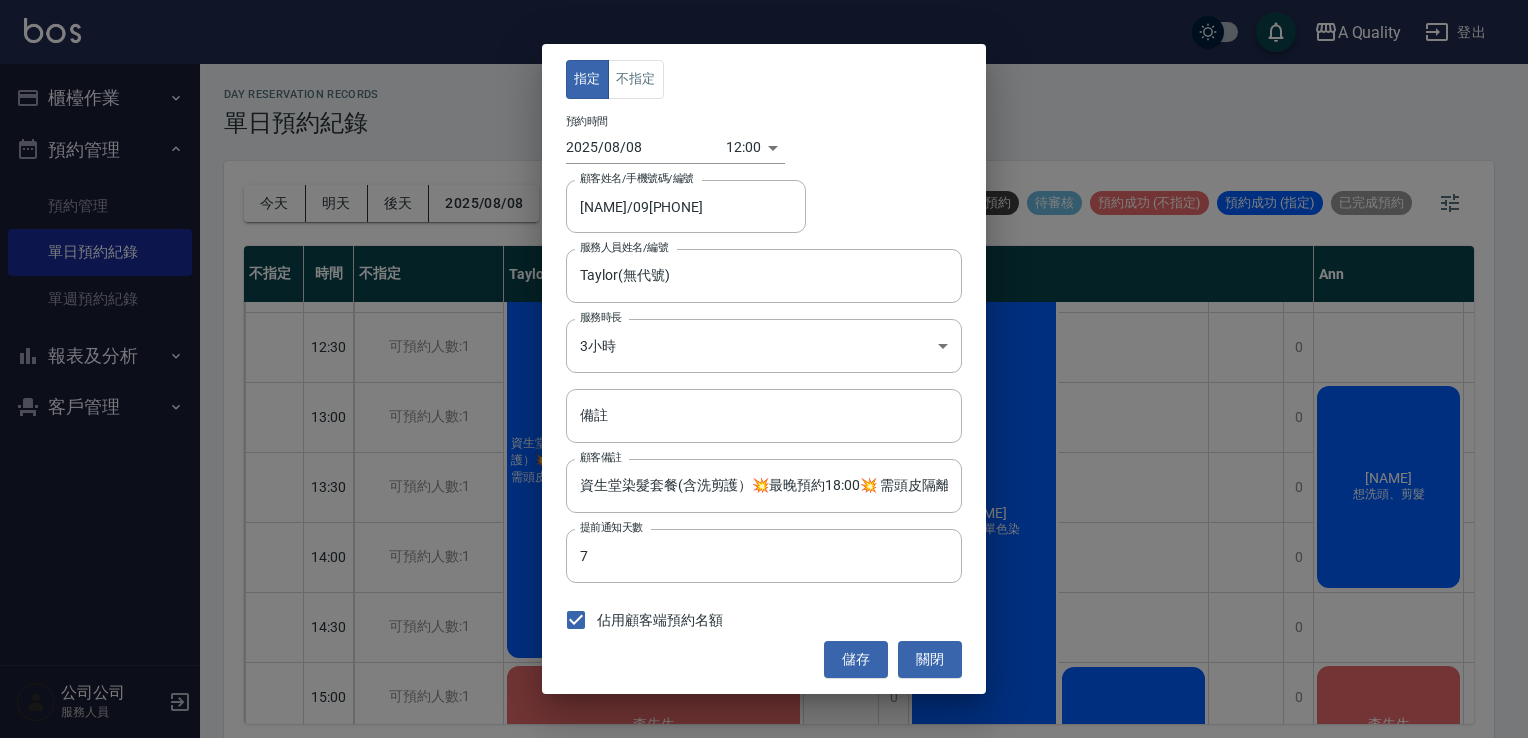click on "指定 不指定 預約時間 2025/08/08 12:00 1754625600000 顧客姓名/手機號碼/編號 李小姐/0975600638 顧客姓名/手機號碼/編號 服務人員姓名/編號 Taylor(無代號) 服務人員姓名/編號 服務時長 3小時 6 服務時長 備註 備註 顧客備註 資生堂染髮套餐(含洗剪護）💥最晚預約18:00💥 需頭皮隔離，預約12:00 顧客備註 提前通知天數 7 提前通知天數 佔用顧客端預約名額 儲存 關閉" at bounding box center [764, 368] 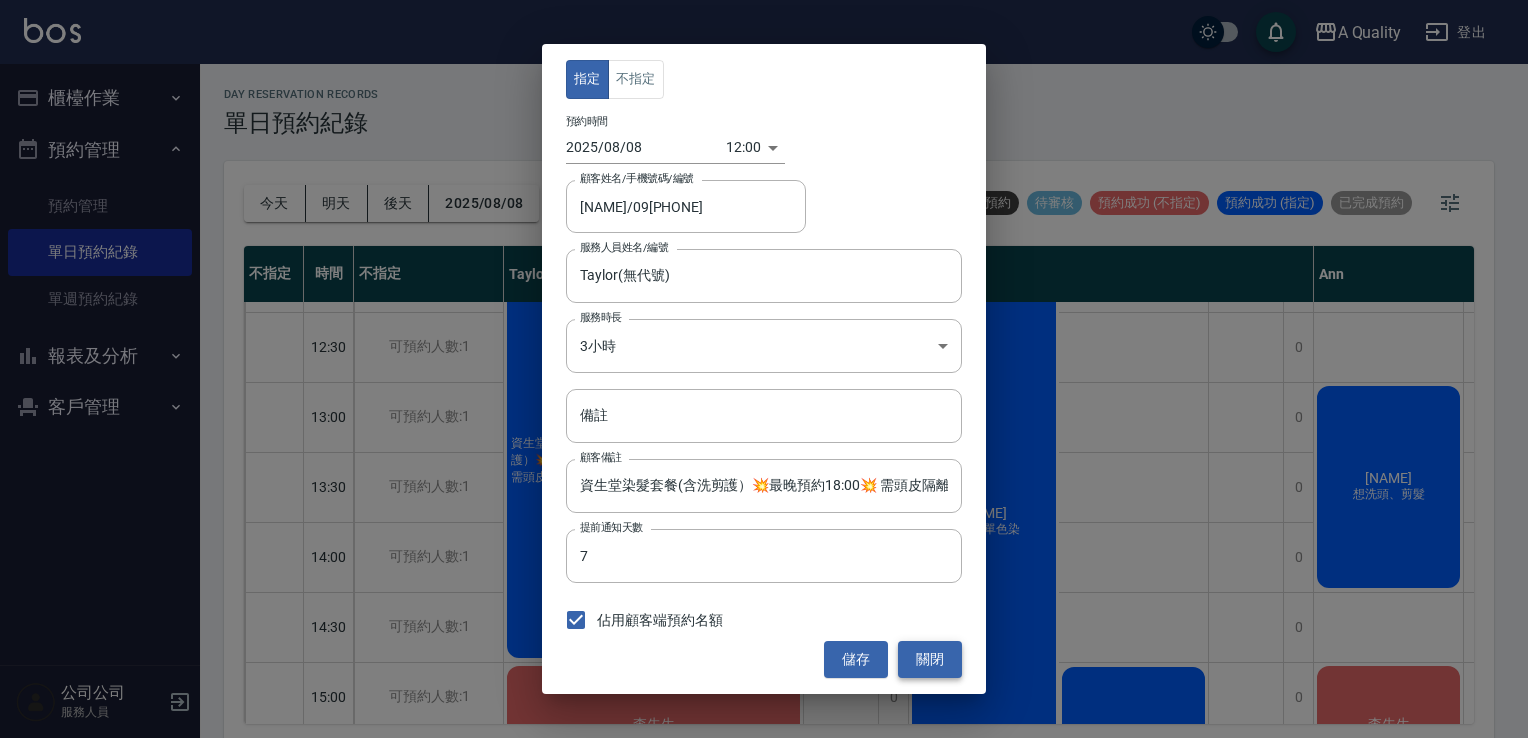 click on "關閉" at bounding box center [930, 659] 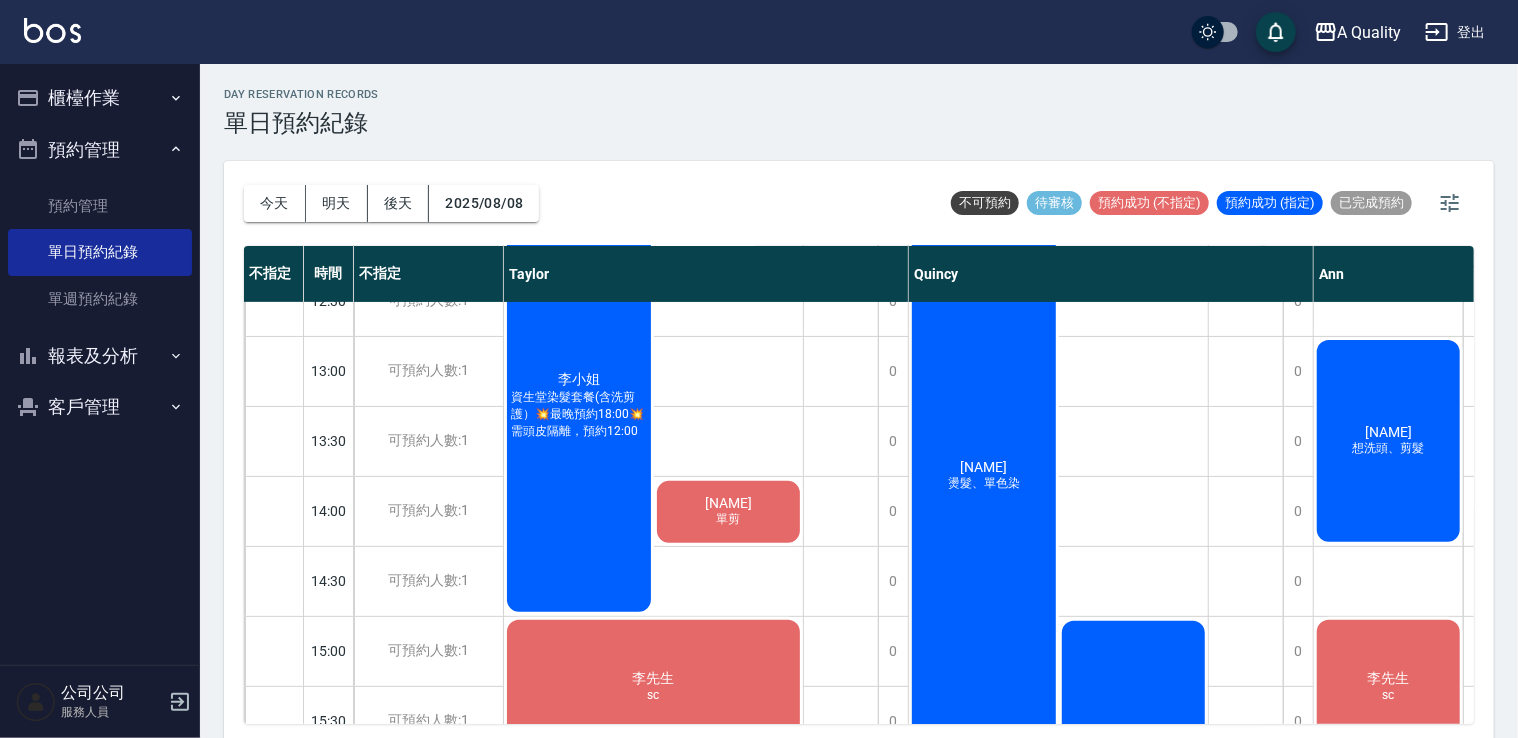 scroll, scrollTop: 0, scrollLeft: 0, axis: both 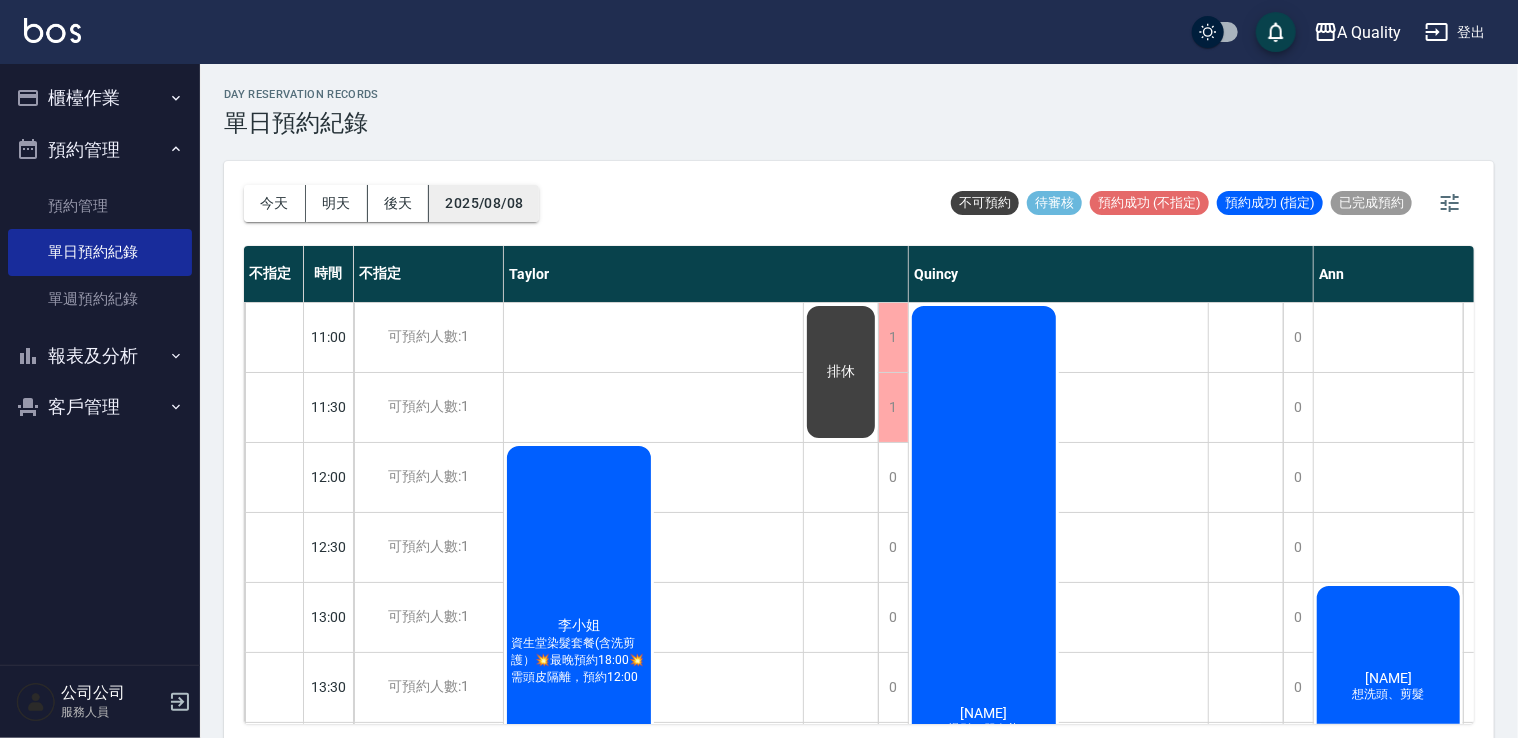 click on "2025/08/08" at bounding box center [484, 203] 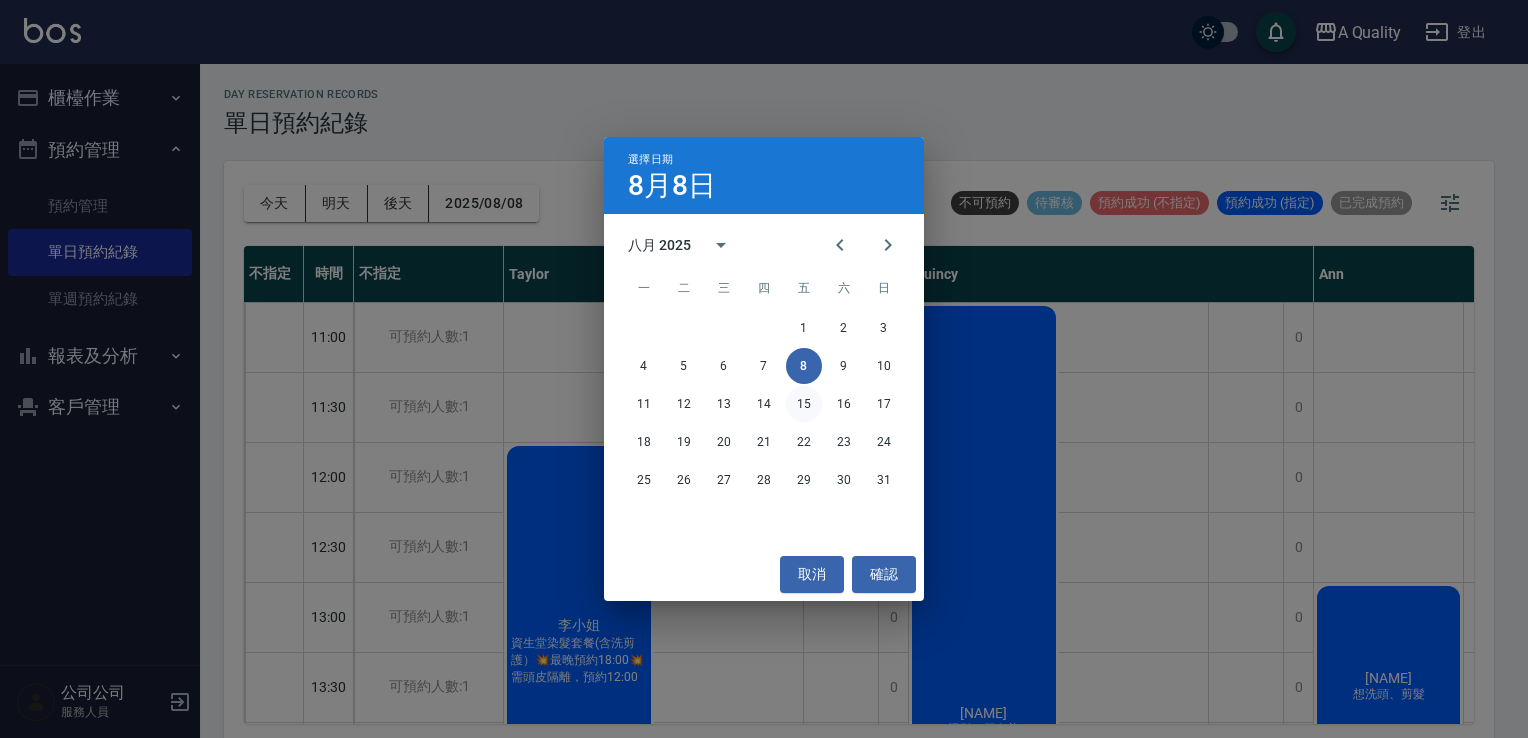 click on "15" at bounding box center (804, 404) 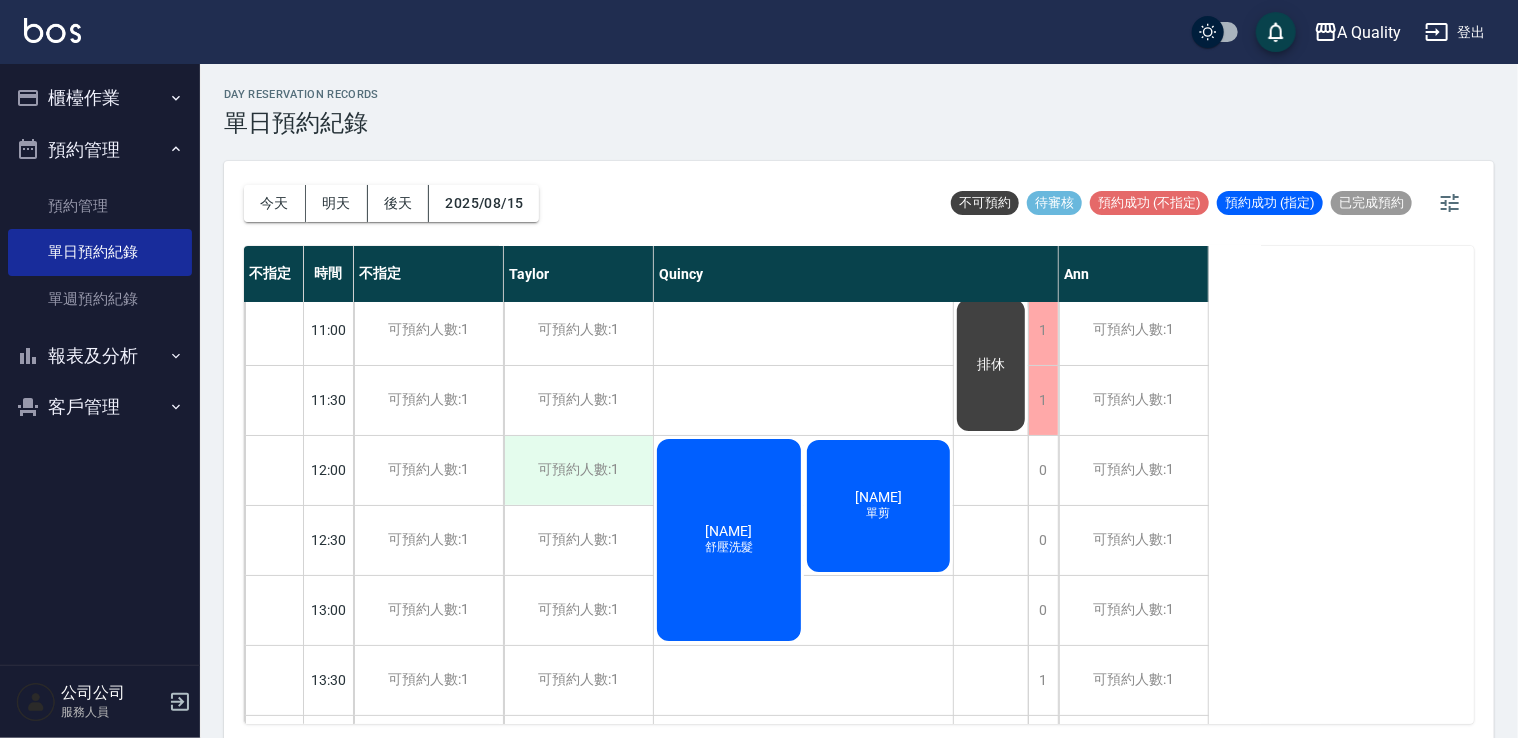 scroll, scrollTop: 0, scrollLeft: 0, axis: both 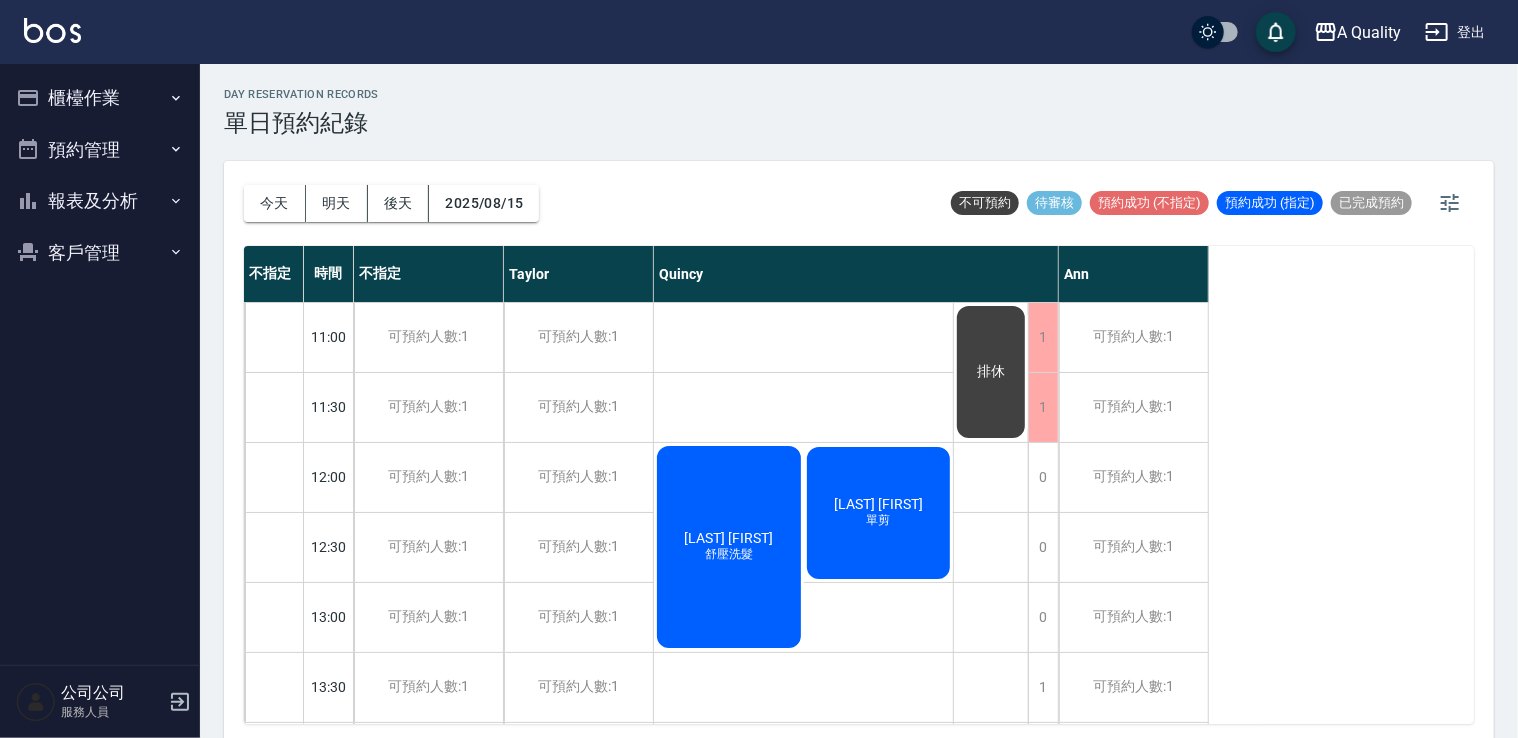 click on "今天" at bounding box center (275, 203) 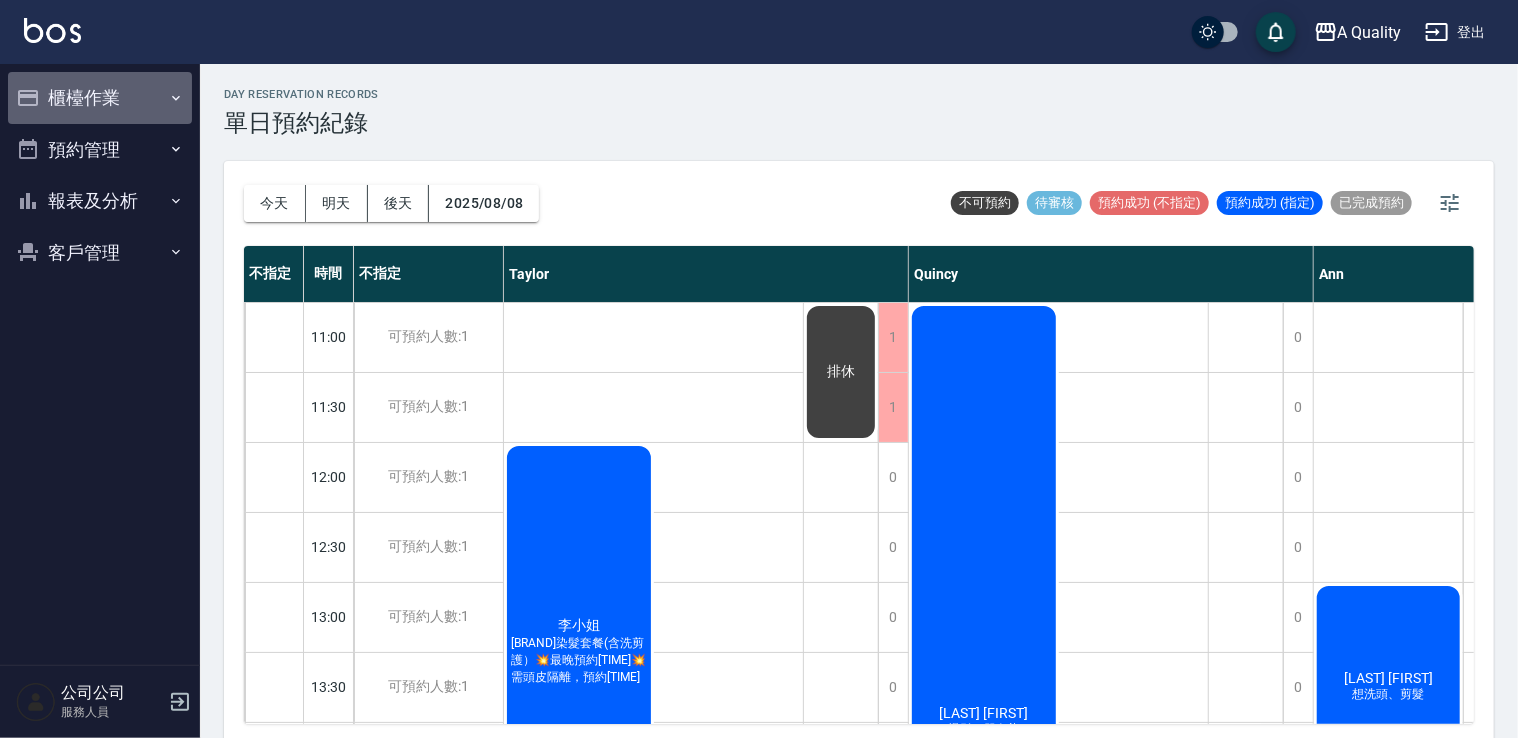 drag, startPoint x: 83, startPoint y: 78, endPoint x: 92, endPoint y: 132, distance: 54.74486 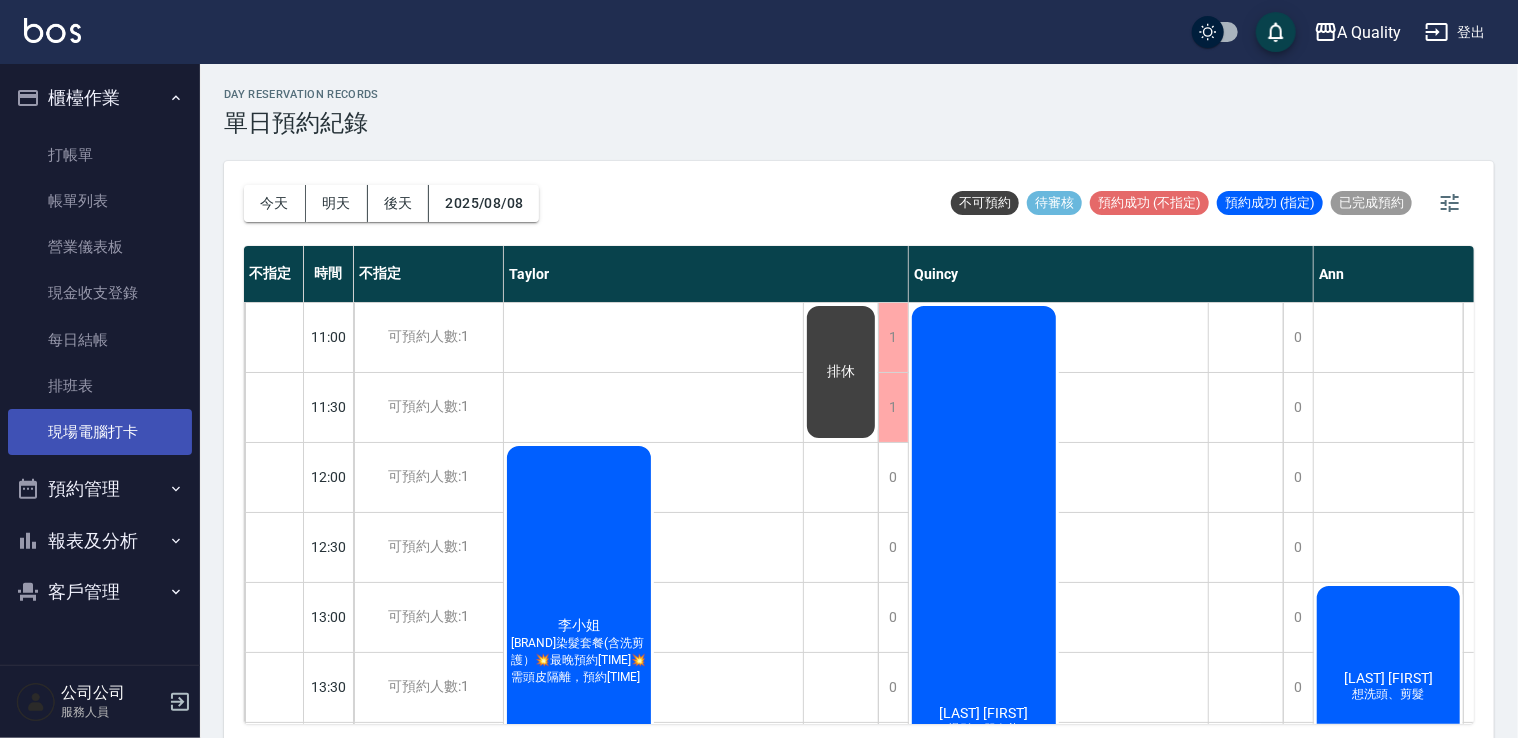 click on "現場電腦打卡" at bounding box center (100, 432) 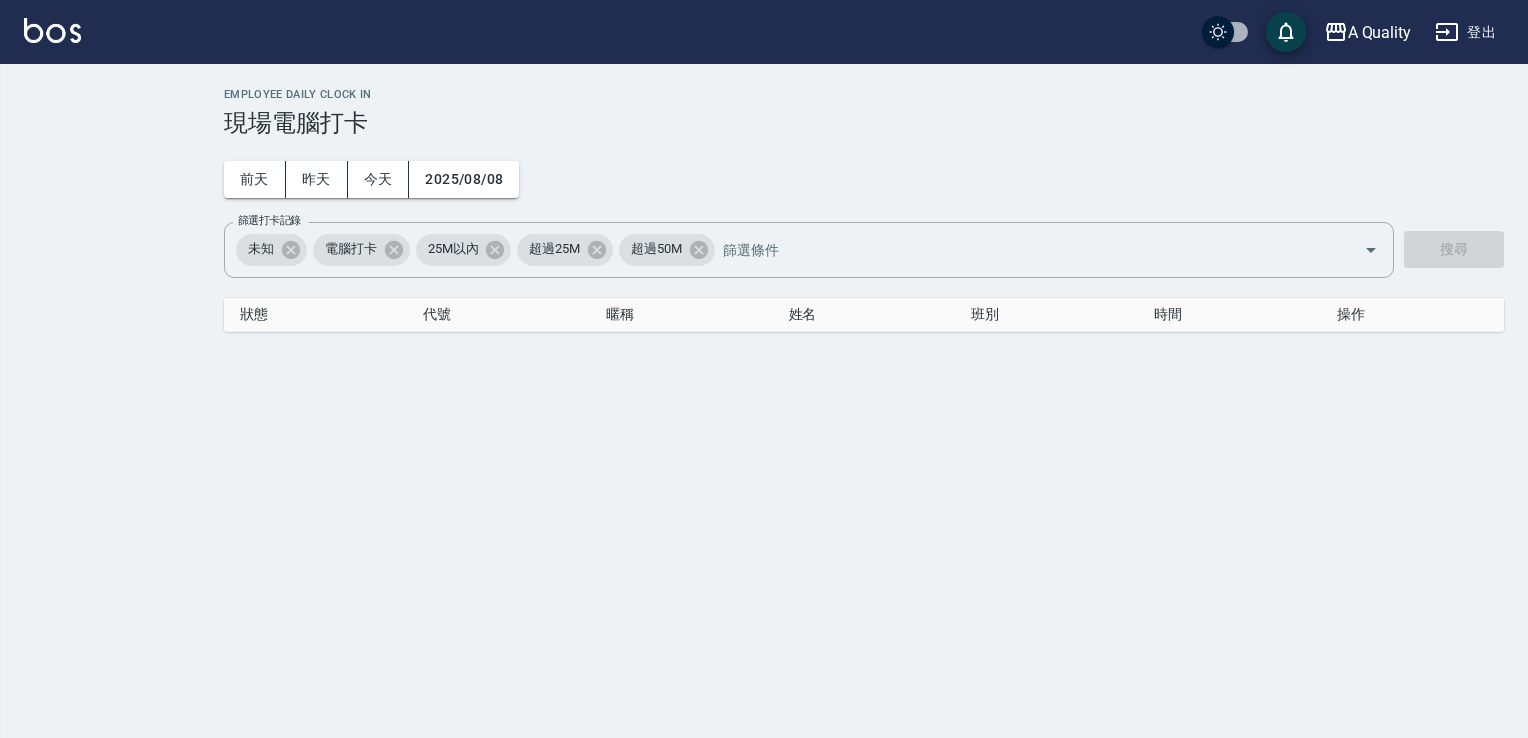 scroll, scrollTop: 0, scrollLeft: 0, axis: both 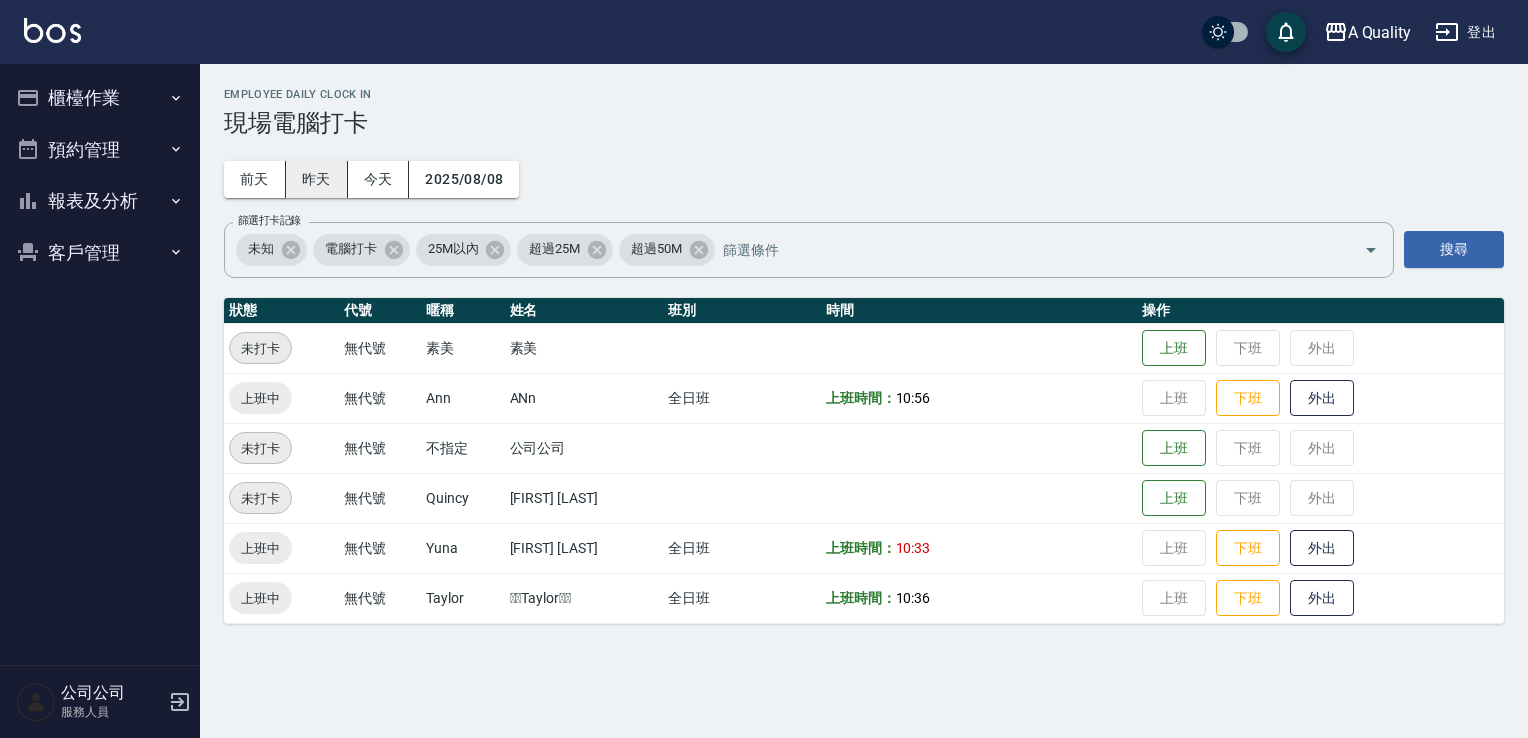 click on "昨天" at bounding box center (317, 179) 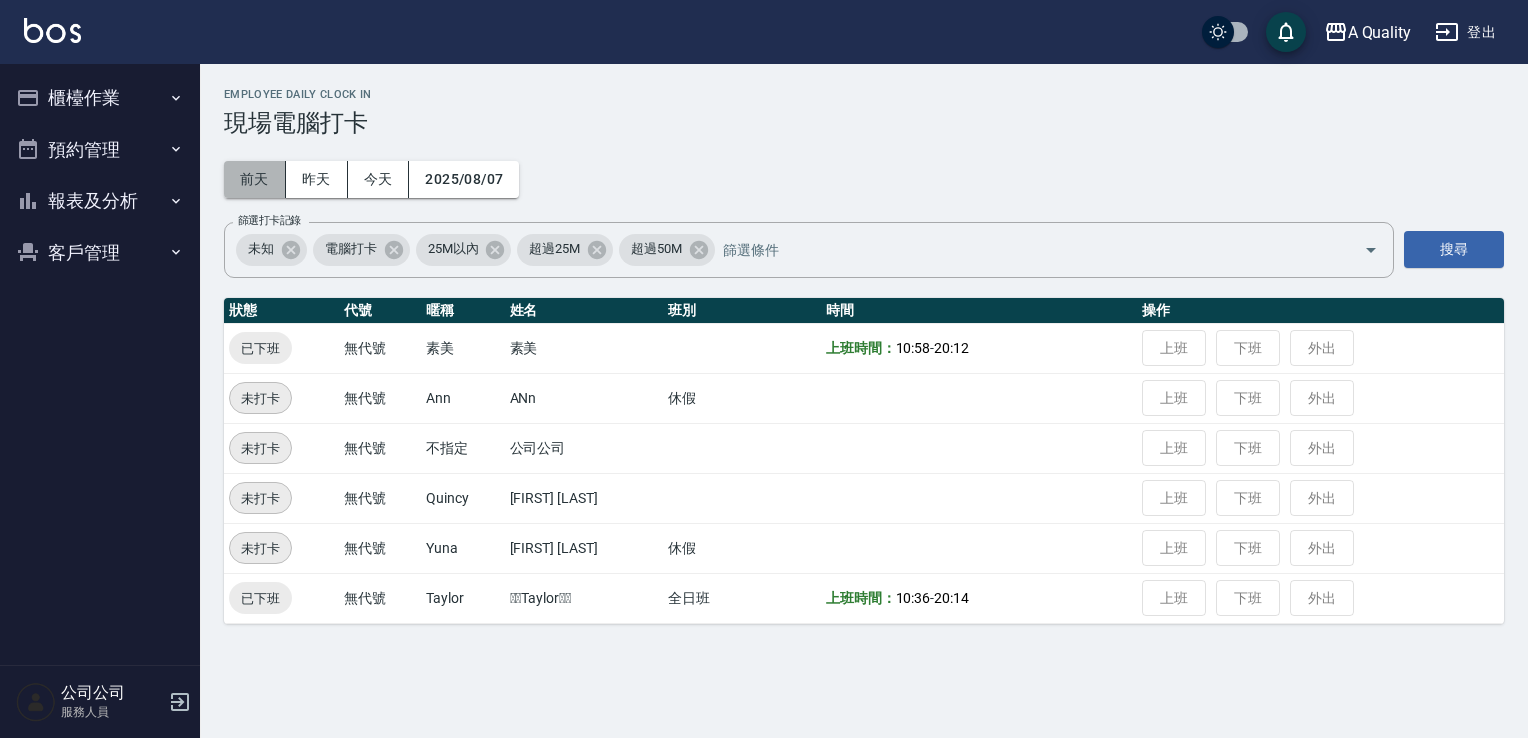 click on "前天" at bounding box center (255, 179) 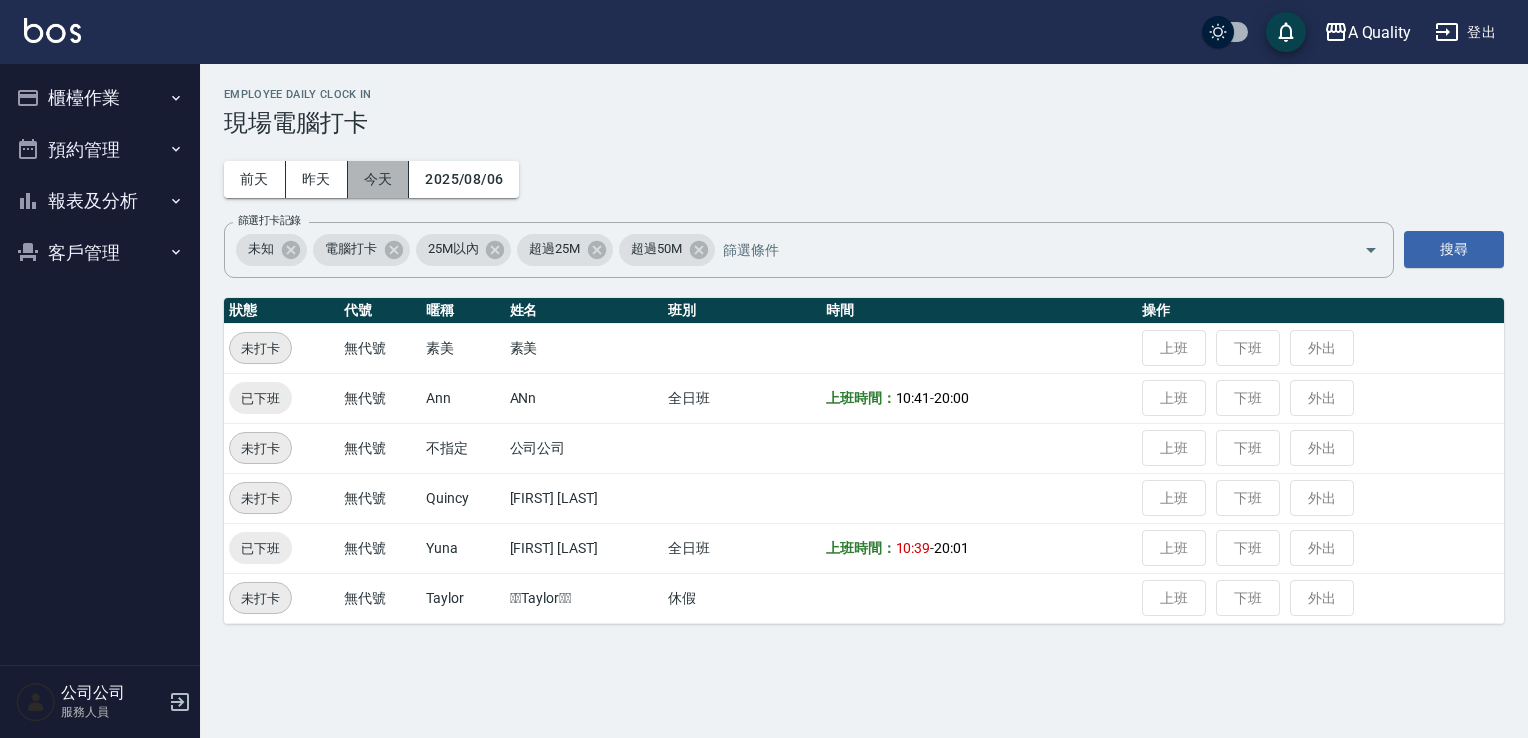 click on "今天" at bounding box center [379, 179] 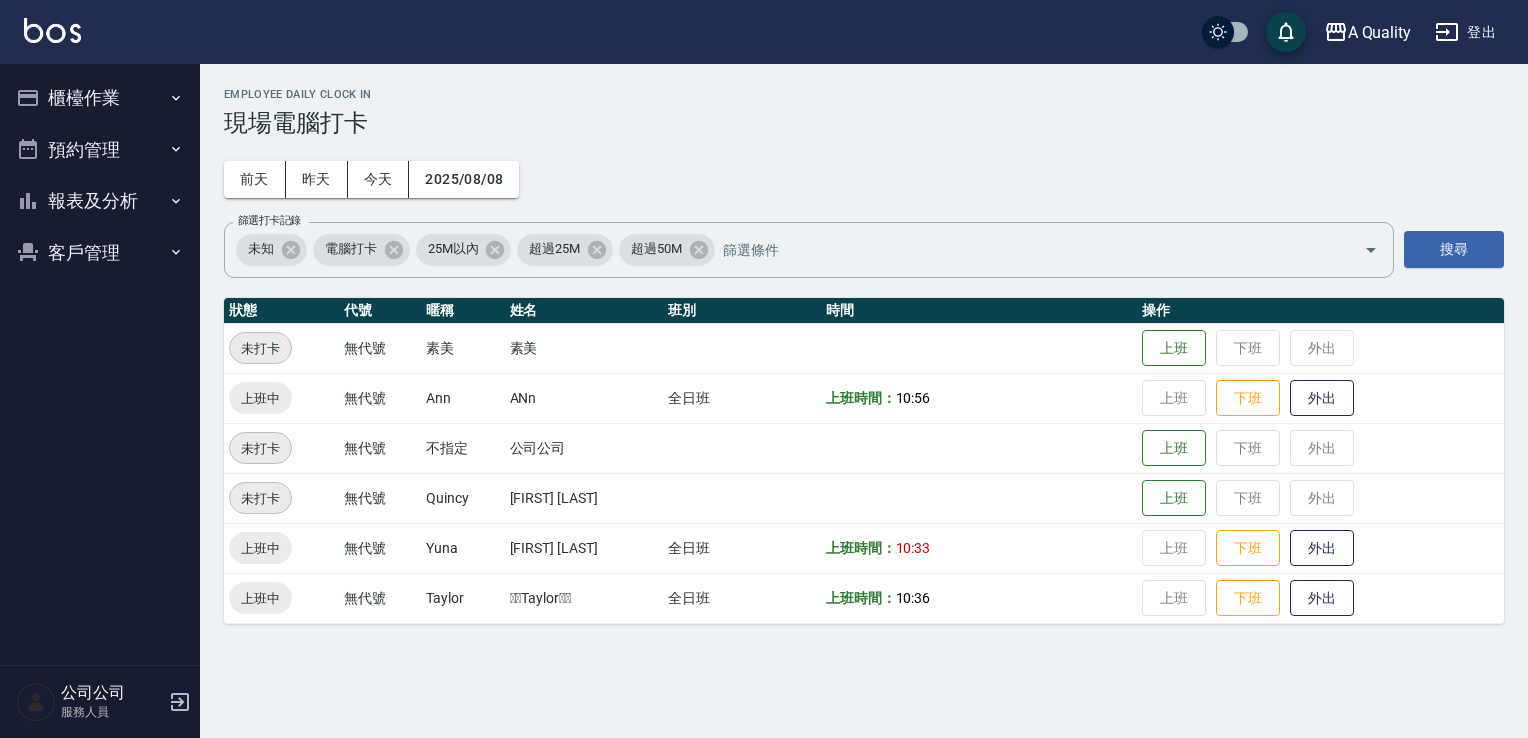 type 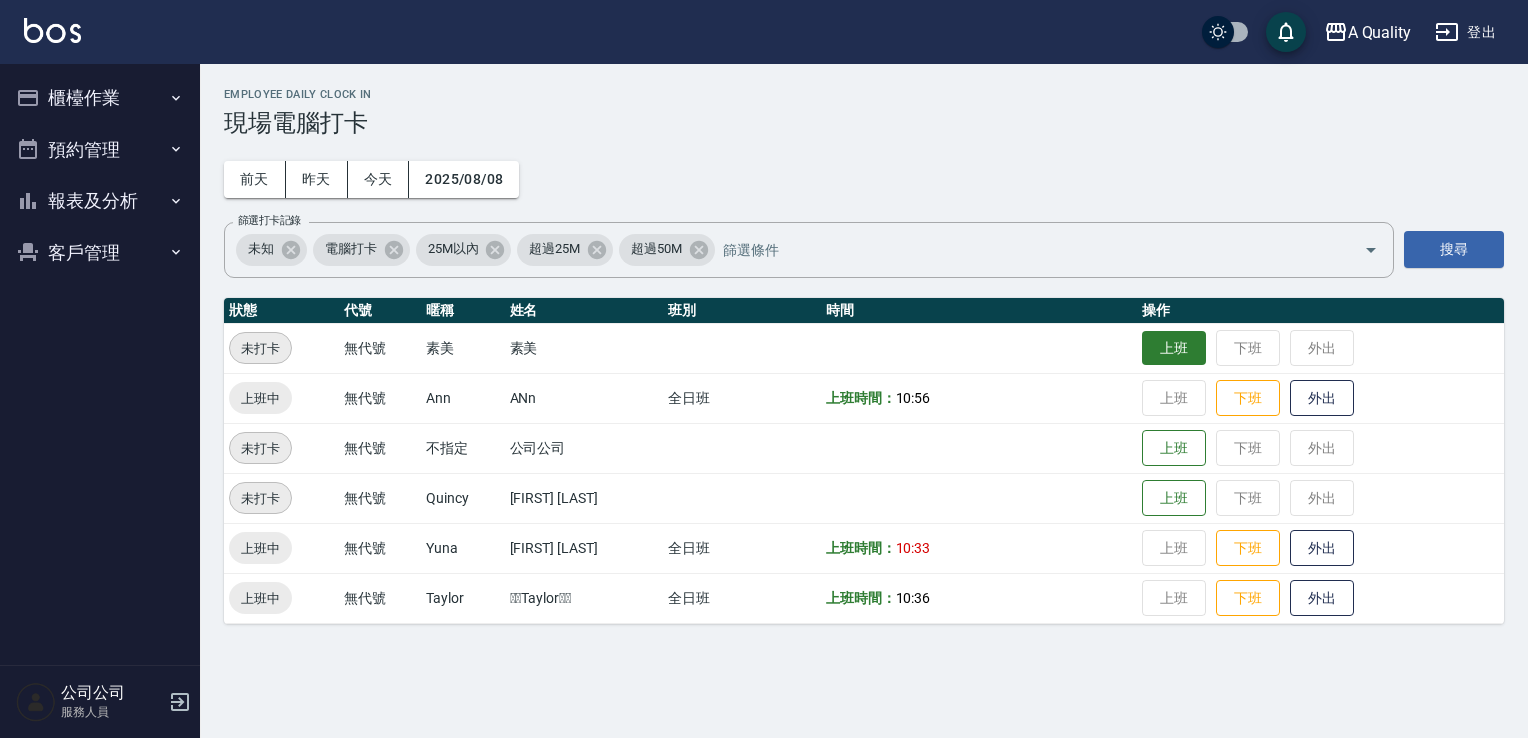 click on "上班" at bounding box center (1174, 348) 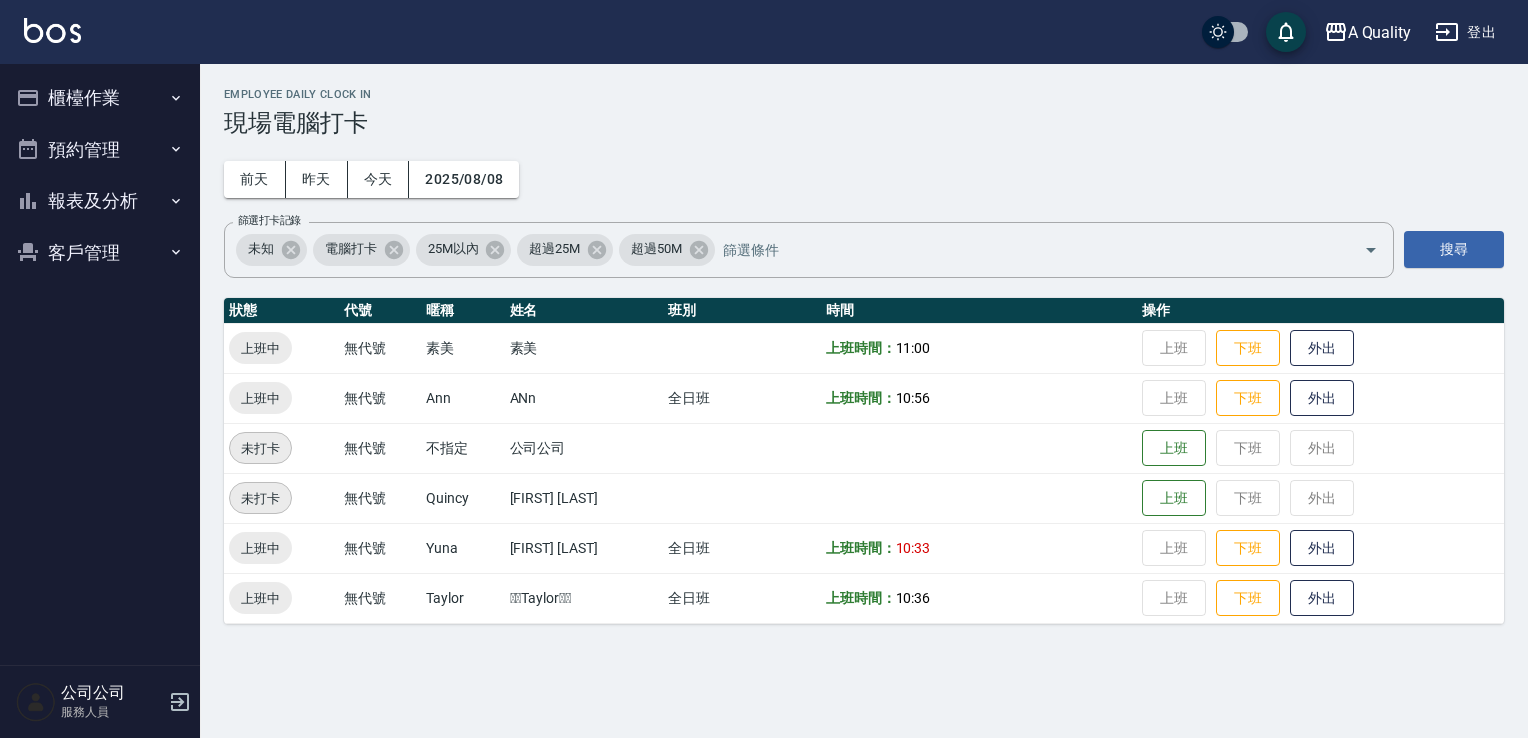 click on "預約管理" at bounding box center (100, 150) 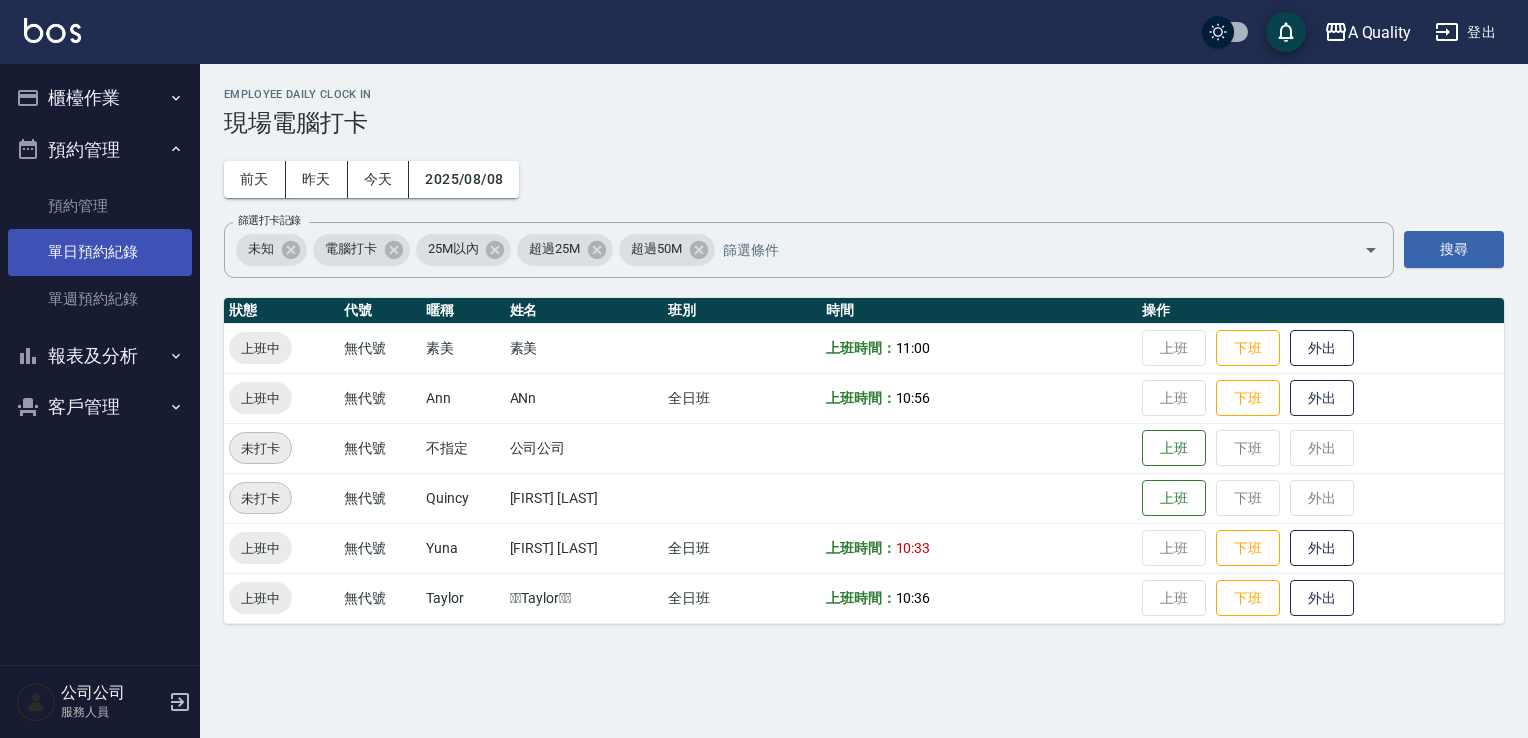 click on "單日預約紀錄" at bounding box center (100, 252) 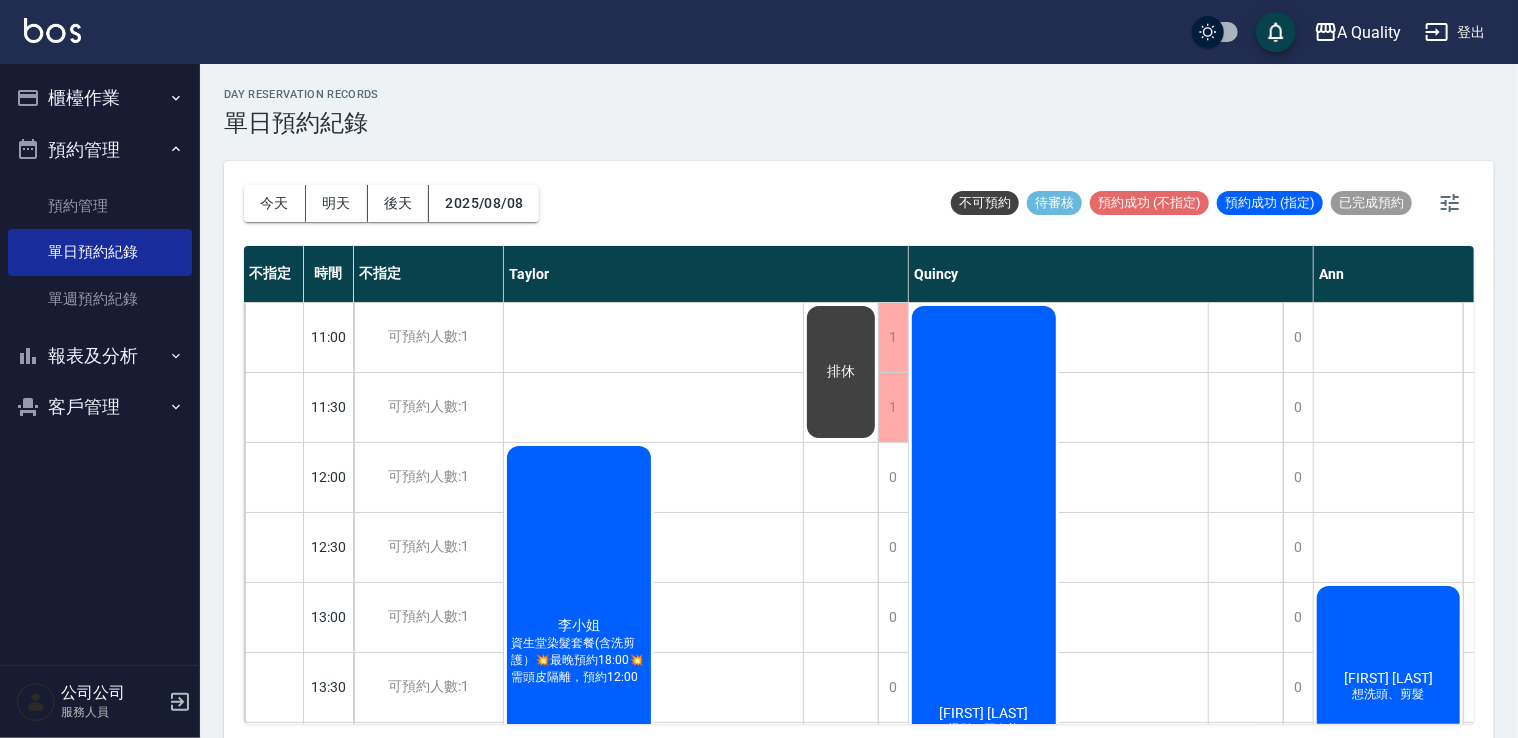 click on "趙羽婕 燙髮、單色染" at bounding box center (579, 652) 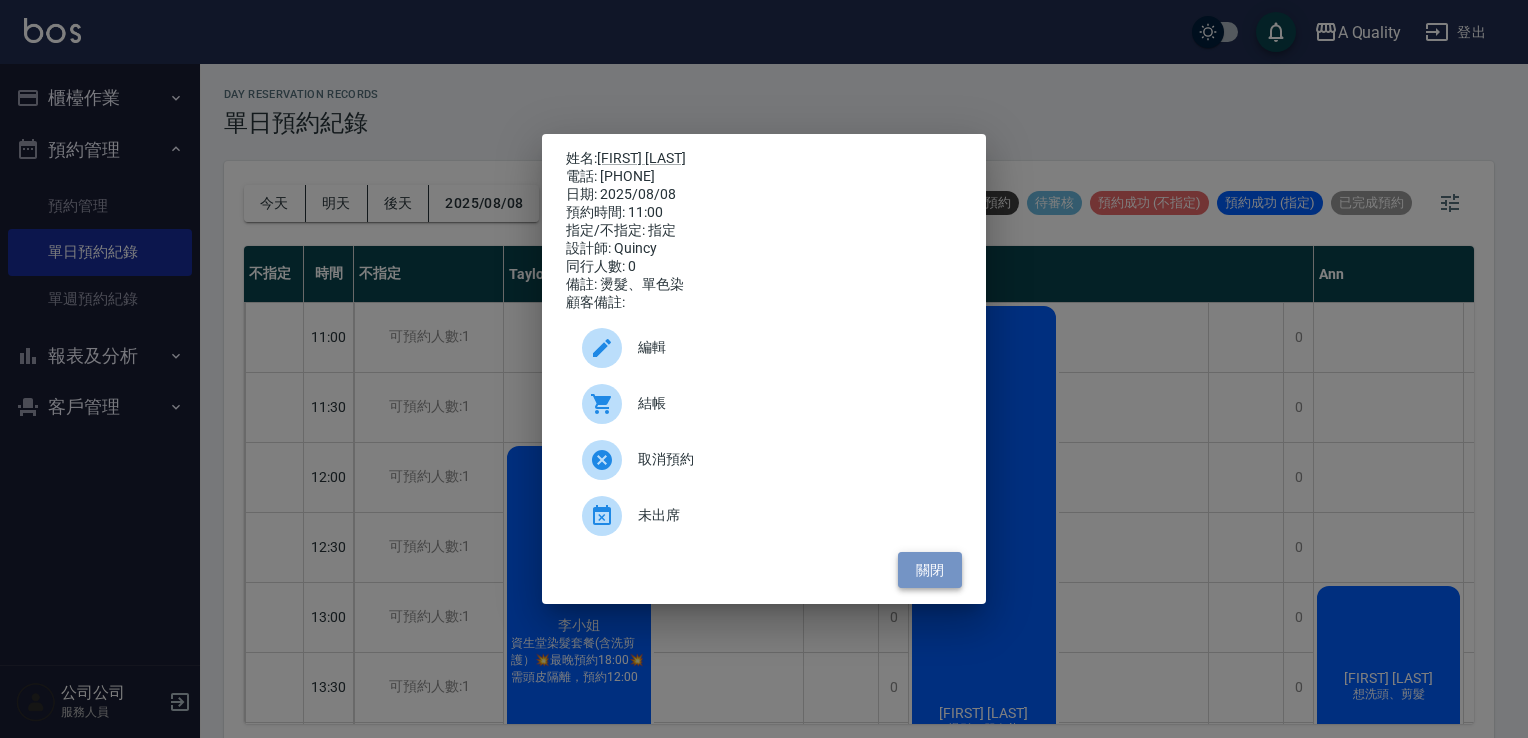 click on "關閉" at bounding box center (930, 570) 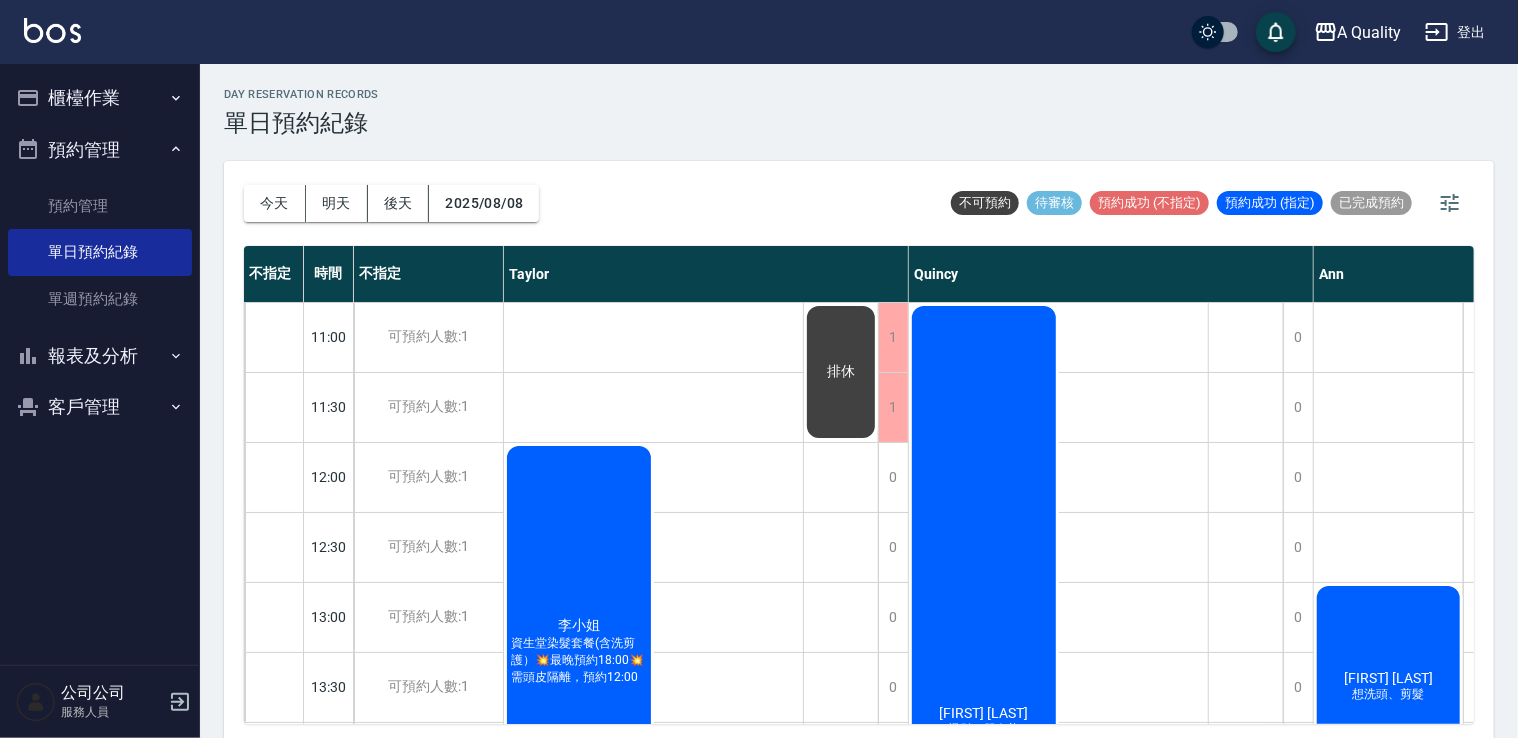 click on "趙羽婕 燙髮、單色染" at bounding box center (579, 652) 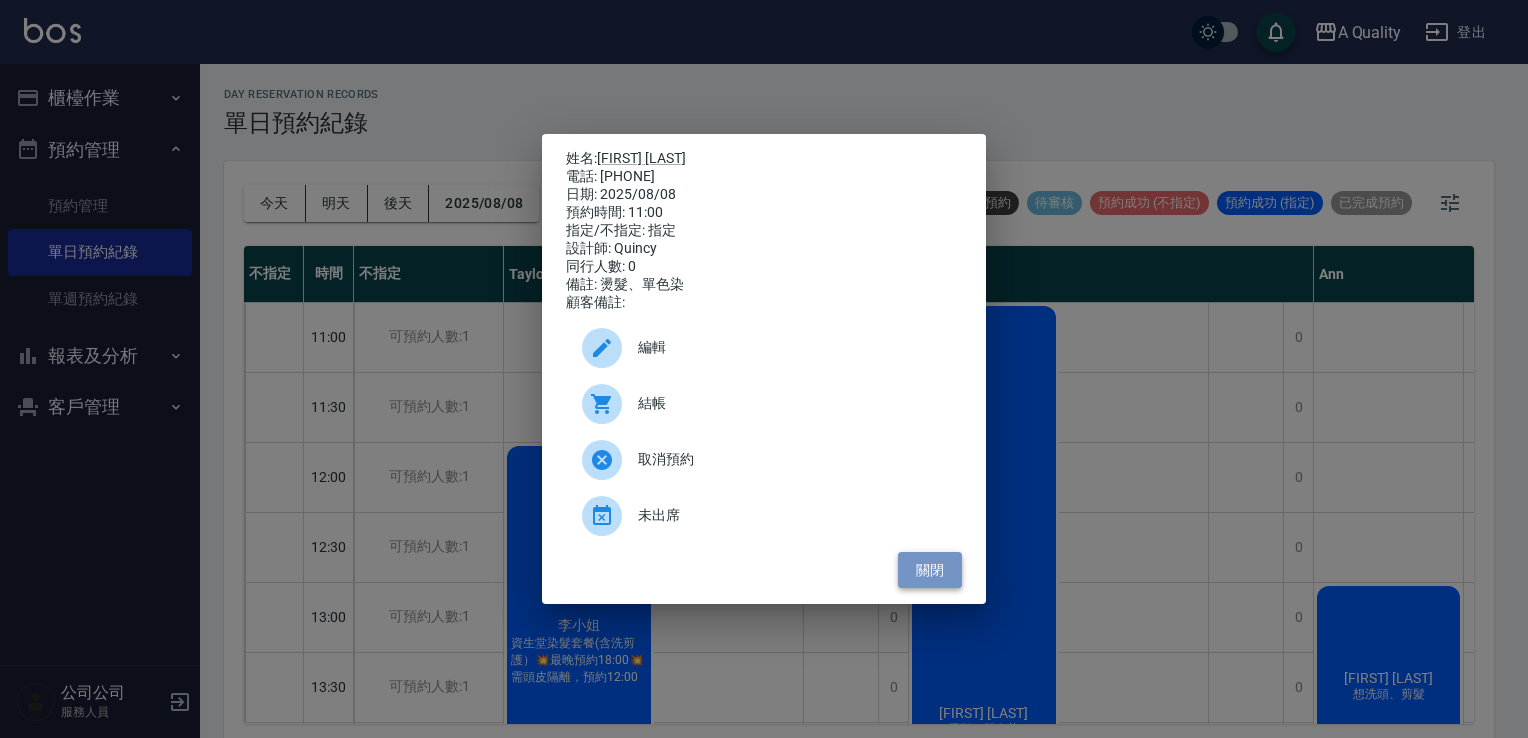 click on "關閉" at bounding box center [930, 570] 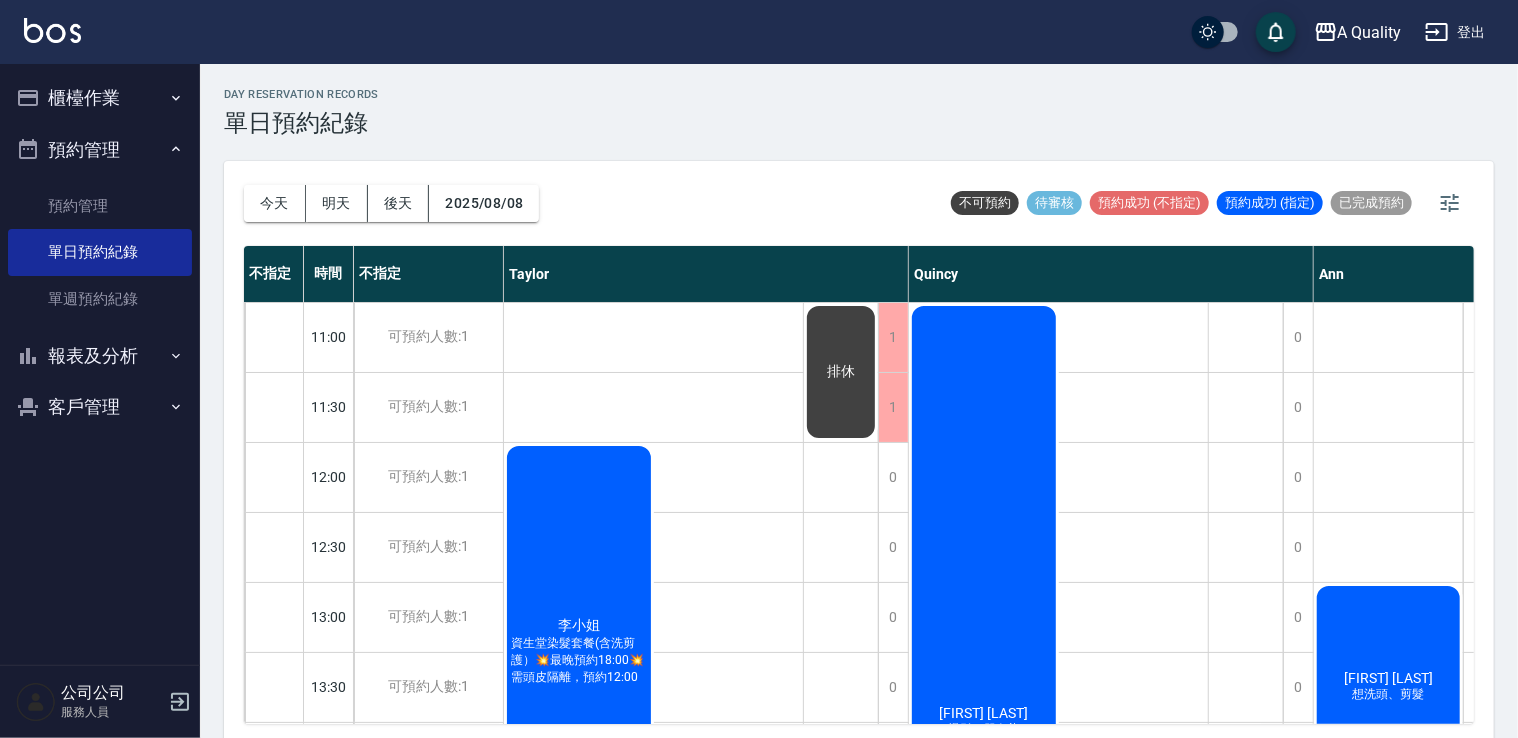 click on "趙羽婕 燙髮、單色染" at bounding box center [579, 652] 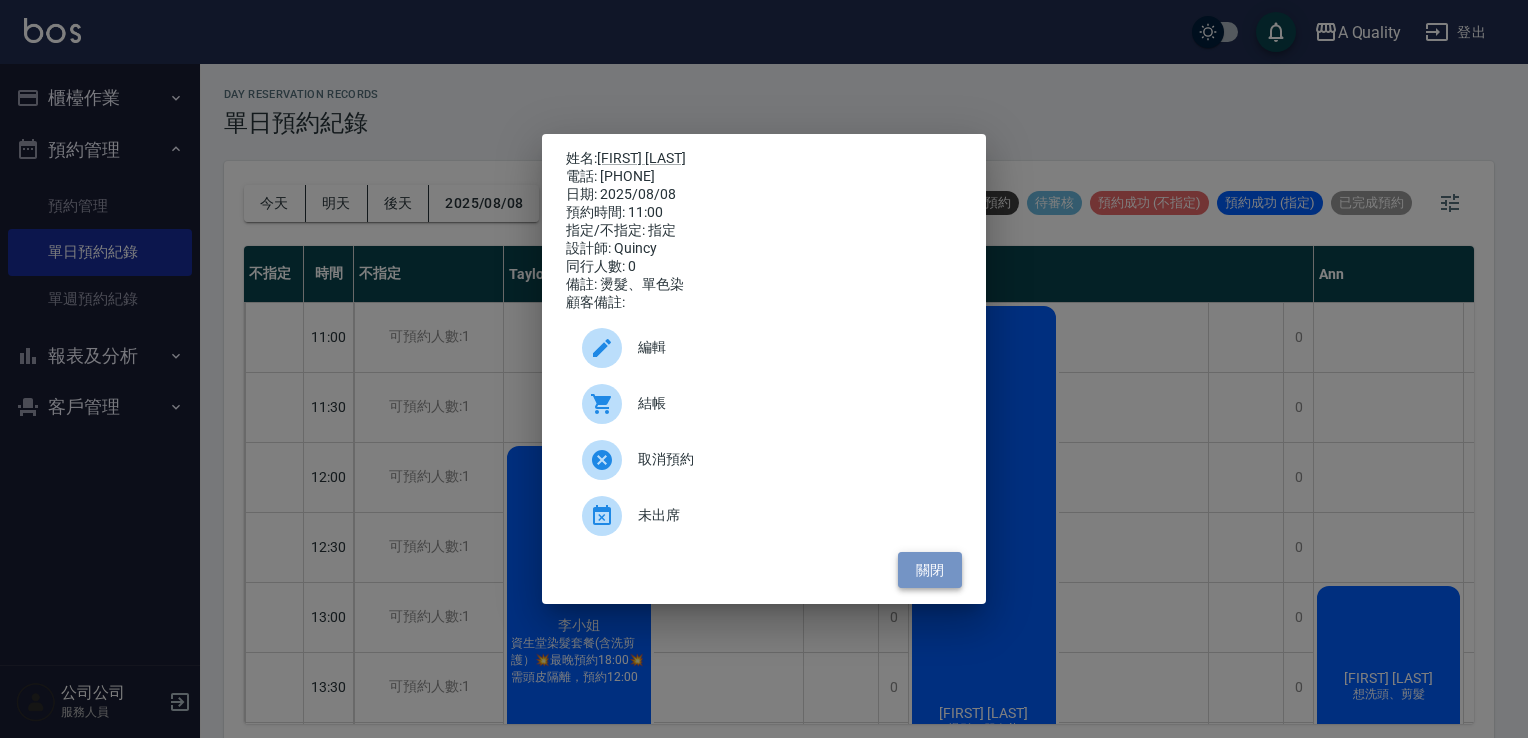 click on "關閉" at bounding box center (930, 570) 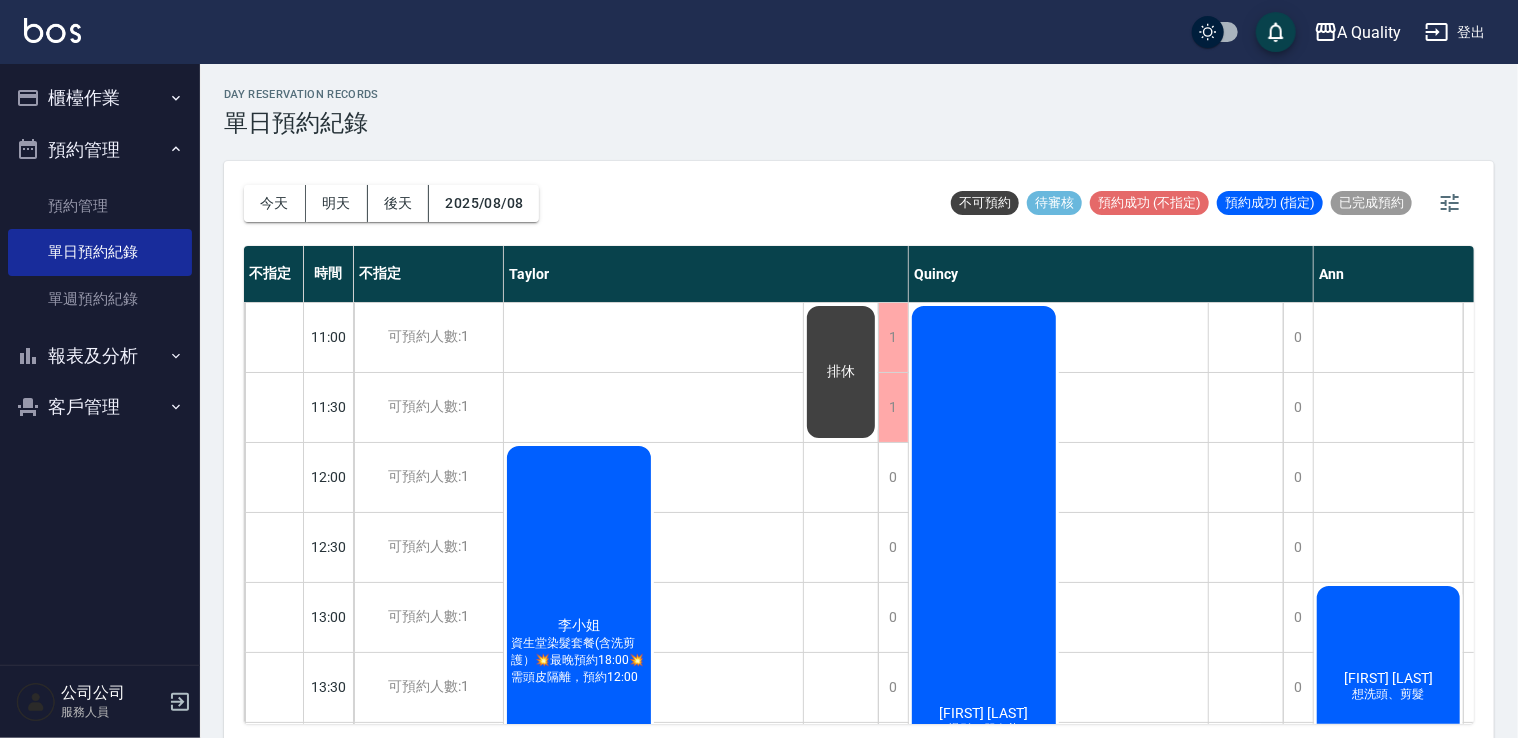 click on "趙羽婕 燙髮、單色染" at bounding box center (579, 652) 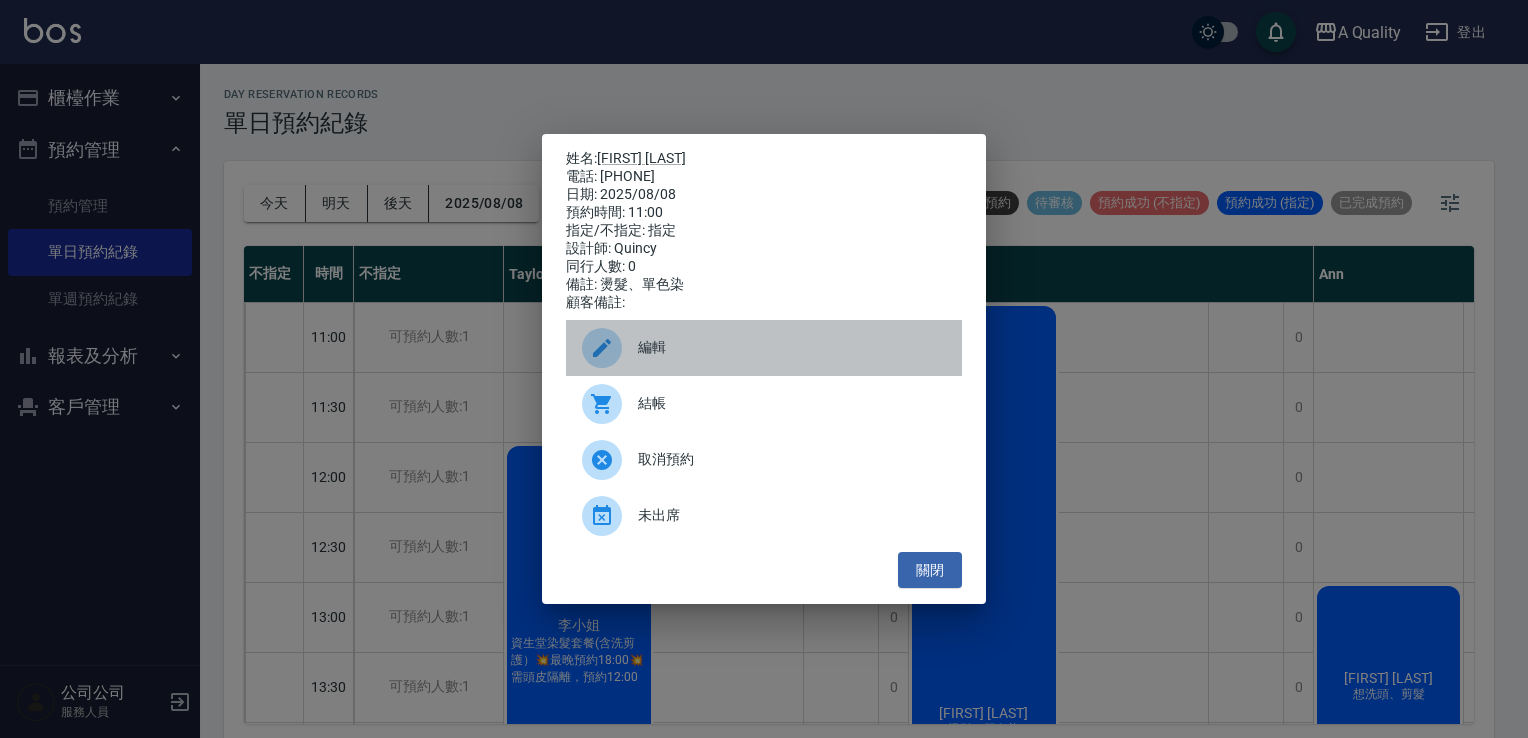 click on "編輯" at bounding box center (792, 347) 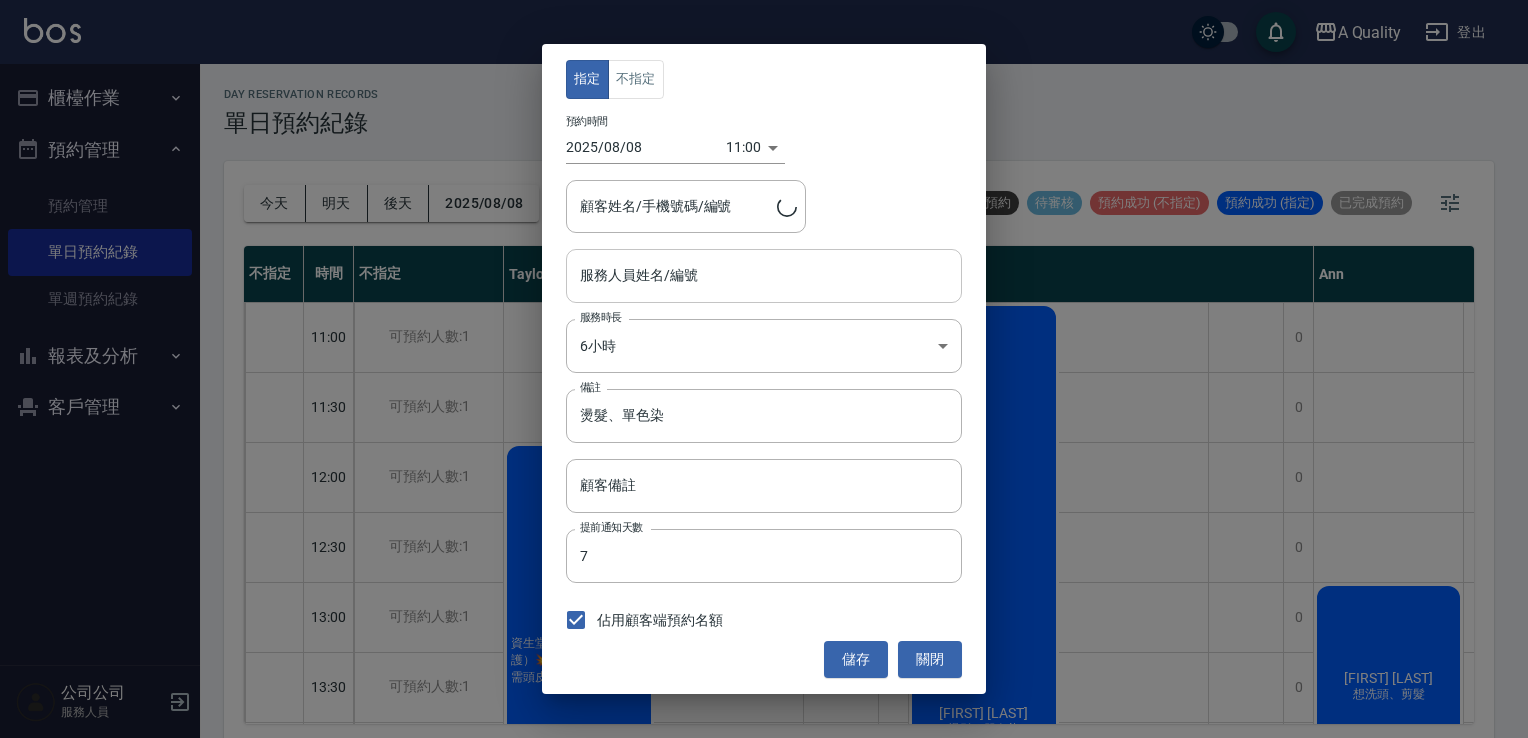type on "Quincy(無代號)" 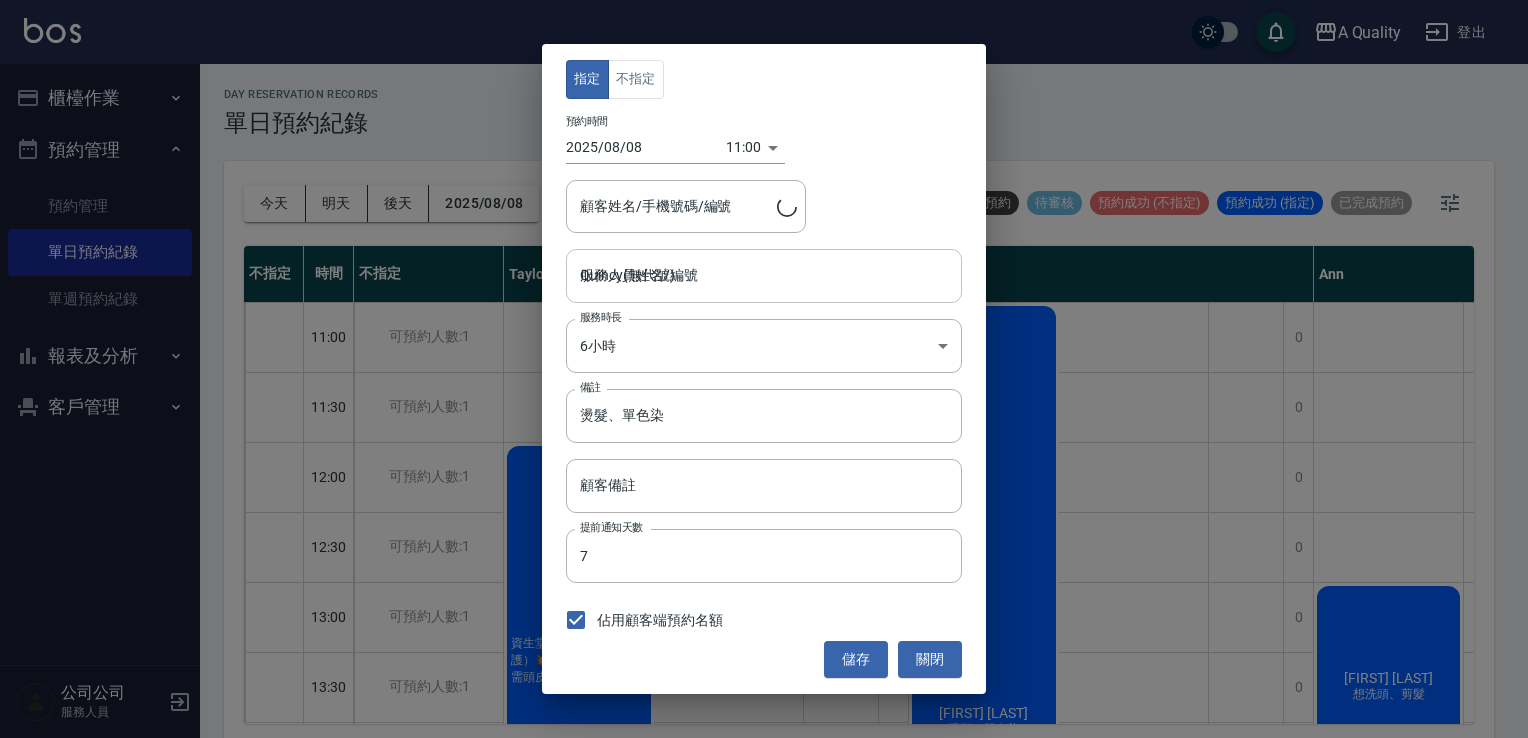type on "趙羽婕/0989254224/" 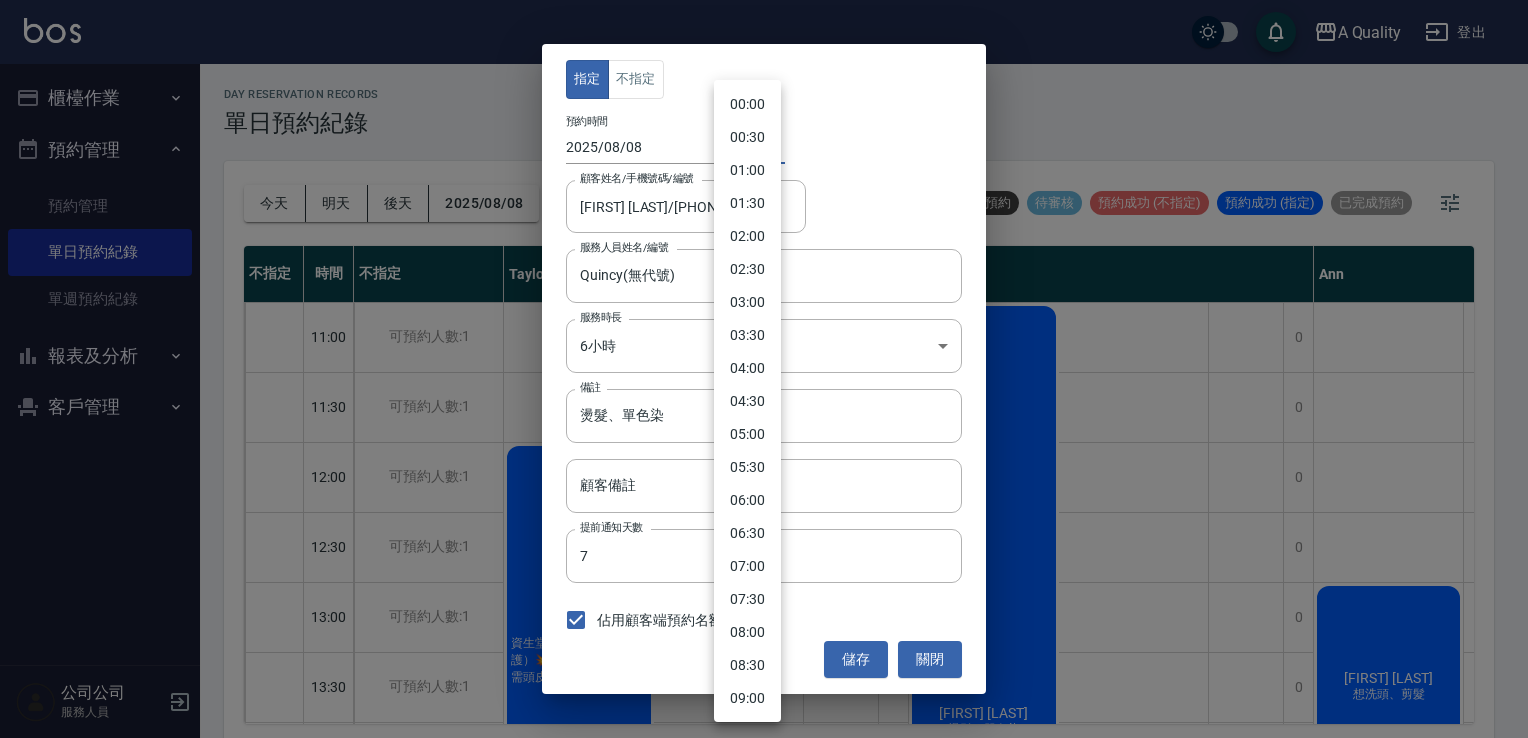 click on "A Quality 登出 櫃檯作業 打帳單 帳單列表 營業儀表板 現金收支登錄 每日結帳 排班表 現場電腦打卡 預約管理 預約管理 單日預約紀錄 單週預約紀錄 報表及分析 報表目錄 店家日報表 互助日報表 互助排行榜 互助點數明細 設計師日報表 設計師業績分析表 設計師排行榜 店販抽成明細 每日非現金明細 客戶管理 客戶列表 卡券管理 入金管理 公司公司 服務人員 day Reservation records 單日預約紀錄 今天 明天 後天 2025/08/08 不可預約 待審核 預約成功 (不指定) 預約成功 (指定) 已完成預約 不指定 時間 不指定 Taylor Quincy Ann 11:00 11:30 12:00 12:30 13:00 13:30 14:00 14:30 15:00 15:30 16:00 16:30 17:00 17:30 18:00 18:30 19:00 19:30 可預約人數:1 可預約人數:1 可預約人數:1 可預約人數:1 可預約人數:1 可預約人數:1 可預約人數:1 可預約人數:1 可預約人數:1 可預約人數:1 可預約人數:1 可預約人數:1 可預約人數:1 1 1" at bounding box center [764, 372] 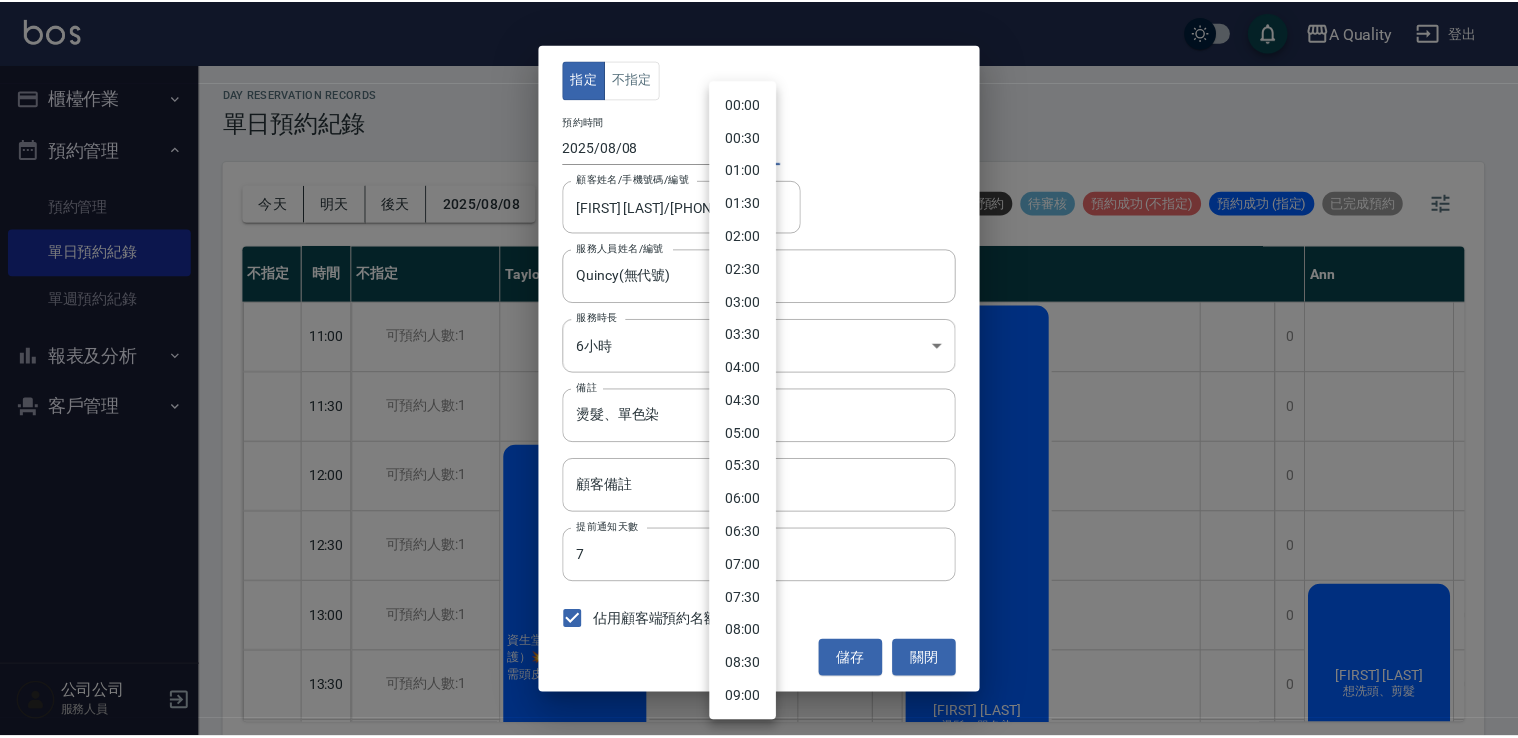 scroll, scrollTop: 429, scrollLeft: 0, axis: vertical 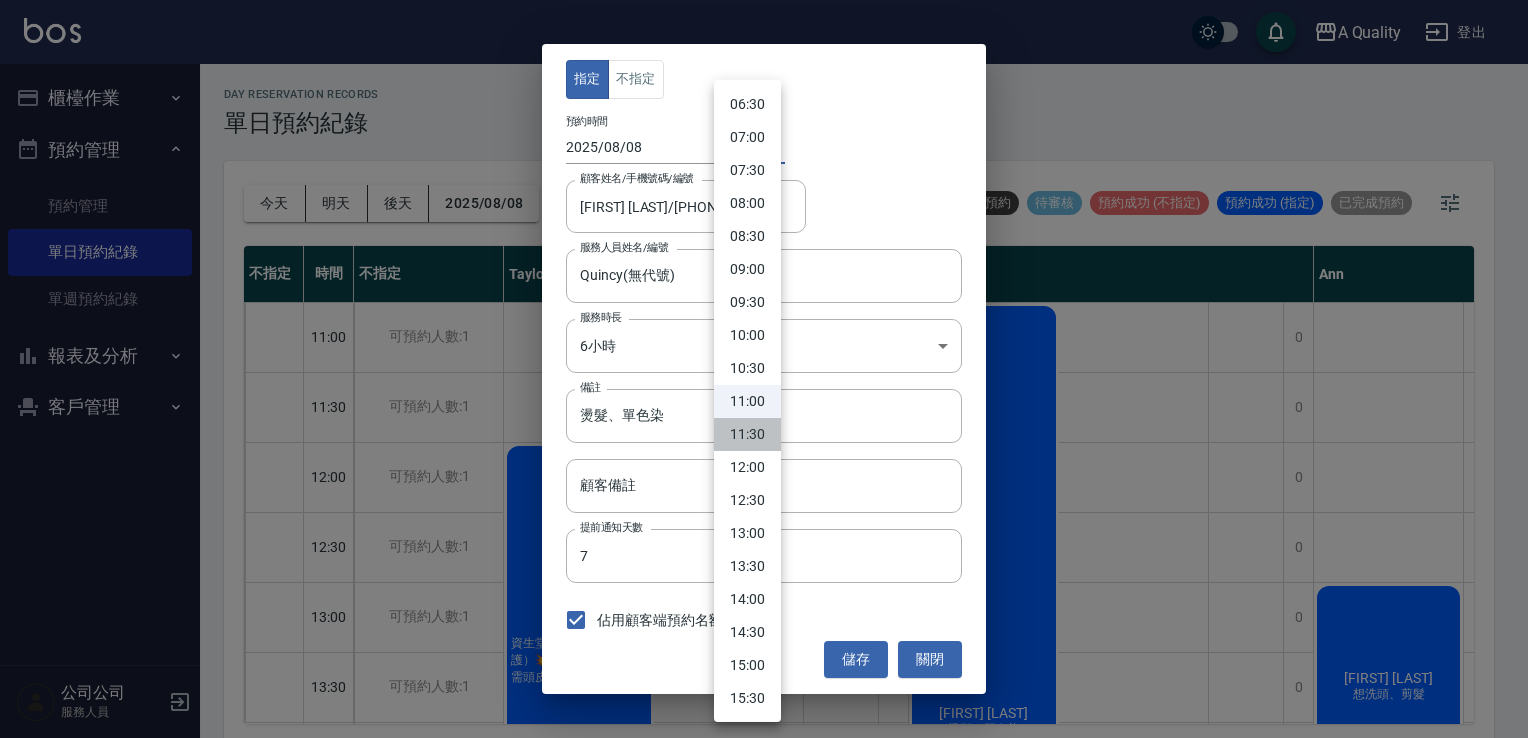 click on "11:30" at bounding box center (747, 434) 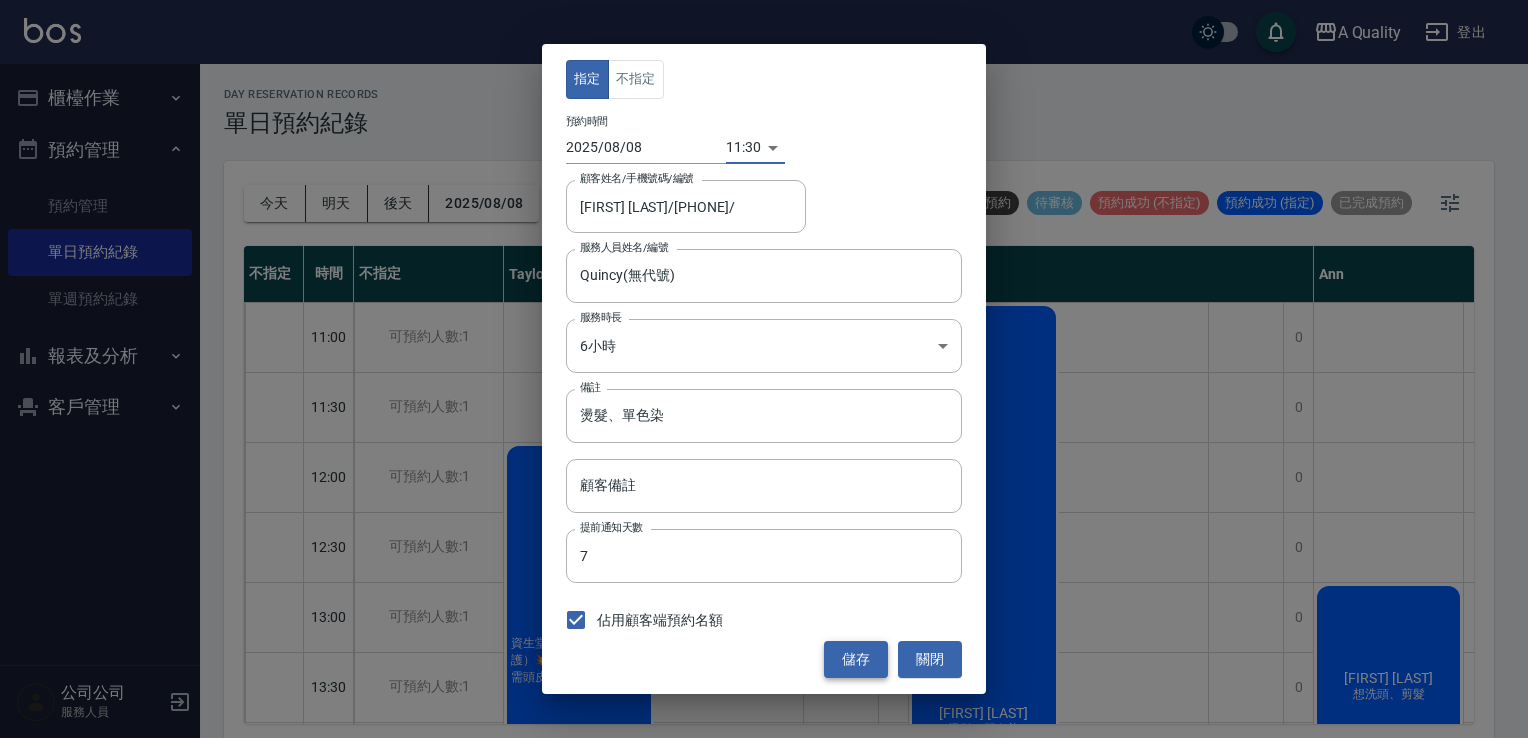 click on "儲存" at bounding box center [856, 659] 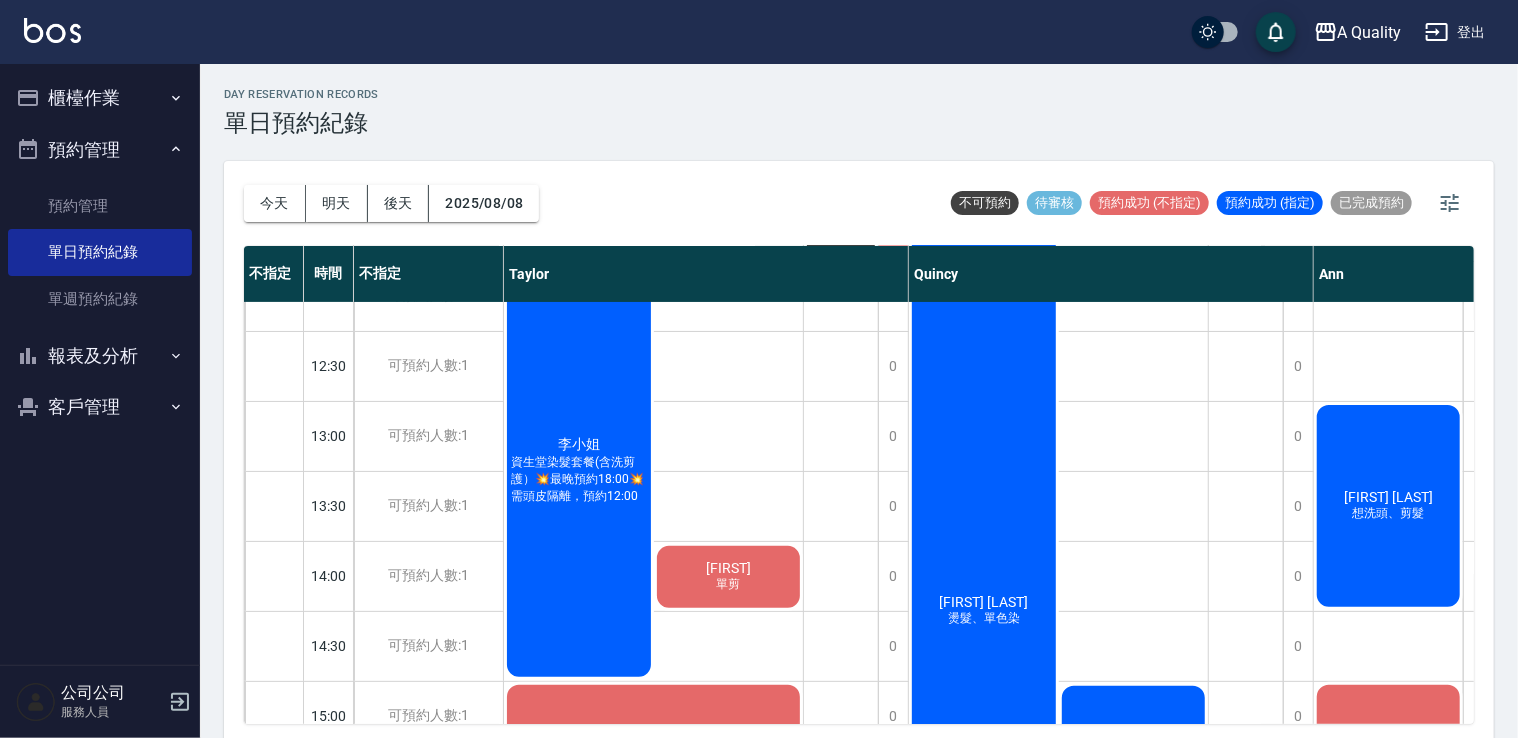 scroll, scrollTop: 0, scrollLeft: 0, axis: both 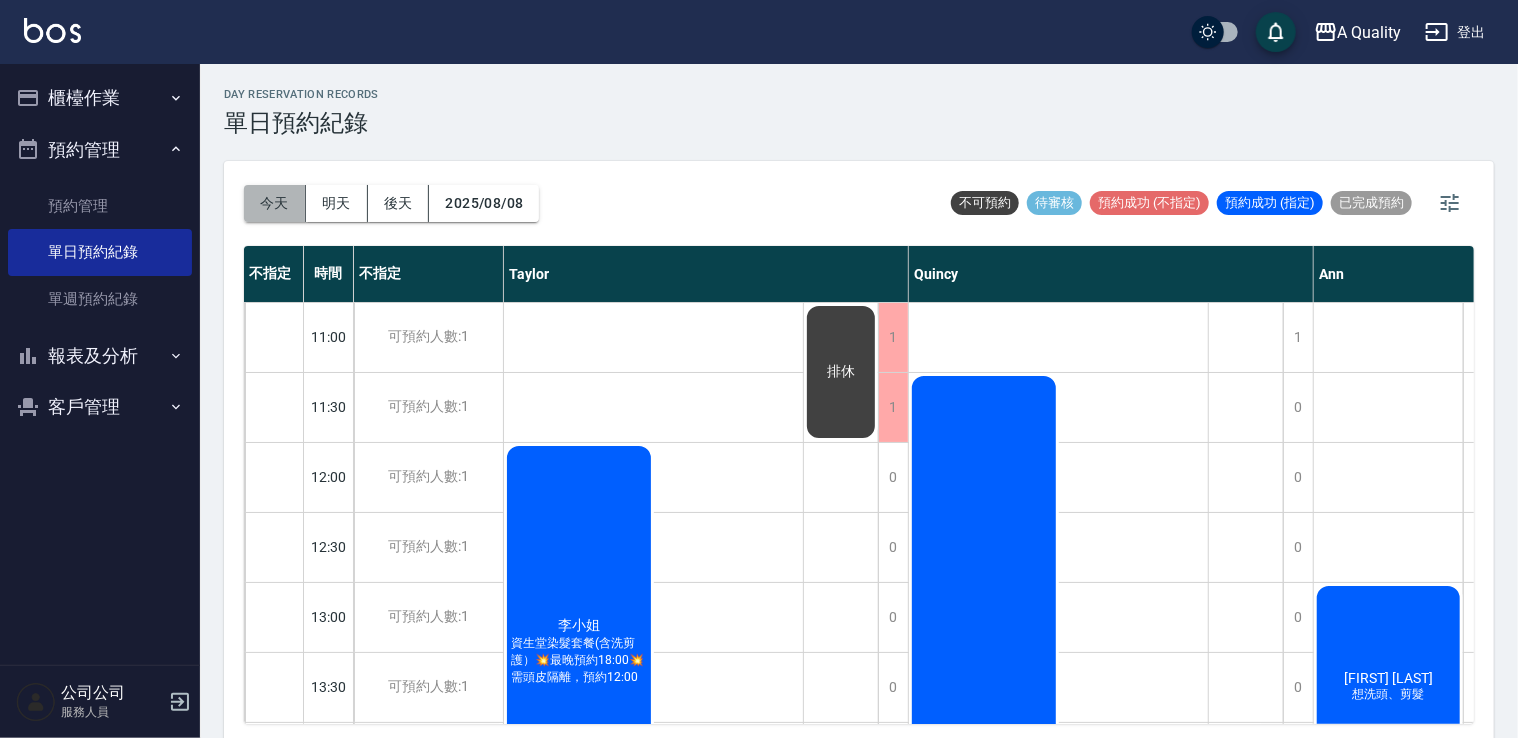 click on "今天" at bounding box center (275, 203) 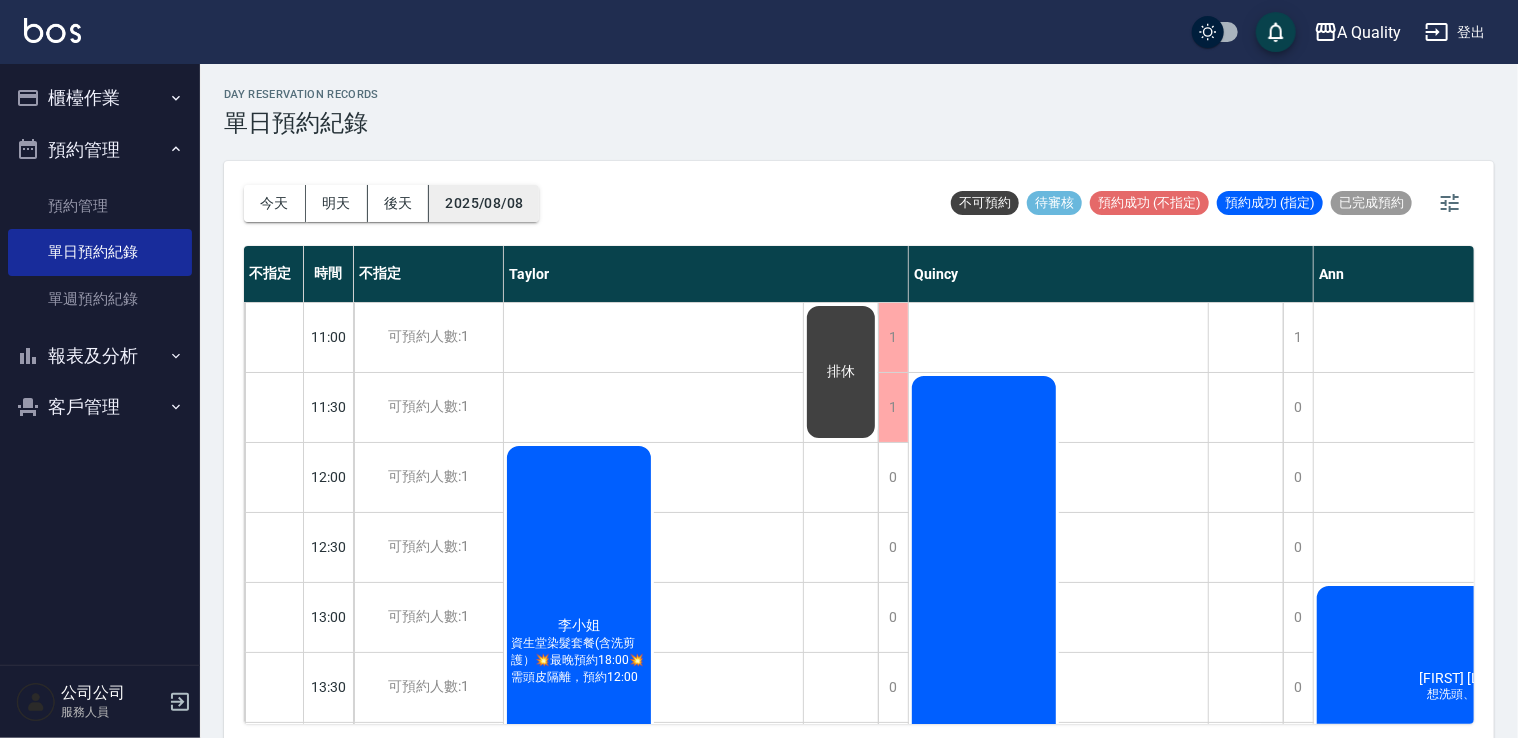click on "2025/08/08" at bounding box center [484, 203] 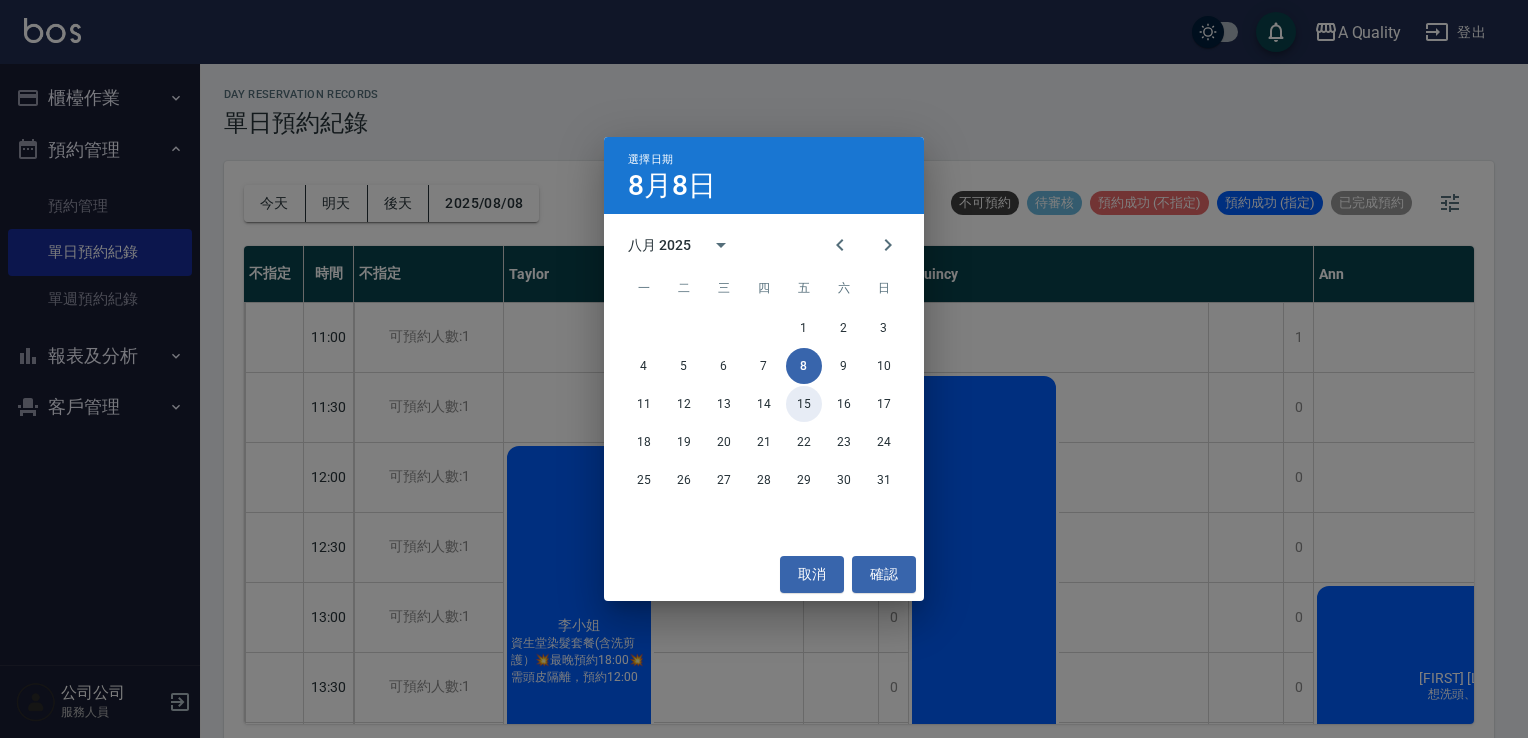 click on "15" at bounding box center (804, 404) 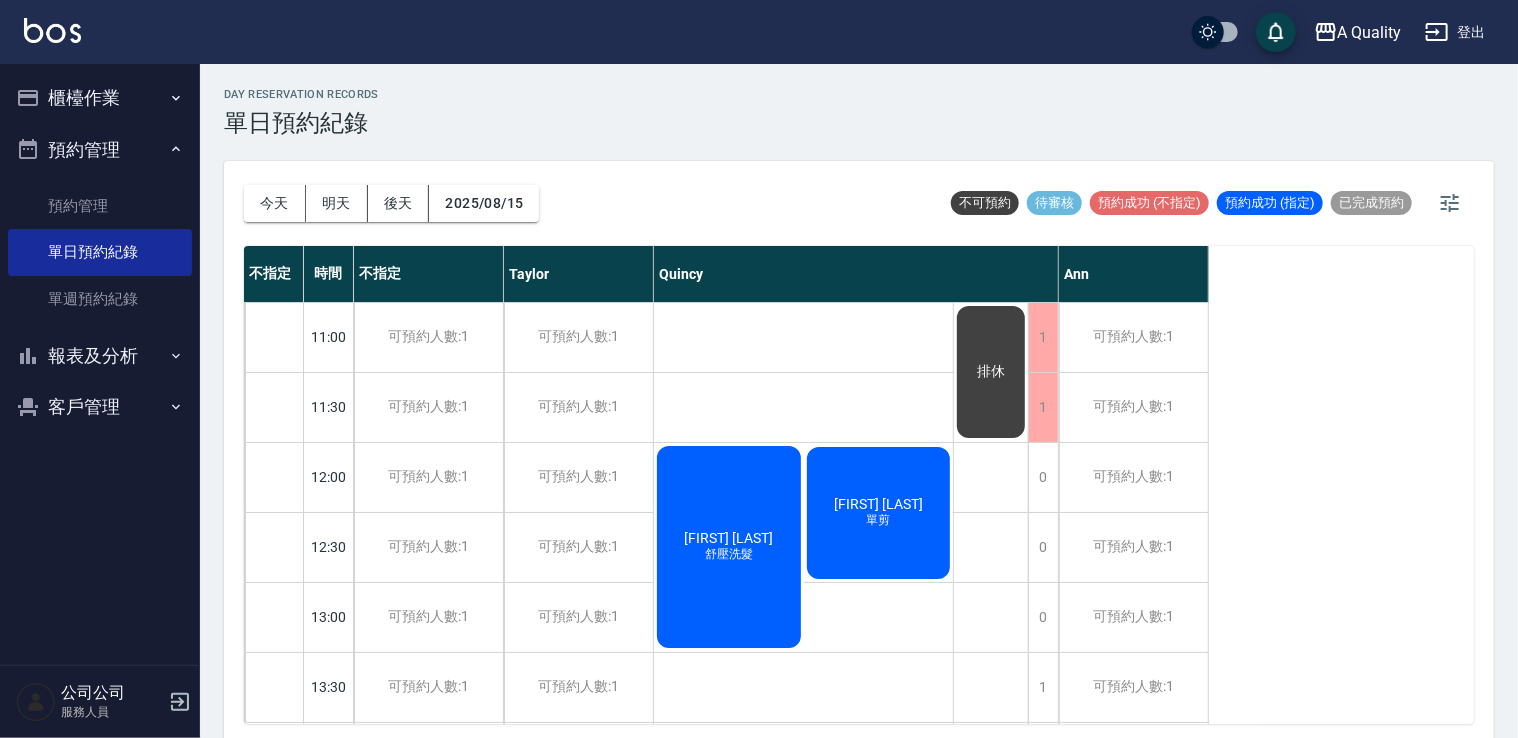 click on "黃雯歆 舒壓洗髮" at bounding box center (729, 547) 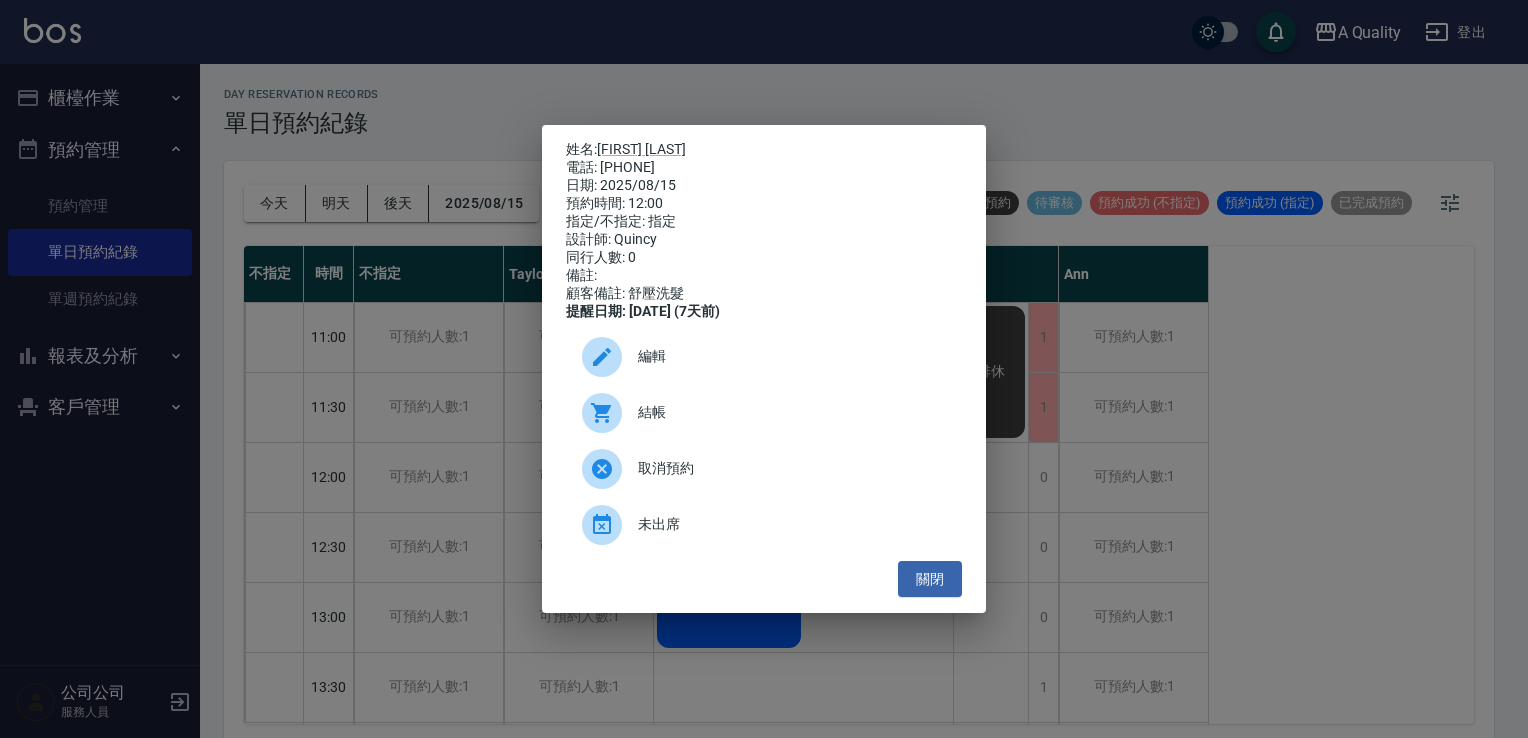 click on "編輯" at bounding box center (792, 356) 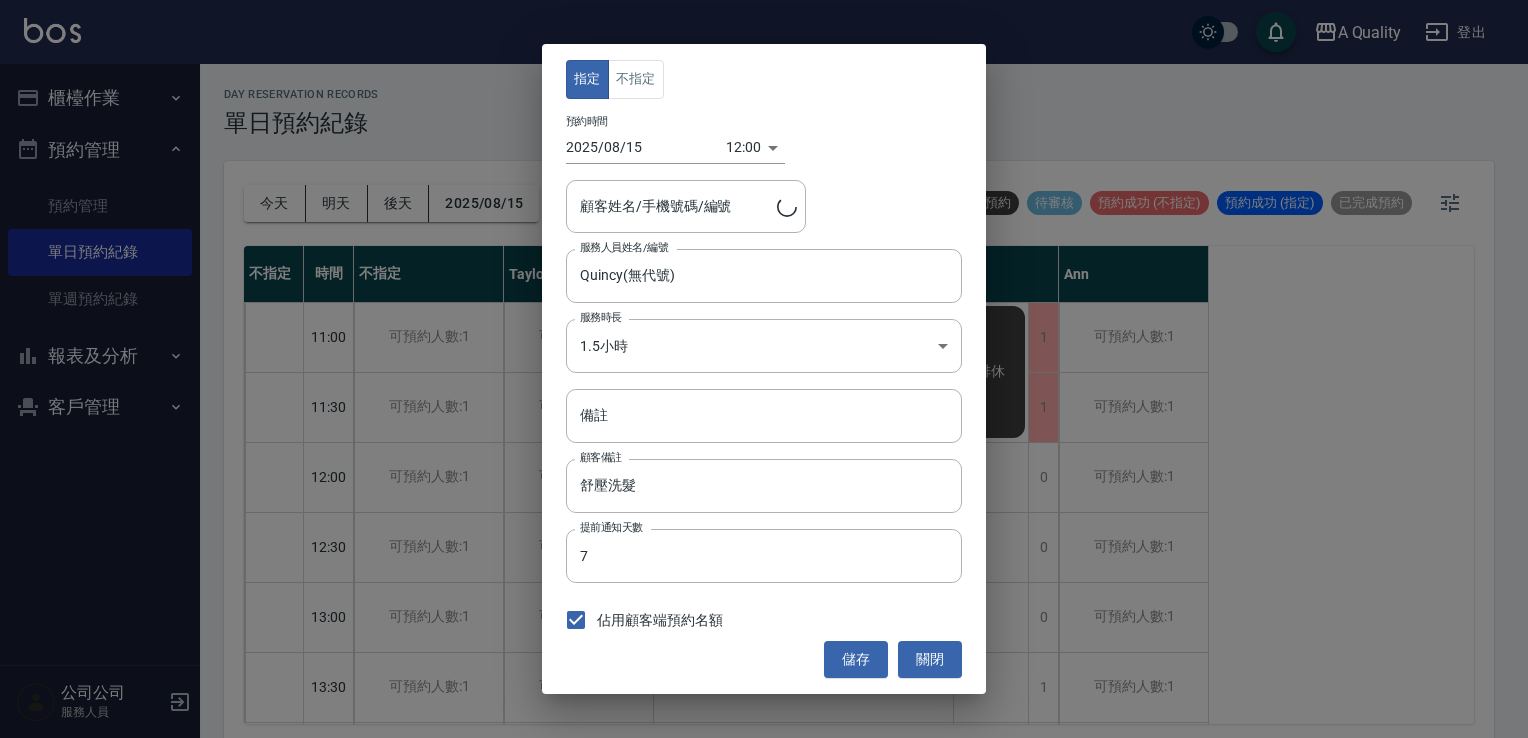 type on "黃雯歆/0952339167/000394" 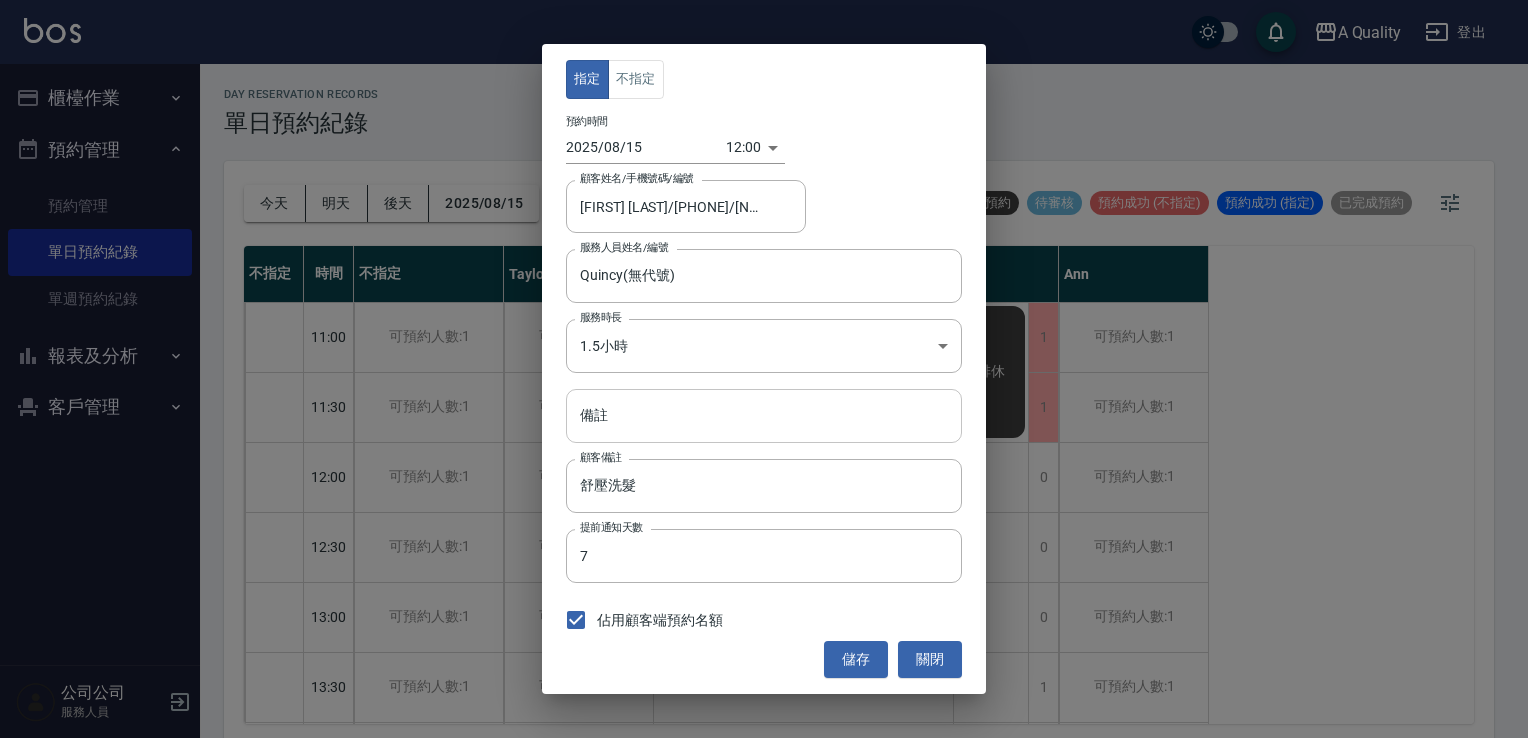 click on "備註" at bounding box center (764, 416) 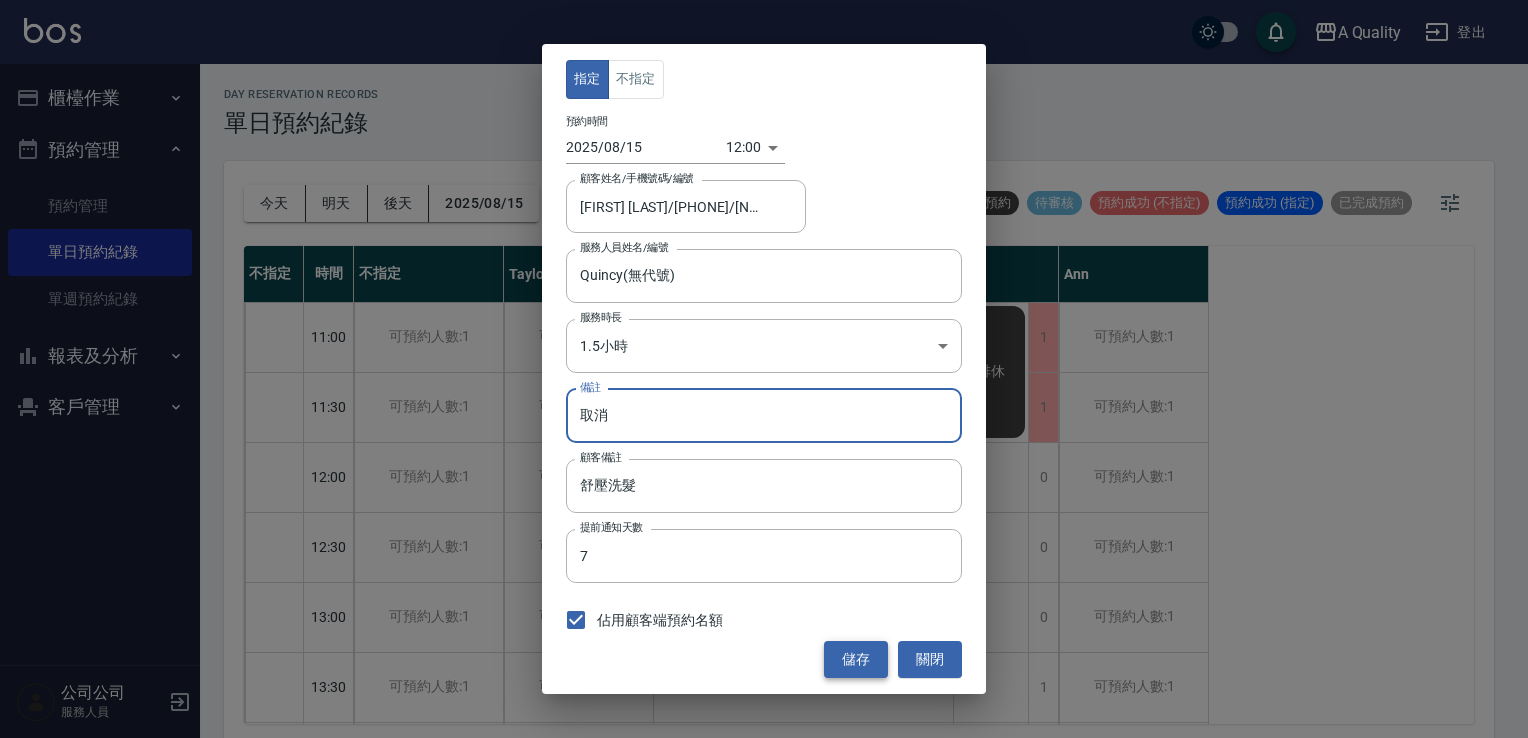 type on "取消" 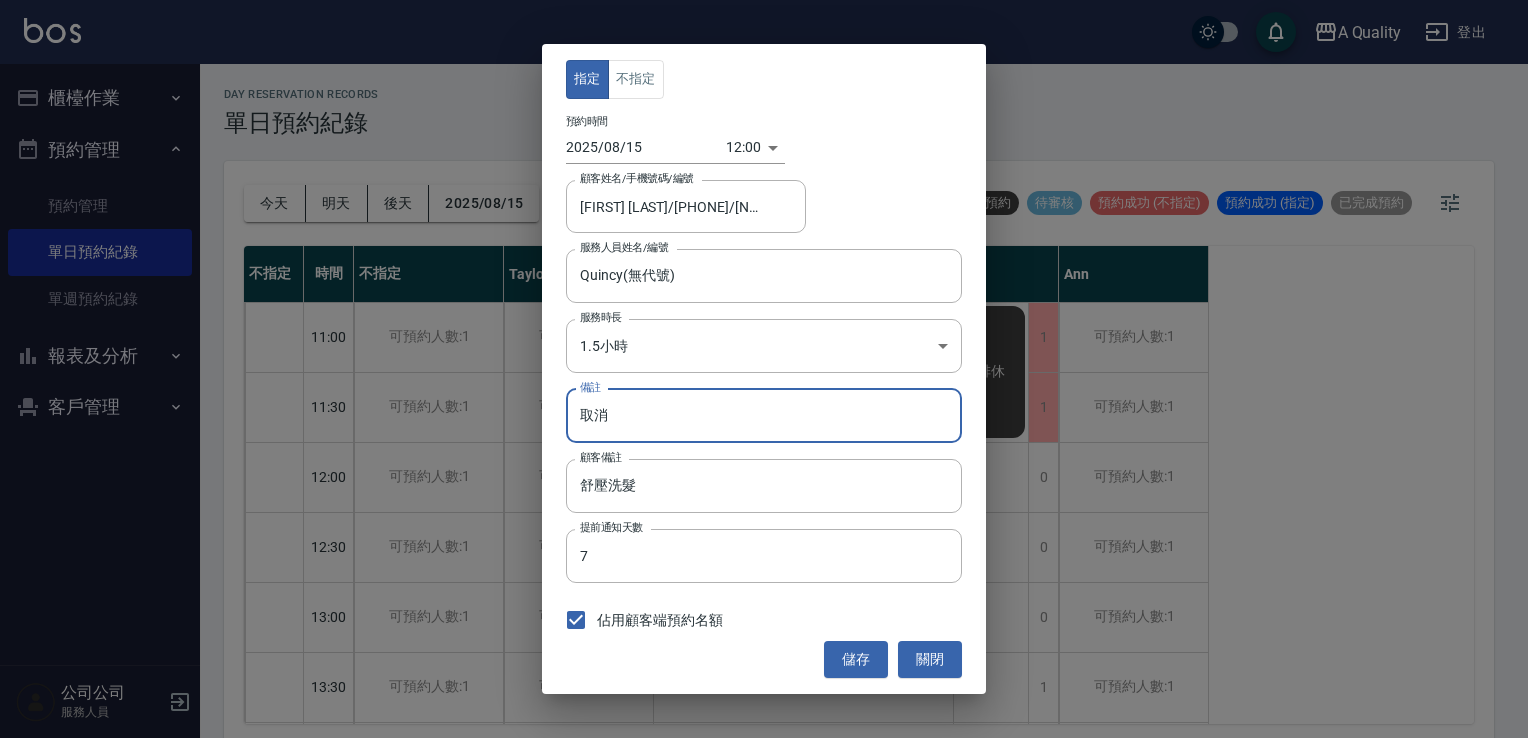click on "儲存" at bounding box center (856, 659) 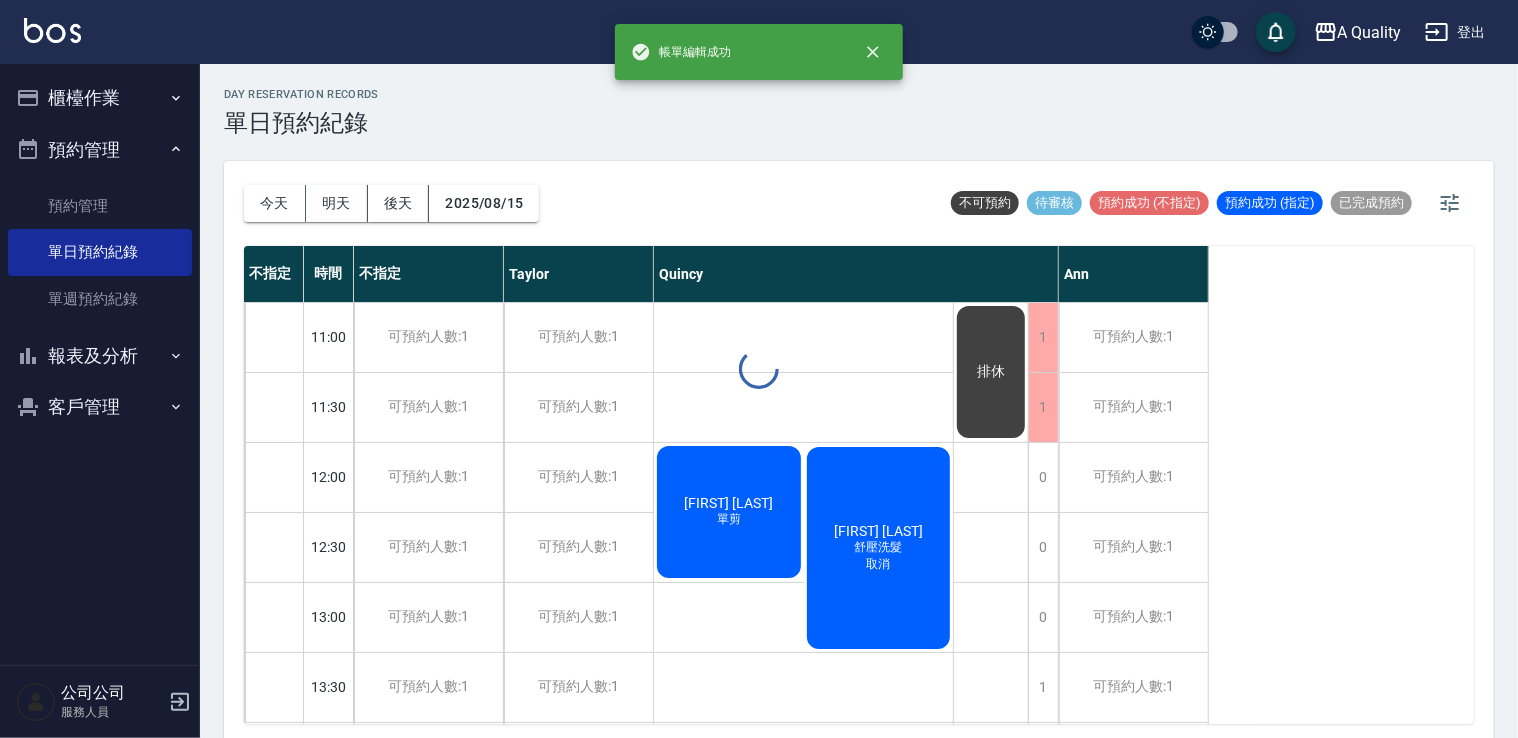 click on "day Reservation records 單日預約紀錄 今天 明天 後天 2025/08/15 不可預約 待審核 預約成功 (不指定) 預約成功 (指定) 已完成預約 不指定 時間 不指定 Taylor Quincy Ann 11:00 11:30 12:00 12:30 13:00 13:30 14:00 14:30 15:00 15:30 16:00 16:30 17:00 17:30 18:00 18:30 19:00 19:30 可預約人數:1 可預約人數:1 可預約人數:1 可預約人數:1 可預約人數:1 可預約人數:1 可預約人數:1 可預約人數:1 可預約人數:1 可預約人數:1 可預約人數:1 可預約人數:1 可預約人數:1 可預約人數:1 可預約人數:1 可預約人數:1 可預約人數:1 可預約人數:1 可預約人數:1 可預約人數:1 可預約人數:1 可預約人數:1 可預約人數:1 可預約人數:1 可預約人數:1 可預約人數:1 可預約人數:1 可預約人數:1 可預約人數:1 可預約人數:1 可預約人數:1 可預約人數:1 可預約人數:1 可預約人數:1 可預約人數:1 可預約人數:1 1 1 0 0 0 1 1 1 1 1 1 1 1 1 1 1 1 1 王宣蘋 單剪  取消" at bounding box center (859, 404) 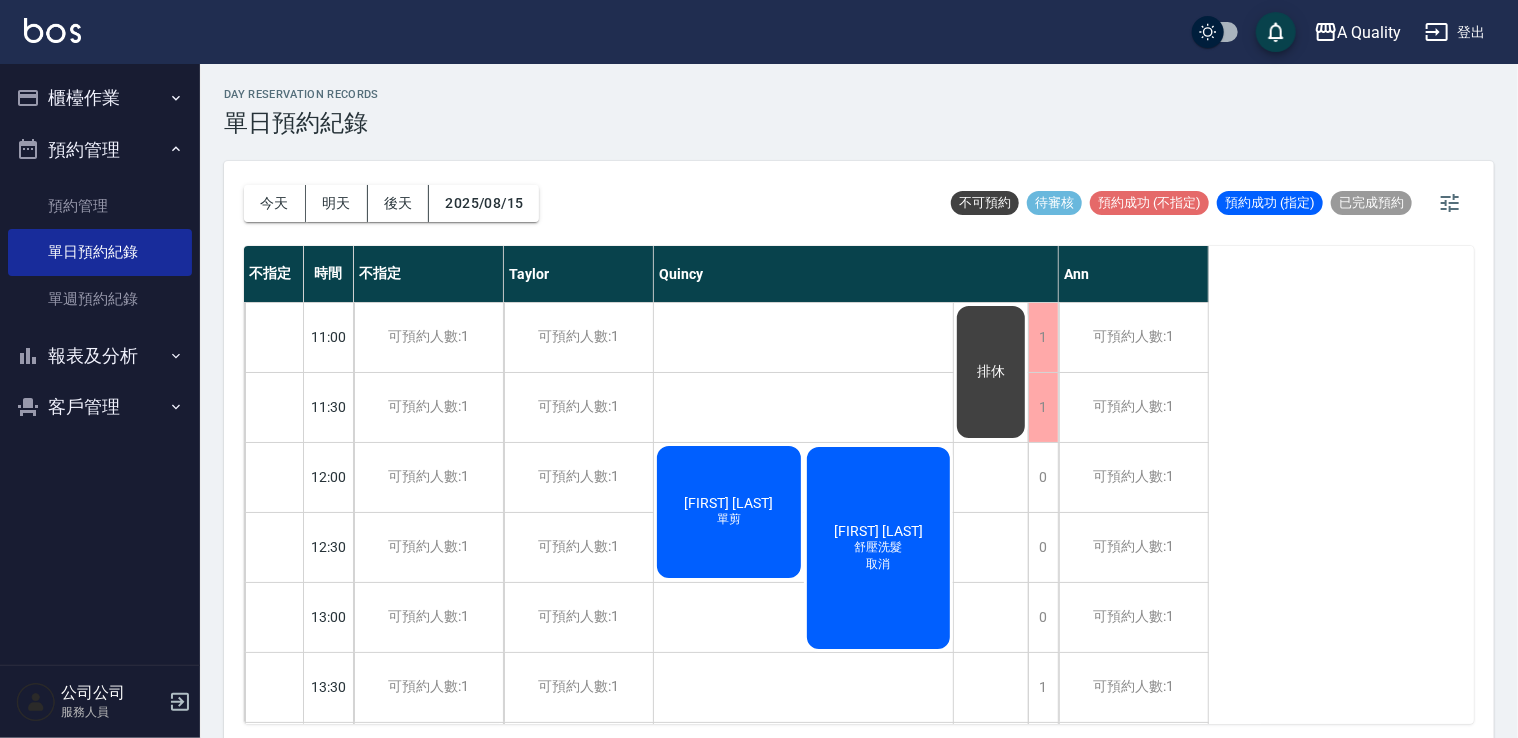 click on "黃雯歆 舒壓洗髮  取消" at bounding box center [879, 548] 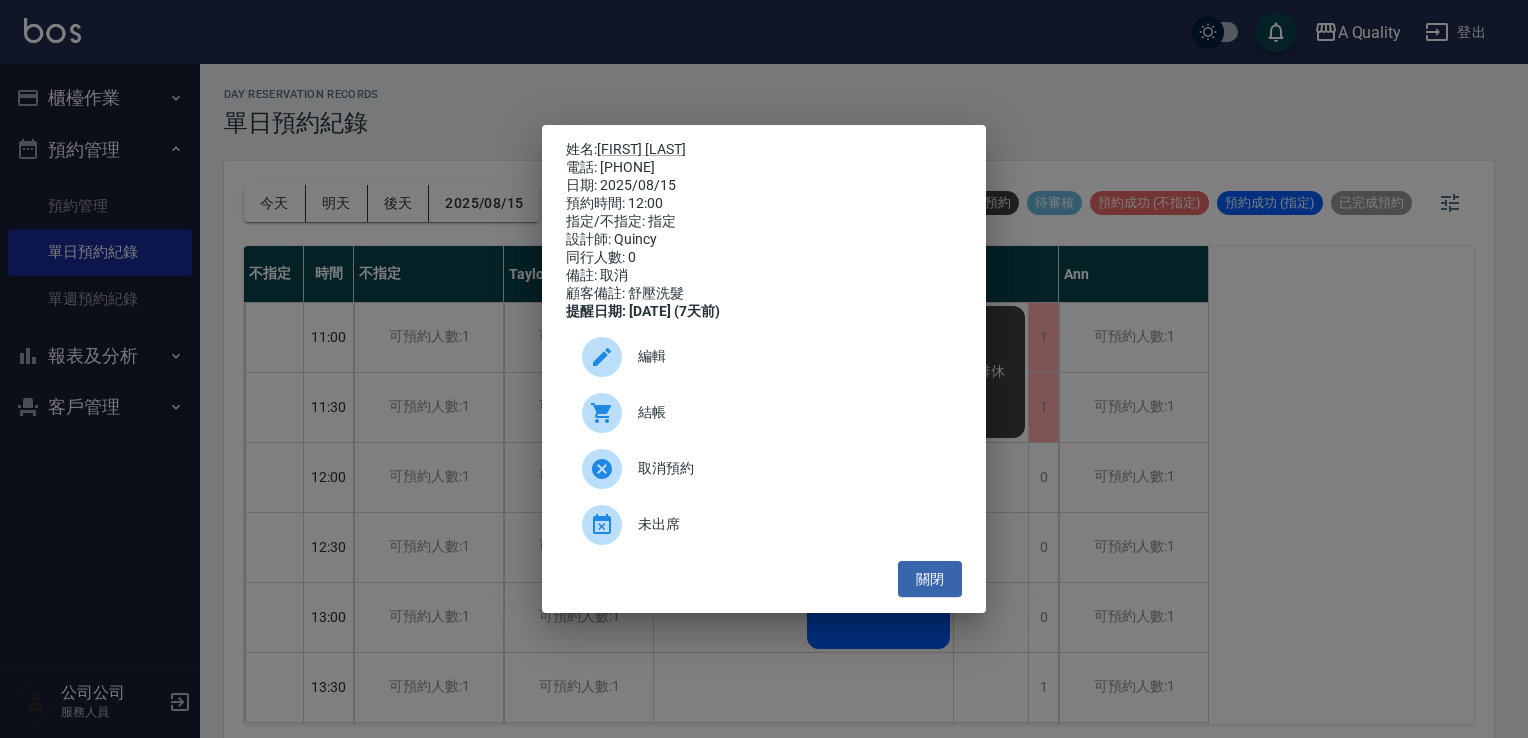 click on "編輯" at bounding box center [792, 356] 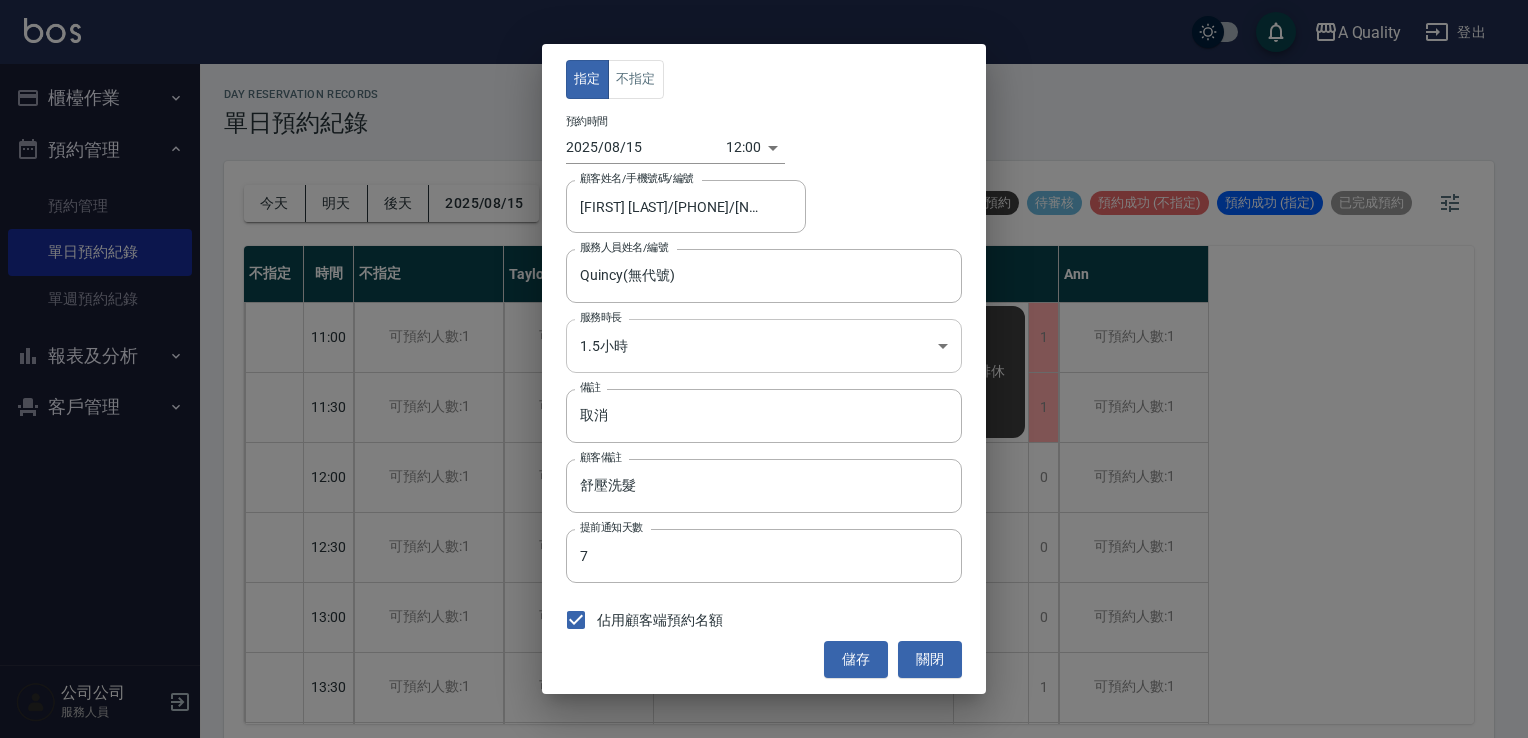 click on "A Quality 登出 櫃檯作業 打帳單 帳單列表 營業儀表板 現金收支登錄 每日結帳 排班表 現場電腦打卡 預約管理 預約管理 單日預約紀錄 單週預約紀錄 報表及分析 報表目錄 店家日報表 互助日報表 互助排行榜 互助點數明細 設計師日報表 設計師業績分析表 設計師排行榜 店販抽成明細 每日非現金明細 客戶管理 客戶列表 卡券管理 入金管理 公司公司 服務人員 day Reservation records 單日預約紀錄 今天 明天 後天 2025/08/15 不可預約 待審核 預約成功 (不指定) 預約成功 (指定) 已完成預約 不指定 時間 不指定 Taylor Quincy Ann 11:00 11:30 12:00 12:30 13:00 13:30 14:00 14:30 15:00 15:30 16:00 16:30 17:00 17:30 18:00 18:30 19:00 19:30 可預約人數:1 可預約人數:1 可預約人數:1 可預約人數:1 可預約人數:1 可預約人數:1 可預約人數:1 可預約人數:1 可預約人數:1 可預約人數:1 可預約人數:1 可預約人數:1 可預約人數:1 1 1" at bounding box center [764, 372] 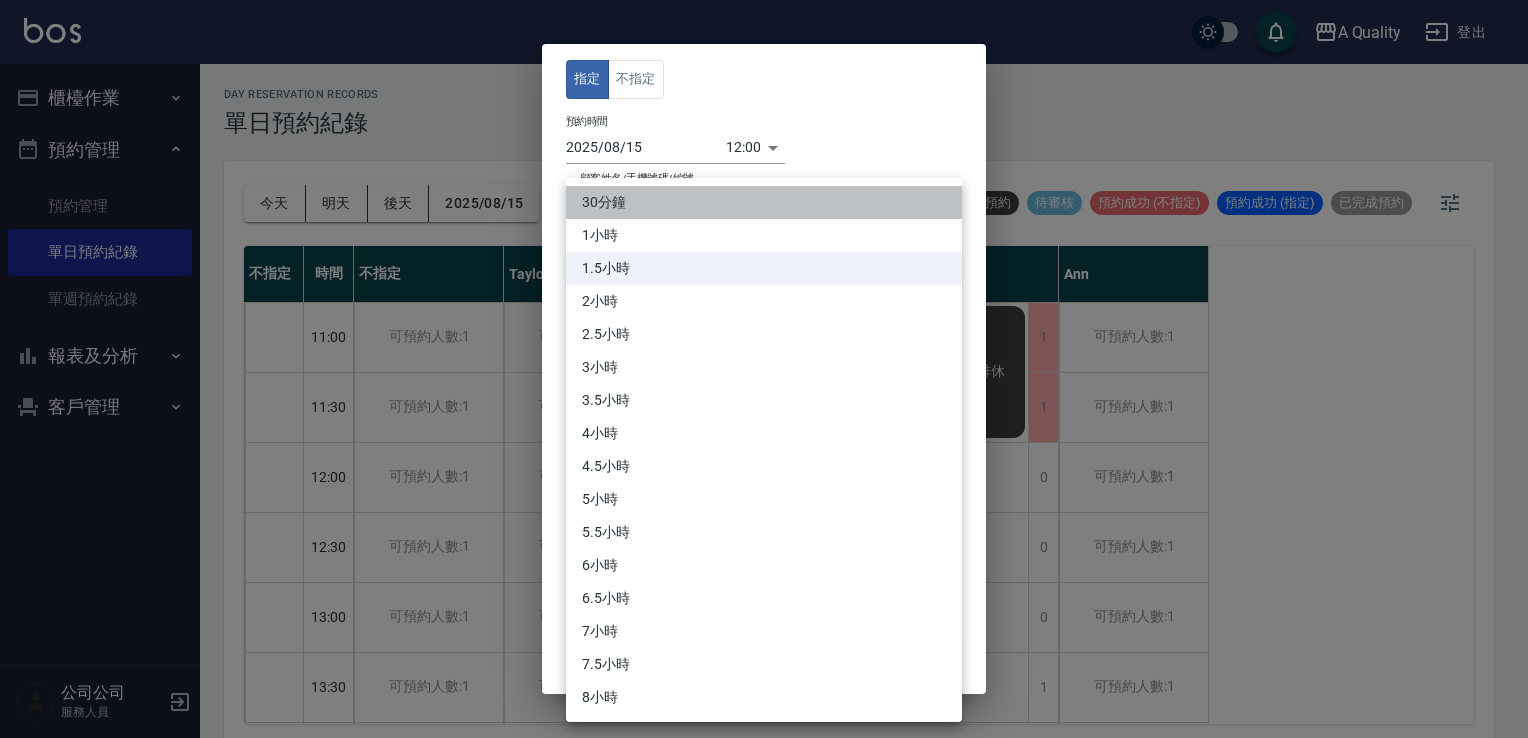 click on "30分鐘" at bounding box center (764, 202) 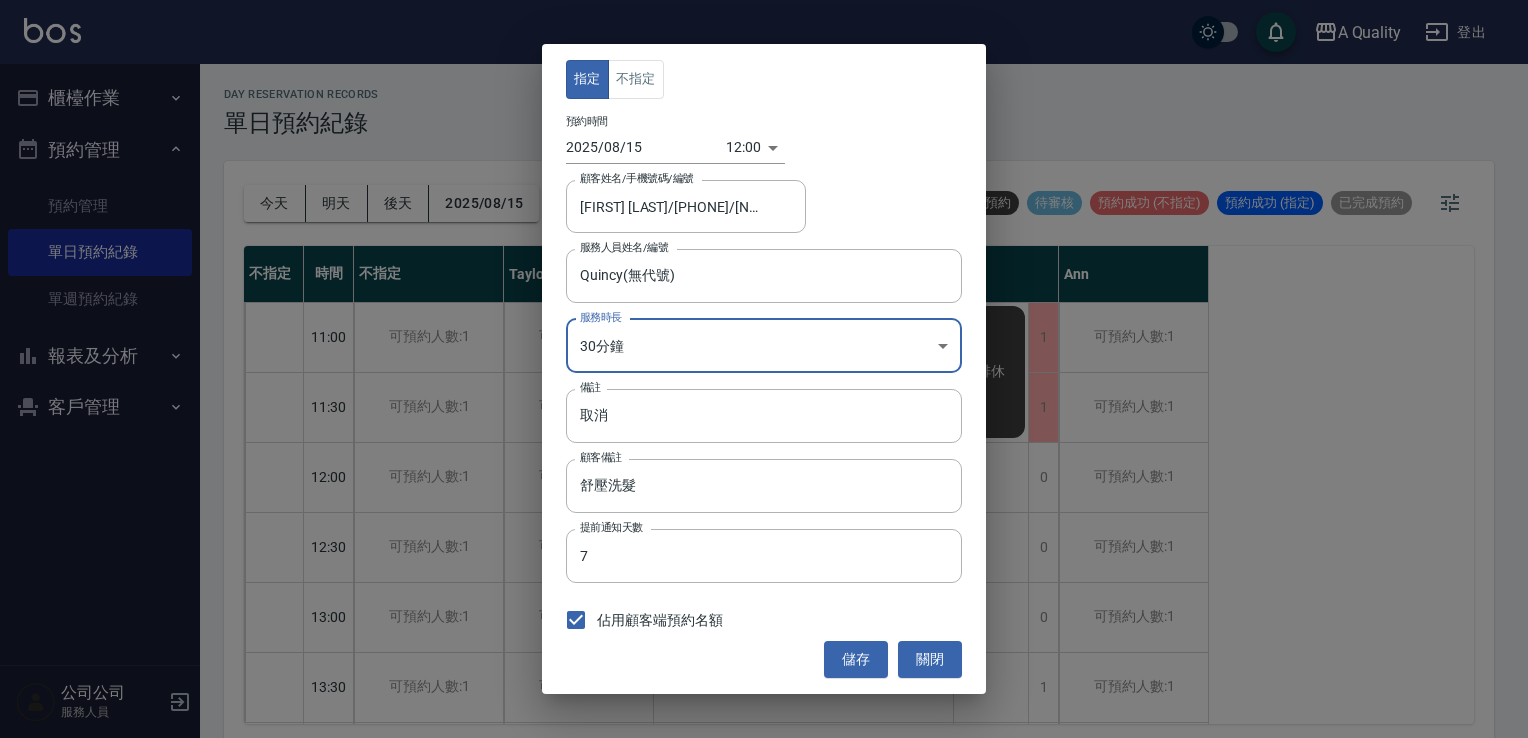 click on "儲存" at bounding box center [856, 659] 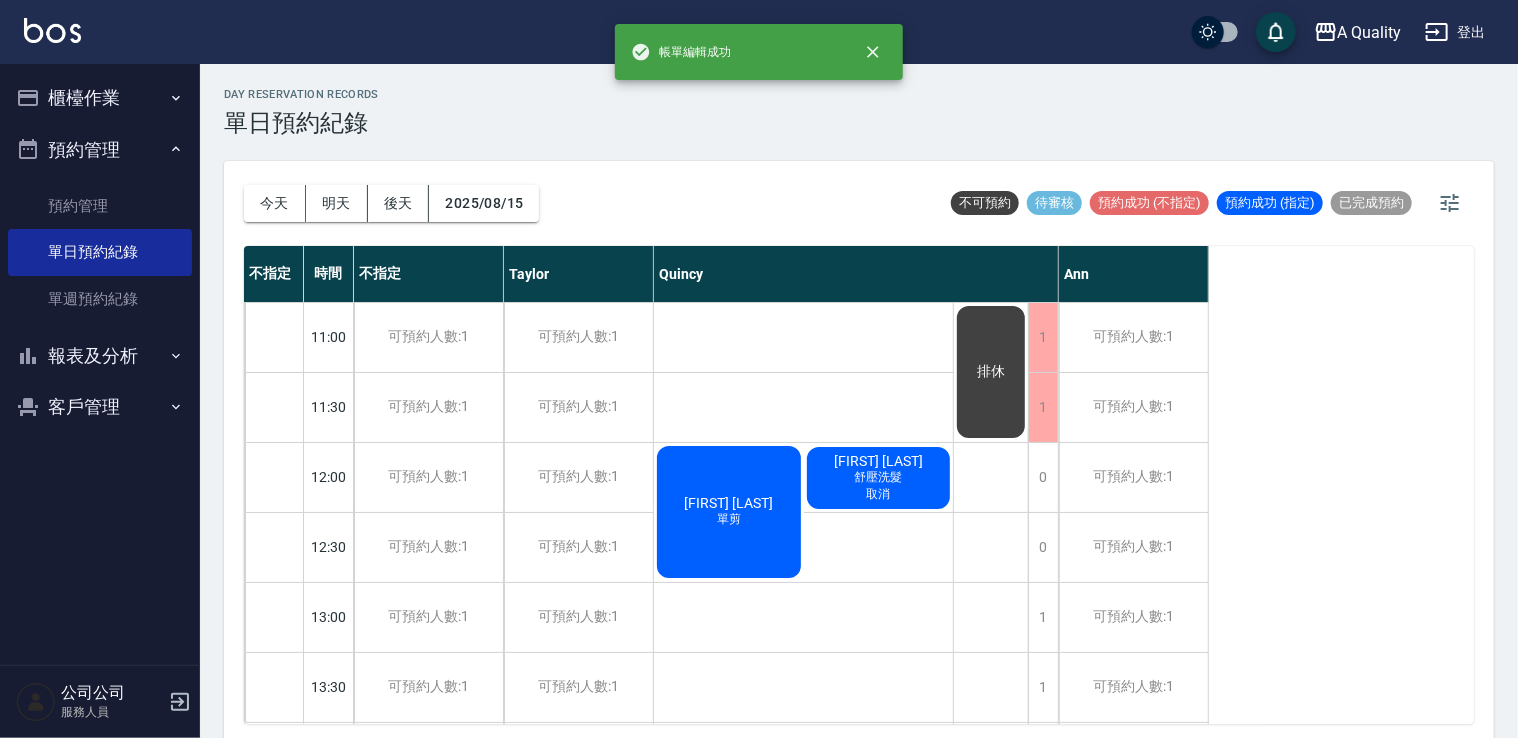 click on "黃雯歆" at bounding box center (728, 503) 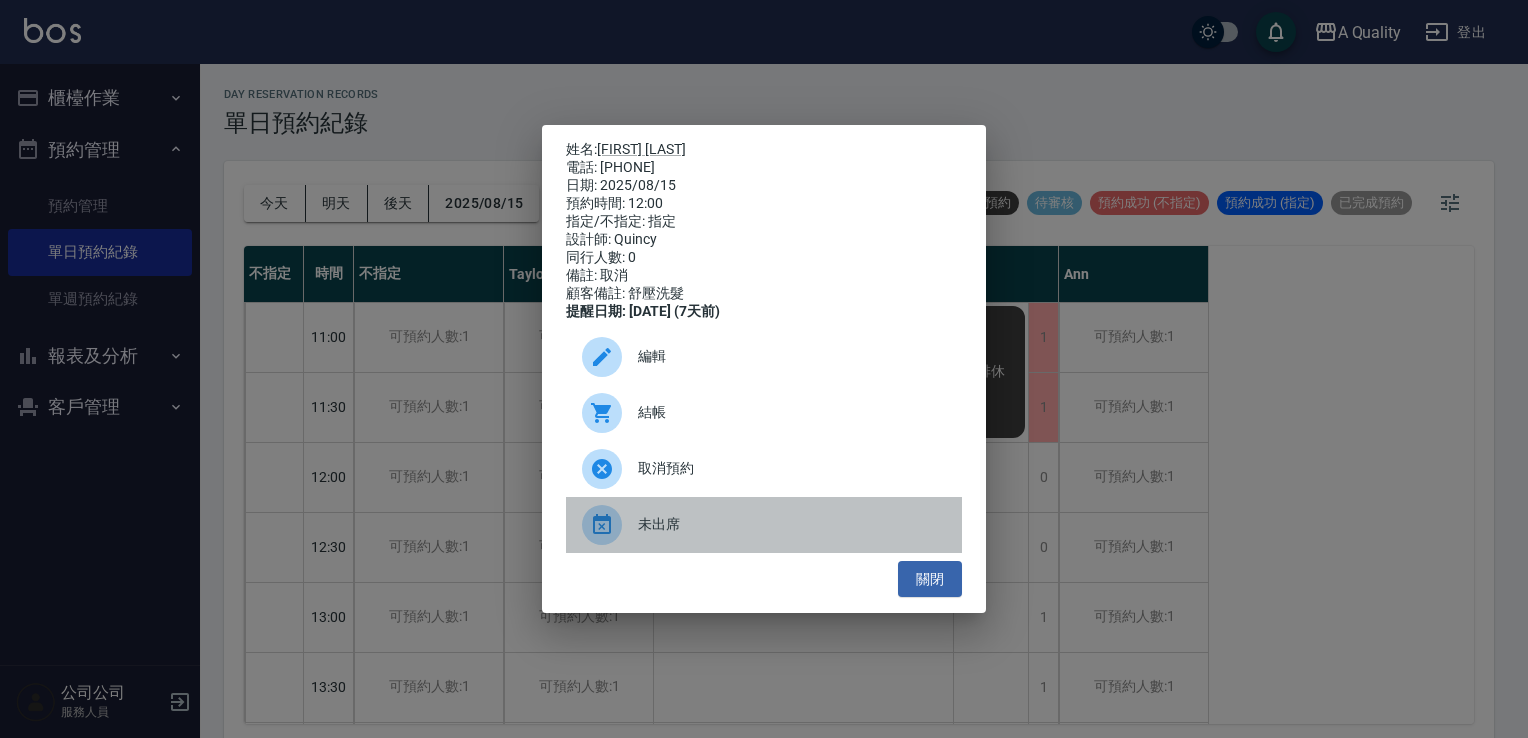 click on "未出席" at bounding box center (792, 524) 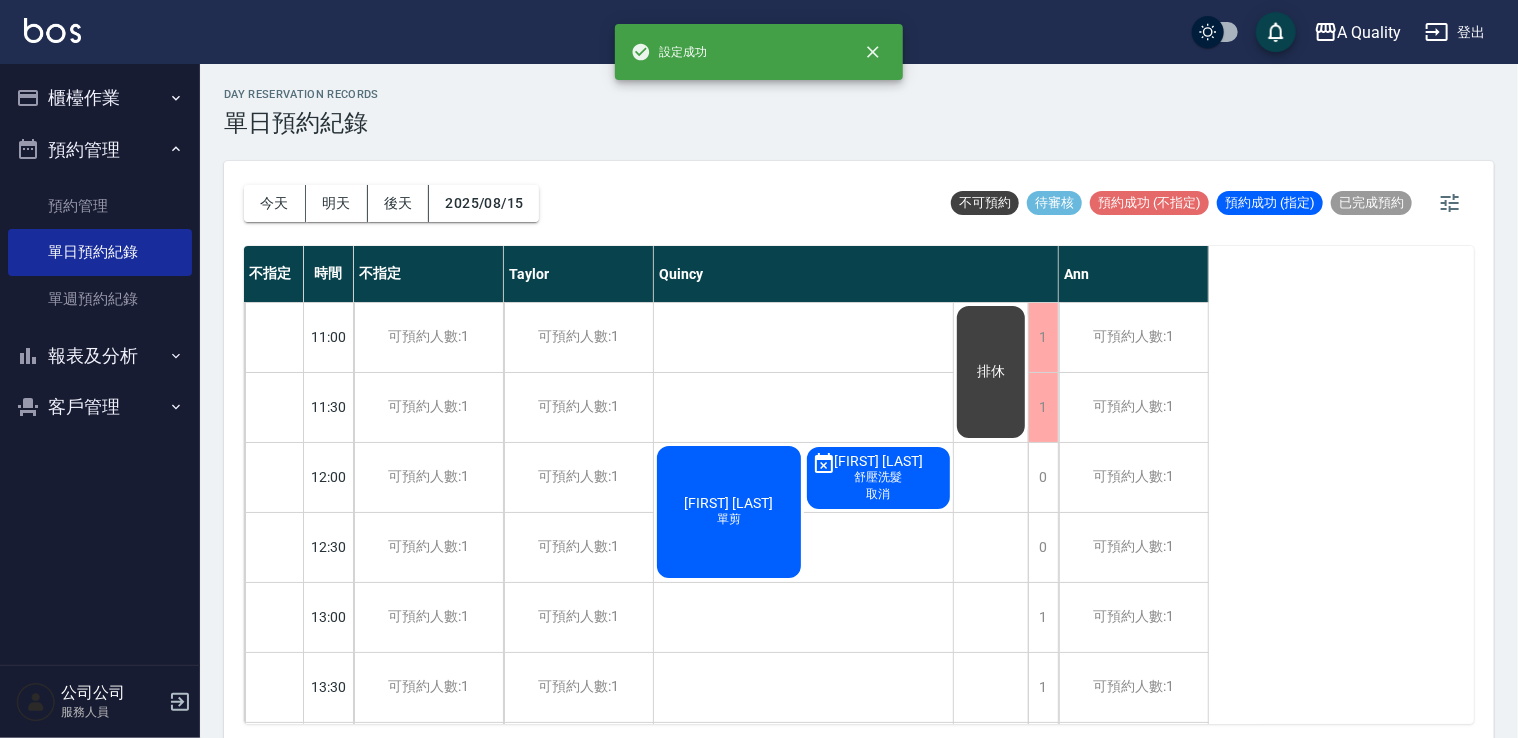 click on "今天" at bounding box center (275, 203) 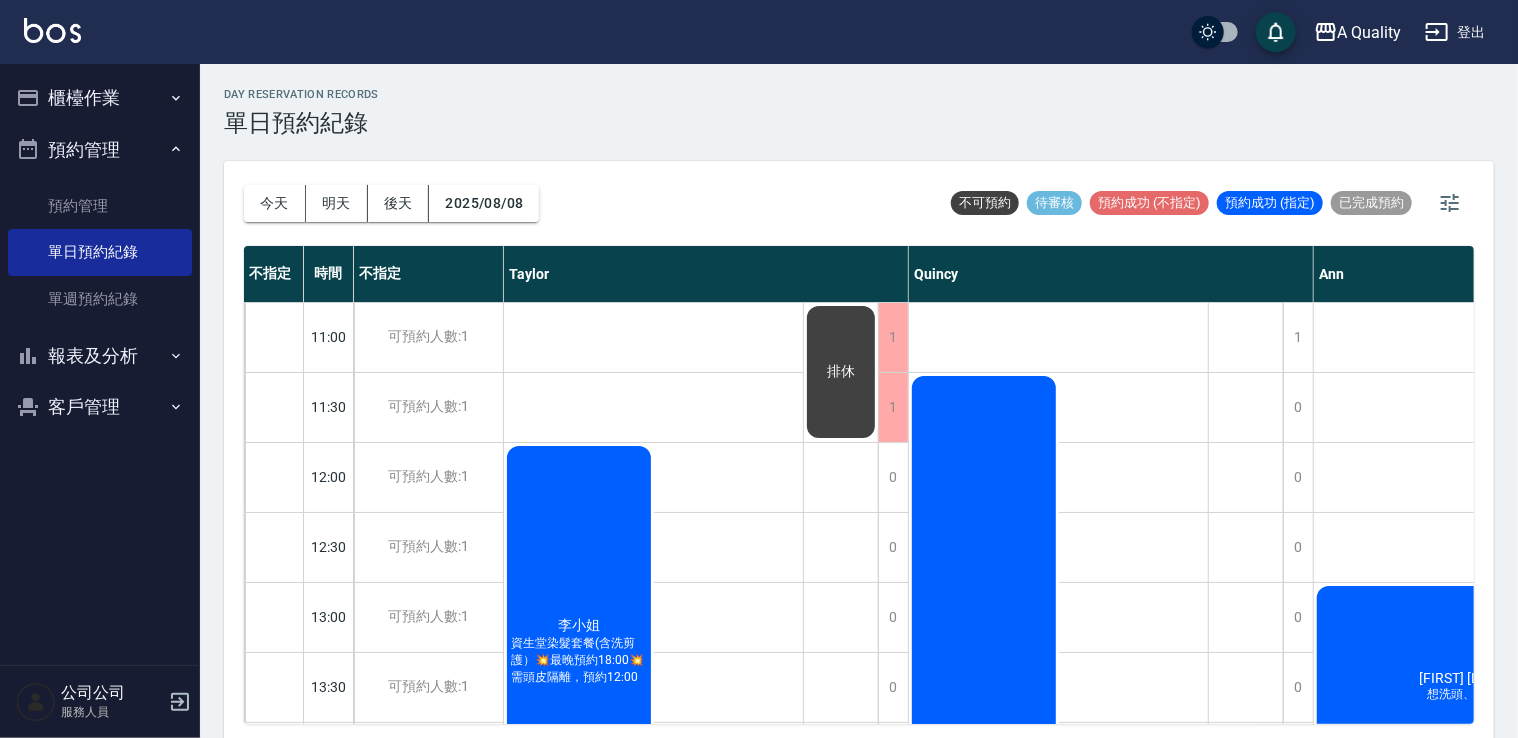 scroll, scrollTop: 0, scrollLeft: 0, axis: both 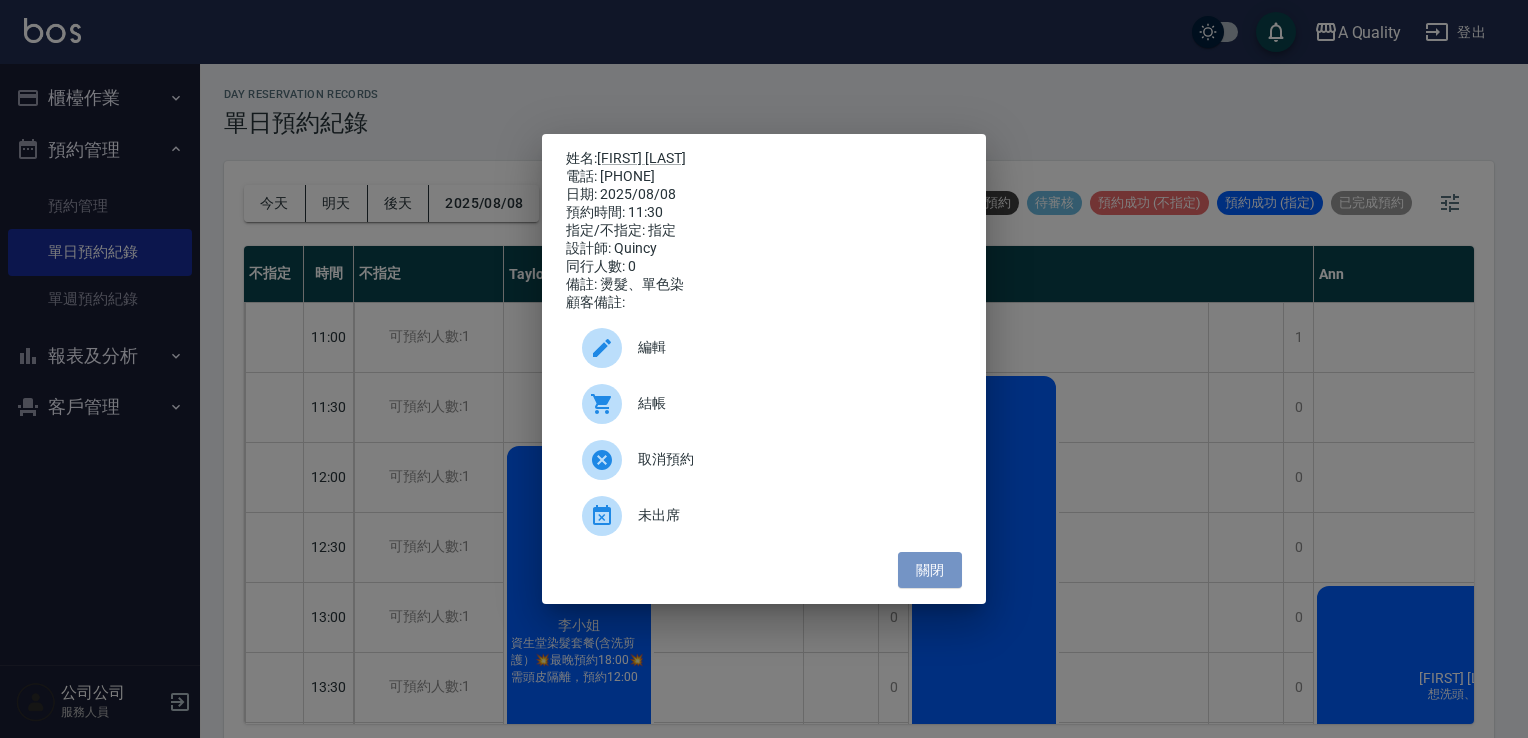 drag, startPoint x: 921, startPoint y: 565, endPoint x: 929, endPoint y: 549, distance: 17.888544 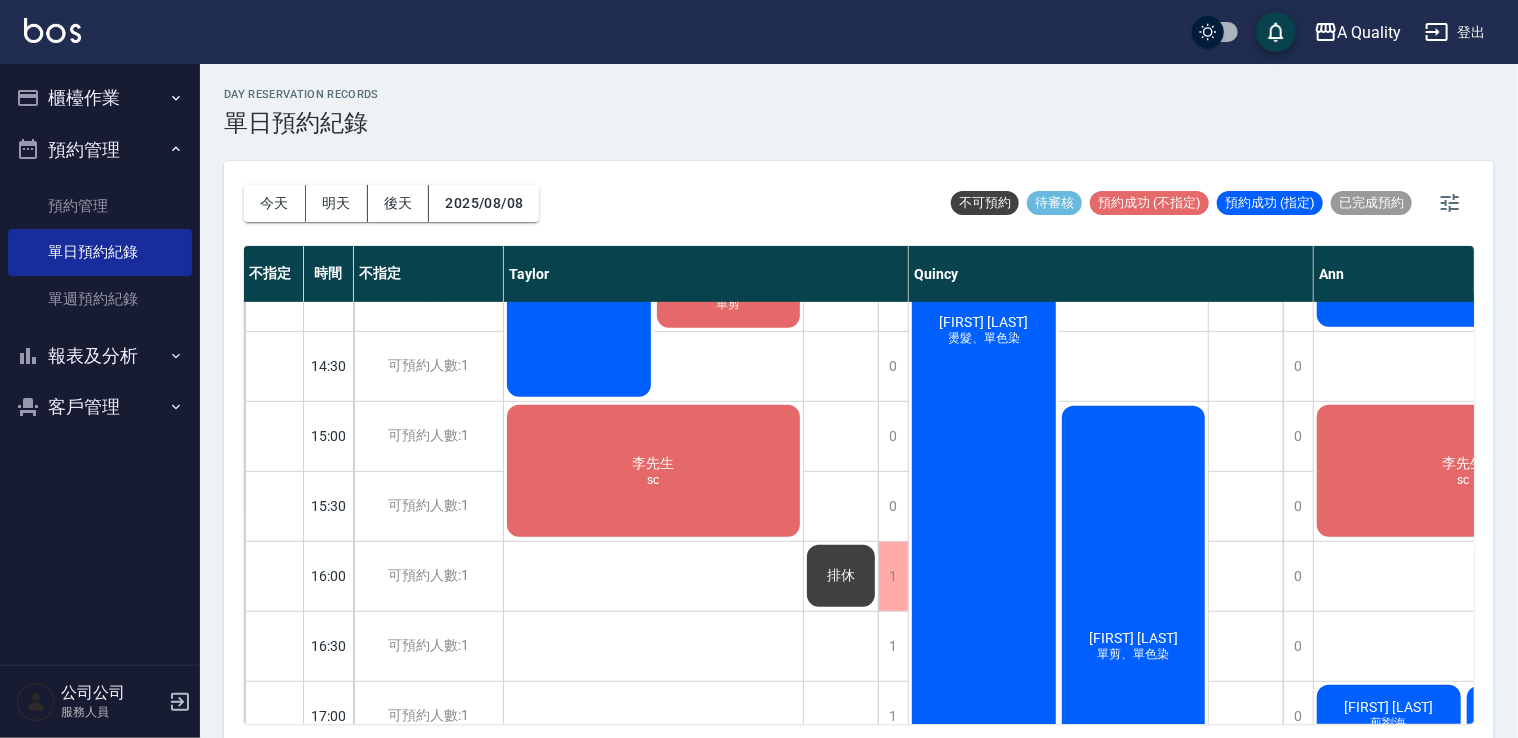 scroll, scrollTop: 253, scrollLeft: 0, axis: vertical 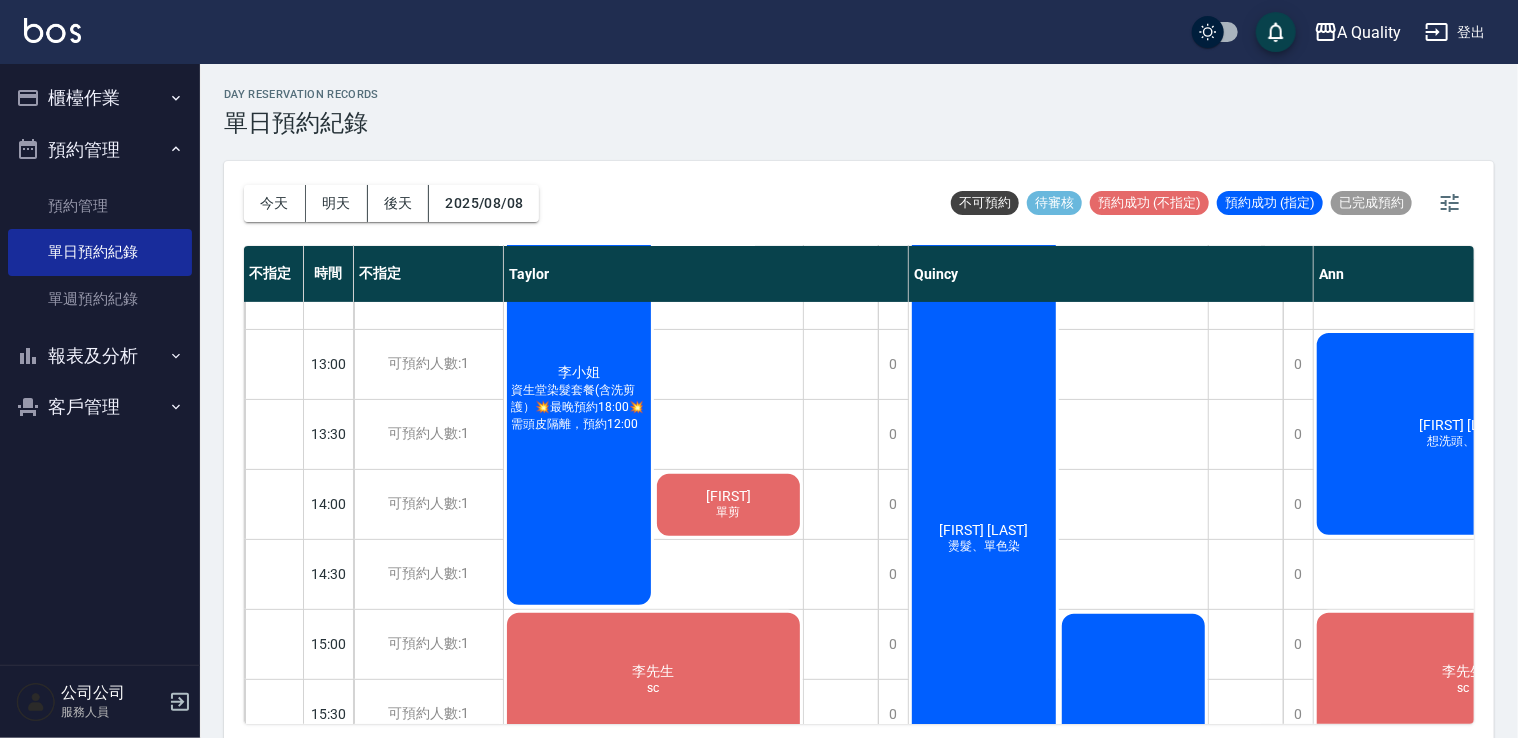 click on "[LAST] [FIRST]" at bounding box center (579, 373) 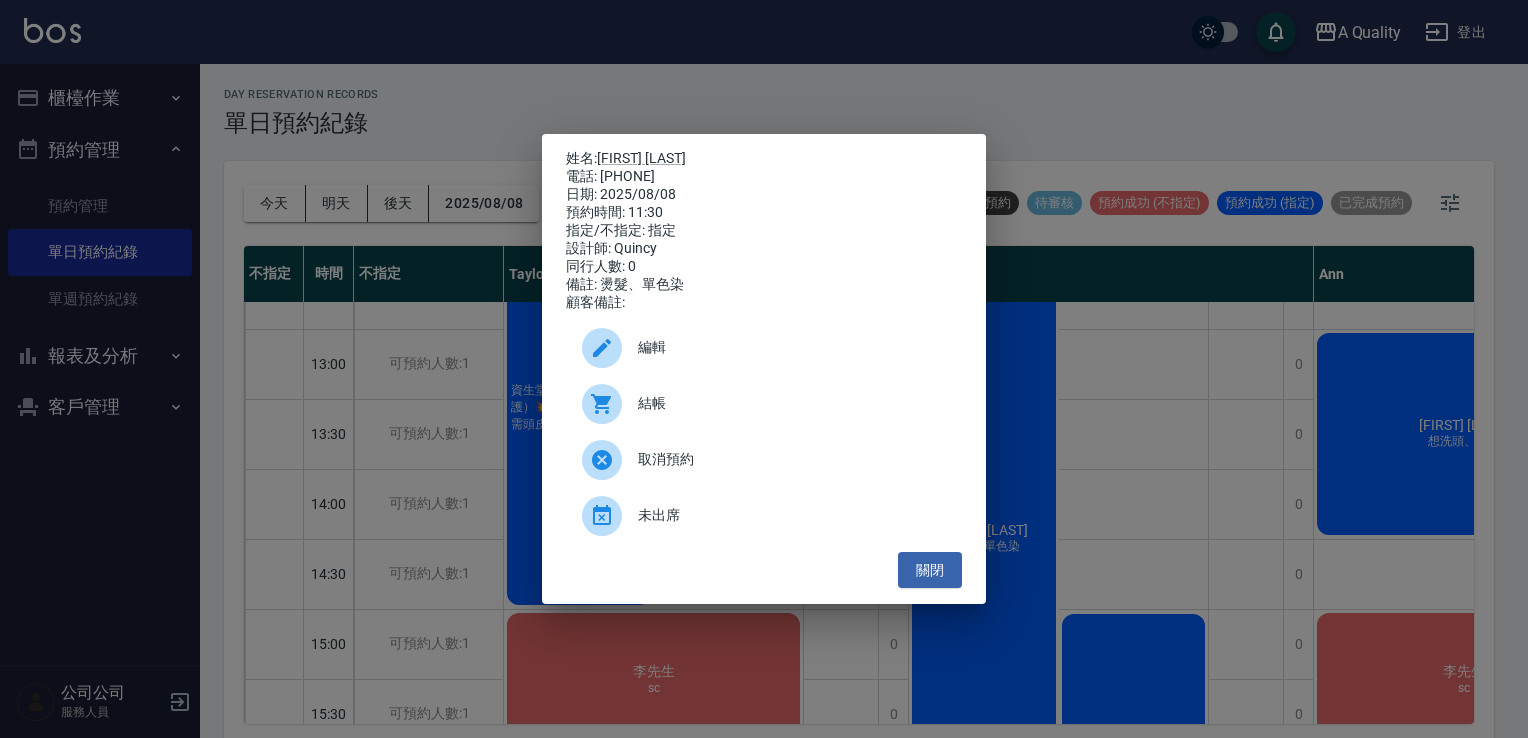 click on "姓名:  趙羽婕" at bounding box center (764, 159) 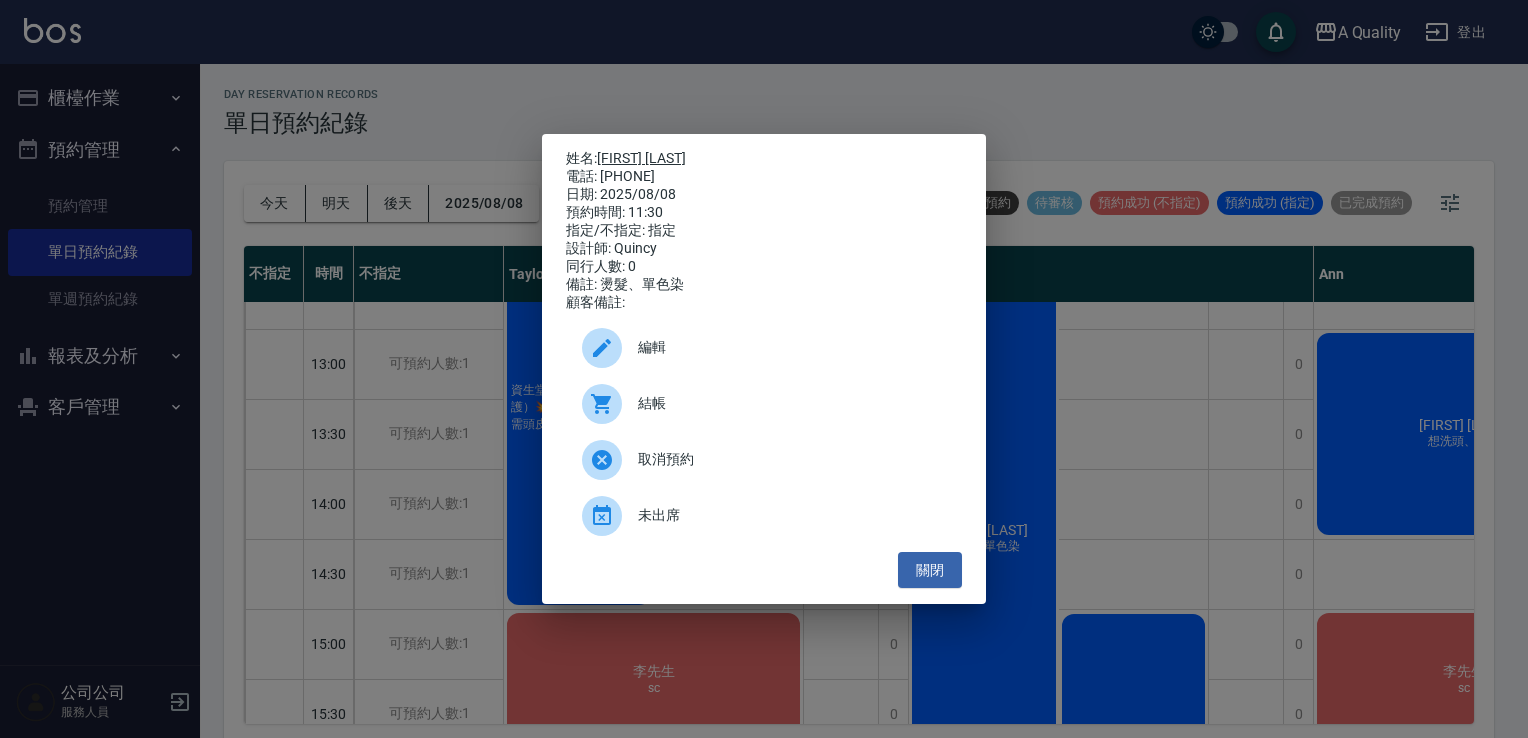 click on "[LAST] [FIRST]" at bounding box center (641, 158) 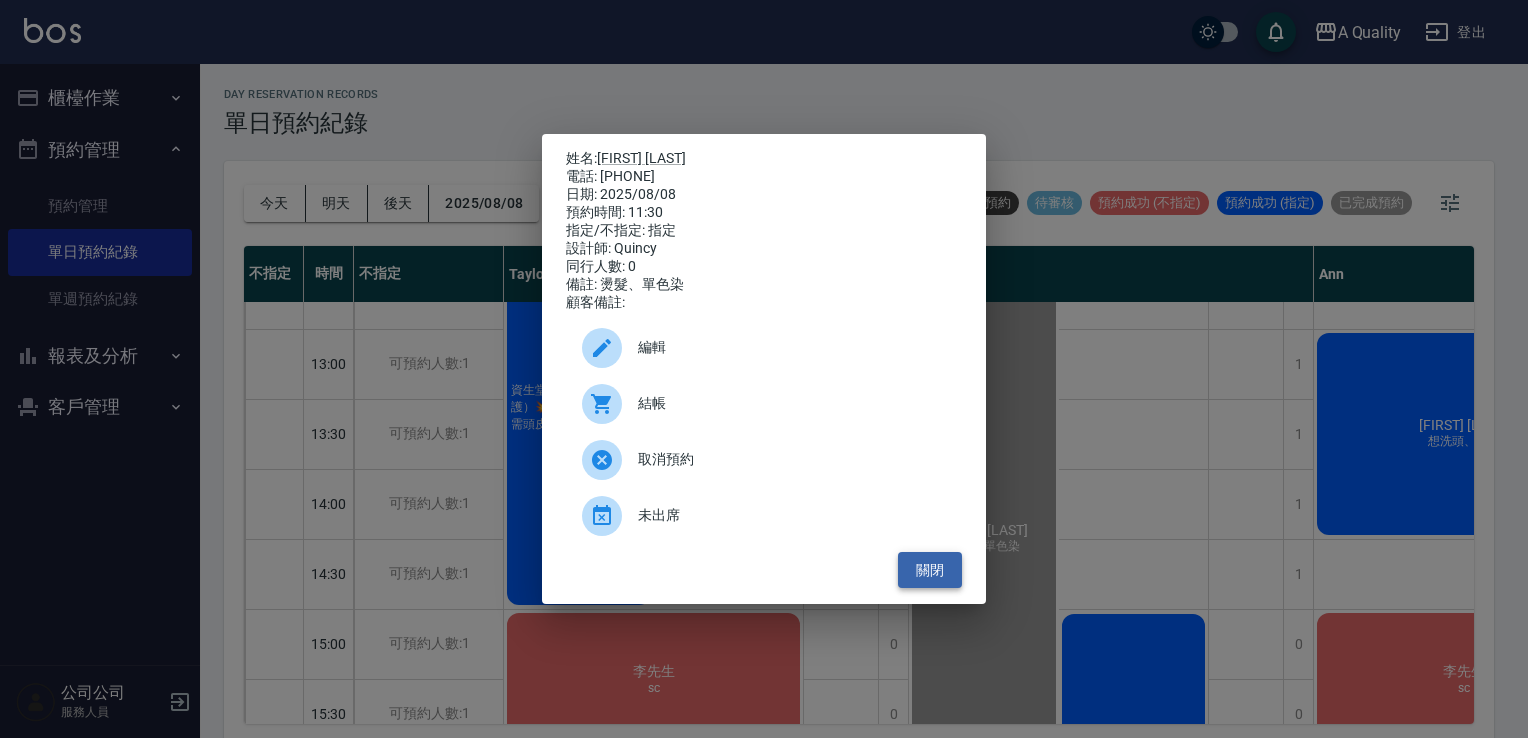 click on "關閉" at bounding box center [930, 570] 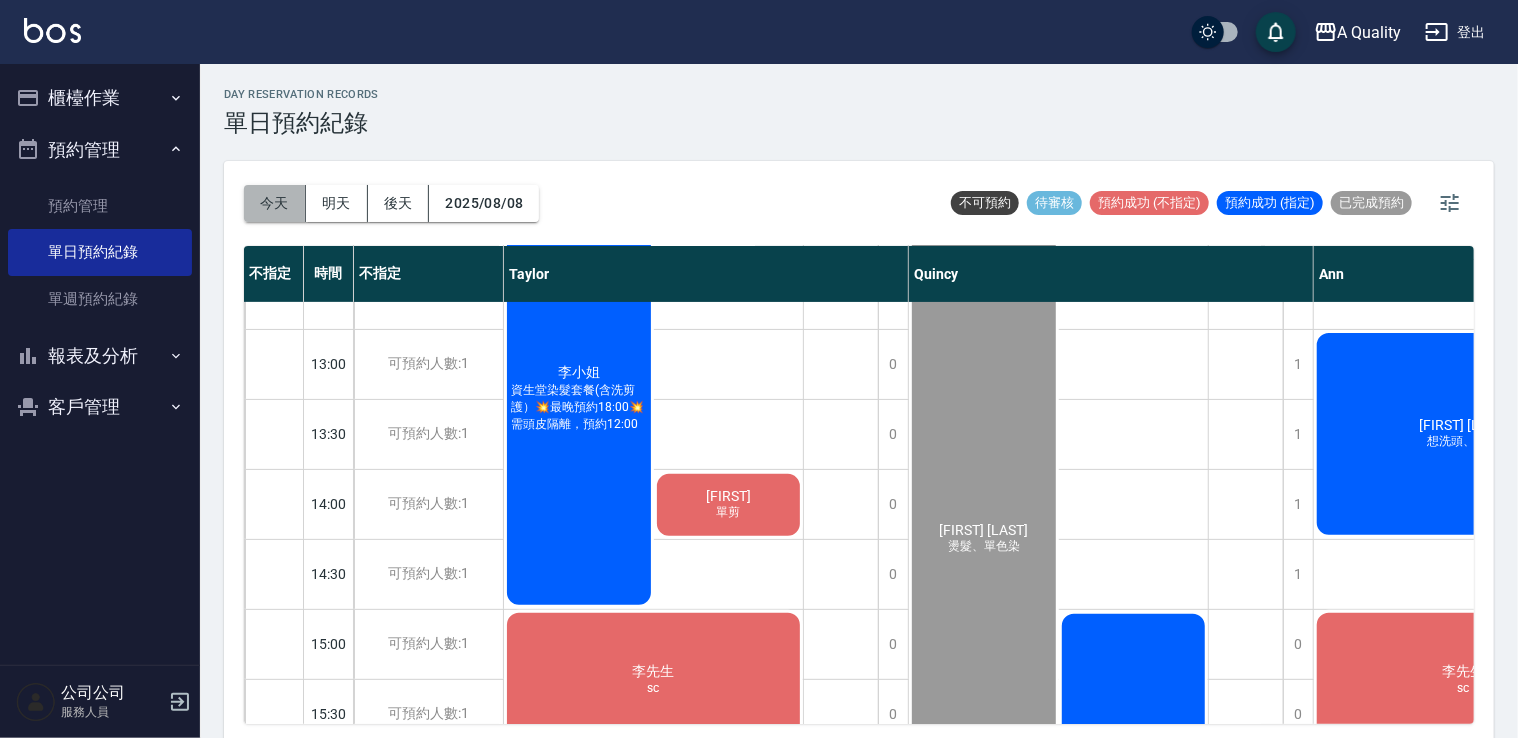 click on "今天" at bounding box center (275, 203) 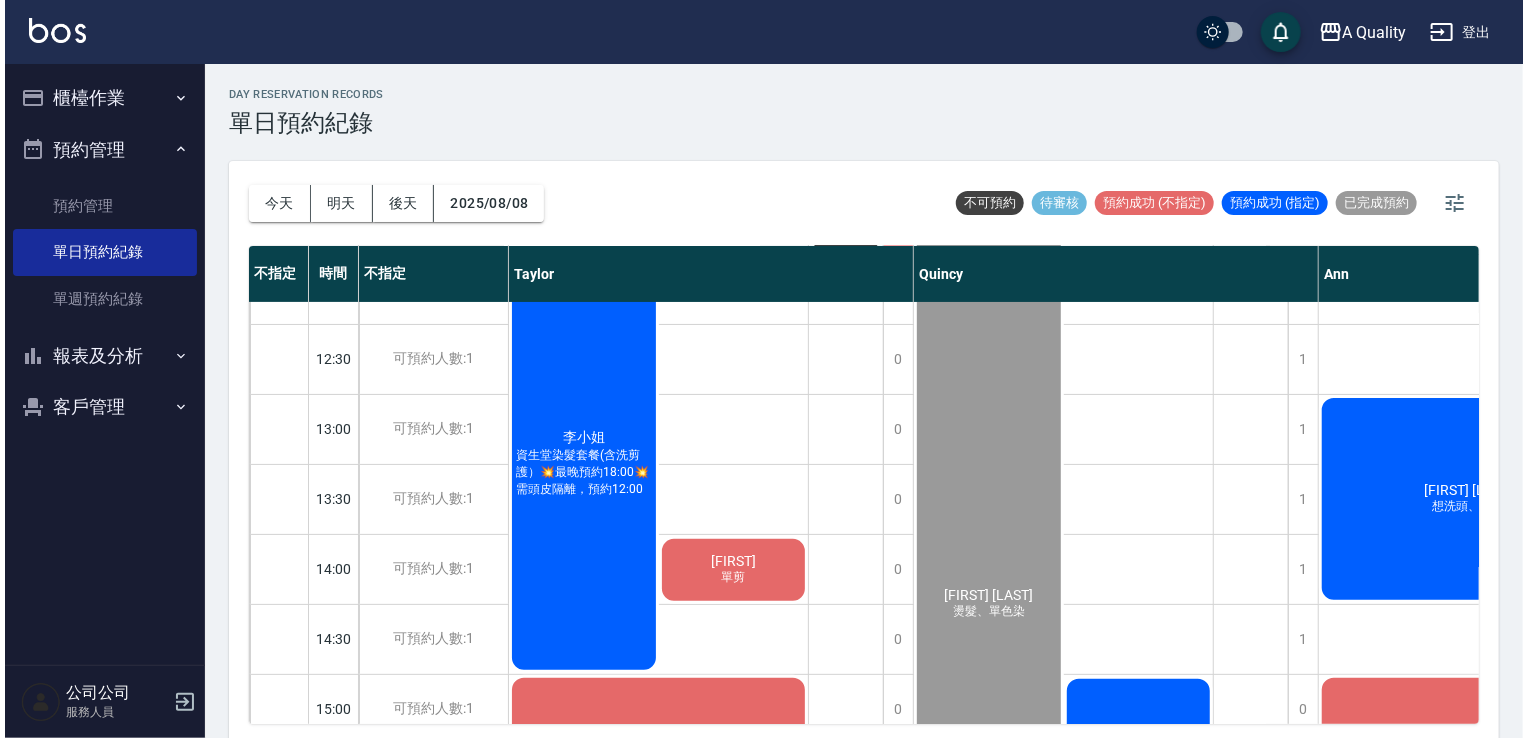 scroll, scrollTop: 300, scrollLeft: 0, axis: vertical 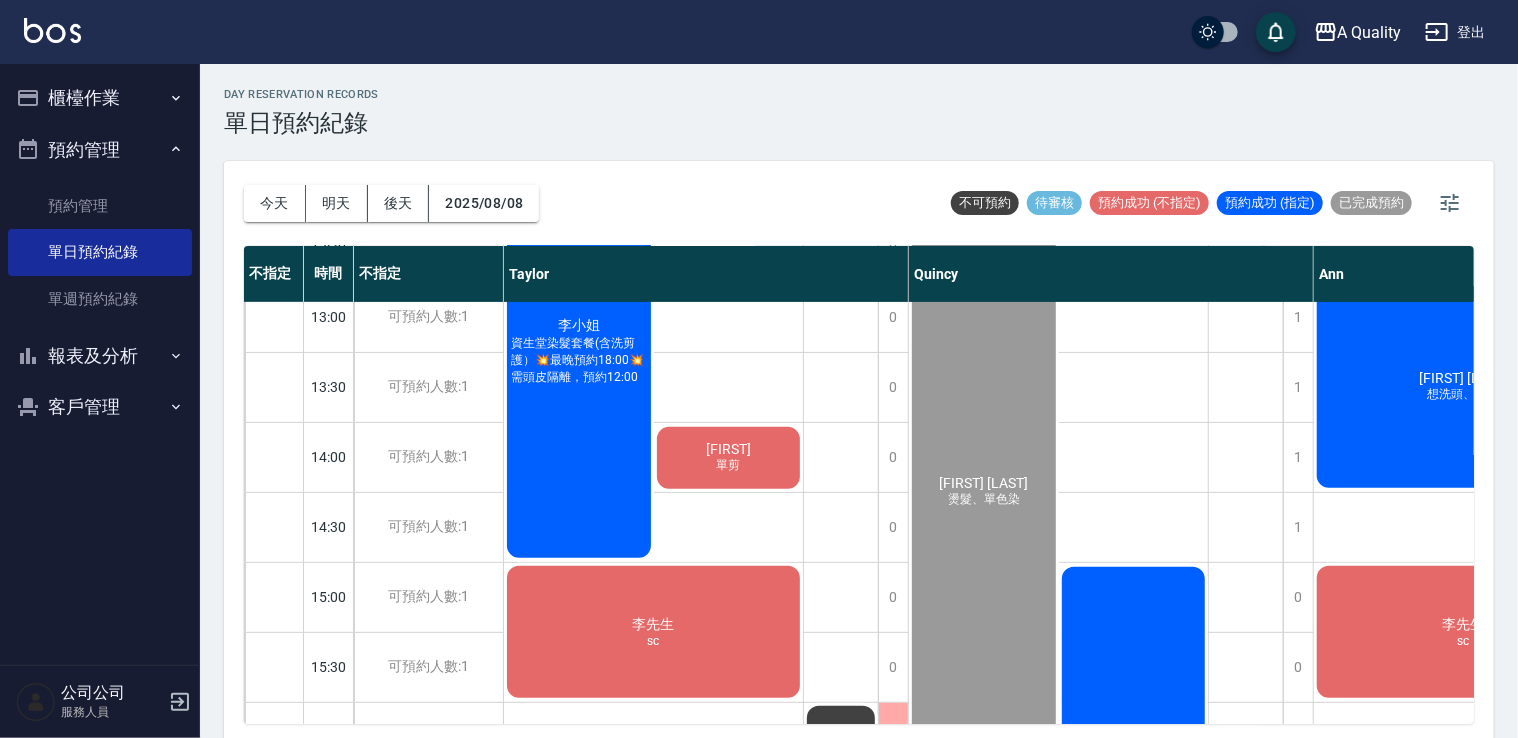 click on "邱定遠 想洗頭、剪髮" at bounding box center [579, 352] 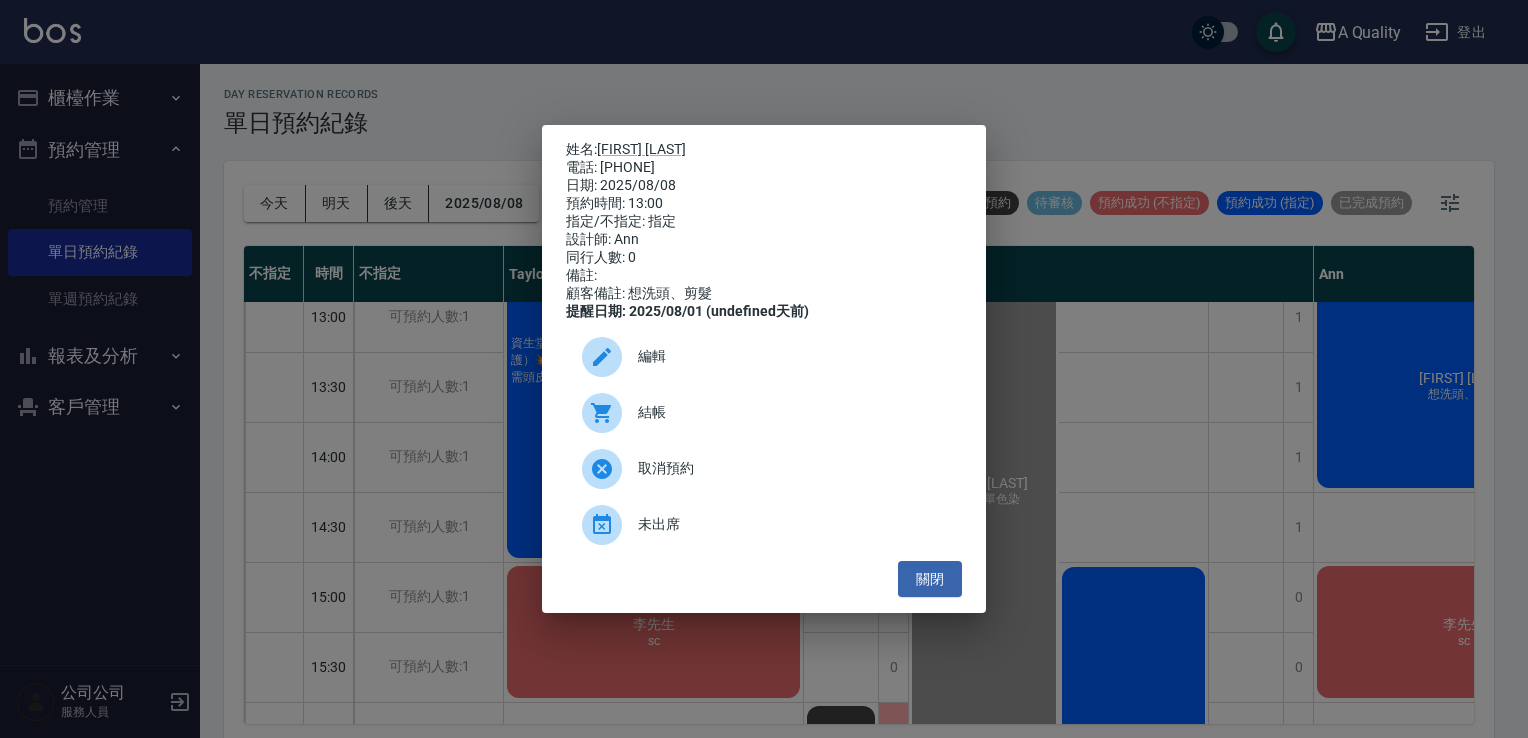 click on "編輯" at bounding box center (764, 357) 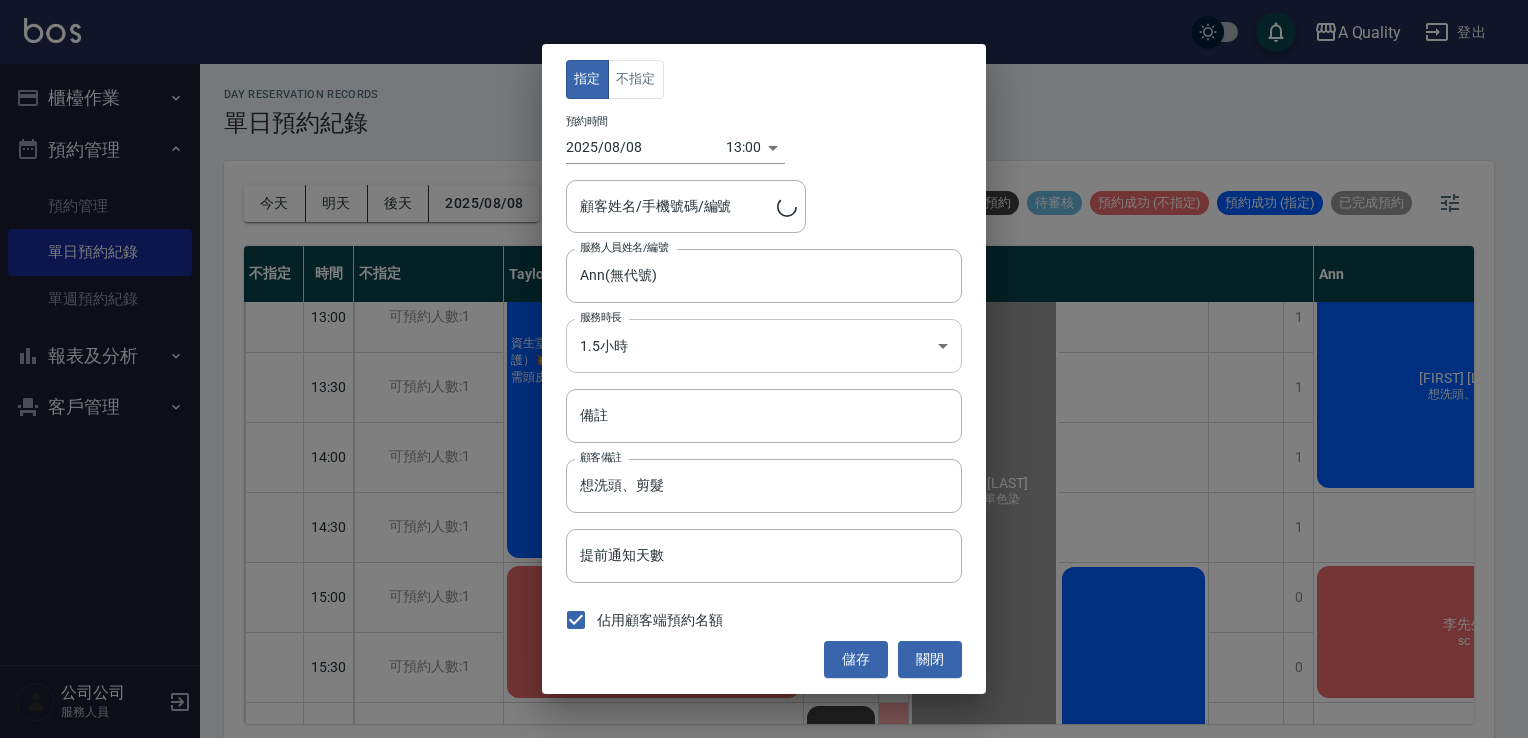 type on "邱定遠/0900089612/" 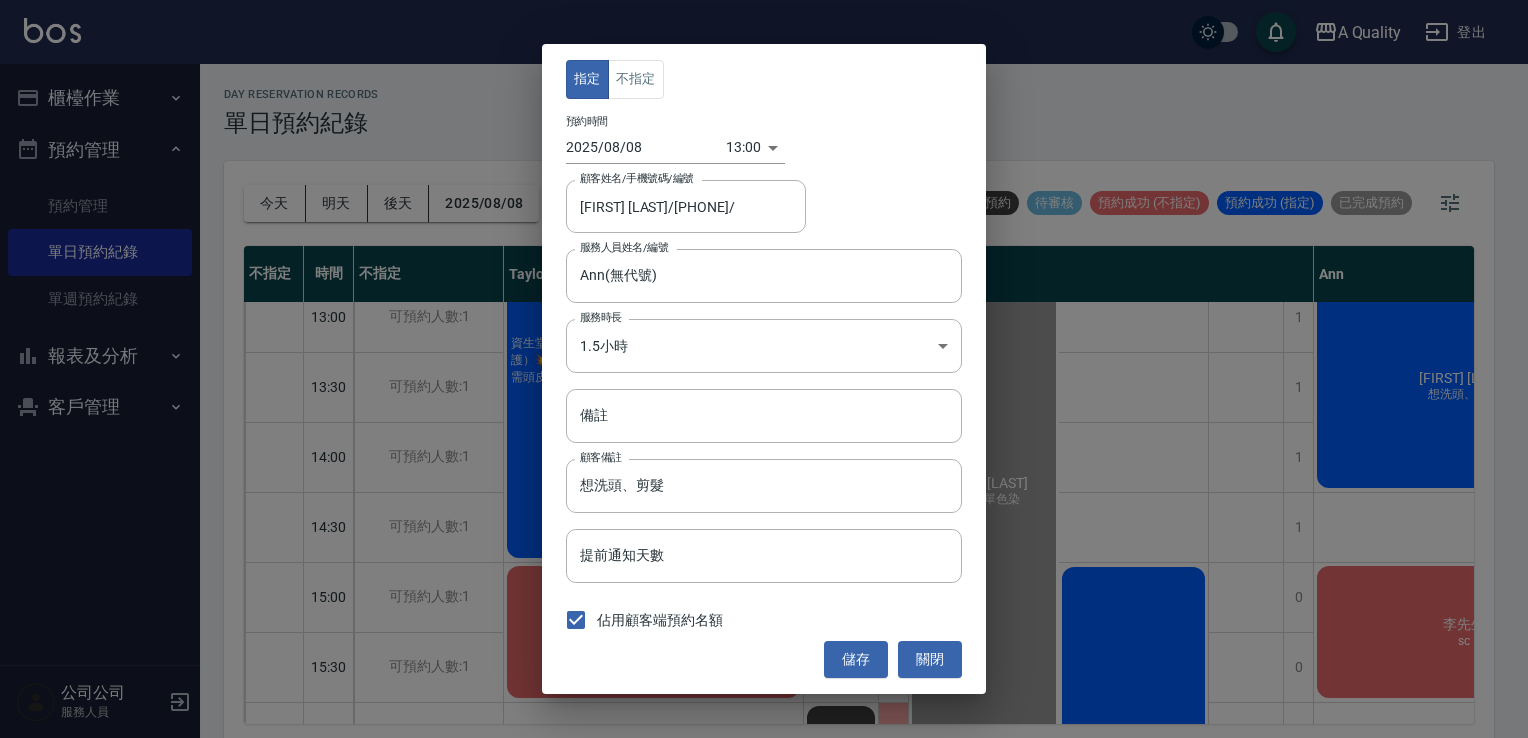 click on "2025/08/08" at bounding box center [646, 147] 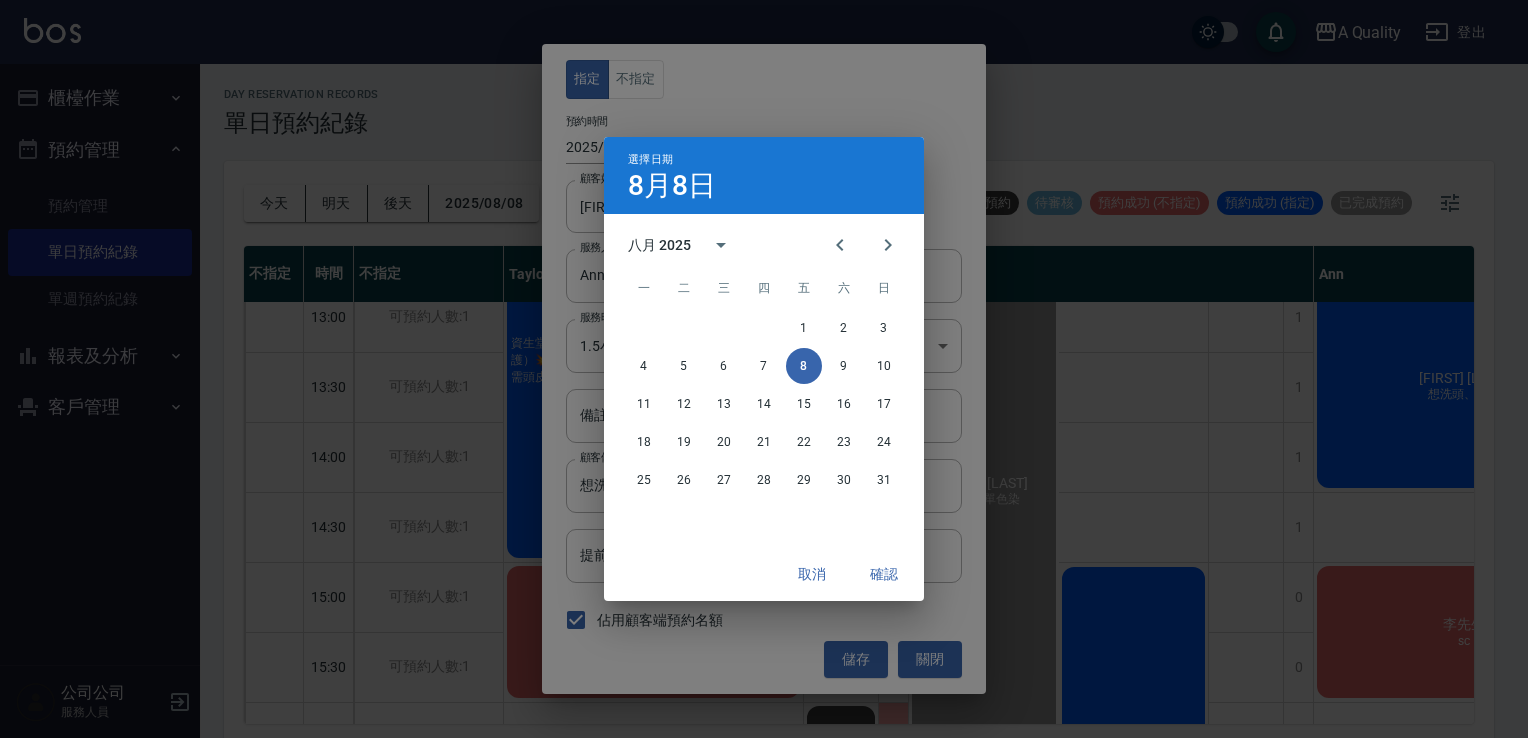 click on "選擇日期 8月8日" at bounding box center [764, 175] 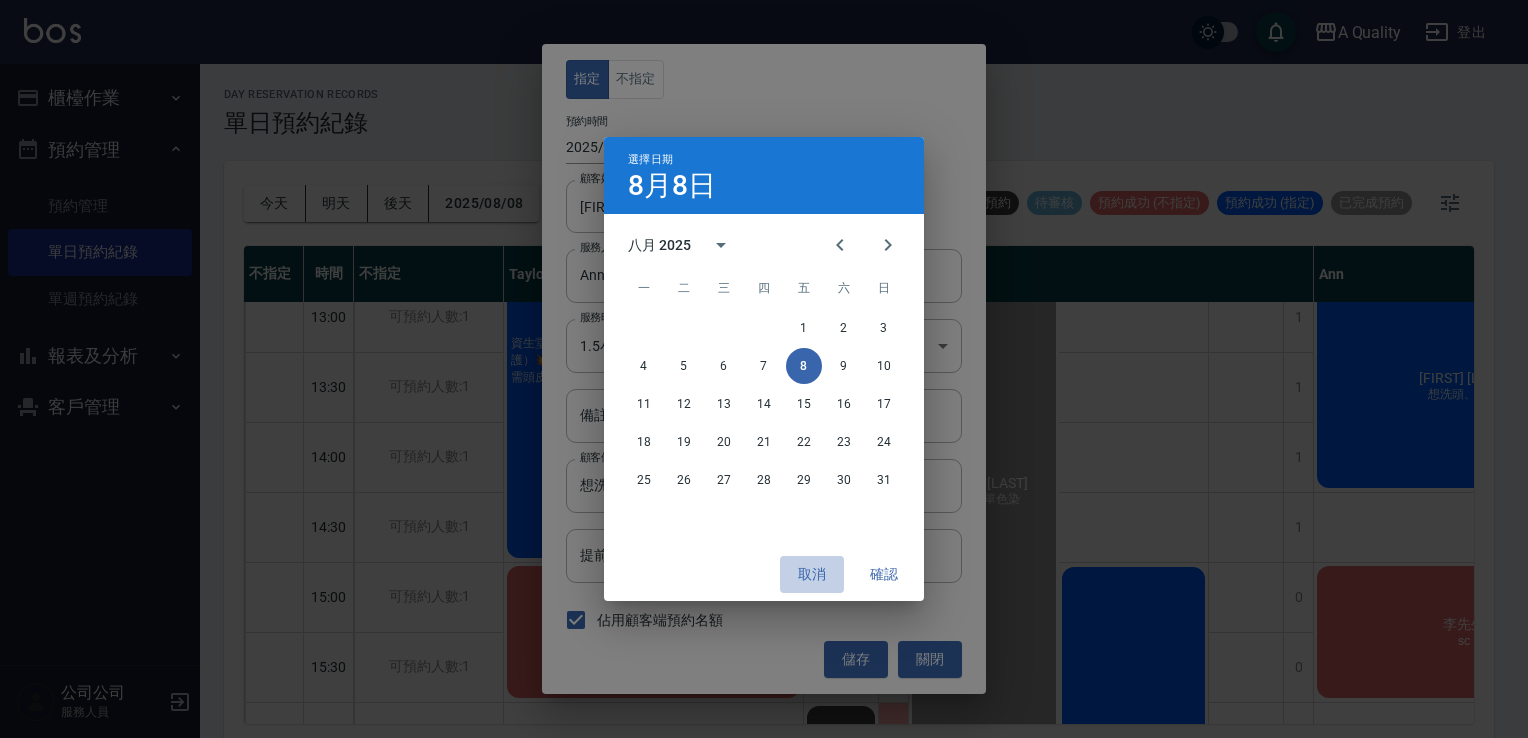 click on "取消" at bounding box center (812, 574) 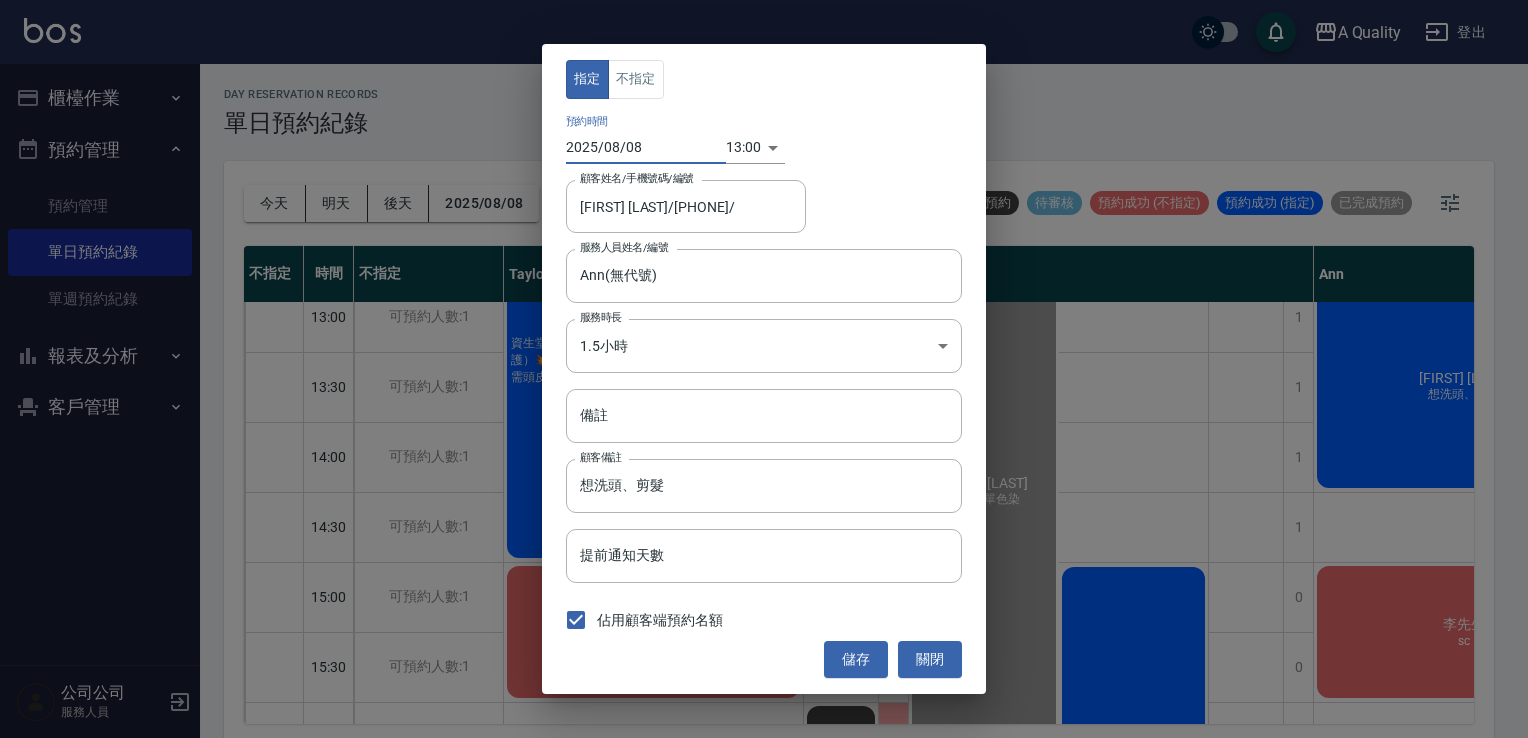 click on "A Quality 登出 櫃檯作業 打帳單 帳單列表 營業儀表板 現金收支登錄 每日結帳 排班表 現場電腦打卡 預約管理 預約管理 單日預約紀錄 單週預約紀錄 報表及分析 報表目錄 店家日報表 互助日報表 互助排行榜 互助點數明細 設計師日報表 設計師業績分析表 設計師排行榜 店販抽成明細 每日非現金明細 客戶管理 客戶列表 卡券管理 入金管理 公司公司 服務人員 day Reservation records 單日預約紀錄 今天 明天 後天 2025/08/08 不可預約 待審核 預約成功 (不指定) 預約成功 (指定) 已完成預約 不指定 時間 不指定 Taylor Quincy Ann 11:00 11:30 12:00 12:30 13:00 13:30 14:00 14:30 15:00 15:30 16:00 16:30 17:00 17:30 18:00 18:30 19:00 19:30 可預約人數:1 可預約人數:1 可預約人數:1 可預約人數:1 可預約人數:1 可預約人數:1 可預約人數:1 可預約人數:1 可預約人數:1 可預約人數:1 可預約人數:1 可預約人數:1 可預約人數:1 1 1" at bounding box center [764, 372] 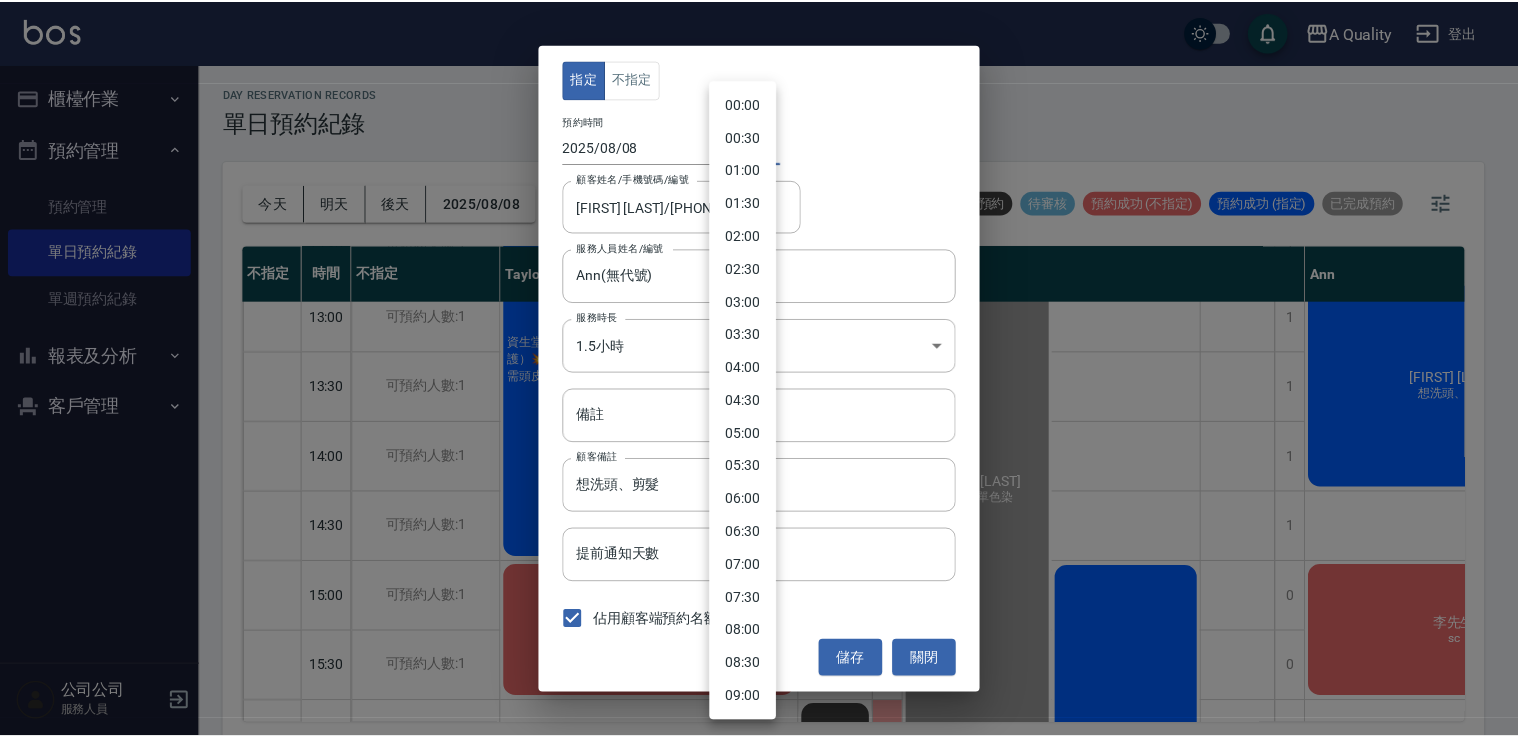 scroll, scrollTop: 561, scrollLeft: 0, axis: vertical 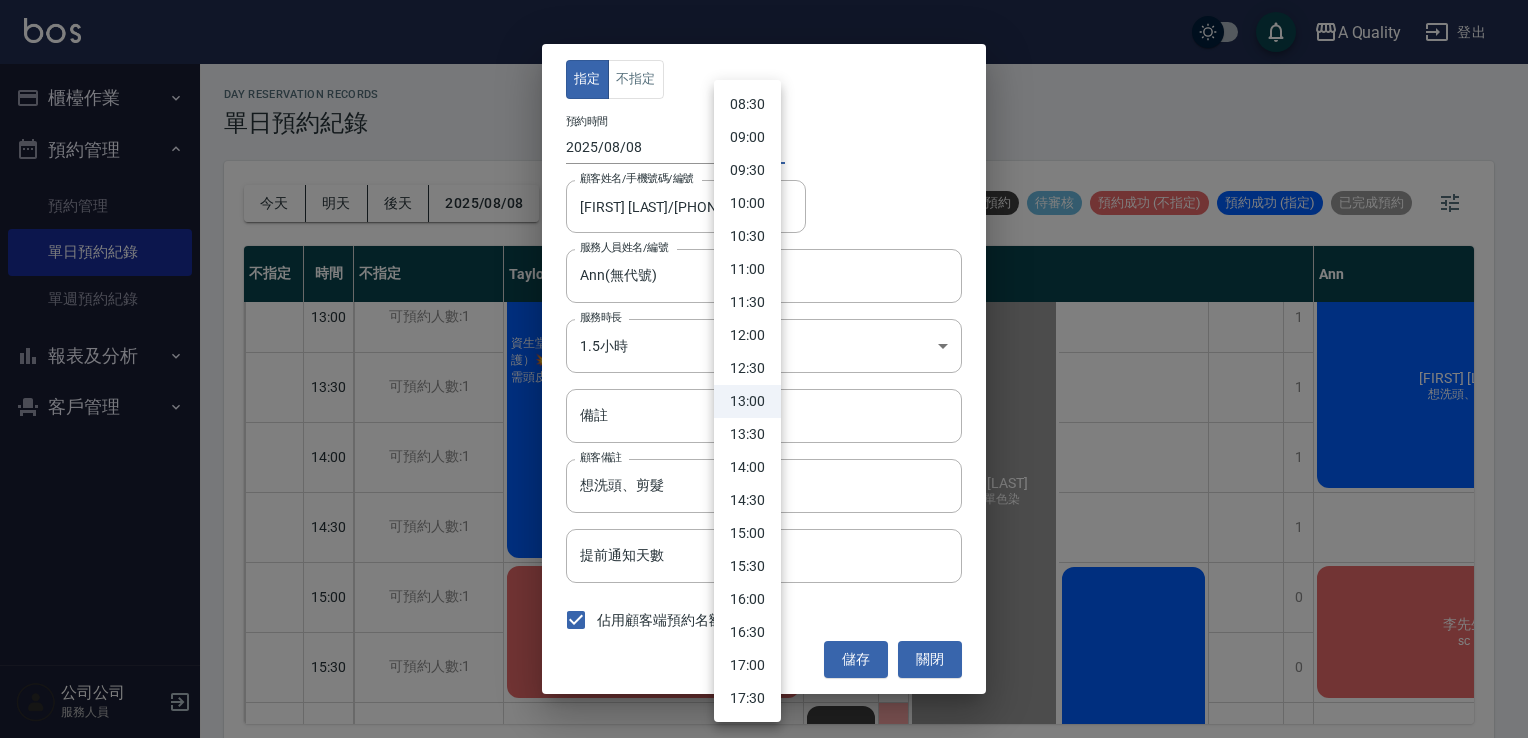 click on "13:30" at bounding box center [747, 434] 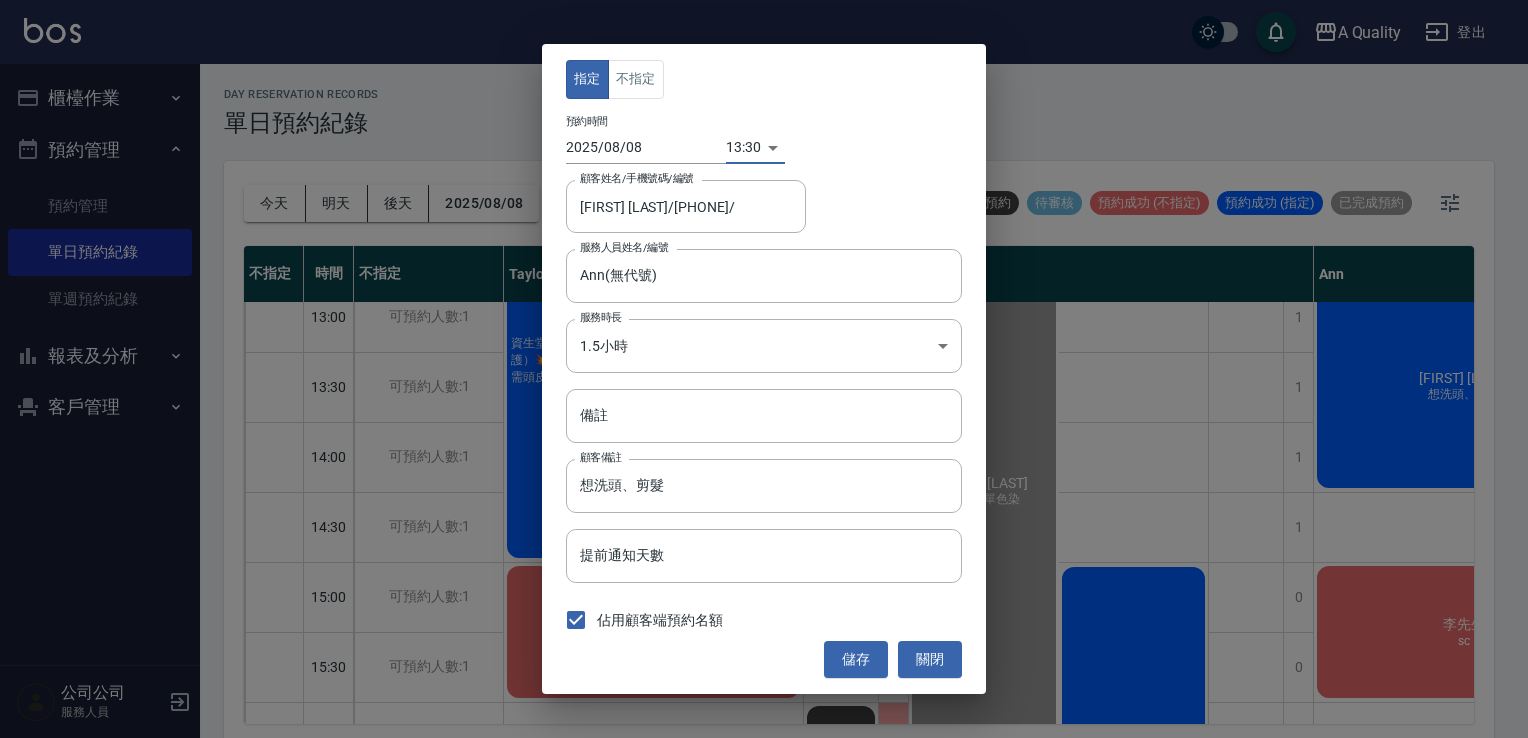click on "儲存" at bounding box center [856, 659] 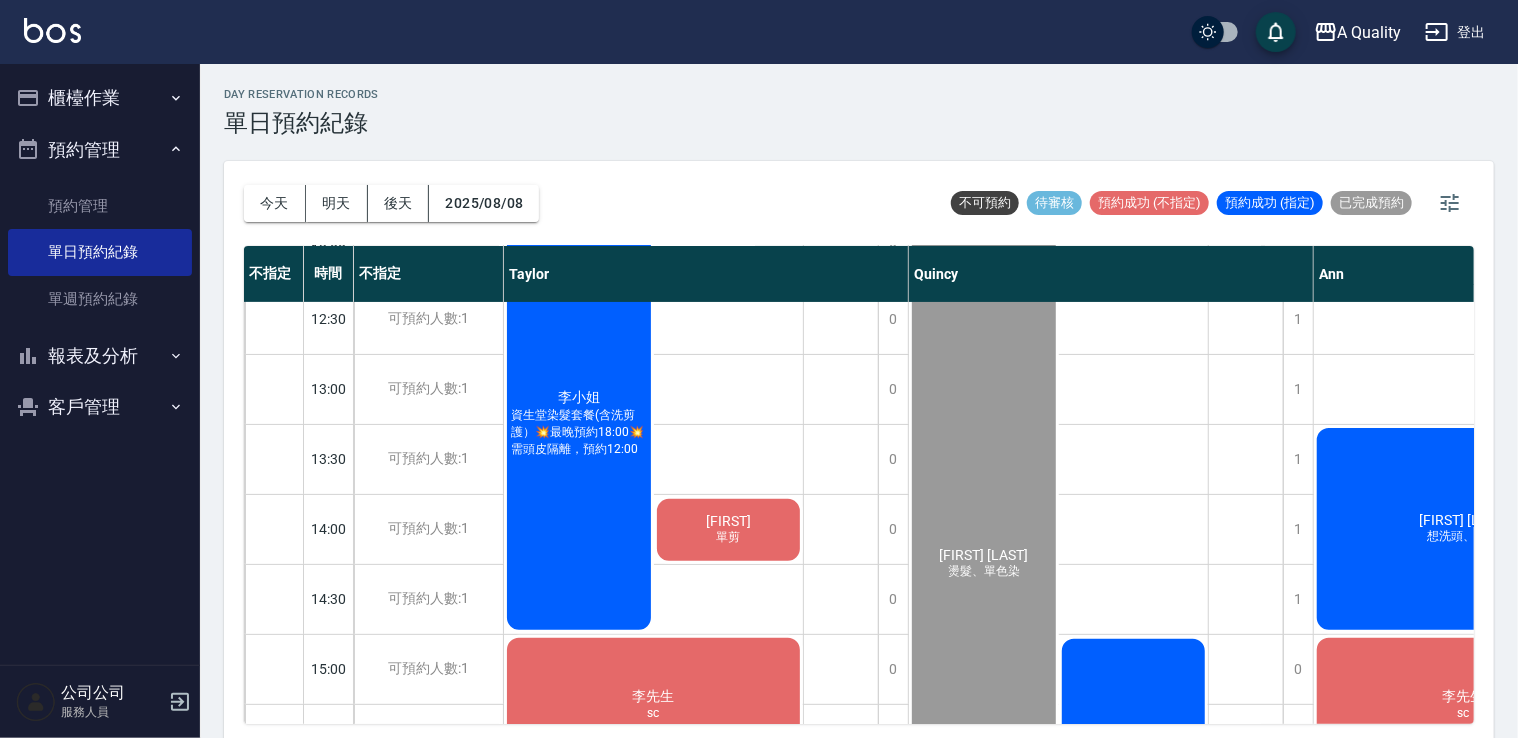 scroll, scrollTop: 200, scrollLeft: 0, axis: vertical 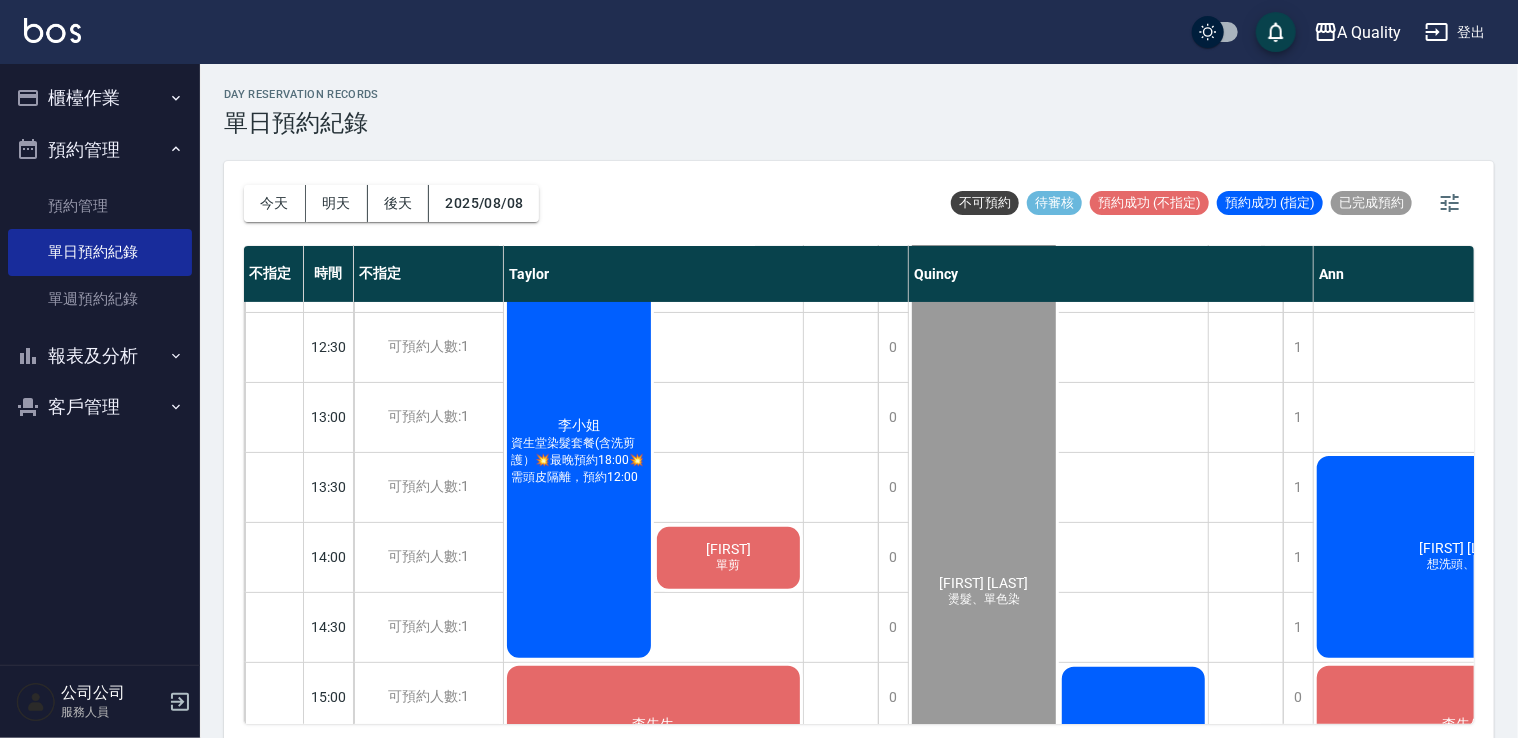 click on "李小姐" at bounding box center [579, 426] 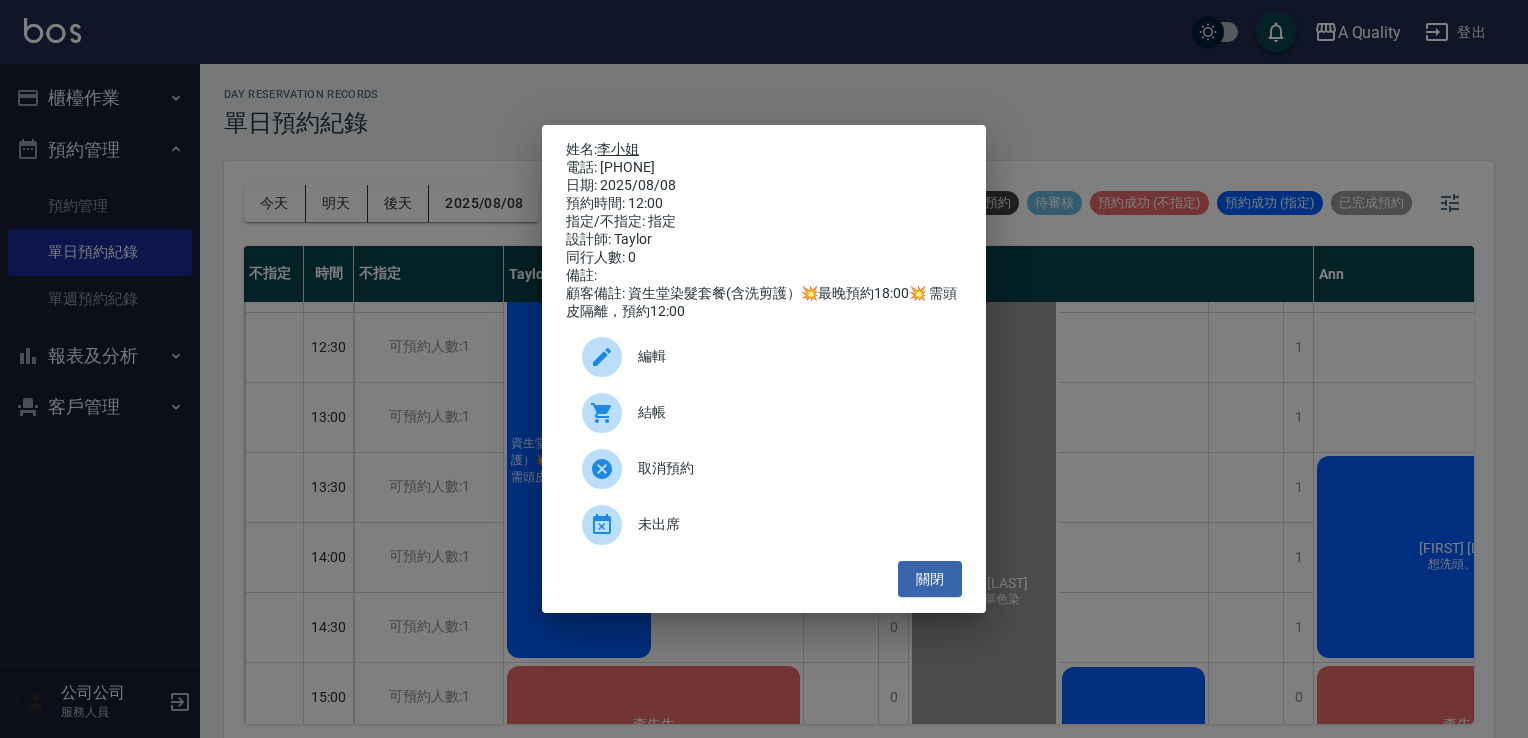 click on "李小姐" at bounding box center [618, 149] 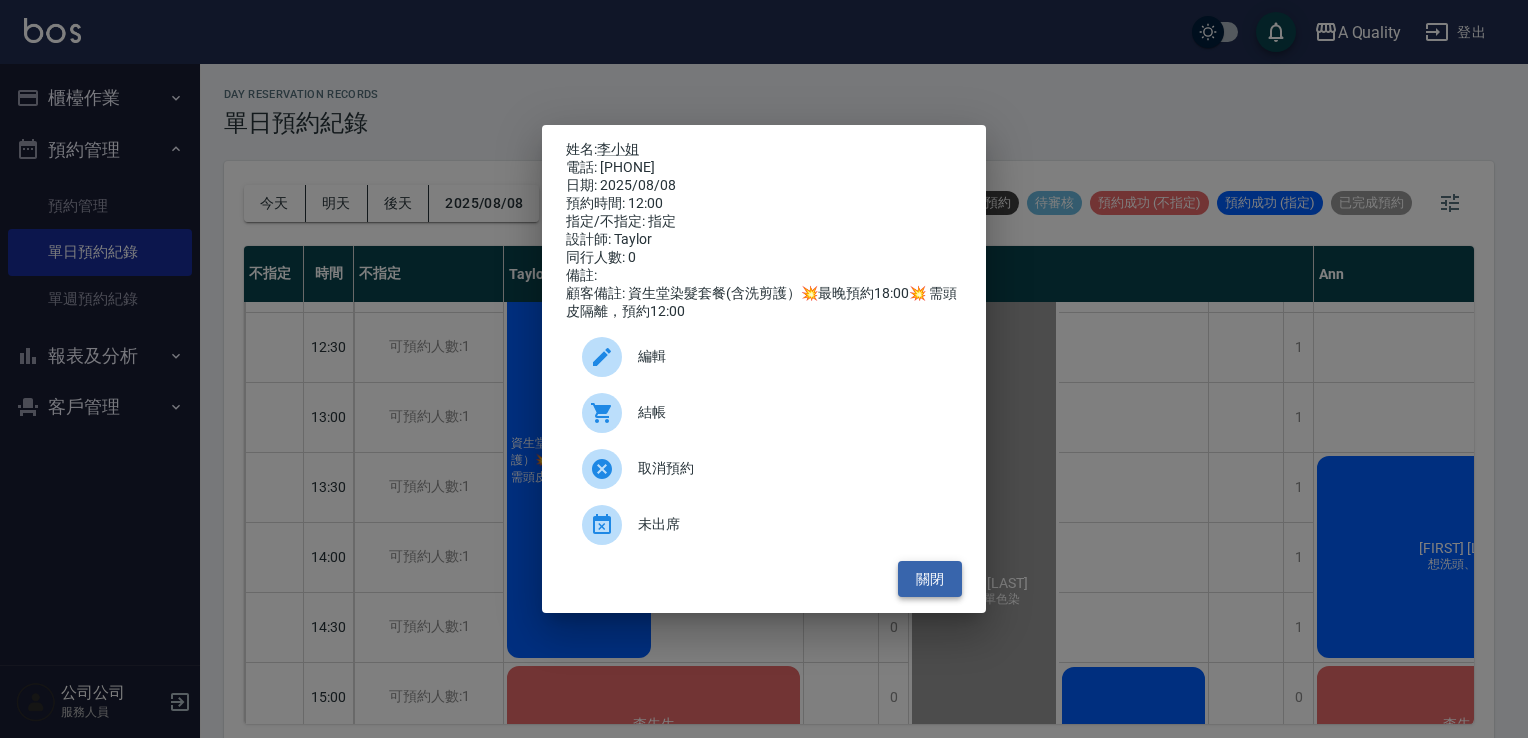 click on "關閉" at bounding box center (930, 579) 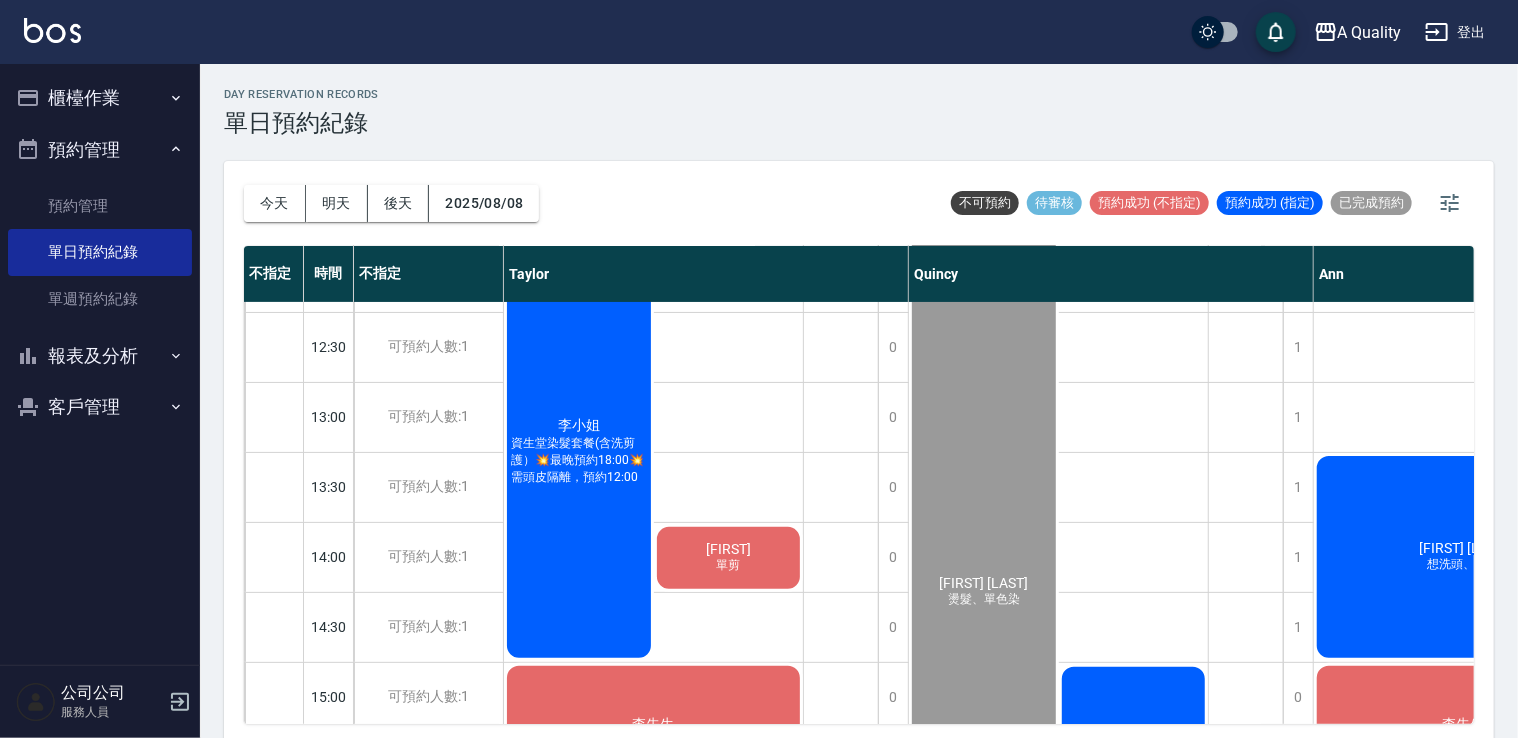 click on "明天" at bounding box center [337, 203] 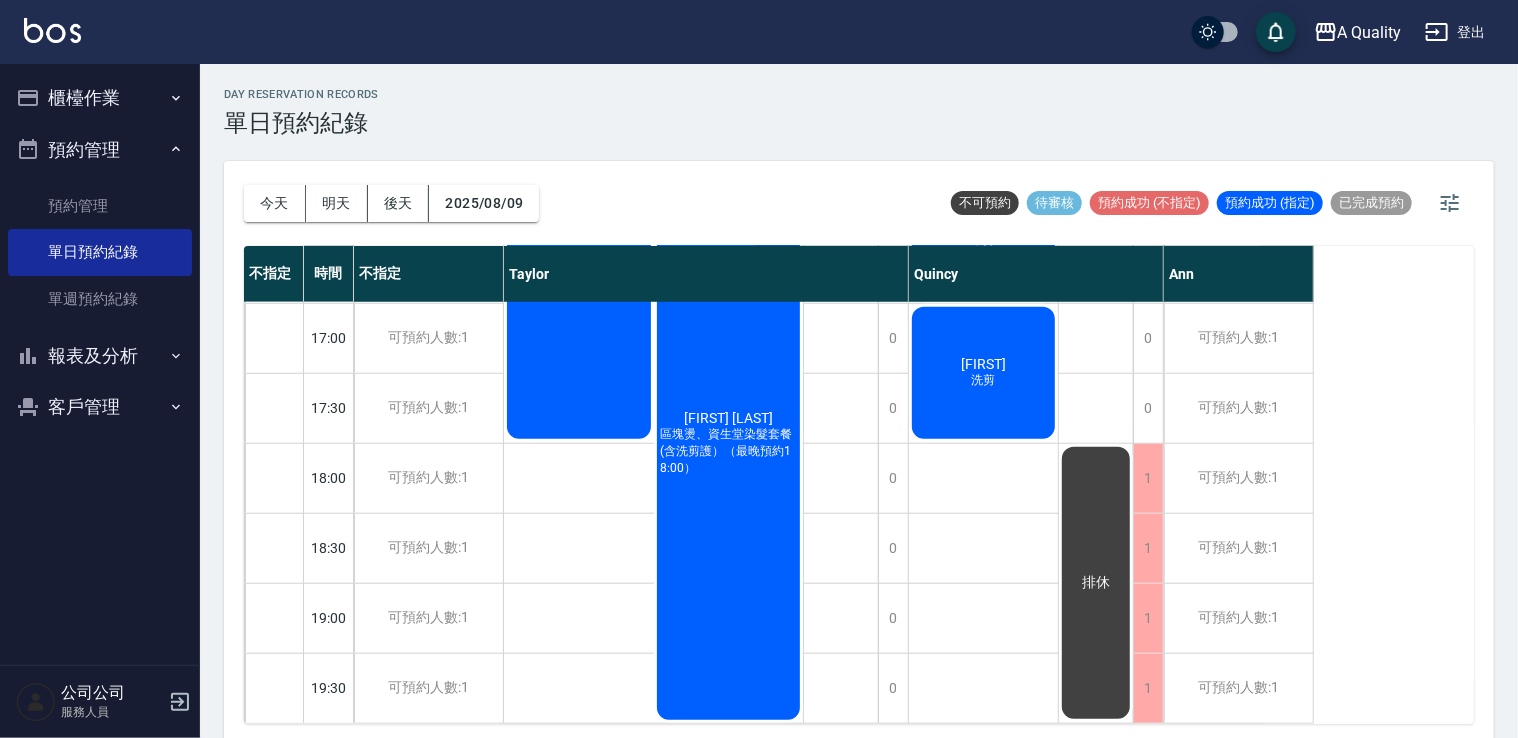 scroll, scrollTop: 853, scrollLeft: 0, axis: vertical 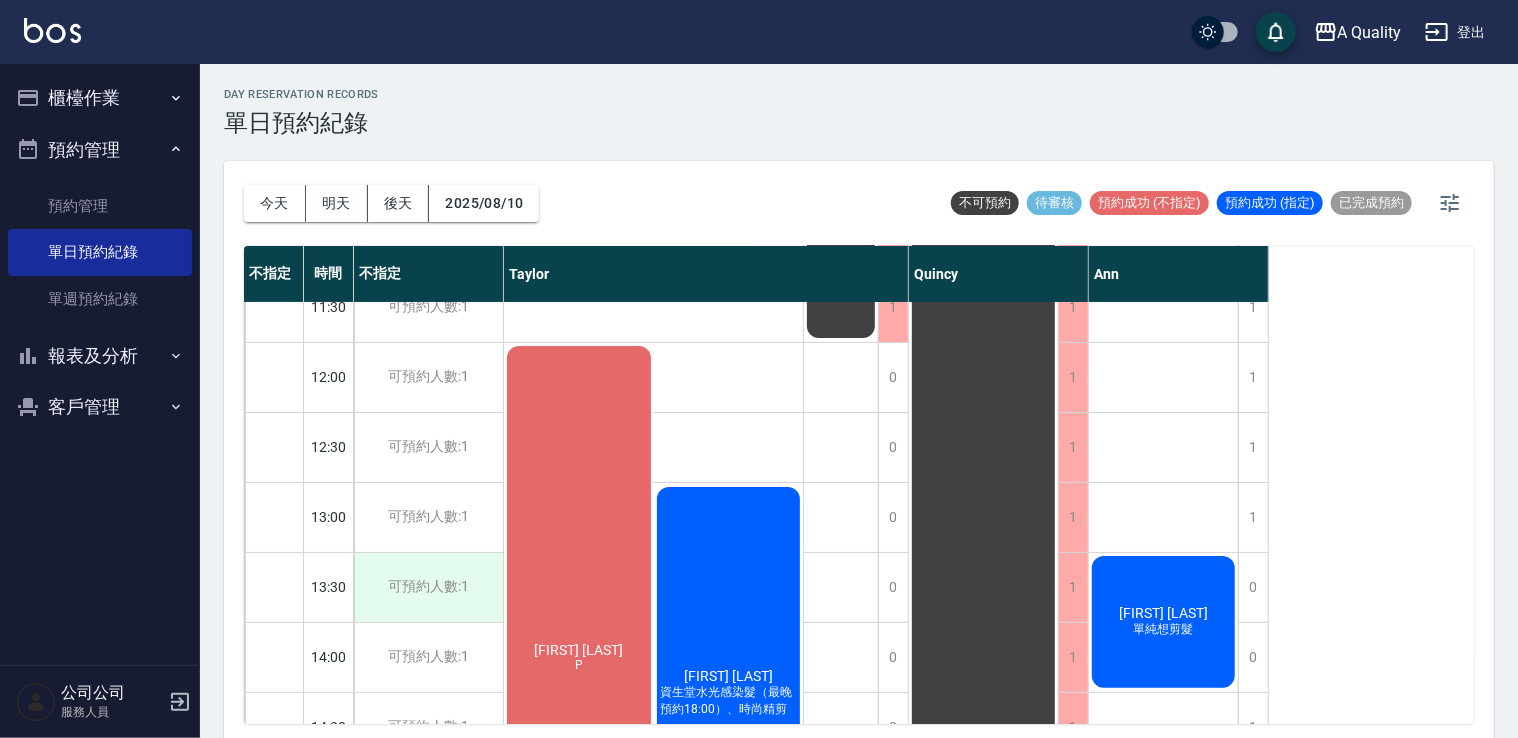 click on "可預約人數:1" at bounding box center [428, 587] 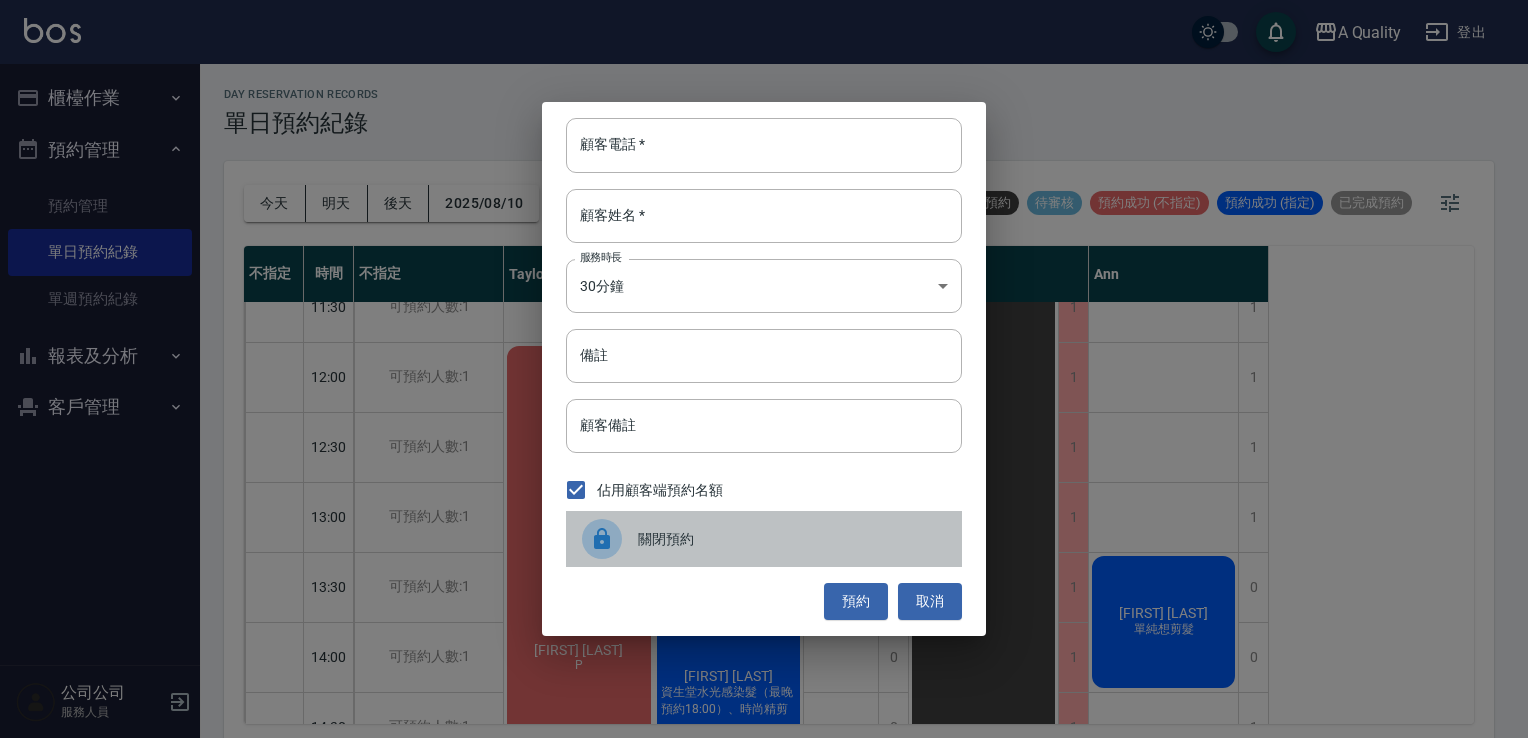 click on "關閉預約" at bounding box center (792, 539) 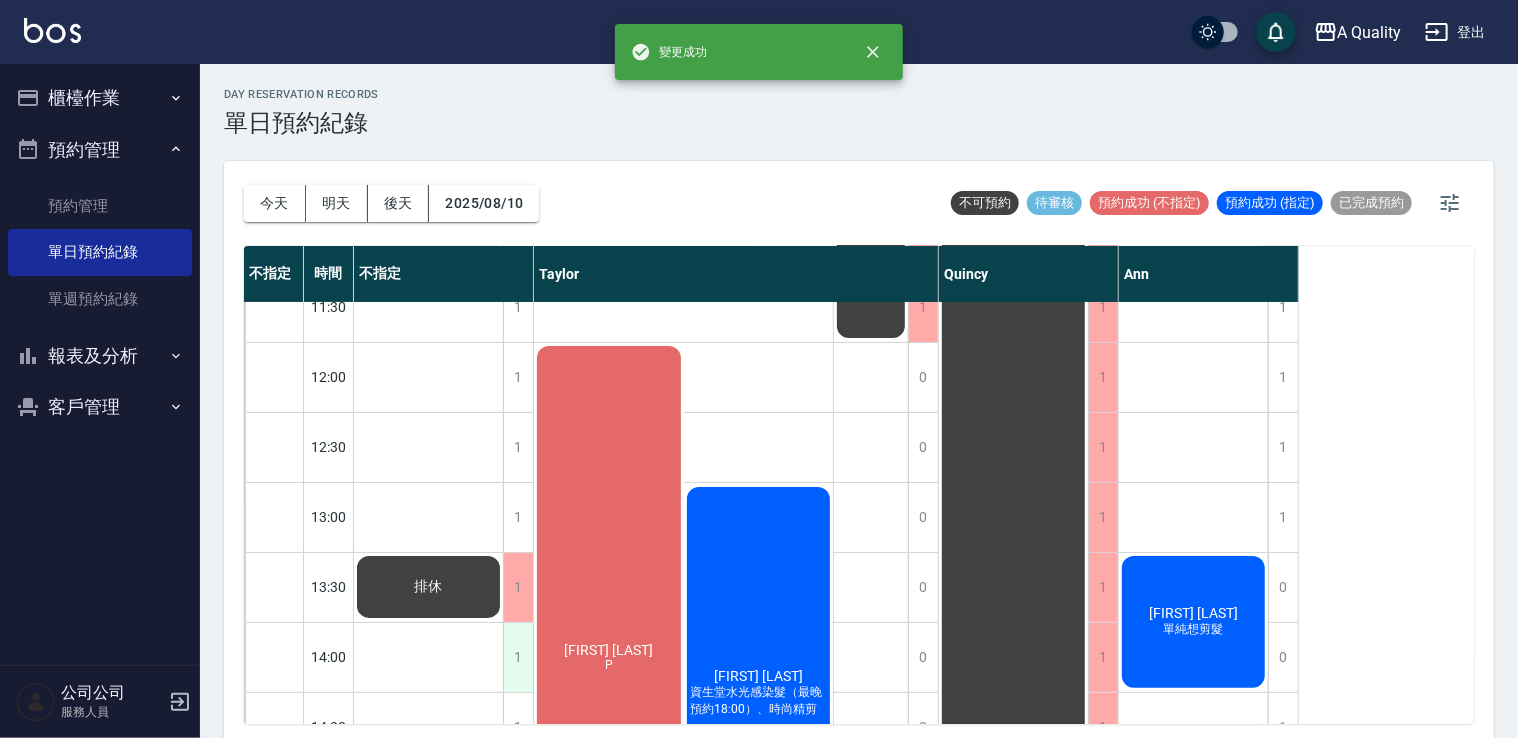 click on "1" at bounding box center (518, 657) 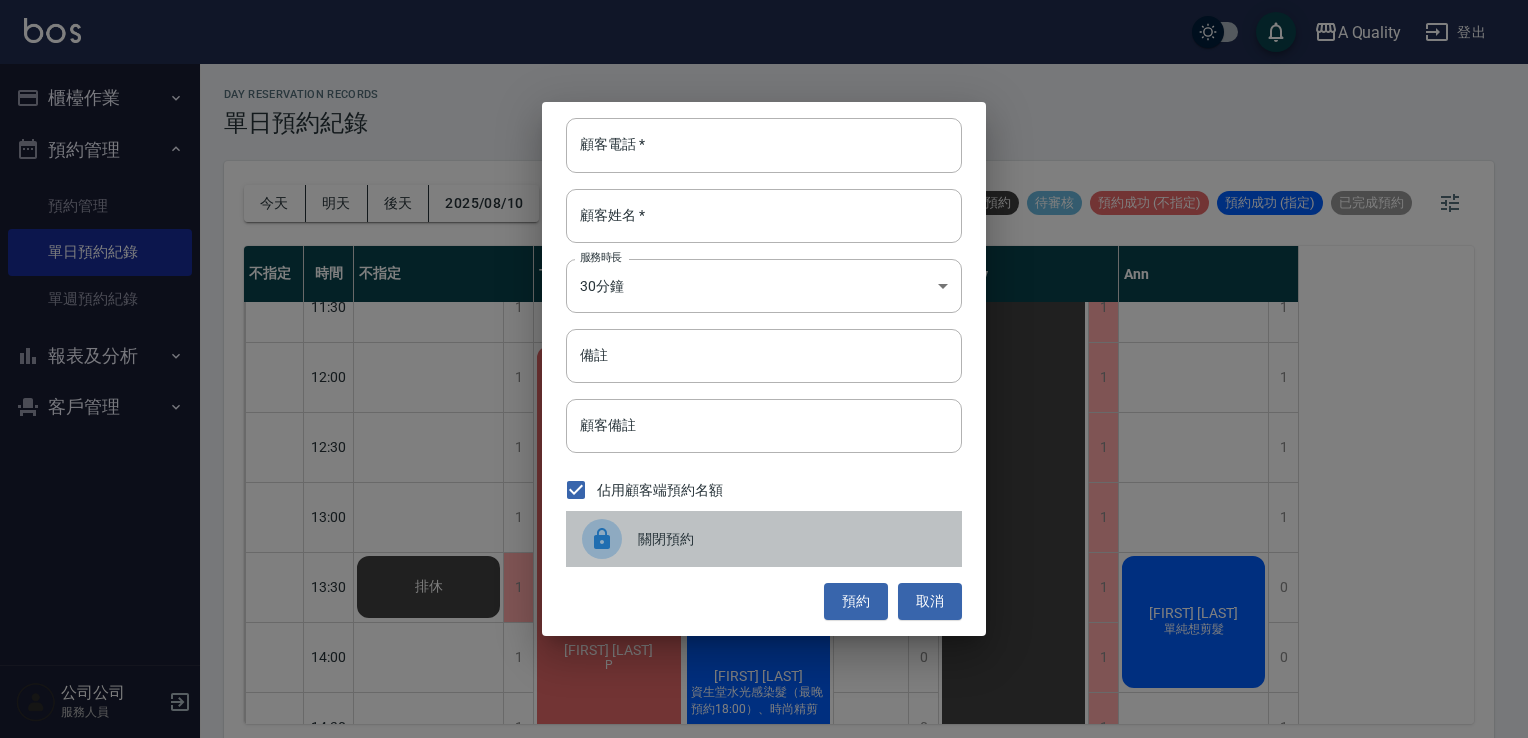 click on "關閉預約" at bounding box center (792, 539) 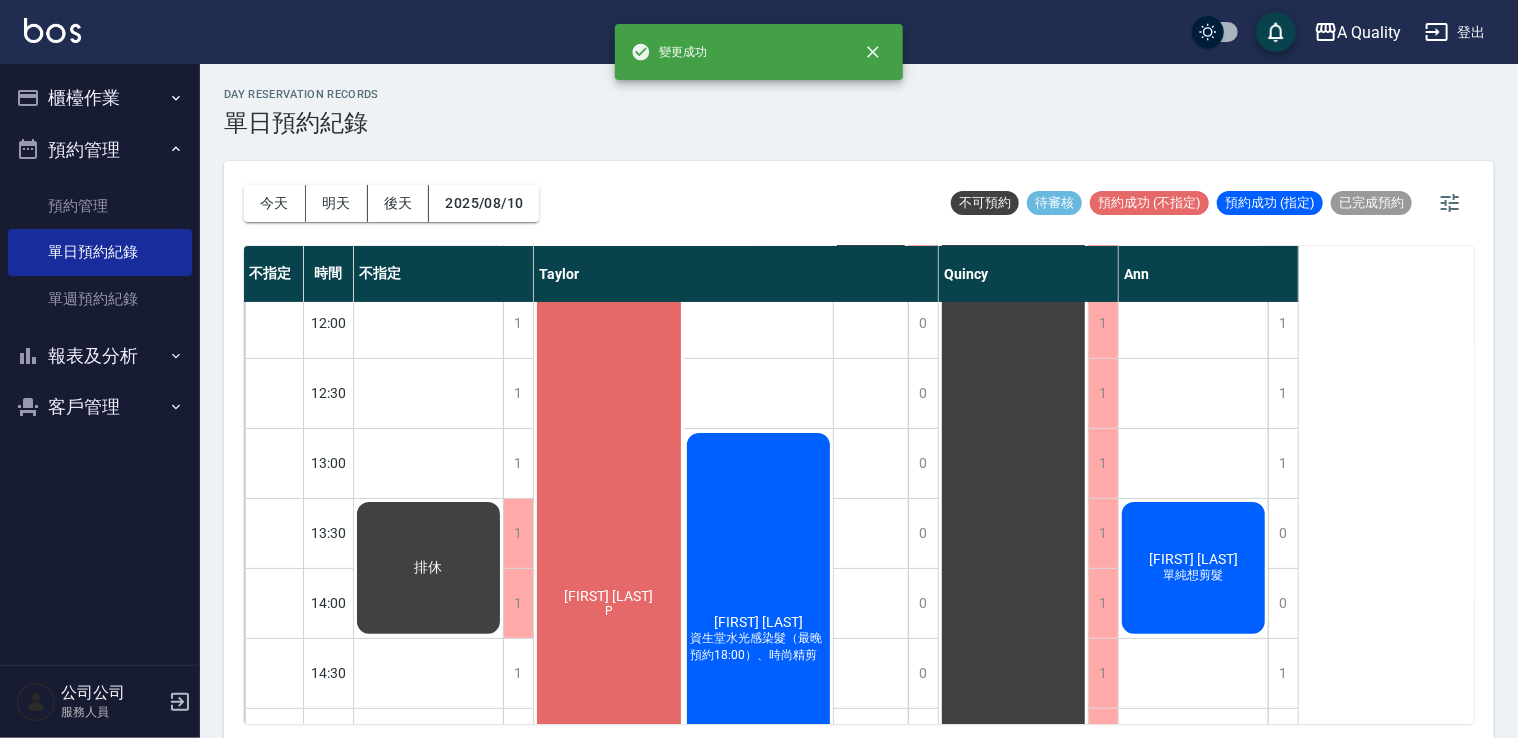 scroll, scrollTop: 153, scrollLeft: 0, axis: vertical 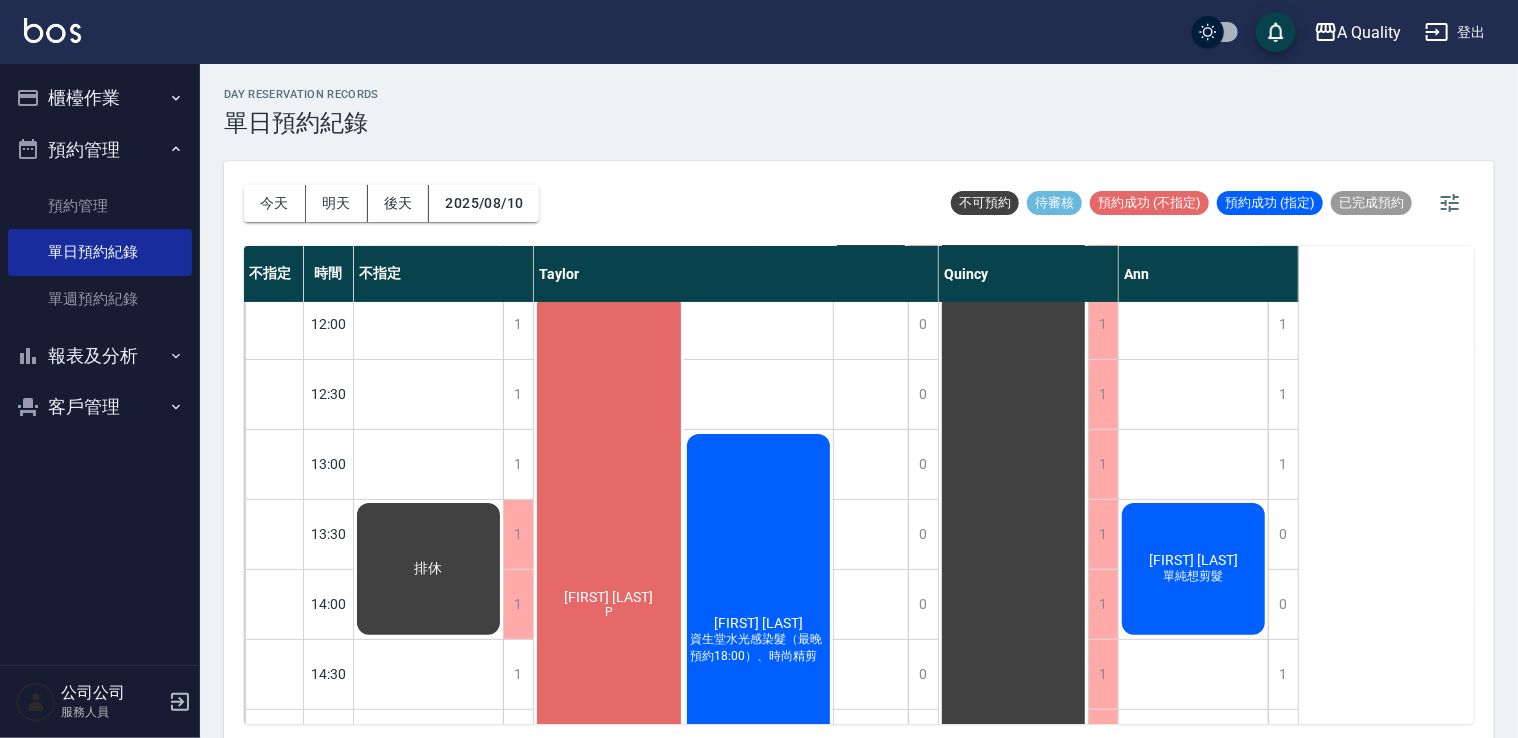 click on "報表及分析" at bounding box center (100, 356) 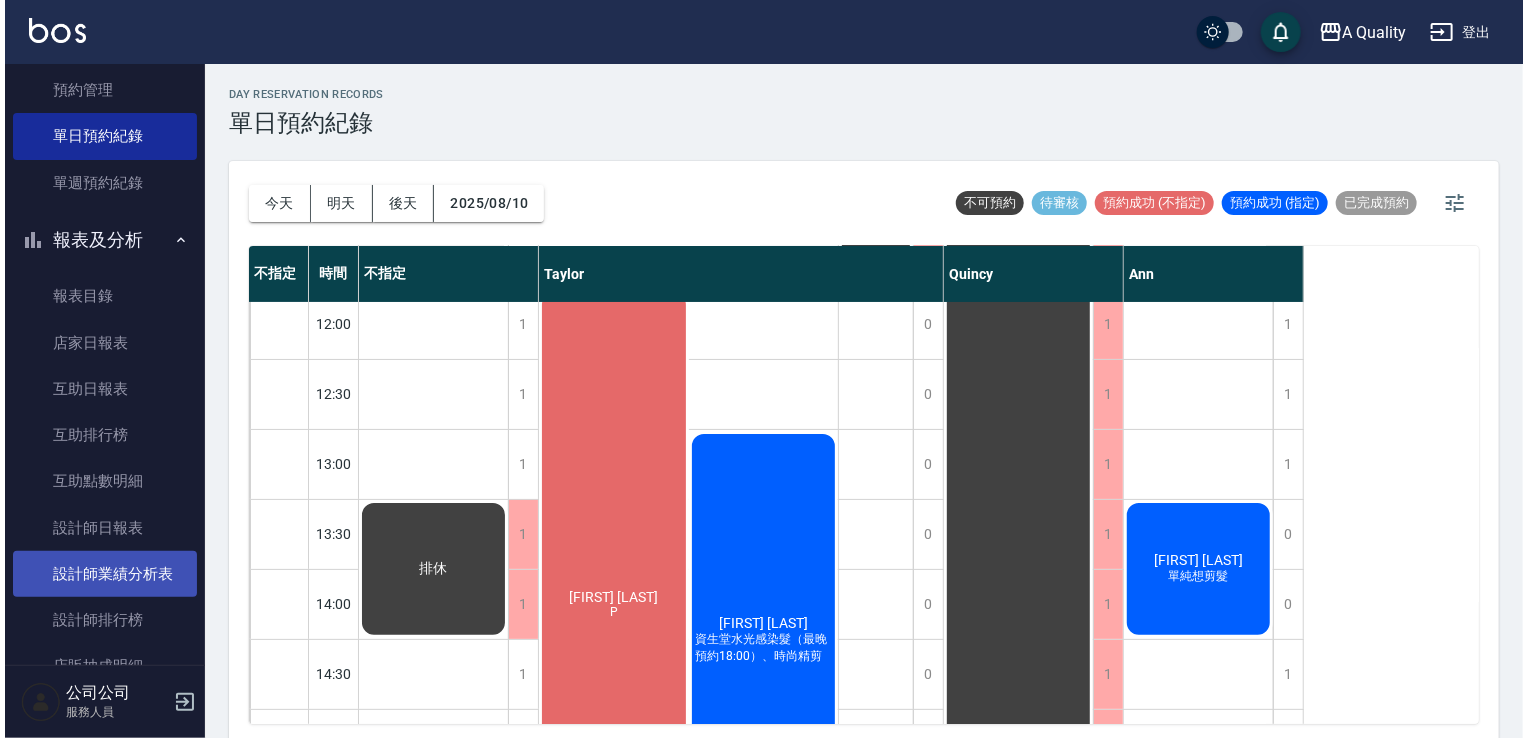 scroll, scrollTop: 200, scrollLeft: 0, axis: vertical 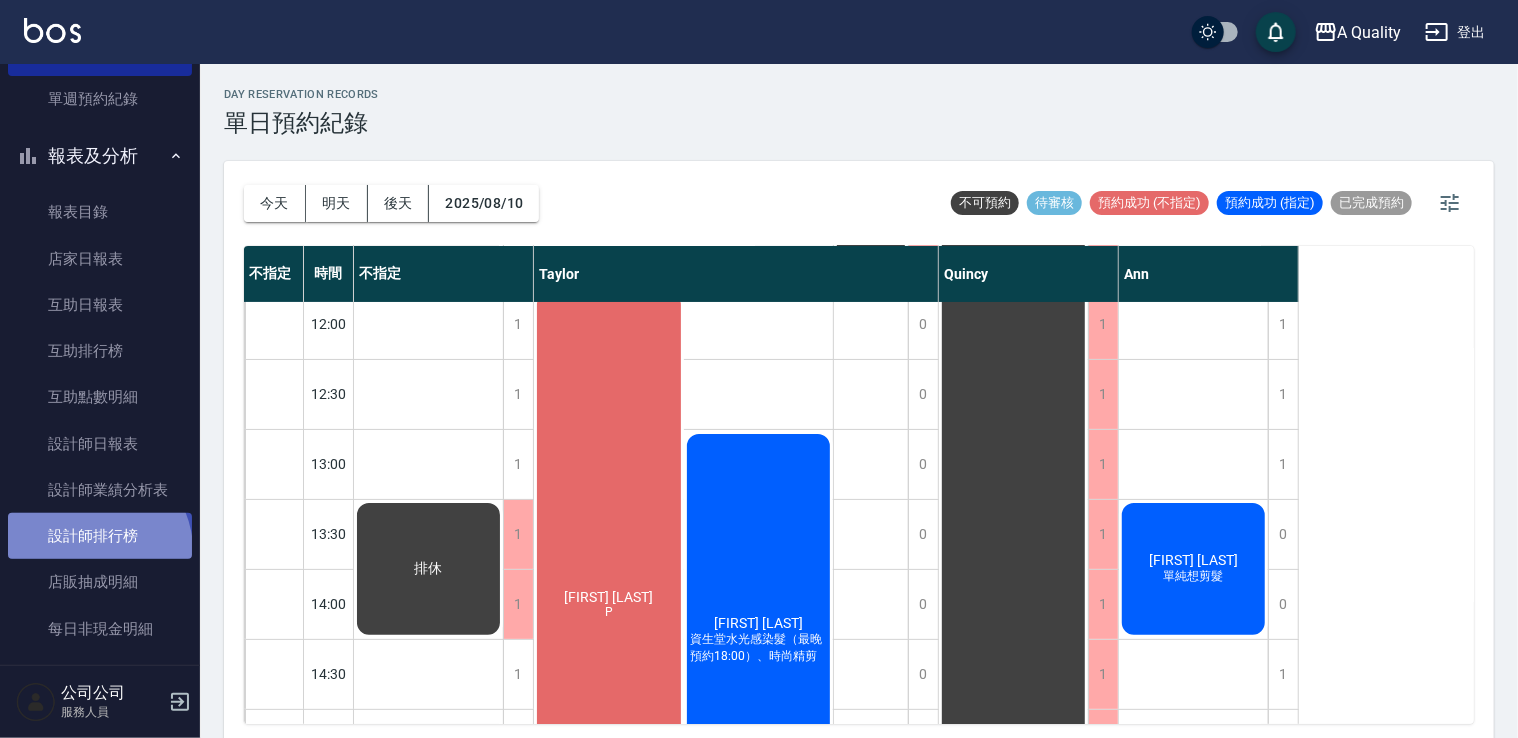 click on "設計師排行榜" at bounding box center (100, 536) 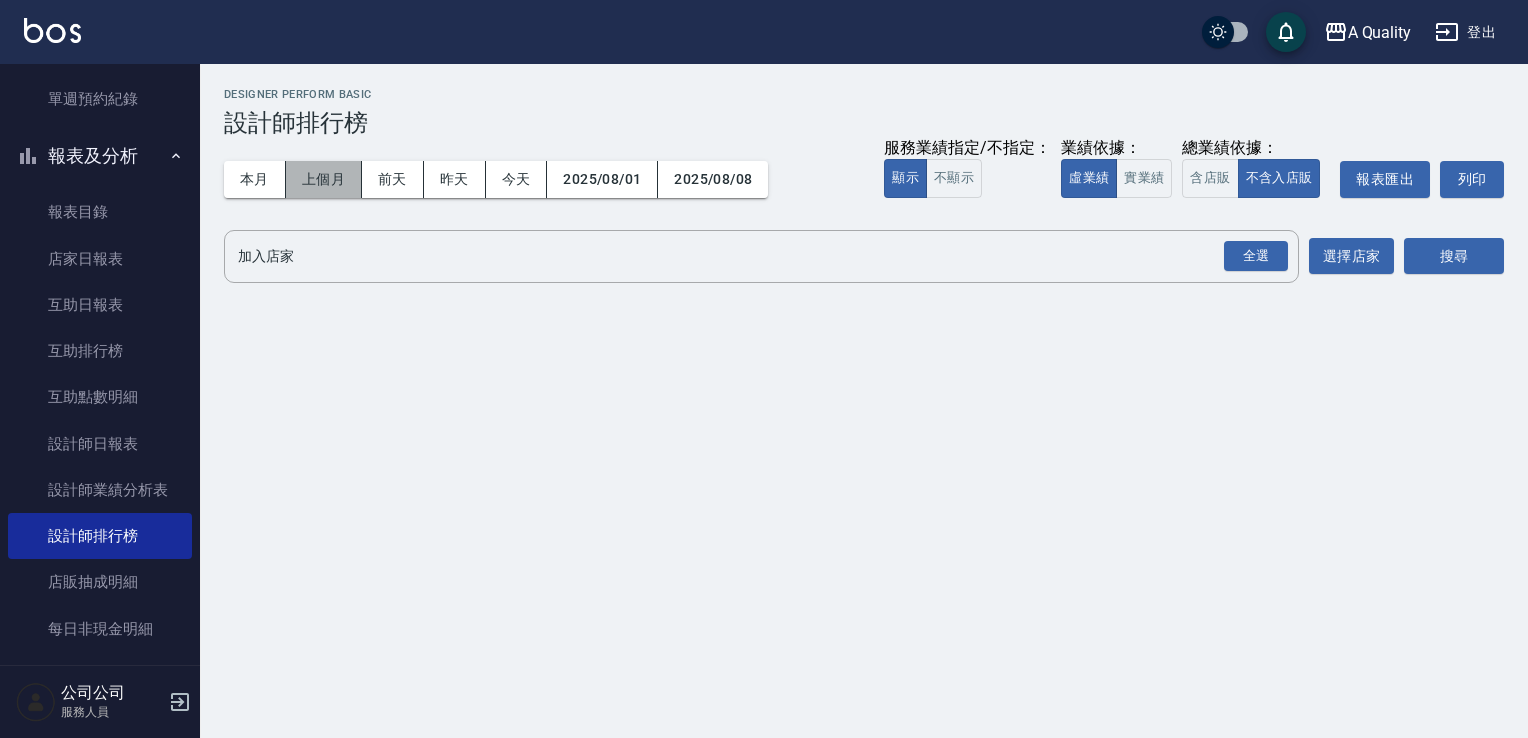 click on "上個月" at bounding box center (324, 179) 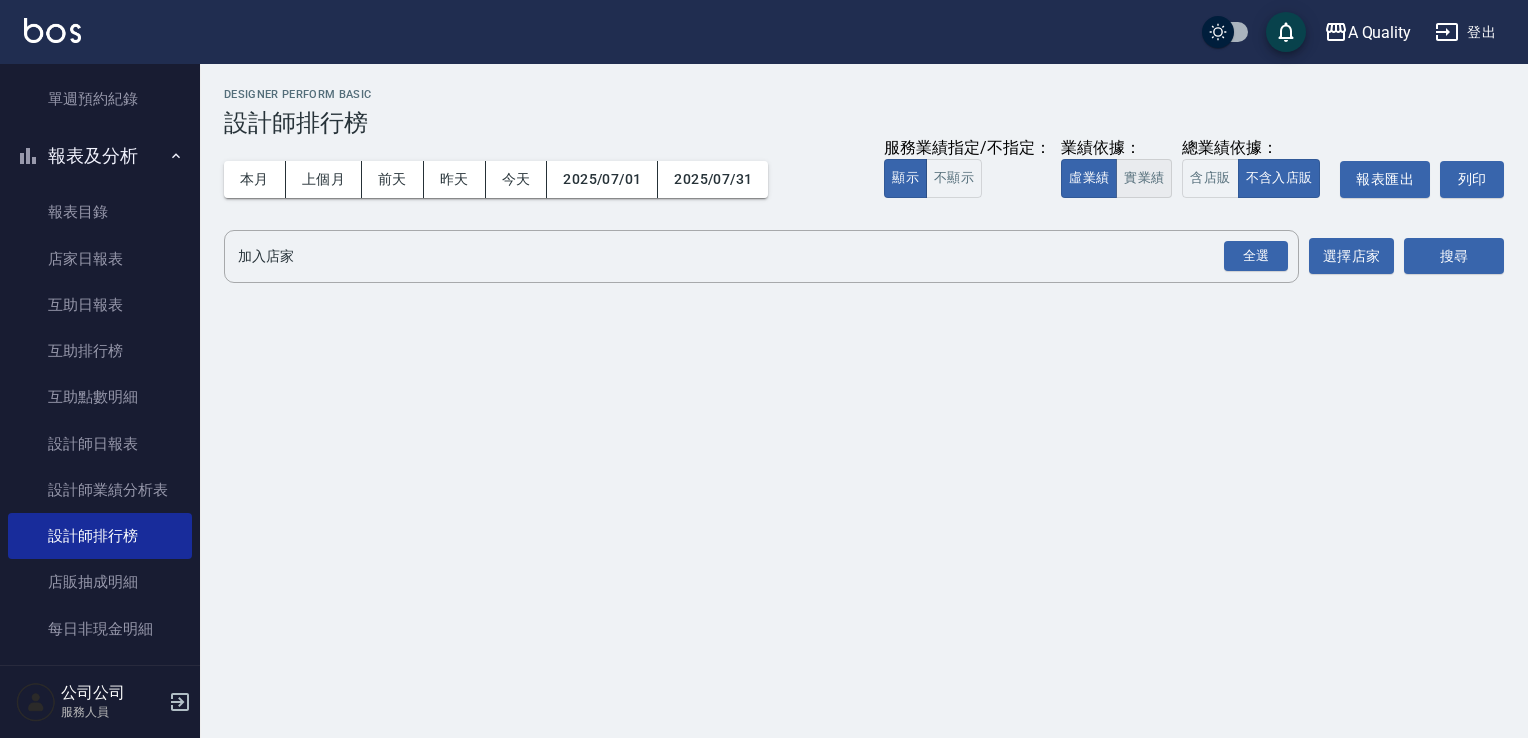 drag, startPoint x: 1148, startPoint y: 175, endPoint x: 1236, endPoint y: 226, distance: 101.71037 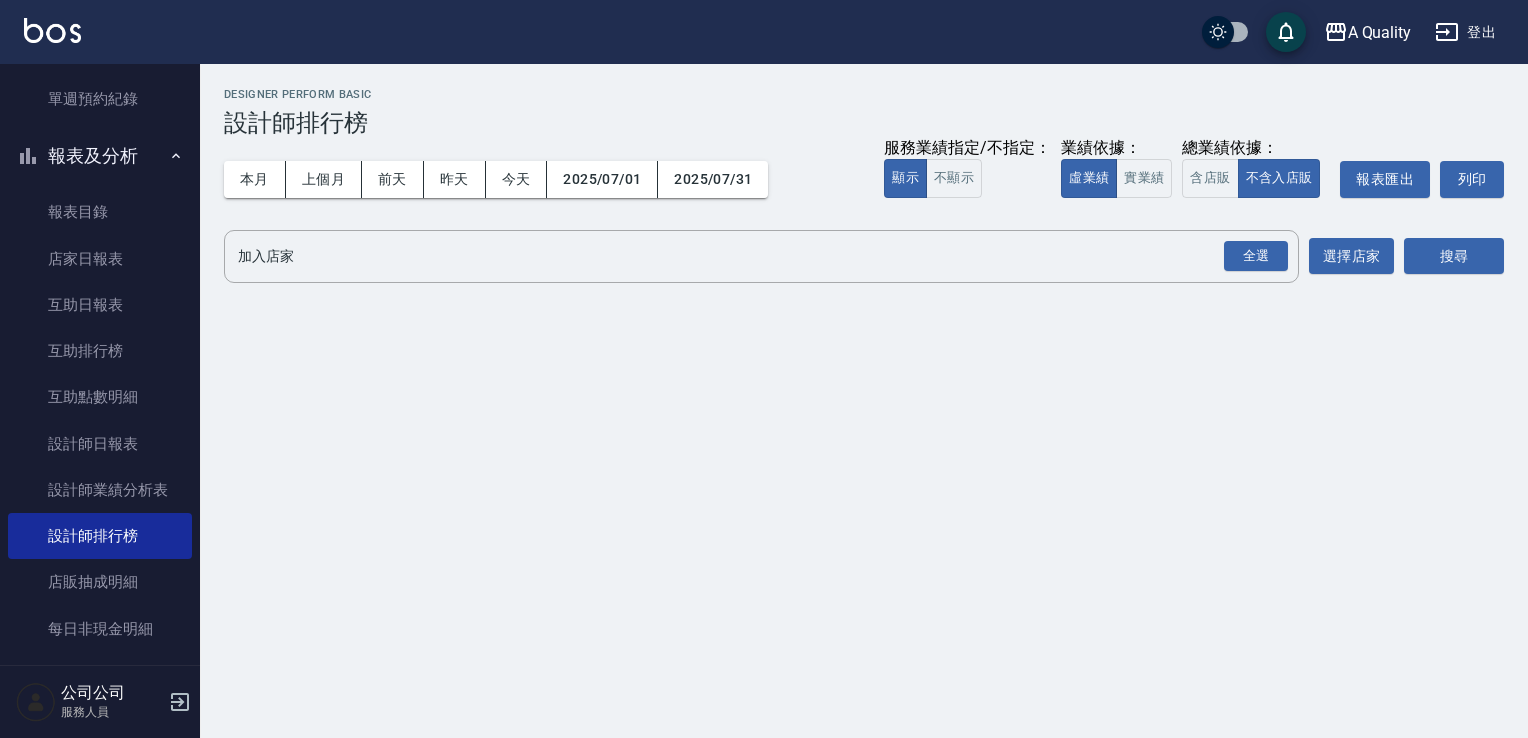 click on "實業績" at bounding box center [1144, 178] 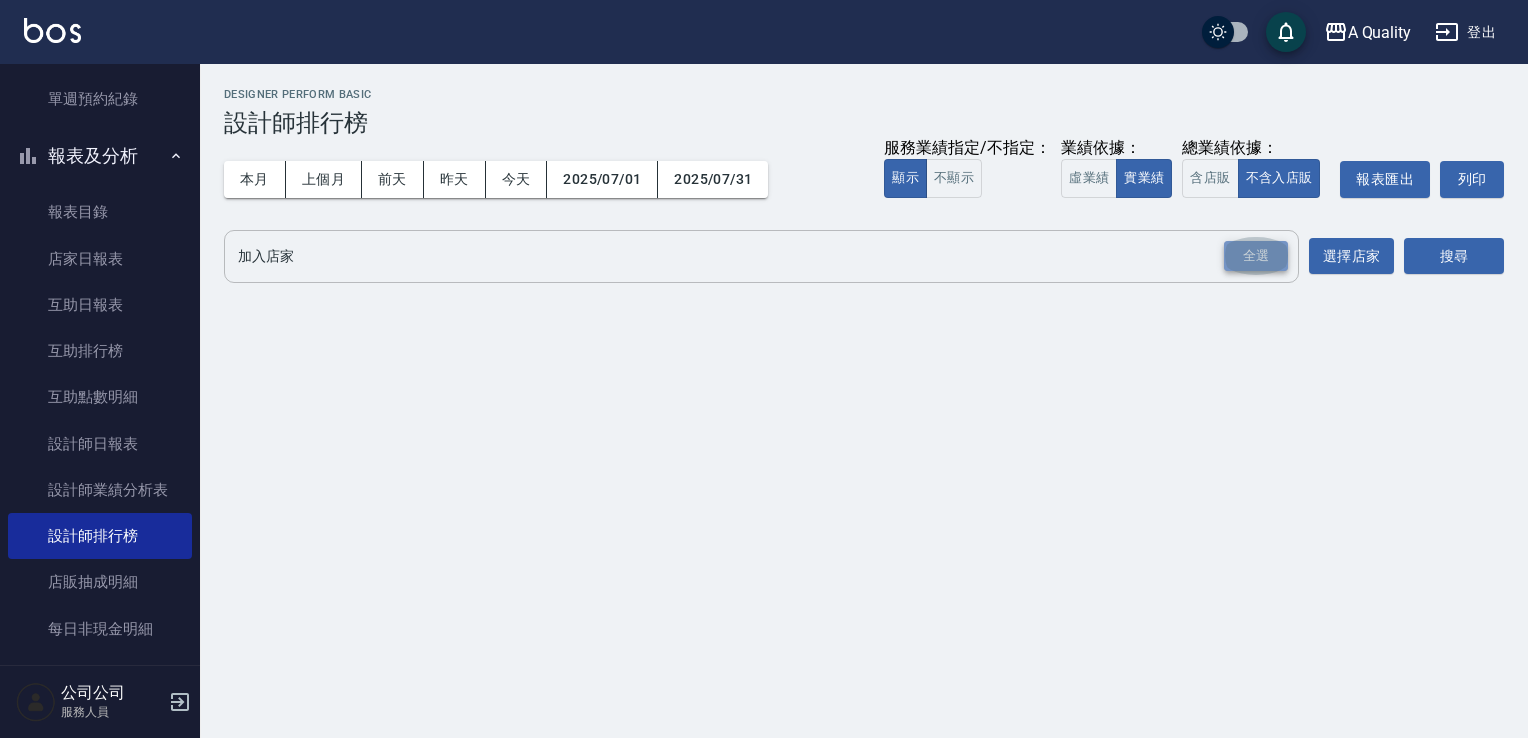 click on "全選" at bounding box center [1256, 256] 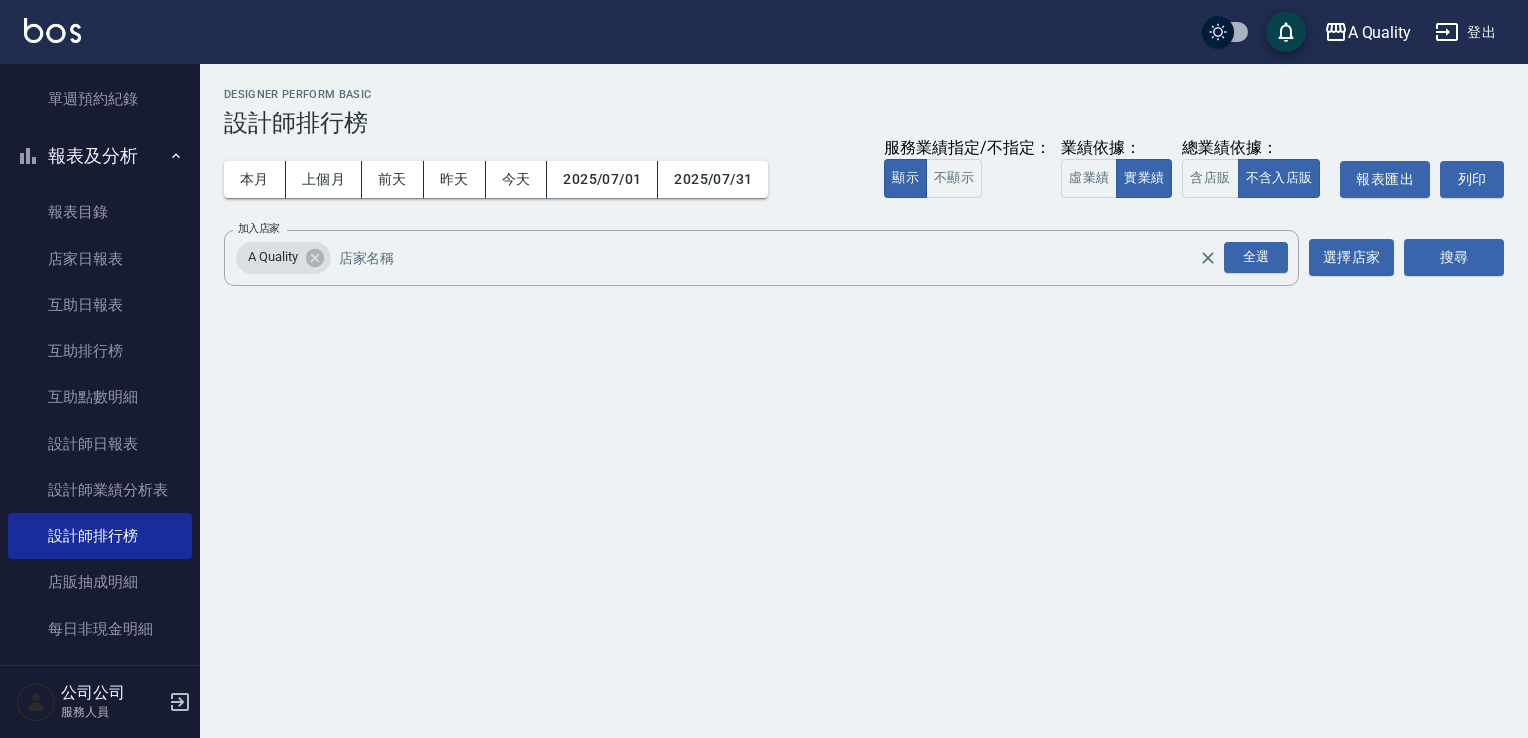 click on "搜尋" at bounding box center (1454, 258) 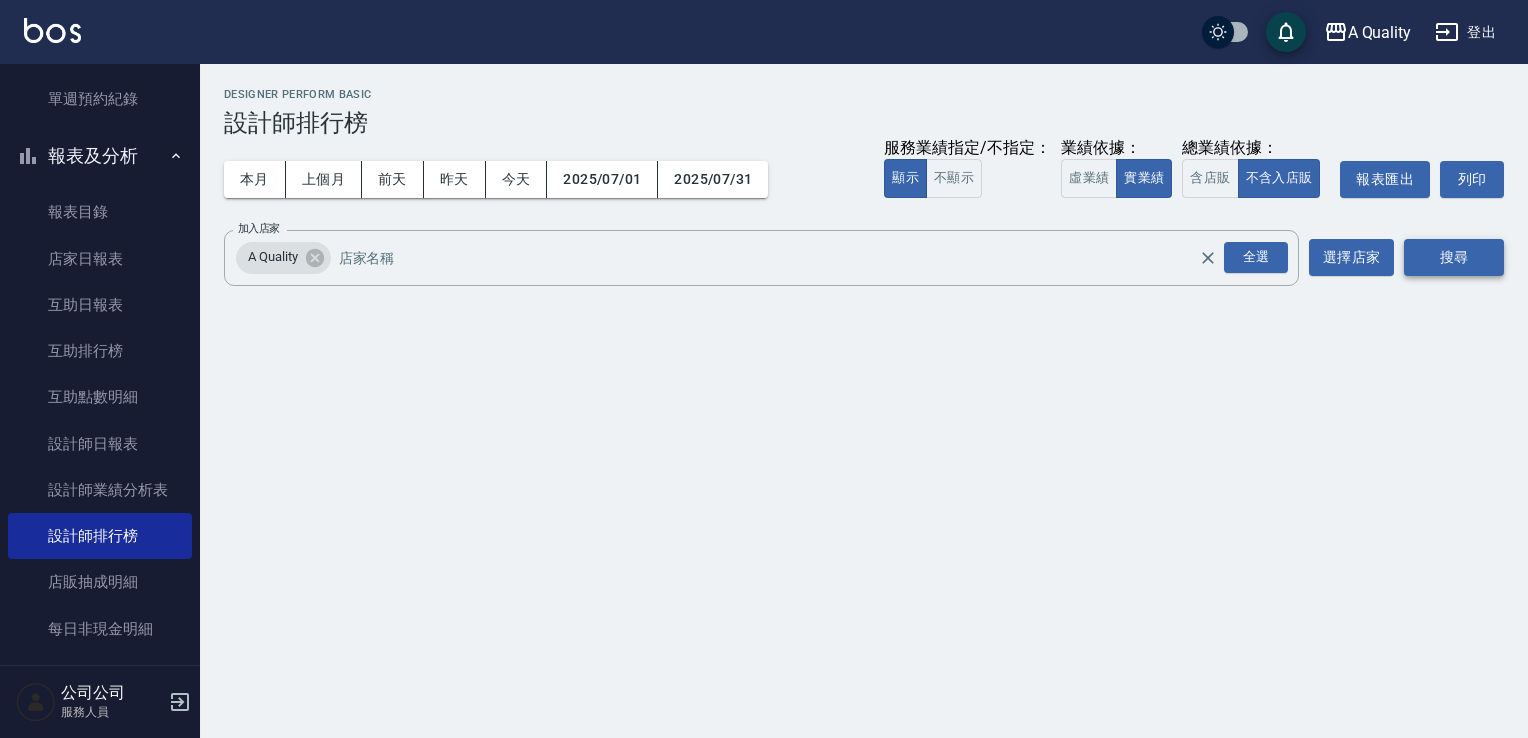 click on "搜尋" at bounding box center [1454, 257] 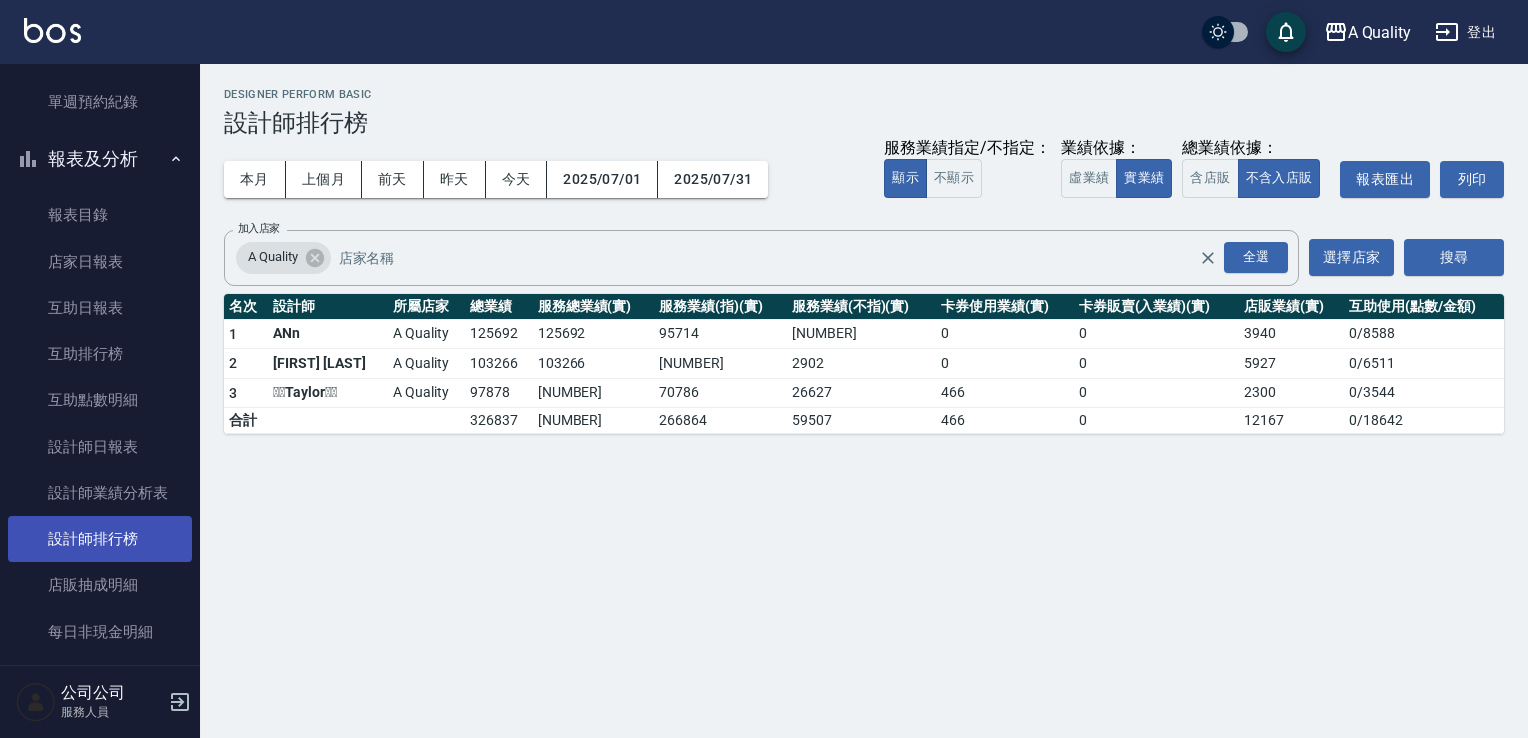scroll, scrollTop: 169, scrollLeft: 0, axis: vertical 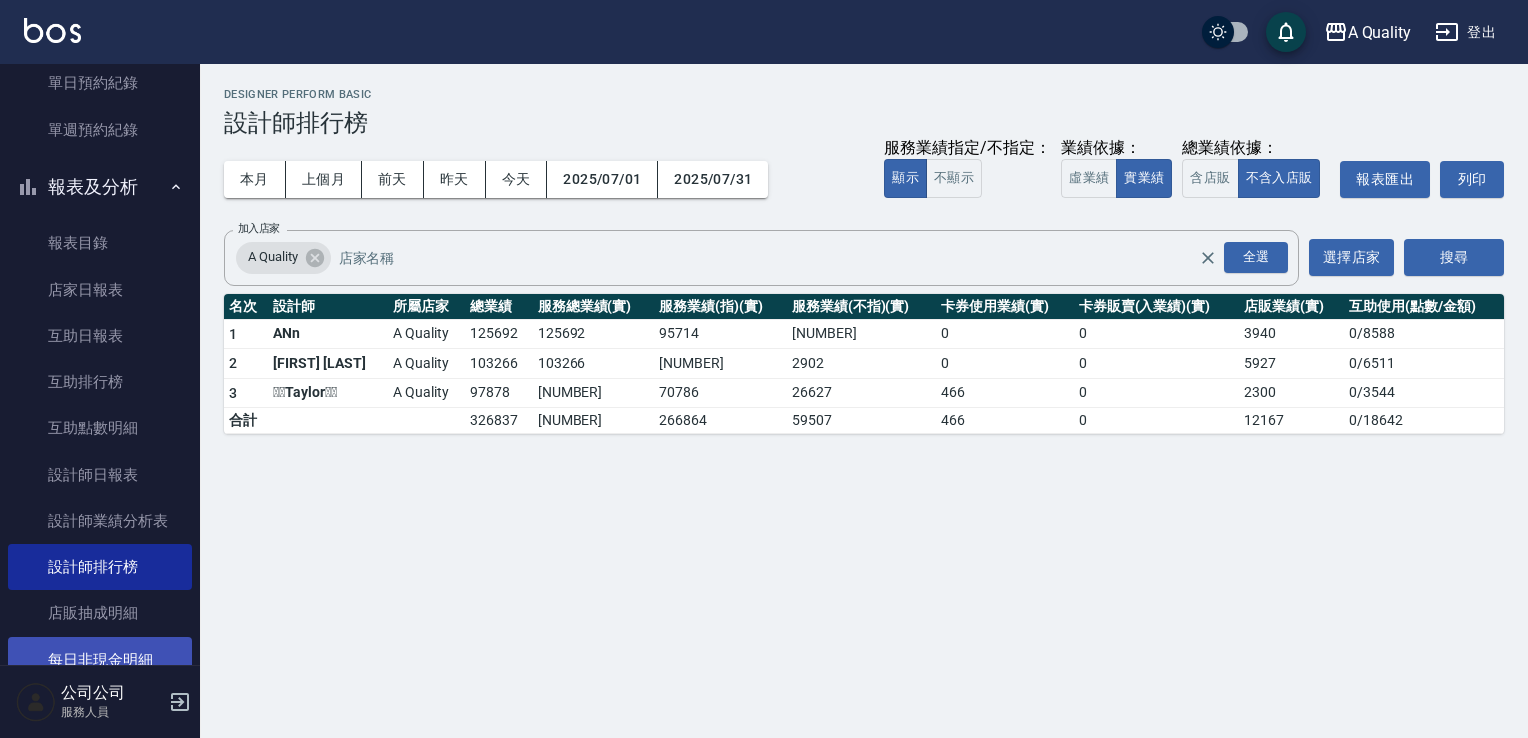 click on "每日非現金明細" at bounding box center (100, 660) 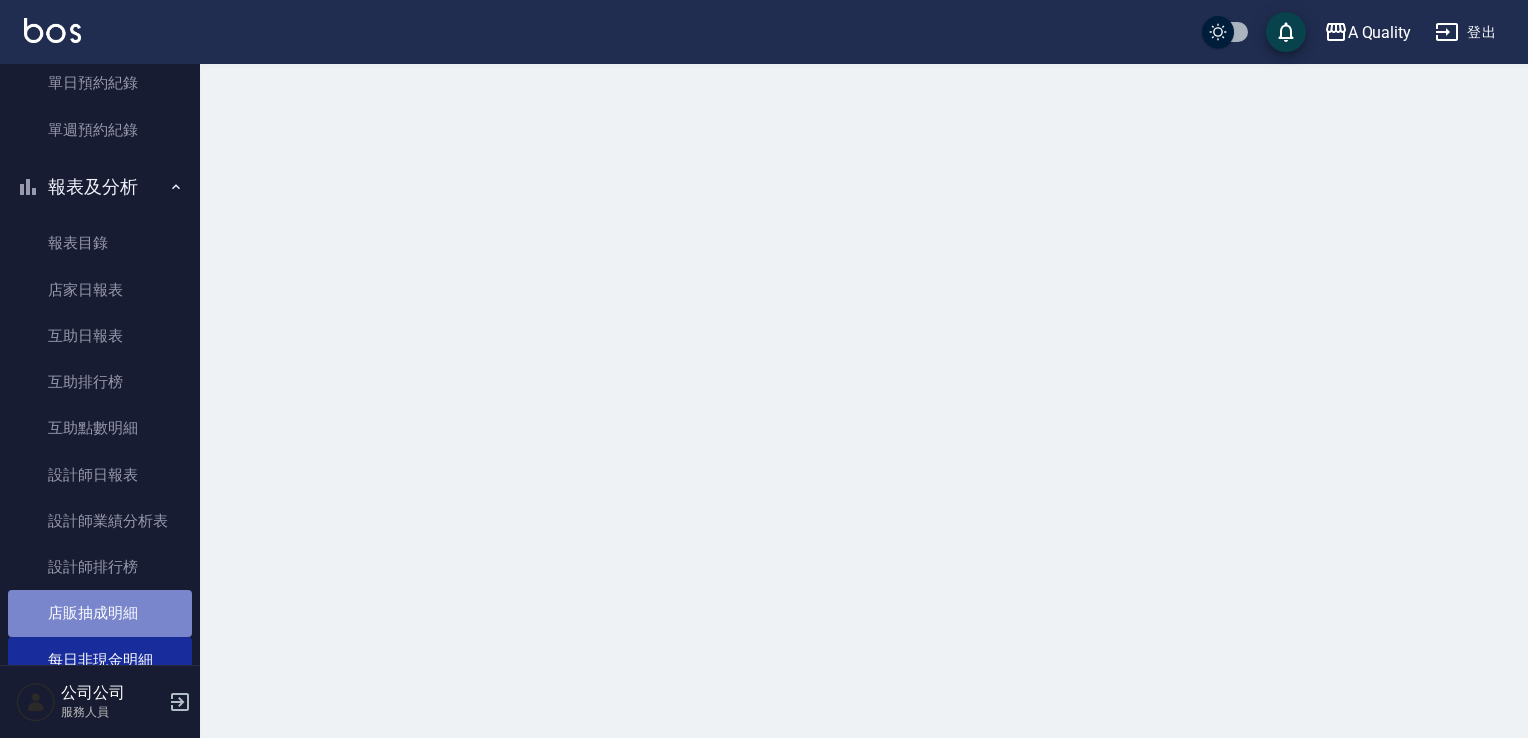 click on "店販抽成明細" at bounding box center [100, 613] 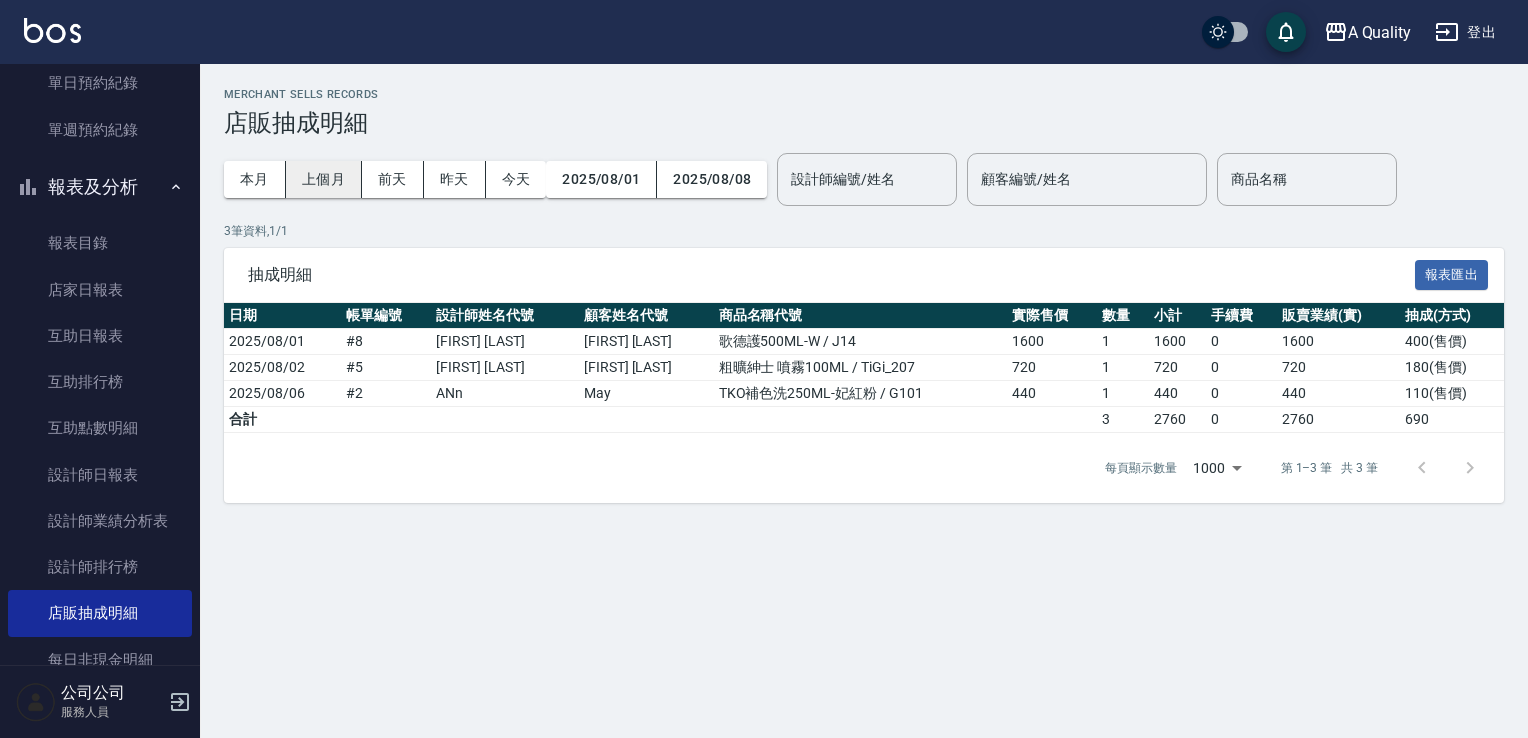 click on "上個月" at bounding box center (324, 179) 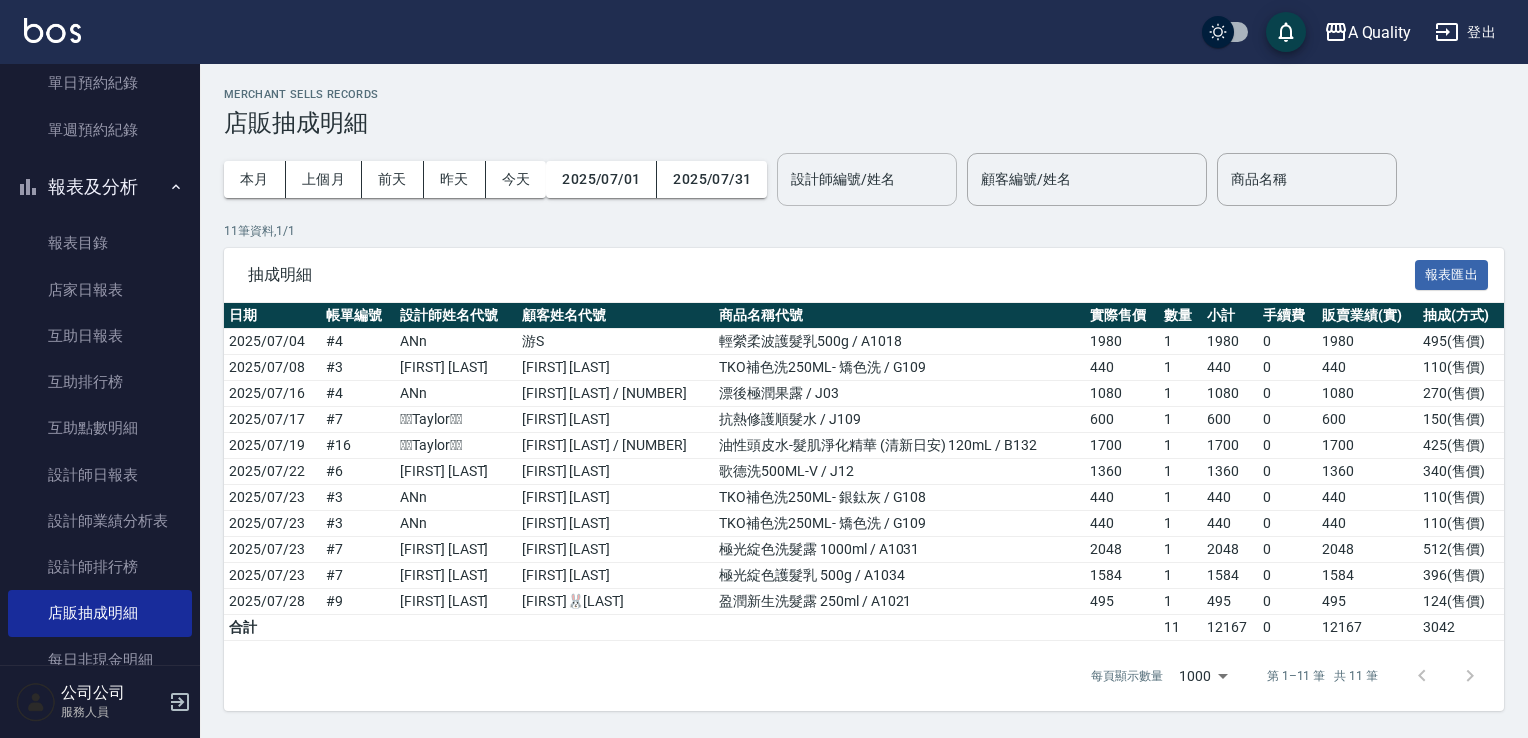 click on "設計師編號/姓名" at bounding box center (867, 179) 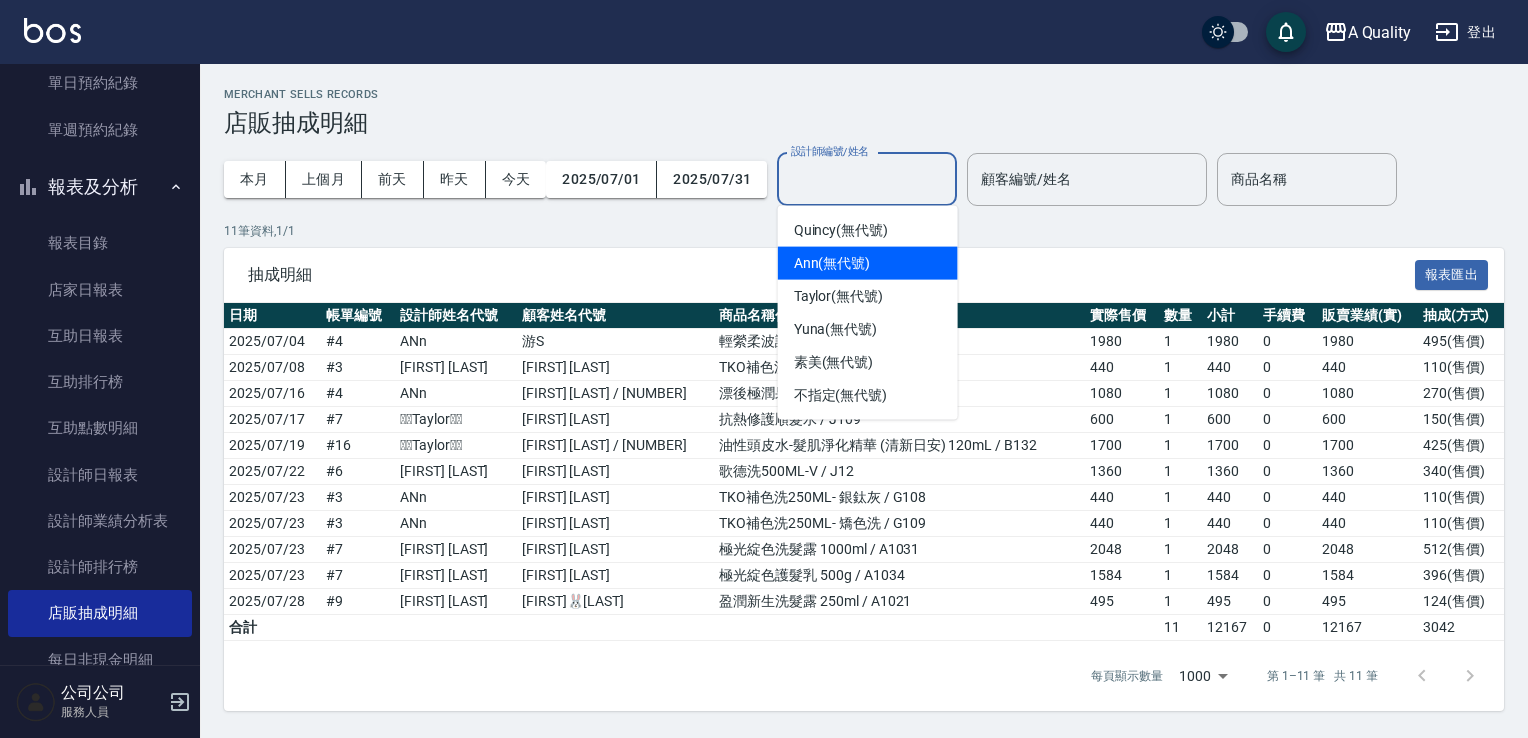 click on "Ann (無代號)" at bounding box center (832, 263) 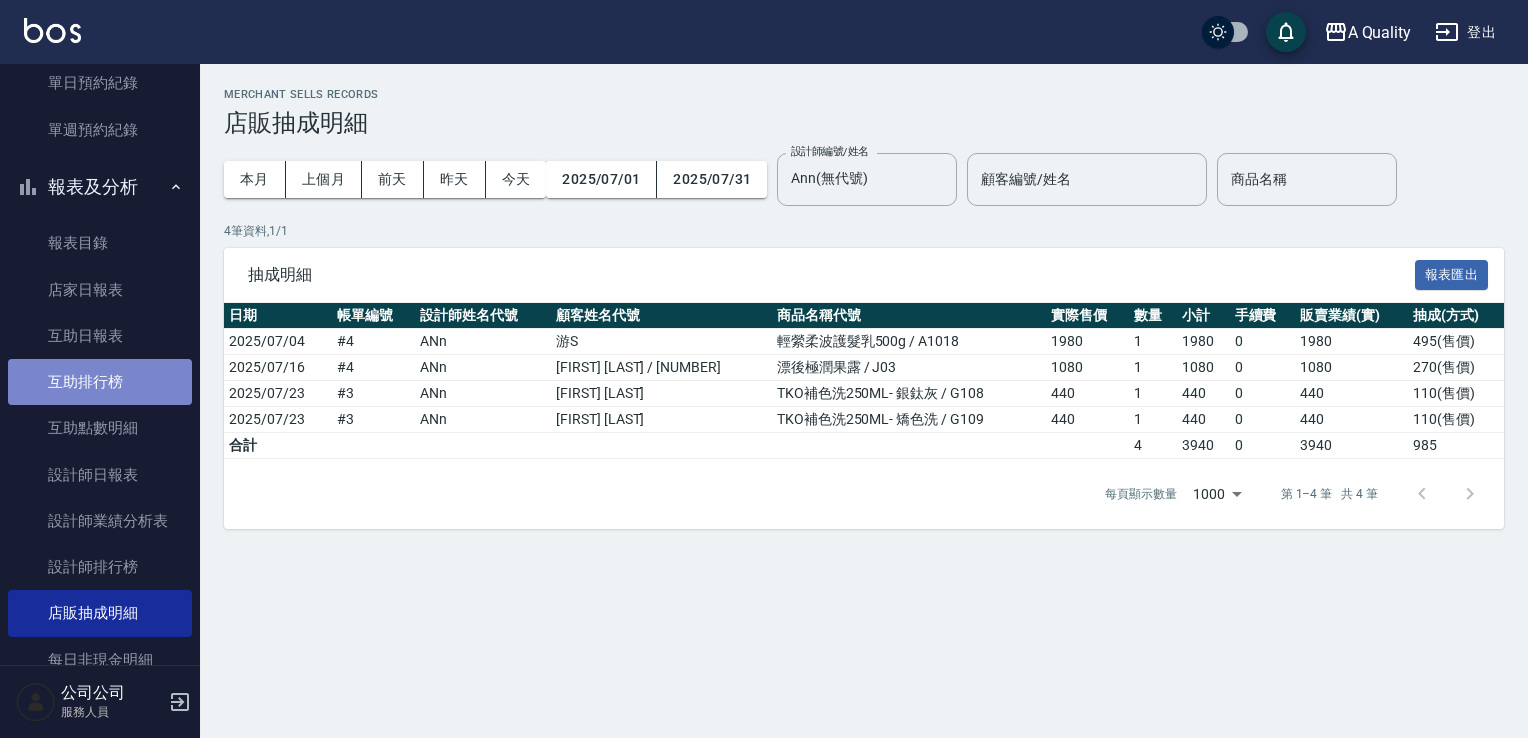 click on "互助排行榜" at bounding box center [100, 382] 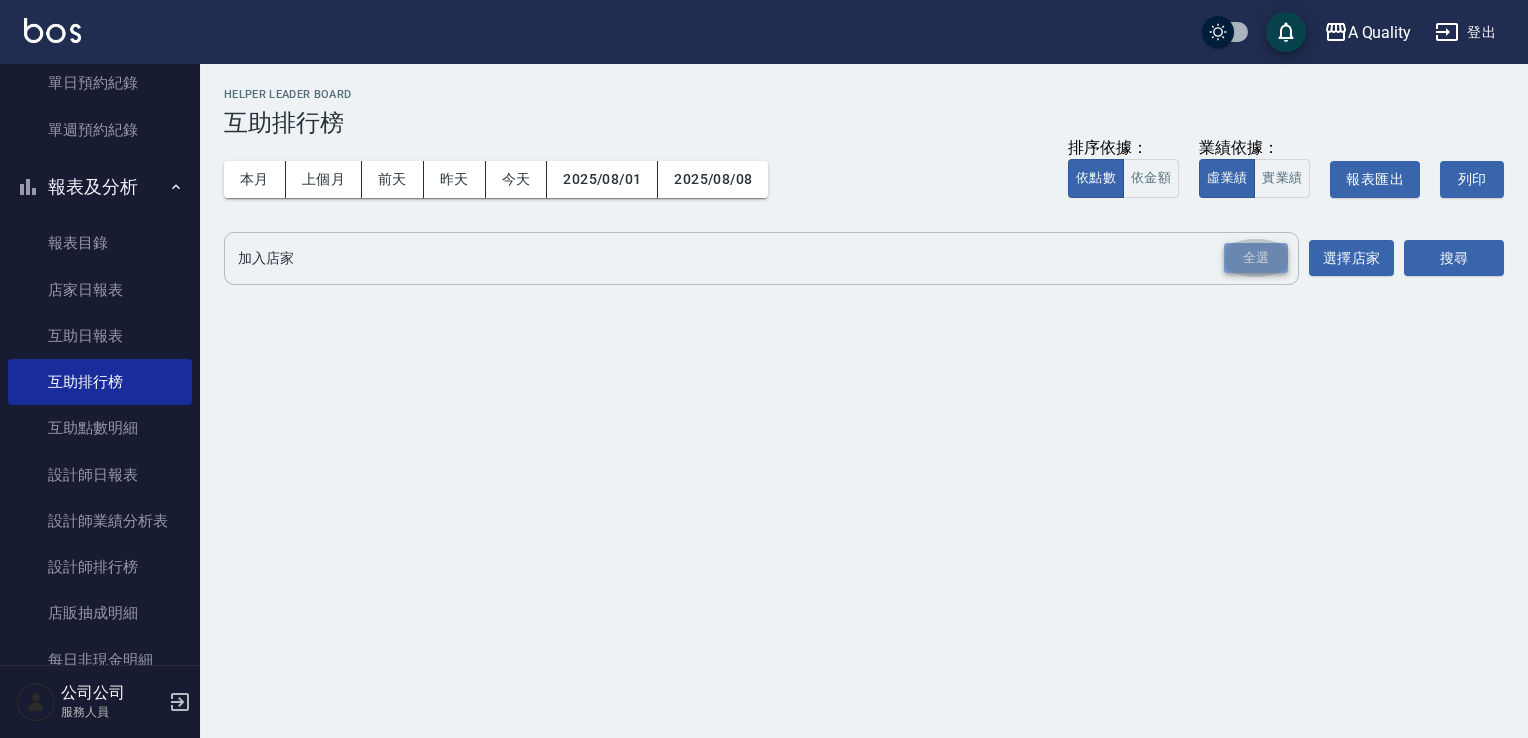 click on "全選" at bounding box center [1256, 258] 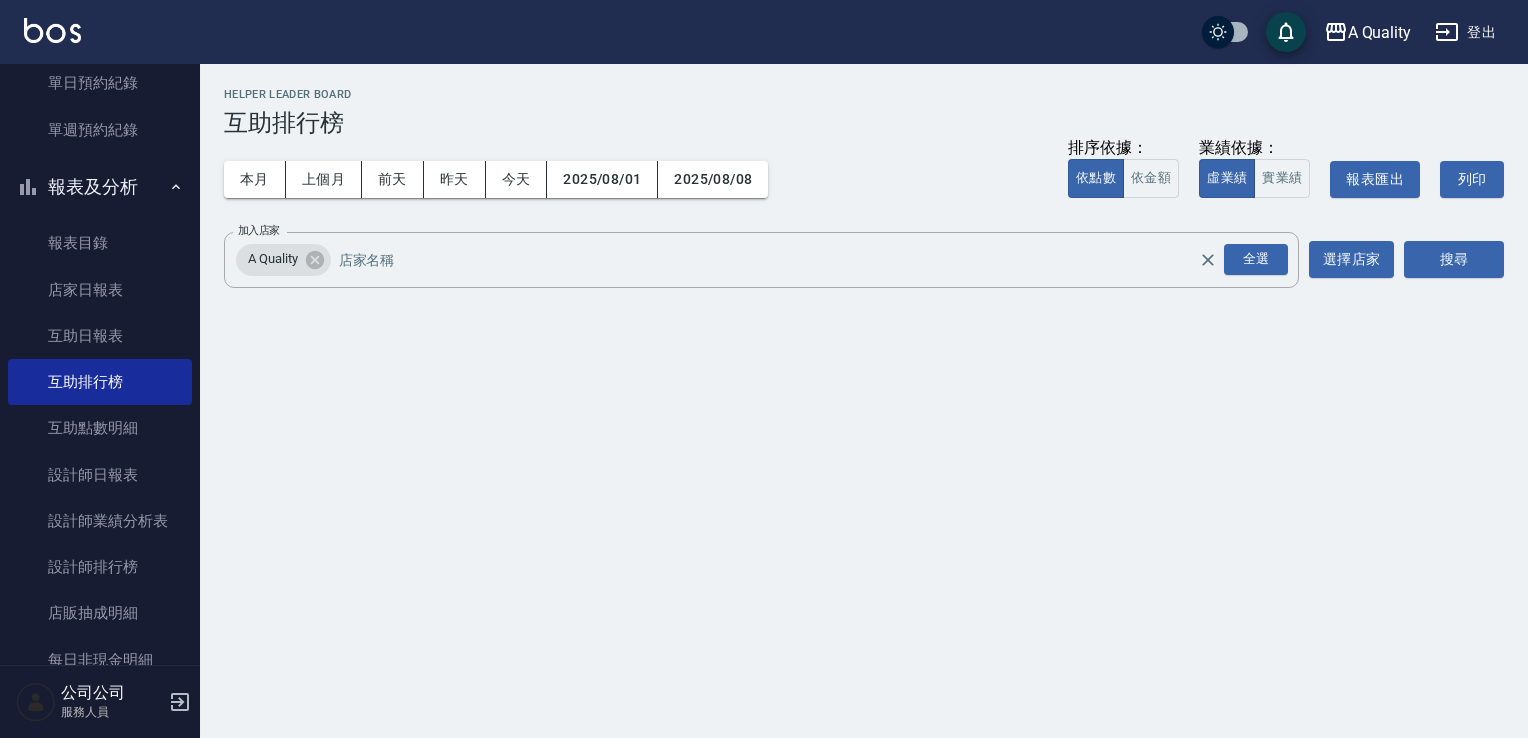 drag, startPoint x: 330, startPoint y: 174, endPoint x: 897, endPoint y: 190, distance: 567.2257 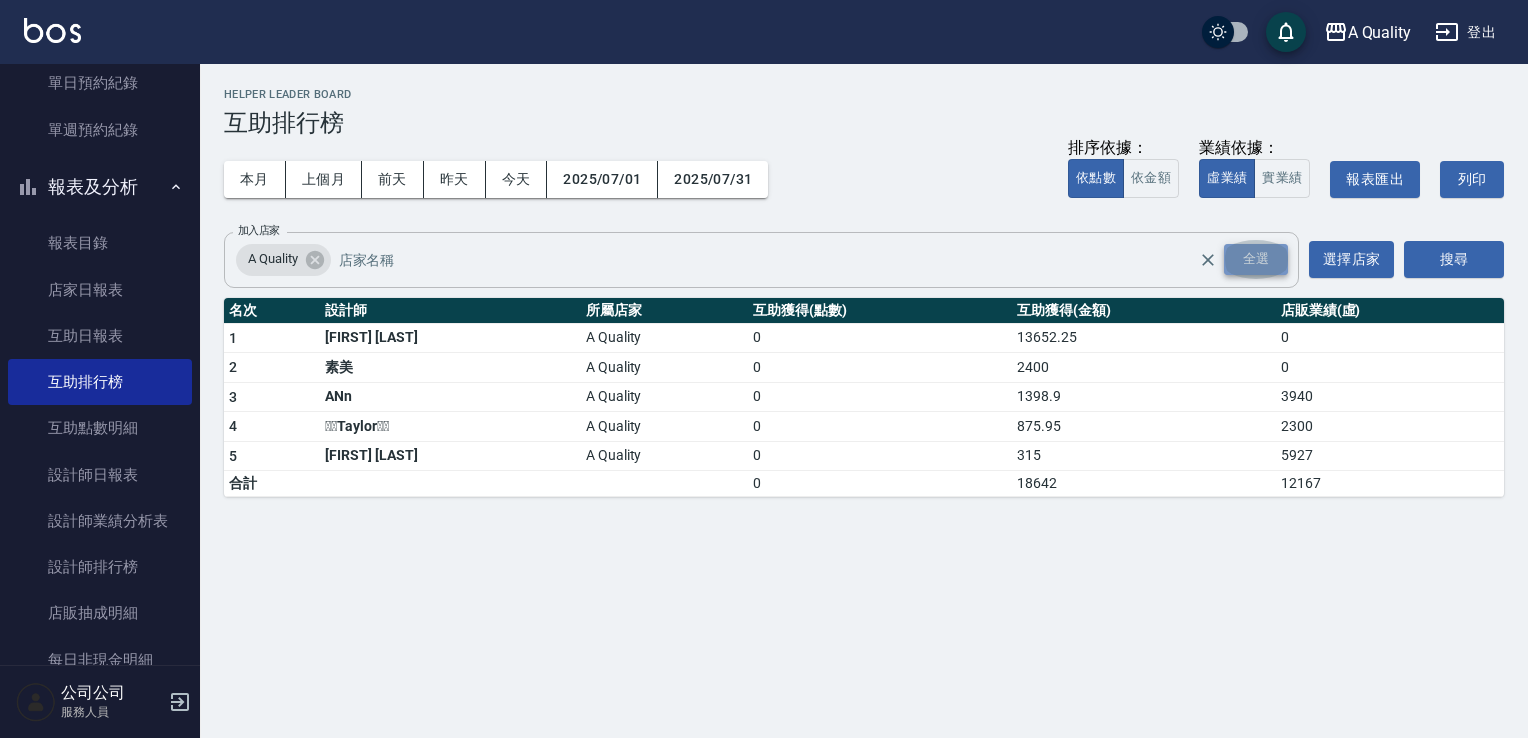 click on "全選" at bounding box center [1256, 259] 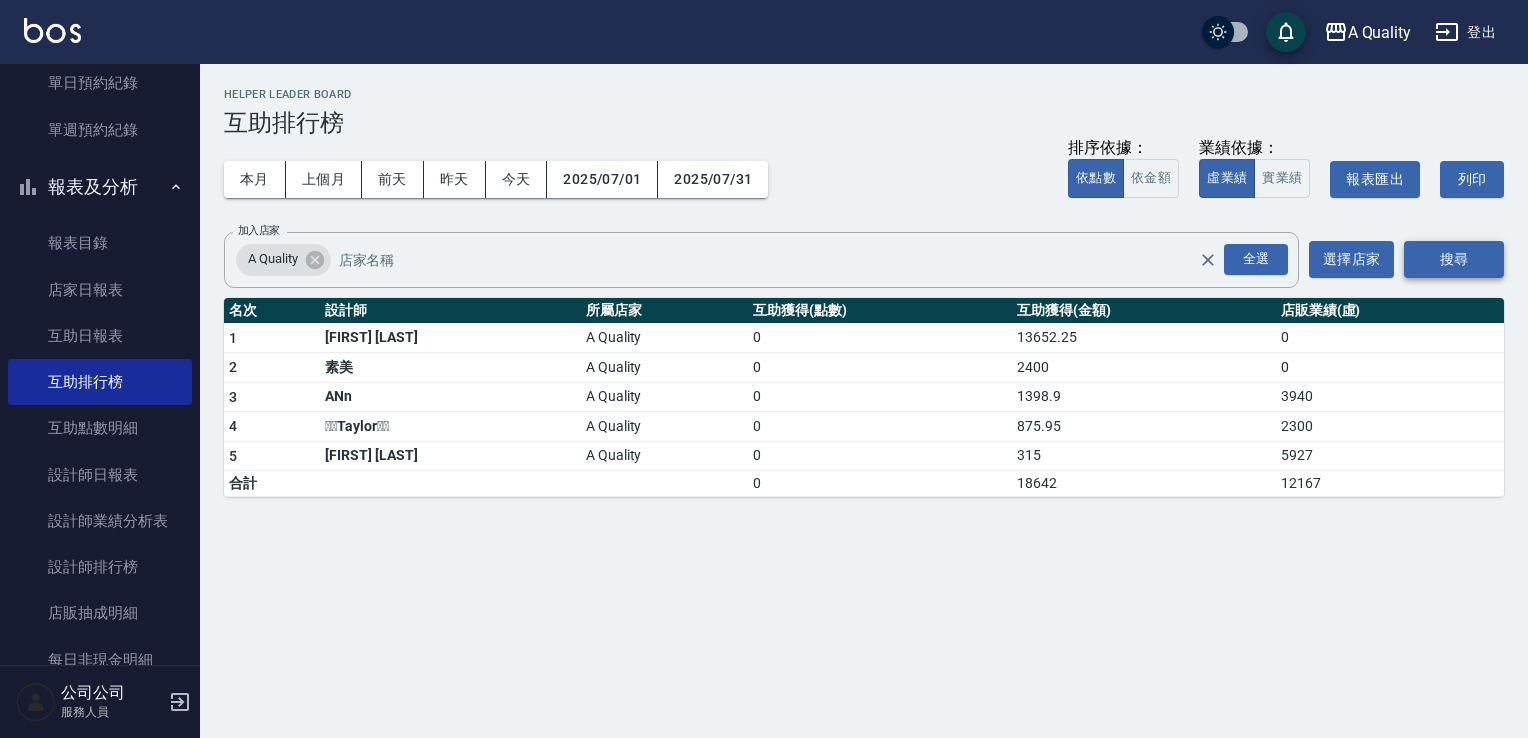 click on "搜尋" at bounding box center [1454, 259] 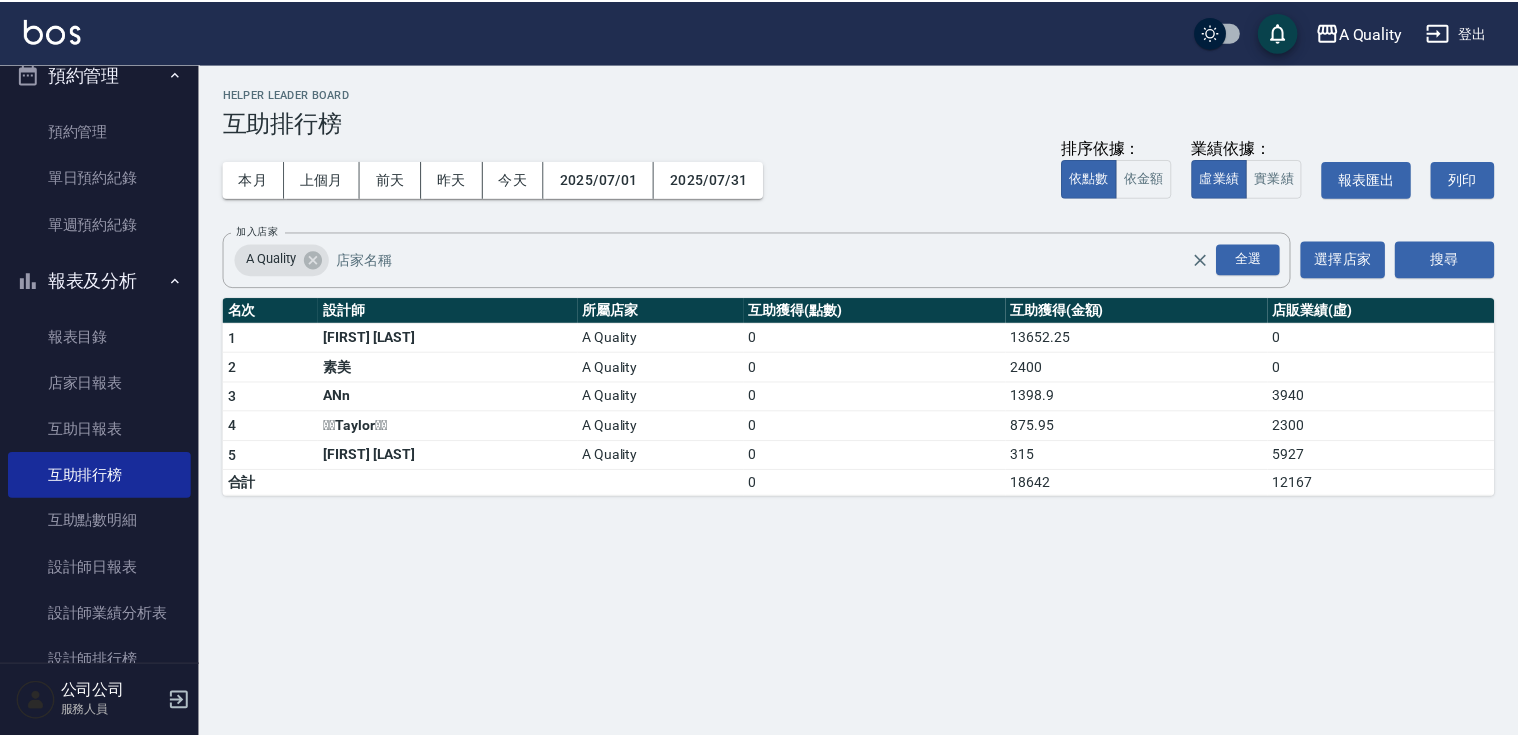 scroll, scrollTop: 0, scrollLeft: 0, axis: both 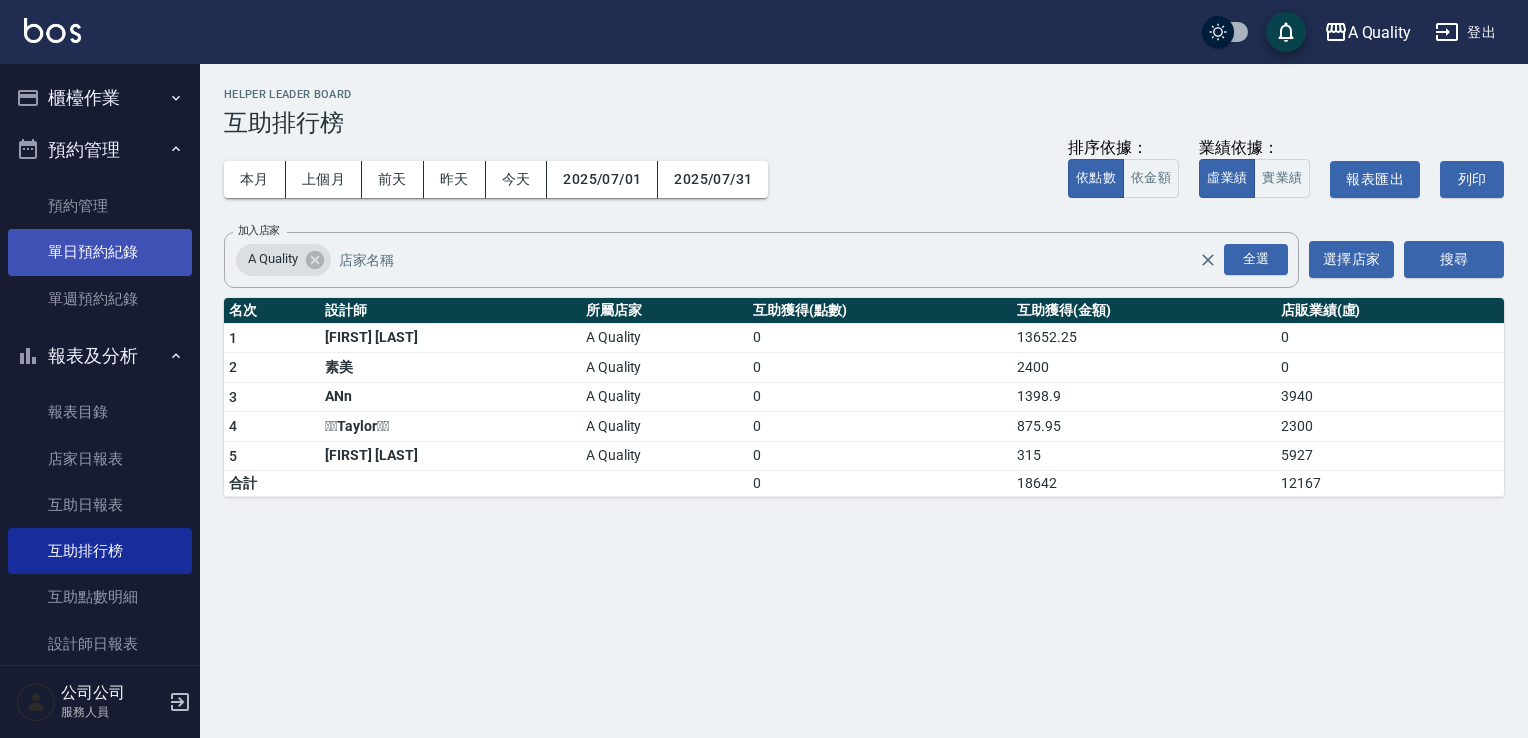 click on "單日預約紀錄" at bounding box center [100, 252] 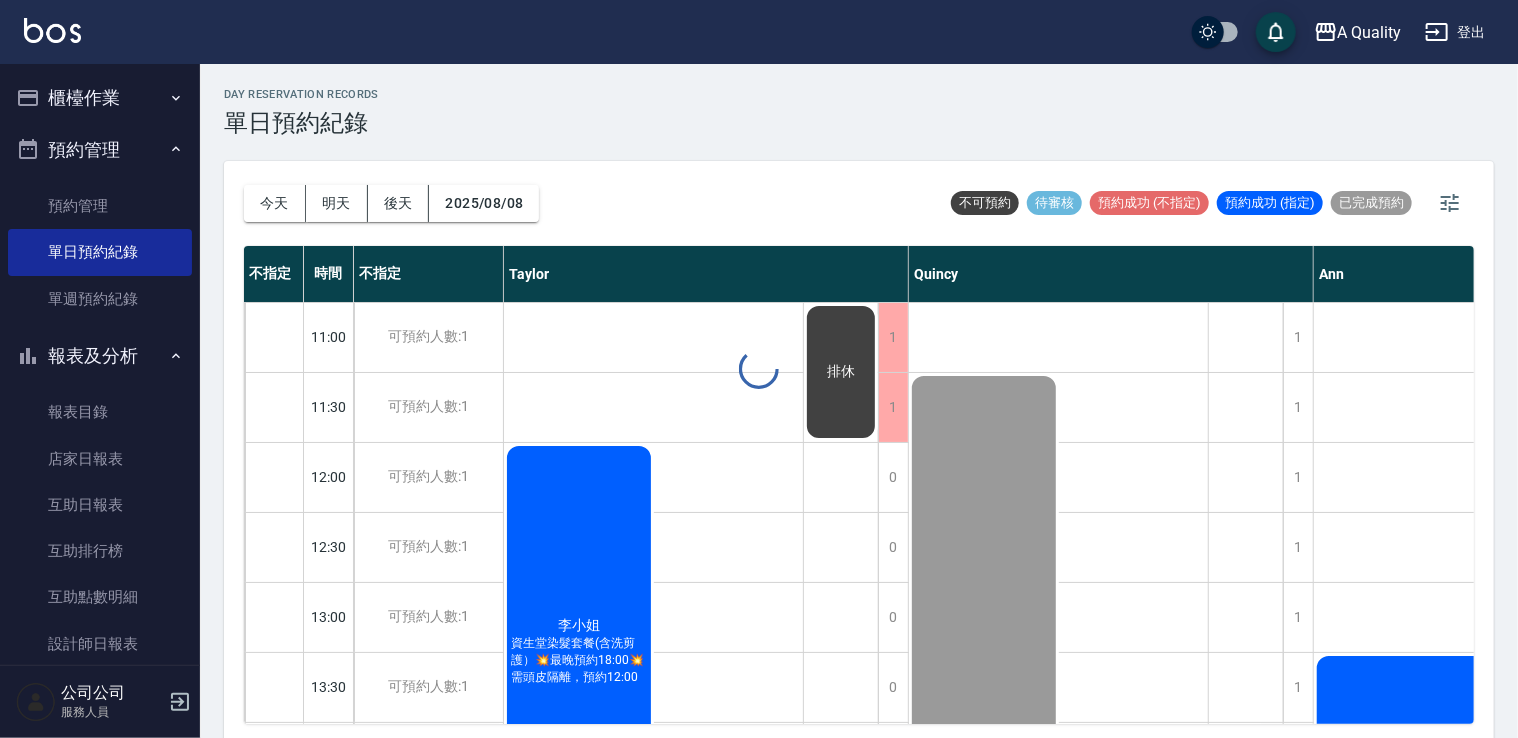 click on "櫃檯作業" at bounding box center [100, 98] 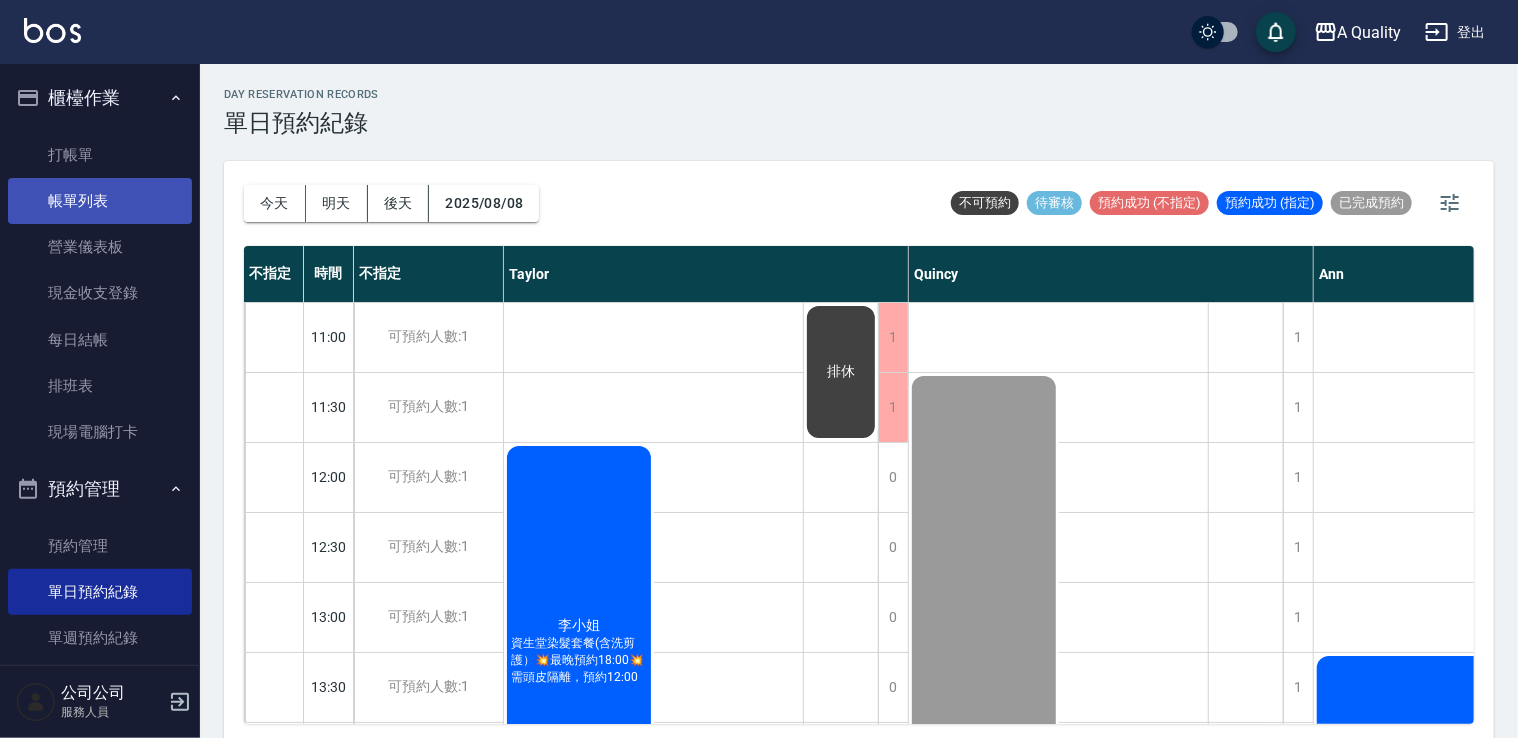 click on "帳單列表" at bounding box center (100, 201) 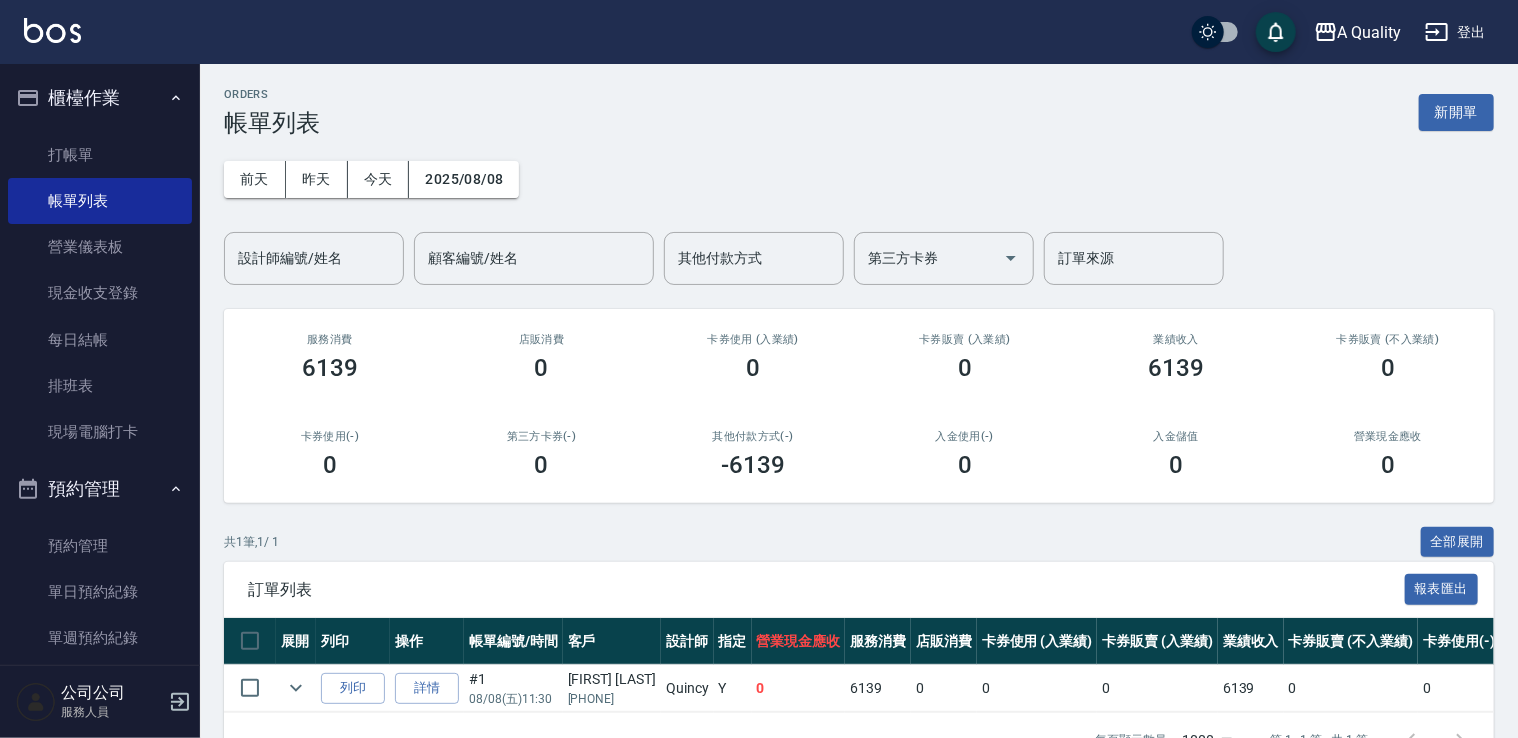 click on "ORDERS 帳單列表 新開單 前天 昨天 今天 2025/08/08 設計師編號/姓名 設計師編號/姓名 顧客編號/姓名 顧客編號/姓名 其他付款方式 其他付款方式 第三方卡券 第三方卡券 訂單來源 訂單來源 服務消費 6139 店販消費 0 卡券使用 (入業績) 0 卡券販賣 (入業績) 0 業績收入 6139 卡券販賣 (不入業績) 0 卡券使用(-) 0 第三方卡券(-) 0 其他付款方式(-) -6139 入金使用(-) 0 入金儲值 0 營業現金應收 0 共  1  筆,  1  /   1 全部展開 訂單列表 報表匯出 展開 列印 操作 帳單編號/時間 客戶 設計師 指定 營業現金應收 服務消費 店販消費 卡券使用 (入業績) 卡券販賣 (入業績) 業績收入 卡券販賣 (不入業績) 卡券使用(-) 第三方卡券(-) 其他付款方式(-) 入金使用(-) 備註 訂單來源 列印 詳情 #1 08/08 (五) 11:30 趙羽婕 0989254224 Quincy Y 0 6139 0 0 0 6139 0 0 0 -6139 行動支付 0 燙髮、單色染 每頁顯示數量 1000 1000 0 0 0 0 0" at bounding box center [859, 427] 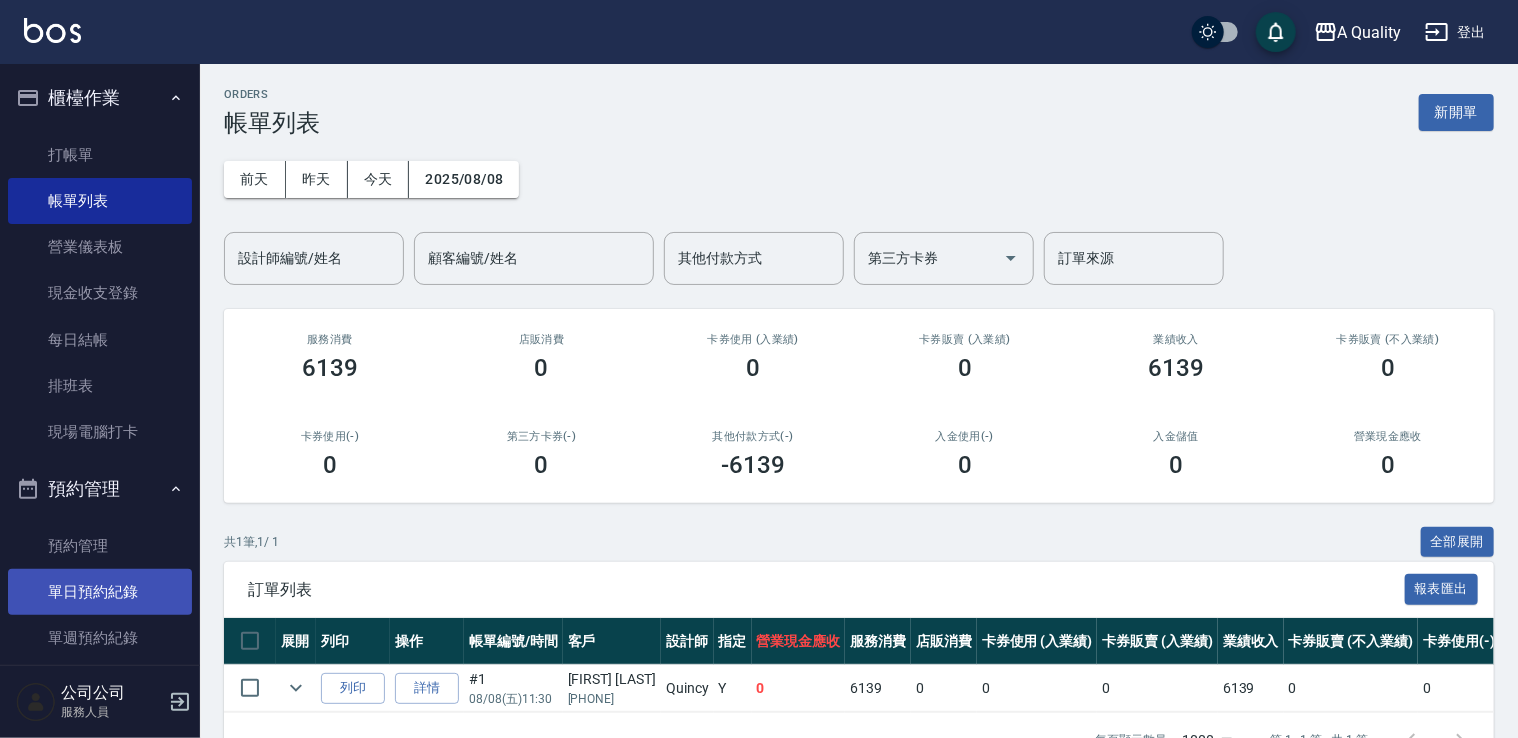 click on "單日預約紀錄" at bounding box center (100, 592) 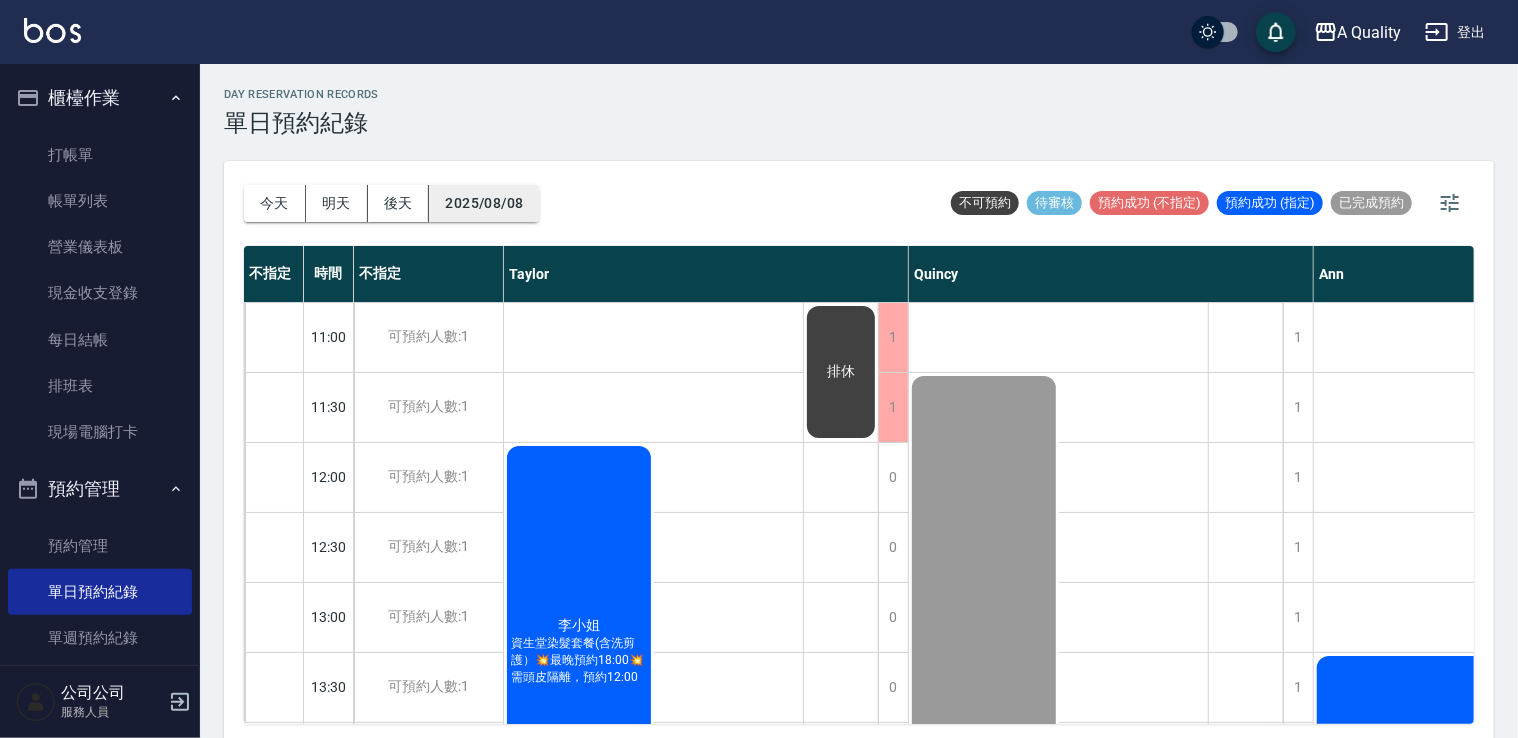 click on "2025/08/08" at bounding box center [484, 203] 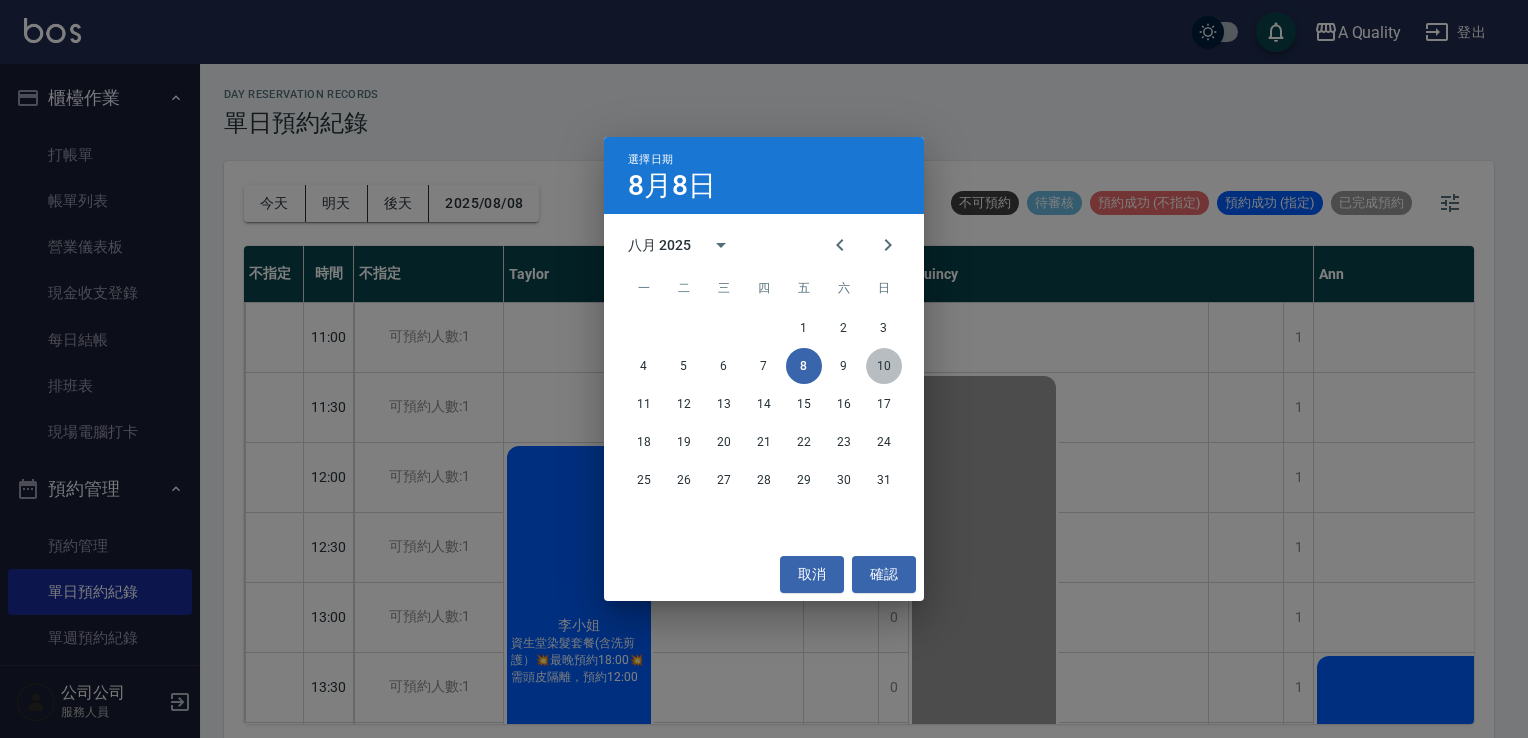 click on "10" at bounding box center [884, 366] 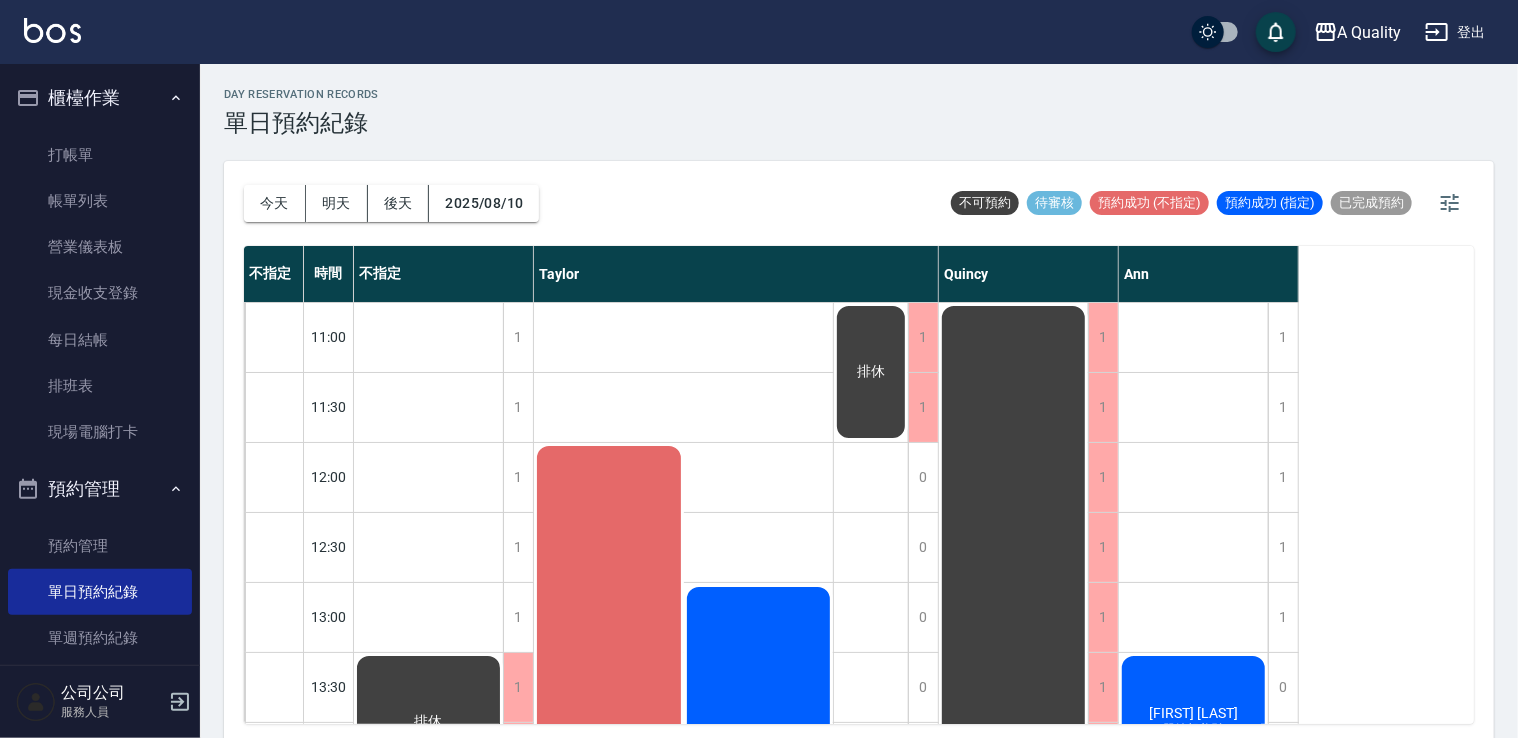 scroll, scrollTop: 5, scrollLeft: 0, axis: vertical 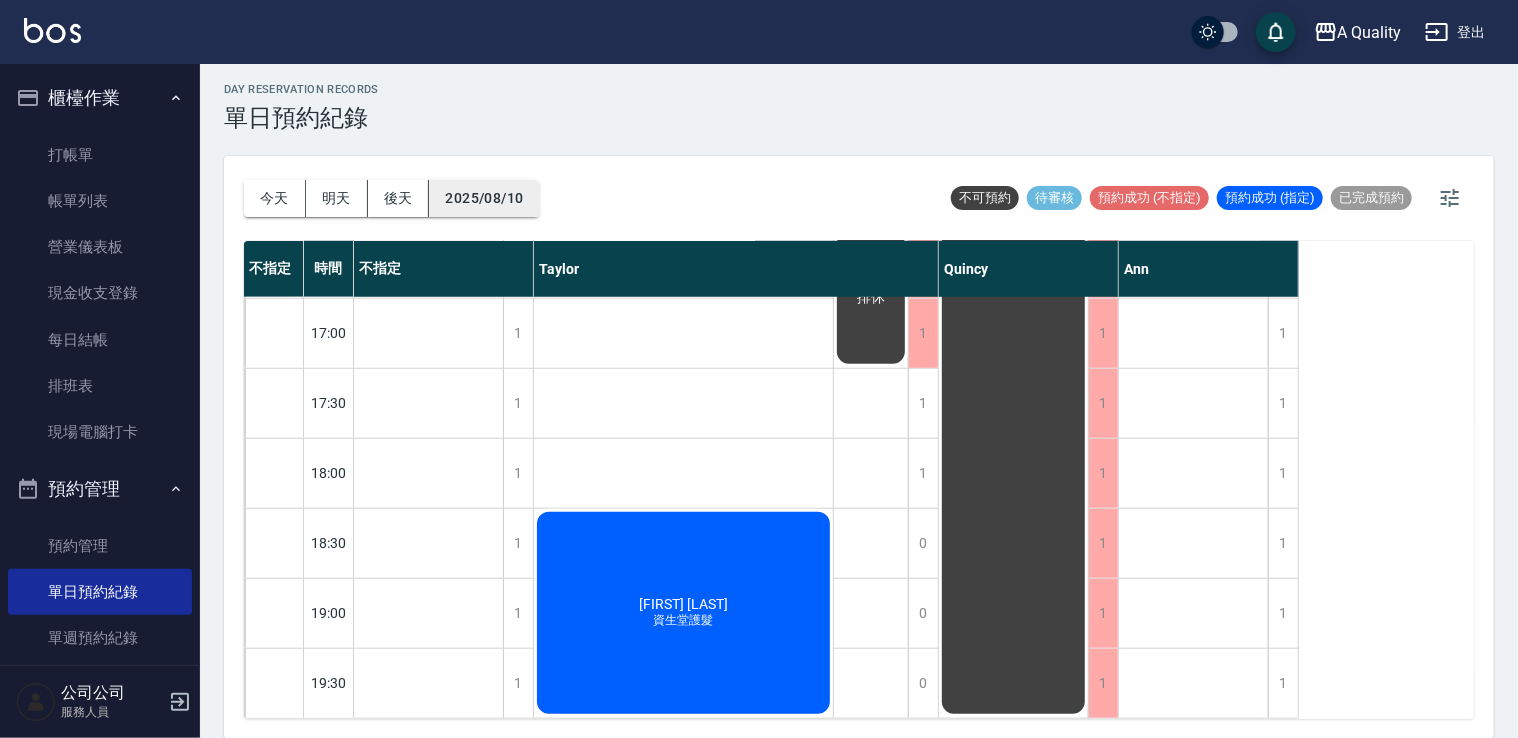 click on "2025/08/10" at bounding box center [484, 198] 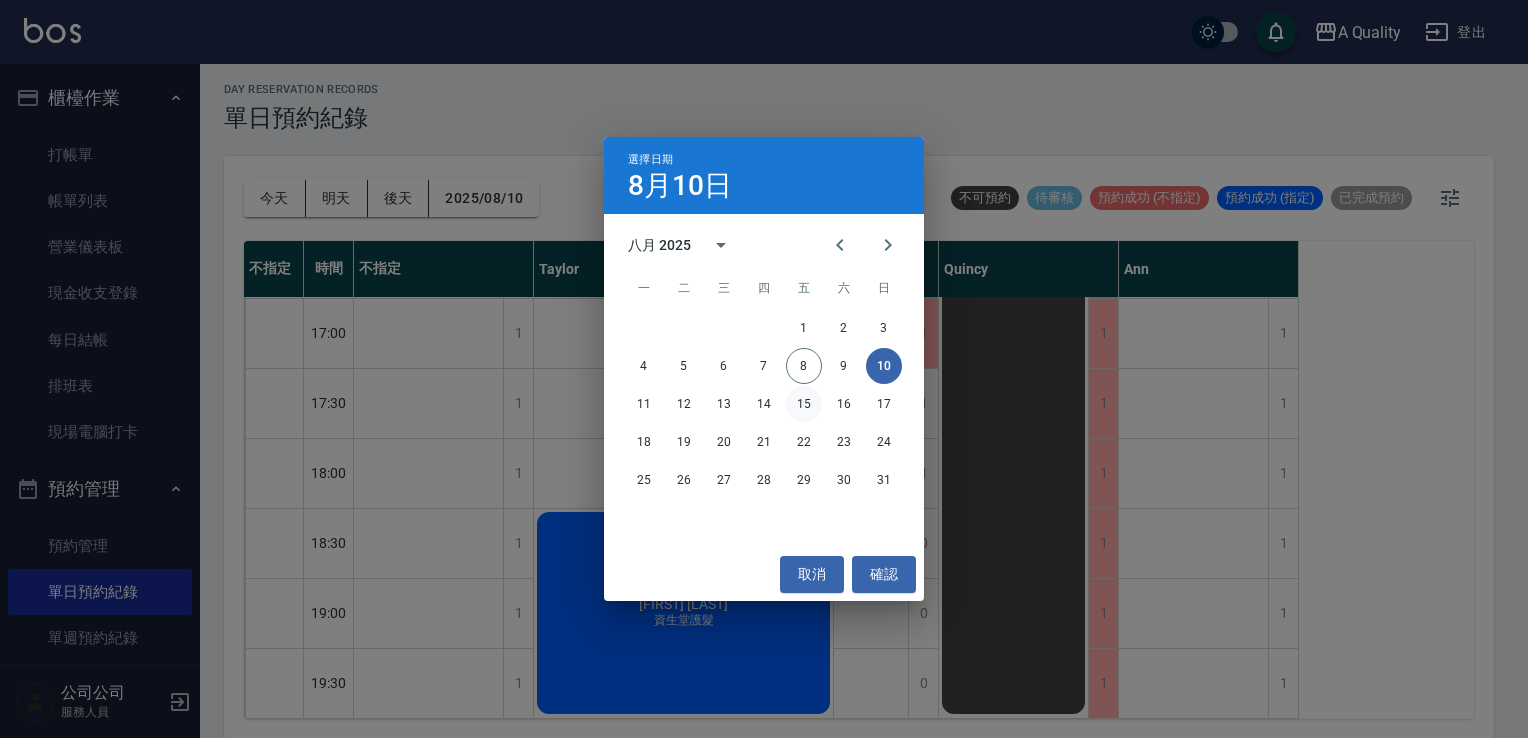 click on "15" at bounding box center [804, 404] 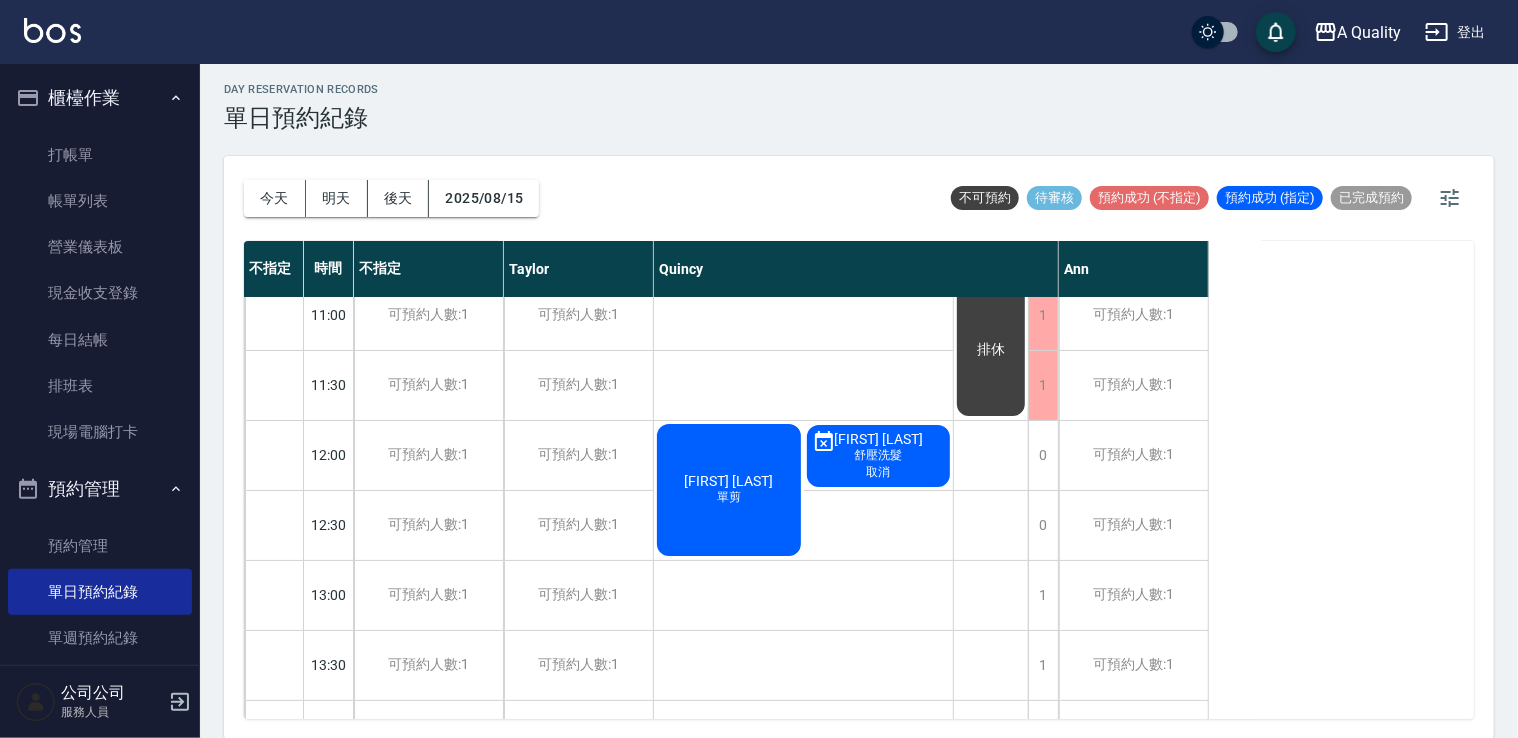 scroll, scrollTop: 0, scrollLeft: 0, axis: both 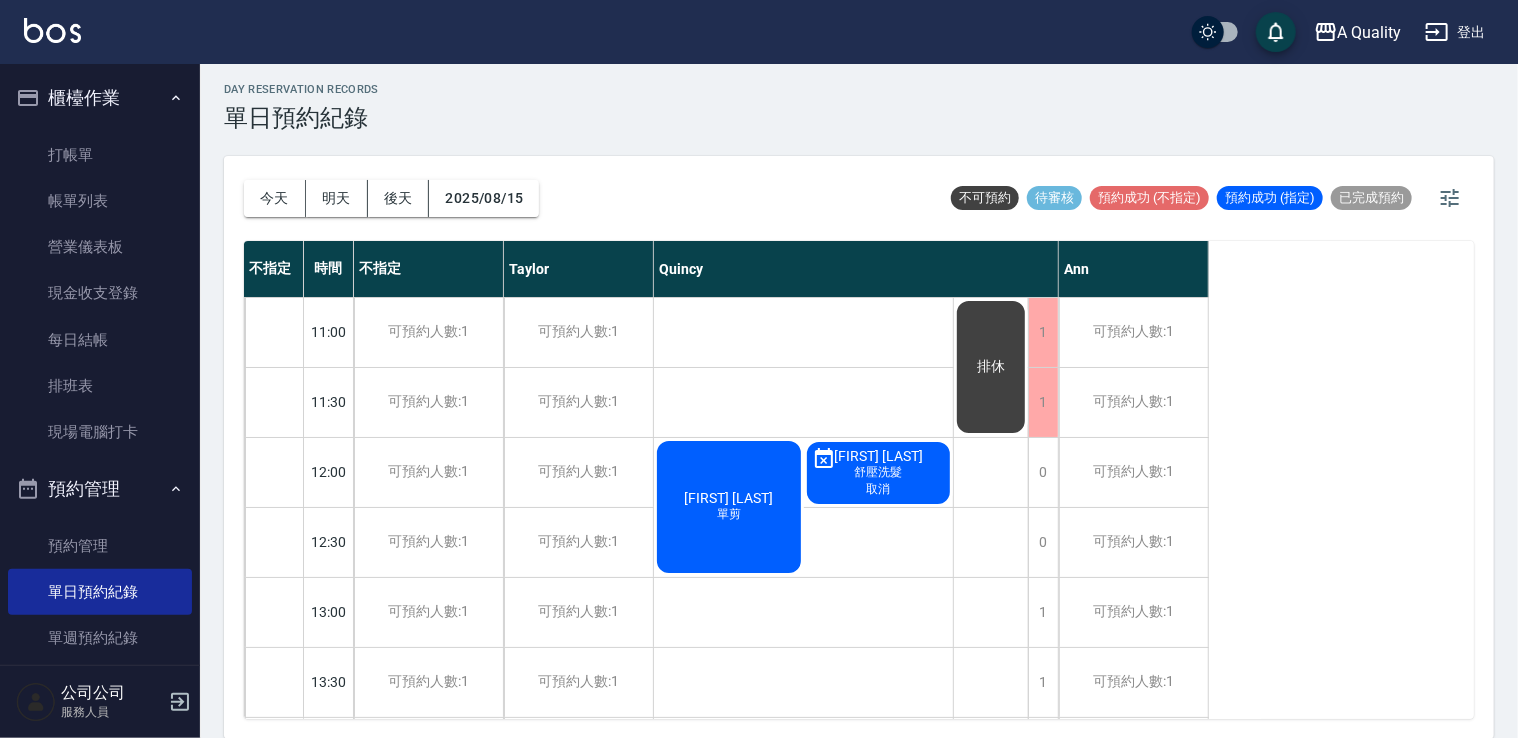 click on "今天 明天 後天 2025/08/15" at bounding box center [391, 198] 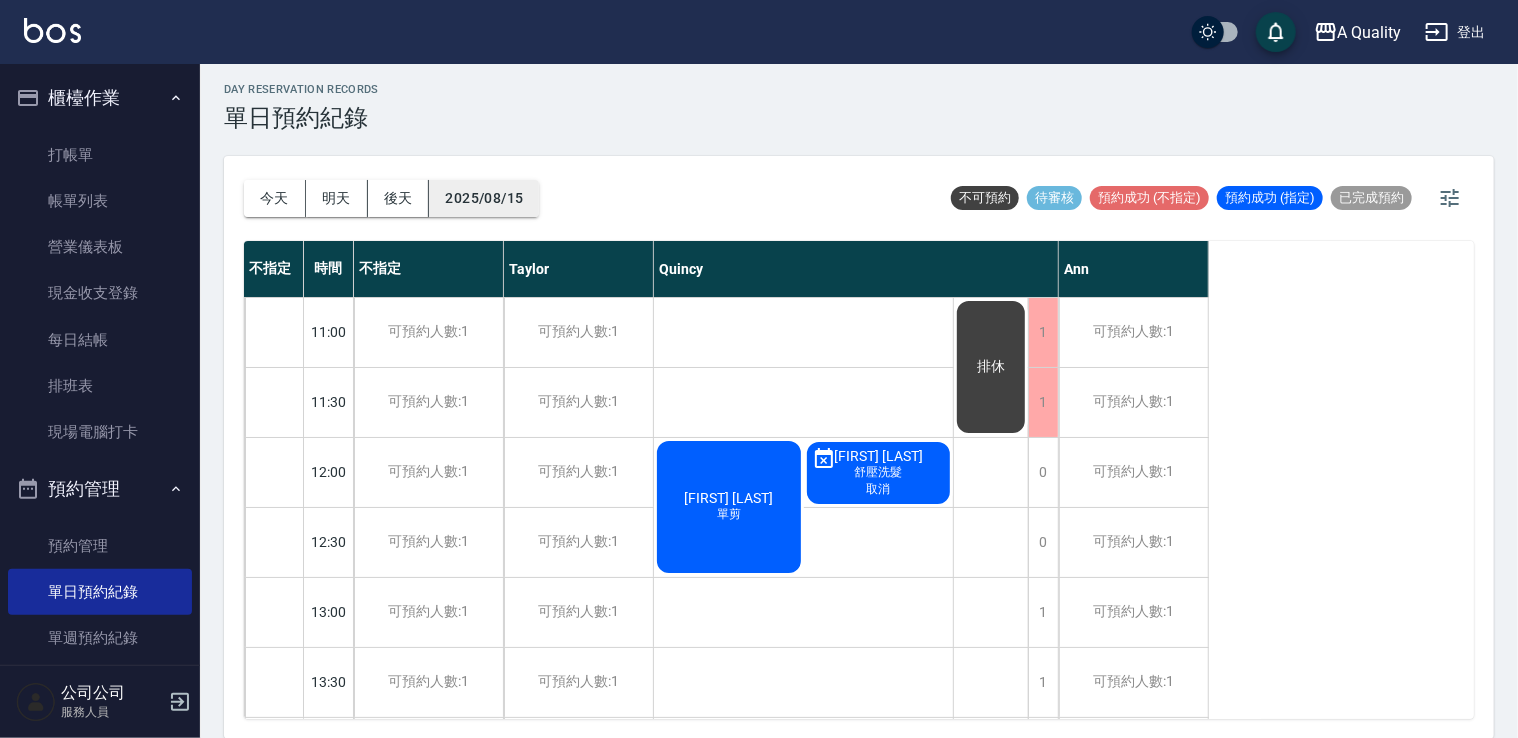 click on "2025/08/15" at bounding box center [484, 198] 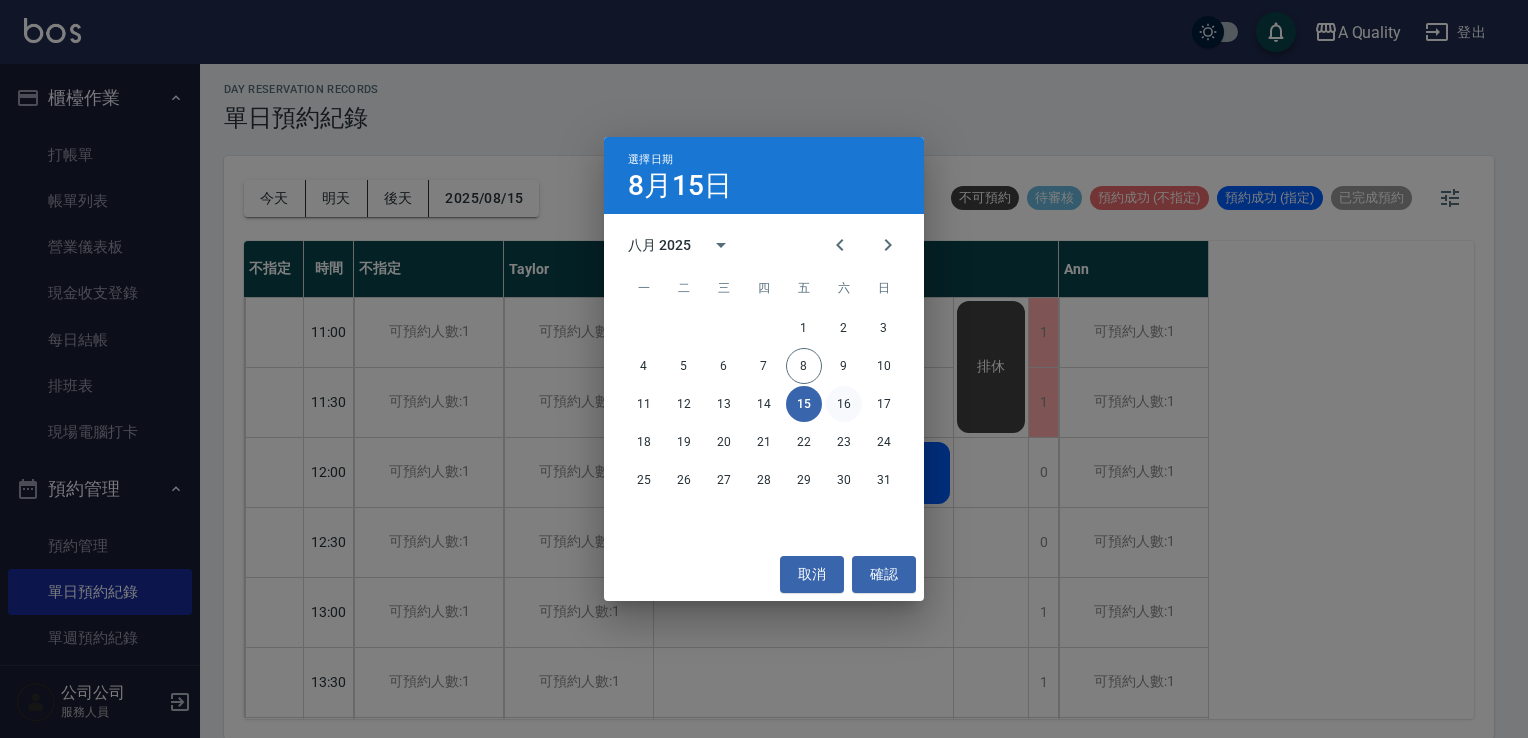 click on "16" at bounding box center (844, 404) 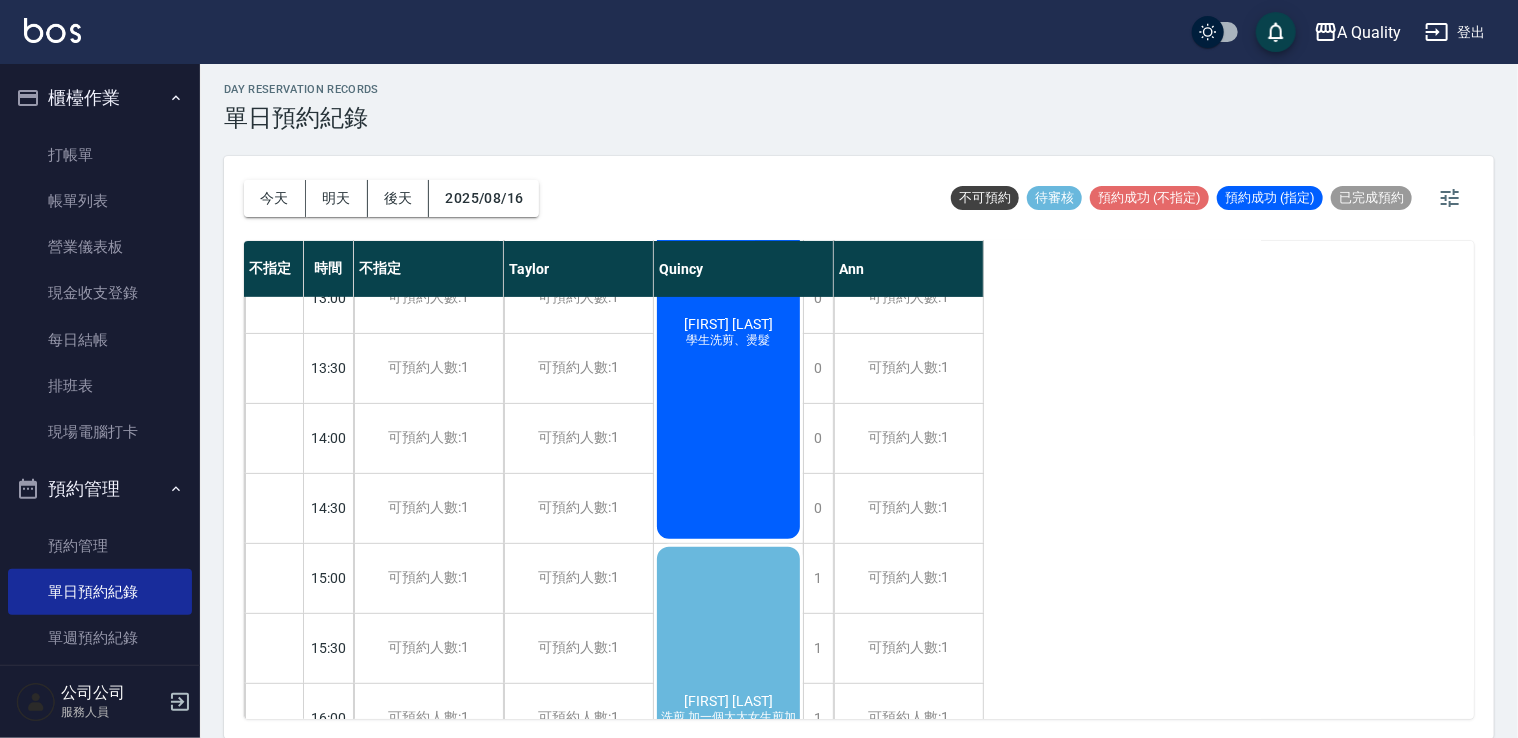 scroll, scrollTop: 300, scrollLeft: 0, axis: vertical 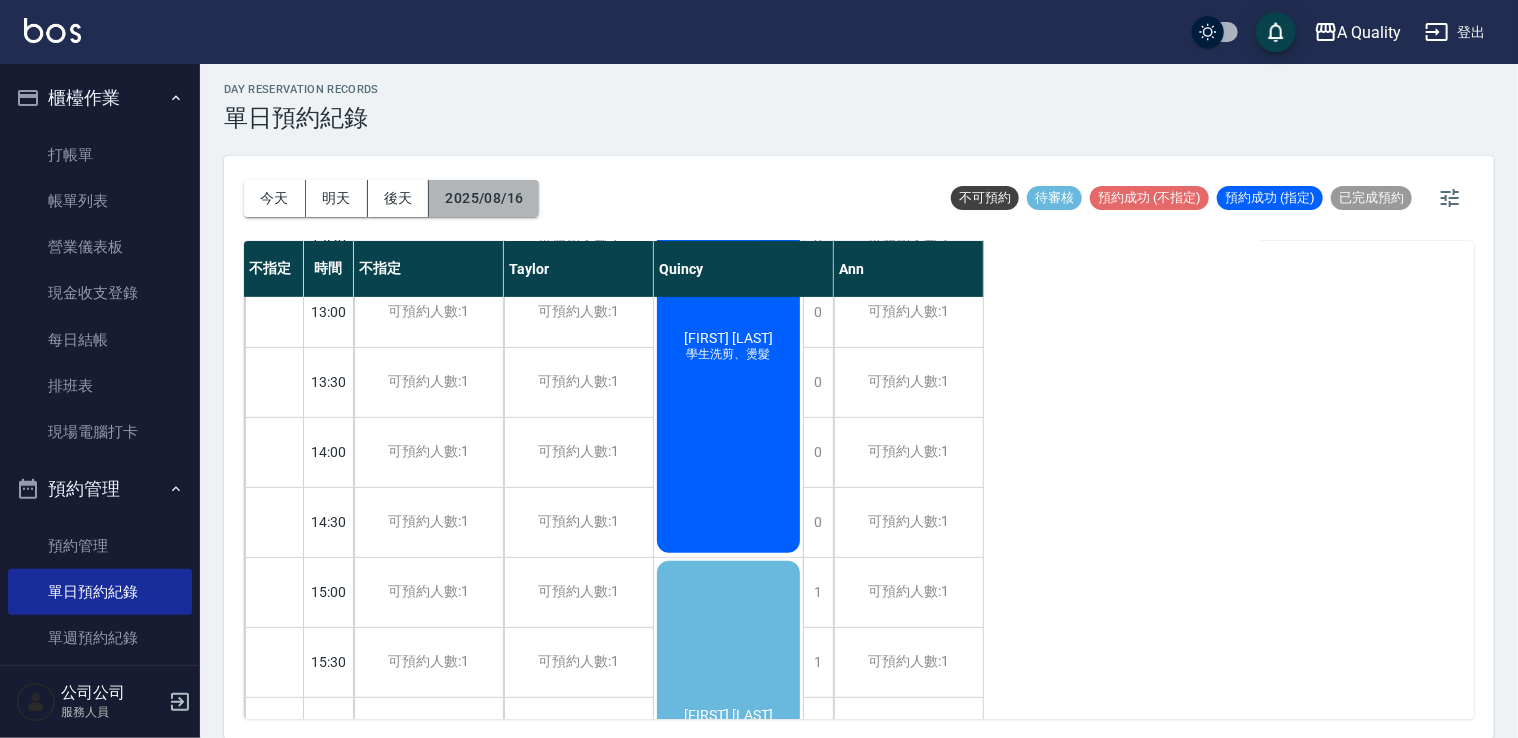 click on "2025/08/16" at bounding box center [484, 198] 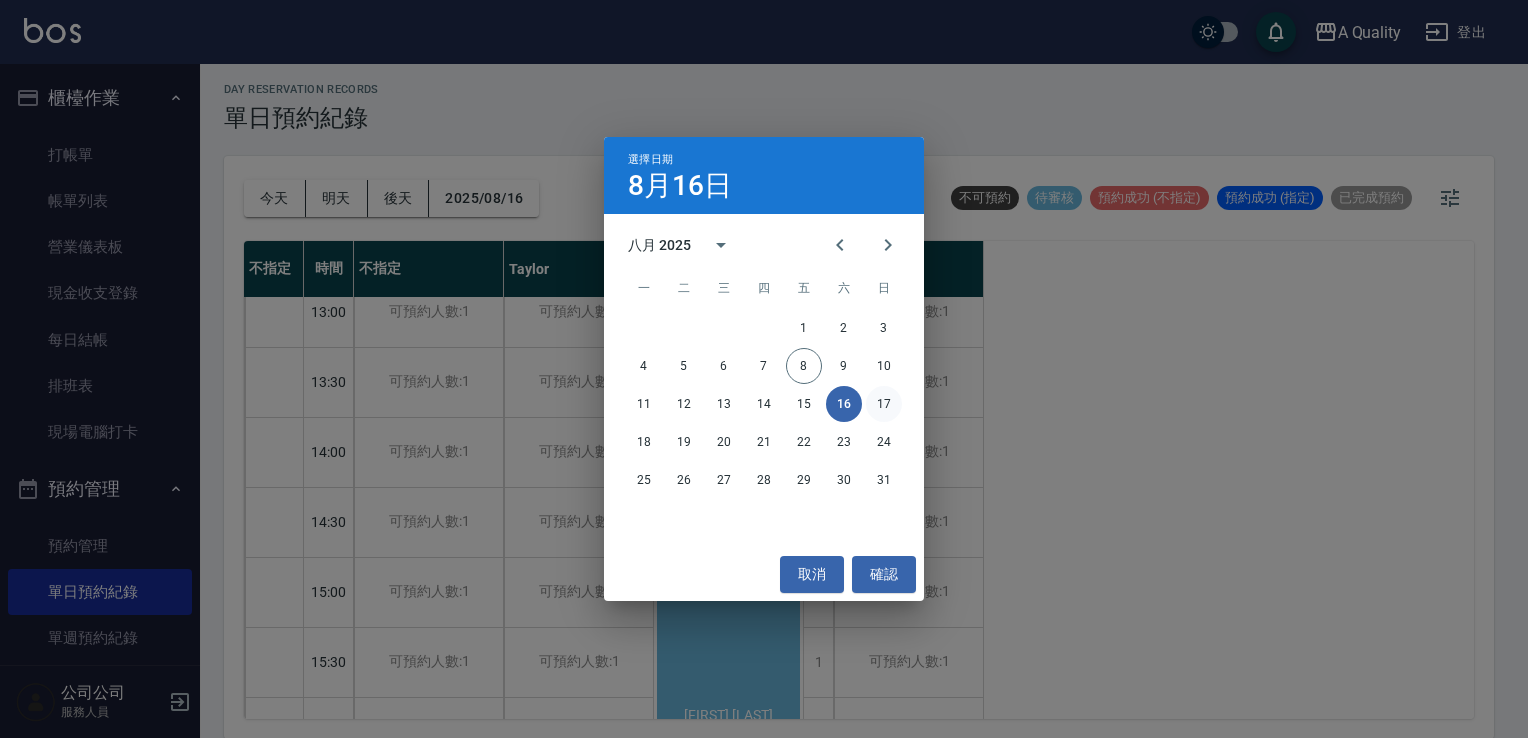 click on "17" at bounding box center [884, 404] 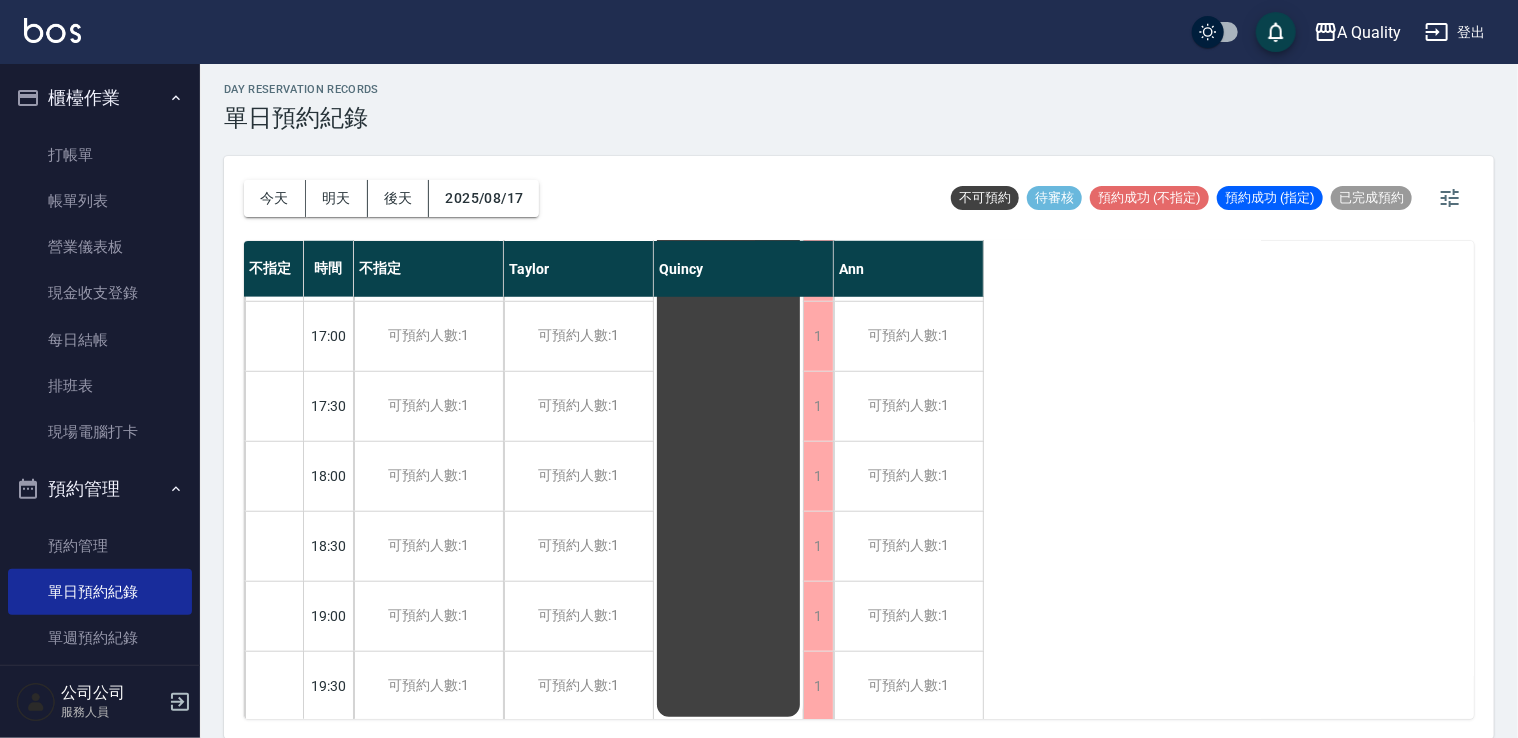 scroll, scrollTop: 853, scrollLeft: 0, axis: vertical 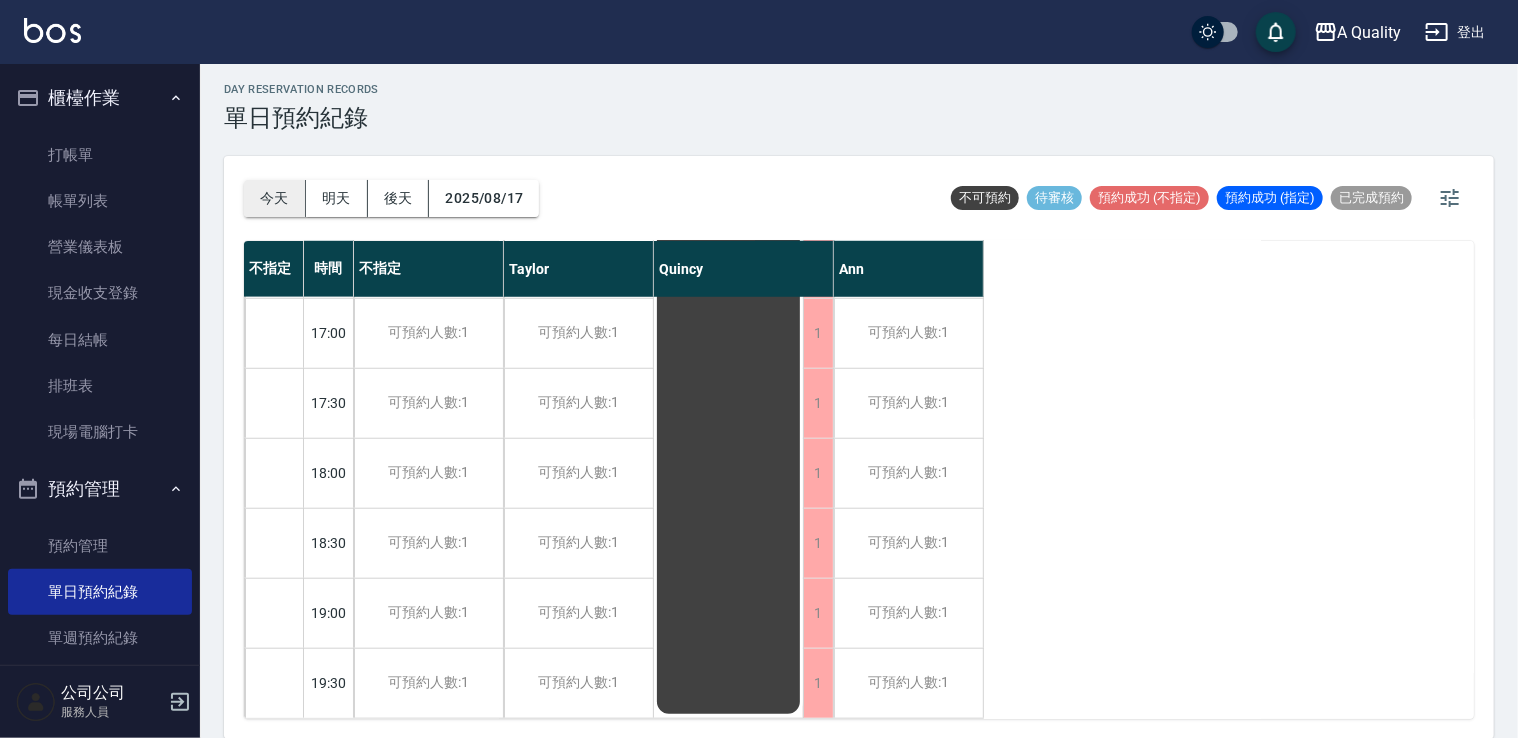 click on "今天" at bounding box center [275, 198] 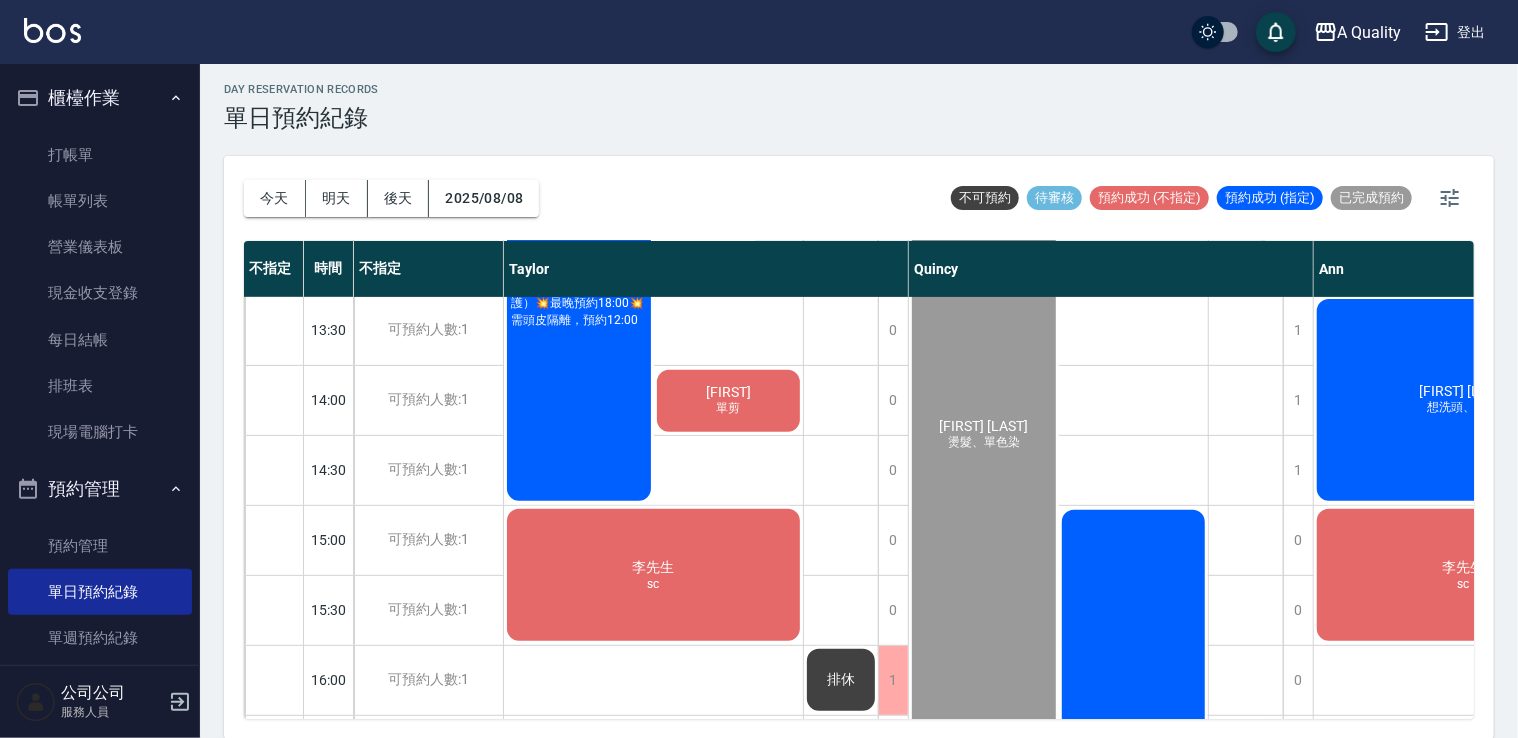 scroll, scrollTop: 353, scrollLeft: 0, axis: vertical 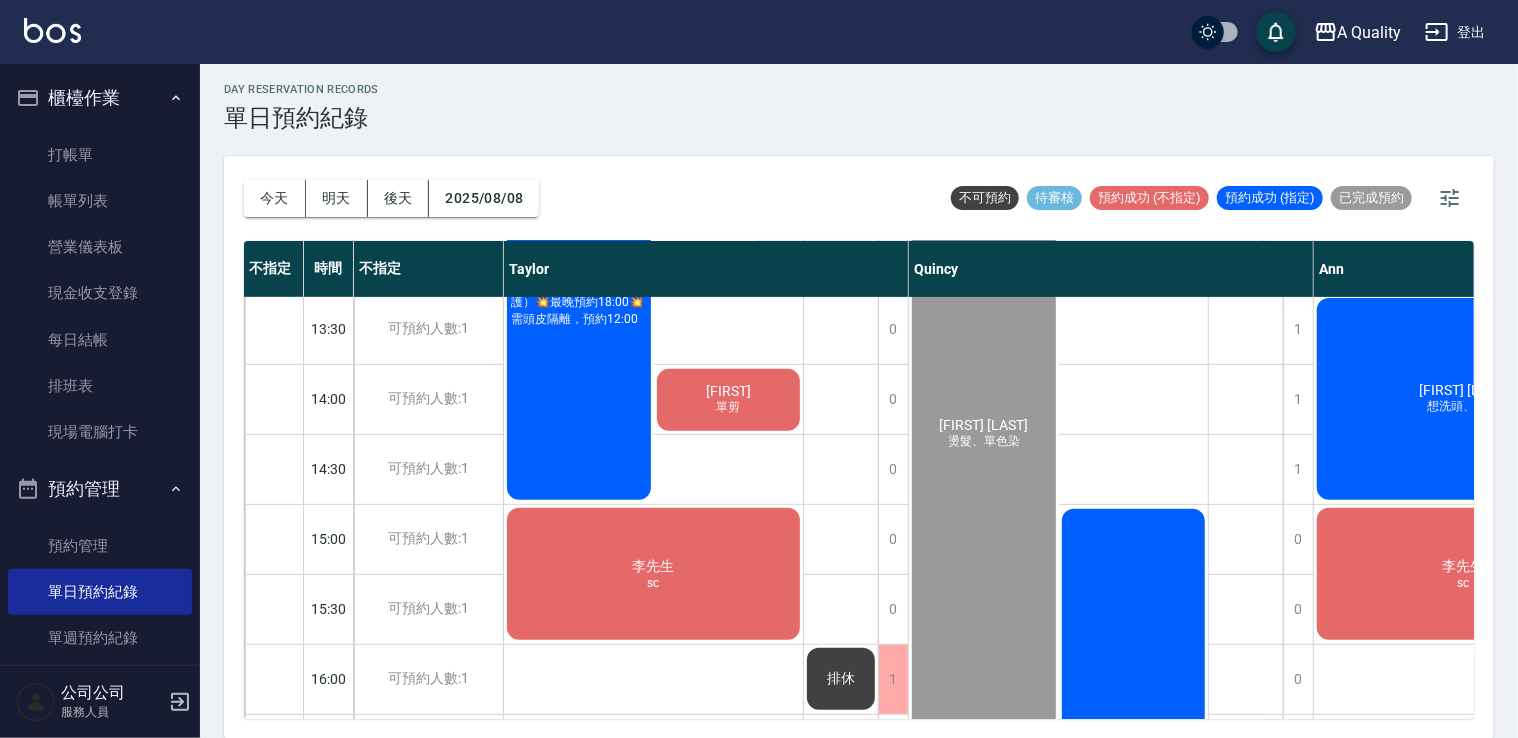 click on "[NAME] sc" at bounding box center [579, 294] 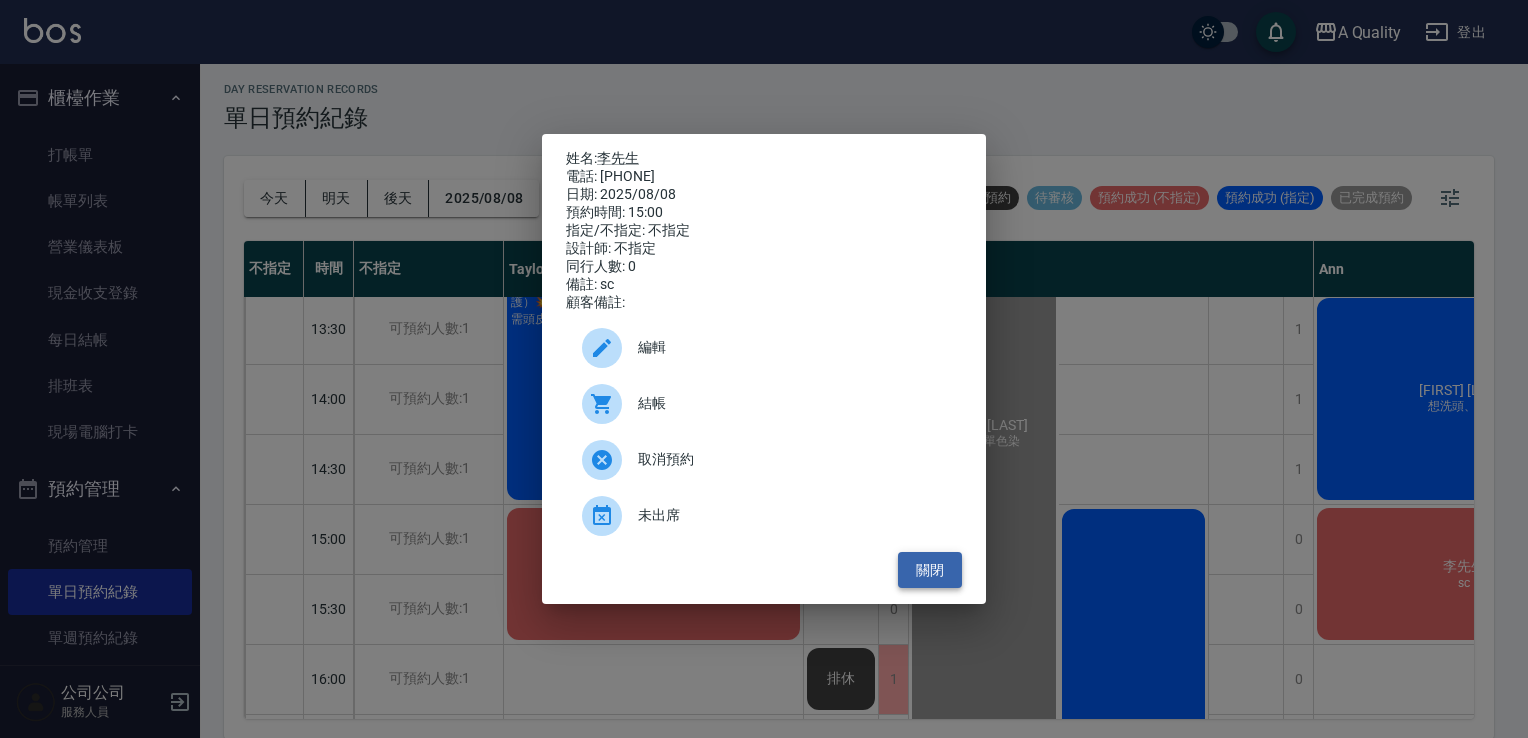 click on "關閉" at bounding box center (930, 570) 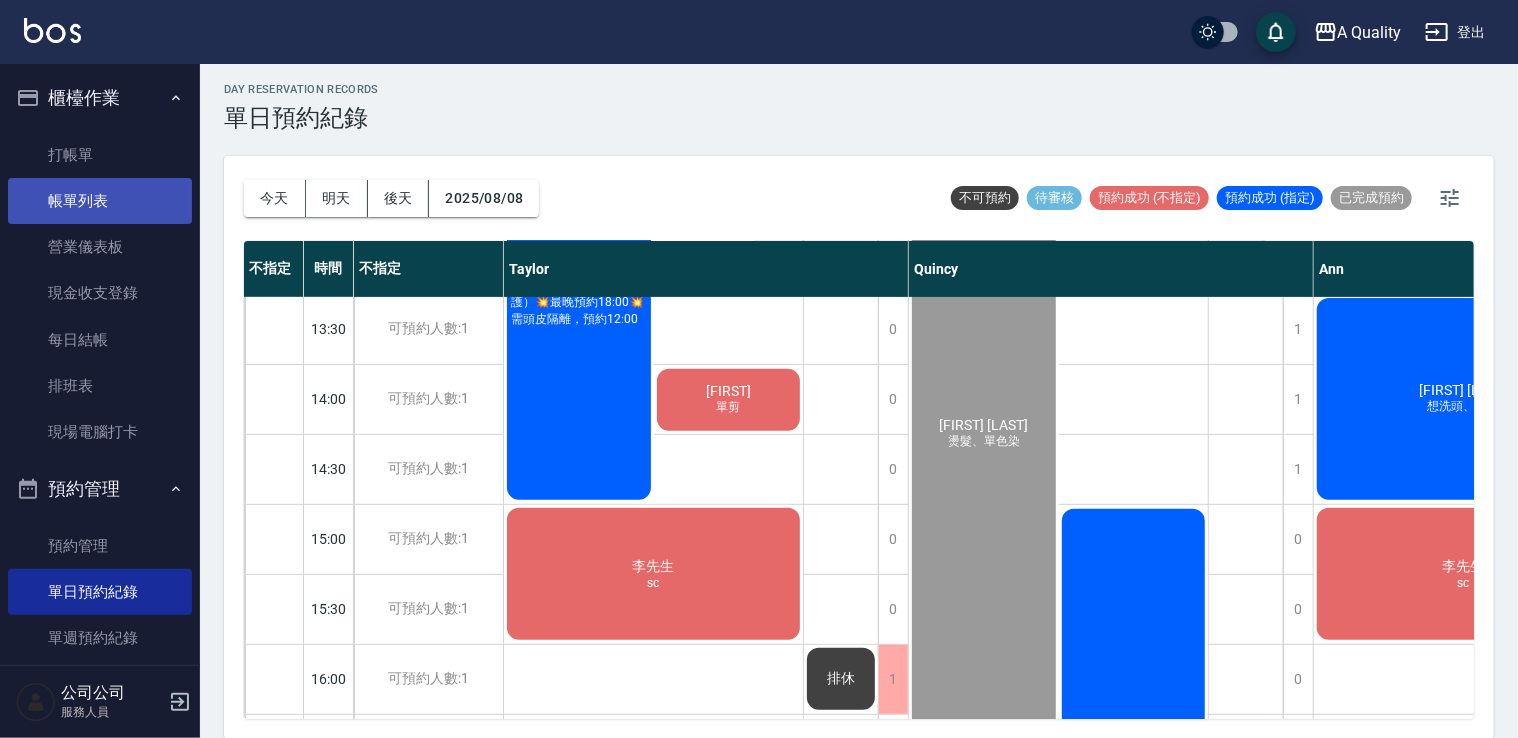 click on "帳單列表" at bounding box center [100, 201] 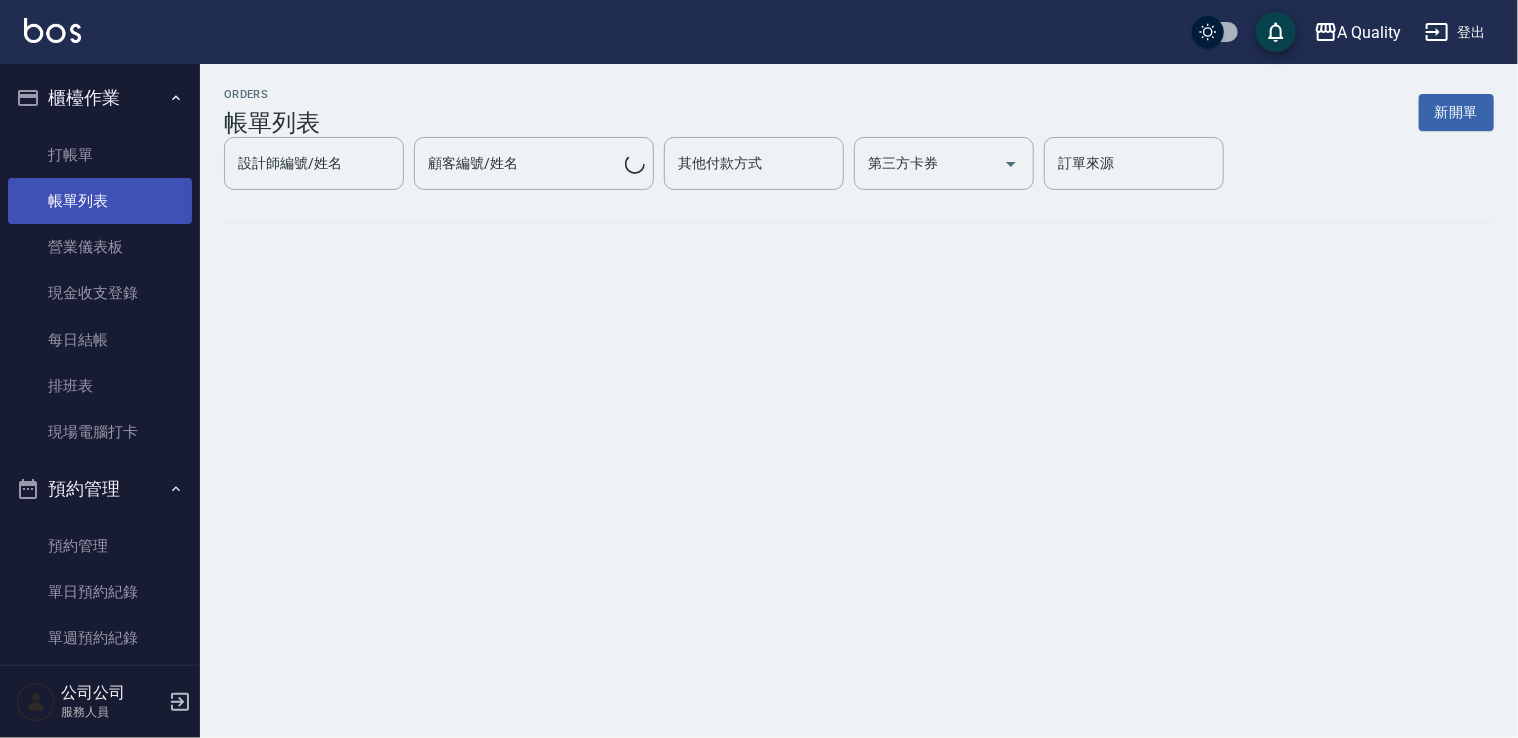 scroll, scrollTop: 0, scrollLeft: 0, axis: both 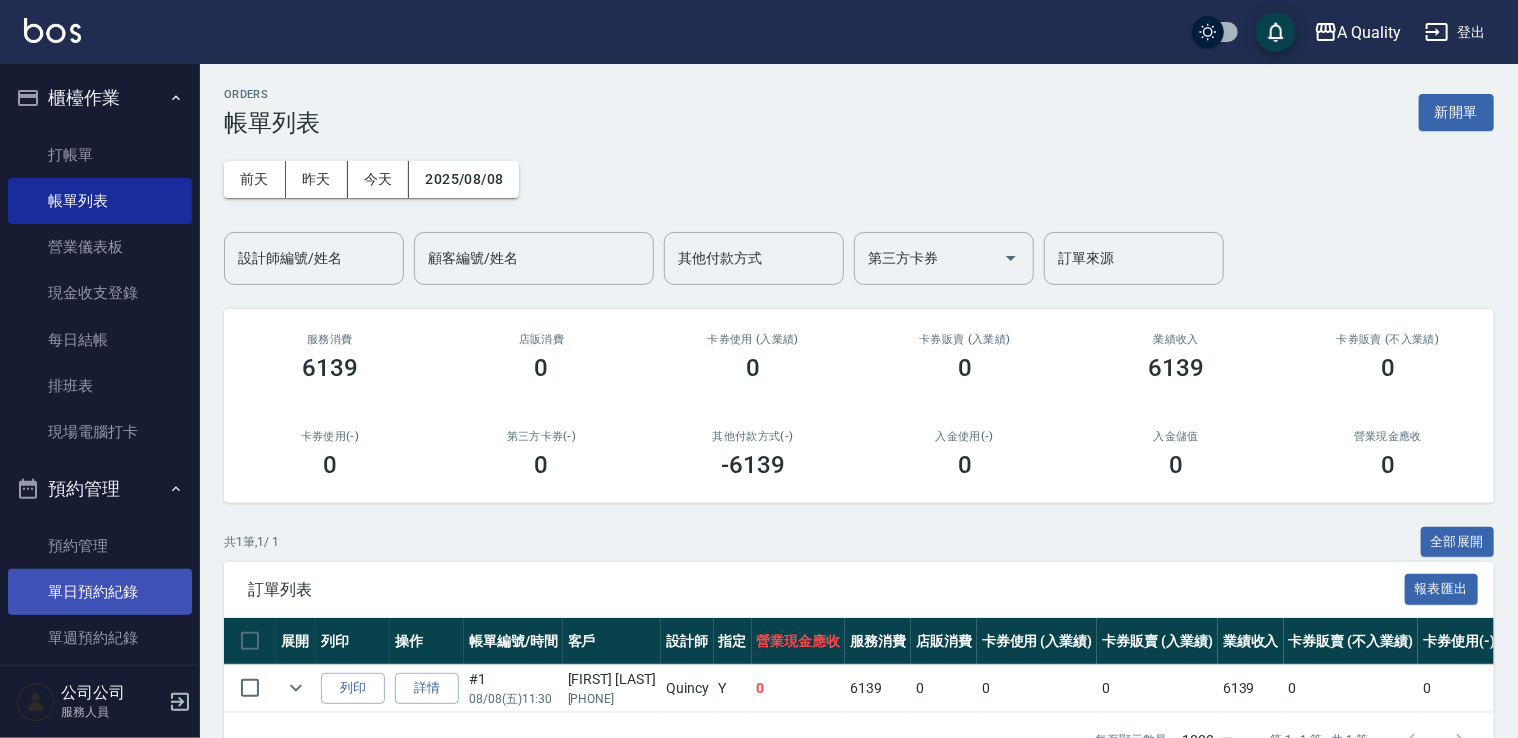 click on "單日預約紀錄" at bounding box center (100, 592) 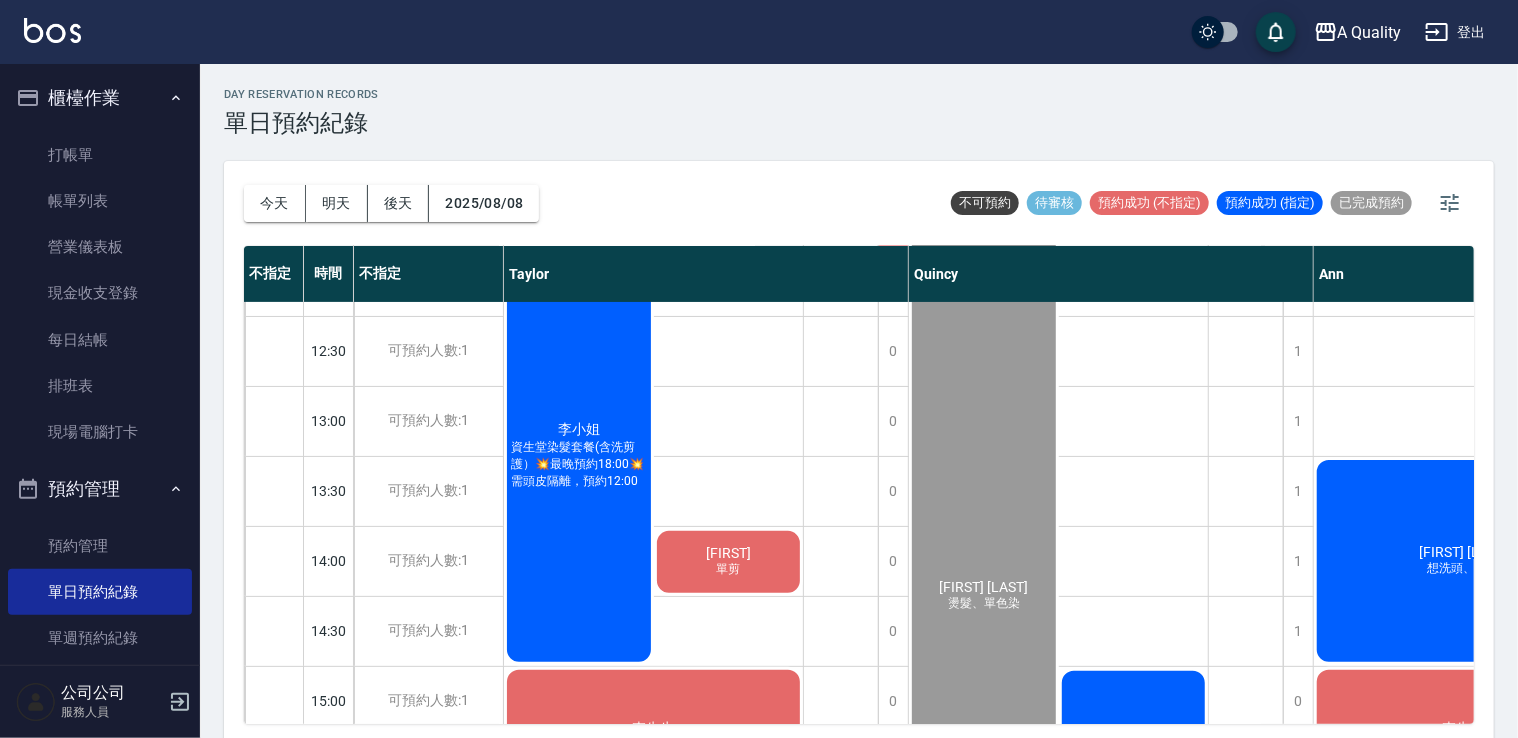 scroll, scrollTop: 200, scrollLeft: 0, axis: vertical 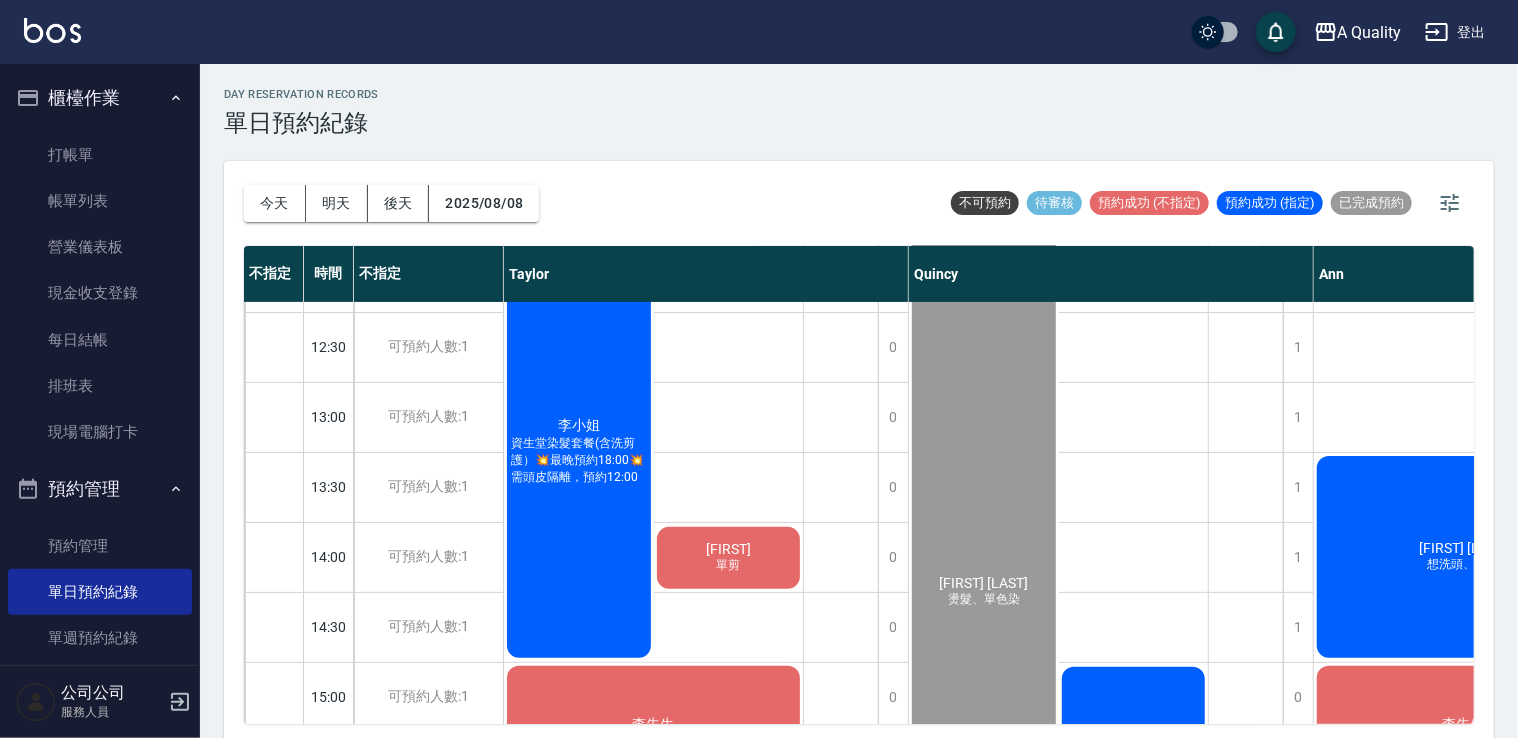 drag, startPoint x: 1216, startPoint y: 726, endPoint x: 1295, endPoint y: 728, distance: 79.025314 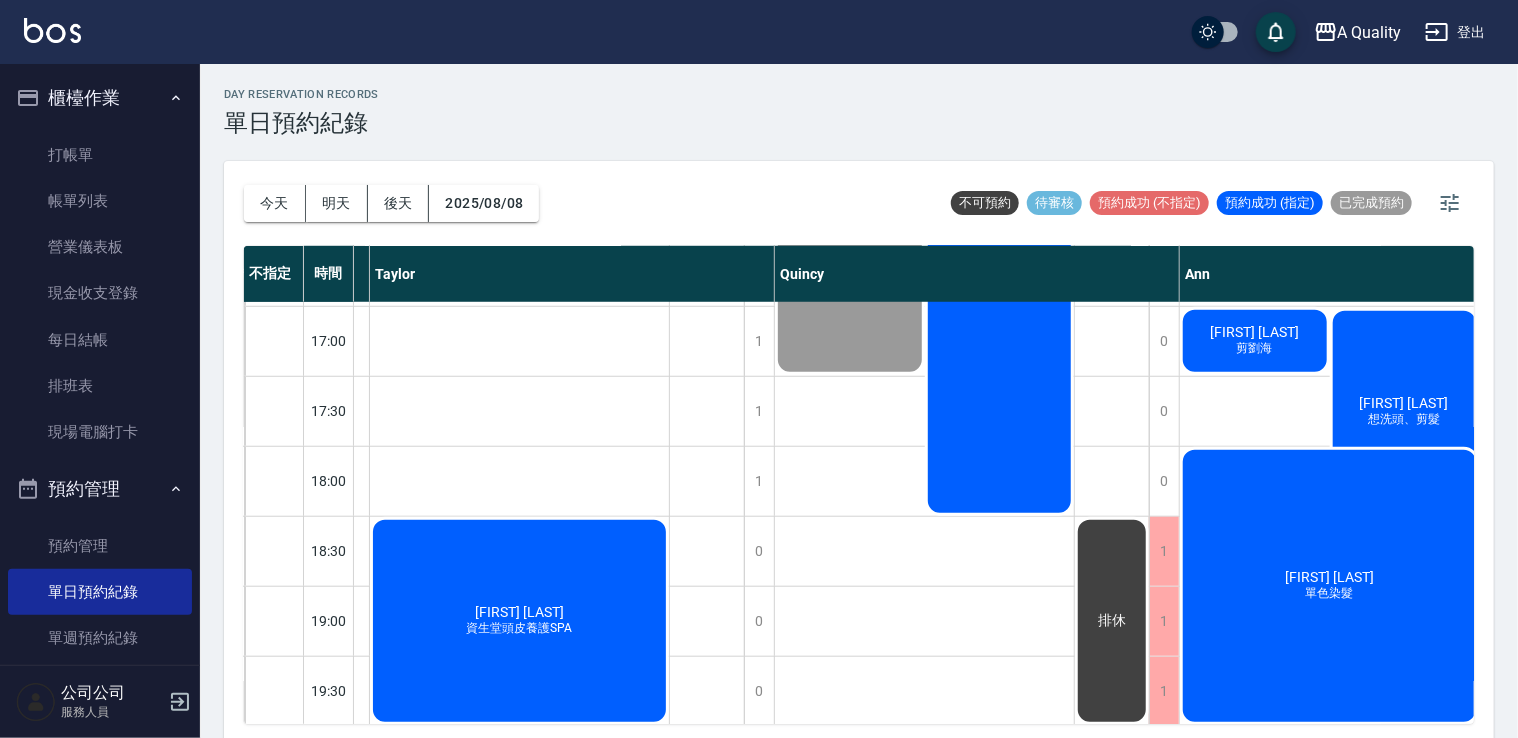 scroll, scrollTop: 853, scrollLeft: 134, axis: both 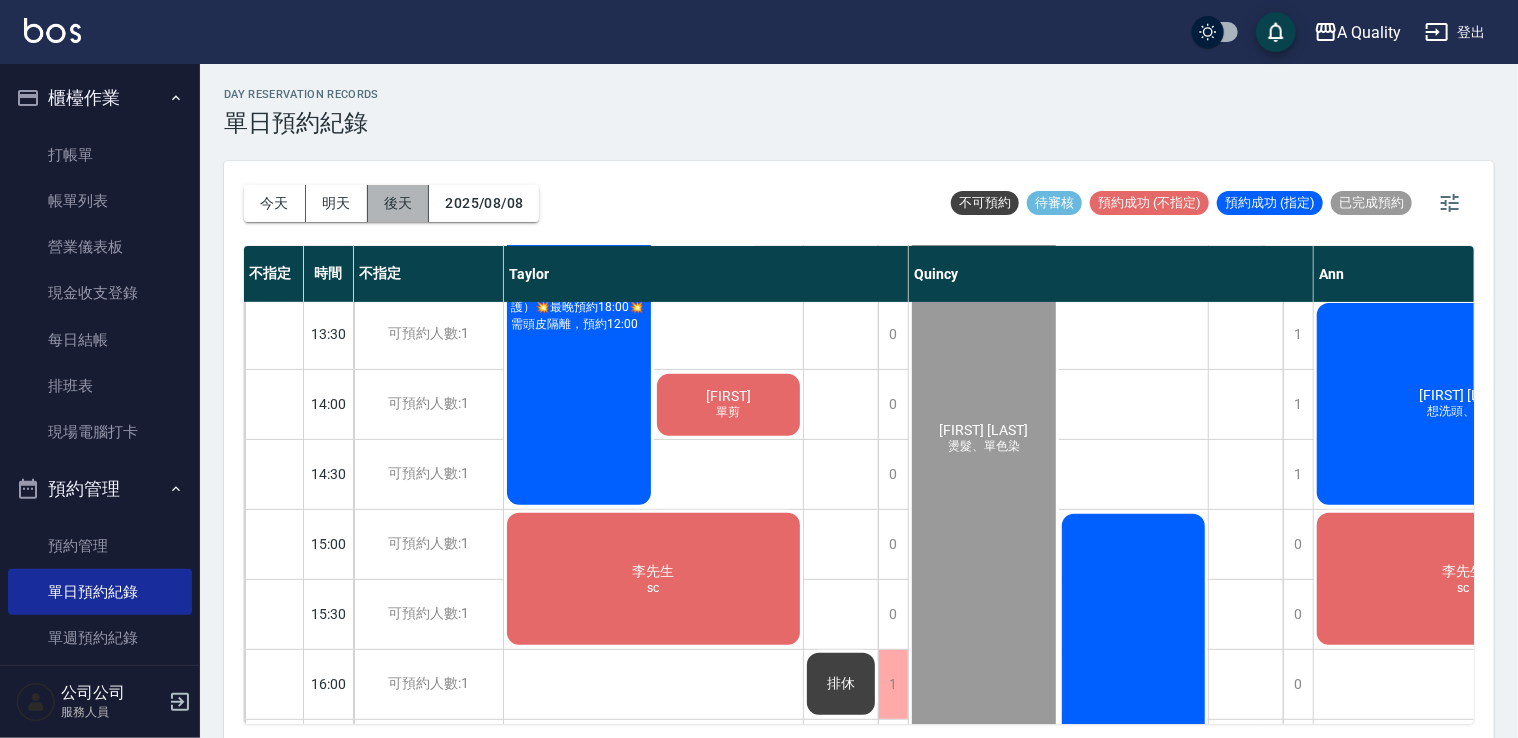 click on "後天" at bounding box center [399, 203] 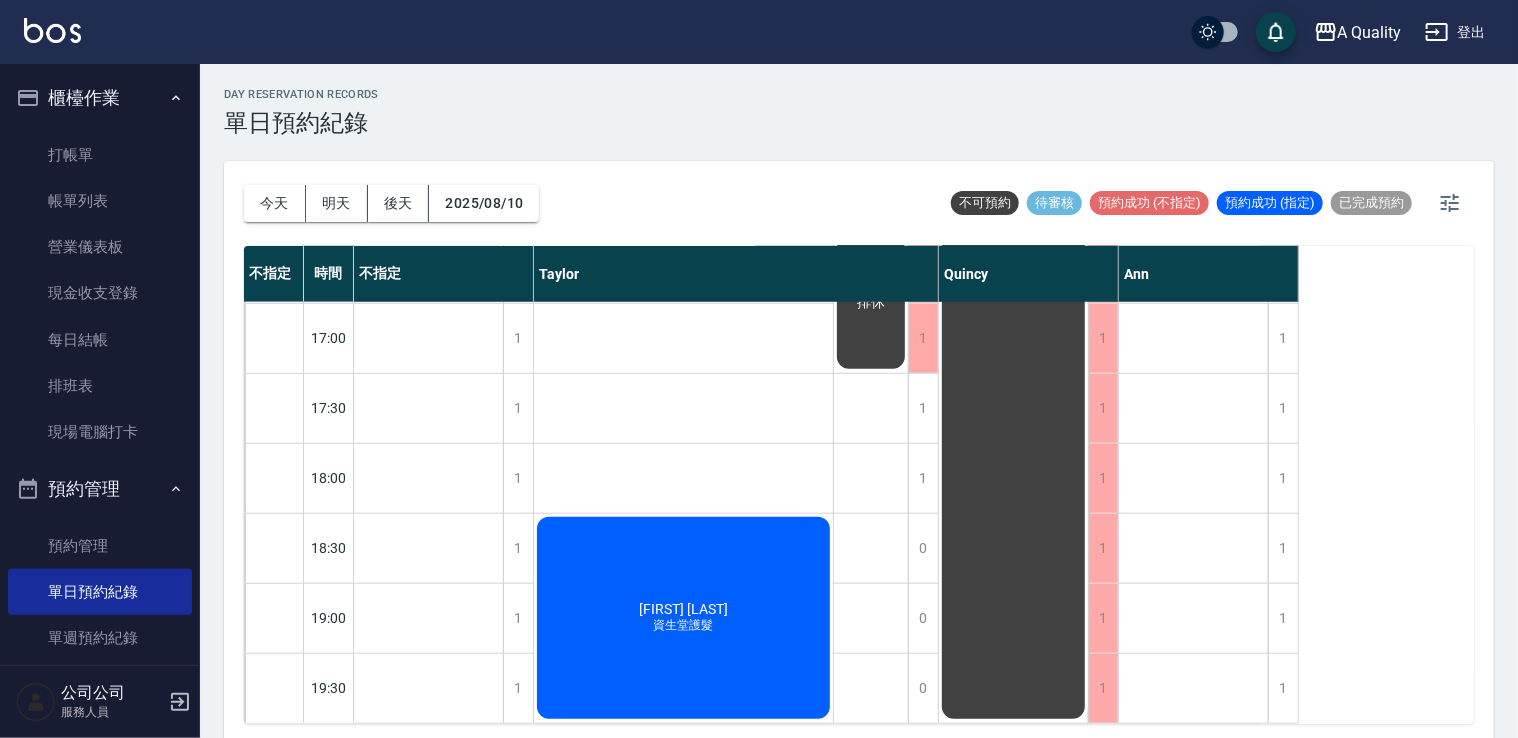 scroll, scrollTop: 853, scrollLeft: 0, axis: vertical 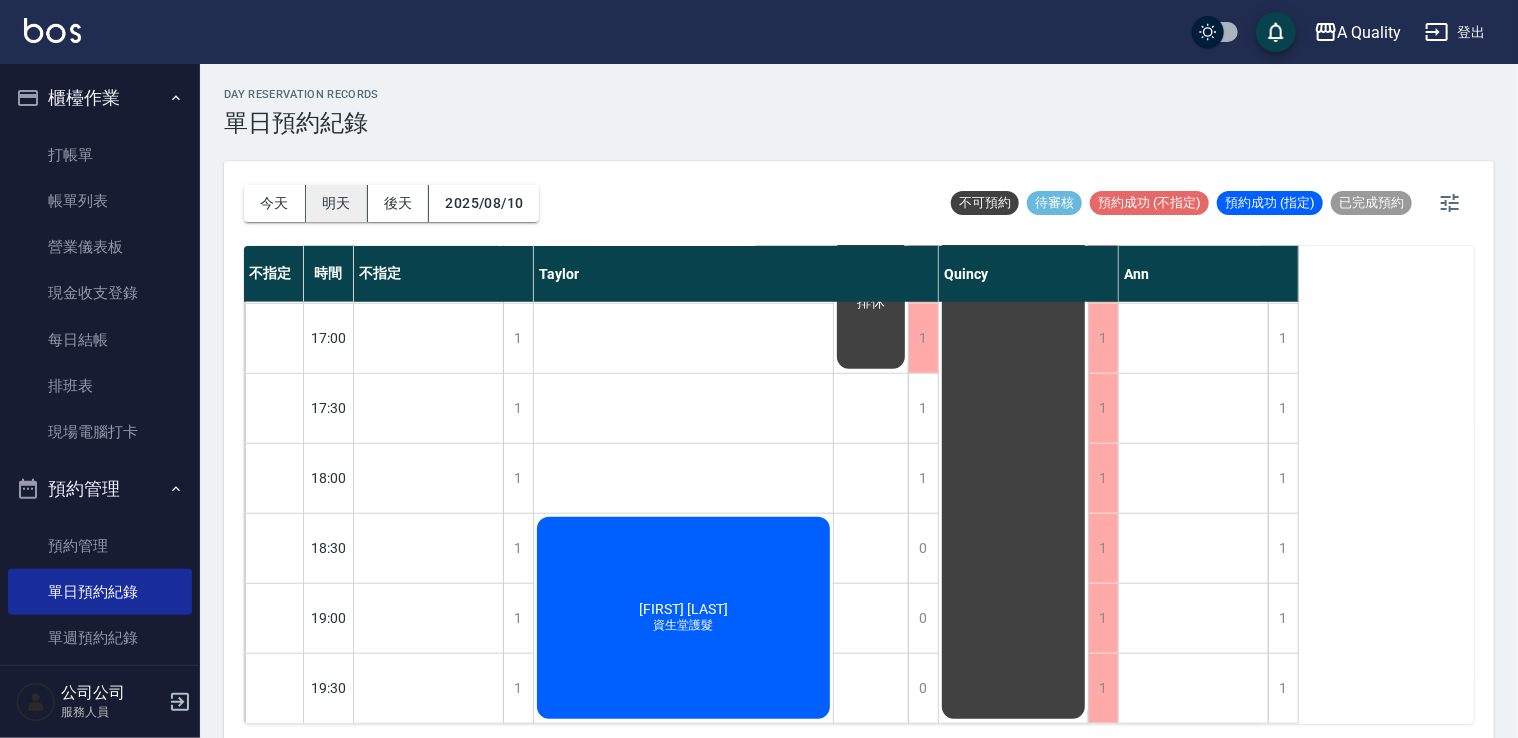 type 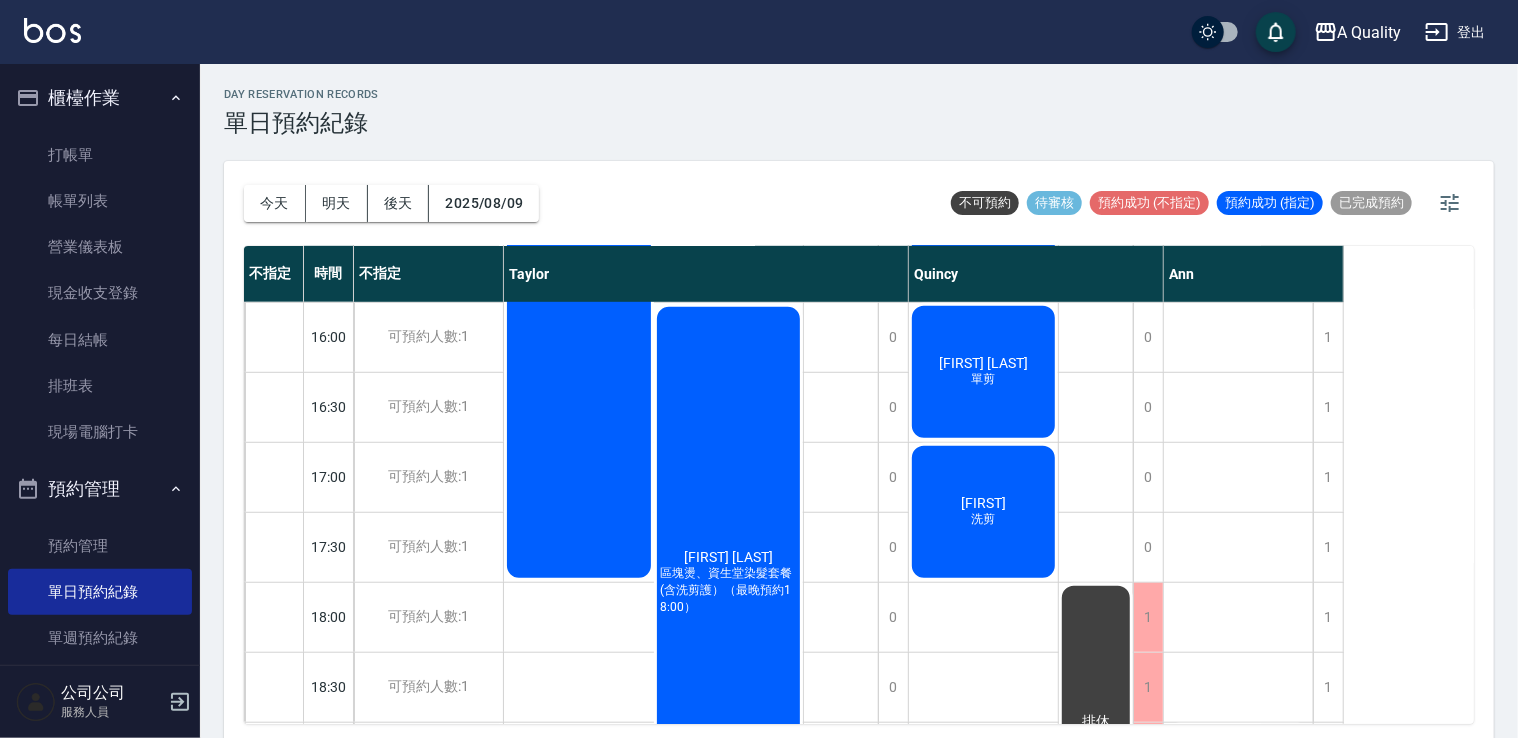 scroll, scrollTop: 853, scrollLeft: 0, axis: vertical 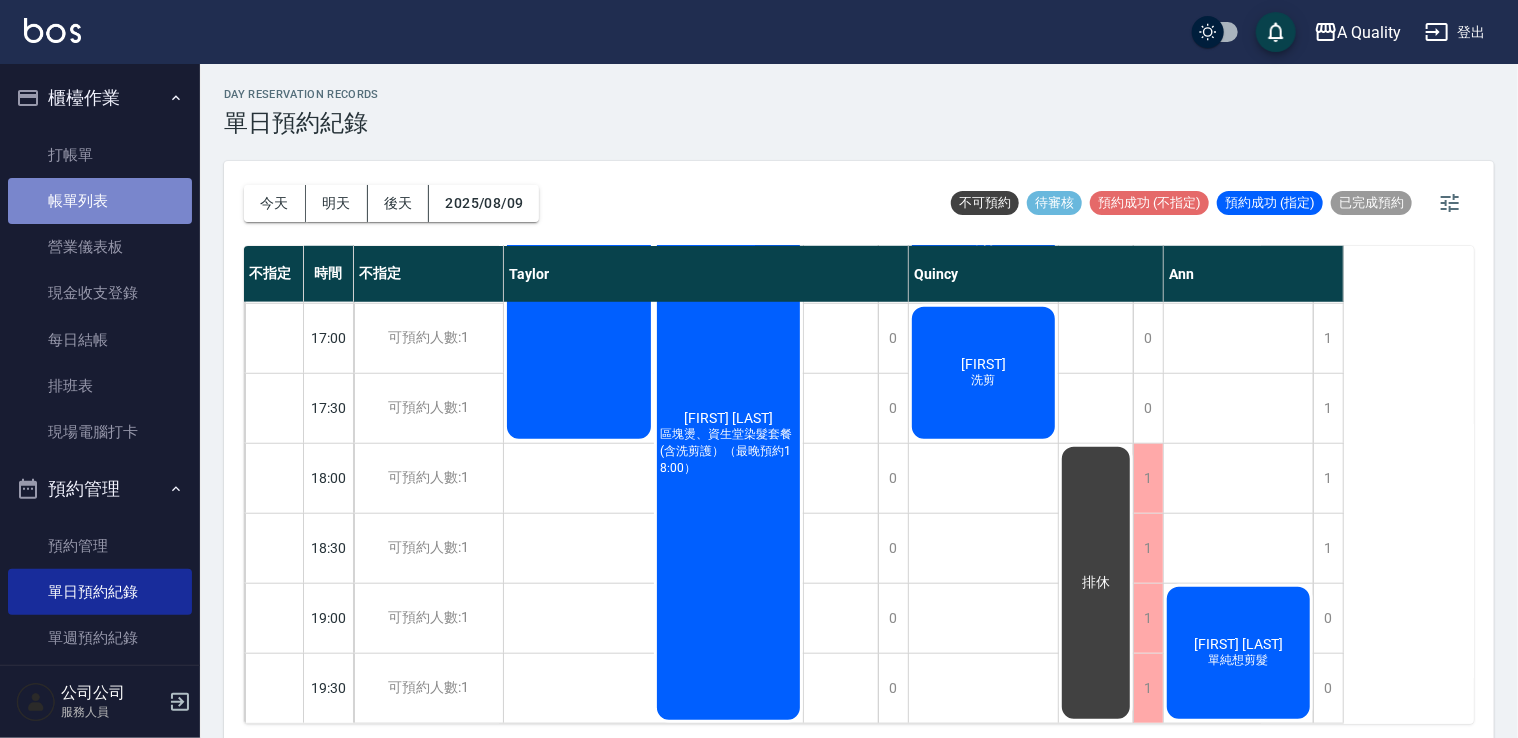click on "帳單列表" at bounding box center (100, 201) 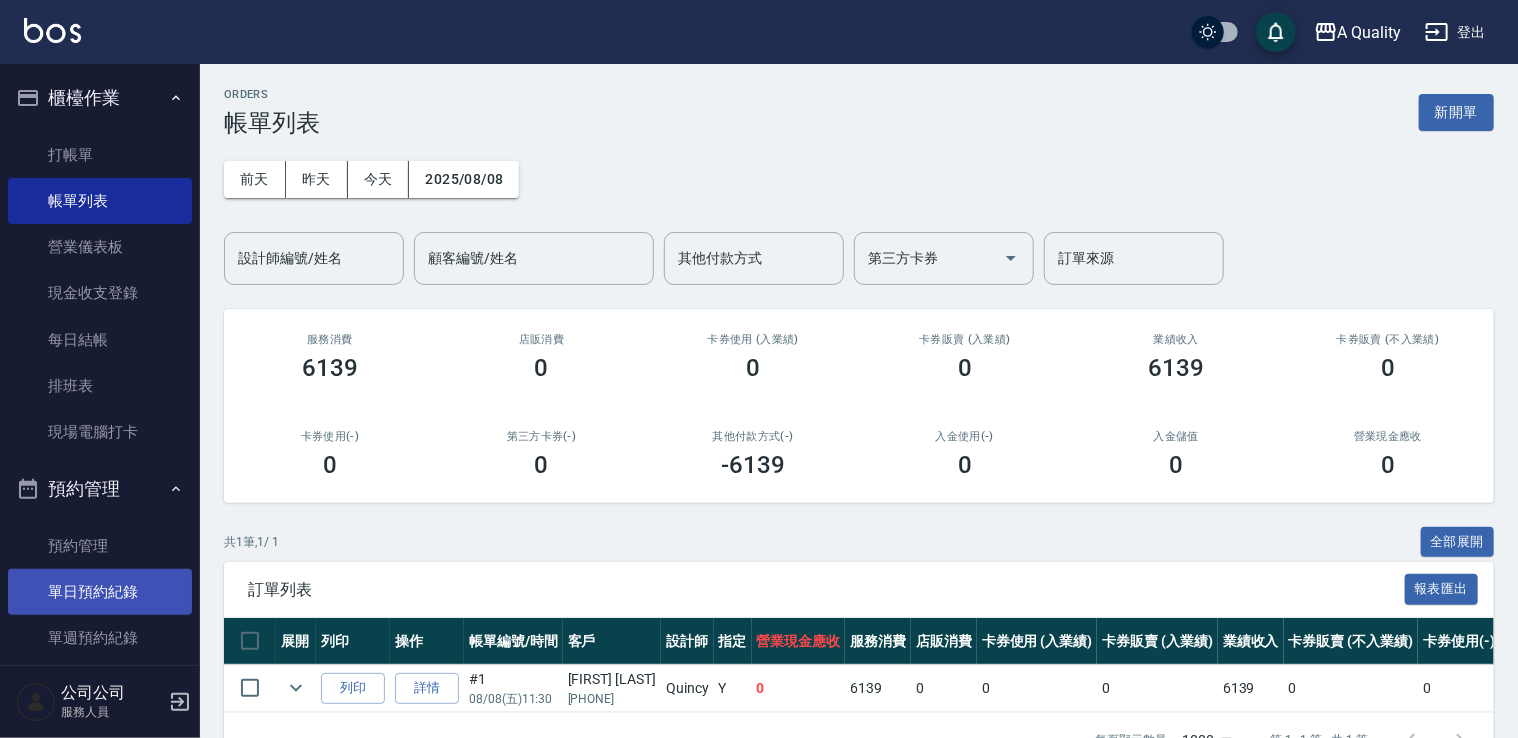 click on "單日預約紀錄" at bounding box center (100, 592) 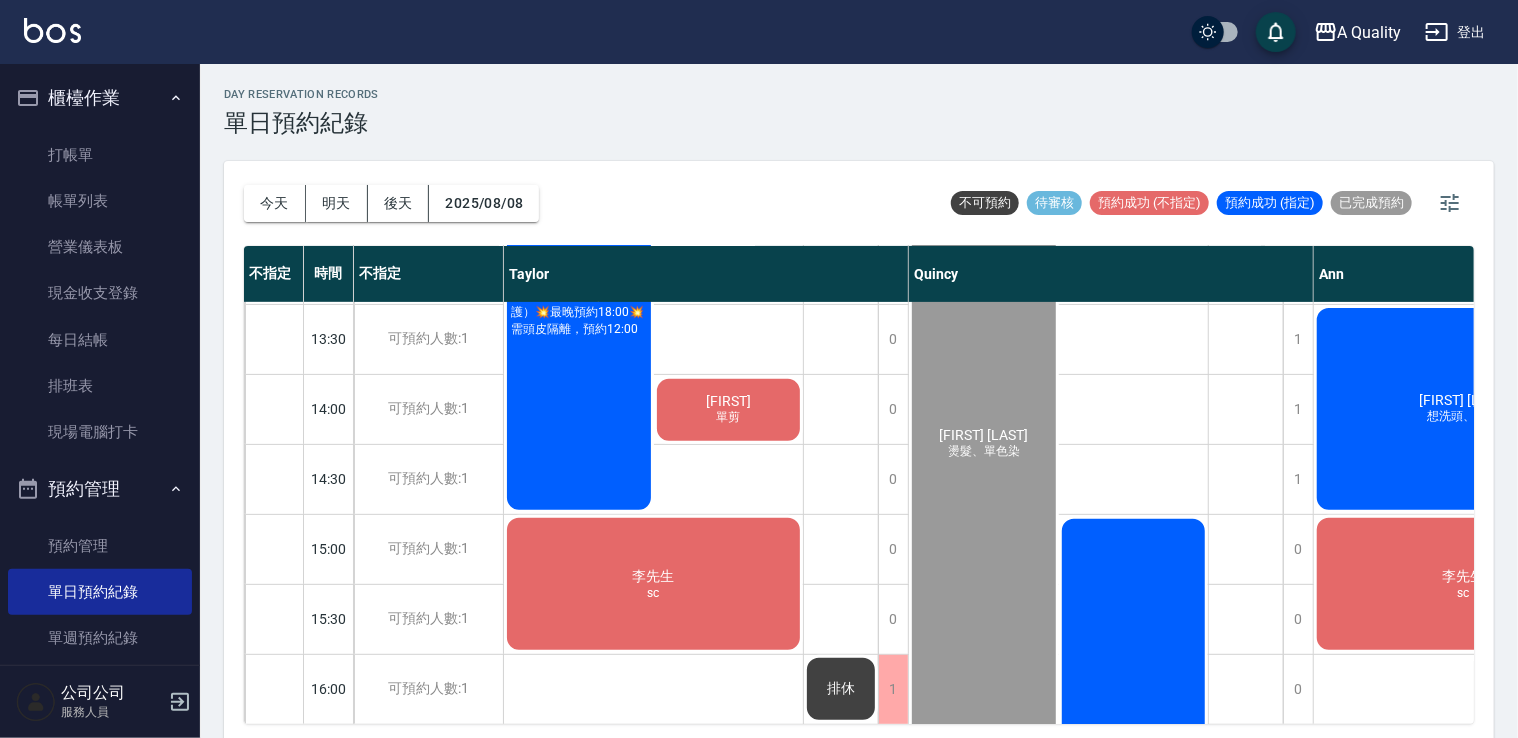scroll, scrollTop: 300, scrollLeft: 0, axis: vertical 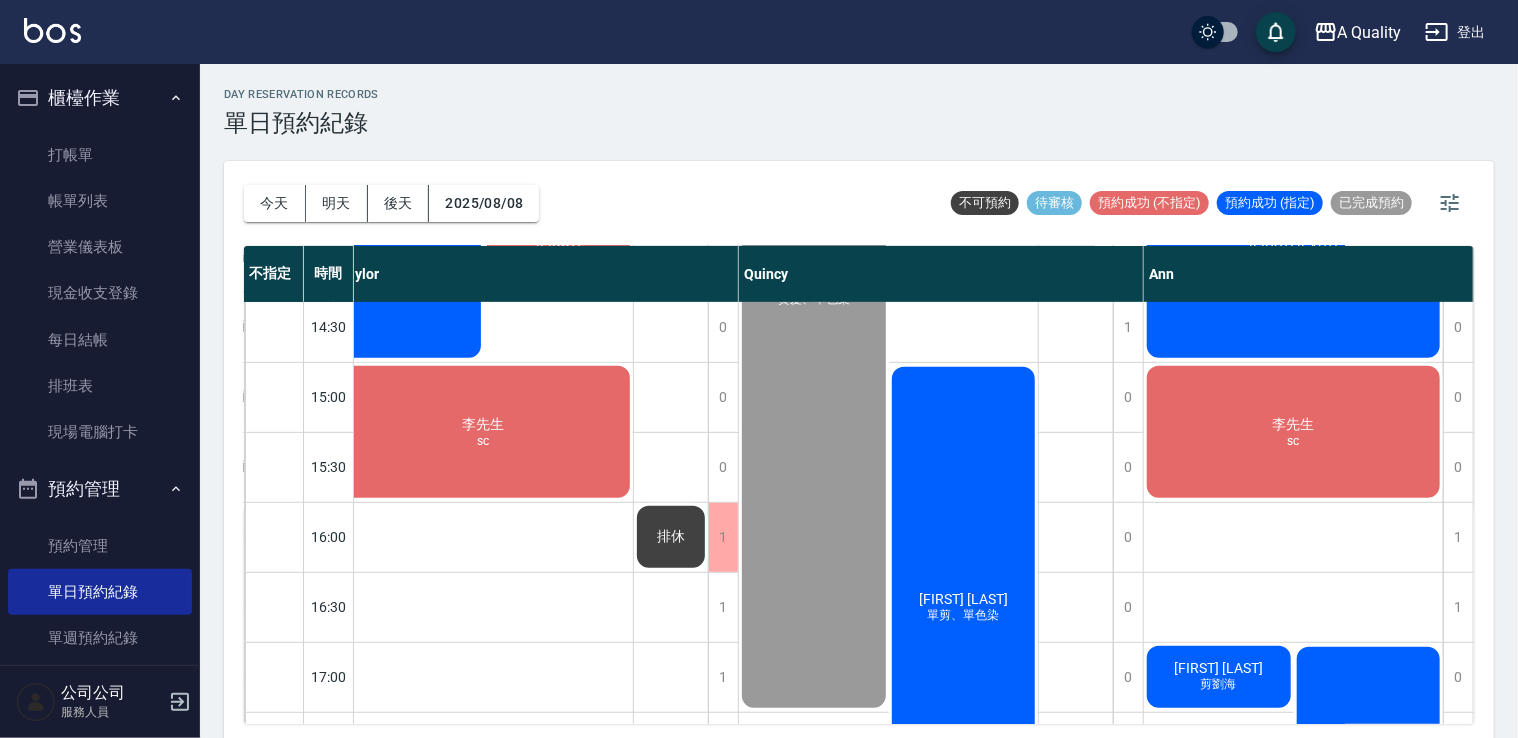 click on "[NAME] sc" at bounding box center [409, 152] 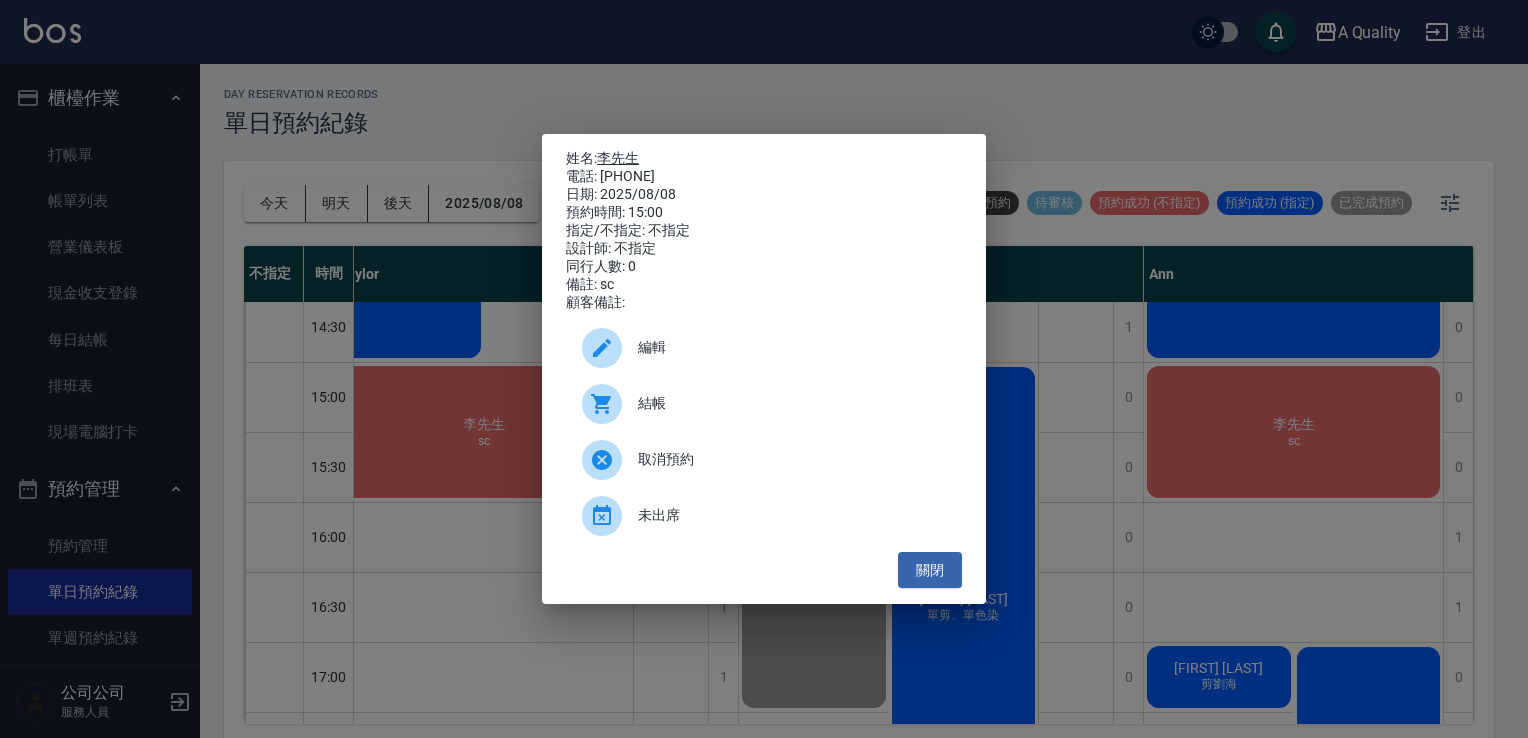 click on "李先生" at bounding box center (618, 158) 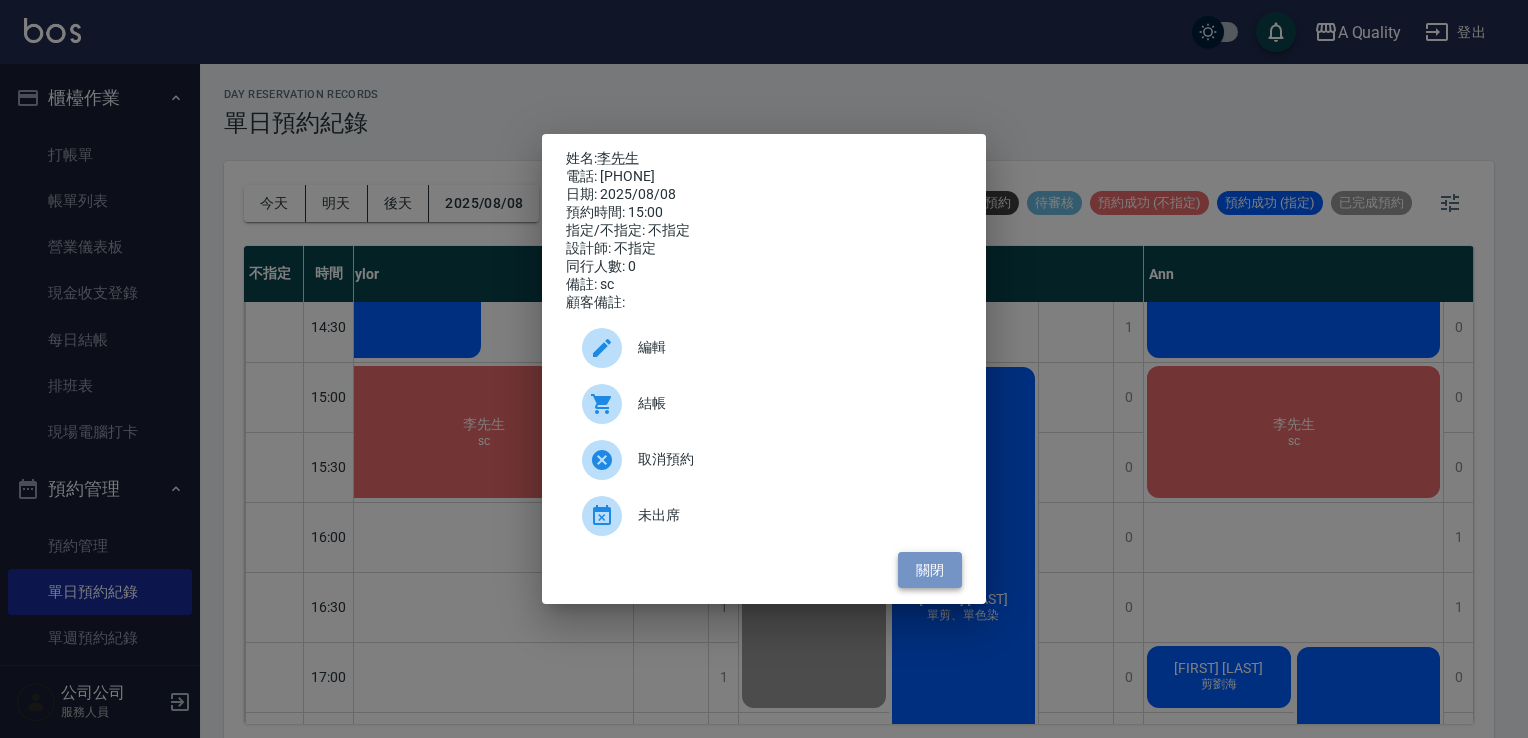 click on "關閉" at bounding box center (930, 570) 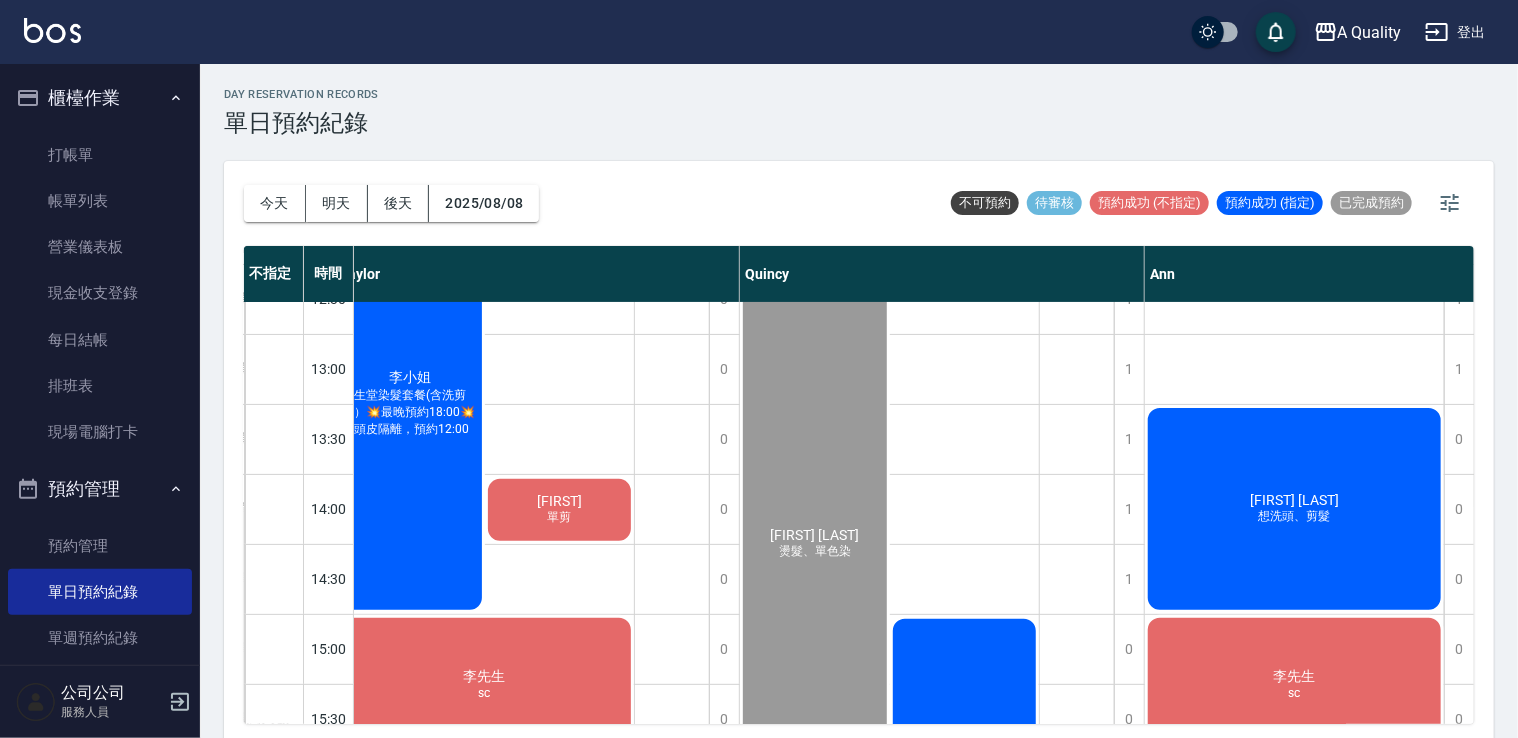 scroll, scrollTop: 200, scrollLeft: 169, axis: both 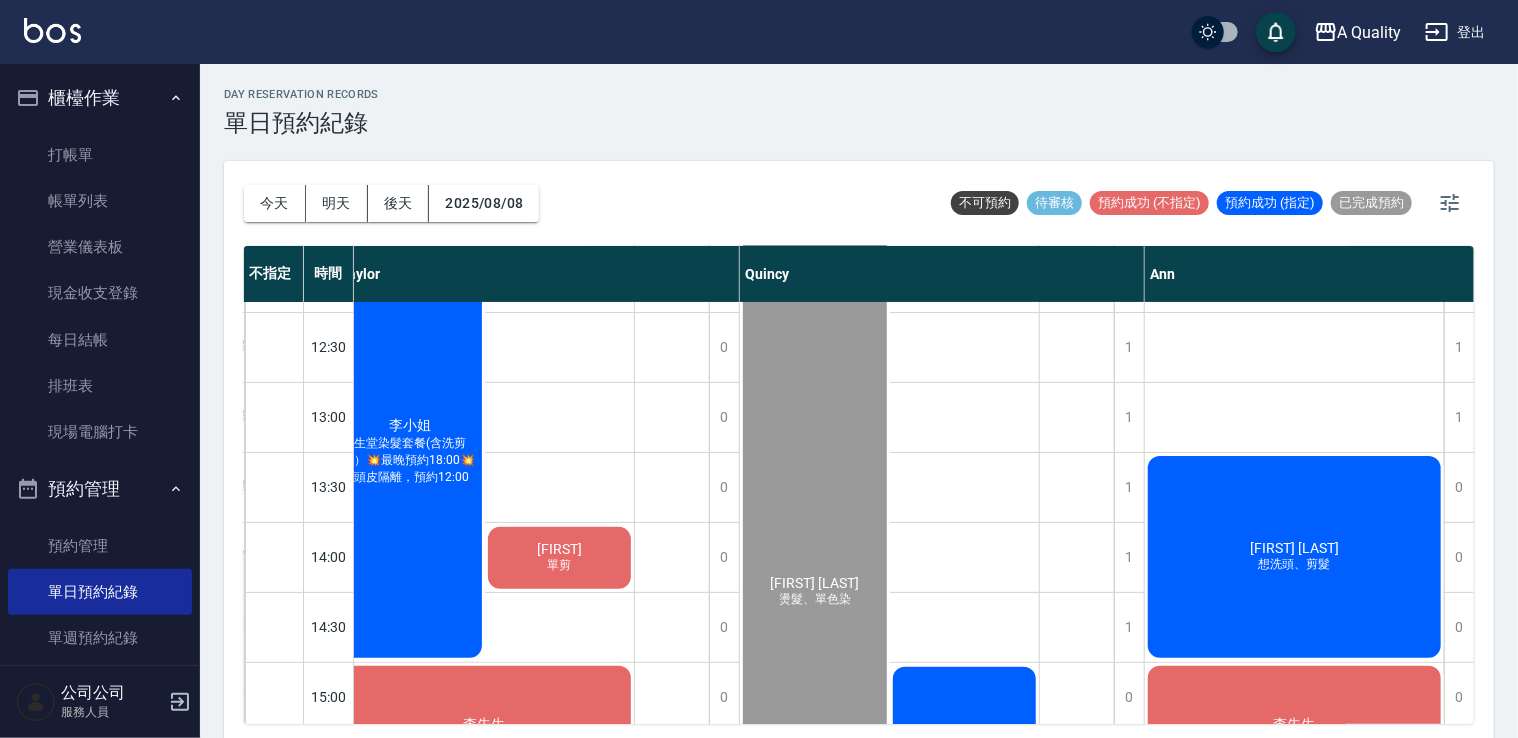 click on "單剪" at bounding box center (410, 486) 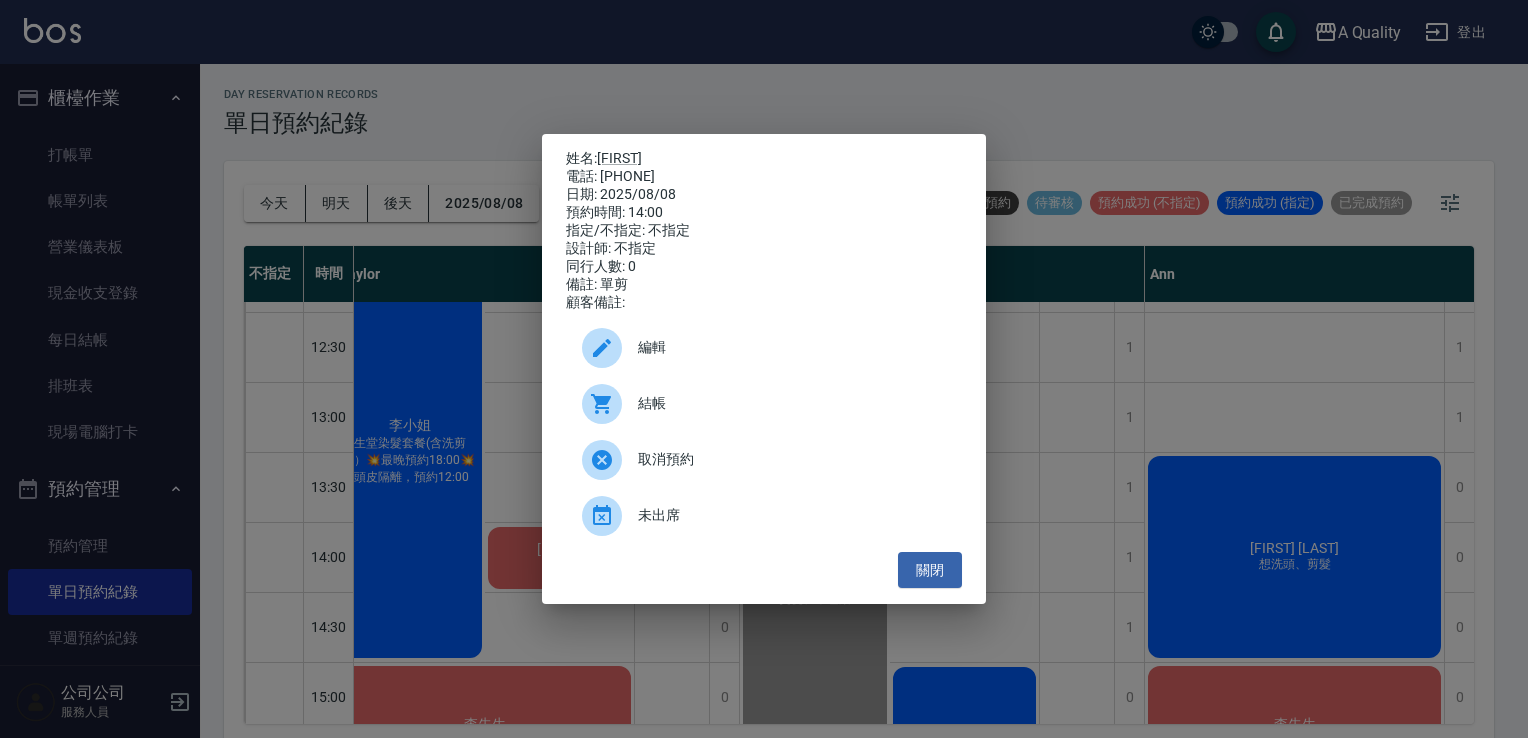 click on "結帳" at bounding box center (792, 403) 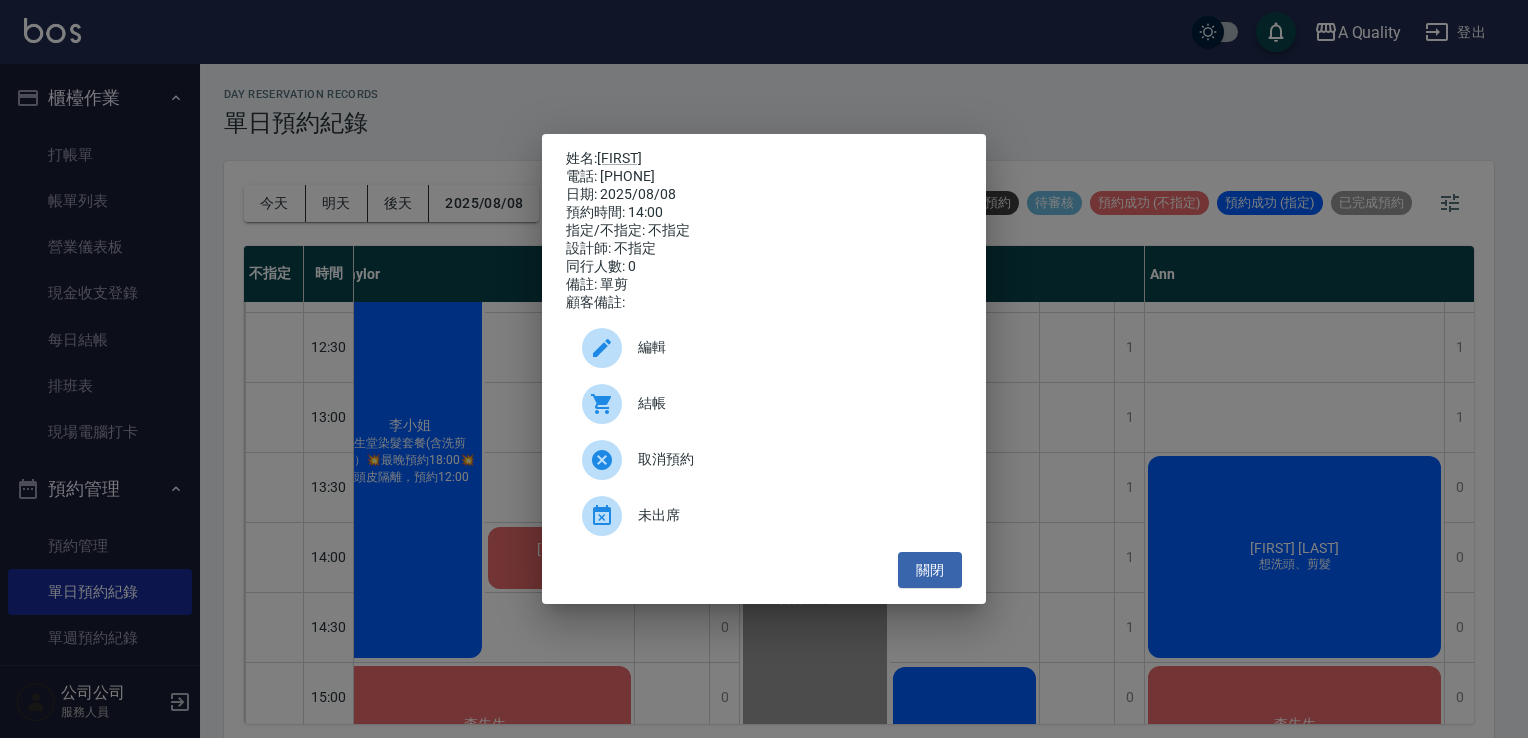click on "姓名:  Jeffrey 電話: 0930233456 日期: 2025/08/08 預約時間: 14:00 指定/不指定: 不指定 設計師: 不指定 同行人數: 0 備註: 單剪 顧客備註:  編輯 結帳 取消預約 未出席 關閉" at bounding box center [764, 369] 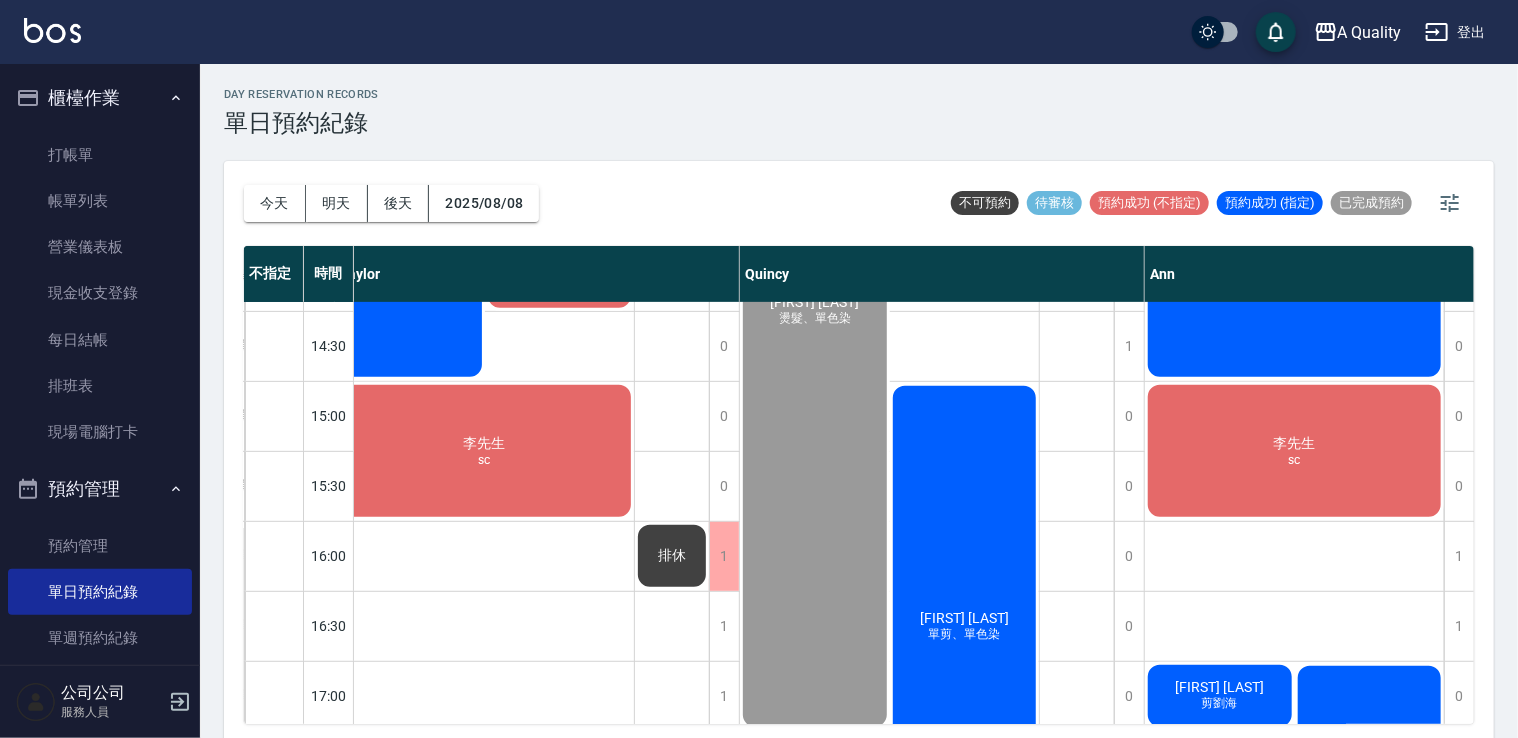scroll, scrollTop: 653, scrollLeft: 169, axis: both 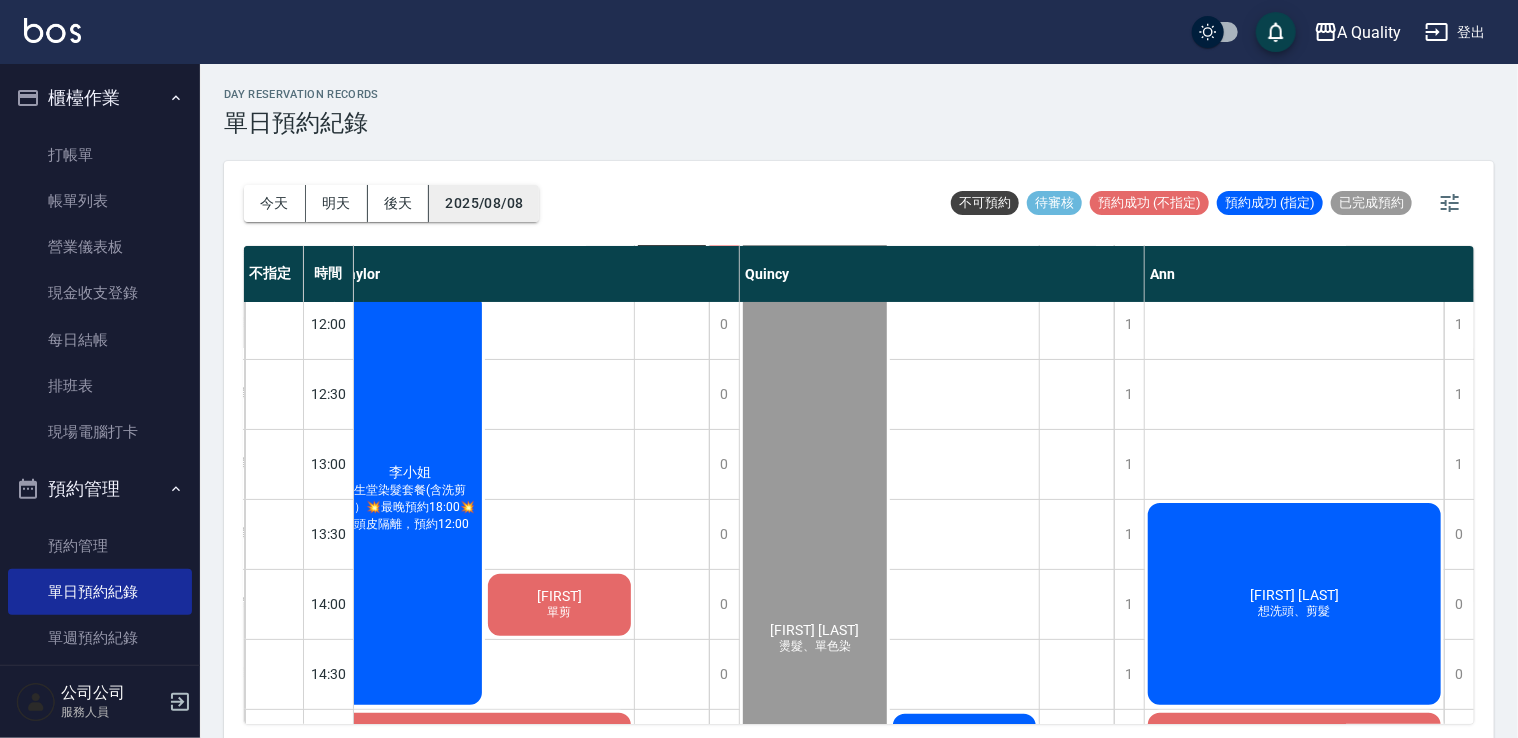 click on "2025/08/08" at bounding box center (484, 203) 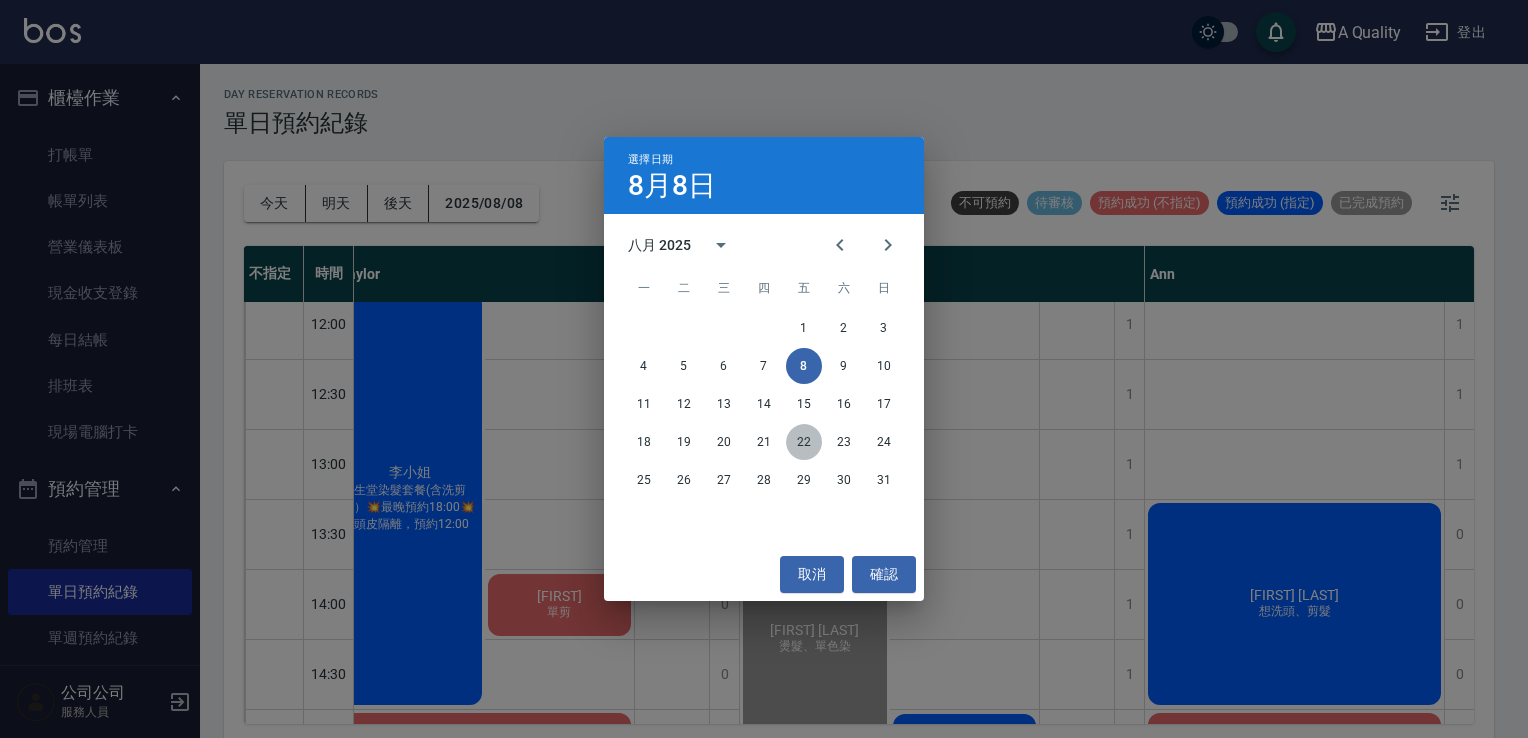 click on "22" at bounding box center [804, 442] 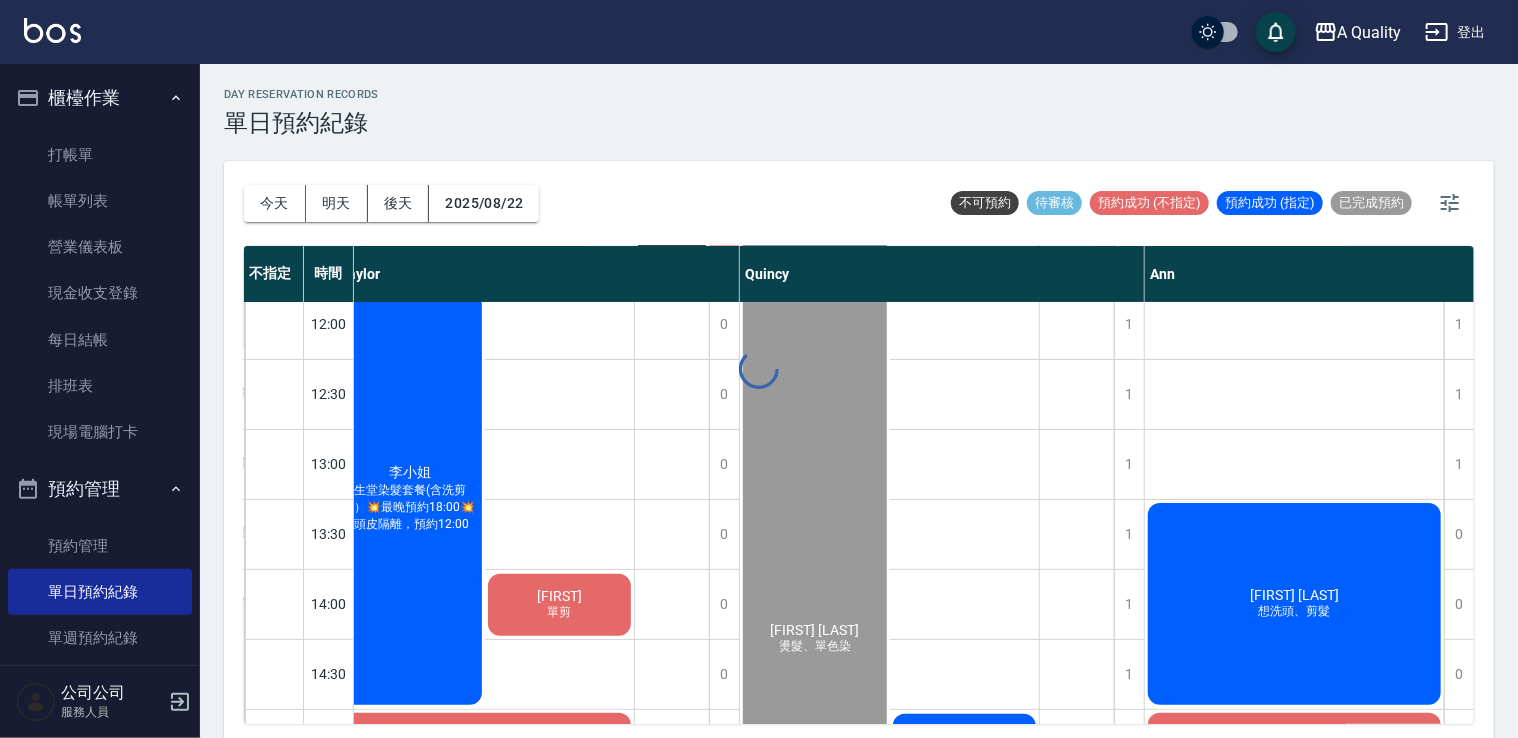 scroll, scrollTop: 153, scrollLeft: 0, axis: vertical 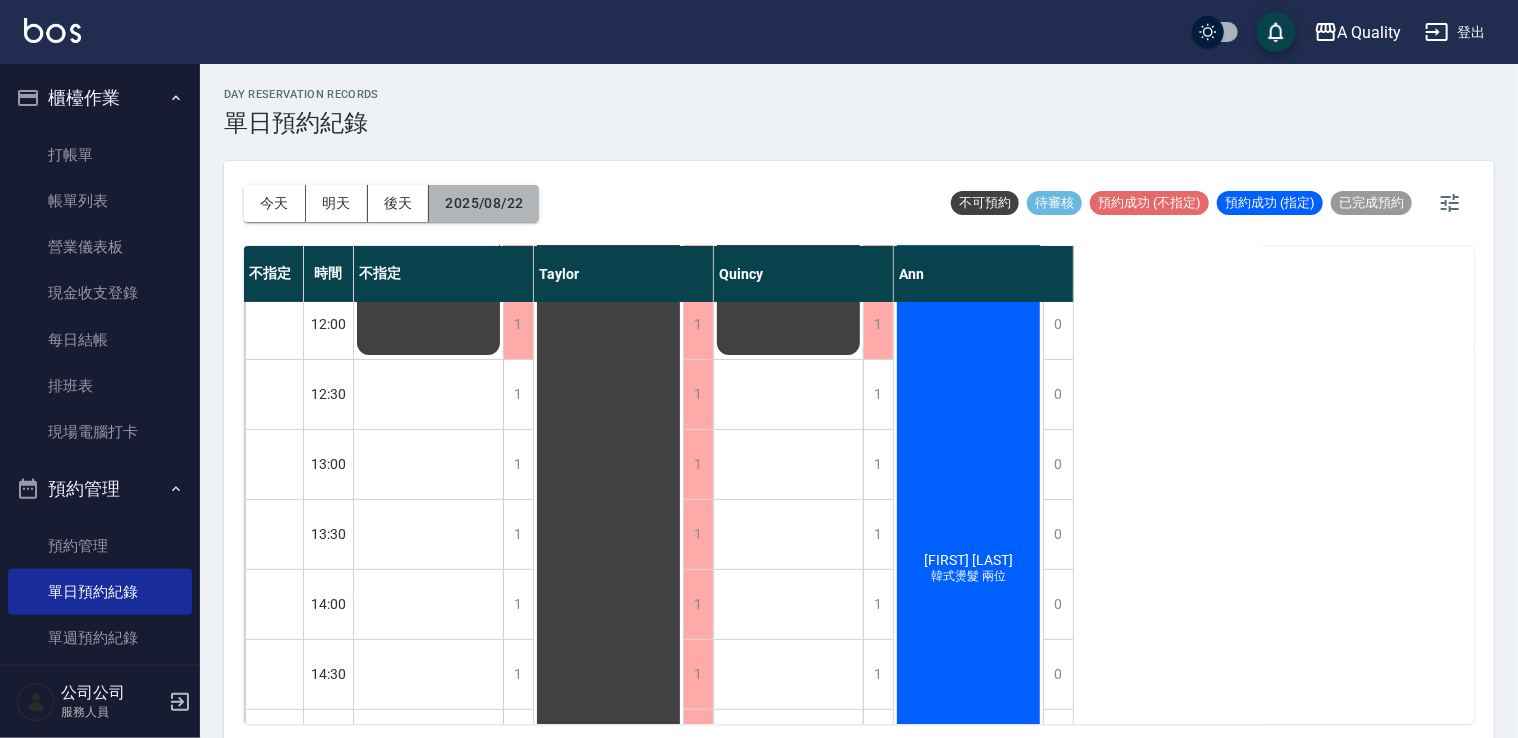 click on "2025/08/22" at bounding box center [484, 203] 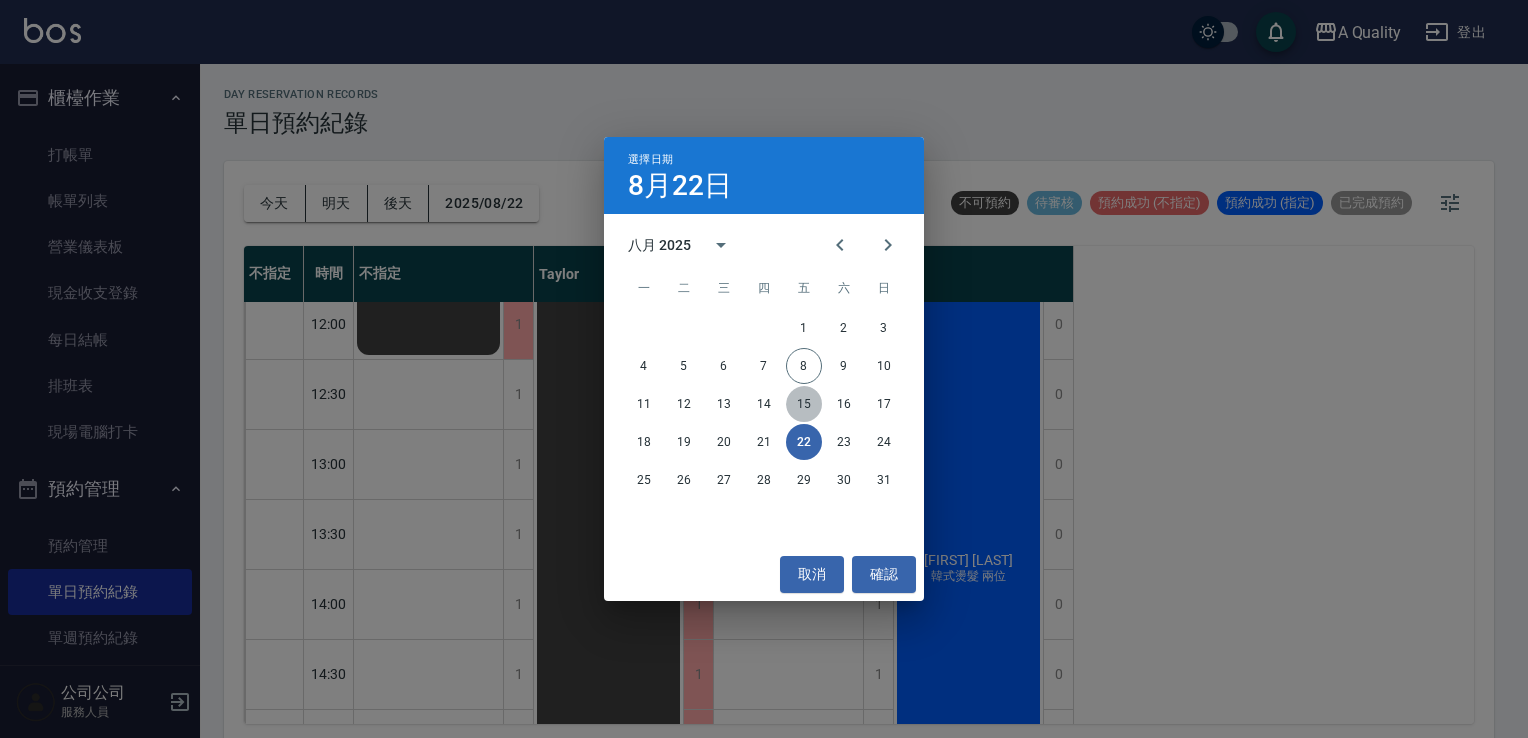click on "15" at bounding box center (804, 404) 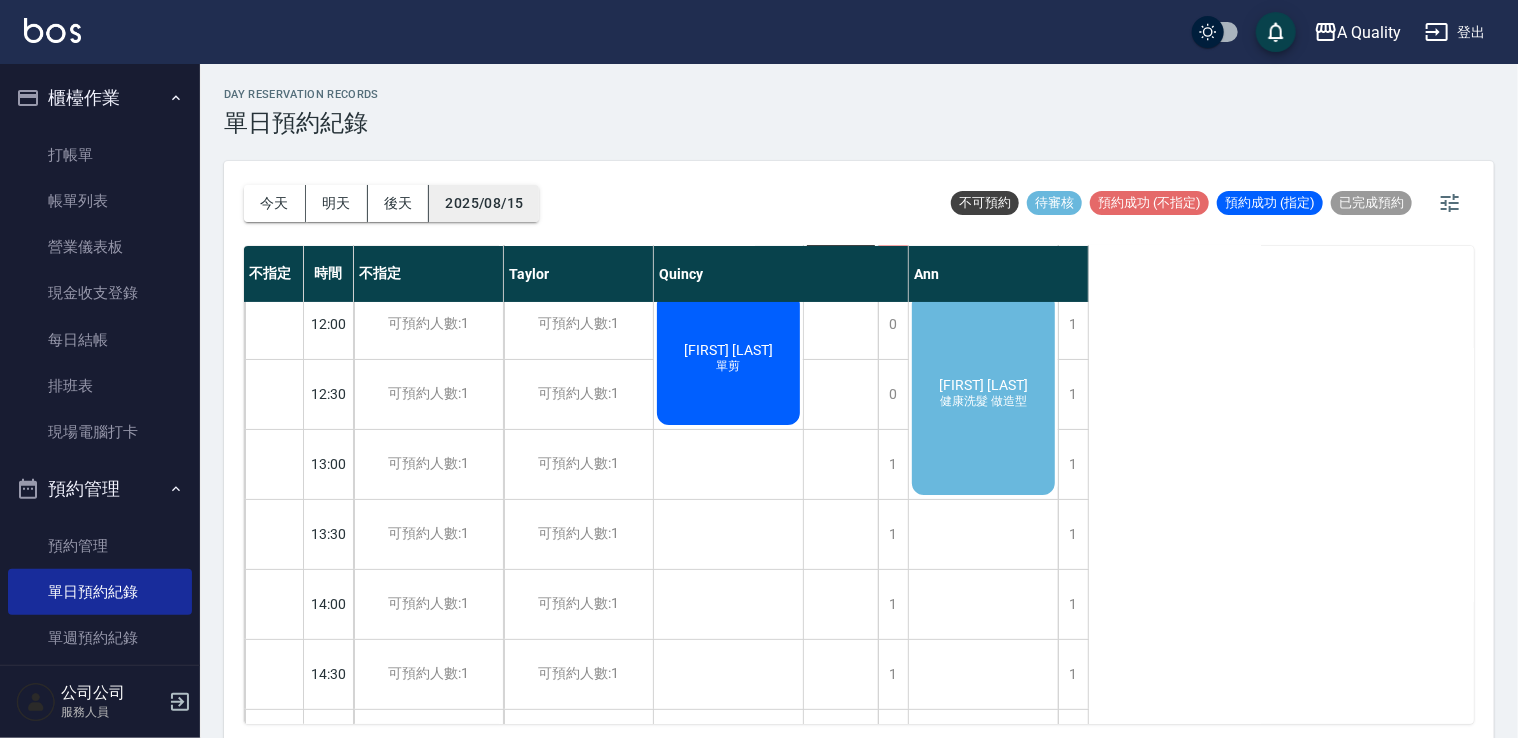 click on "2025/08/15" at bounding box center [484, 203] 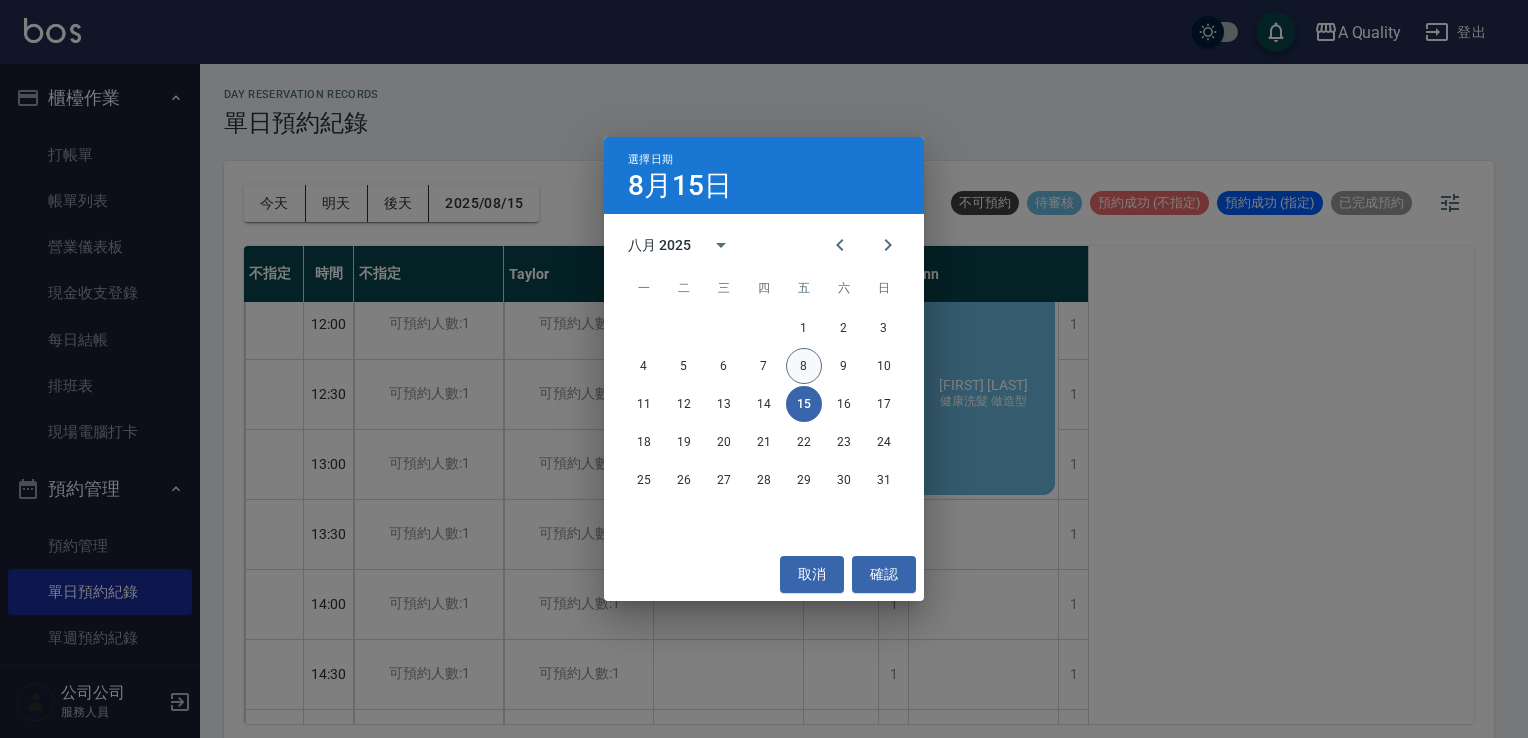 click on "8" at bounding box center (804, 366) 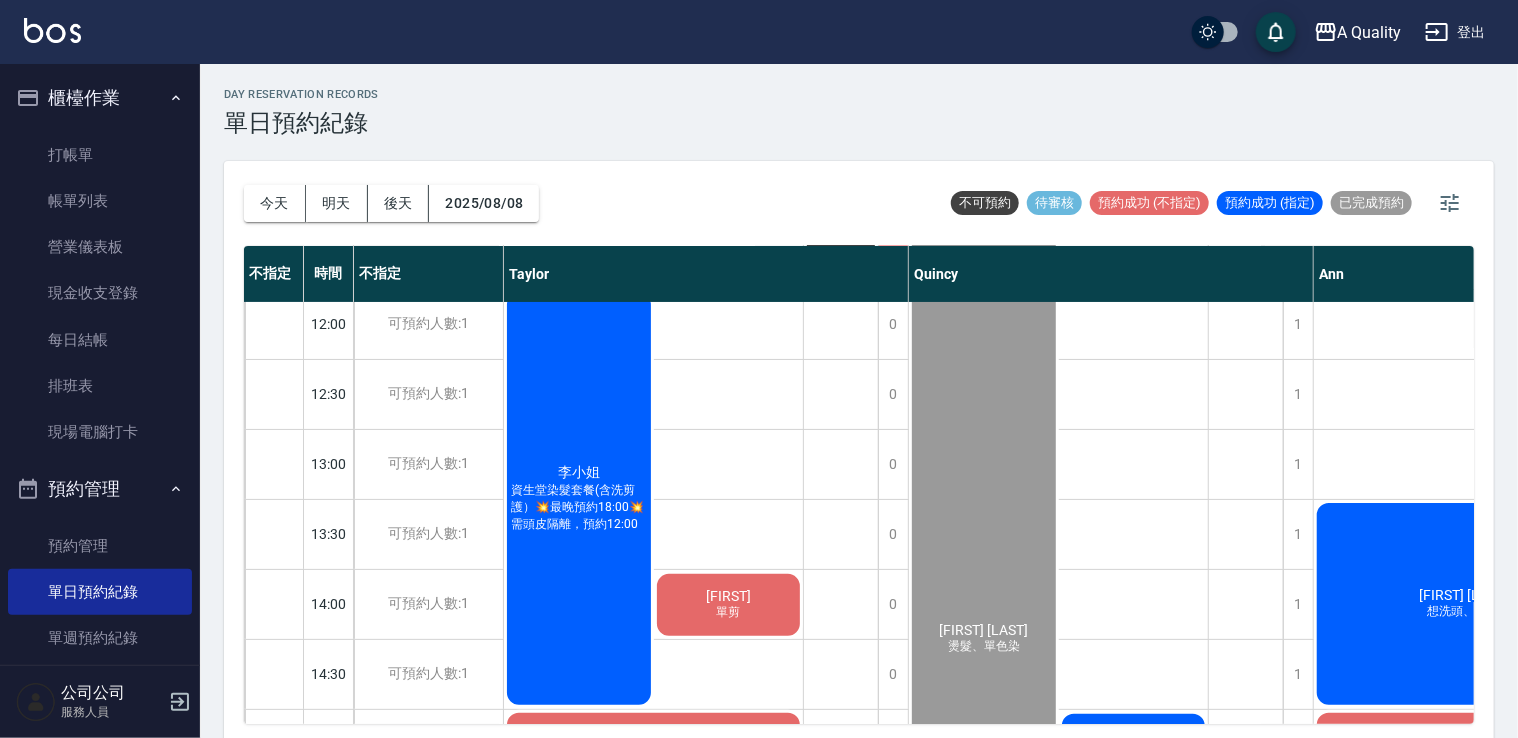 click on "Jeffrey" at bounding box center (579, 473) 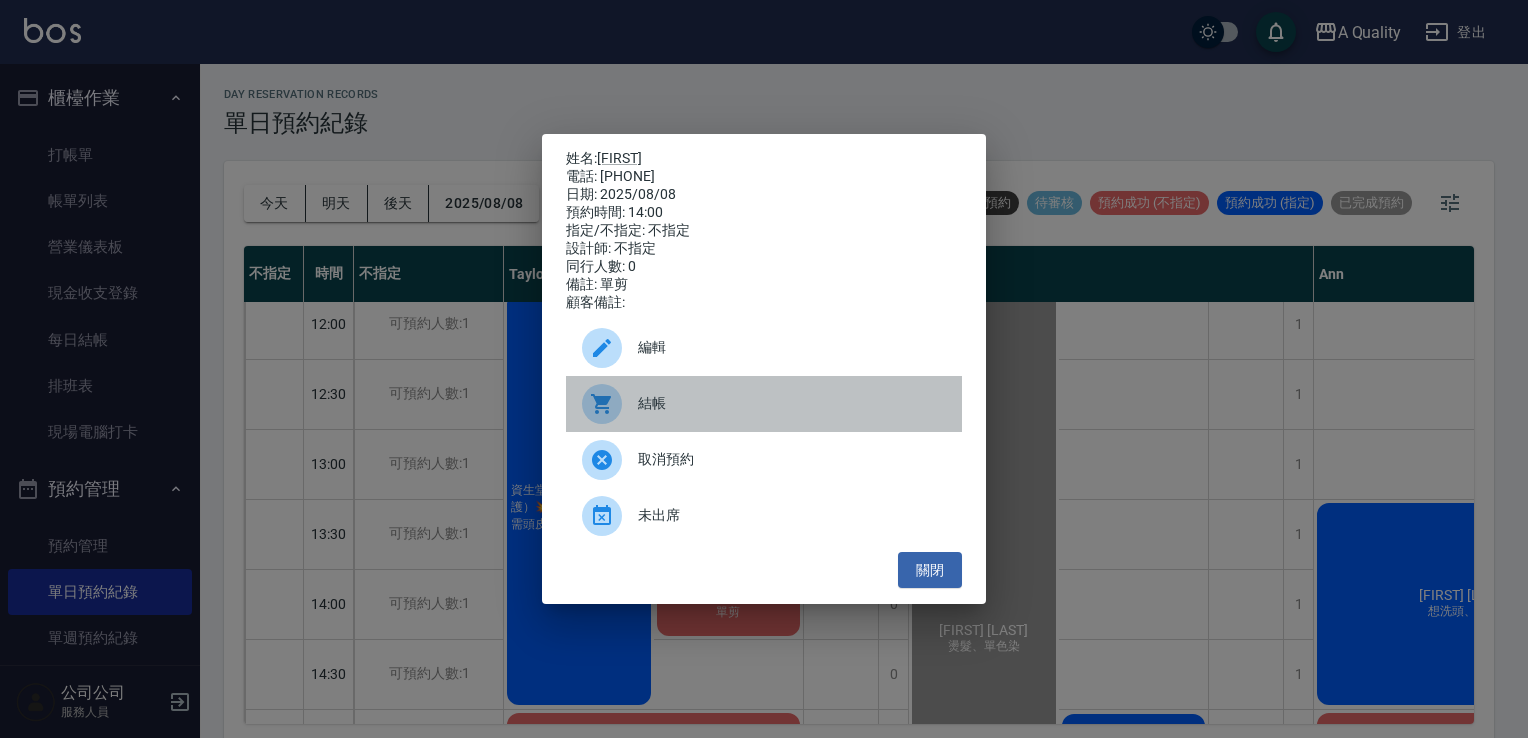 click on "結帳" at bounding box center (792, 403) 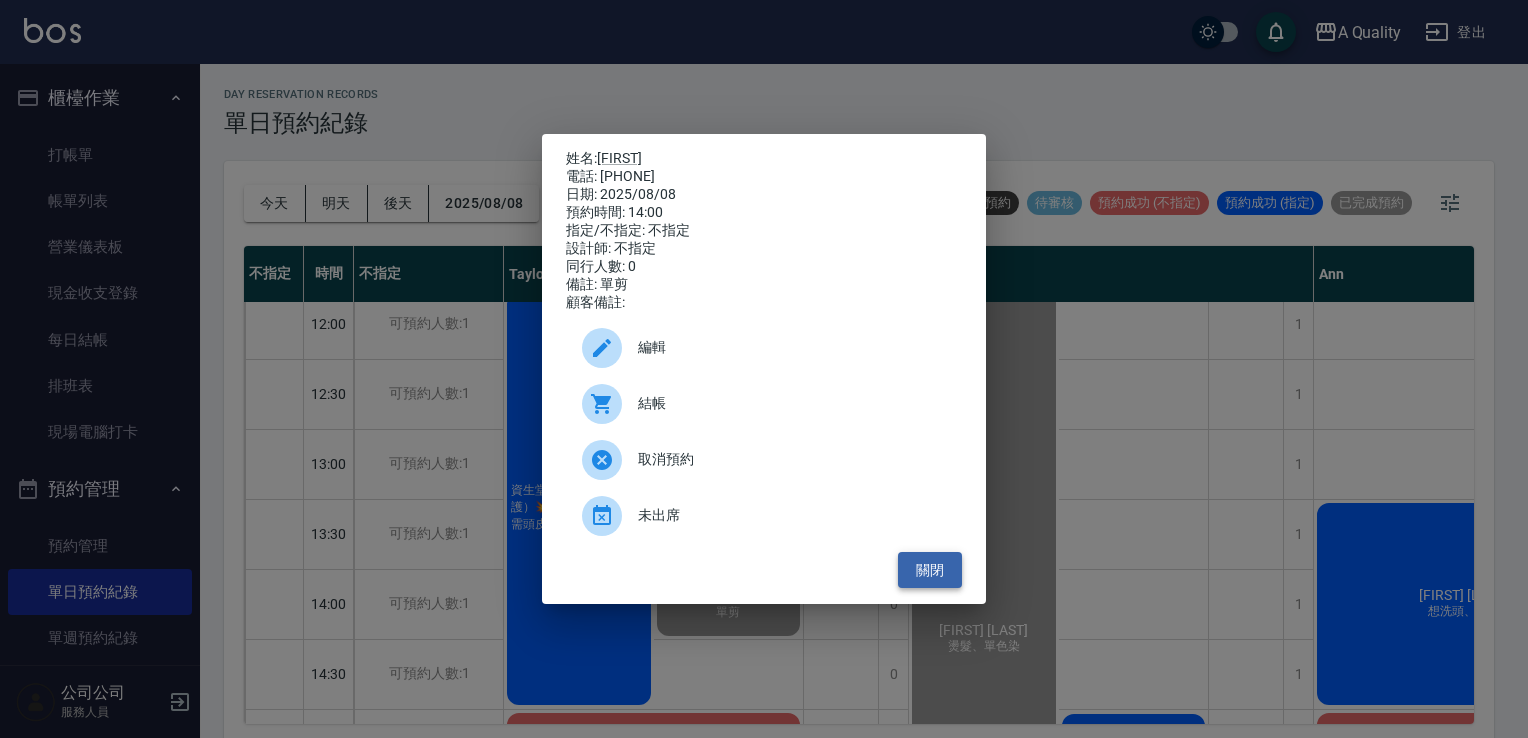 click on "關閉" at bounding box center [930, 570] 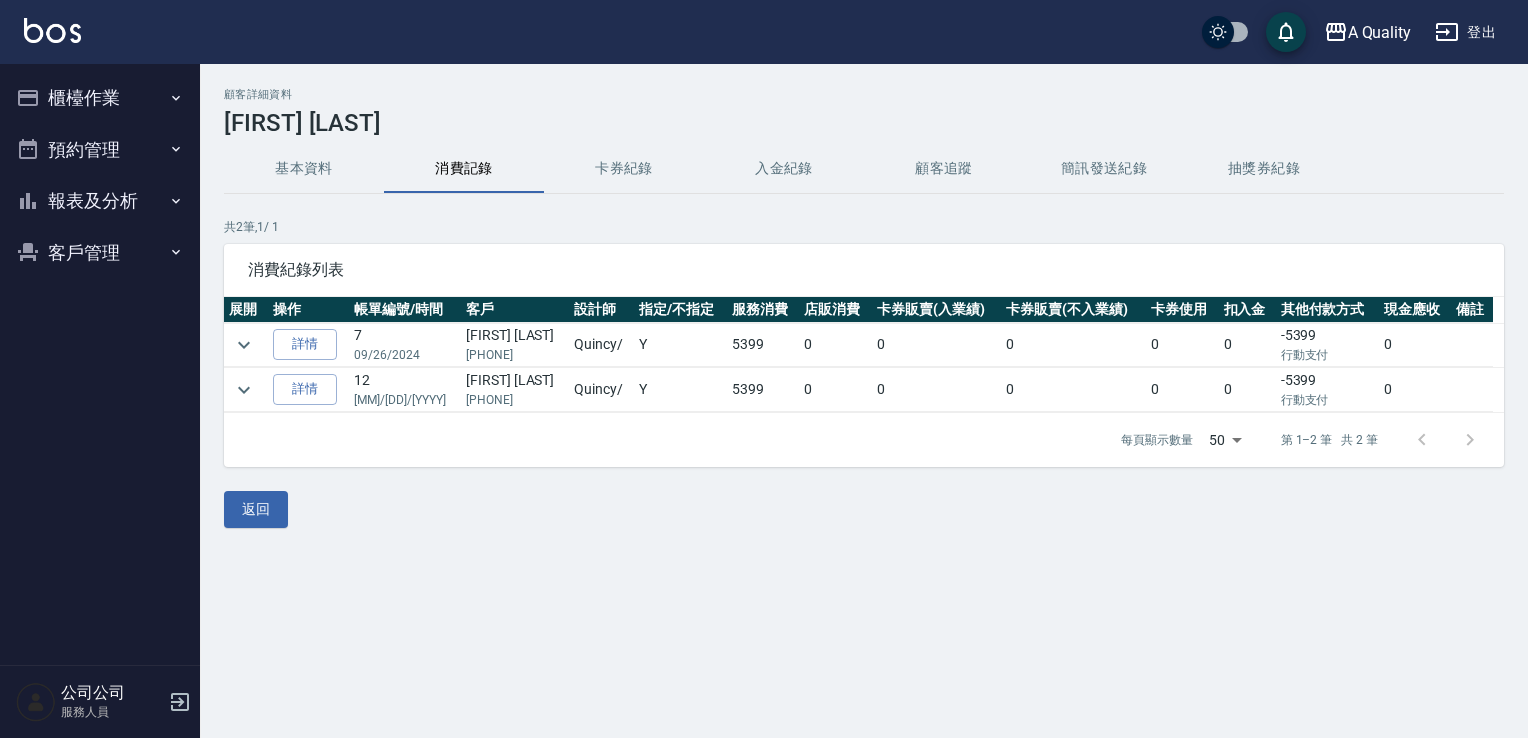 scroll, scrollTop: 0, scrollLeft: 0, axis: both 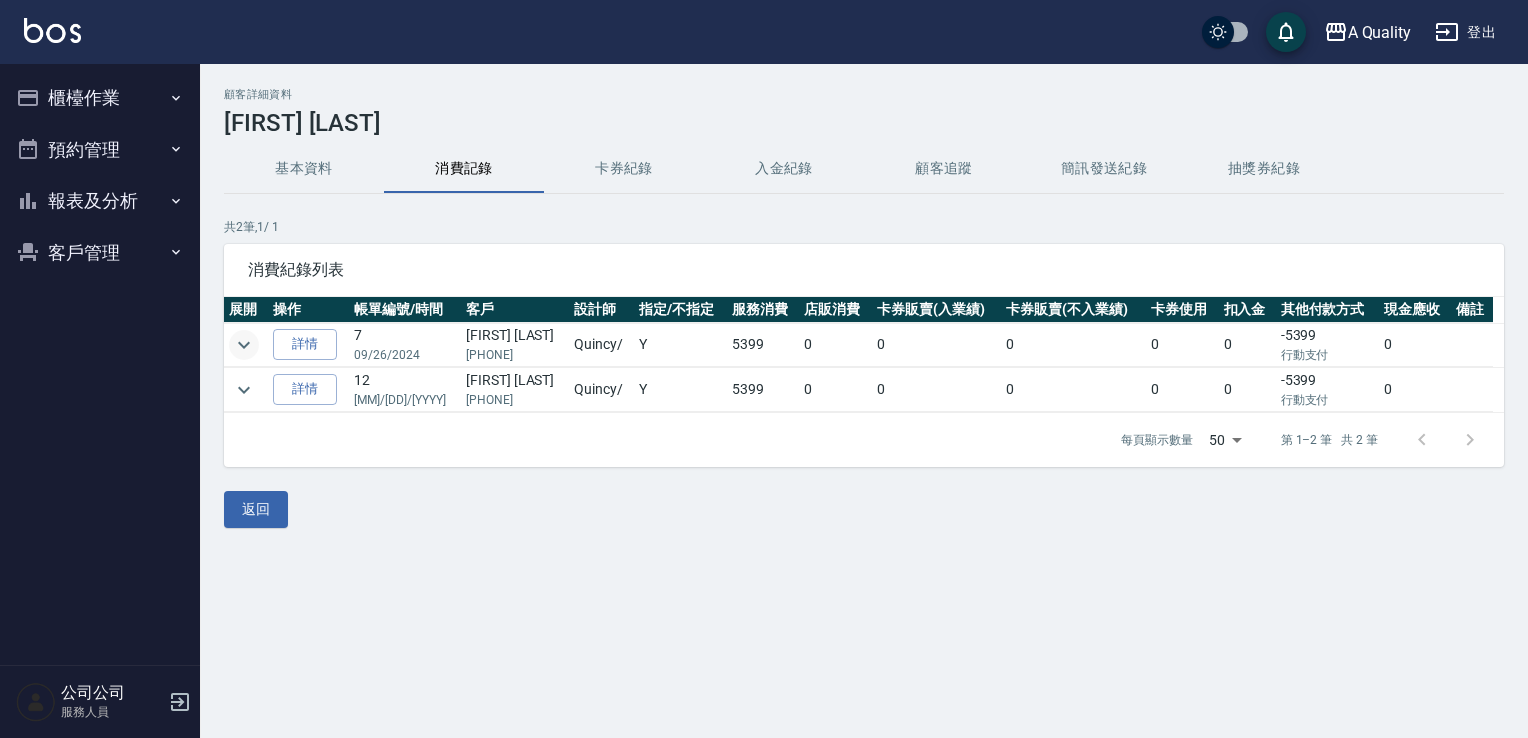 click 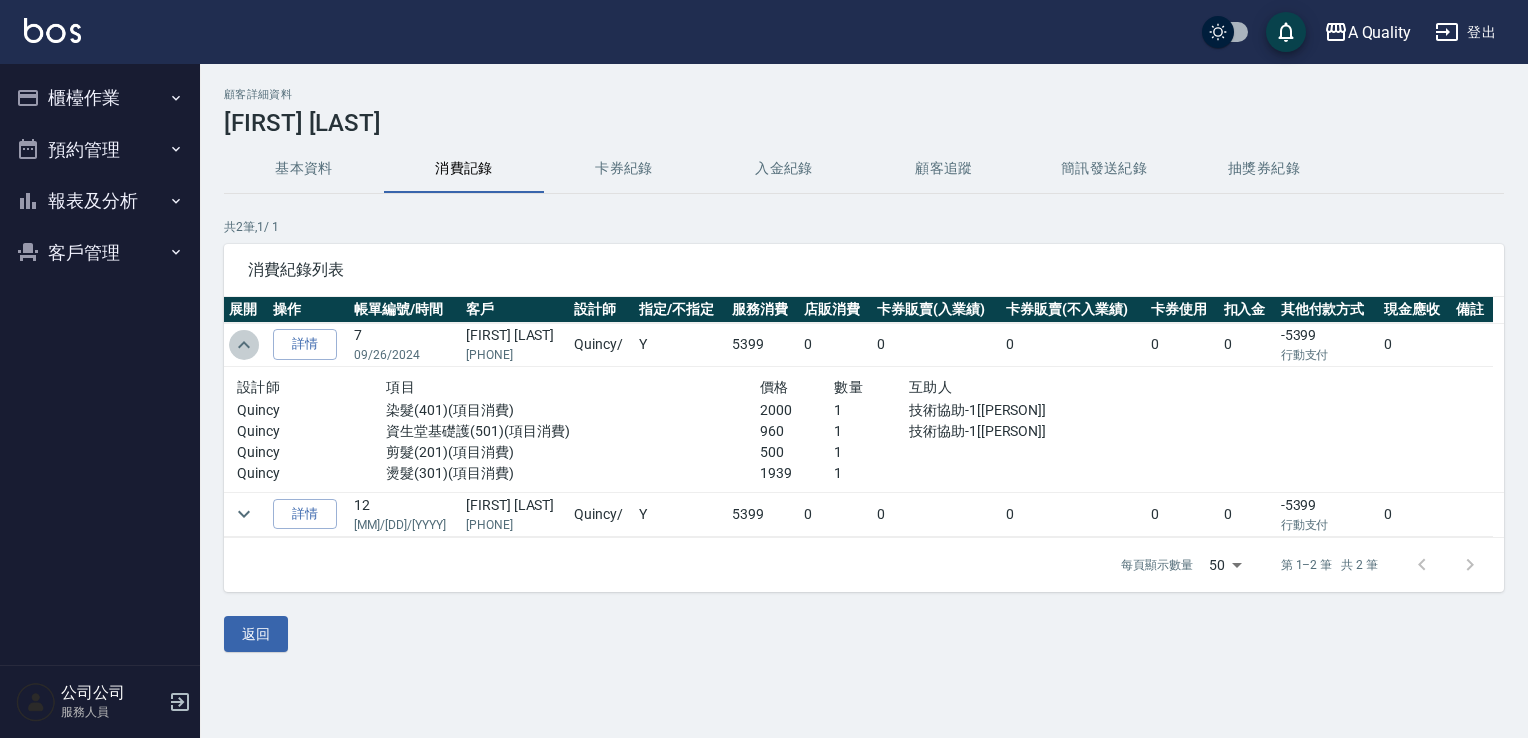 click 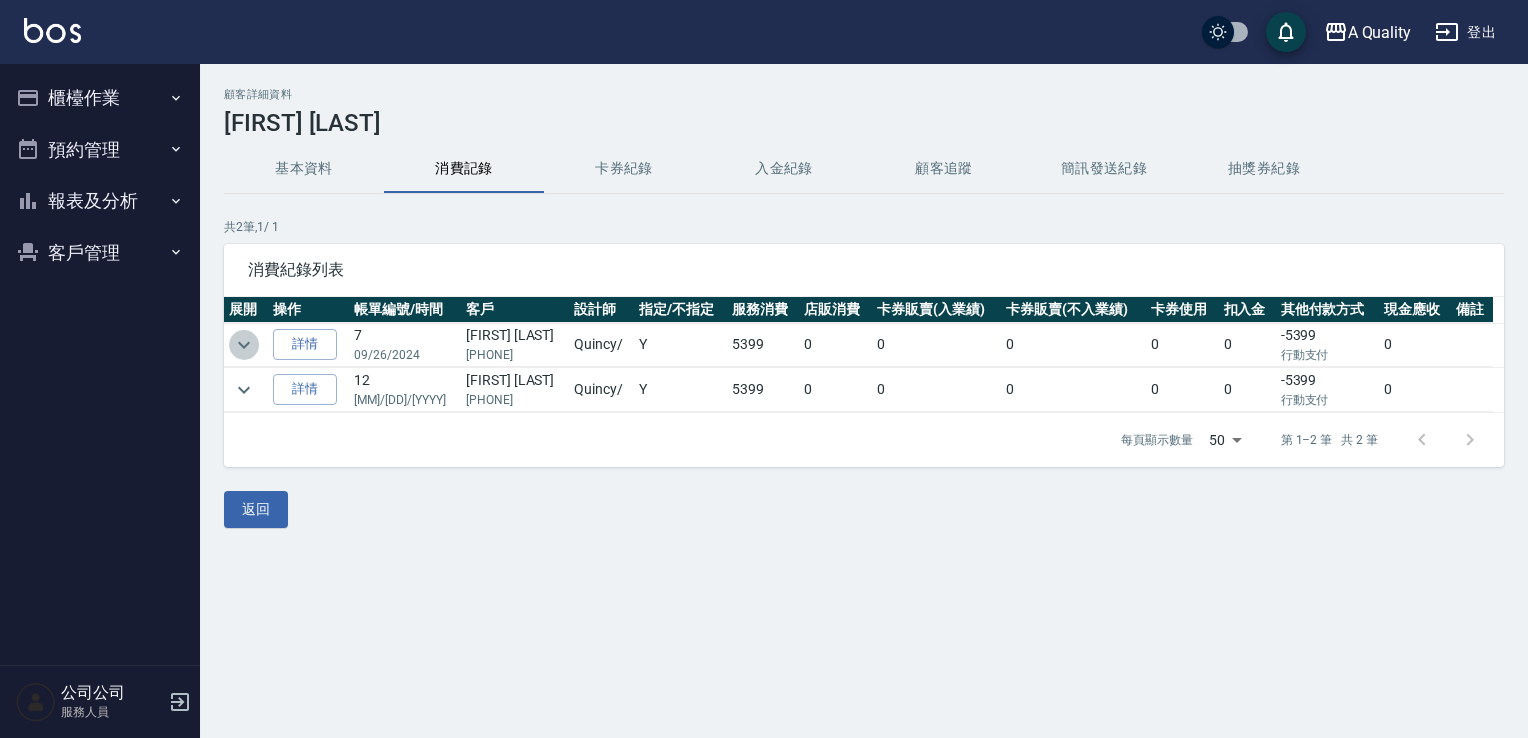 click 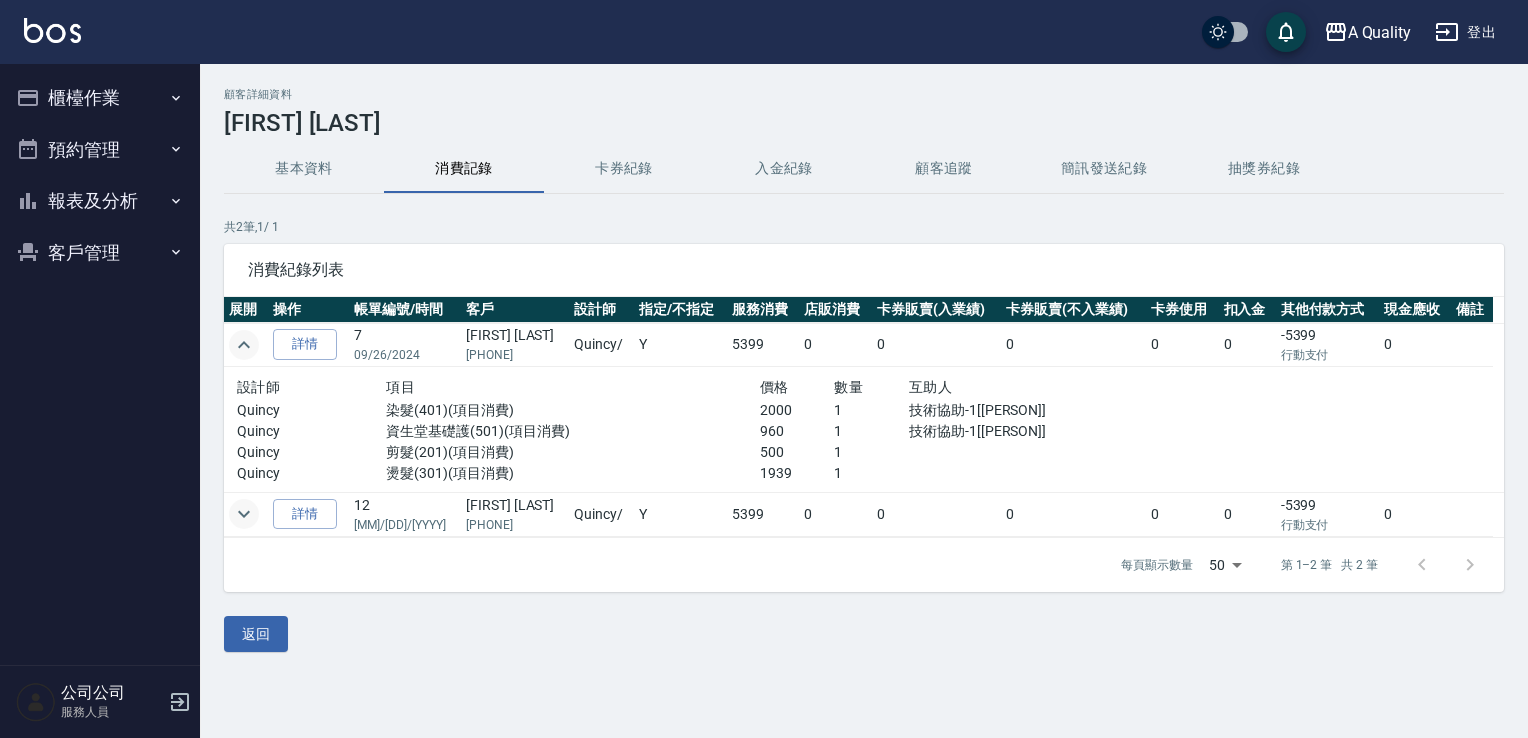 click 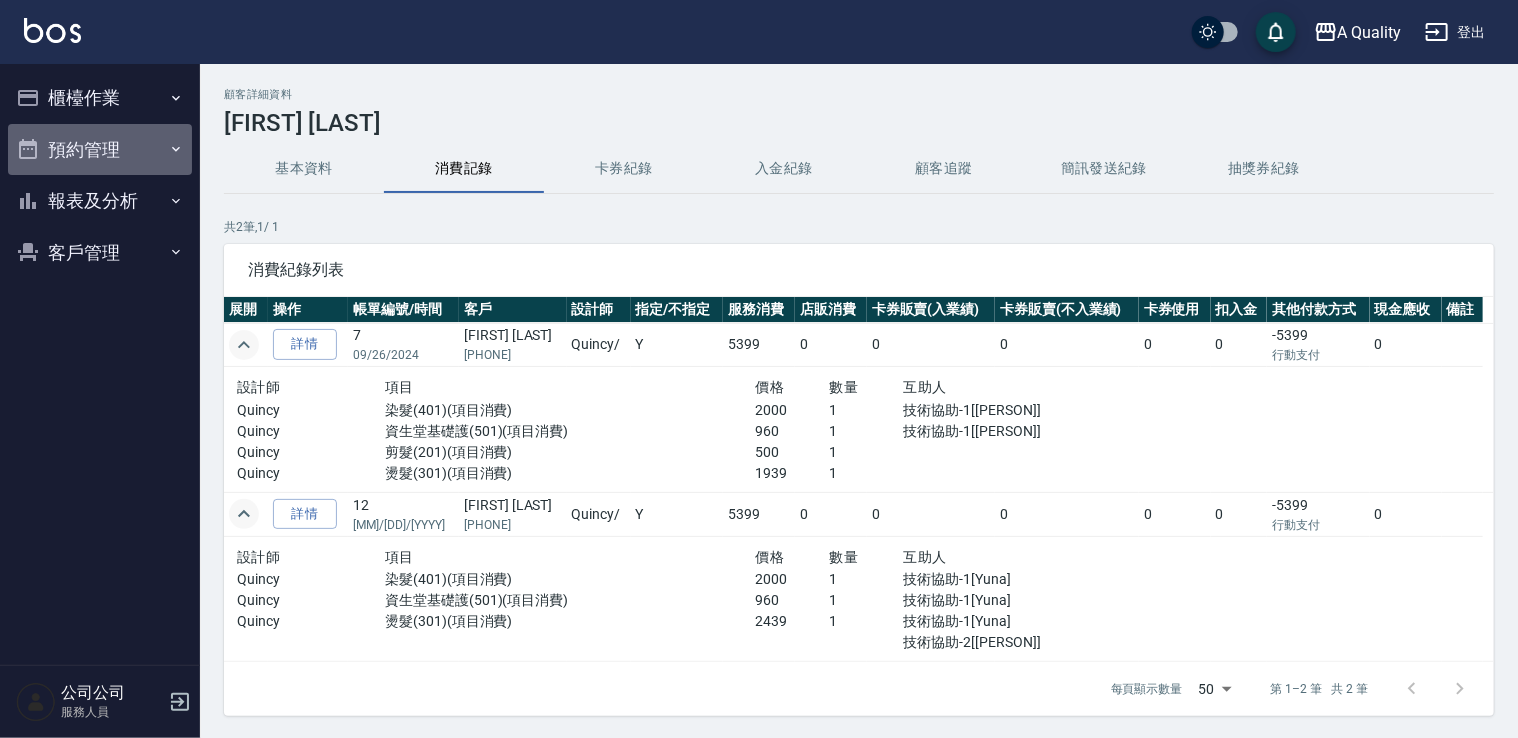 click on "預約管理" at bounding box center (100, 150) 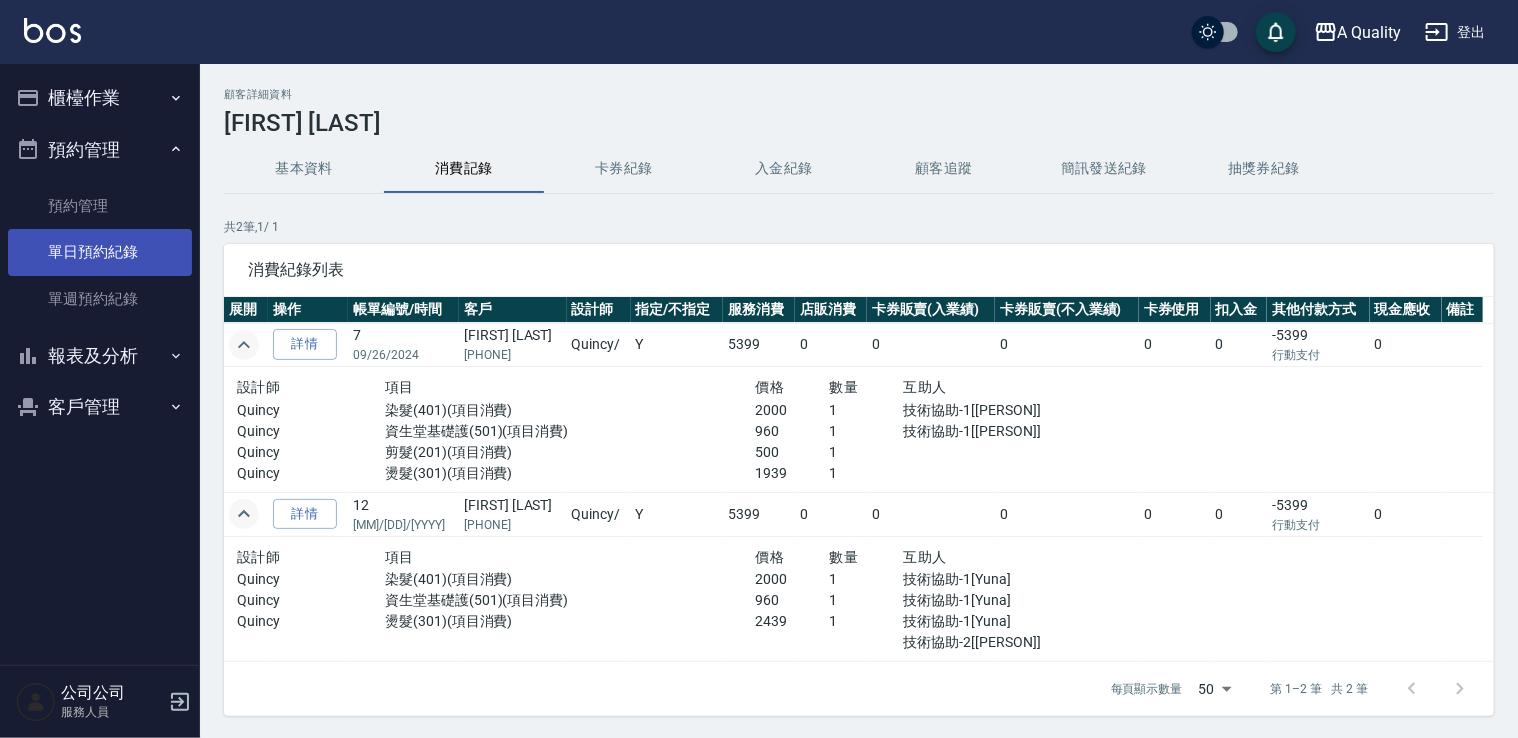 click on "單日預約紀錄" at bounding box center (100, 252) 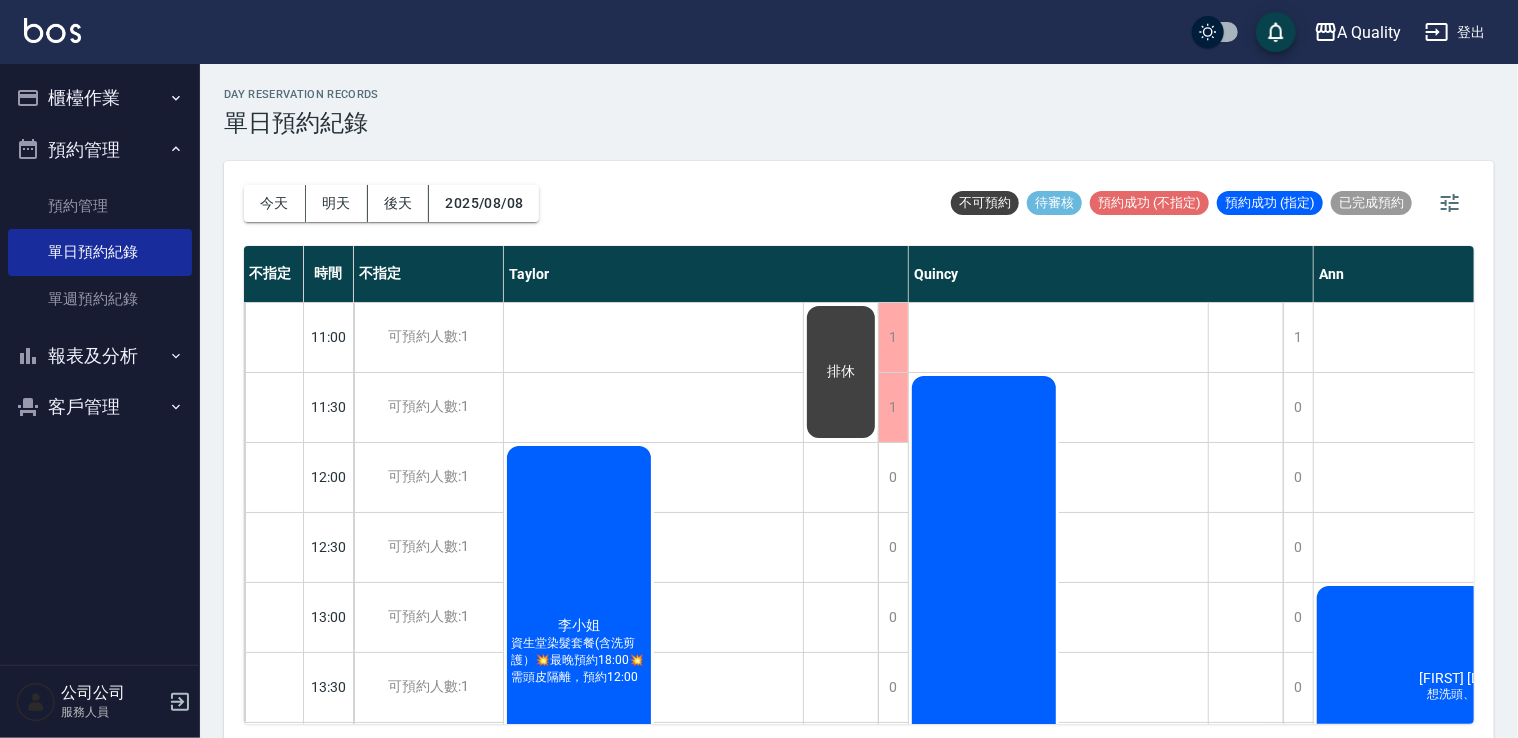 click on "[LAST] [FIRST] 燙髮、單色染" at bounding box center [579, 652] 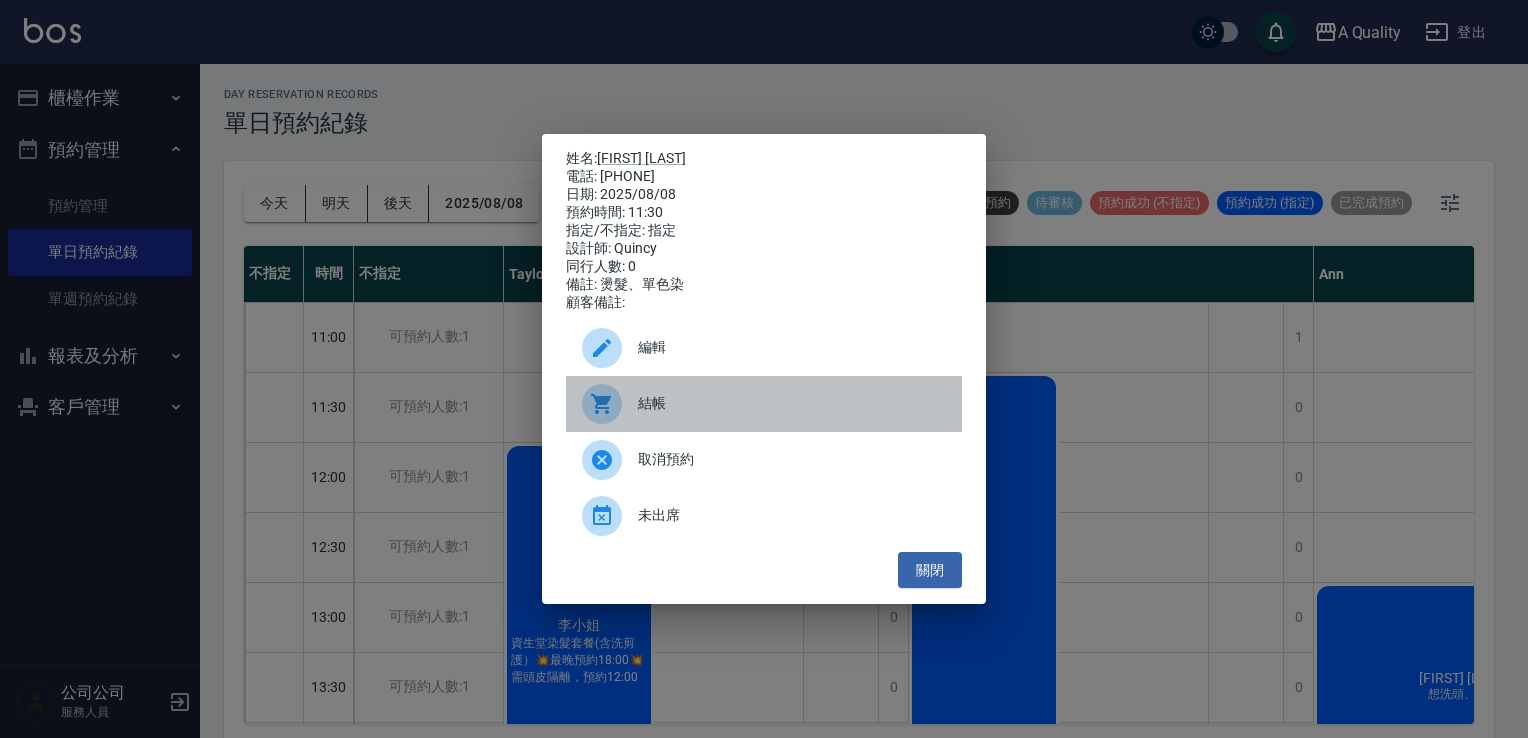 click on "結帳" at bounding box center [764, 404] 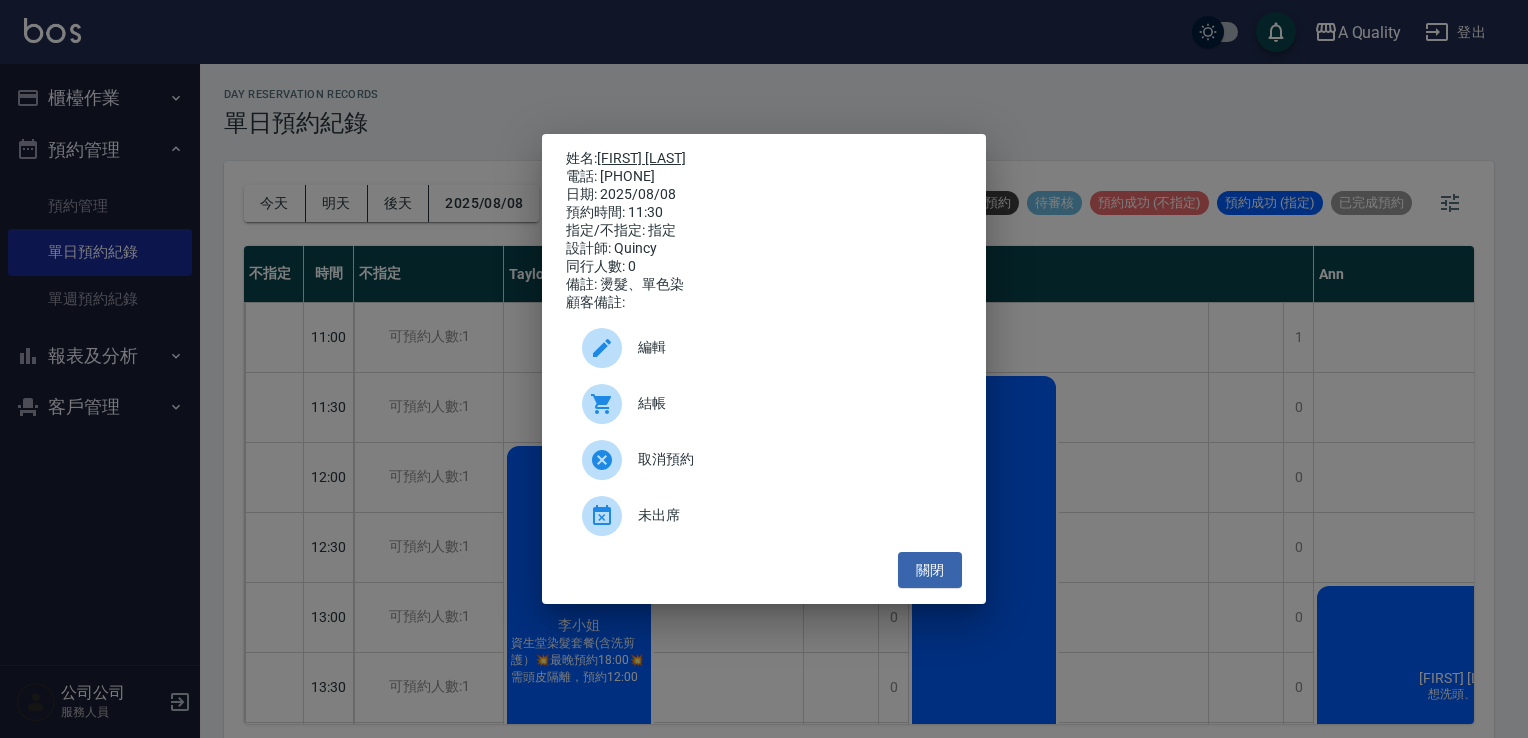 click on "[LAST] [FIRST]" at bounding box center (641, 158) 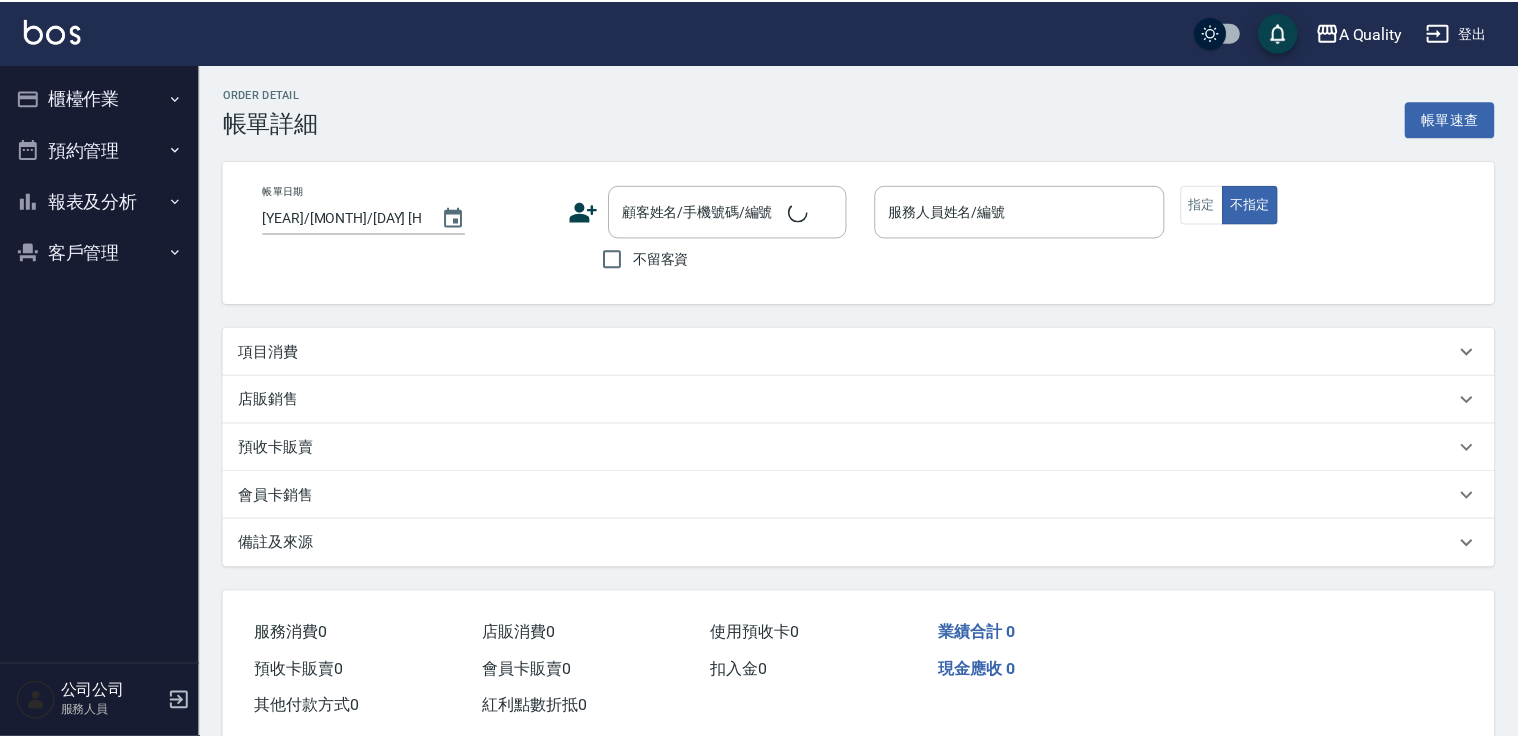 scroll, scrollTop: 0, scrollLeft: 0, axis: both 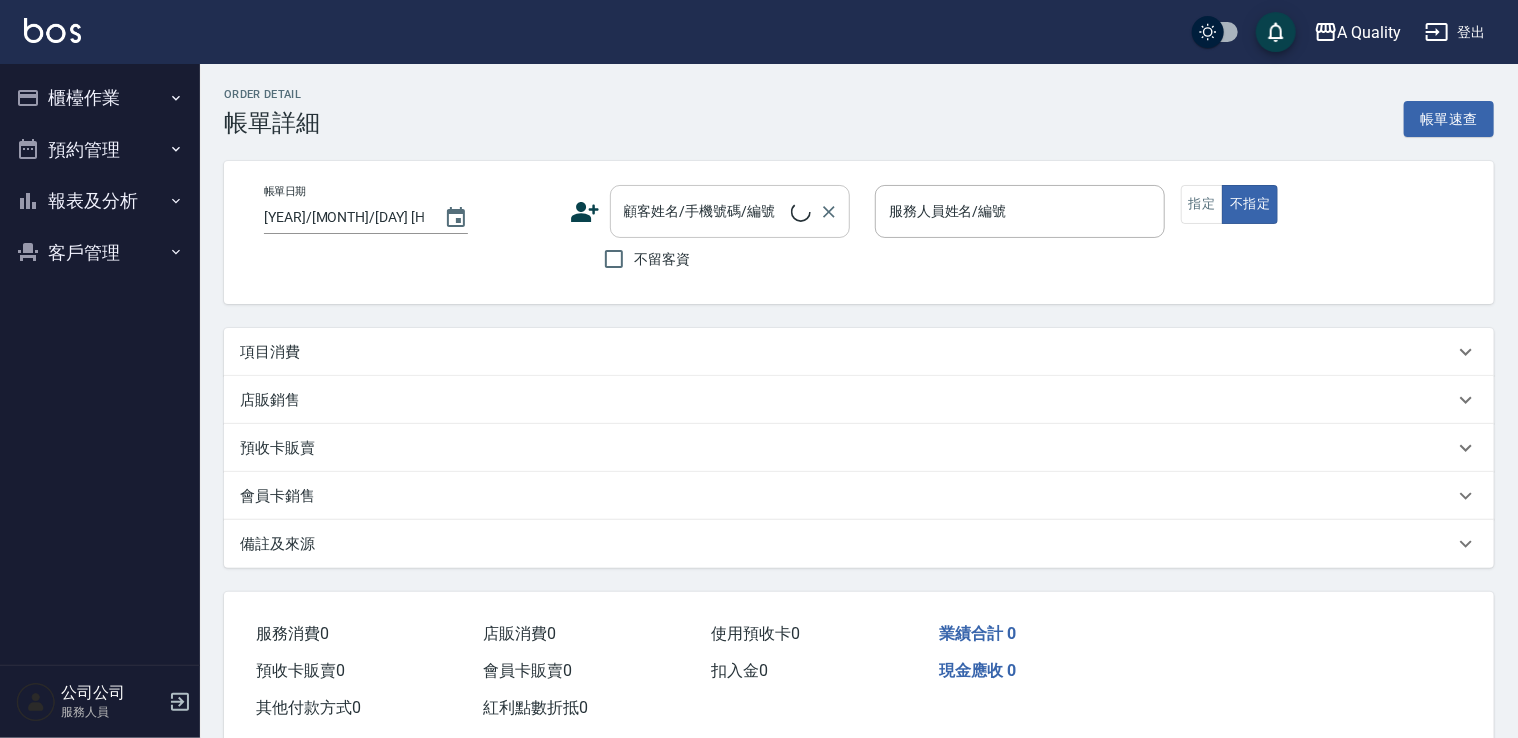 type on "[YEAR]/[MONTH]/[DAY] [HOUR]:[MINUTE]" 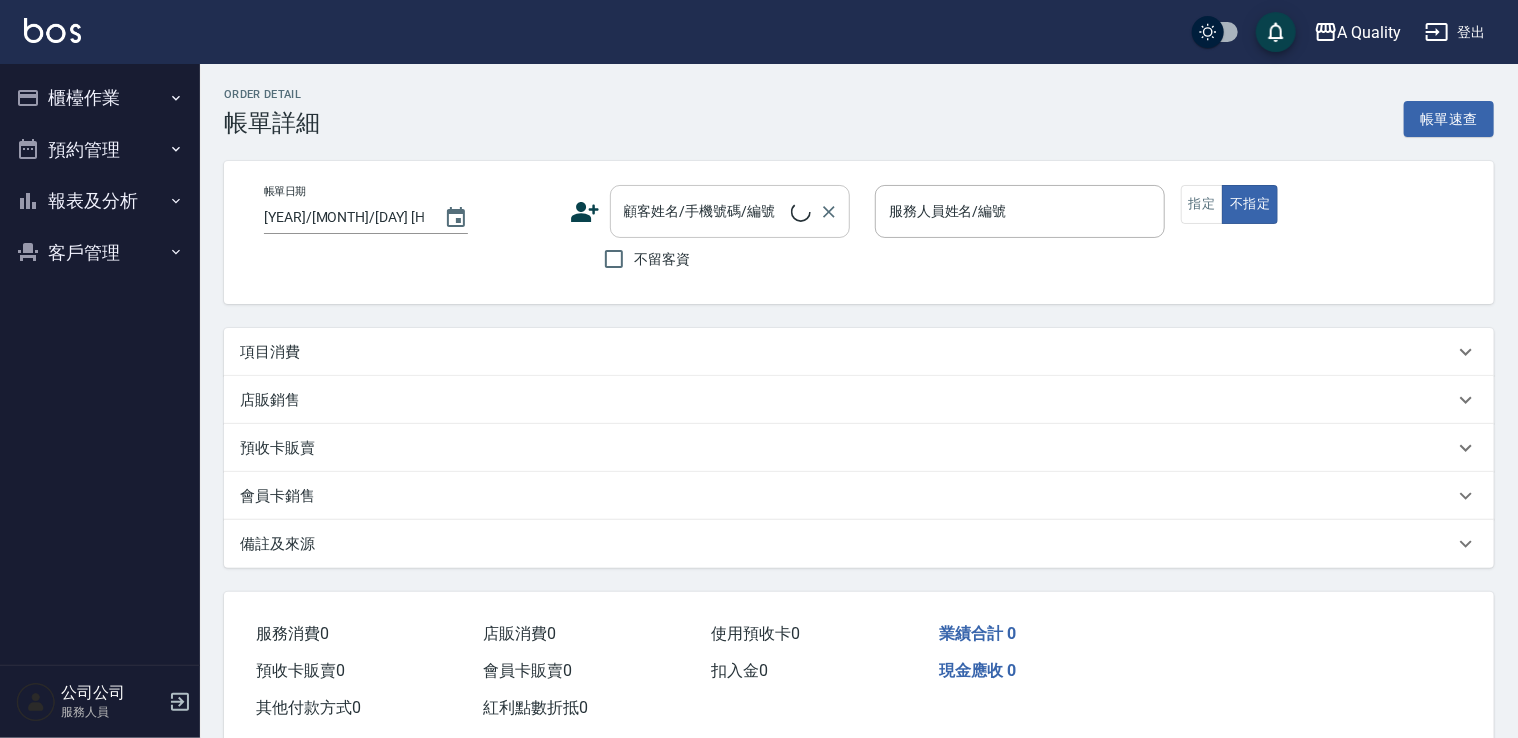 type on "Quincy(無代號)" 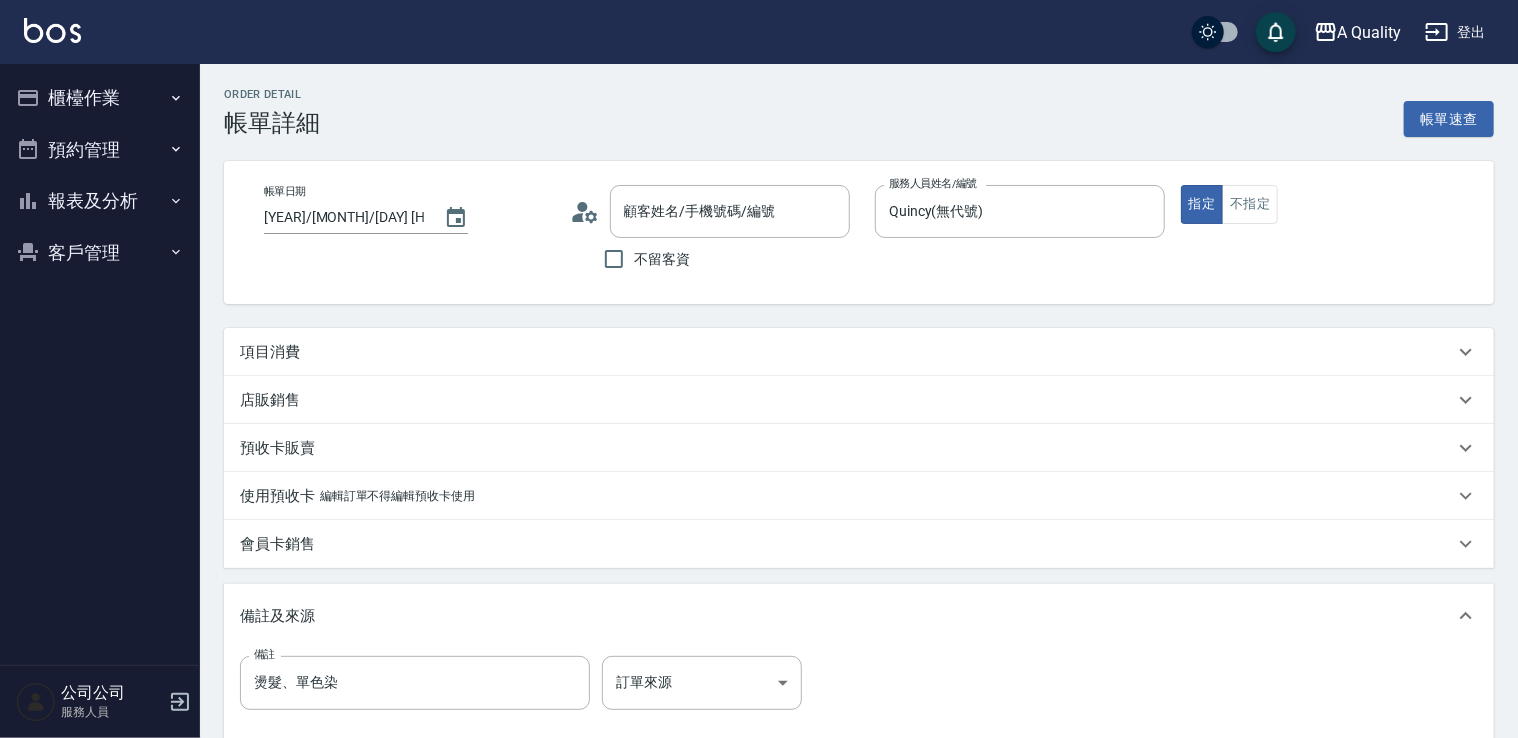 type on "趙羽婕/0989254224/" 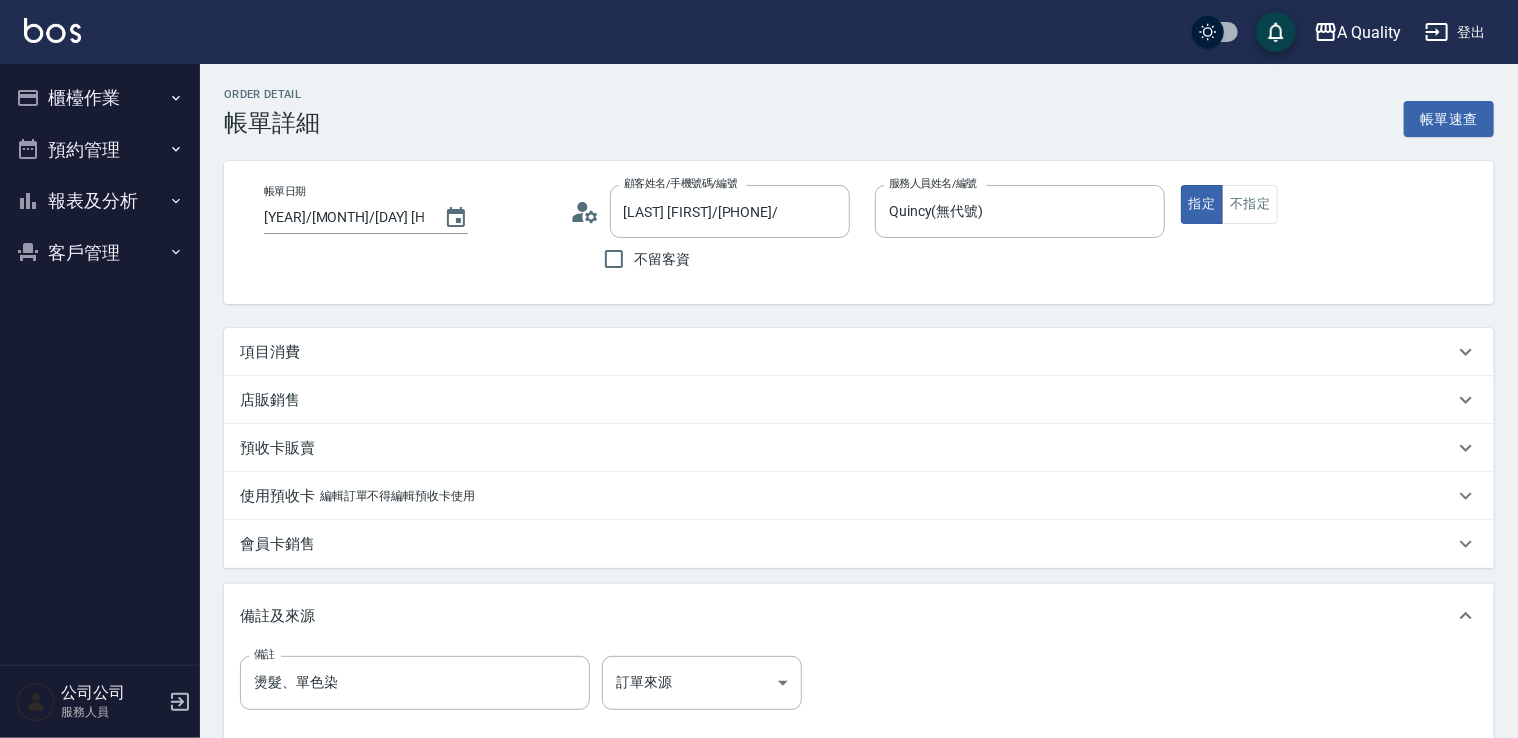 click on "項目消費" at bounding box center [859, 352] 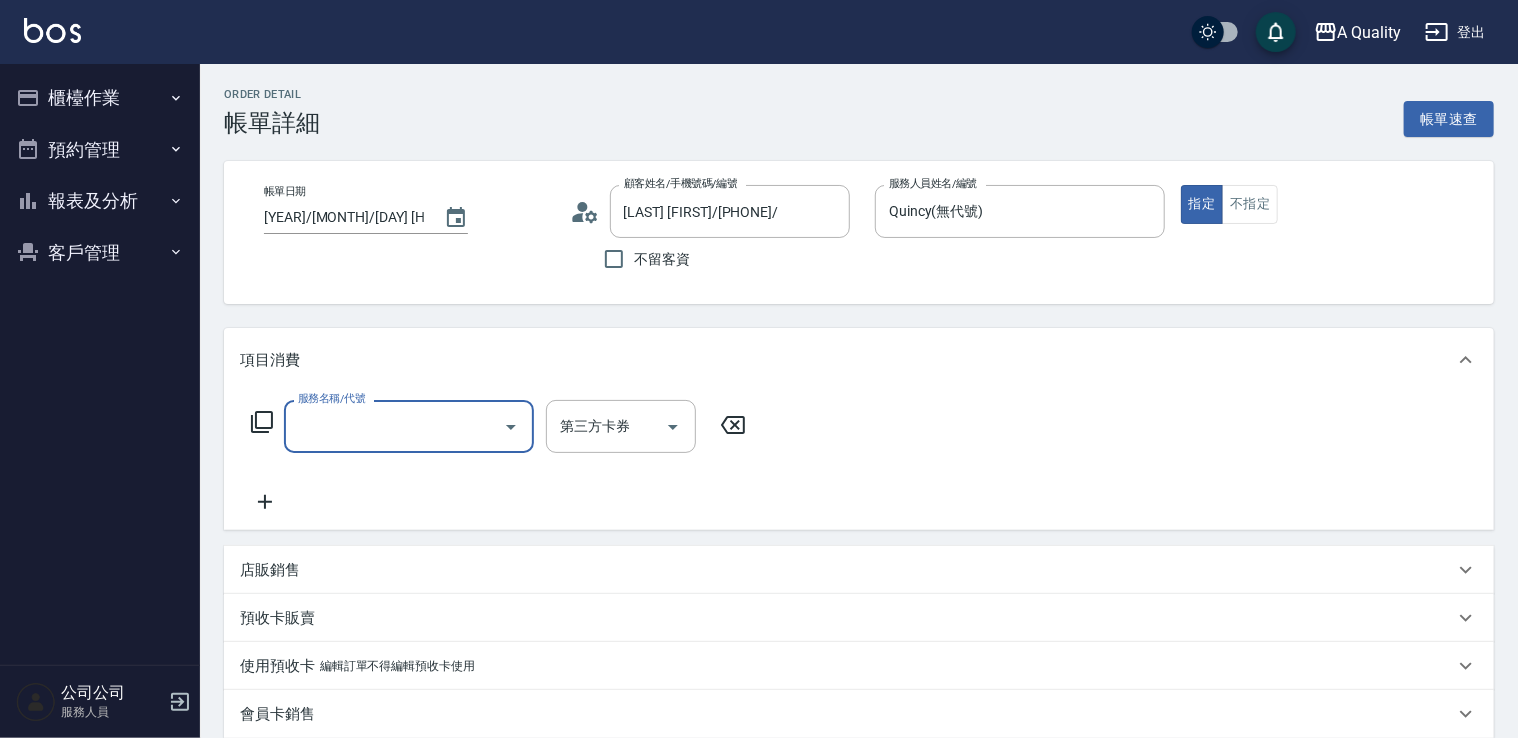 scroll, scrollTop: 0, scrollLeft: 0, axis: both 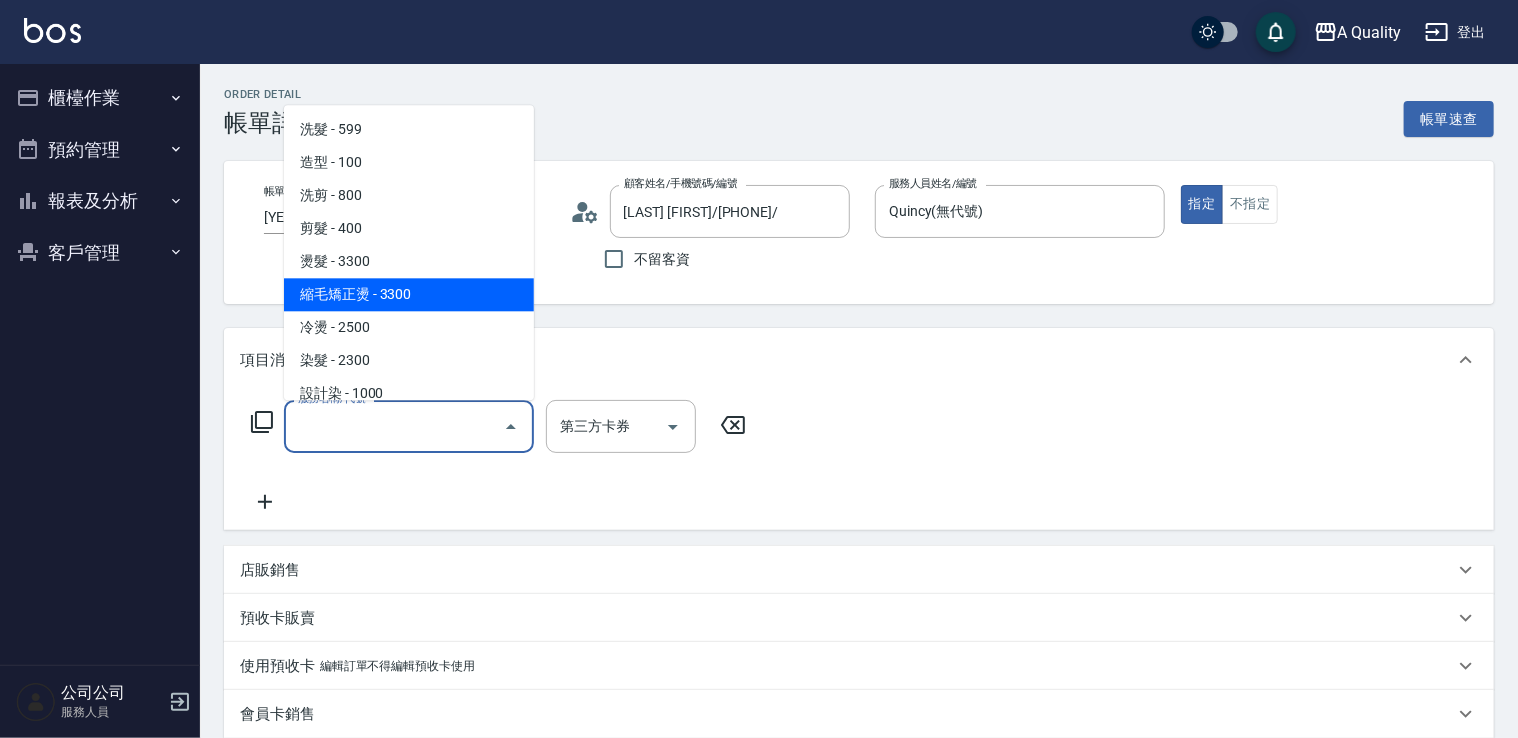 click on "縮毛矯正燙 - 3300" at bounding box center (409, 294) 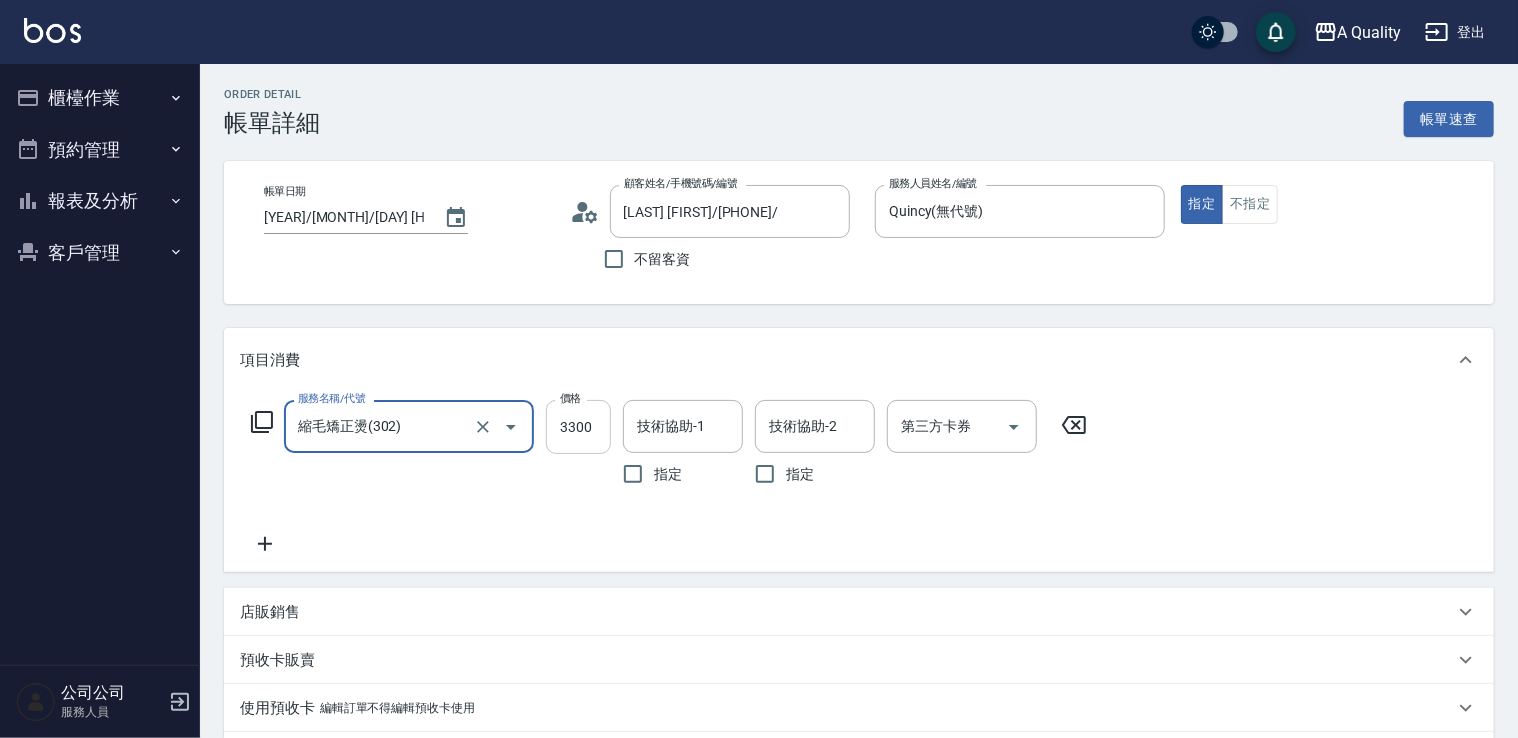 click on "3300" at bounding box center (578, 427) 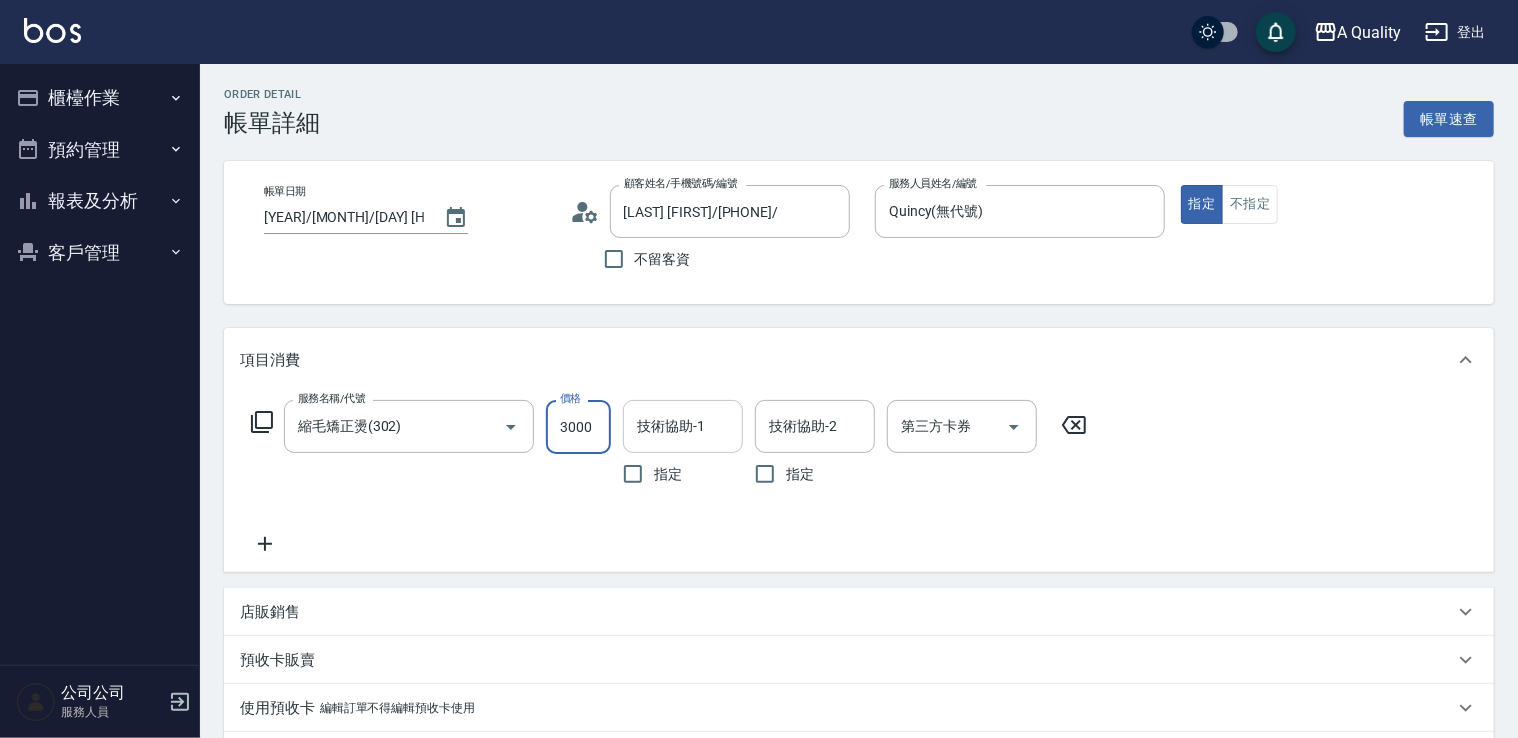 type on "3000" 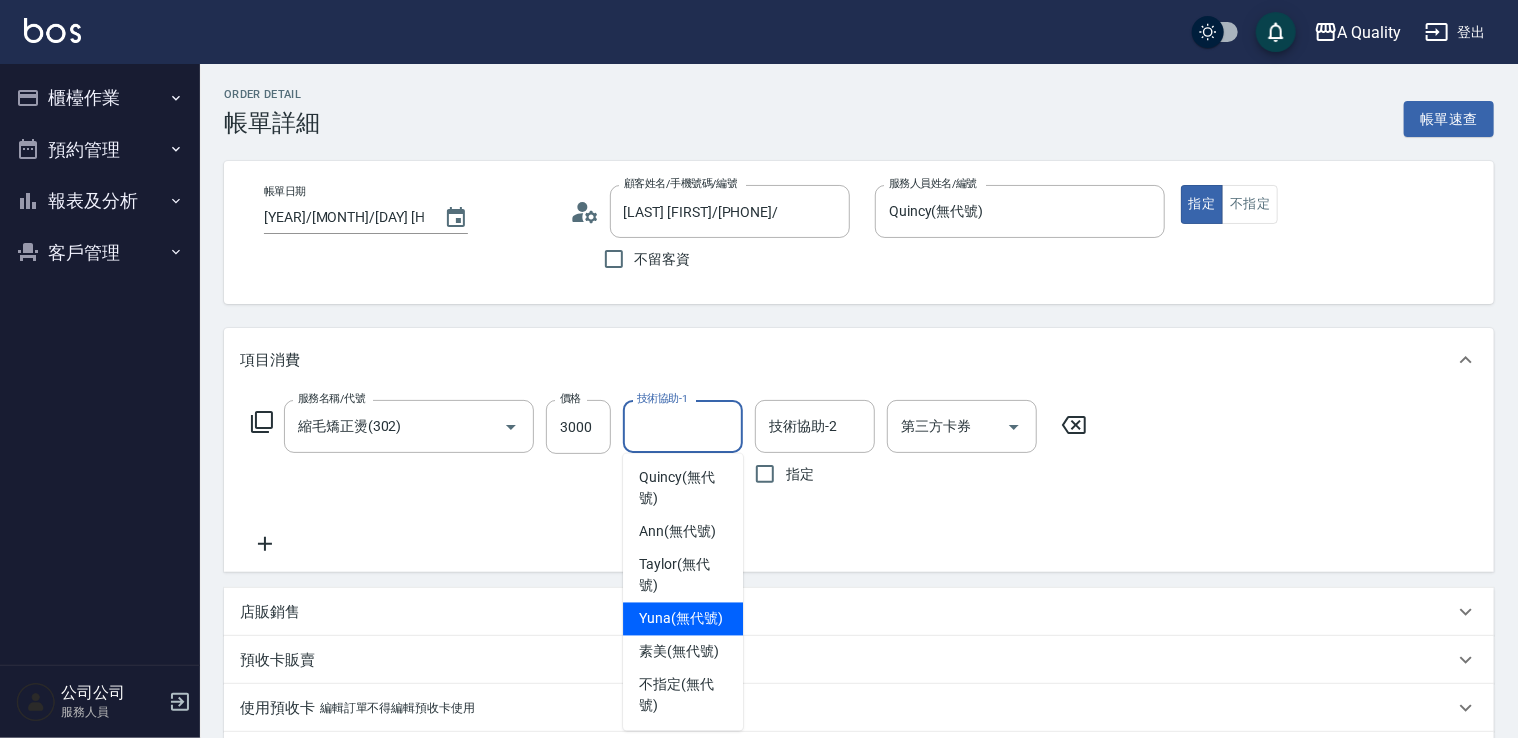 click on "Yuna (無代號)" at bounding box center (683, 619) 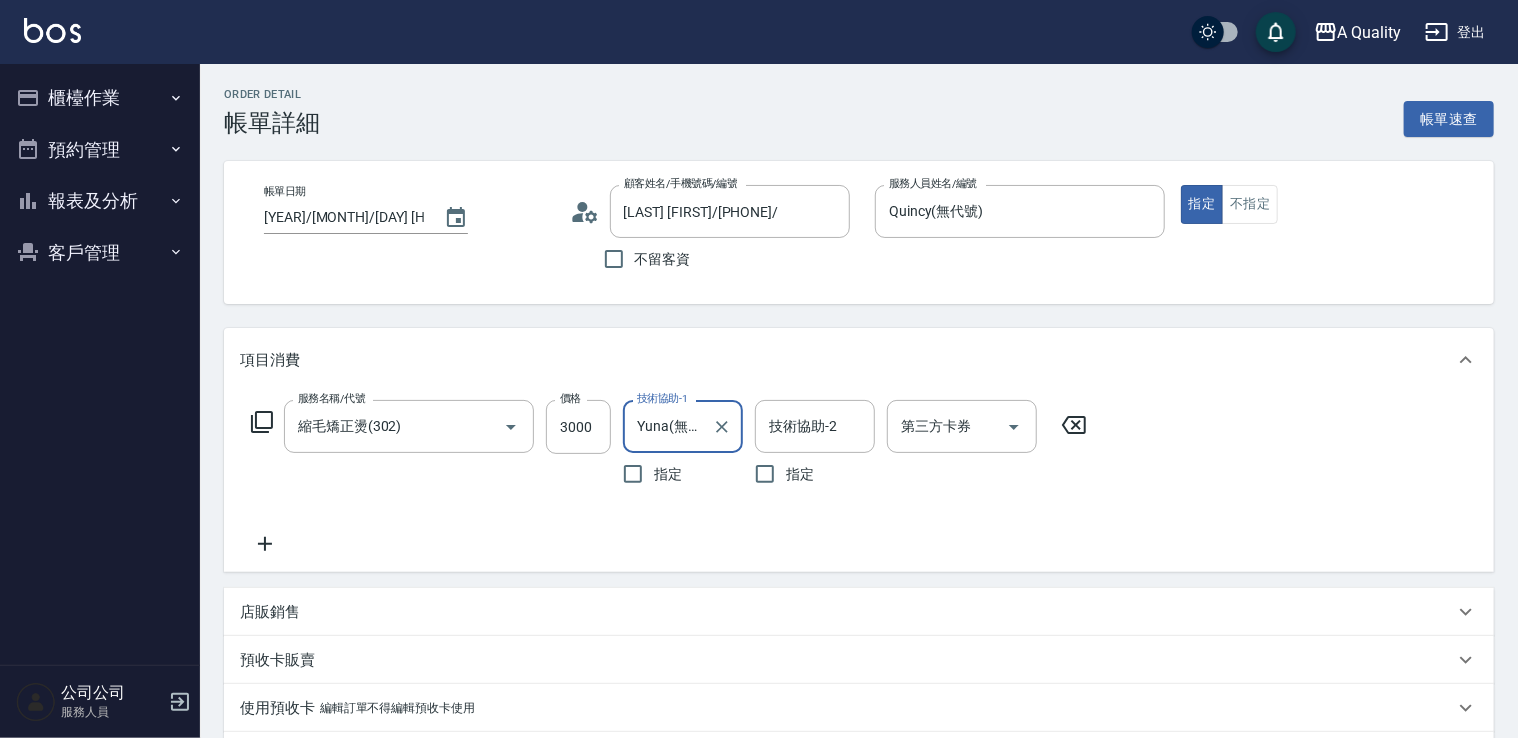 click 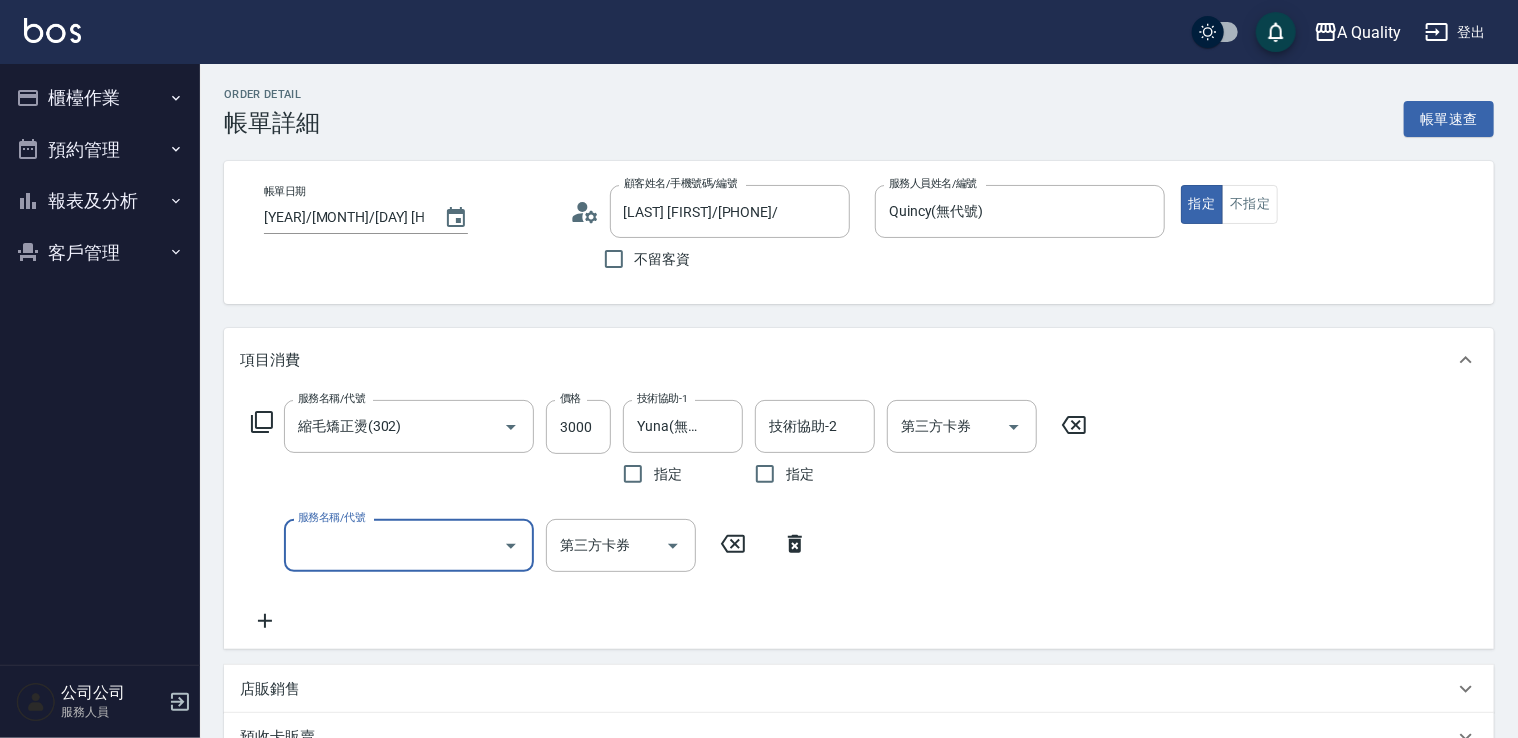 click on "服務名稱/代號" at bounding box center [394, 545] 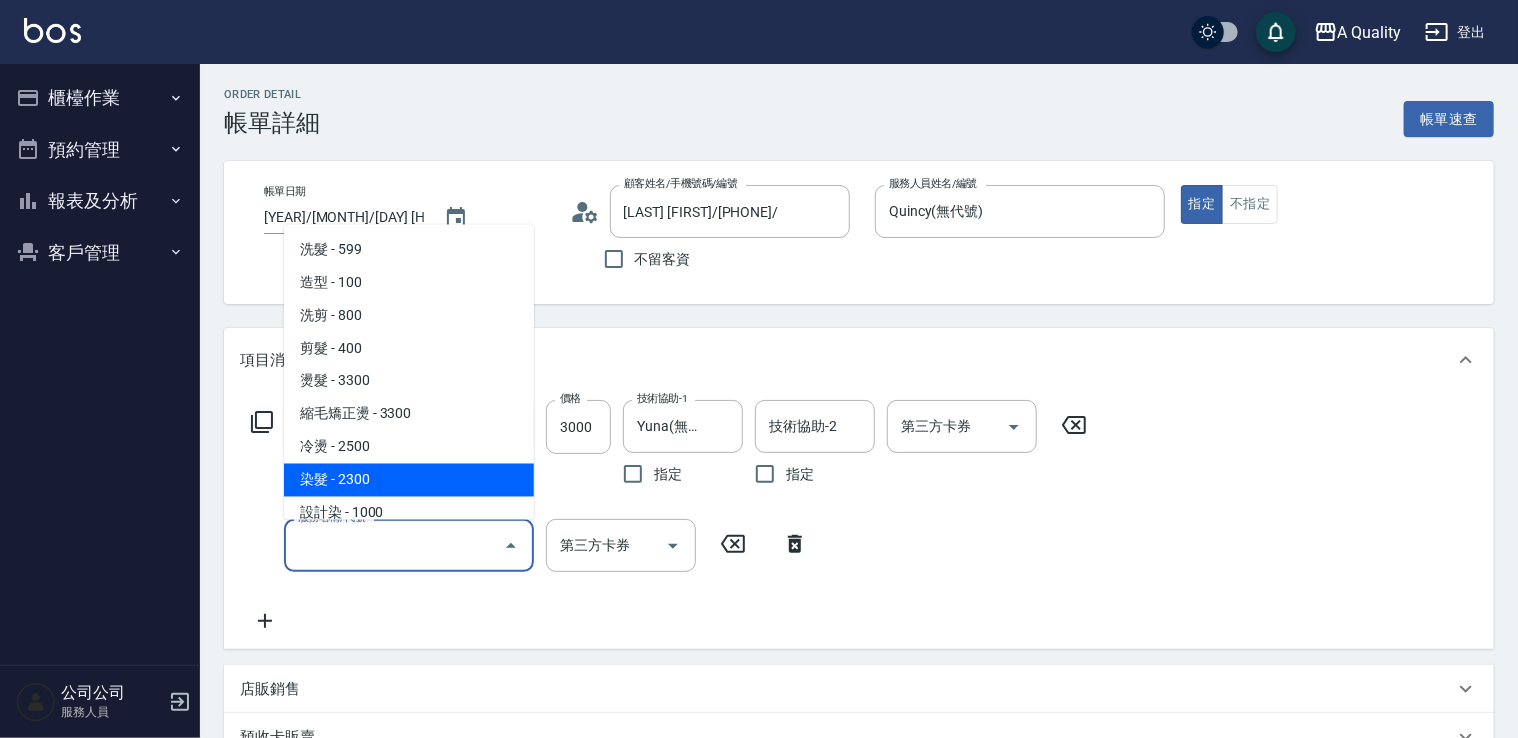 click on "染髮 - 2300" at bounding box center (409, 479) 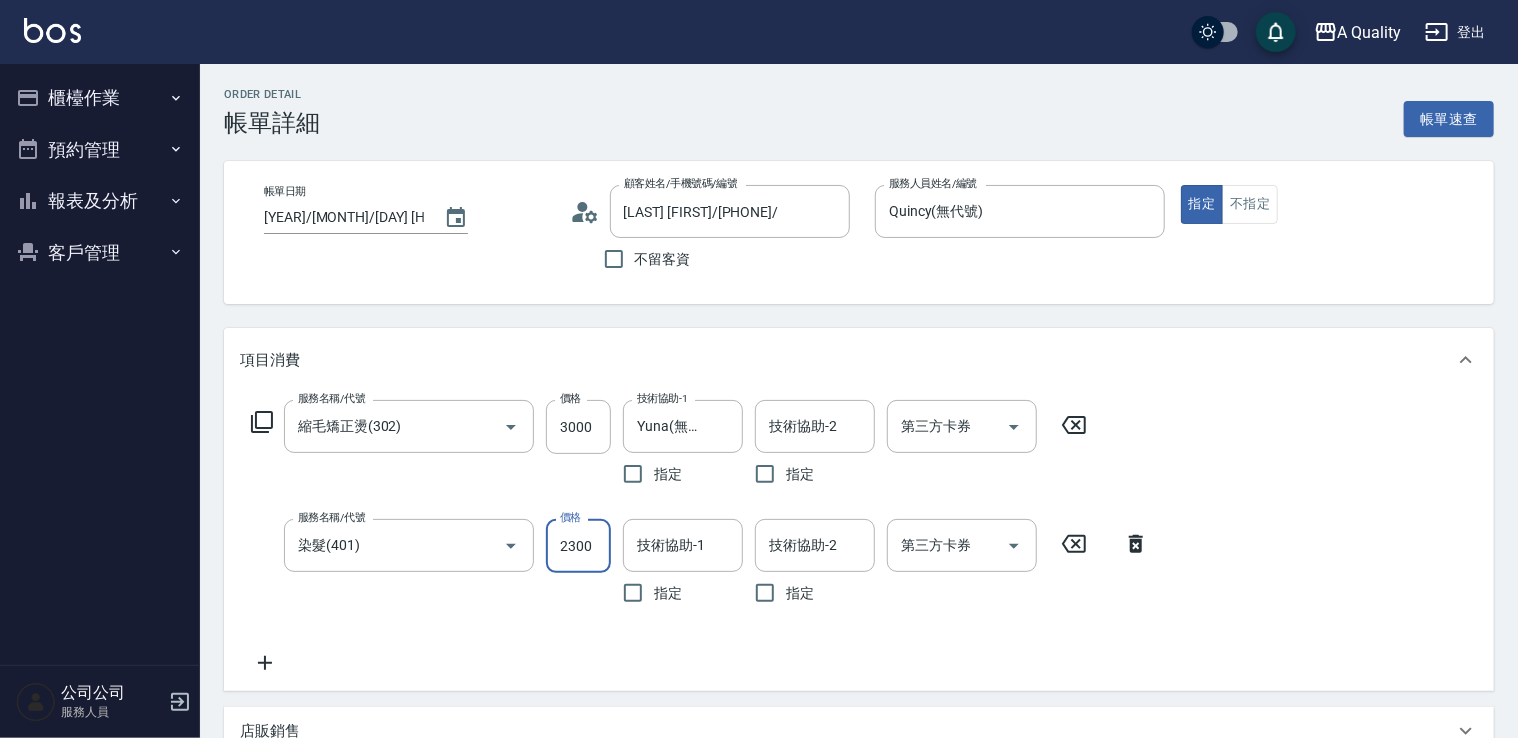 click on "2300" at bounding box center [578, 546] 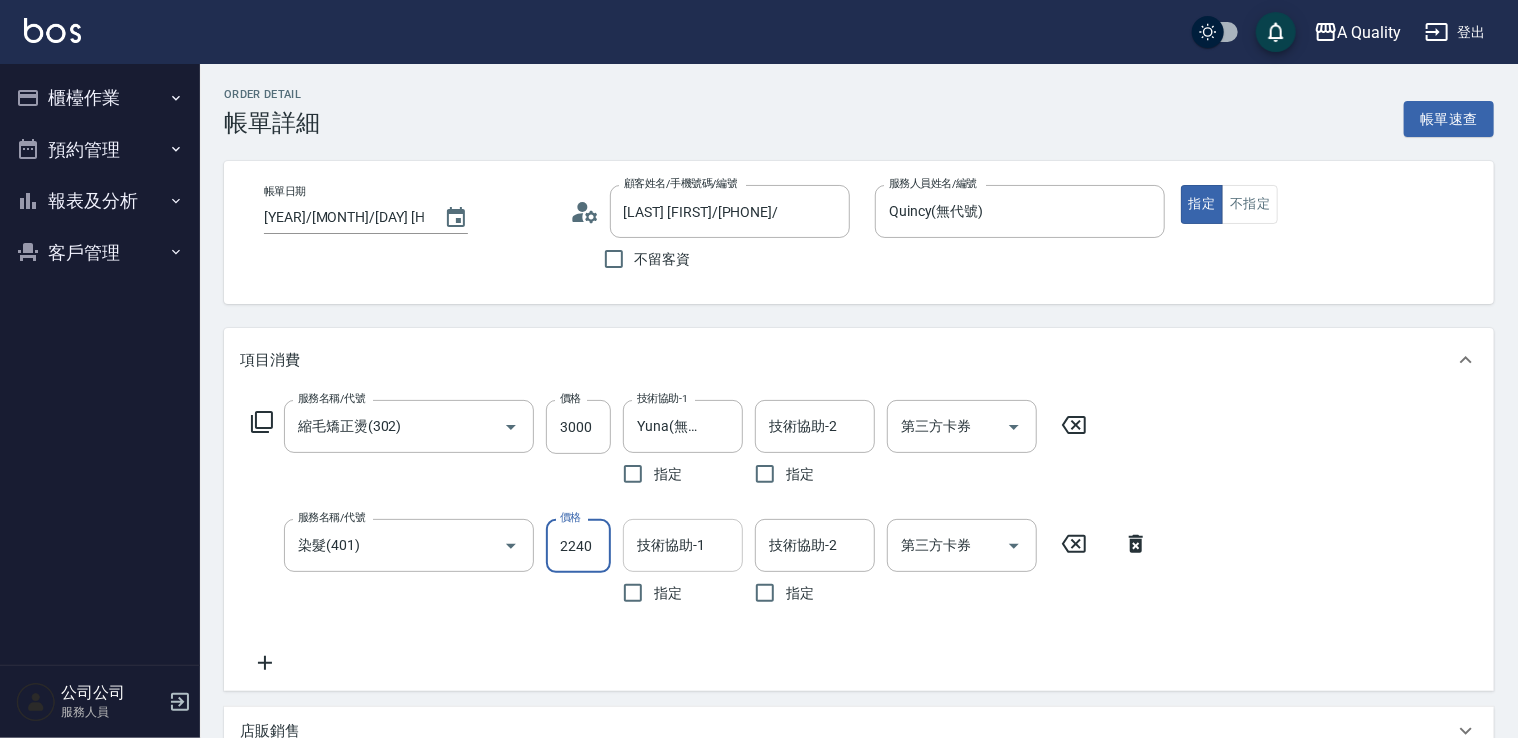 click on "技術協助-1" at bounding box center [683, 545] 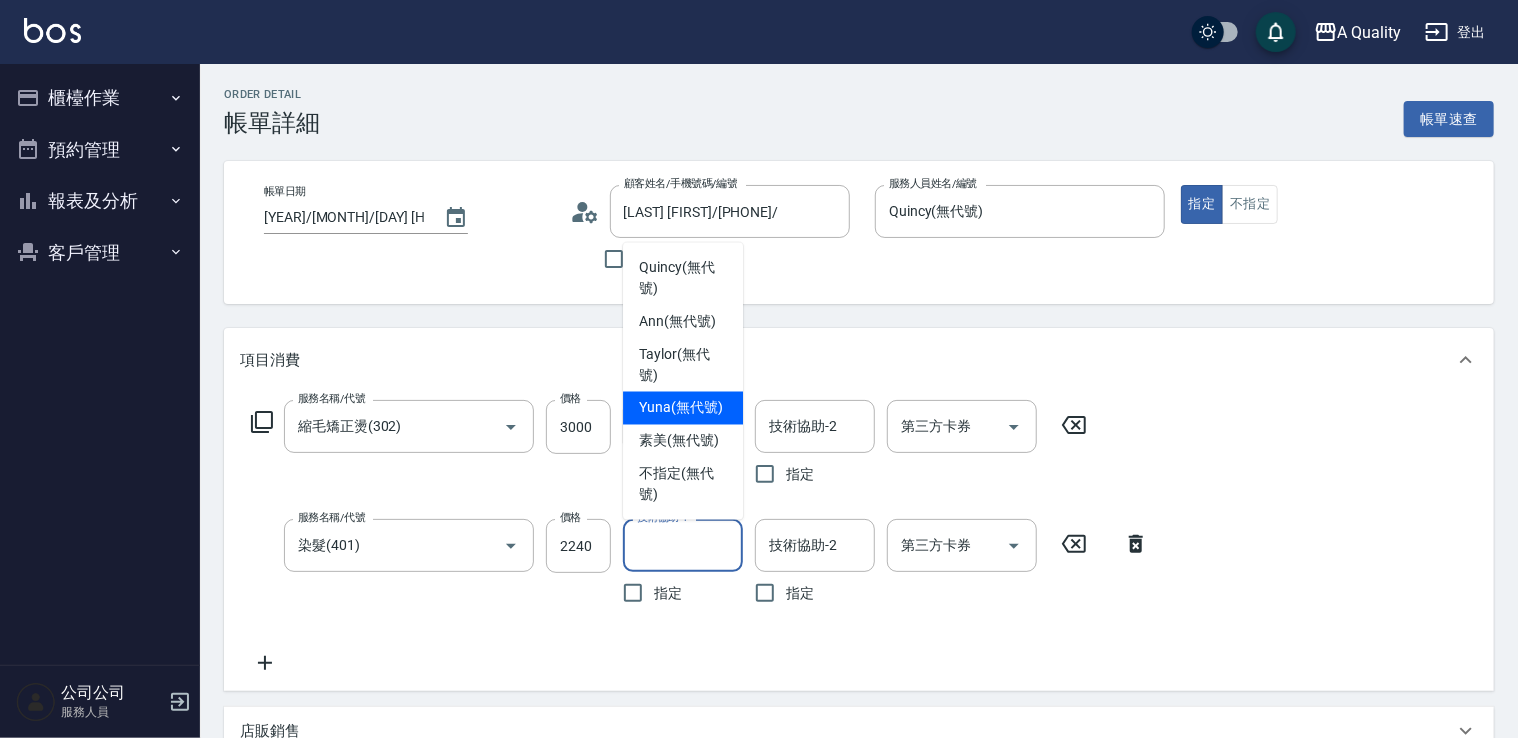 click on "Yuna (無代號)" at bounding box center [683, 408] 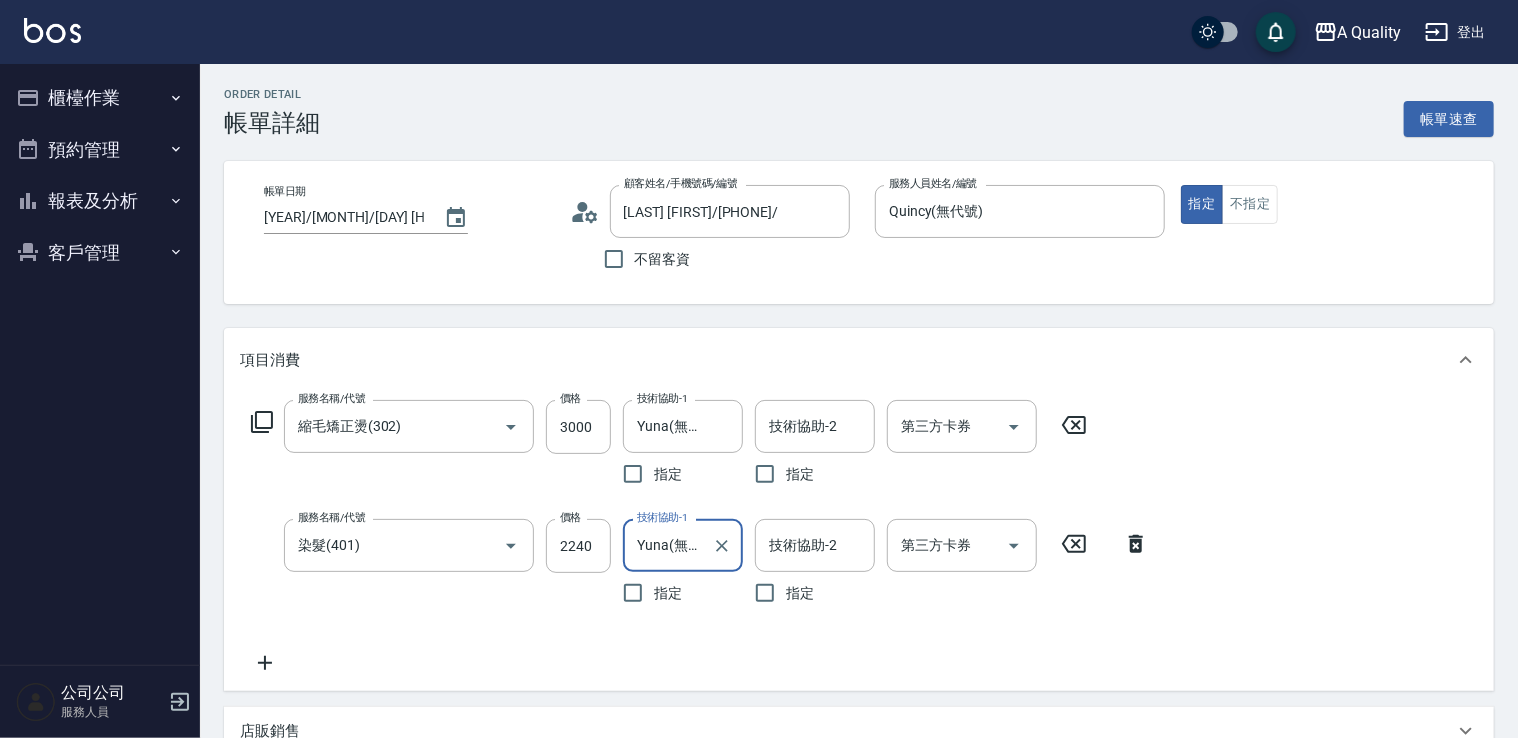 click 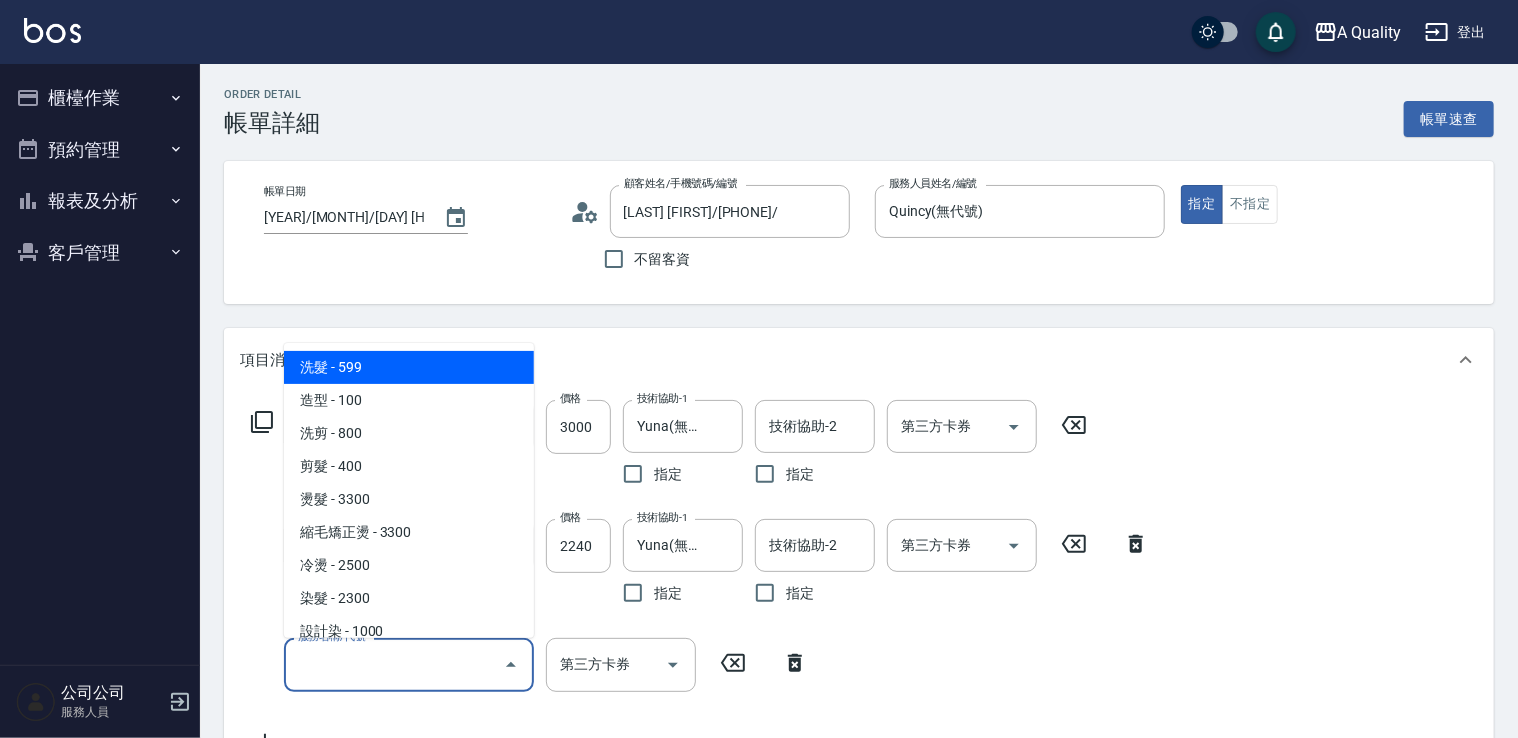 click on "服務名稱/代號" at bounding box center (394, 664) 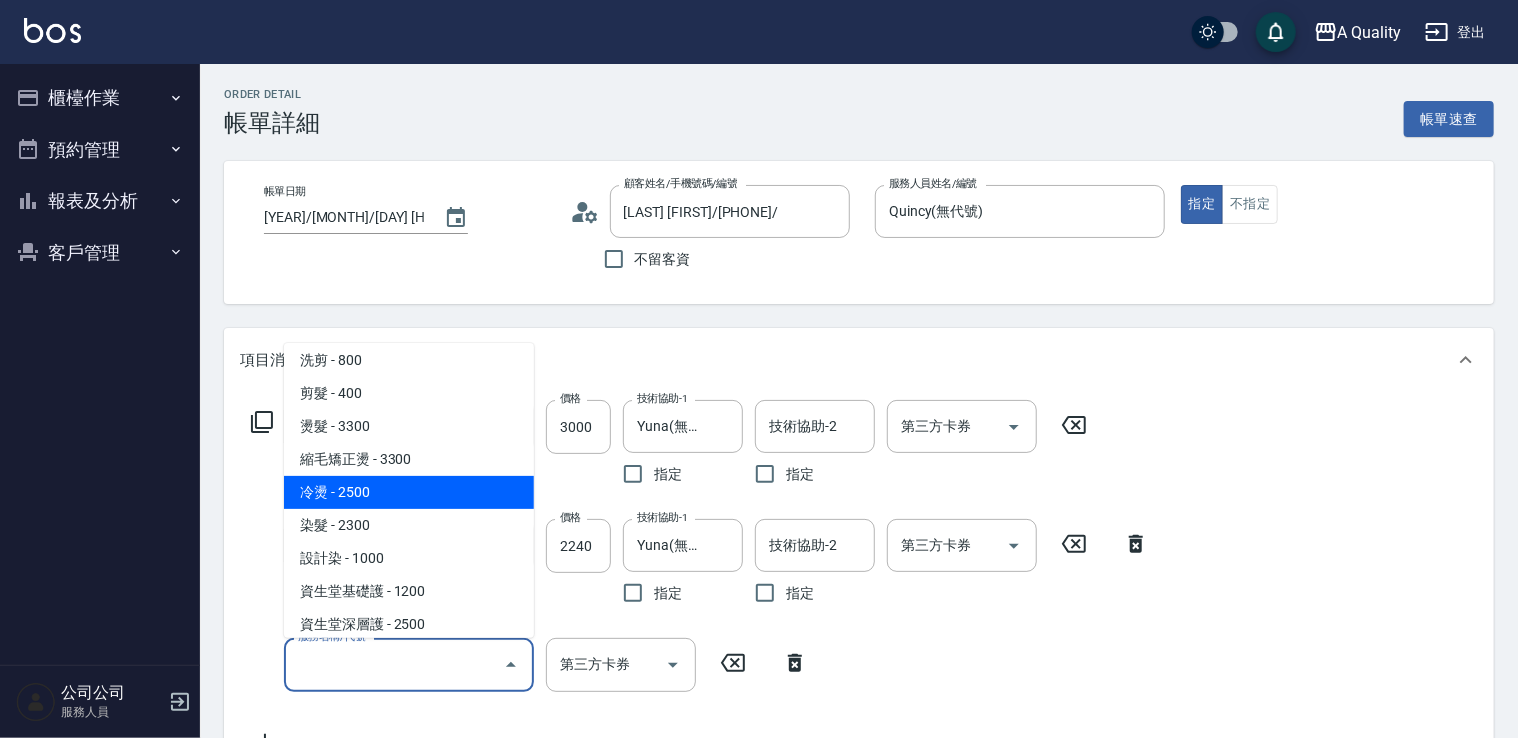 scroll, scrollTop: 281, scrollLeft: 0, axis: vertical 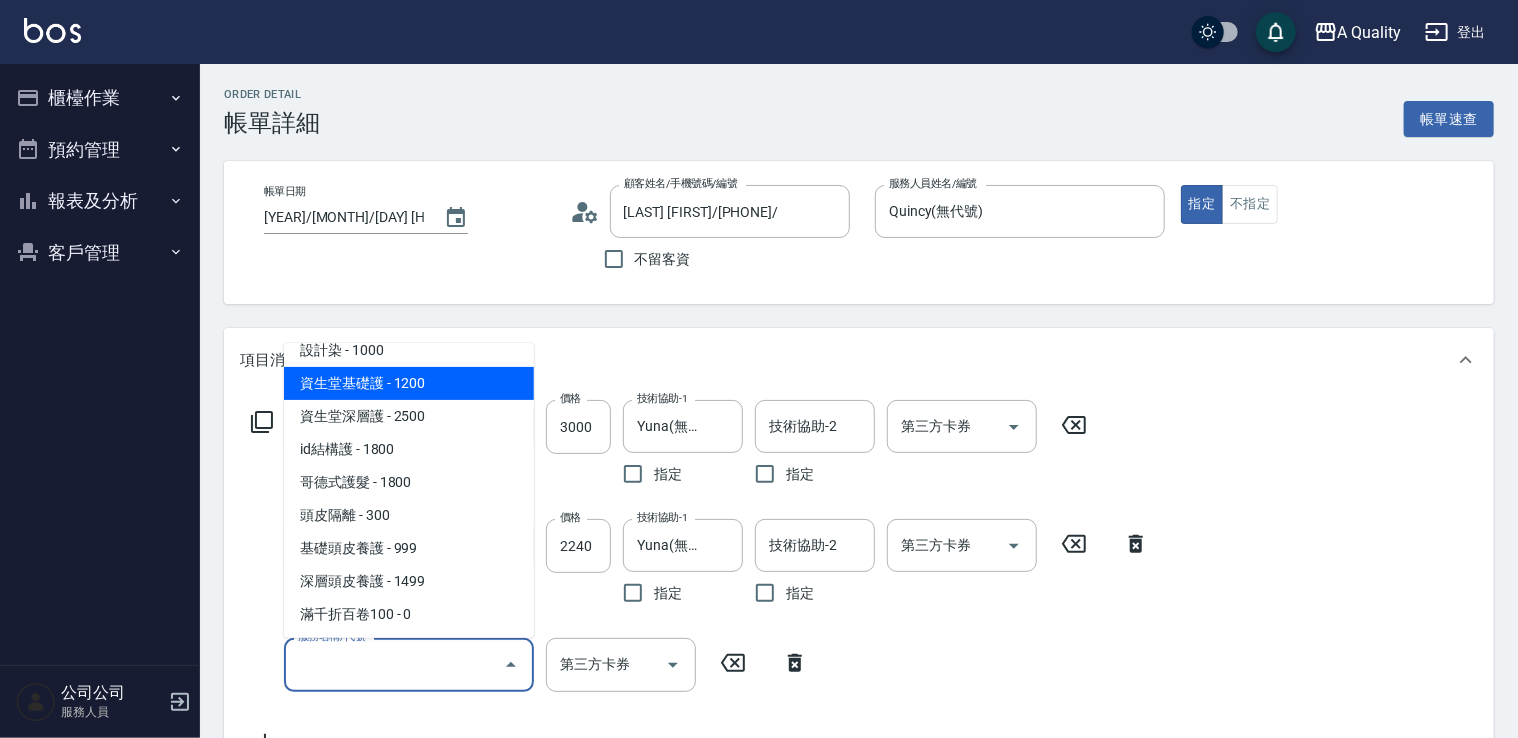 click on "資生堂基礎護 - 1200" at bounding box center (409, 383) 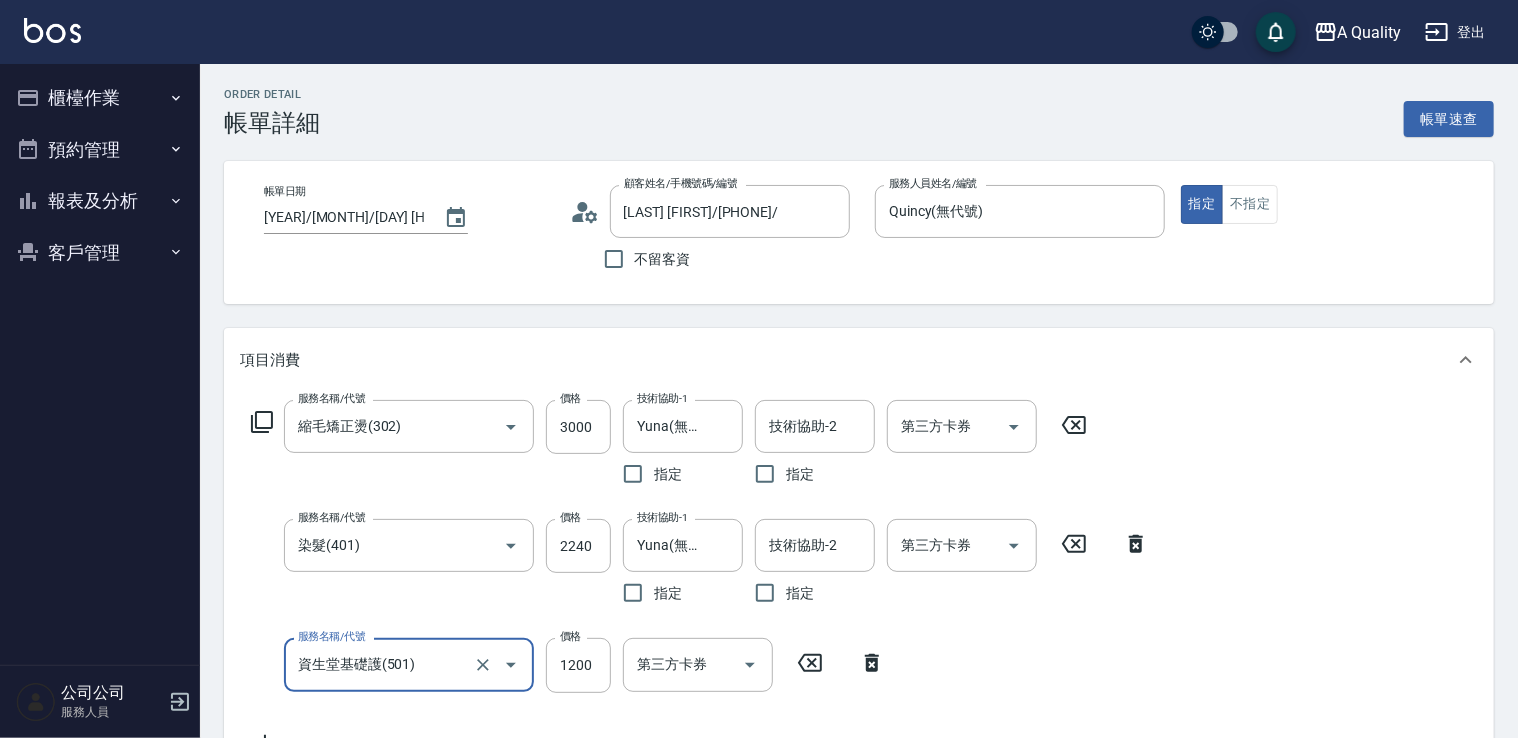 type on "資生堂基礎護(501)" 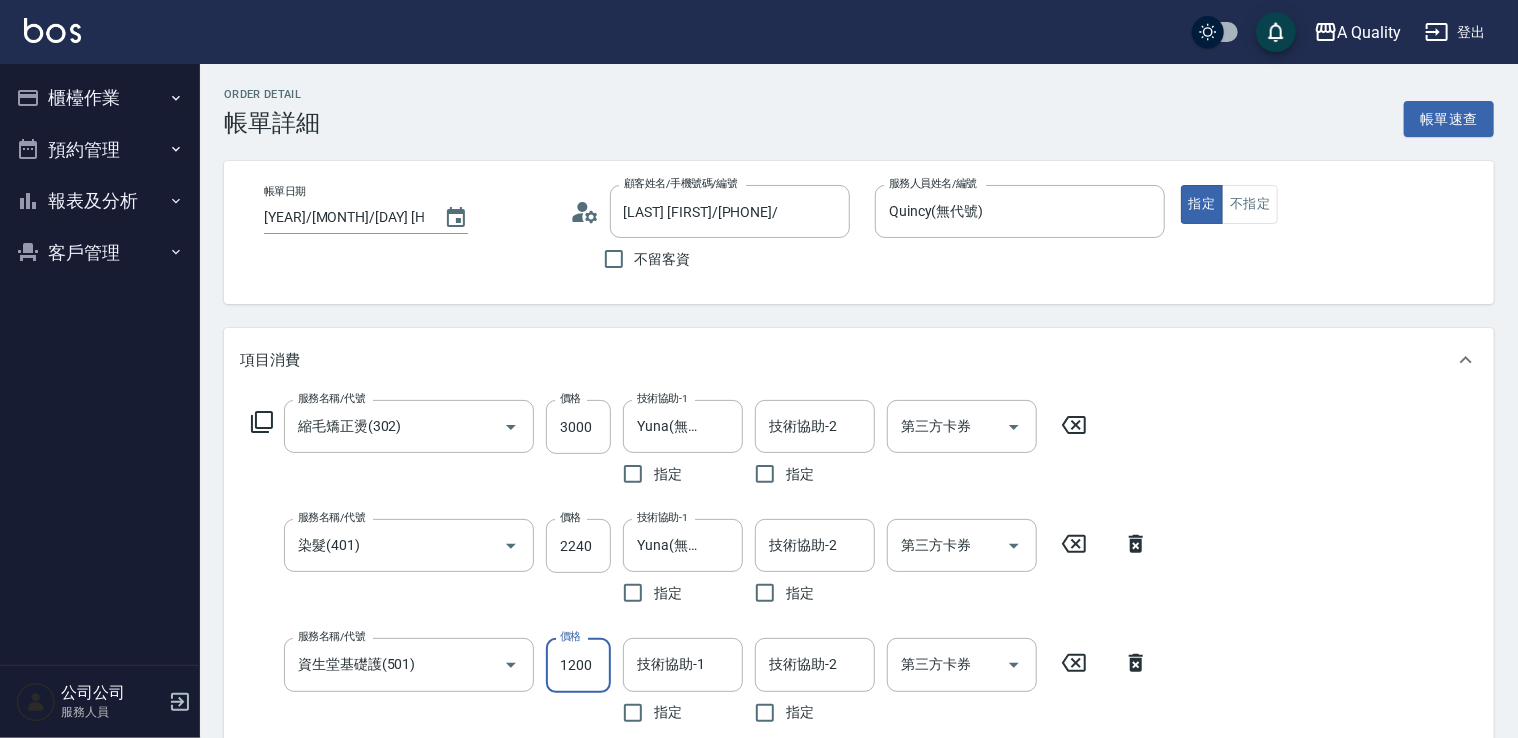 click on "1200" at bounding box center (578, 665) 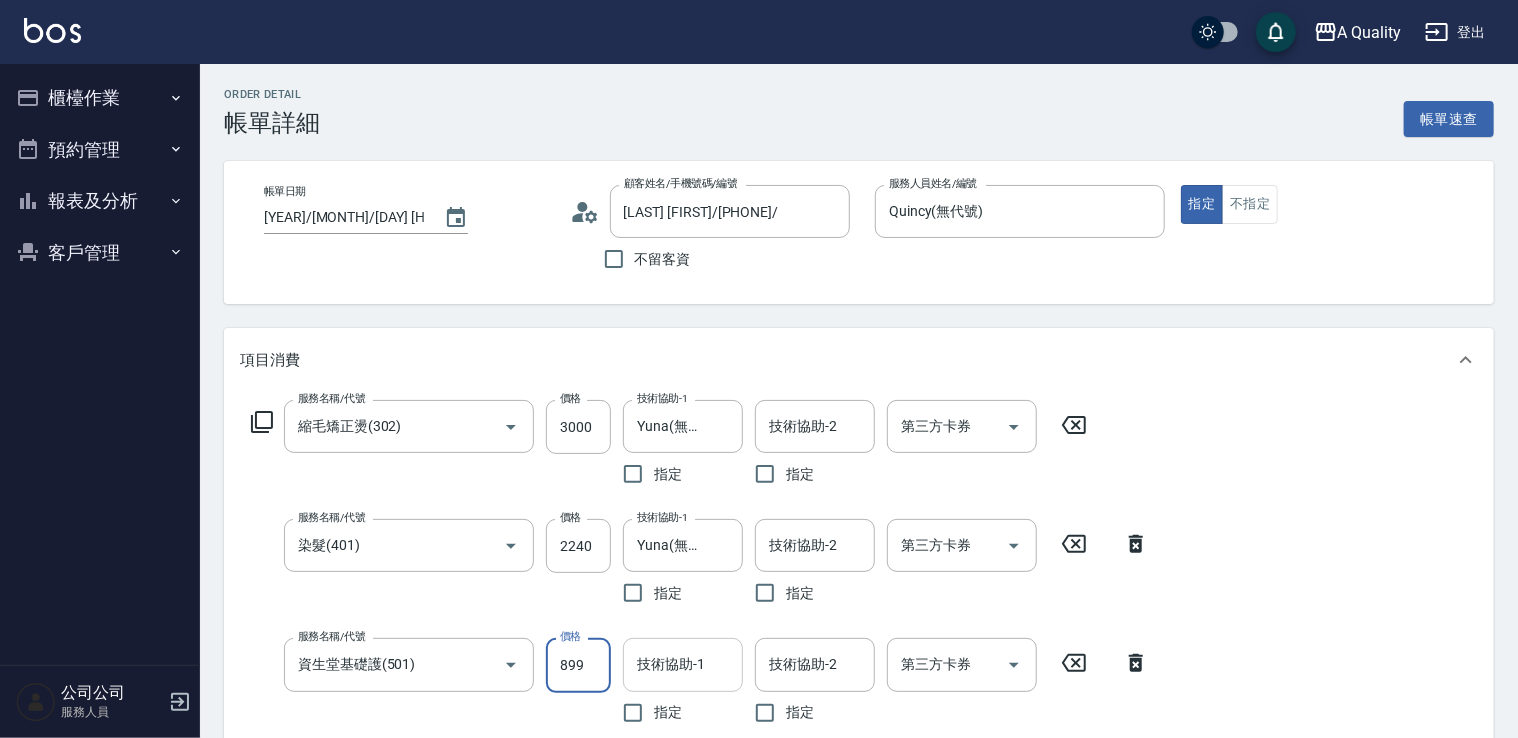 type on "899" 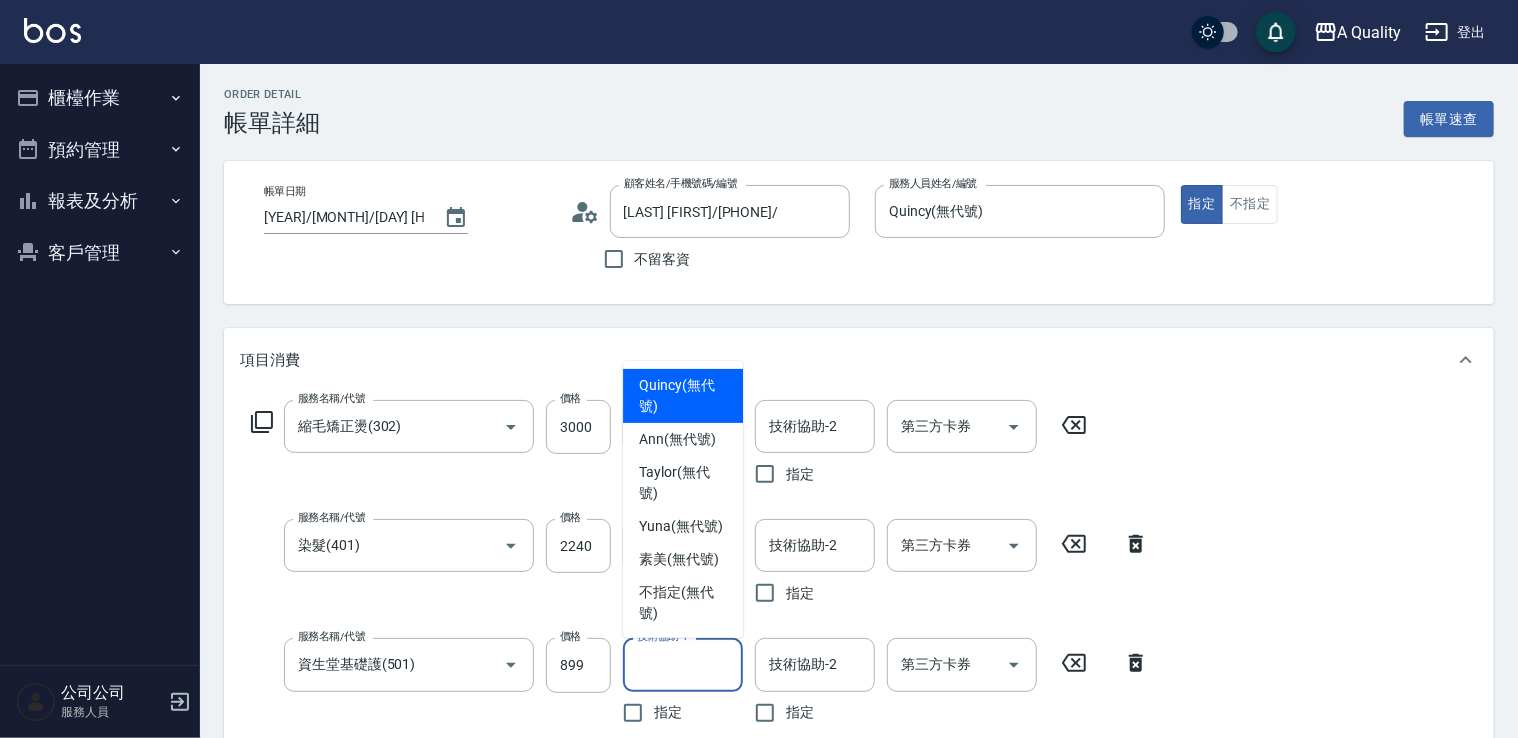 click on "技術協助-1" at bounding box center [683, 664] 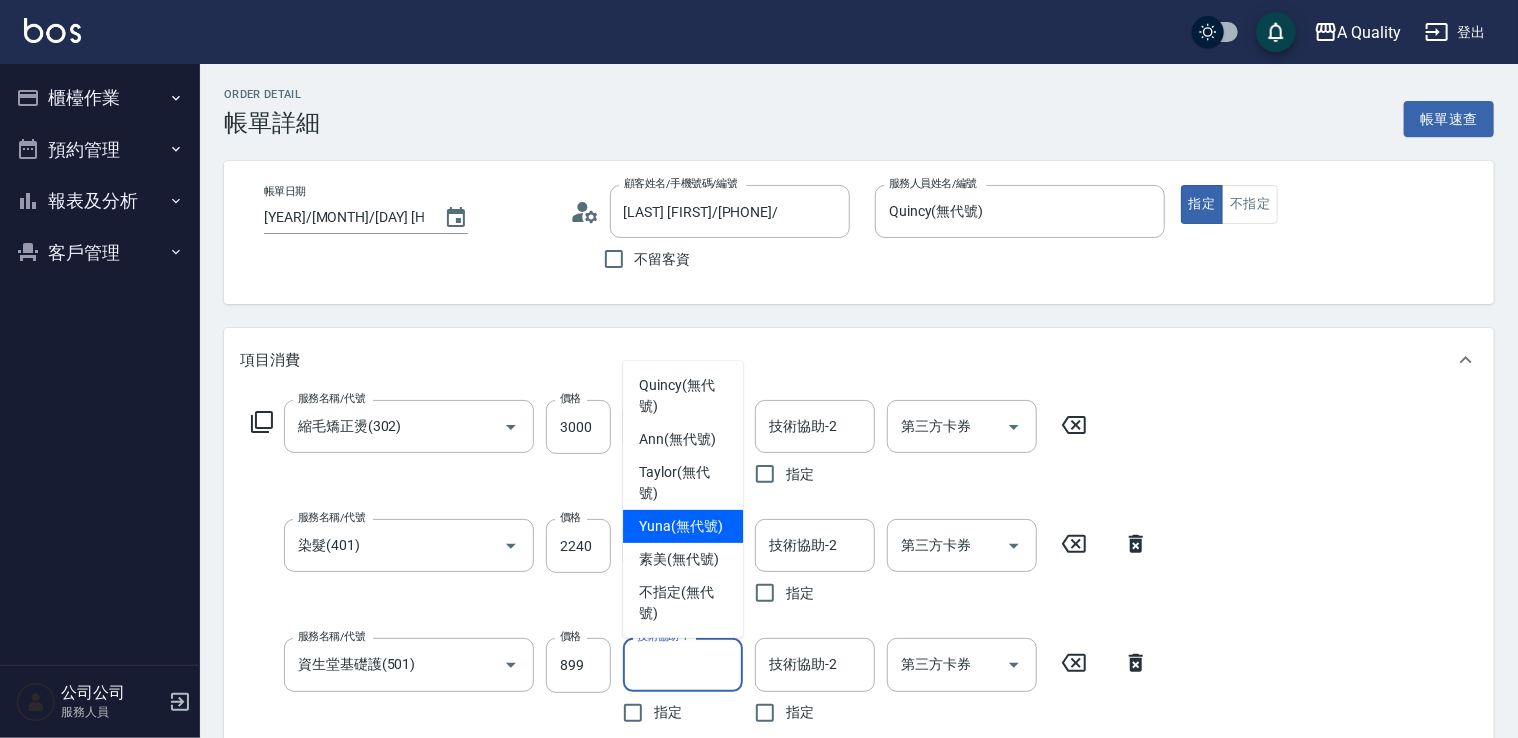 click on "Yuna (無代號)" at bounding box center [681, 526] 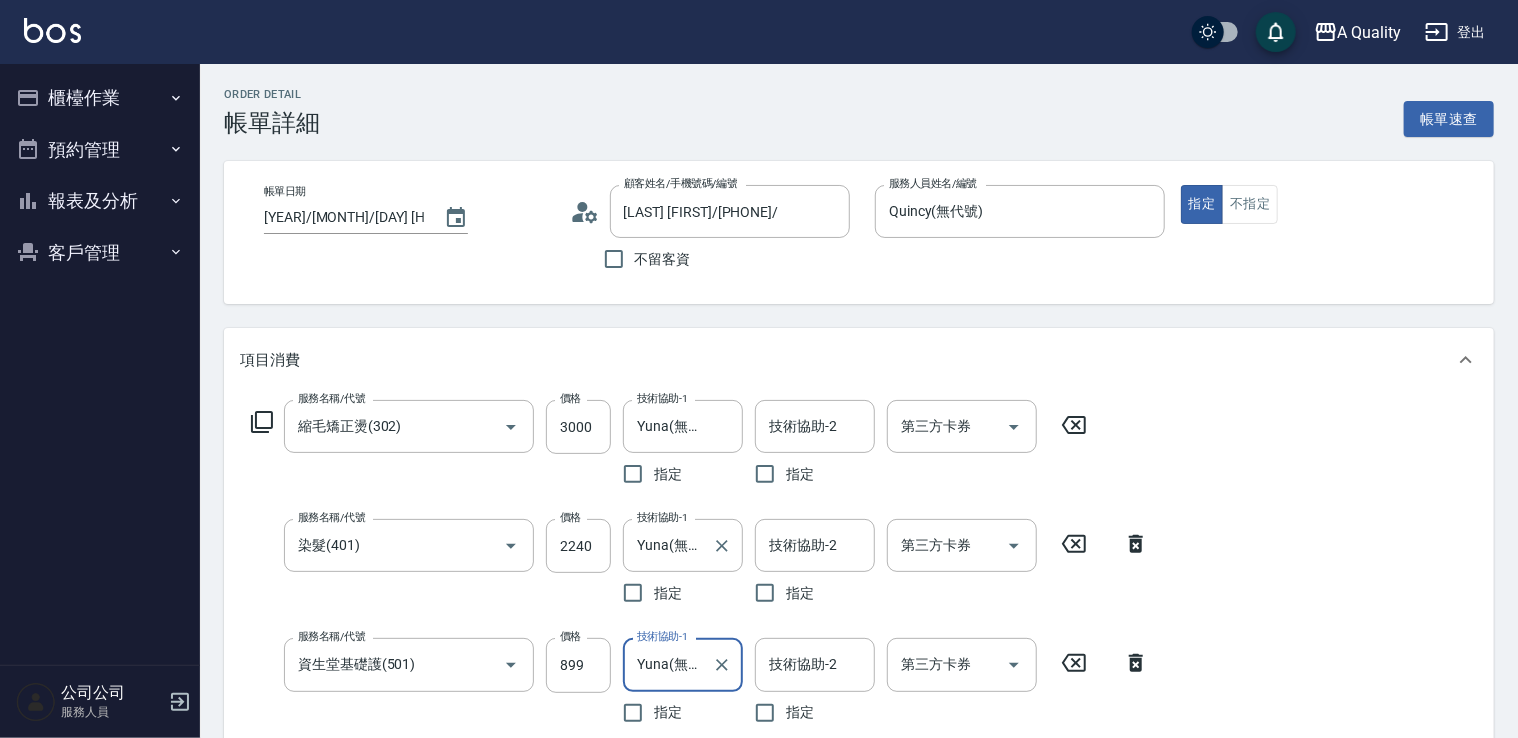 type on "Yuna(無代號)" 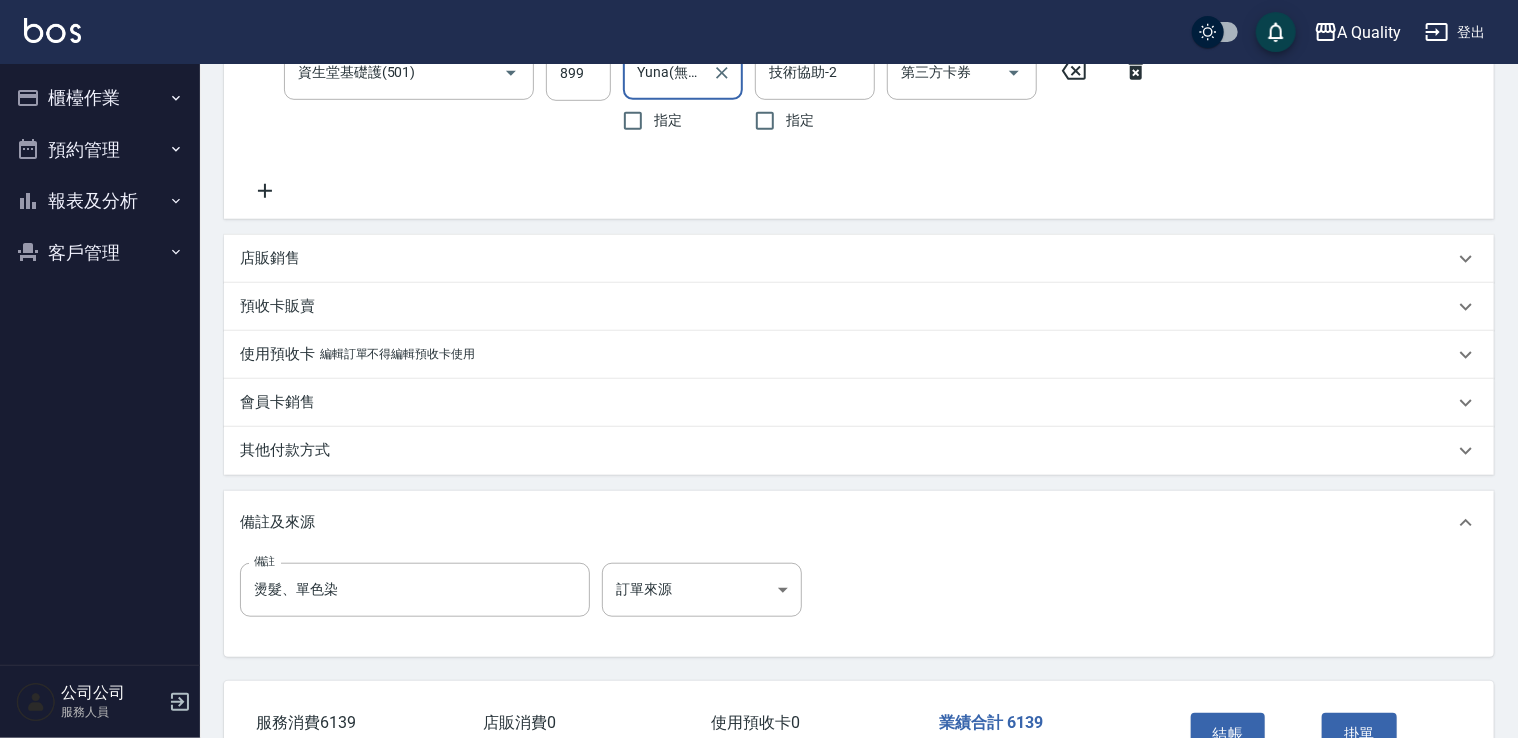scroll, scrollTop: 724, scrollLeft: 0, axis: vertical 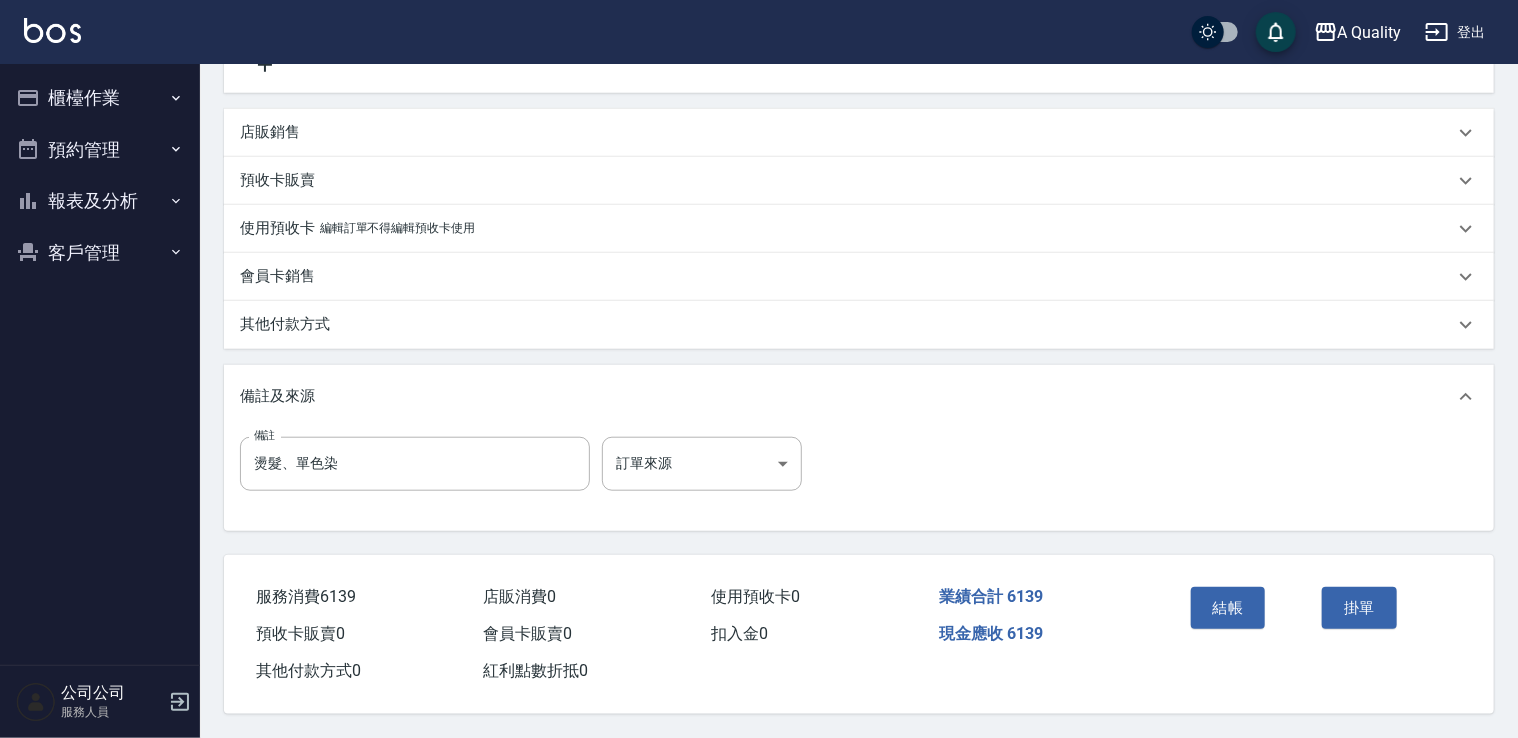 click on "其他付款方式" at bounding box center (847, 324) 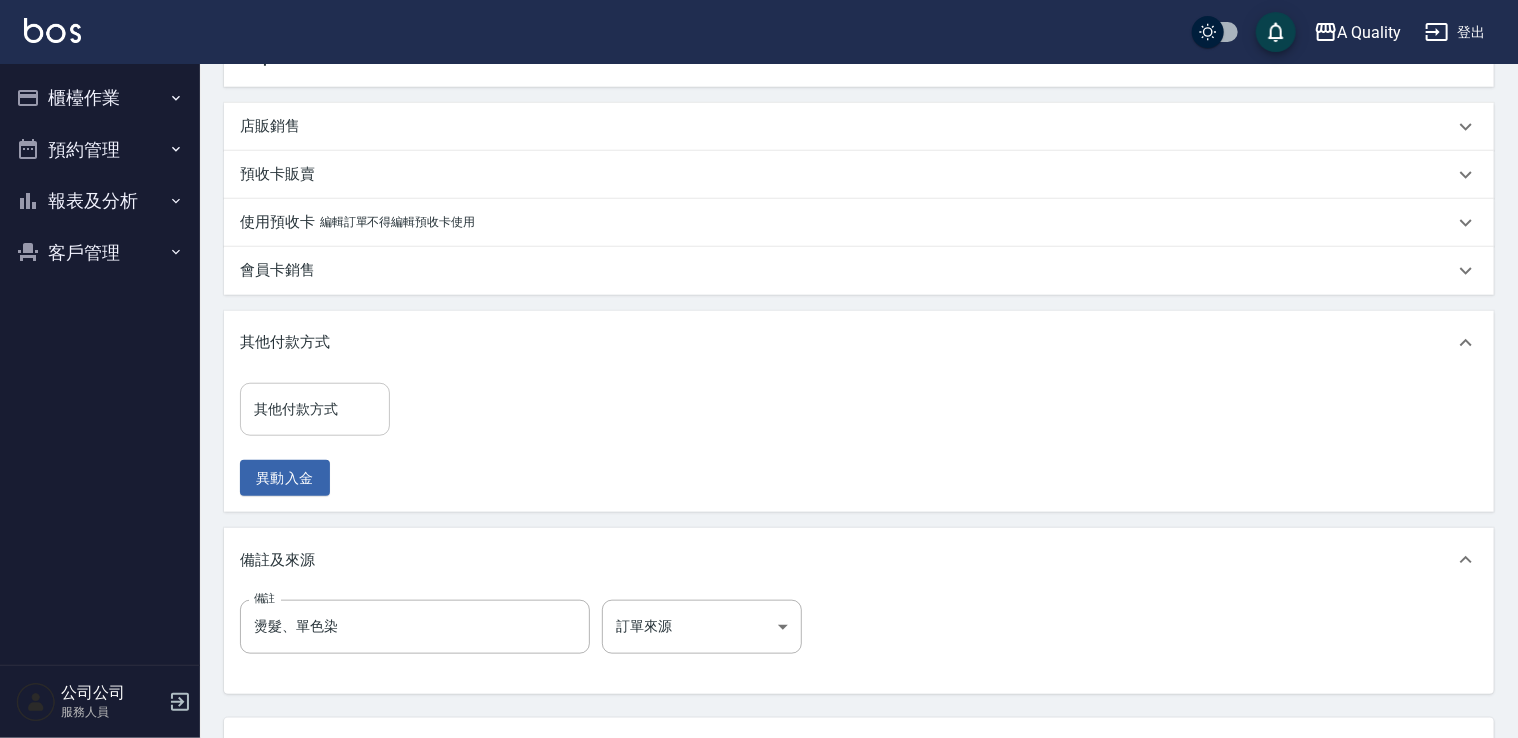 click on "其他付款方式" at bounding box center (315, 409) 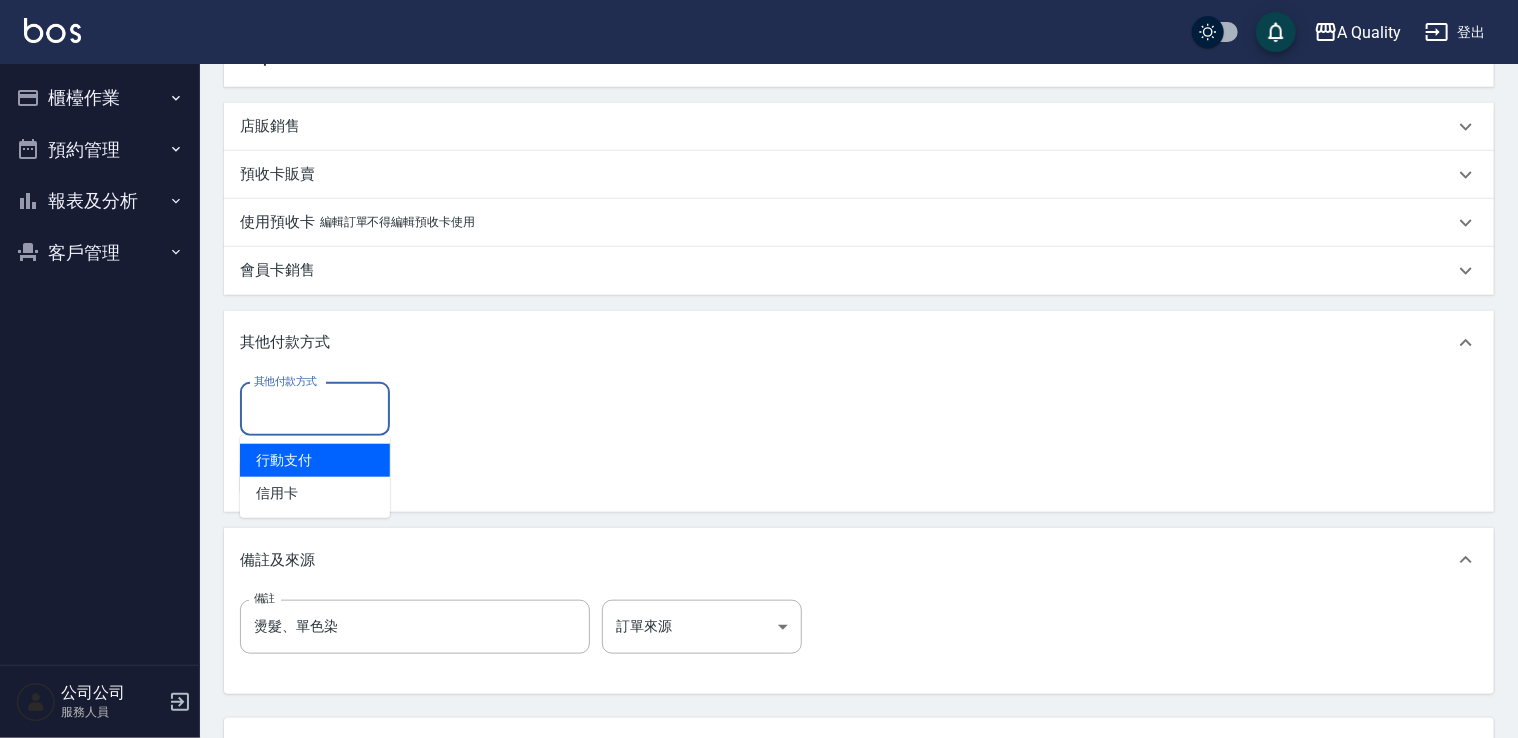 click on "行動支付" at bounding box center [315, 460] 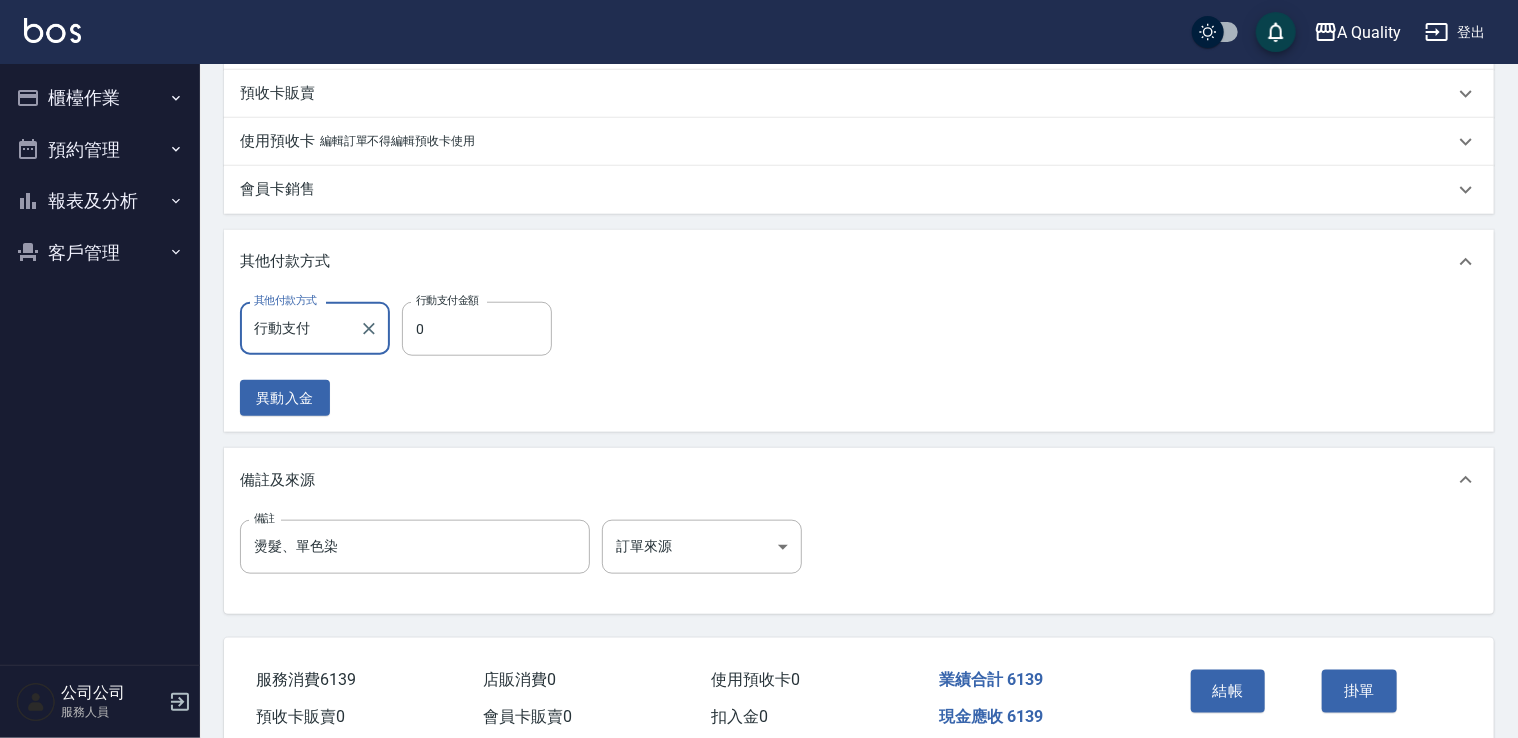 scroll, scrollTop: 894, scrollLeft: 0, axis: vertical 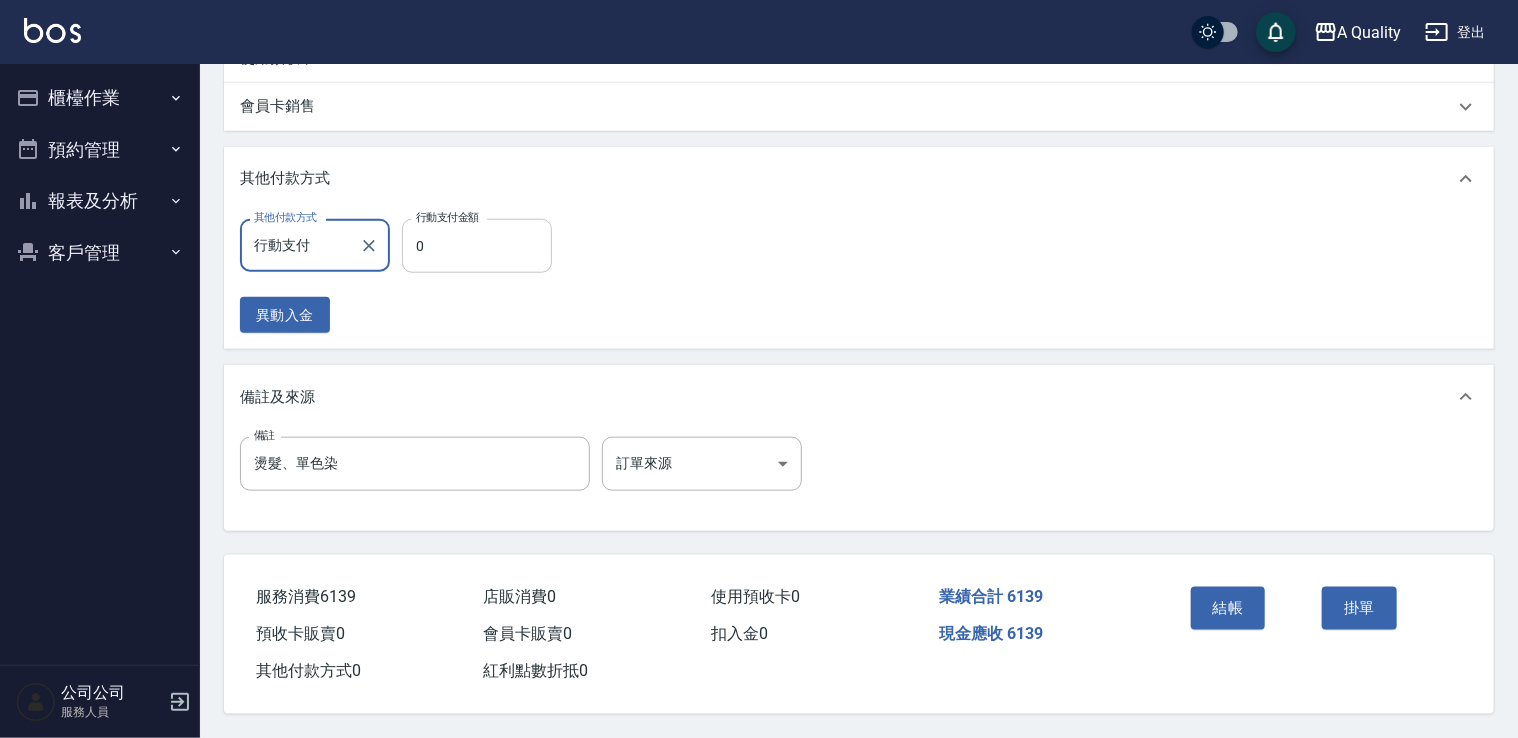 click on "0" at bounding box center [477, 246] 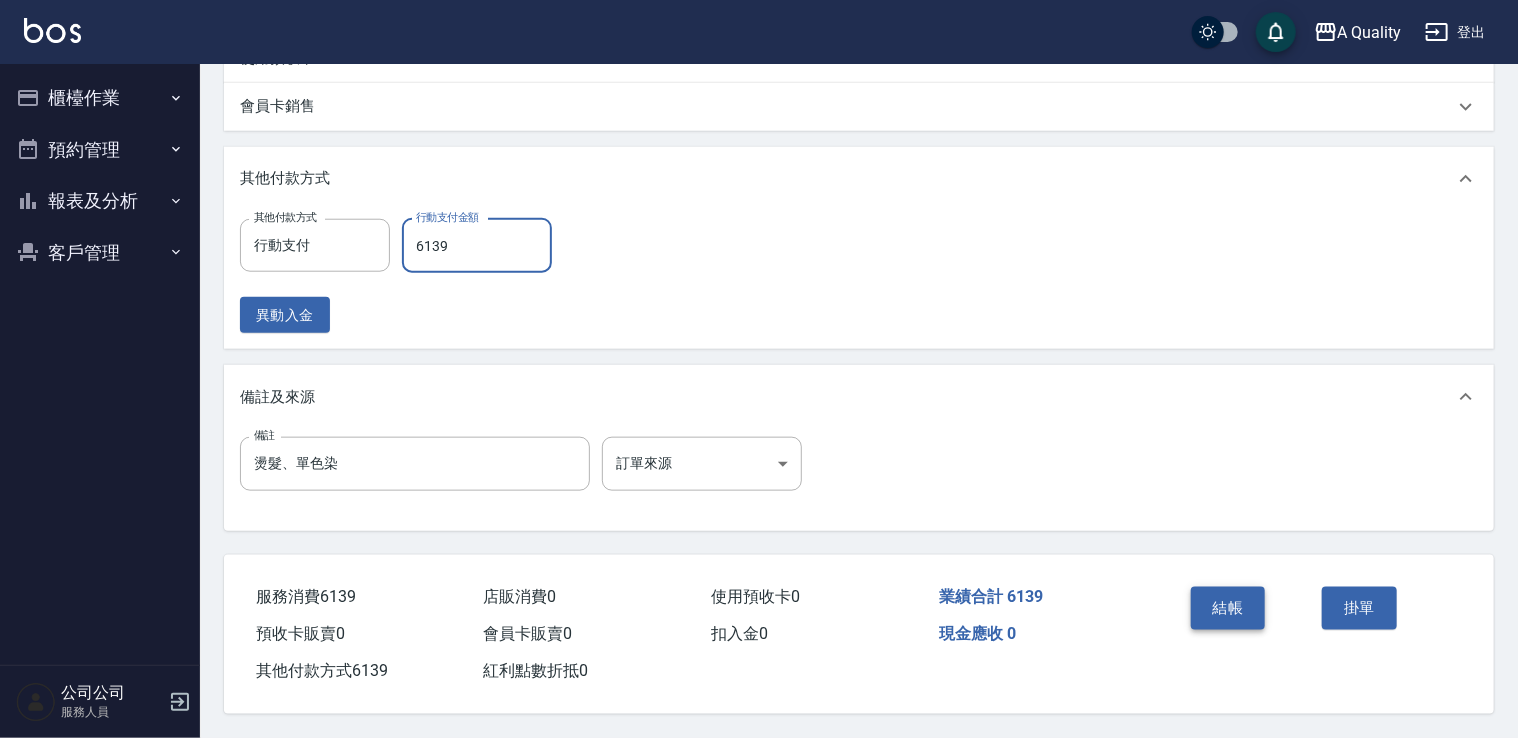 type on "6139" 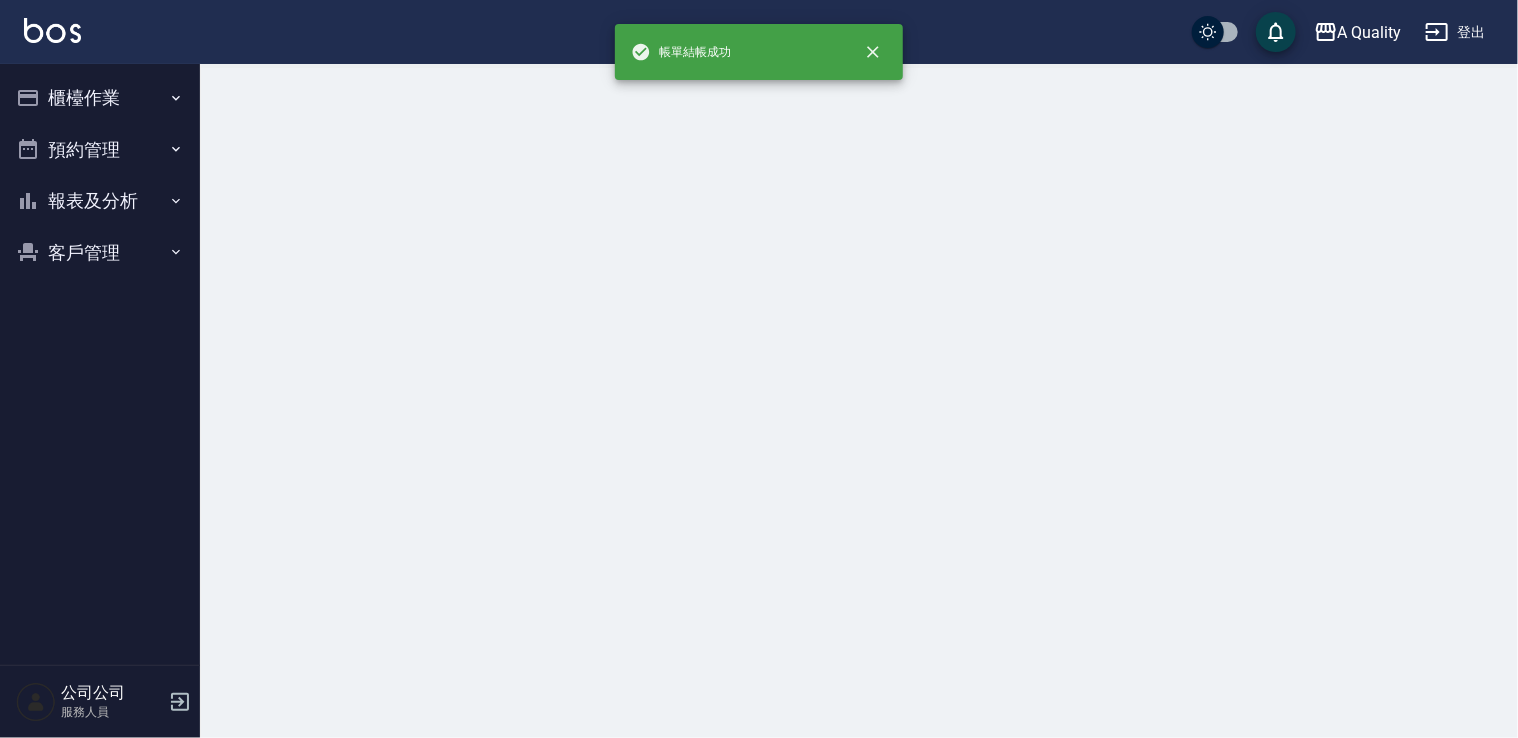 scroll, scrollTop: 0, scrollLeft: 0, axis: both 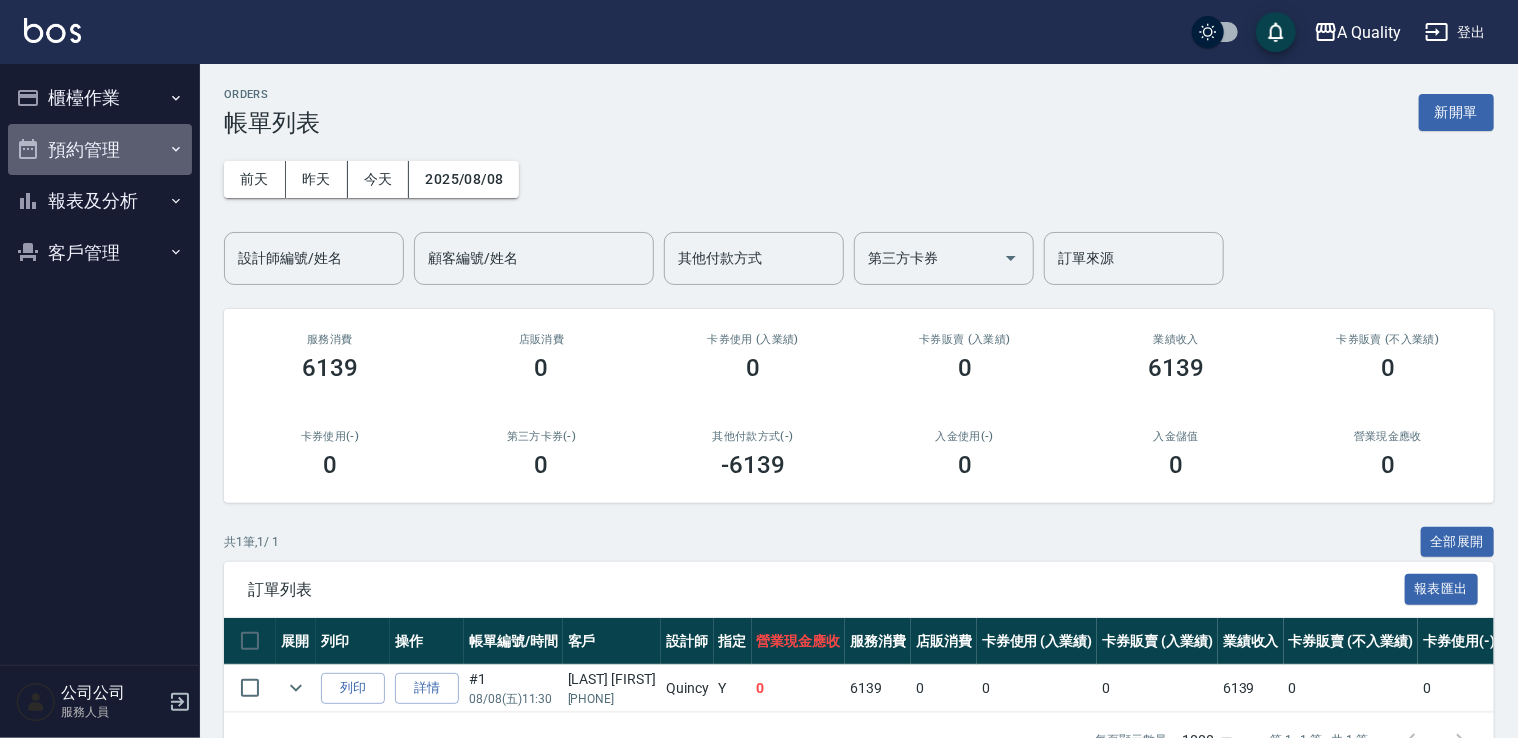 click on "預約管理" at bounding box center (100, 150) 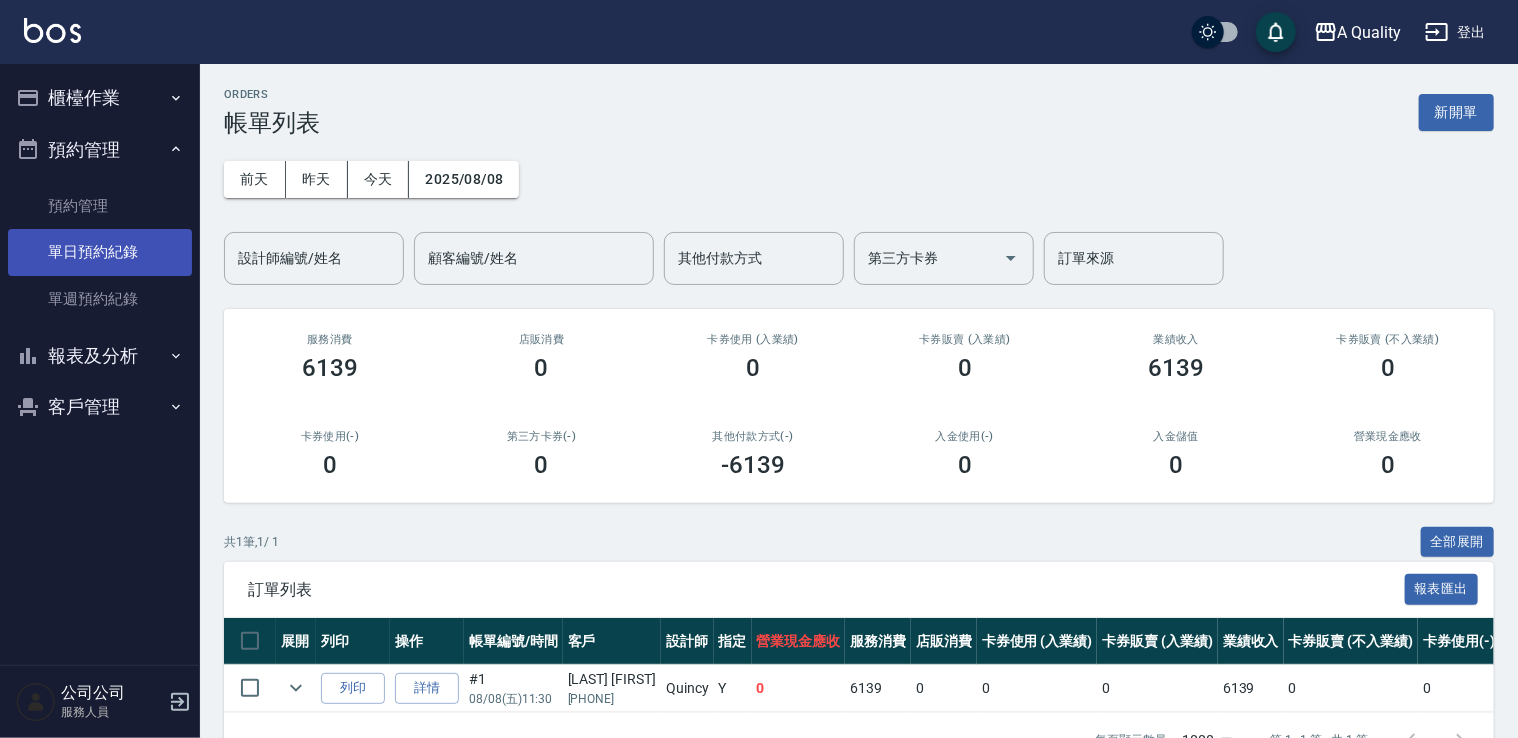 click on "單日預約紀錄" at bounding box center (100, 252) 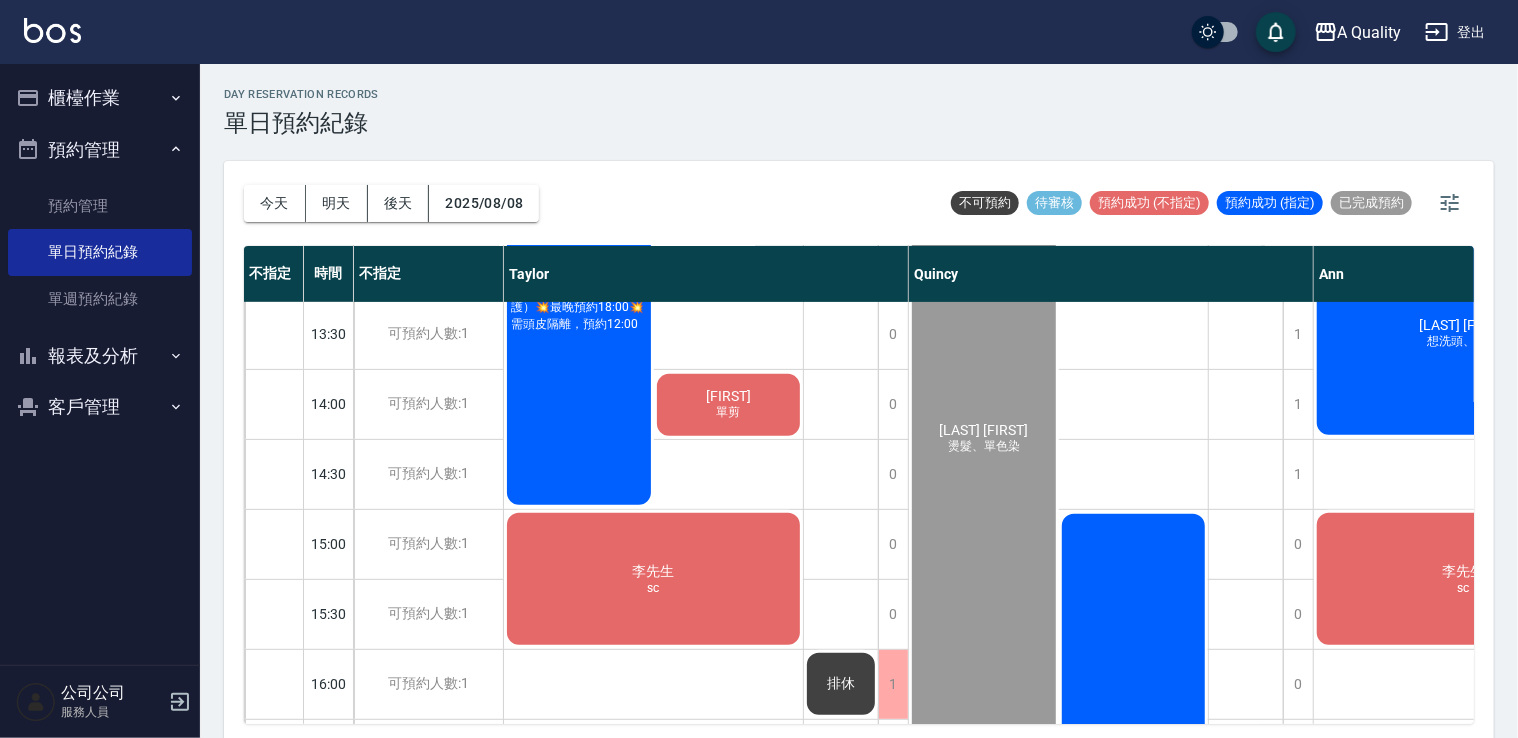 scroll, scrollTop: 153, scrollLeft: 0, axis: vertical 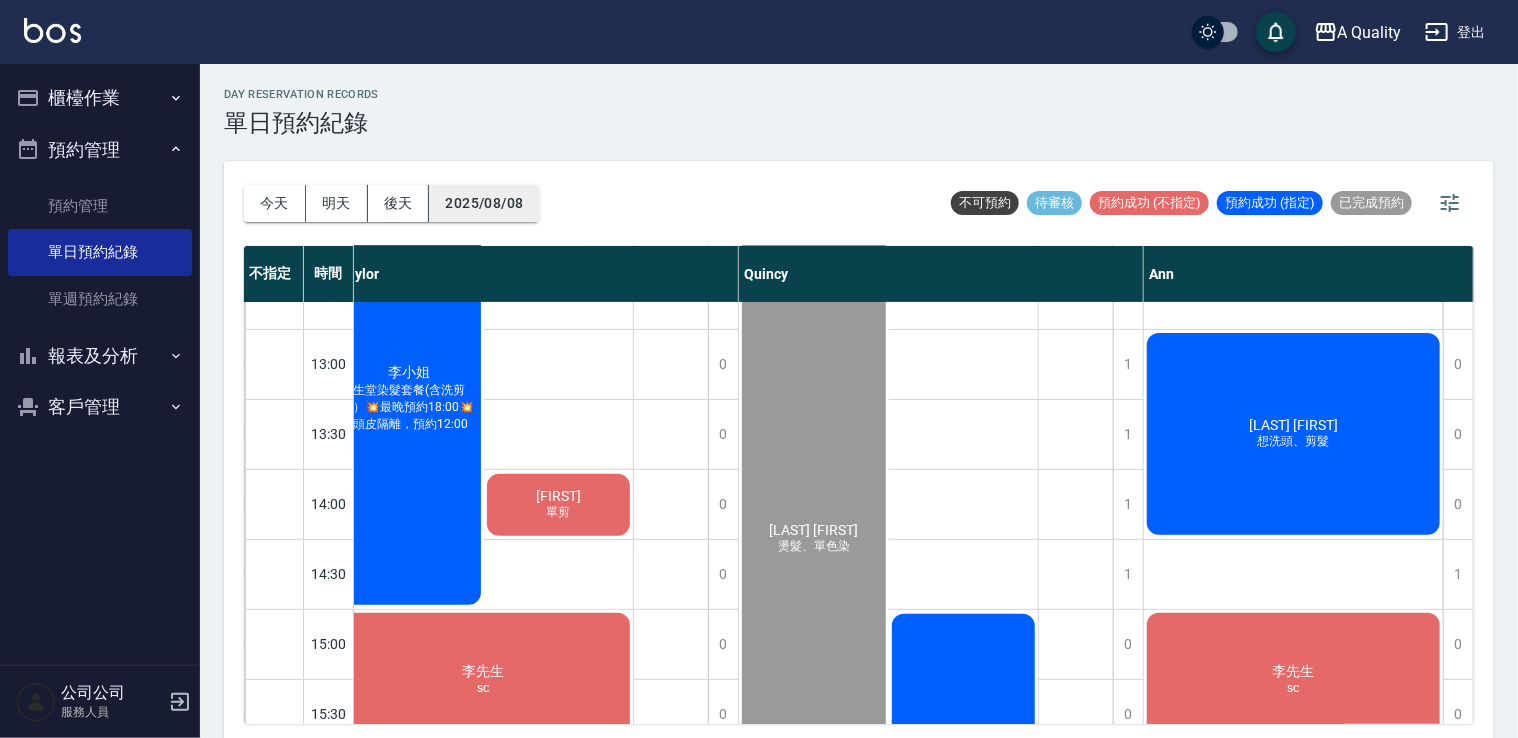 click on "2025/08/08" at bounding box center [484, 203] 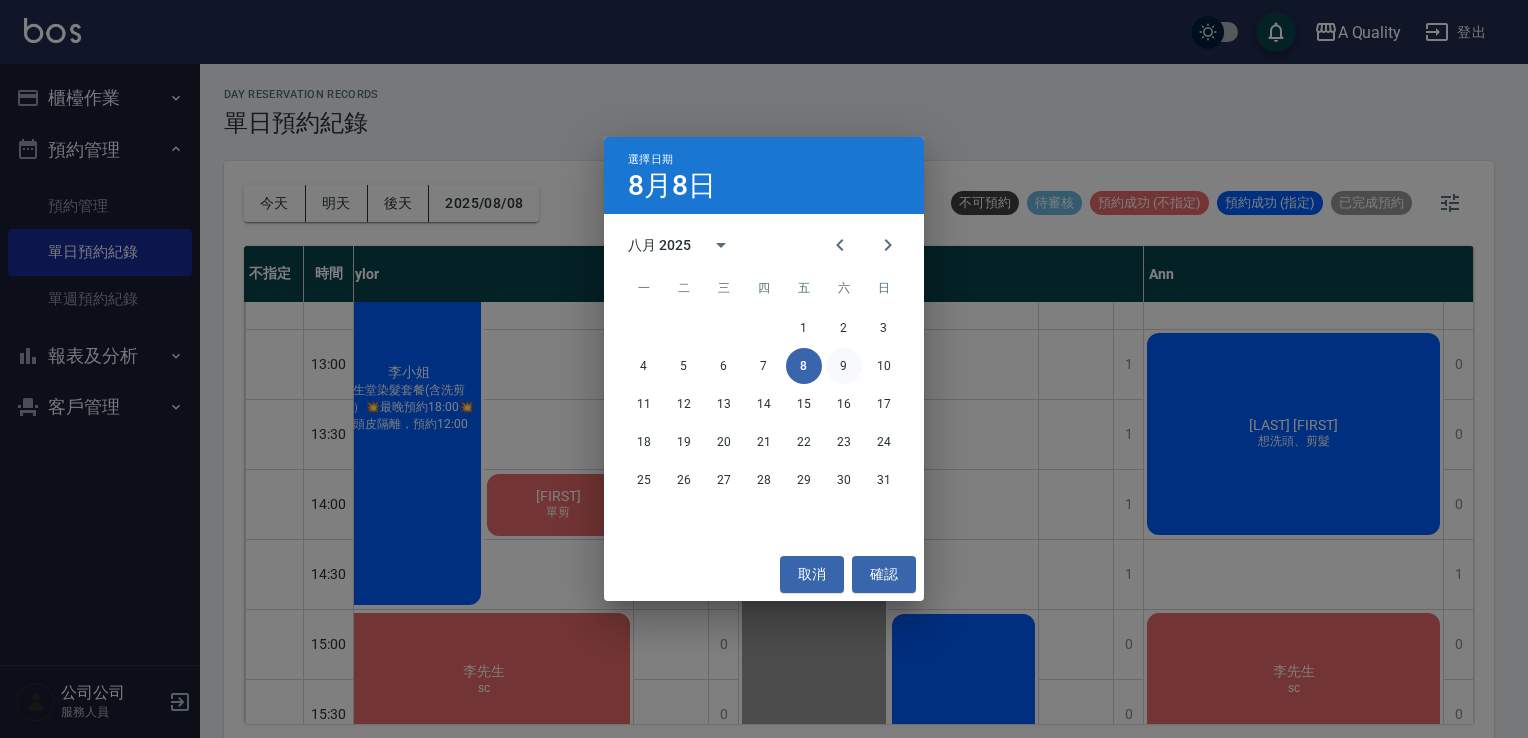click on "9" at bounding box center (844, 366) 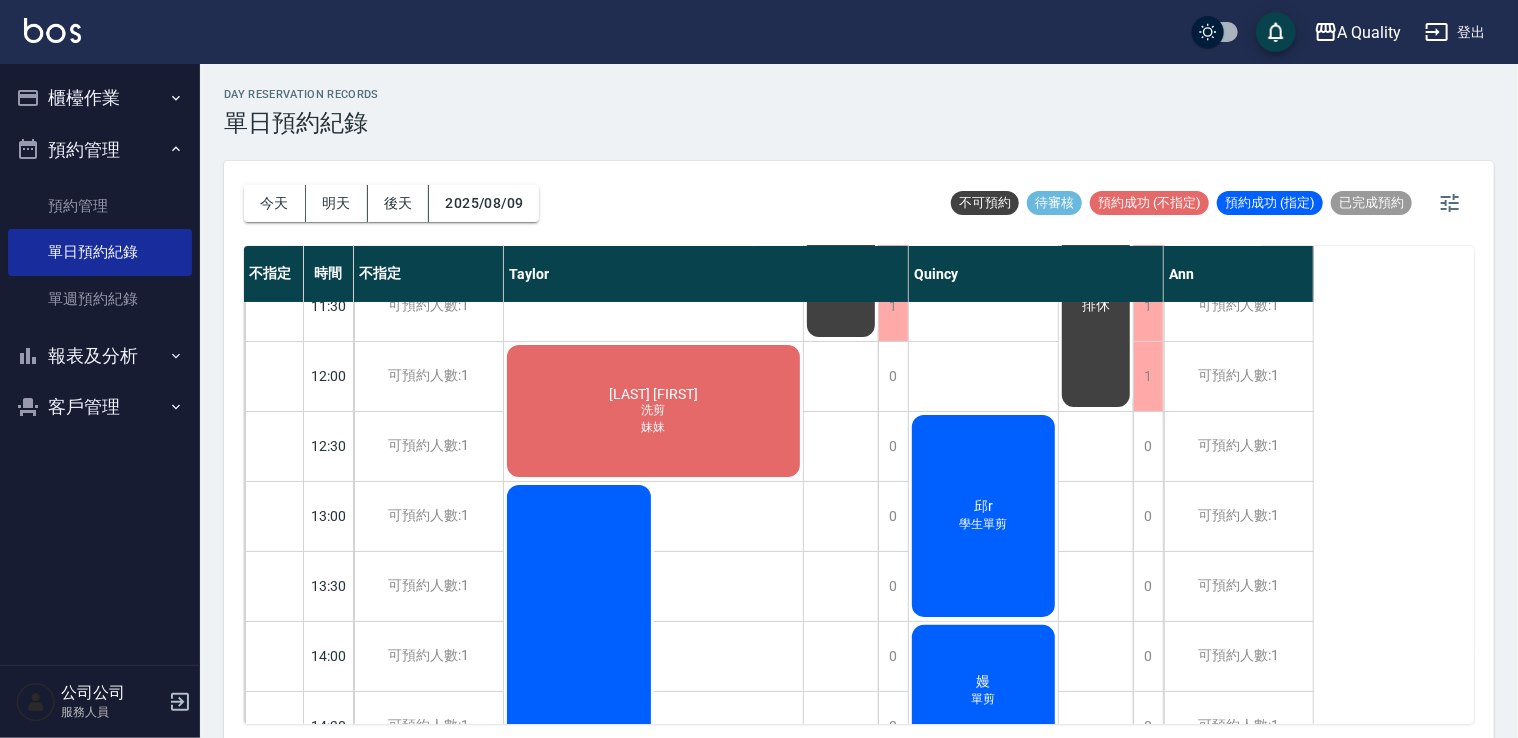 scroll, scrollTop: 100, scrollLeft: 0, axis: vertical 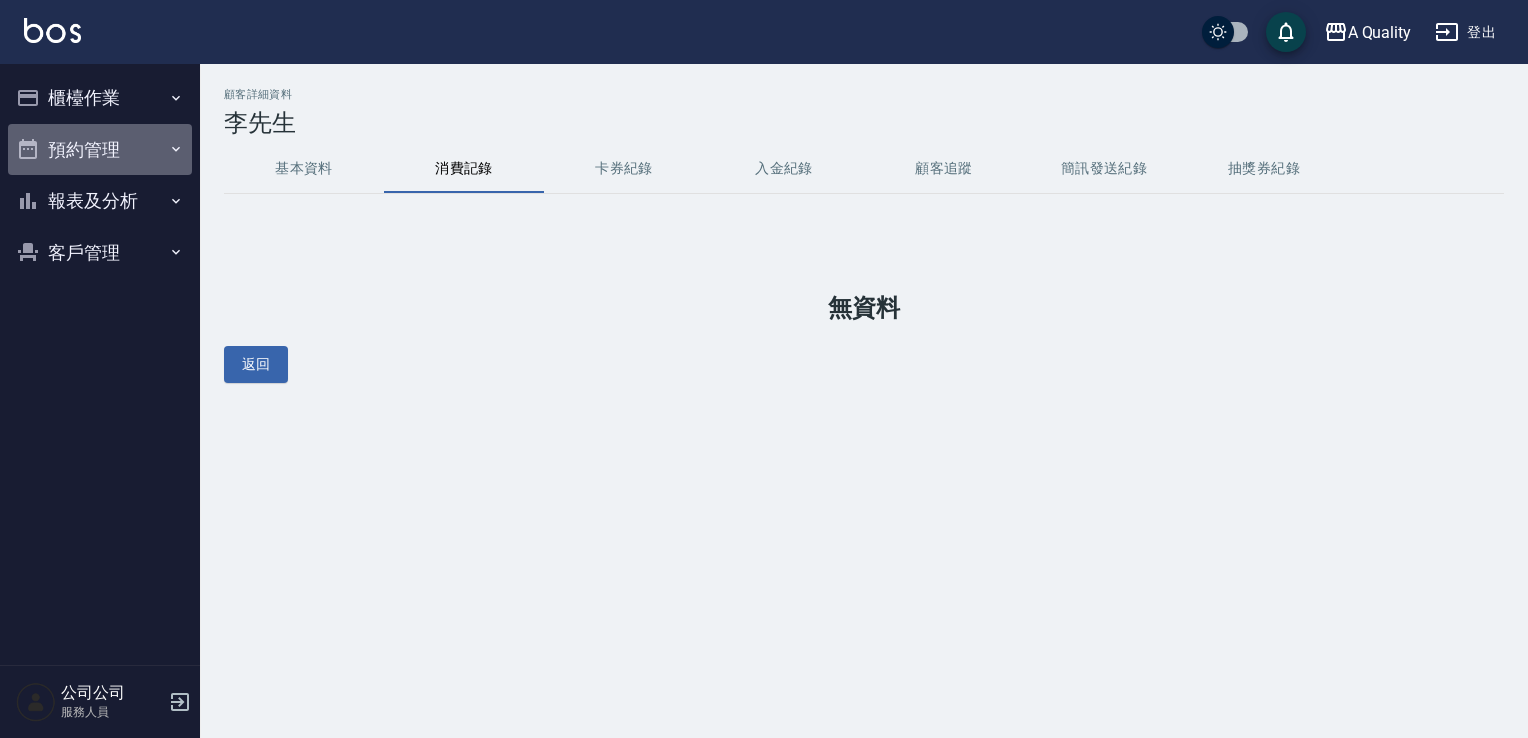 drag, startPoint x: 117, startPoint y: 161, endPoint x: 120, endPoint y: 174, distance: 13.341664 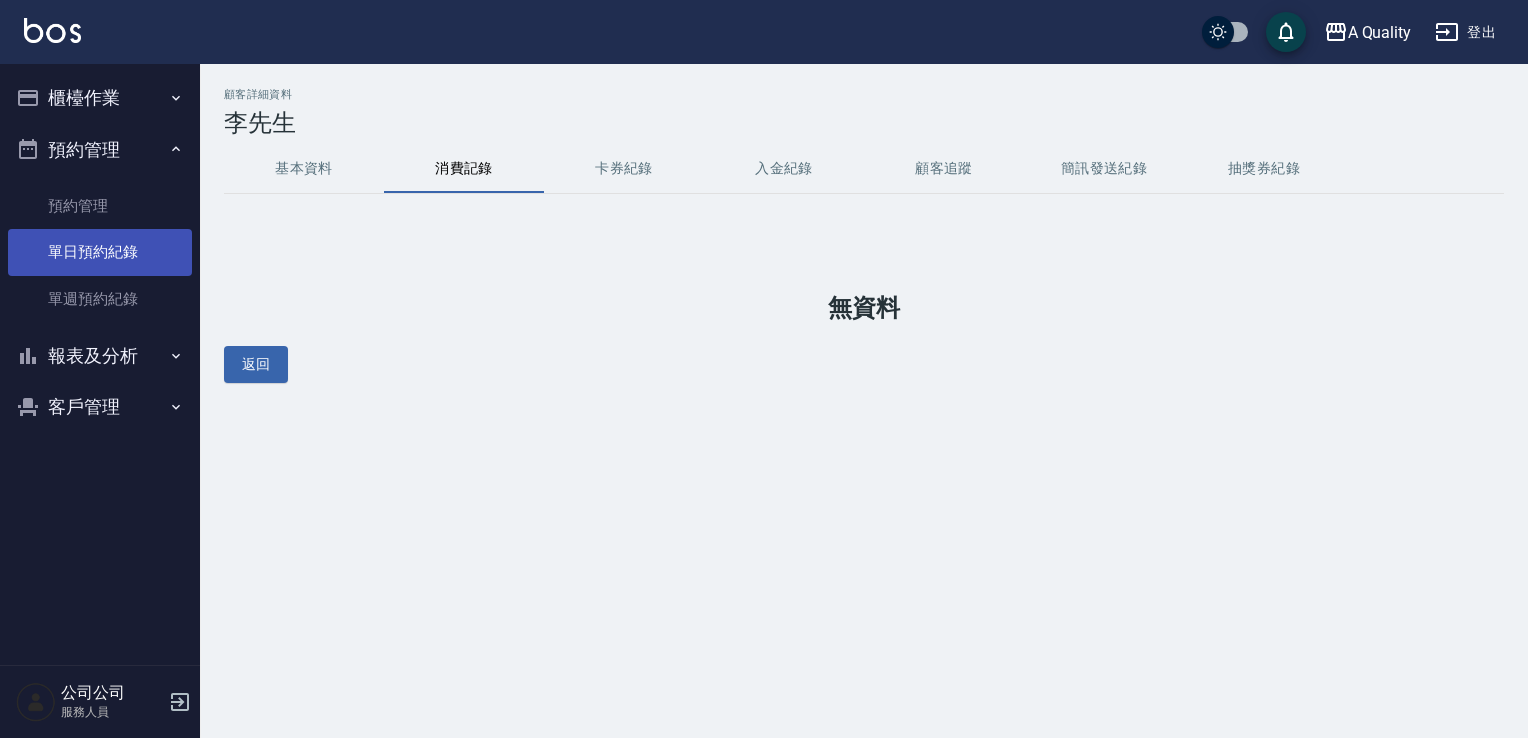 click on "單日預約紀錄" at bounding box center (100, 252) 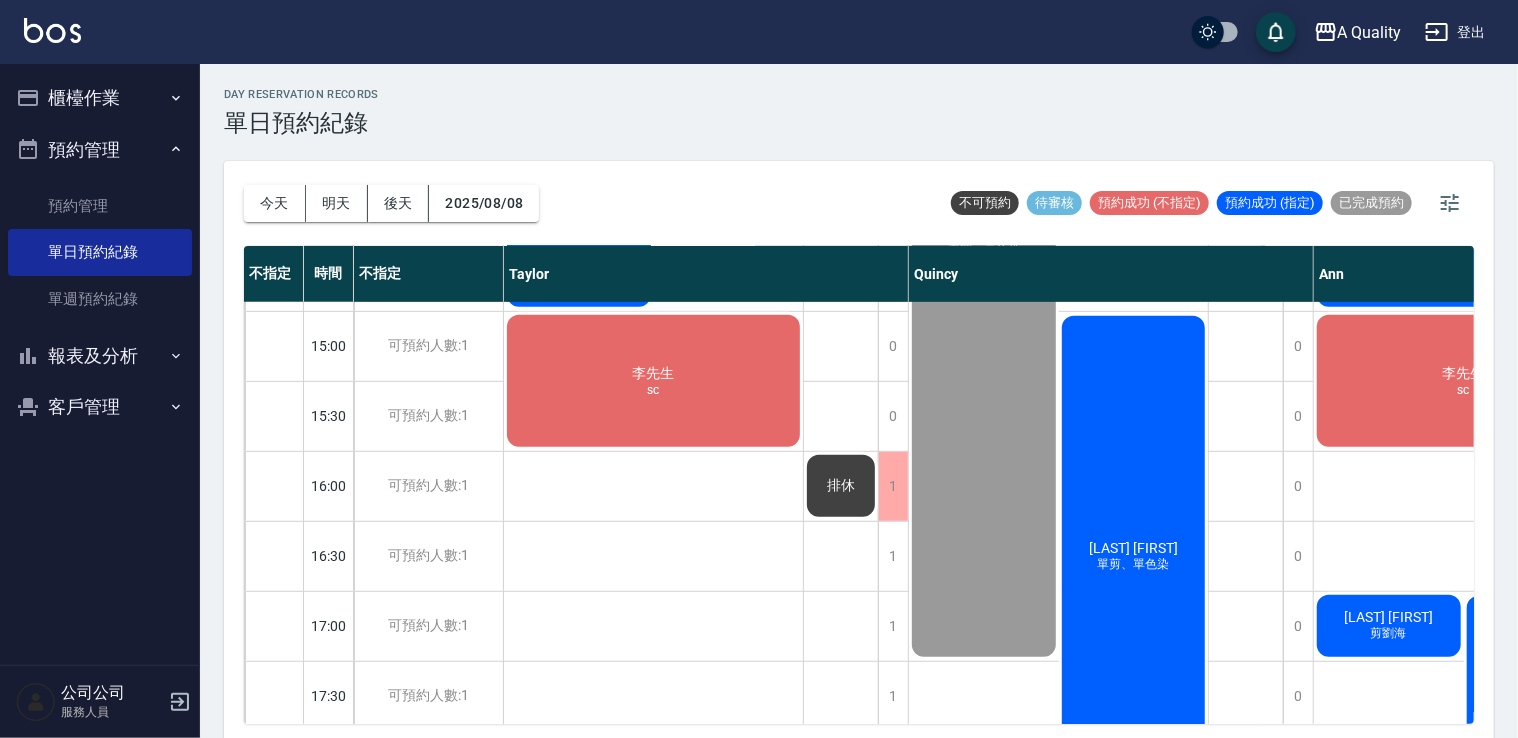scroll, scrollTop: 600, scrollLeft: 0, axis: vertical 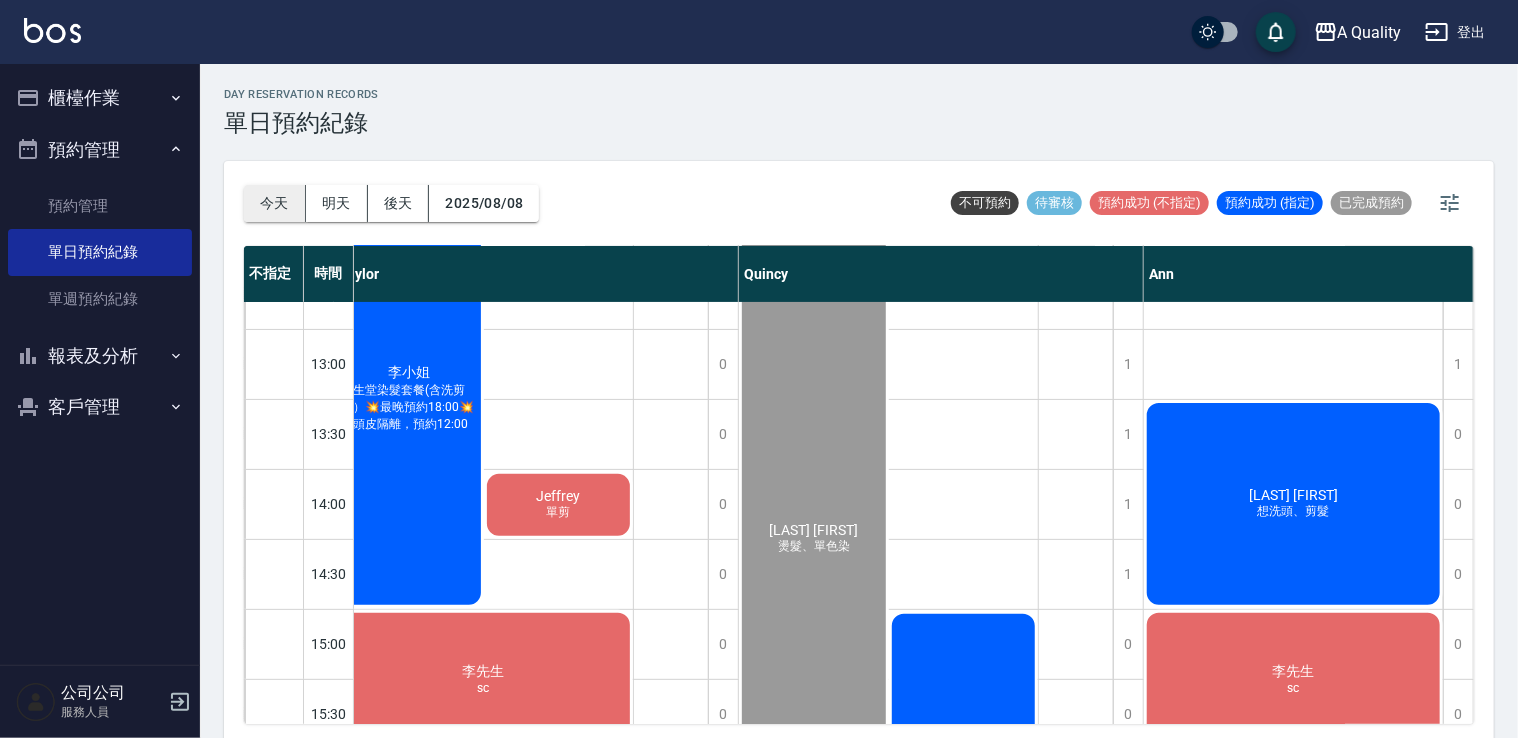 click on "今天" at bounding box center (275, 203) 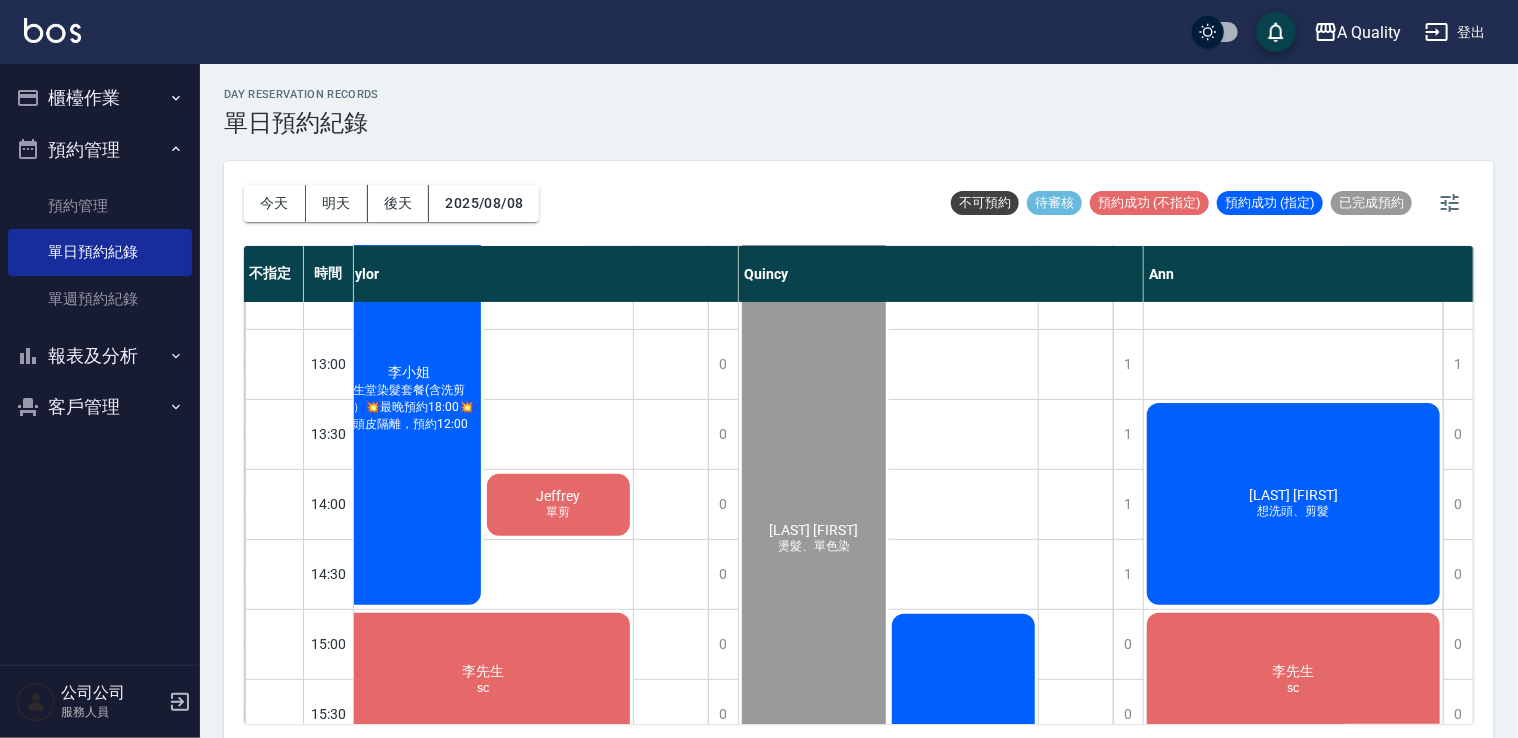 click on "單剪" at bounding box center (409, 433) 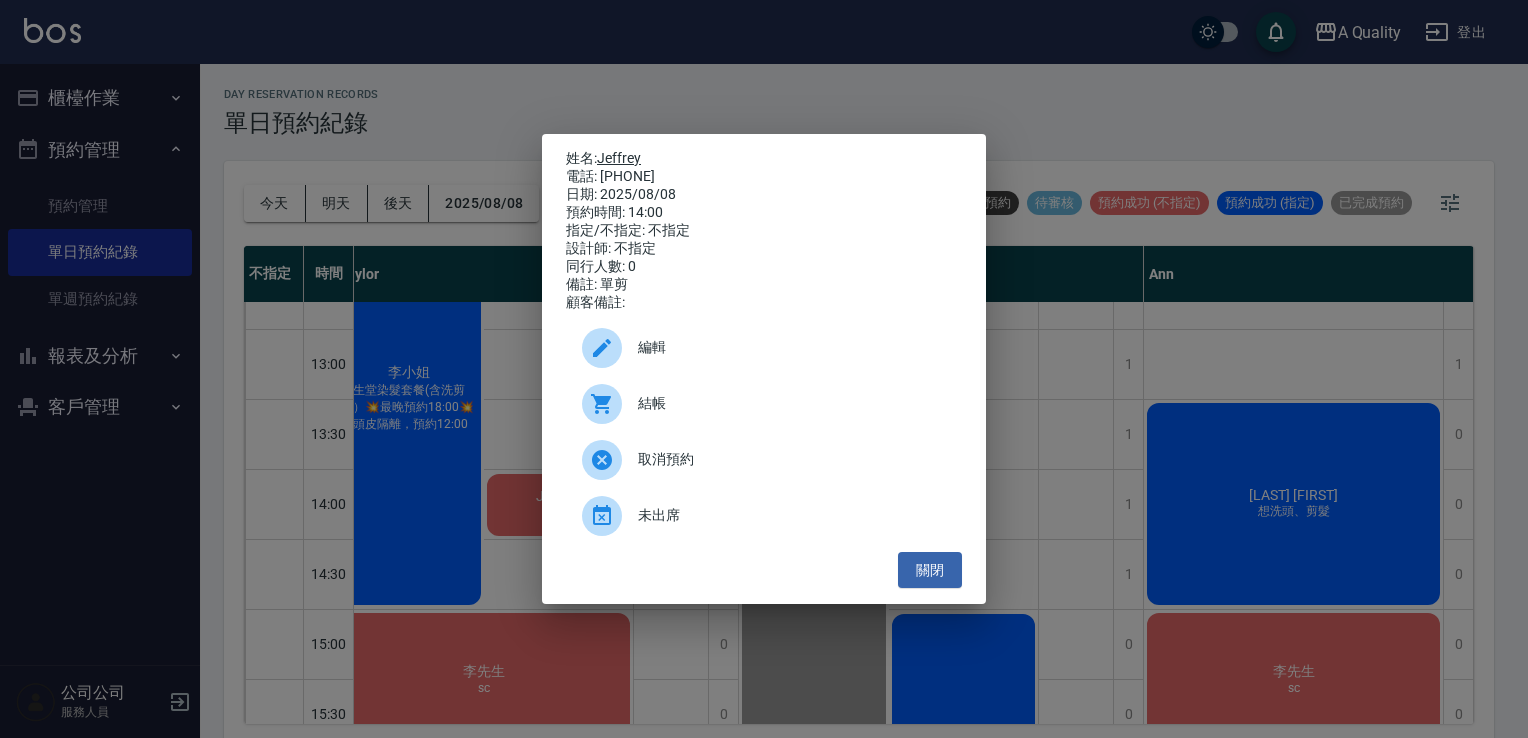 click on "Jeffrey" at bounding box center [619, 158] 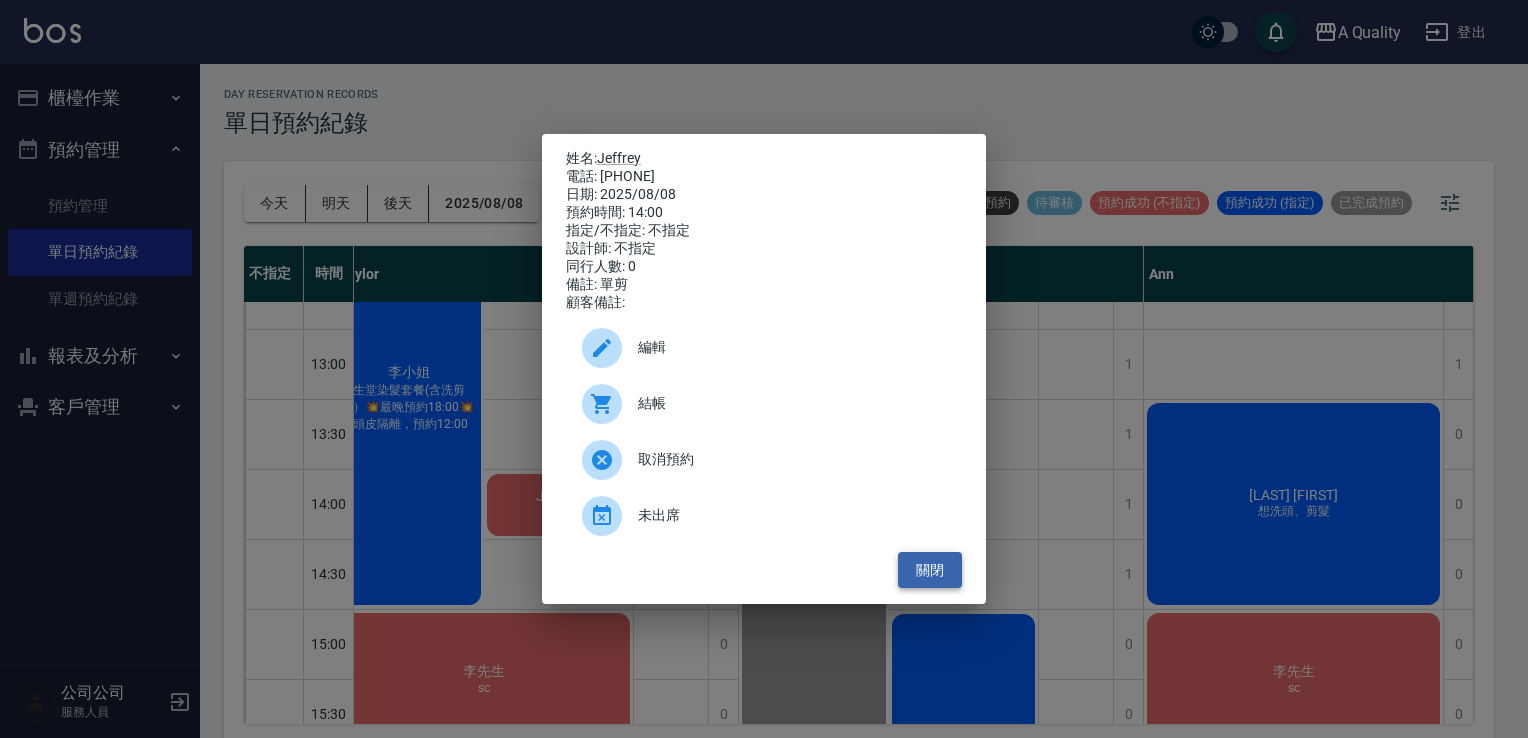 click on "關閉" at bounding box center (930, 570) 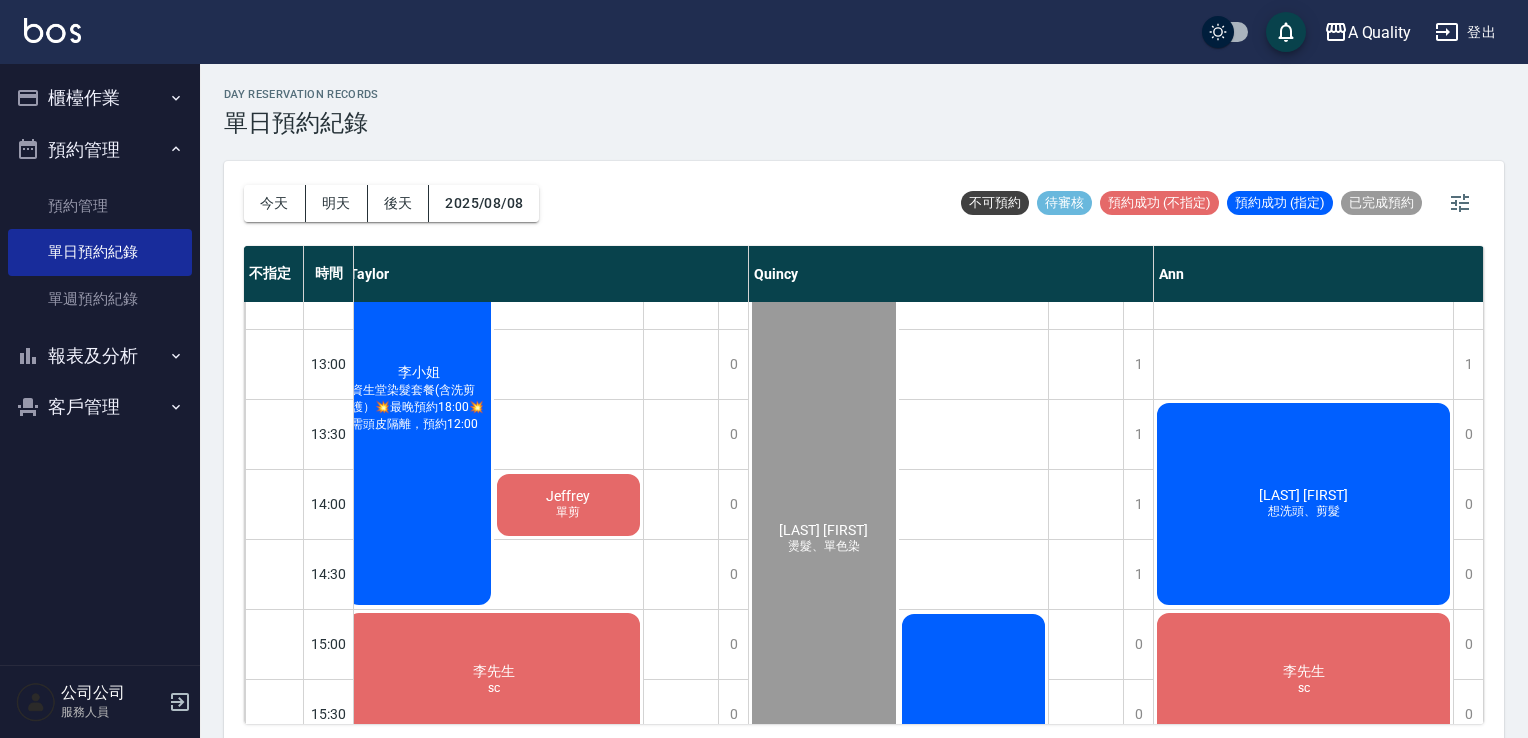 scroll, scrollTop: 253, scrollLeft: 169, axis: both 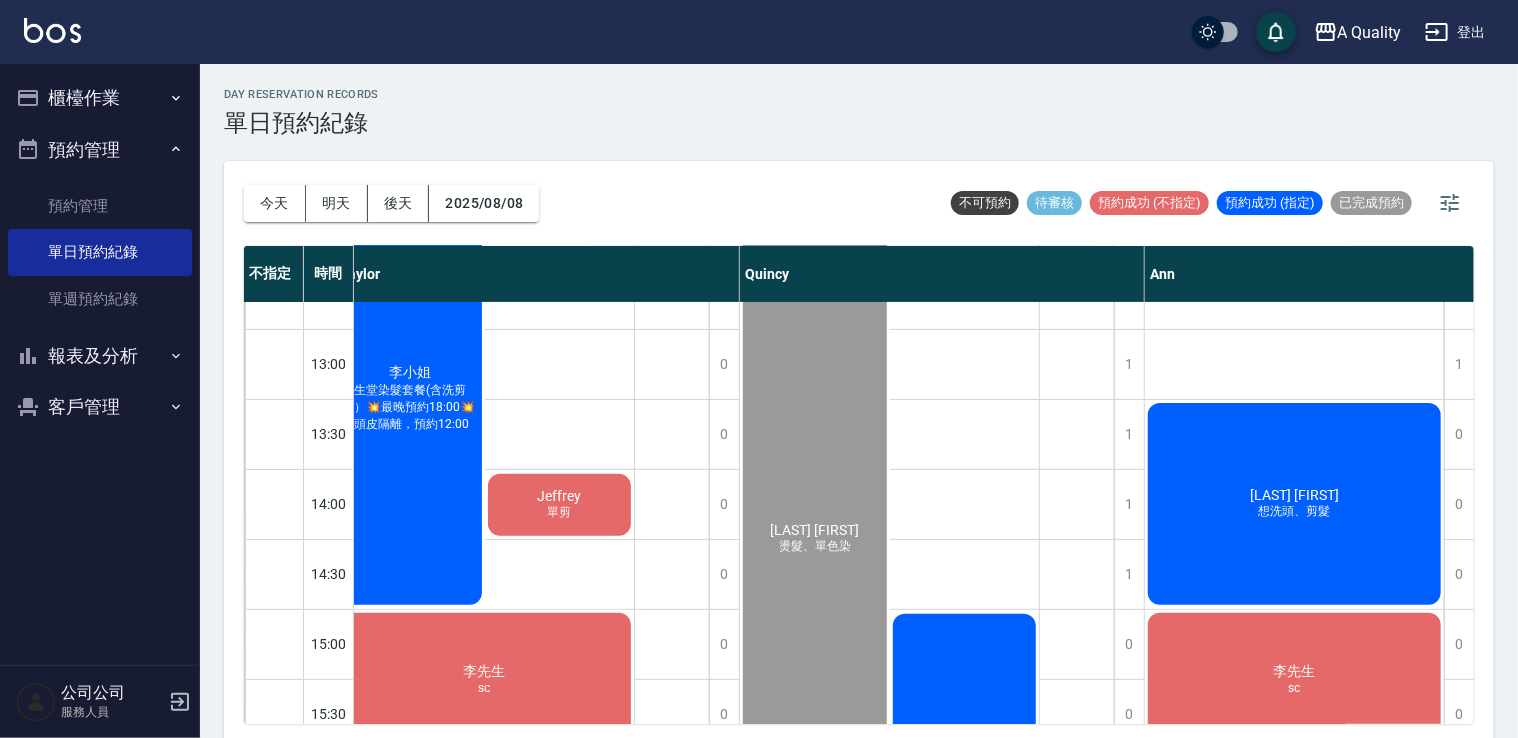 click on "[LAST] [FIRST]" at bounding box center (410, 373) 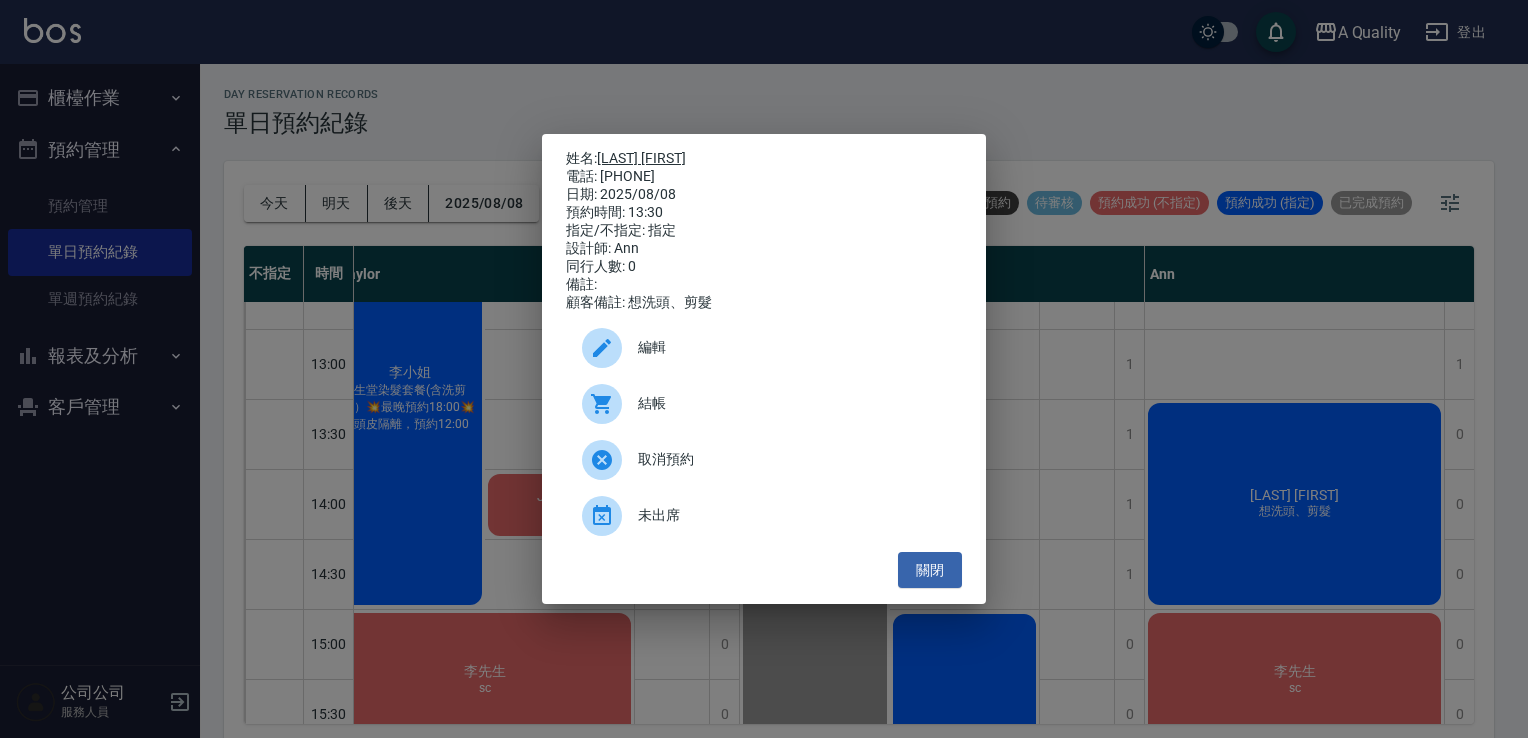 click on "[LAST]" at bounding box center [641, 158] 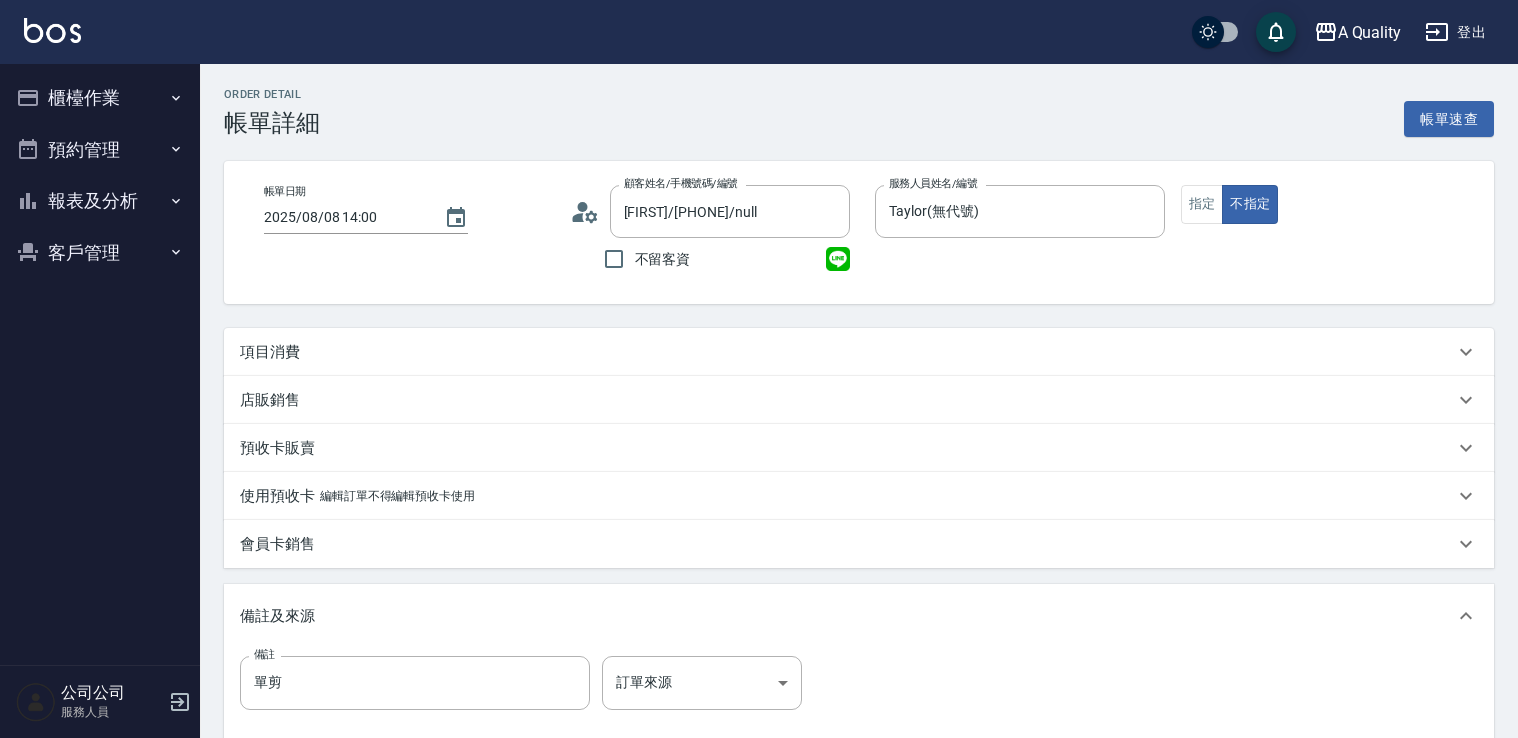 scroll, scrollTop: 0, scrollLeft: 0, axis: both 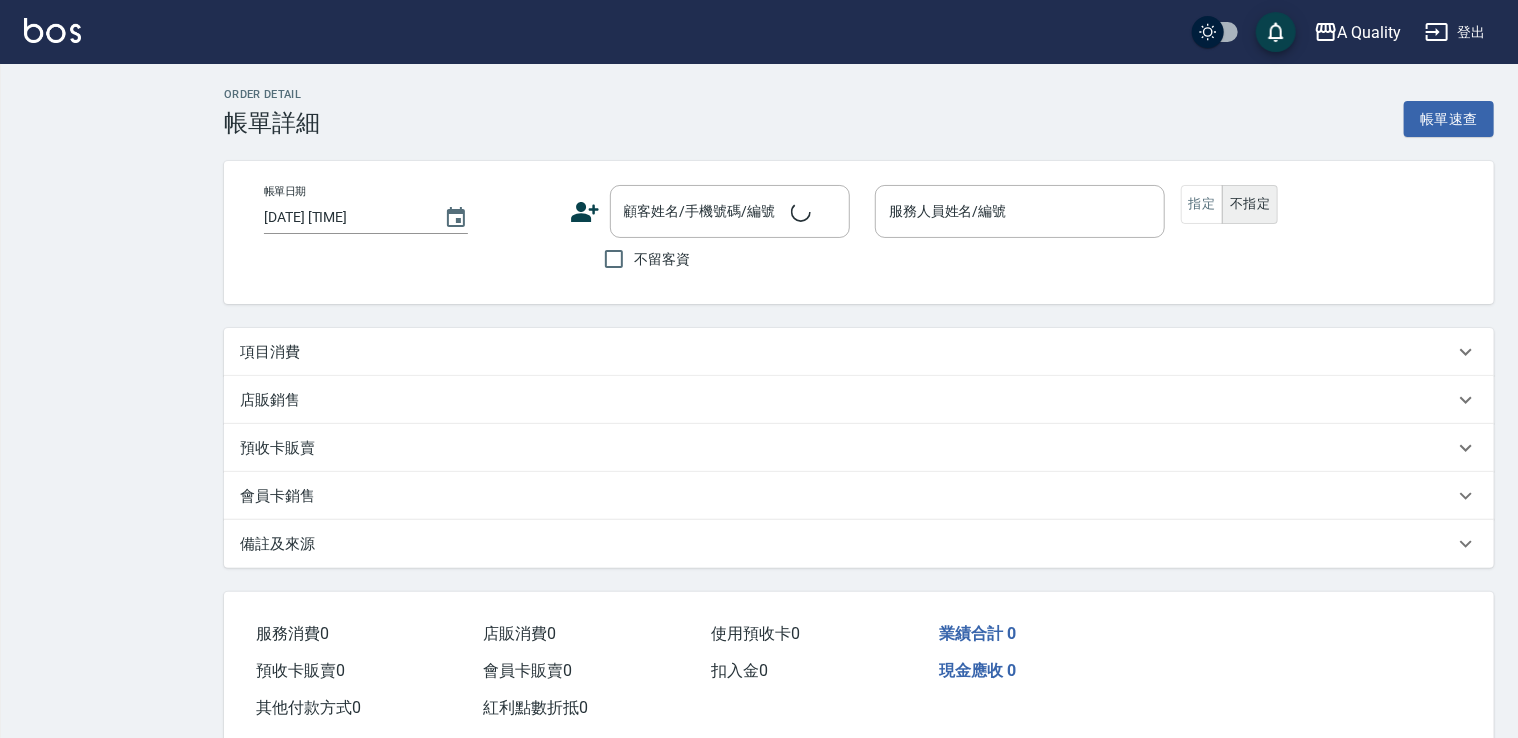 type on "2025/08/08 14:00" 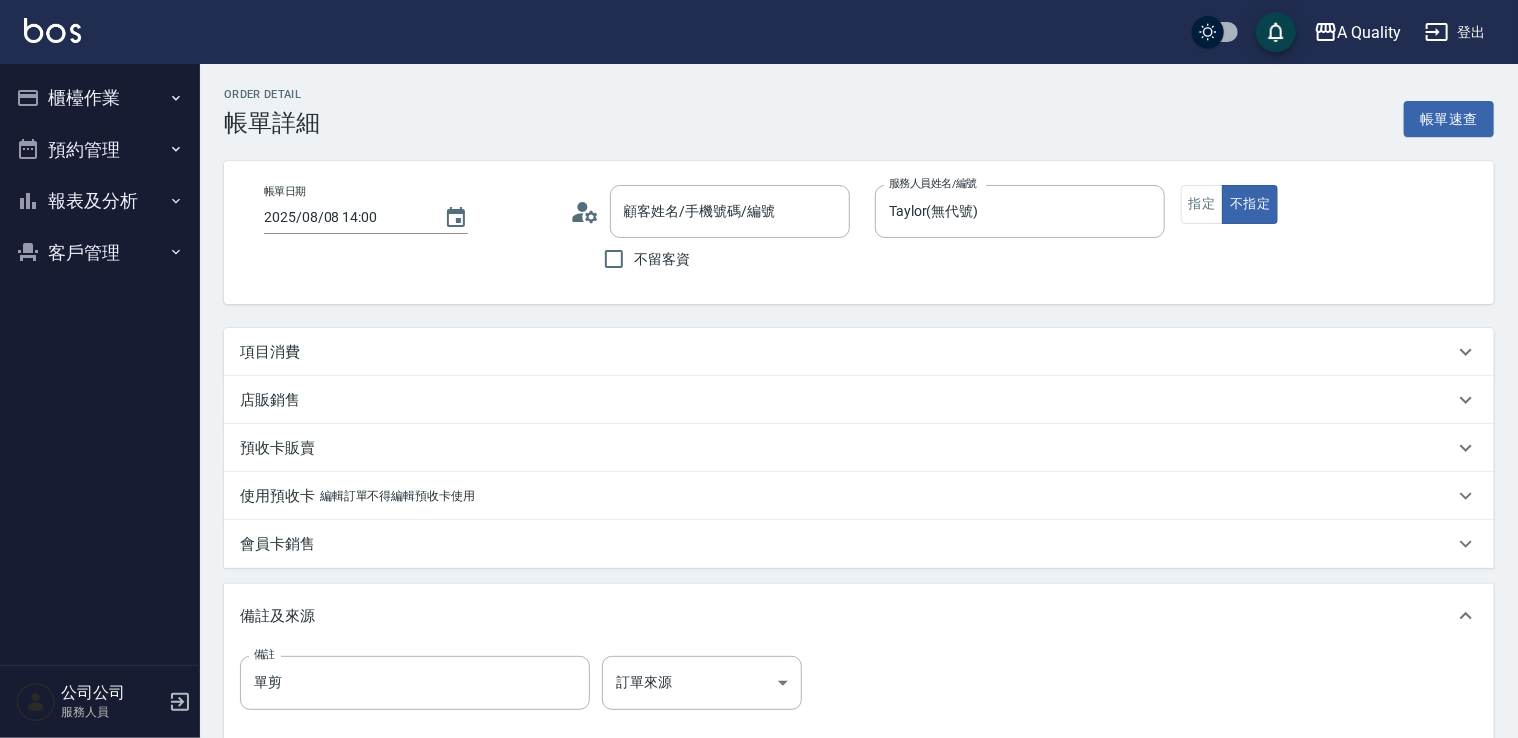click on "項目消費" at bounding box center (847, 352) 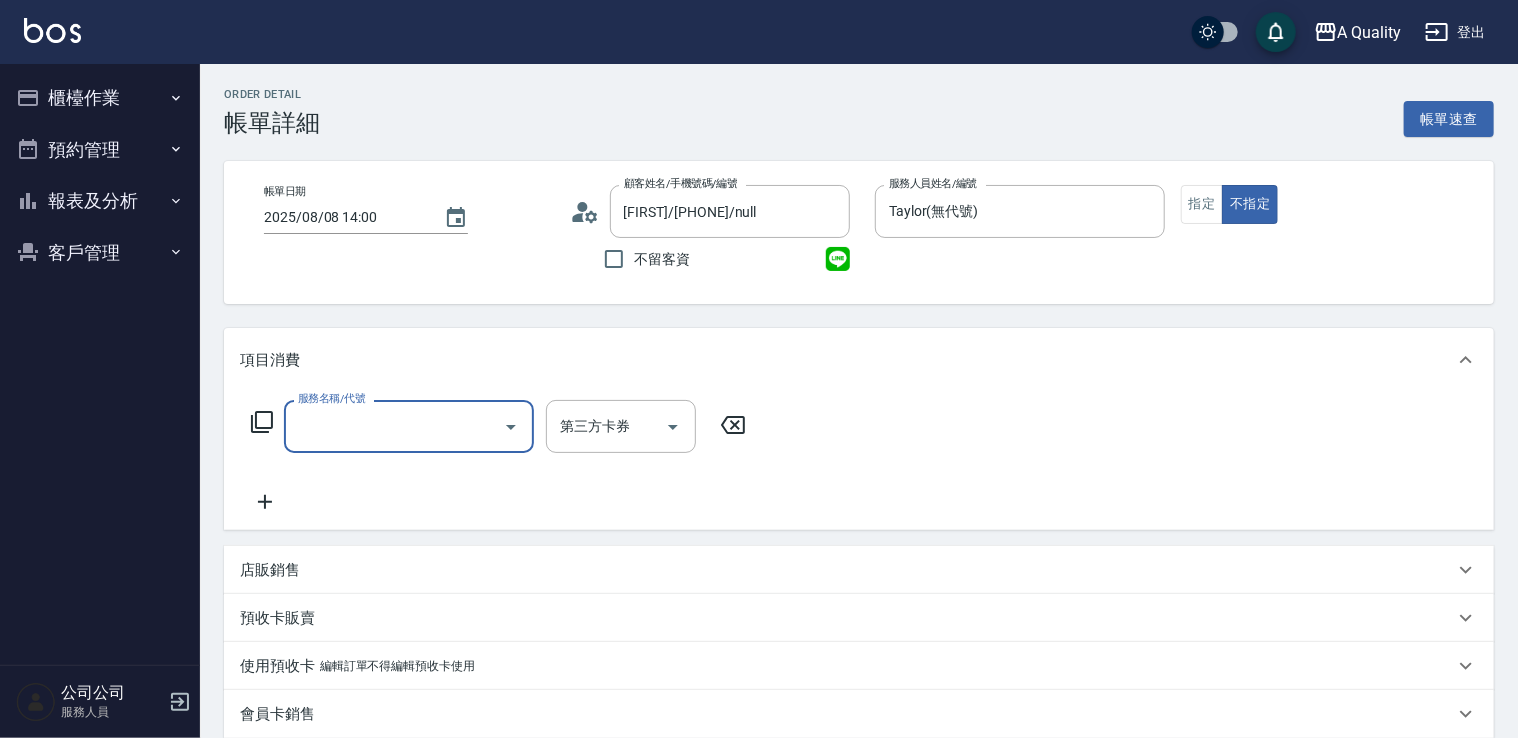 type on "Jeffrey/0930233456/null" 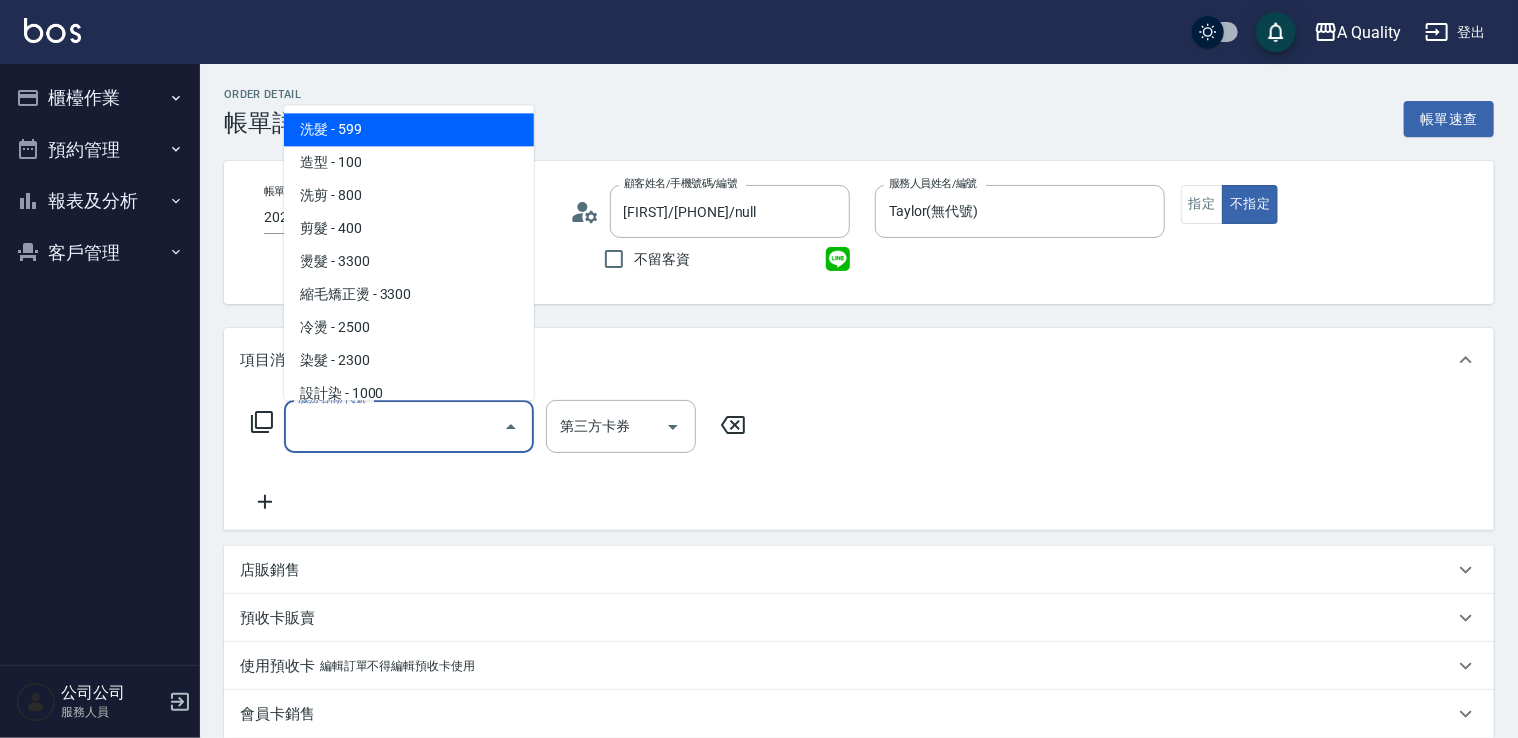 click on "服務名稱/代號" at bounding box center (394, 426) 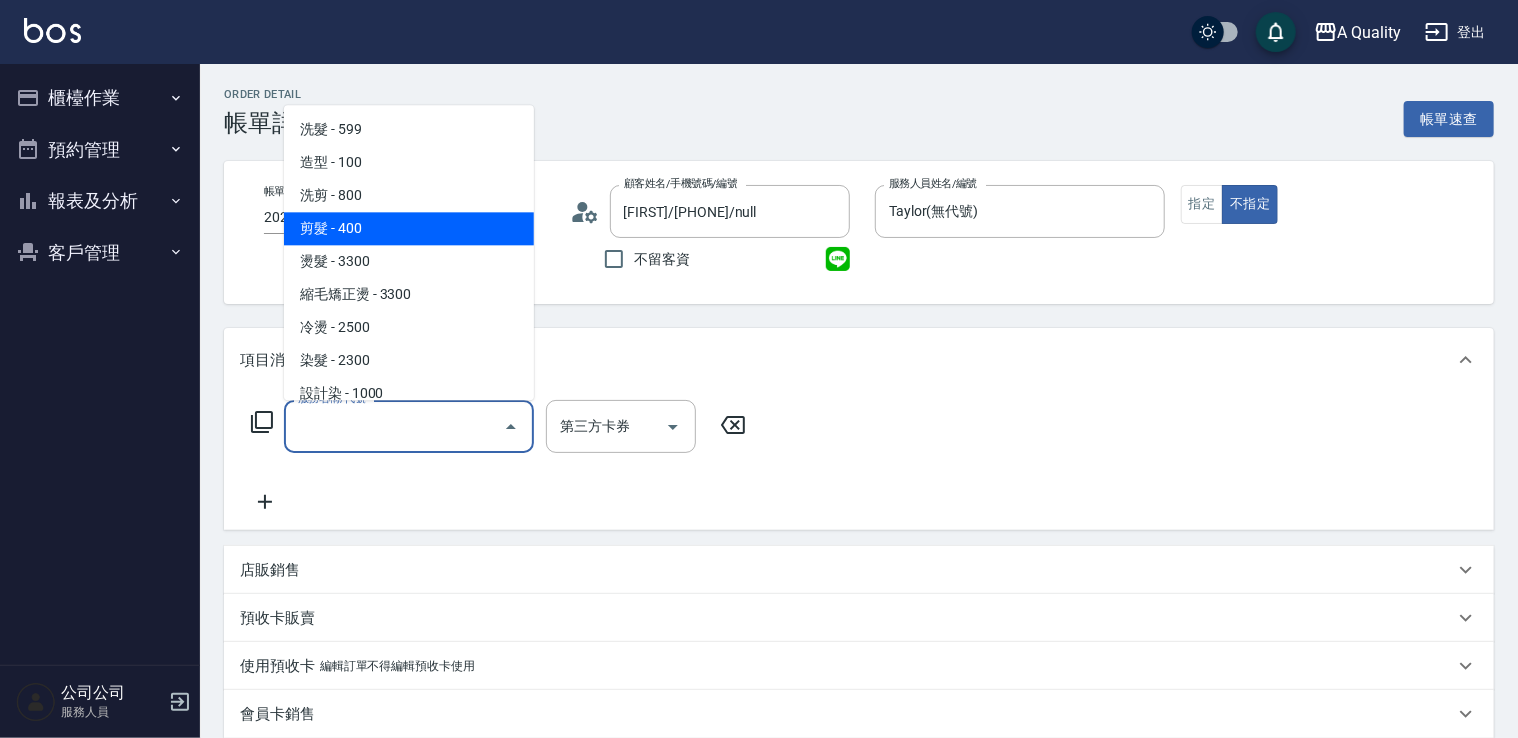 click on "剪髮 - 400" at bounding box center [409, 228] 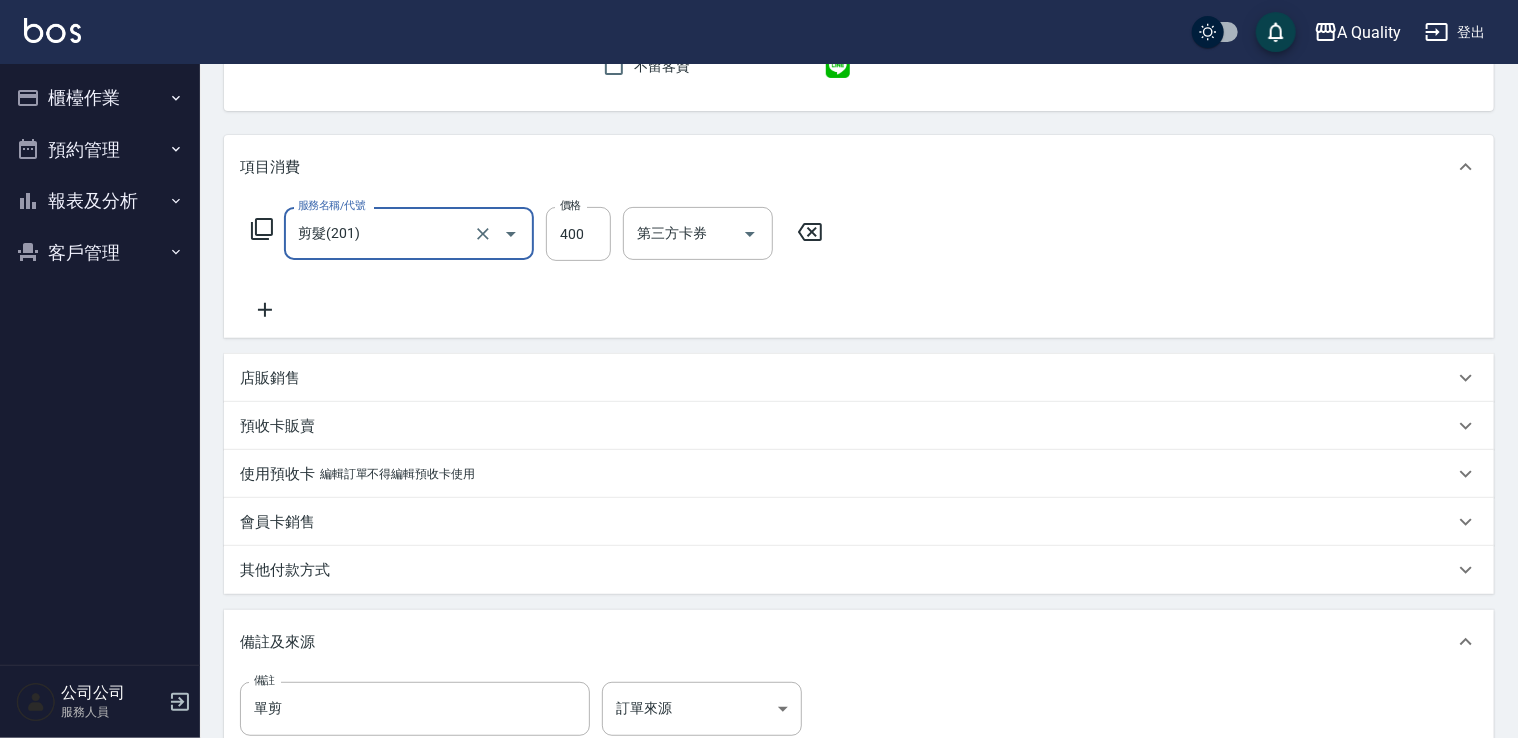 scroll, scrollTop: 400, scrollLeft: 0, axis: vertical 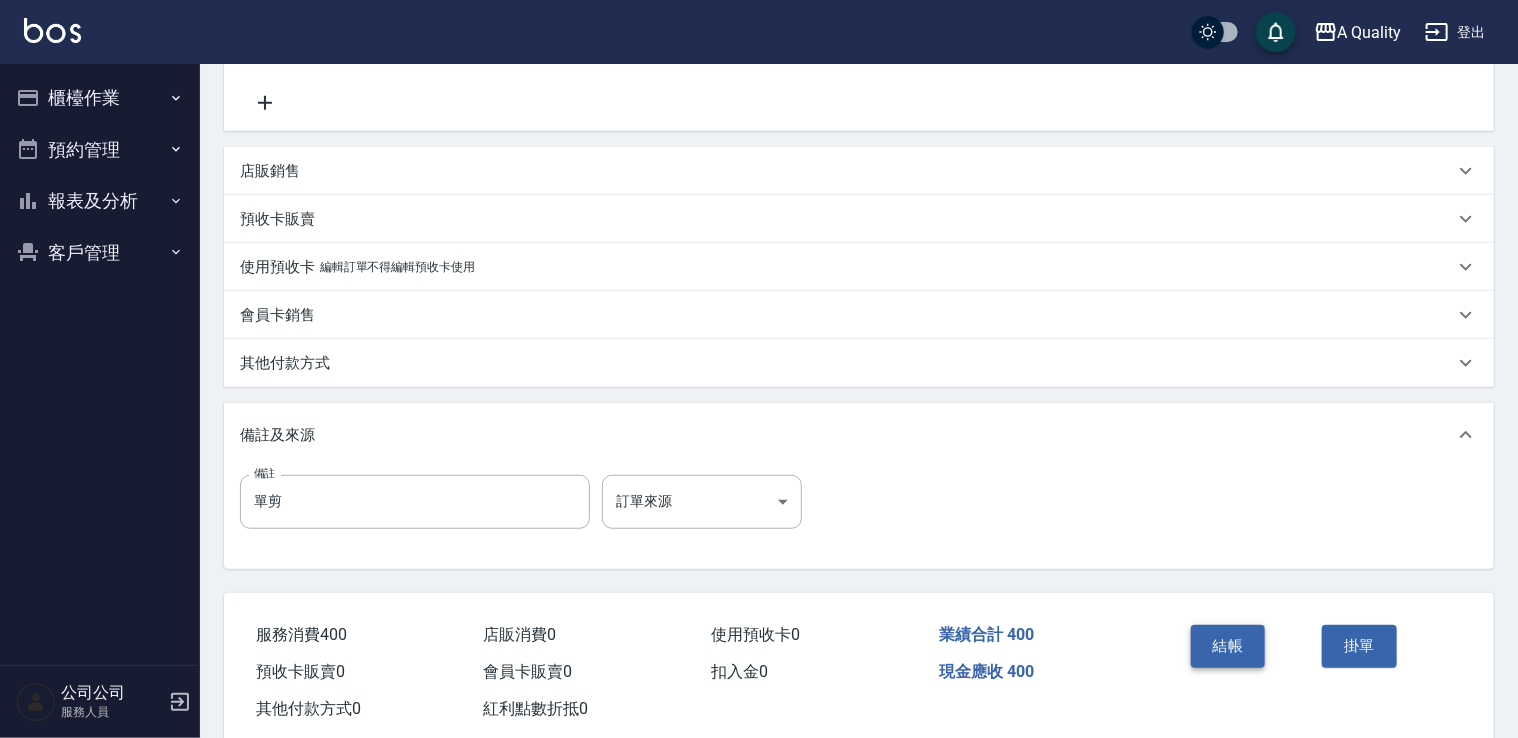 click on "結帳" at bounding box center [1228, 646] 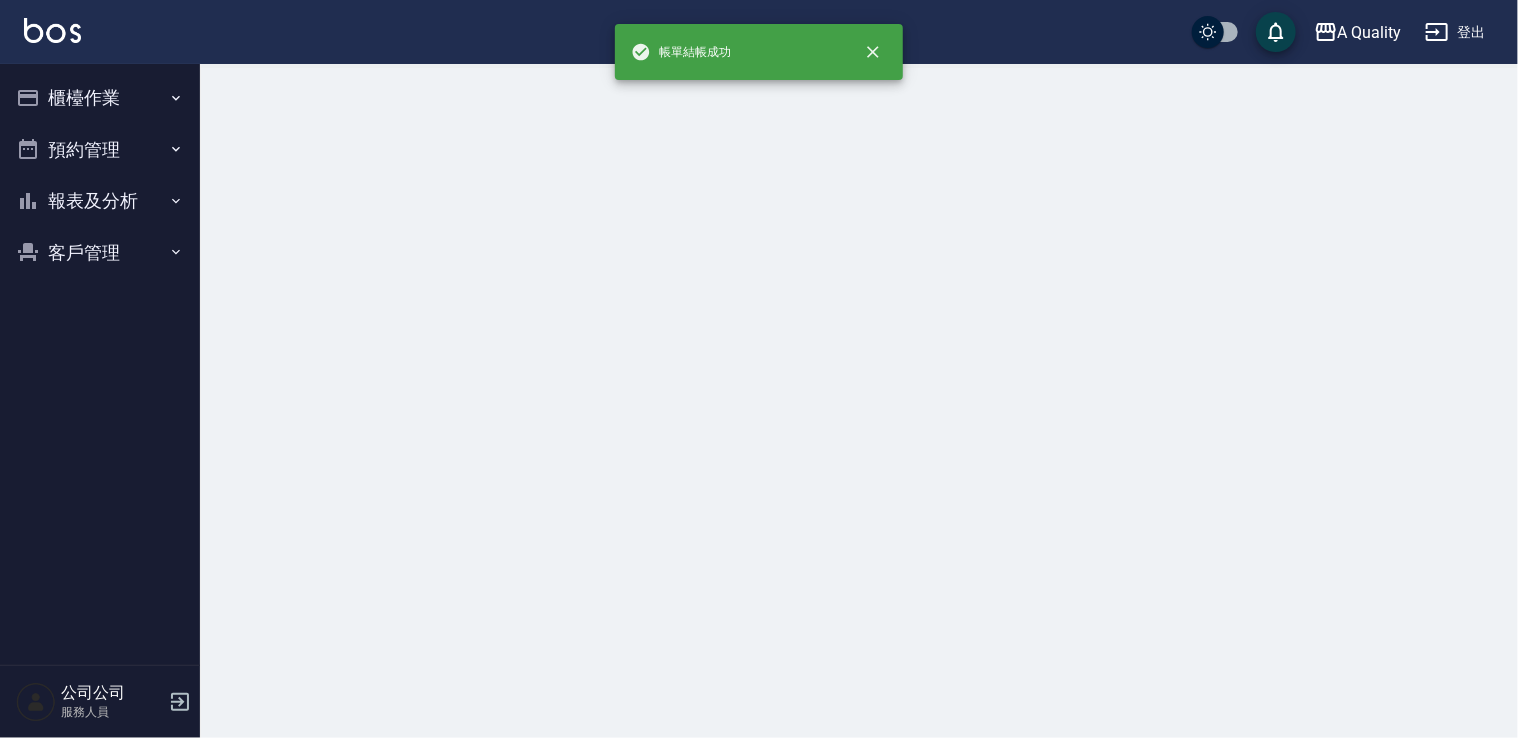 scroll, scrollTop: 0, scrollLeft: 0, axis: both 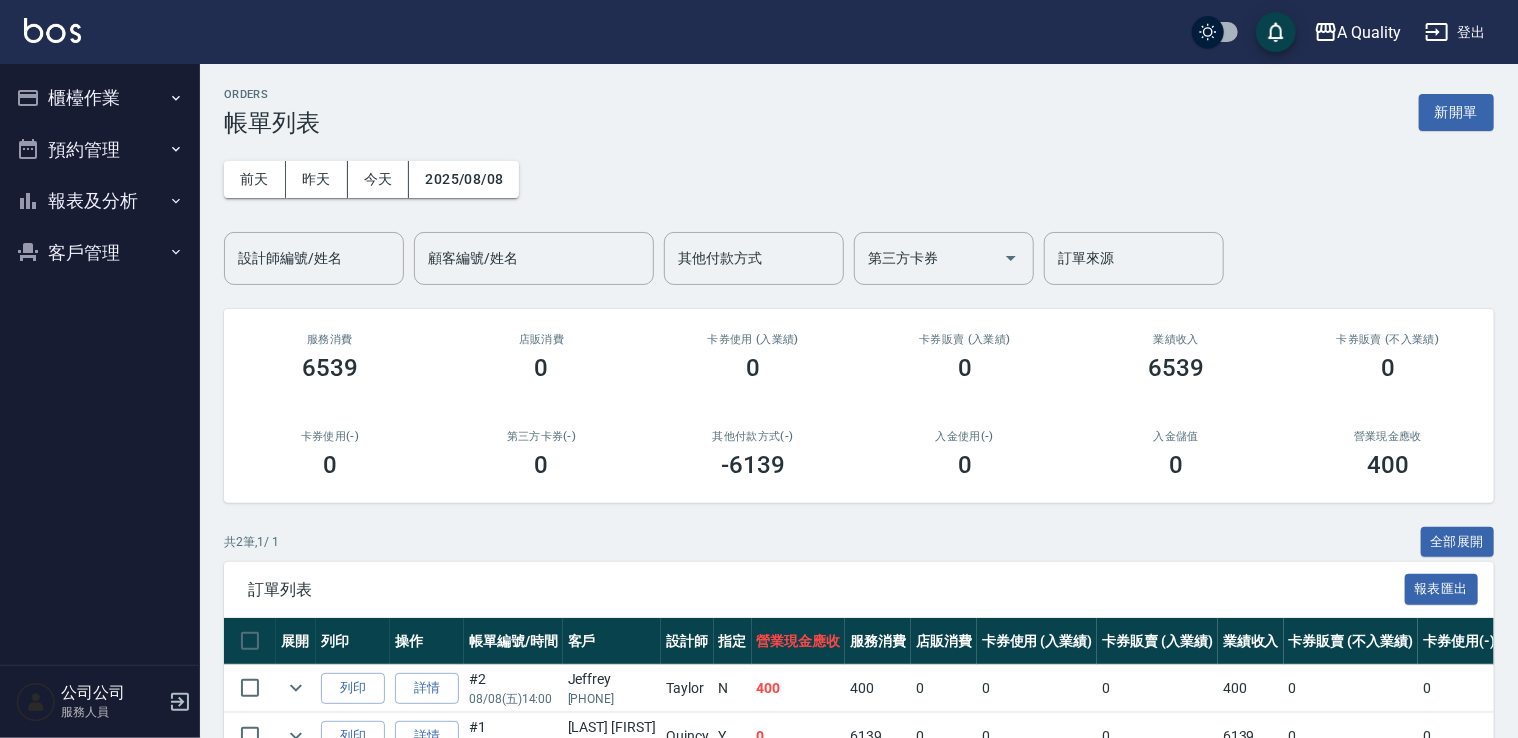 drag, startPoint x: 72, startPoint y: 152, endPoint x: 82, endPoint y: 150, distance: 10.198039 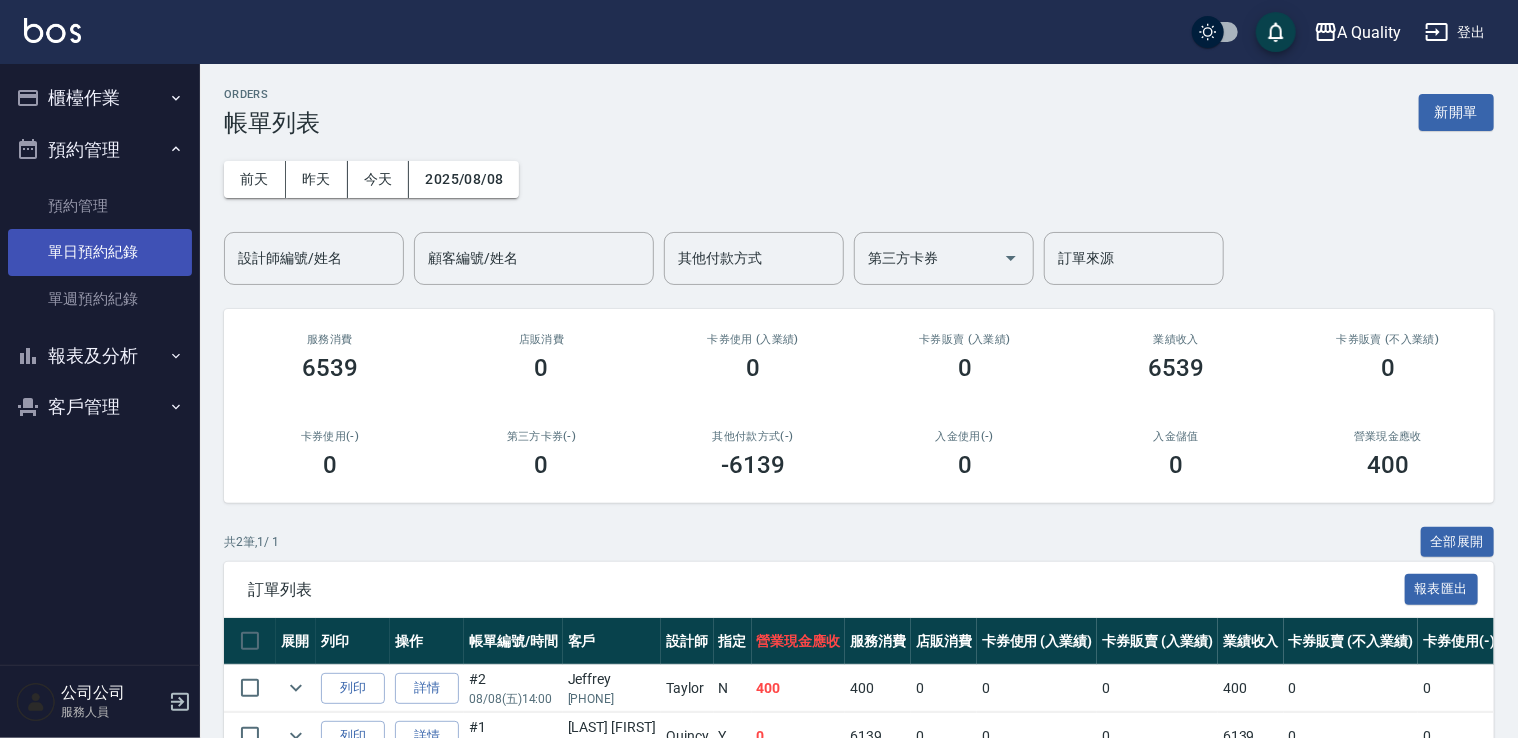 click on "單日預約紀錄" at bounding box center [100, 252] 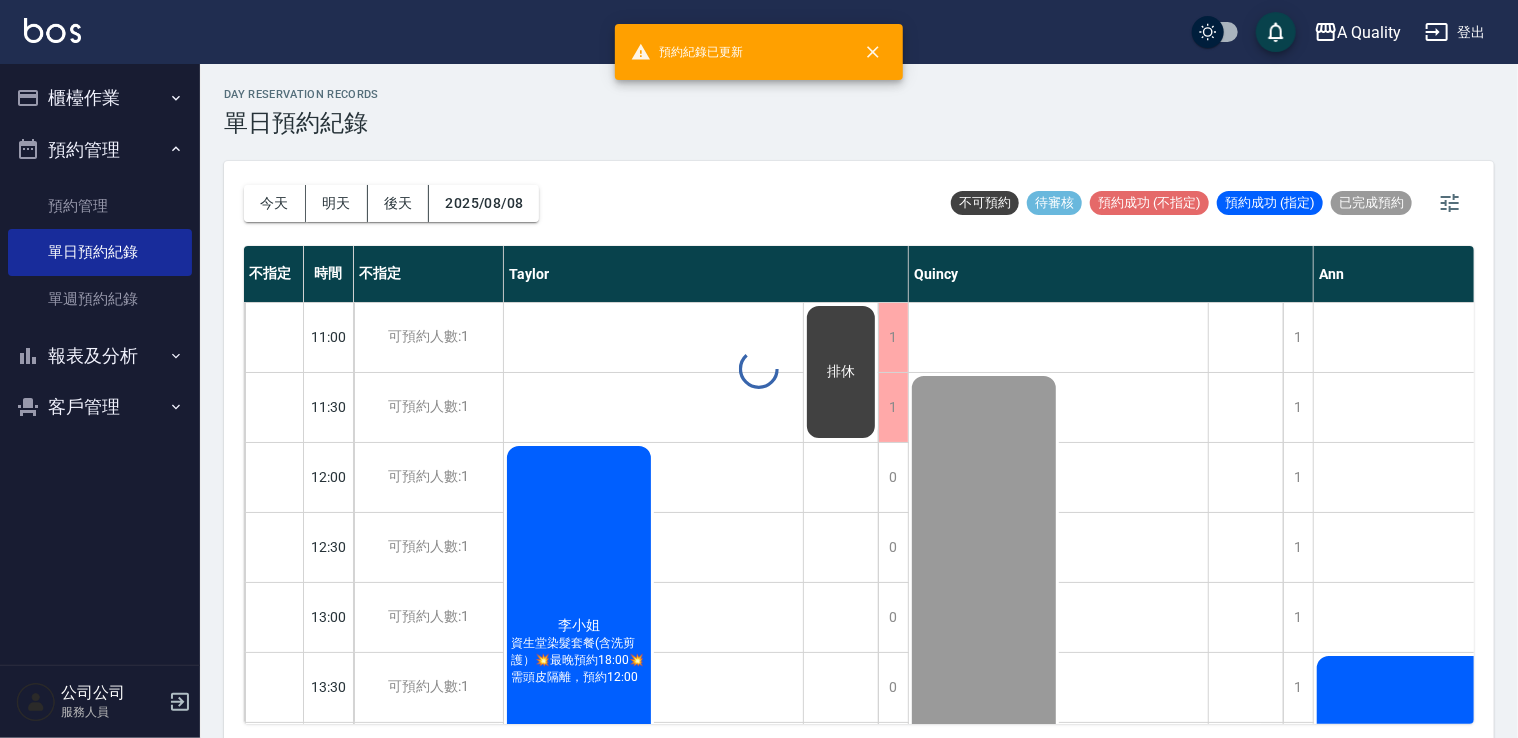 click at bounding box center (759, 369) 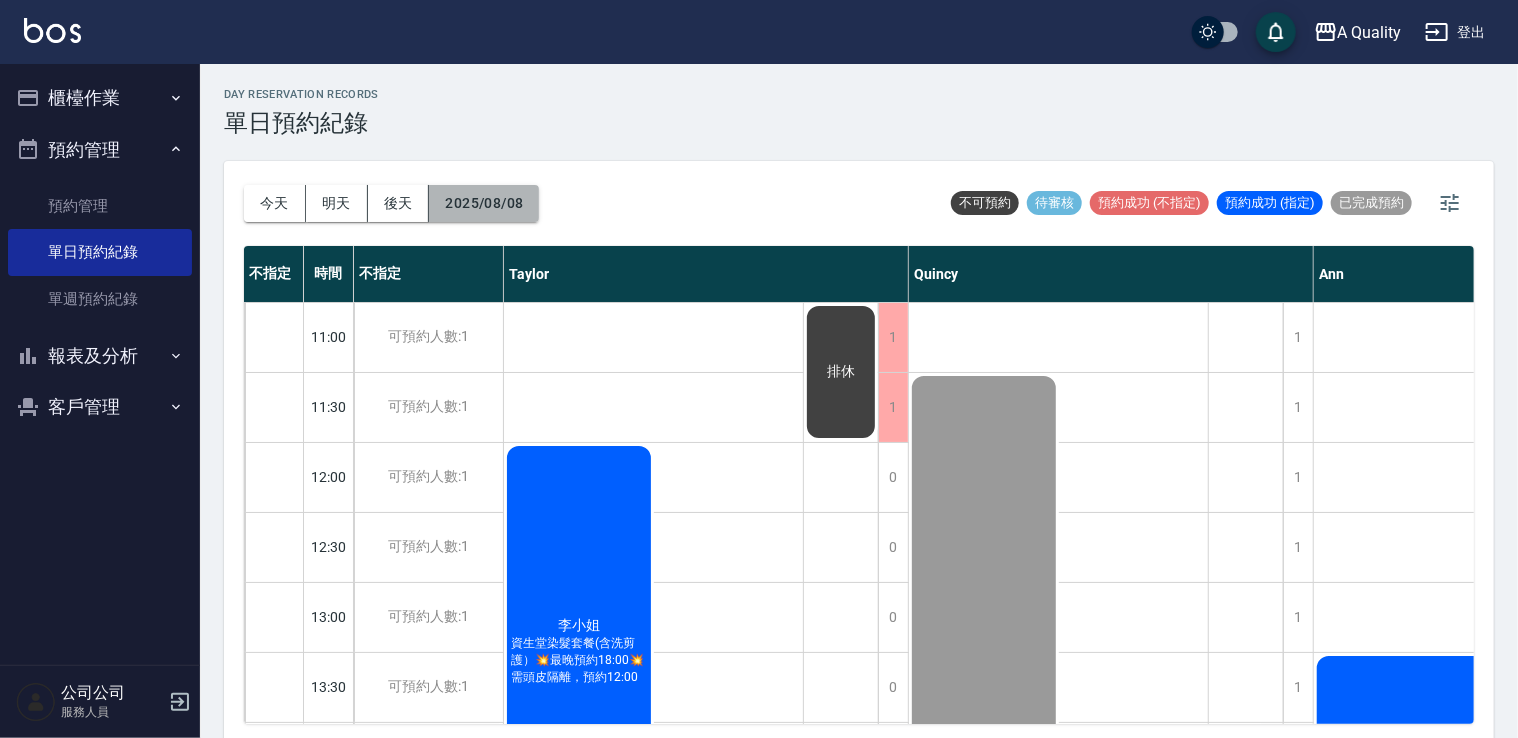 click on "2025/08/08" at bounding box center (484, 203) 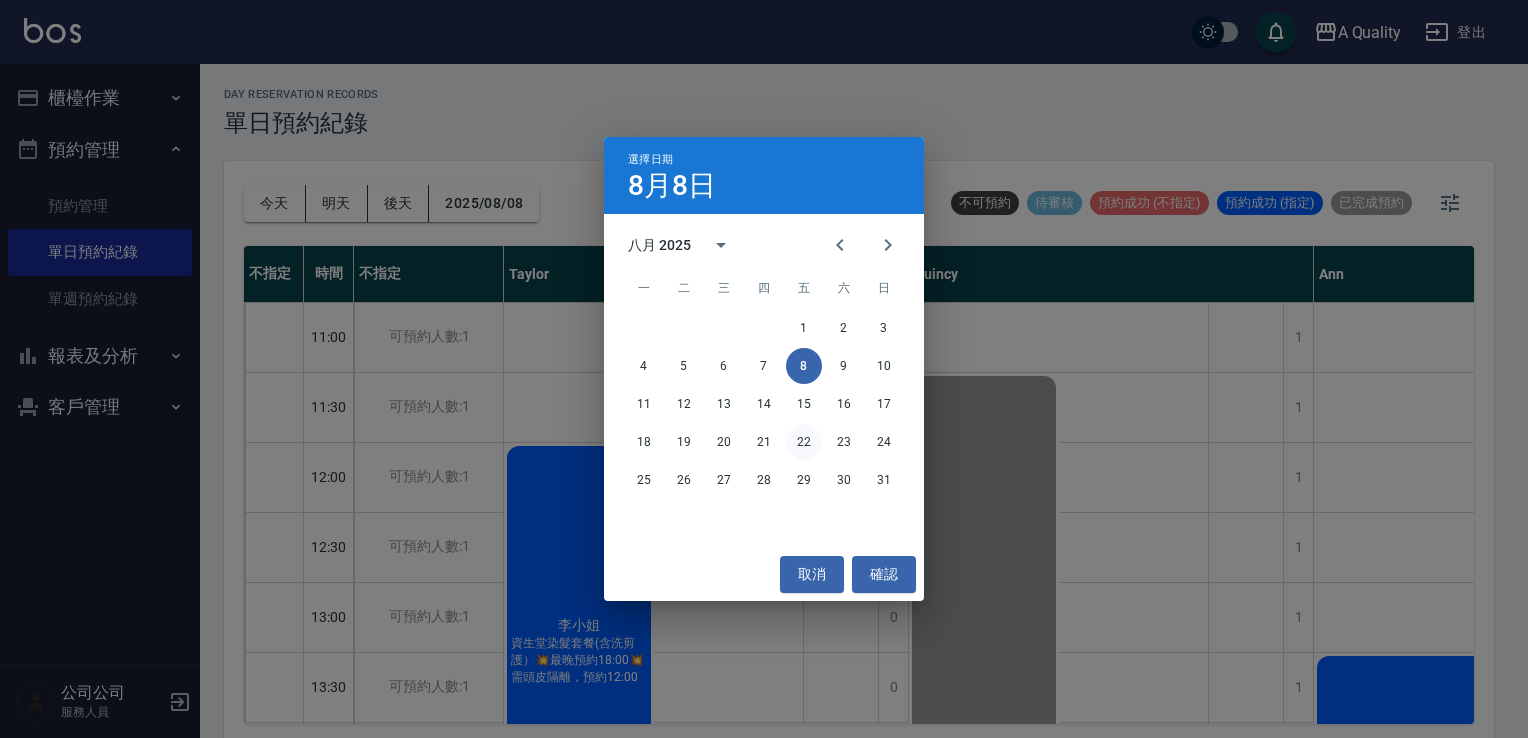 click on "22" at bounding box center (804, 442) 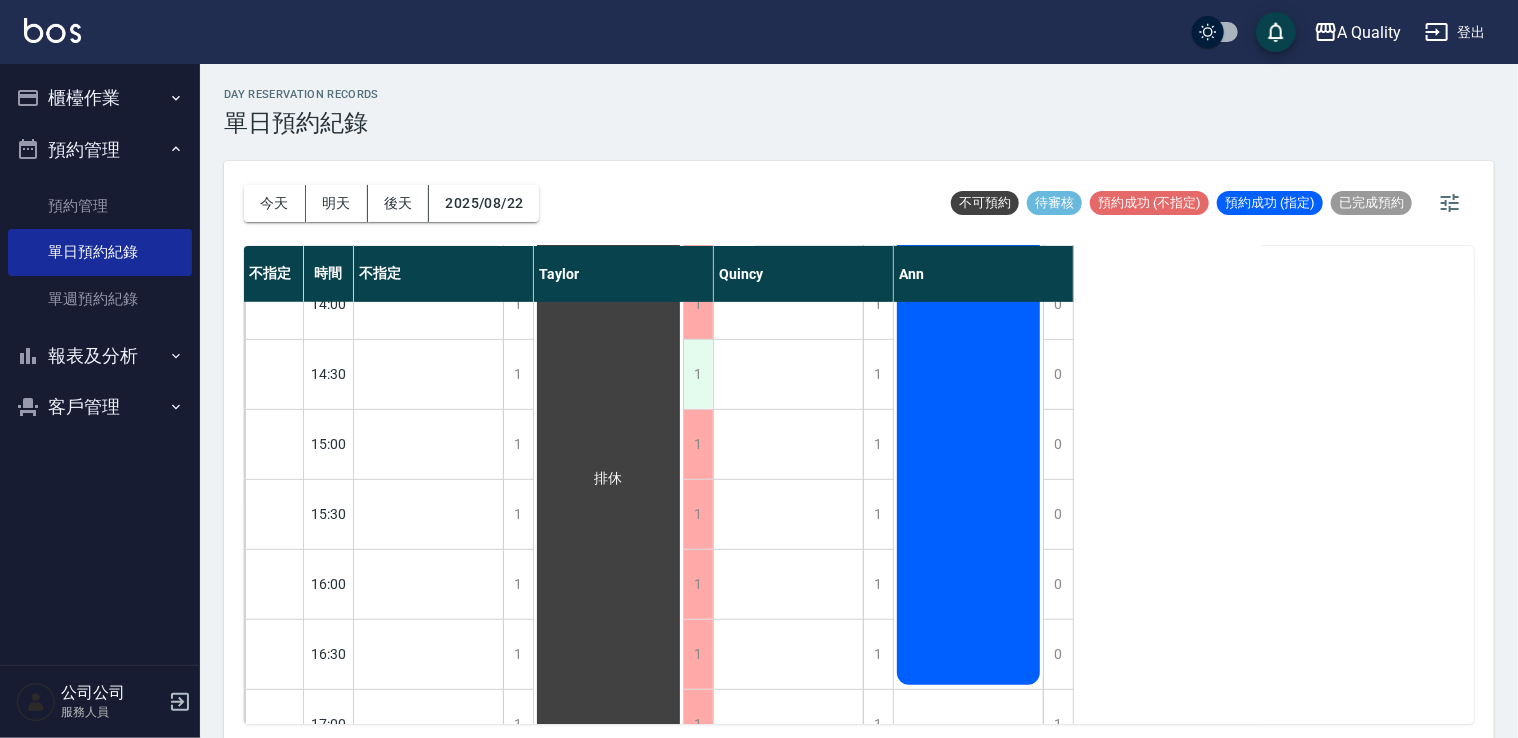 scroll, scrollTop: 353, scrollLeft: 0, axis: vertical 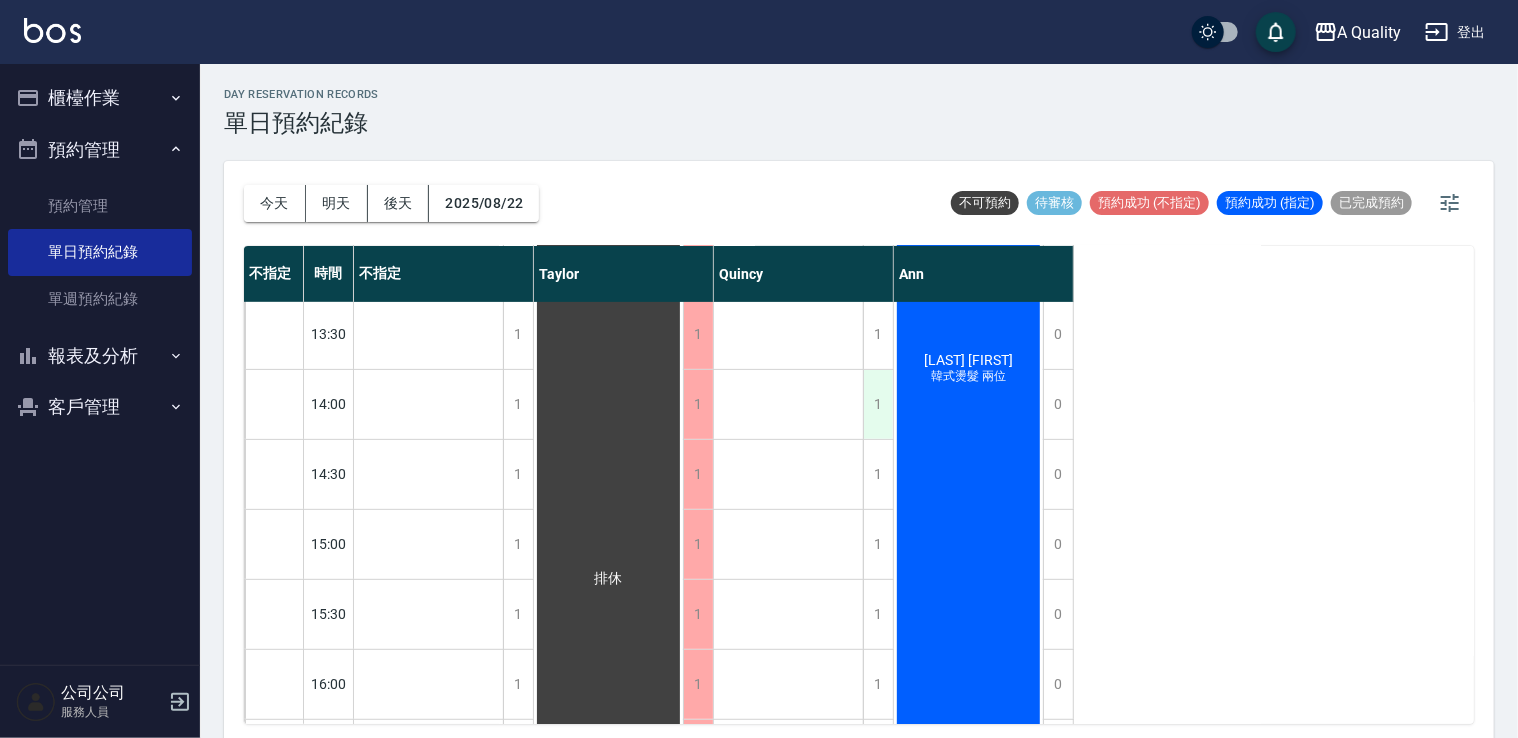 click on "1" at bounding box center (878, 404) 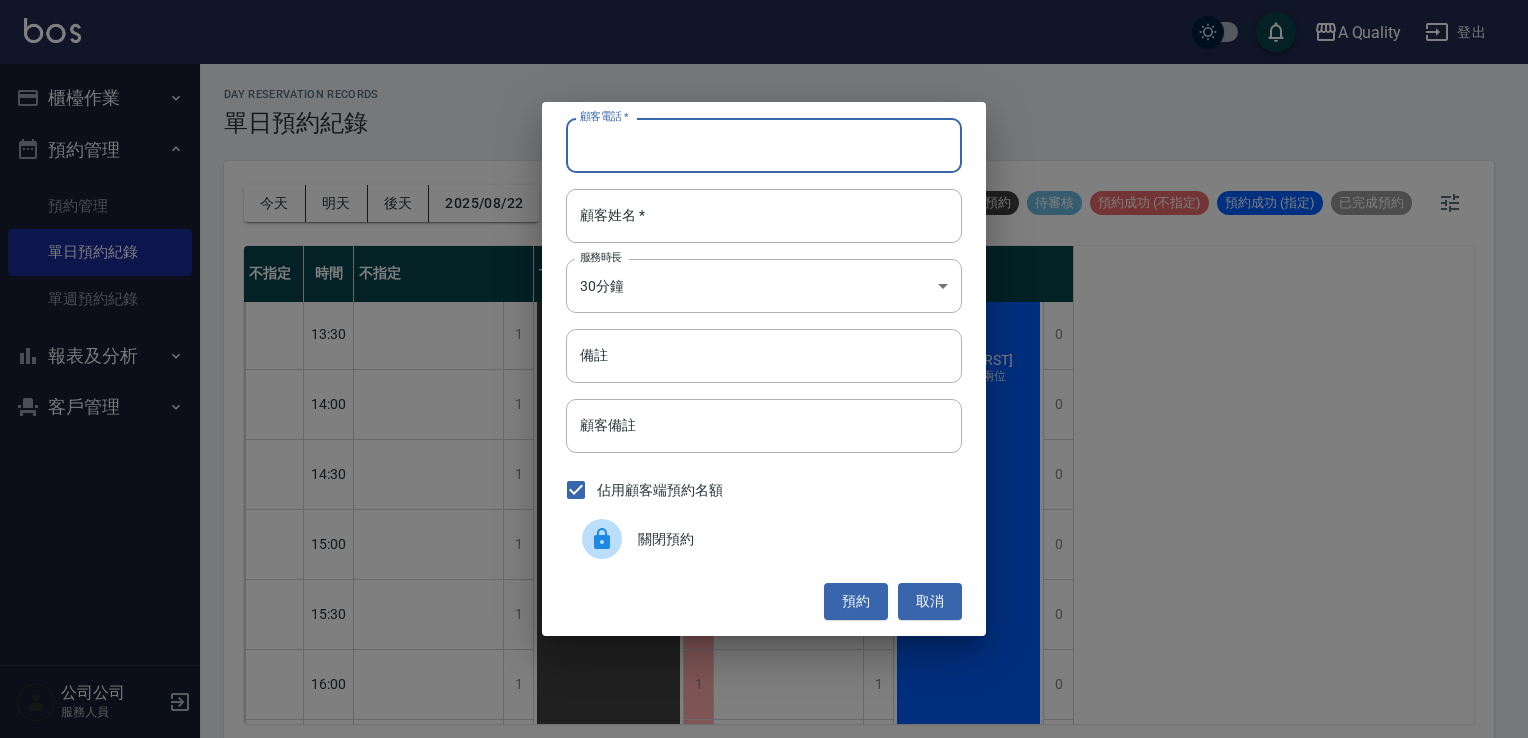 paste on "[PHONE]" 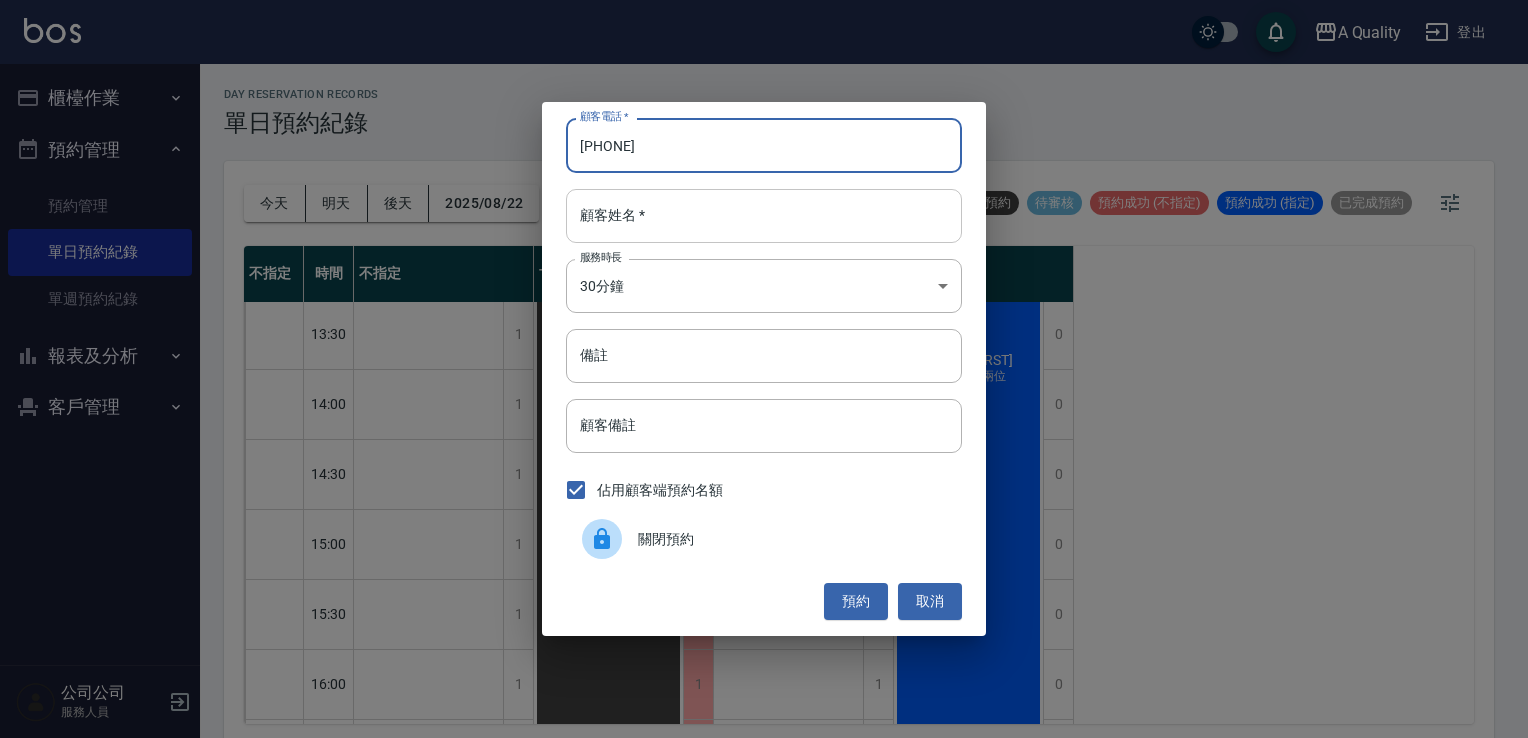 type on "[PHONE]" 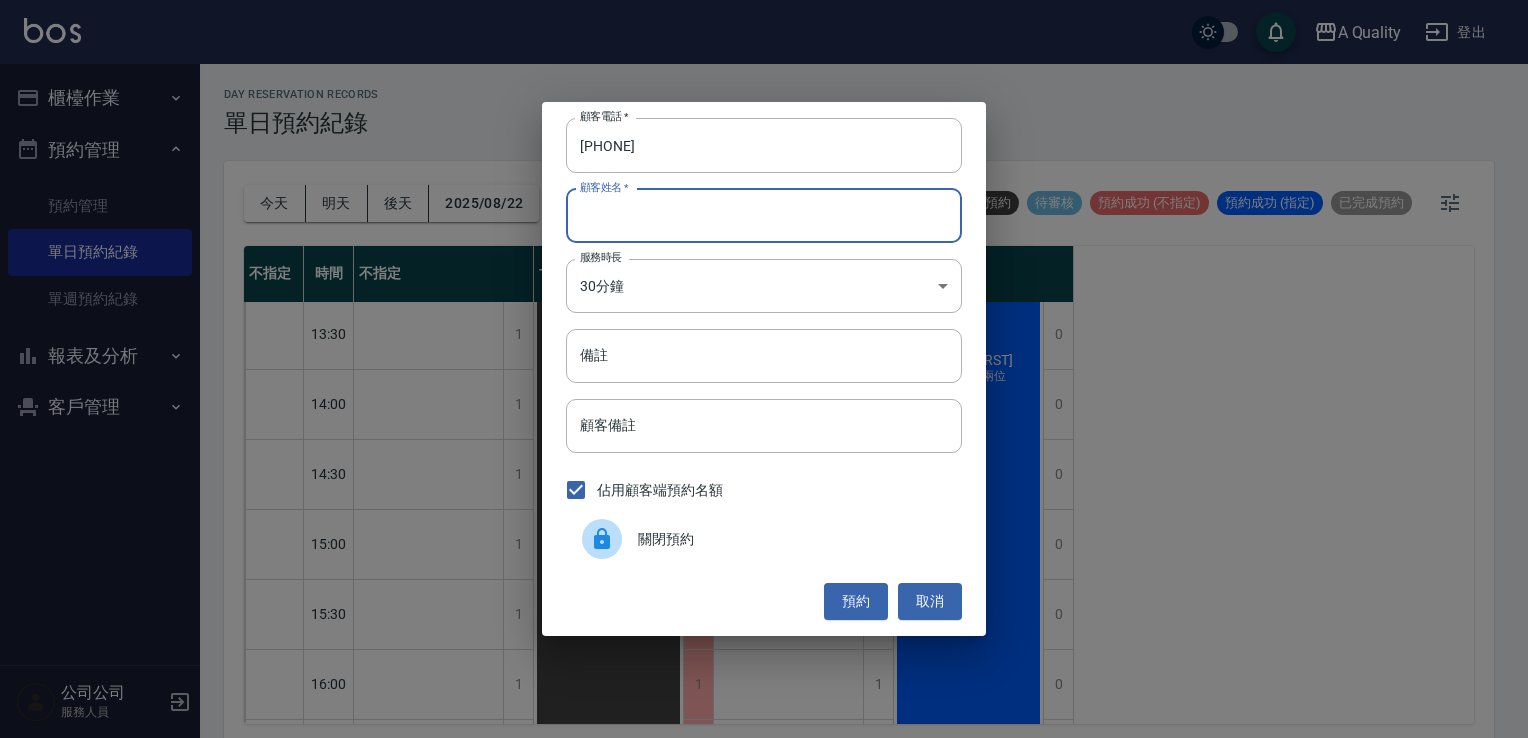 click on "顧客姓名   *" at bounding box center (764, 216) 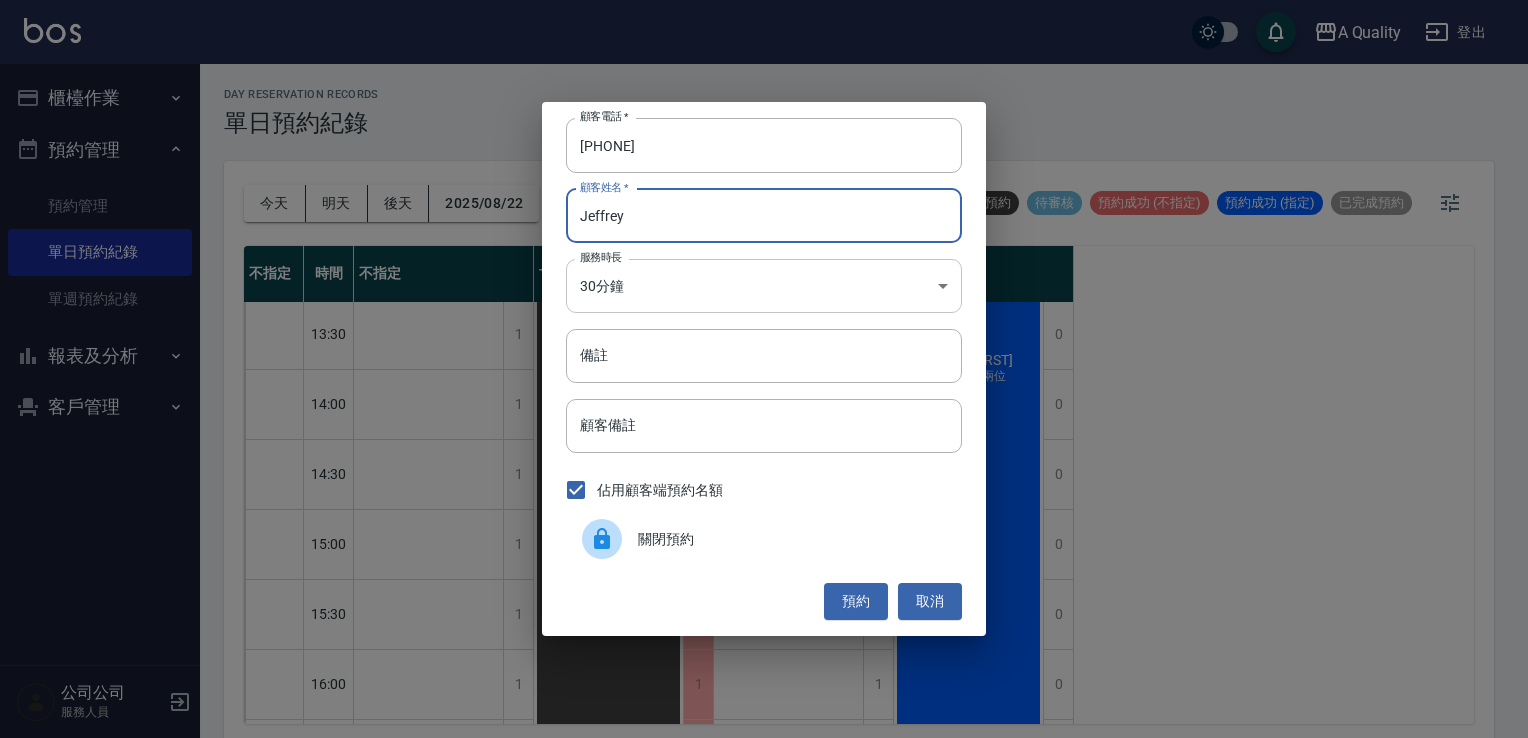 type on "Jeffrey" 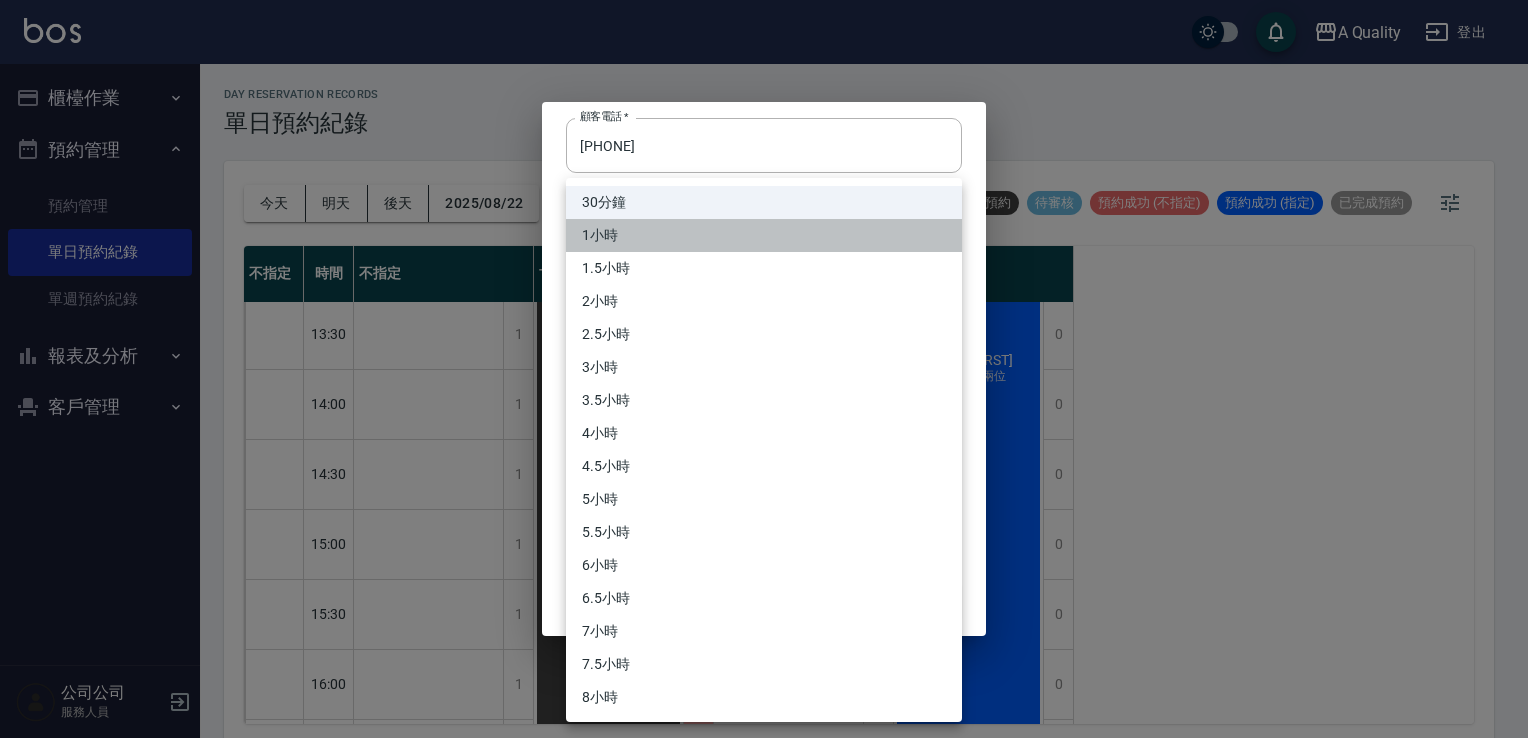 click on "1小時" at bounding box center [764, 235] 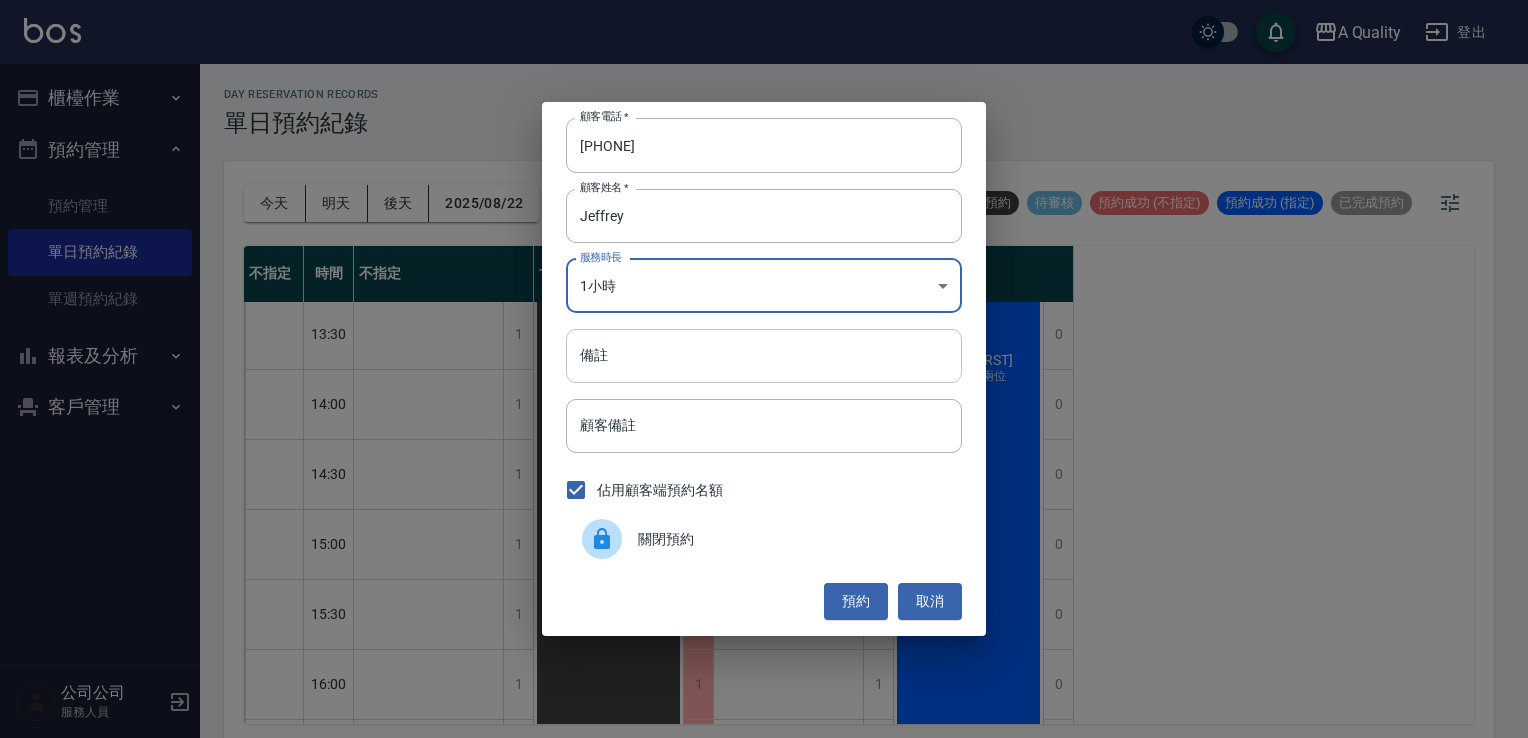 click on "備註" at bounding box center [764, 356] 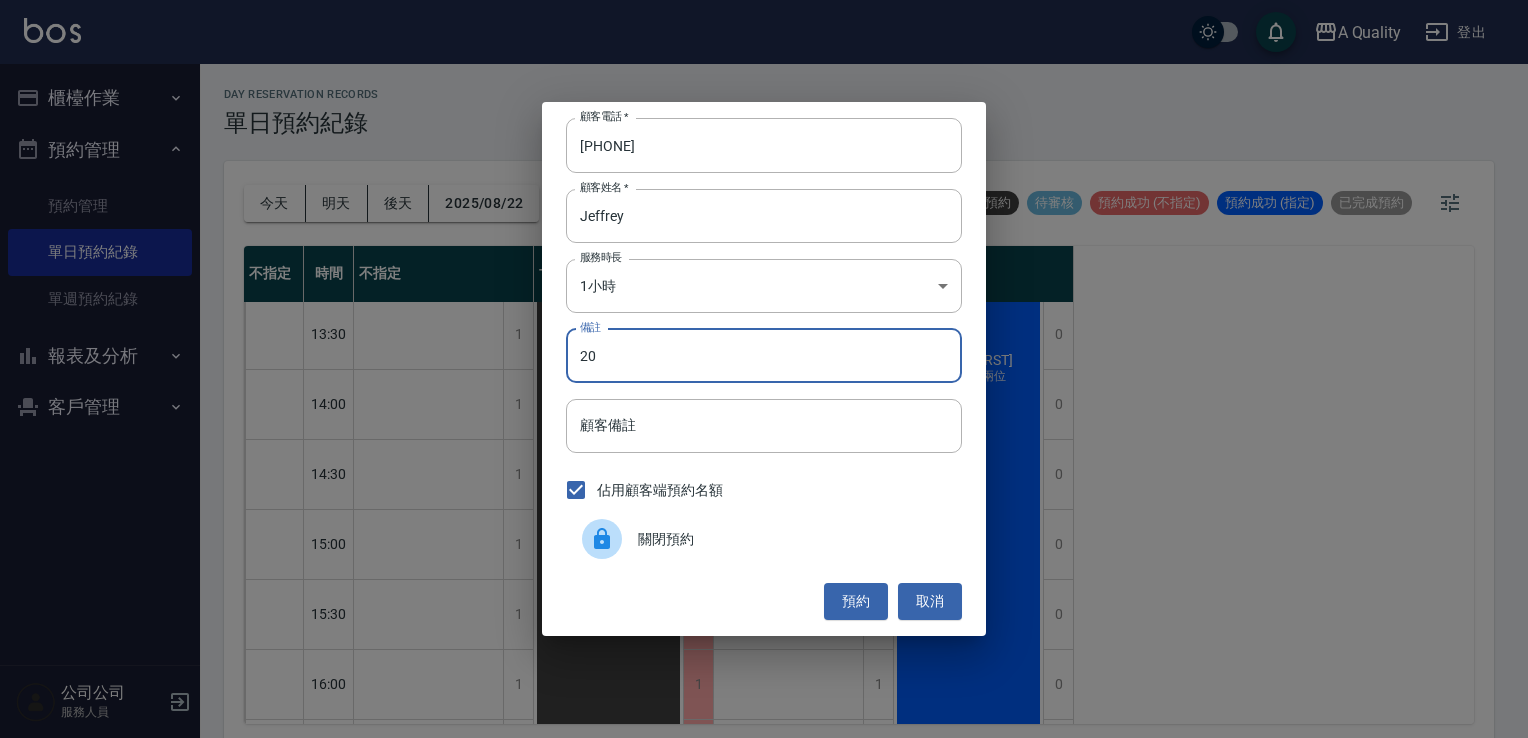 type on "2" 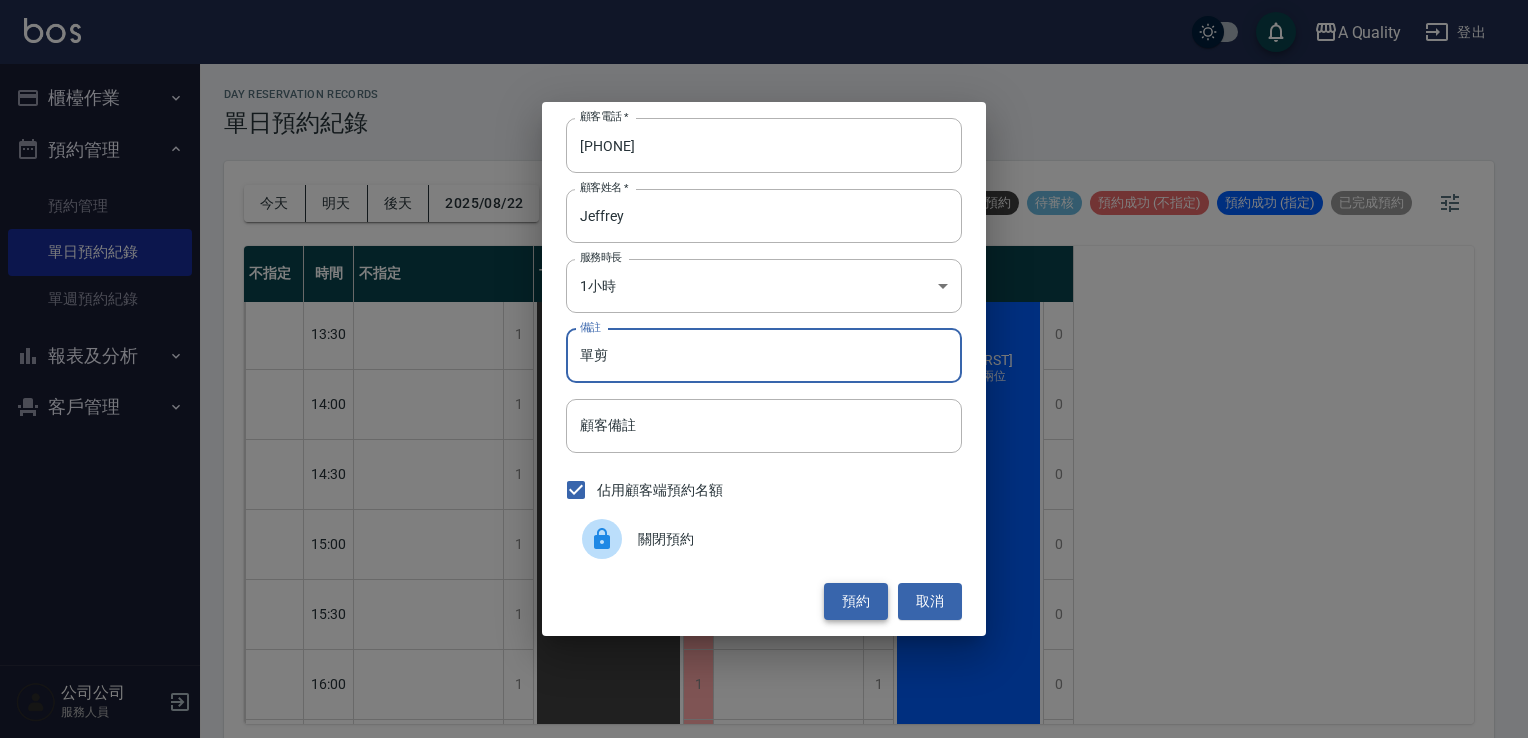 type on "單剪" 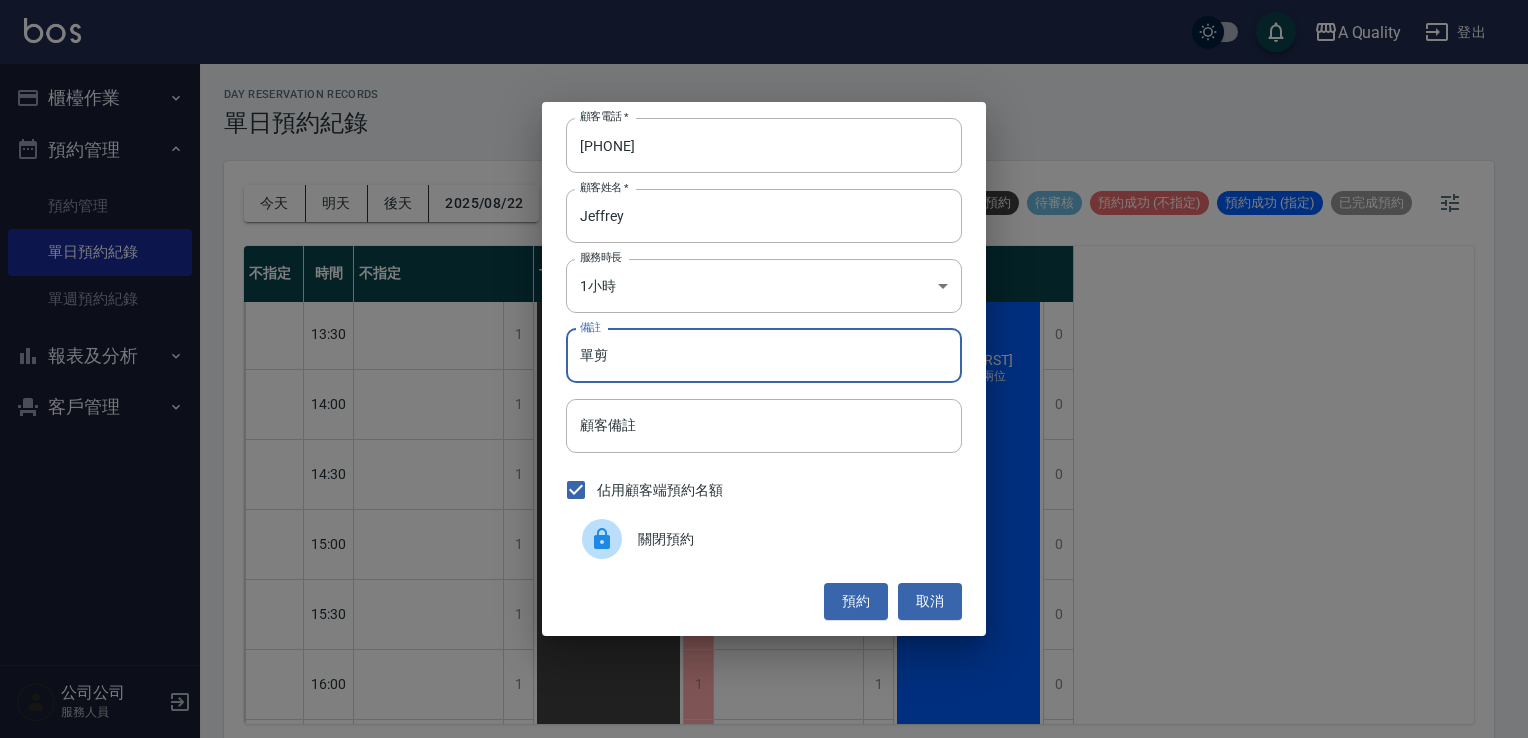 click on "預約" at bounding box center [856, 601] 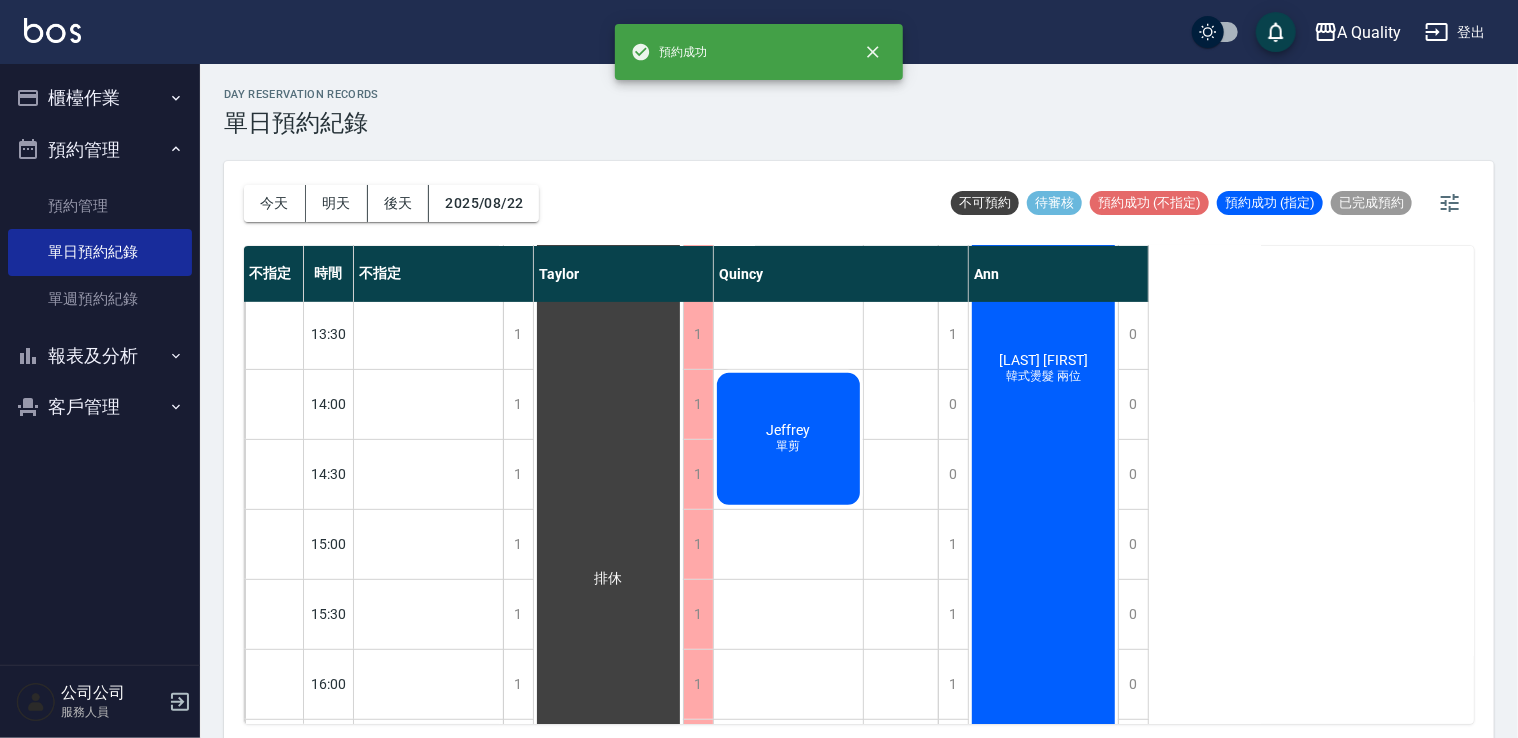 click on "Jeffrey 單剪" at bounding box center [428, 54] 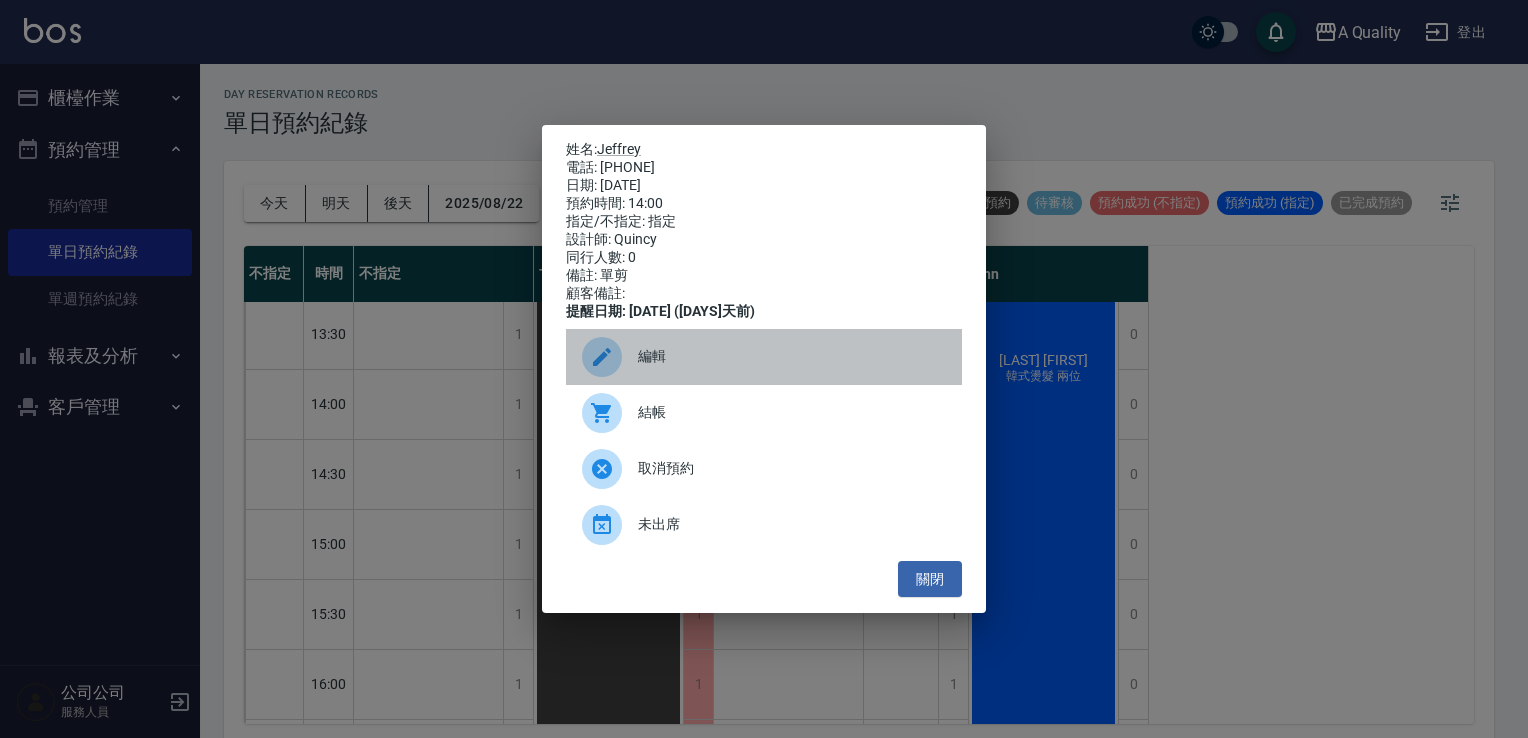 click on "編輯" at bounding box center [764, 357] 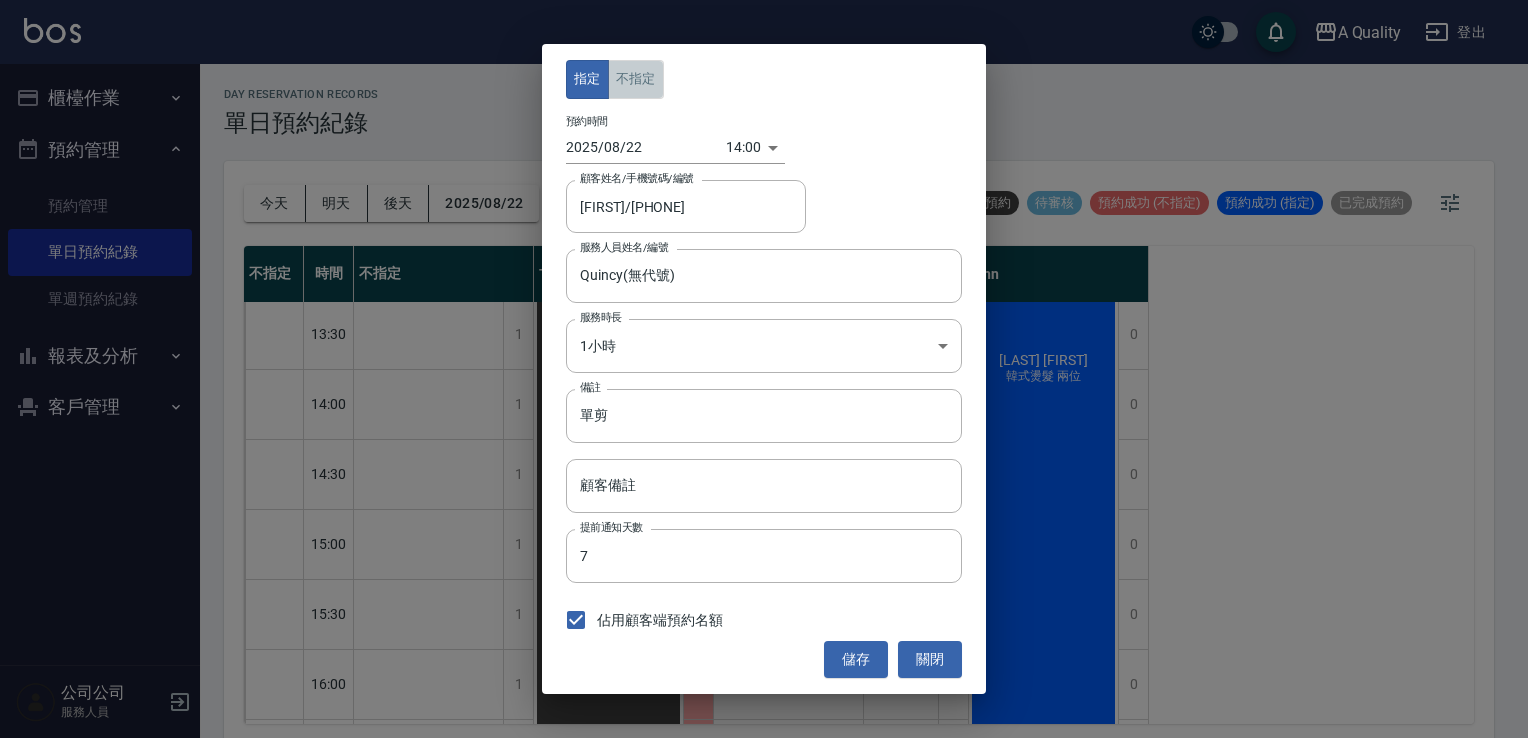 click on "不指定" at bounding box center [636, 79] 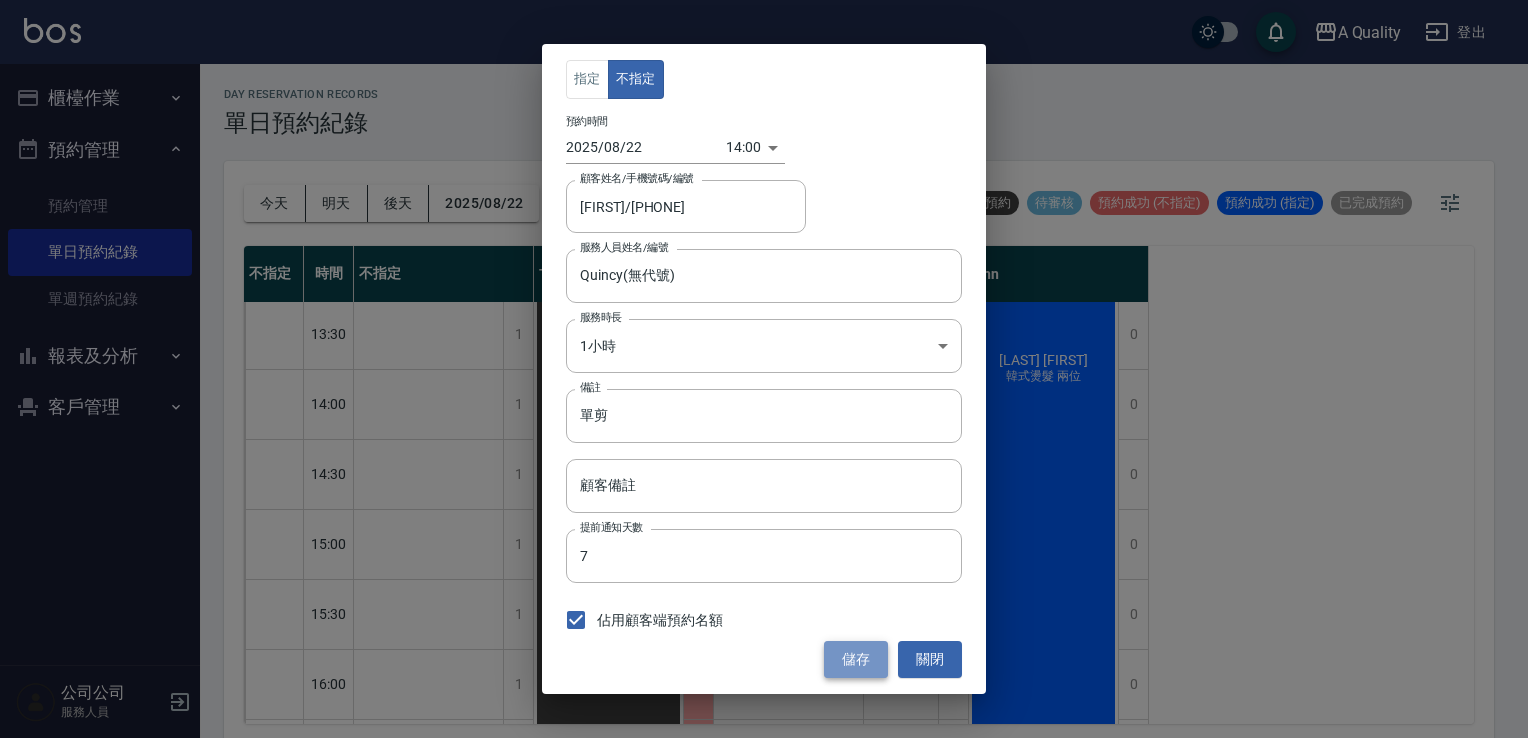 click on "儲存" at bounding box center (856, 659) 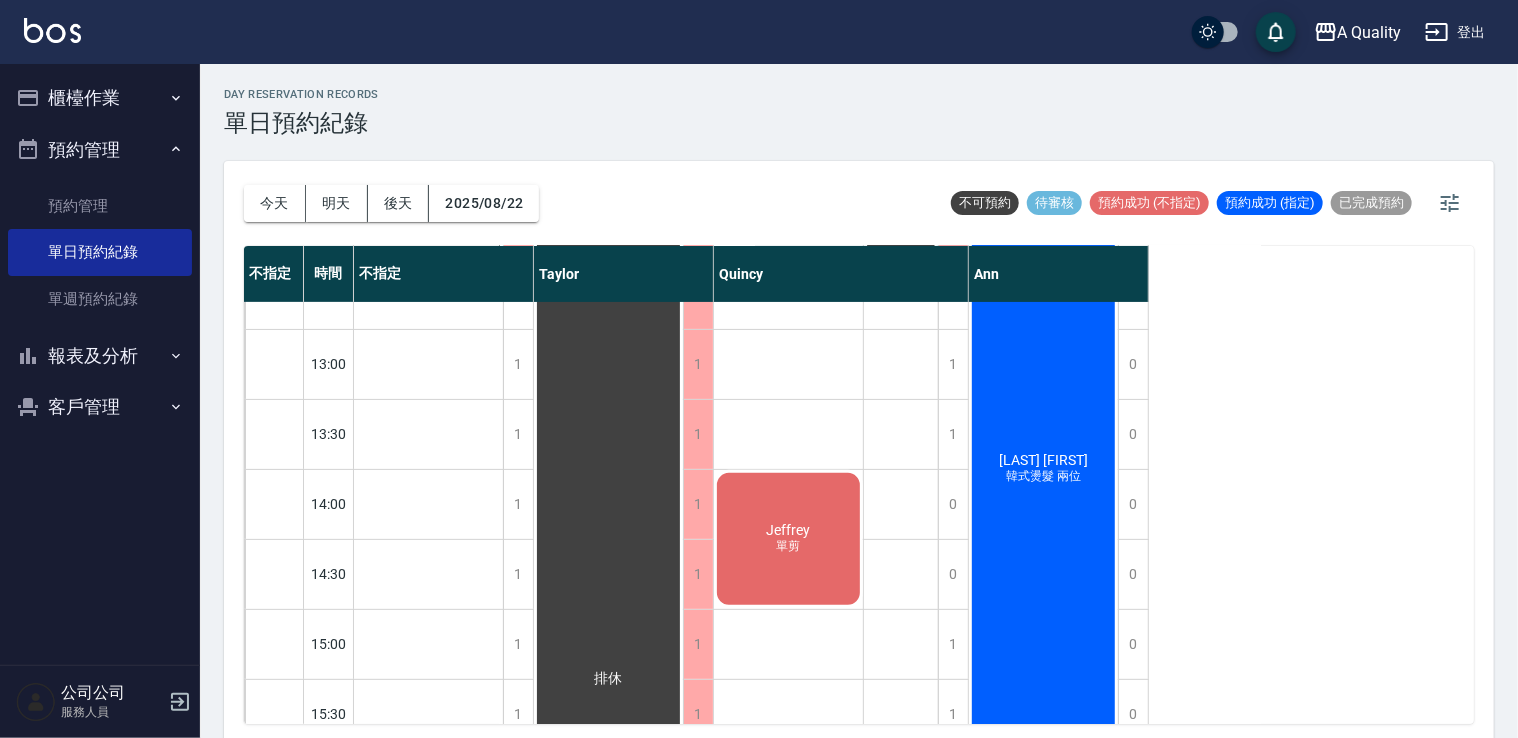 scroll, scrollTop: 153, scrollLeft: 0, axis: vertical 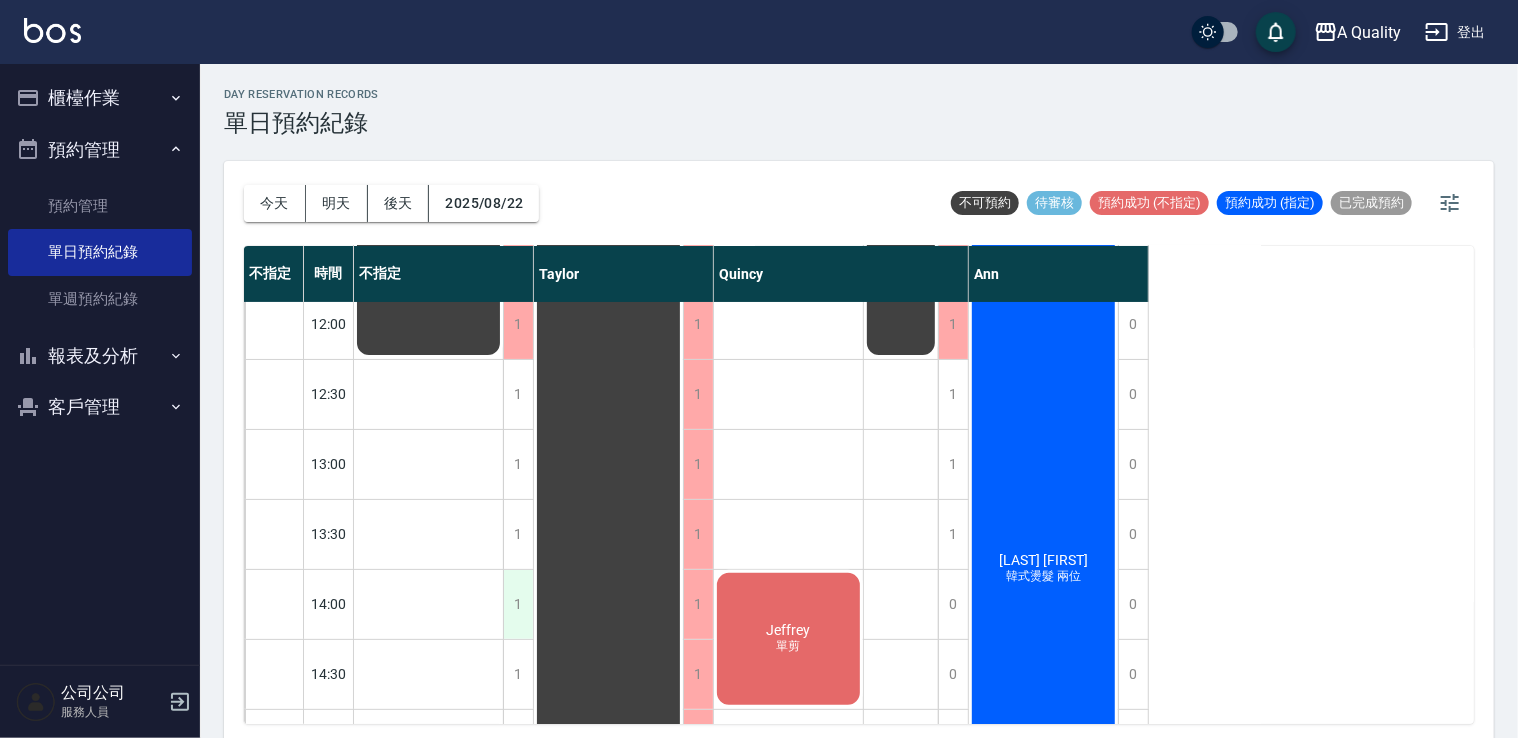 click on "1" at bounding box center (518, 604) 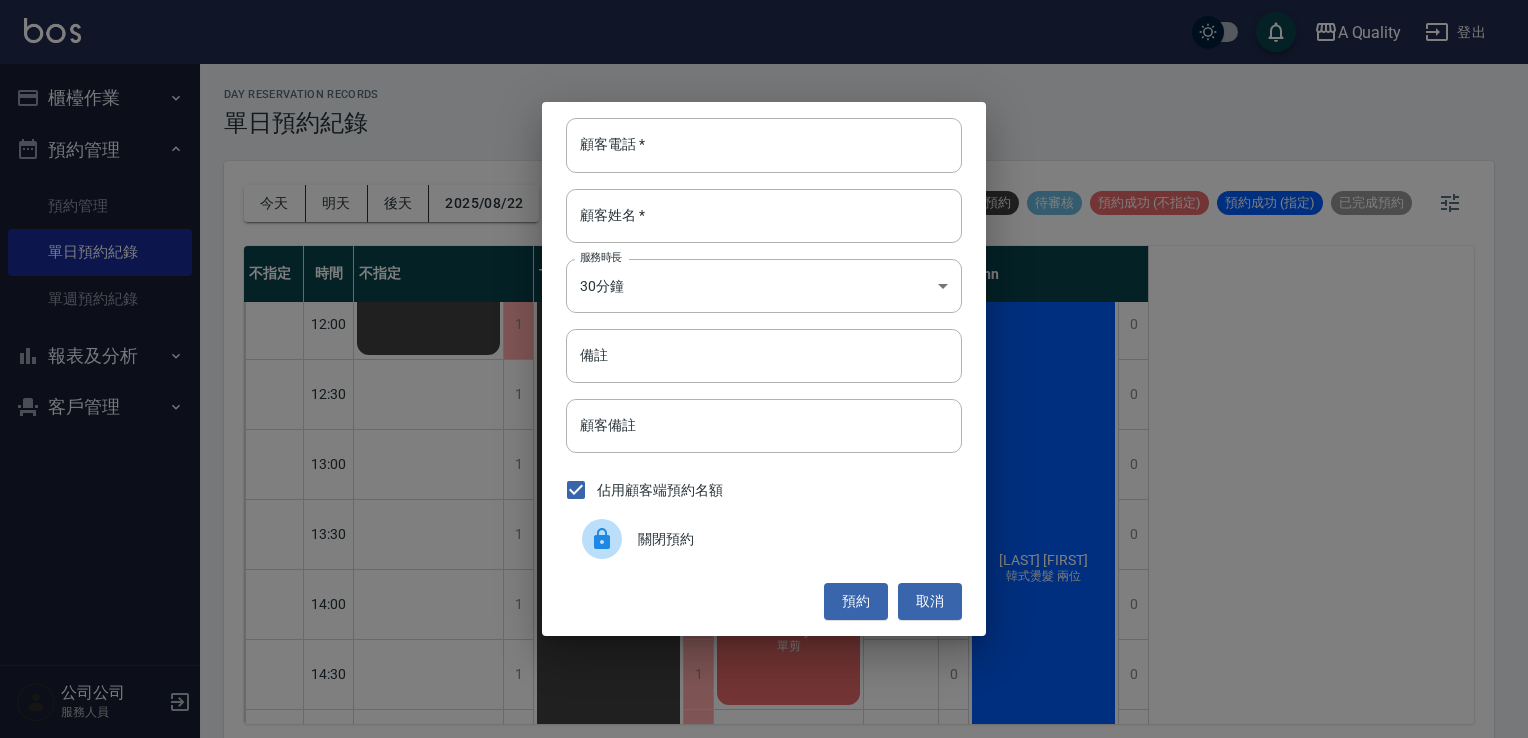 click at bounding box center (602, 539) 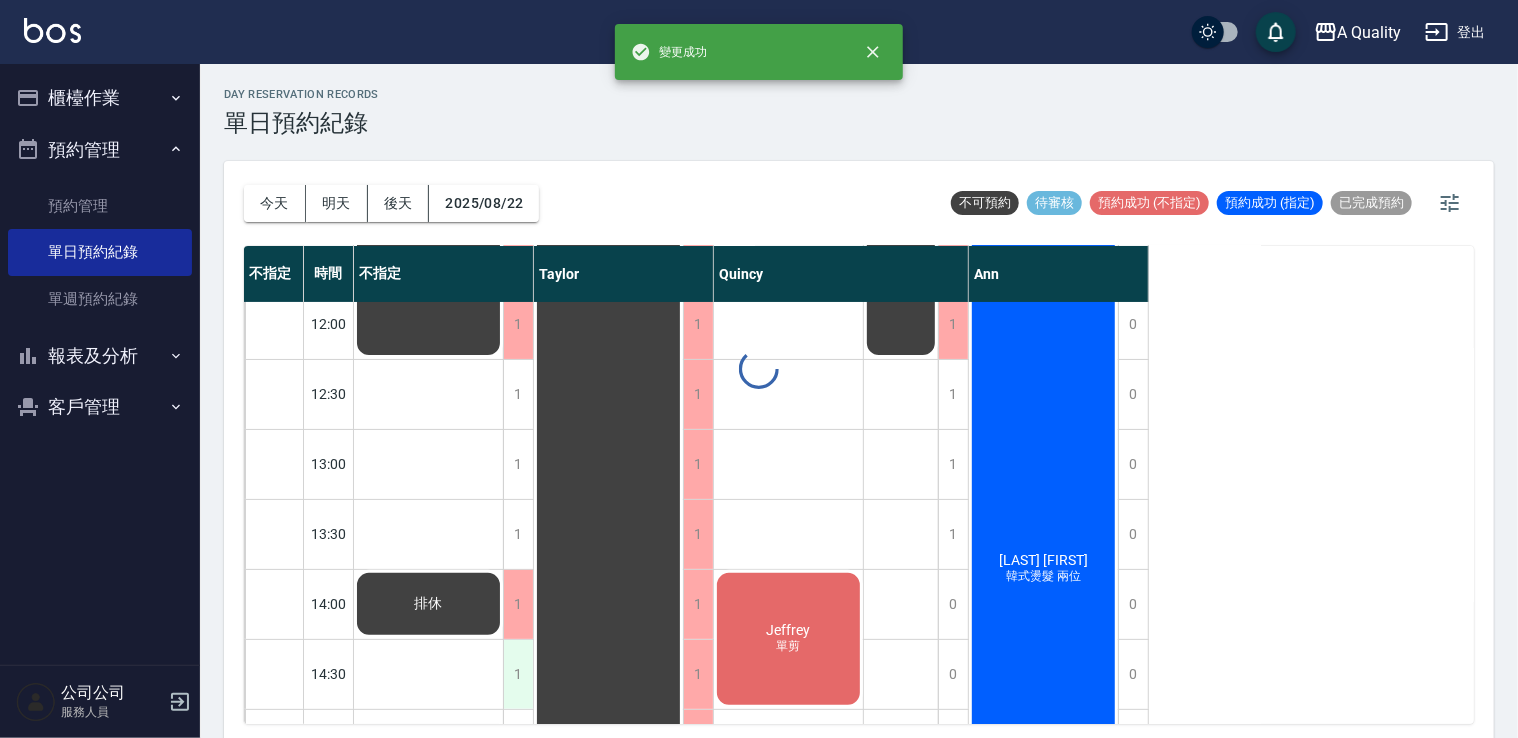 click on "1" at bounding box center [518, 674] 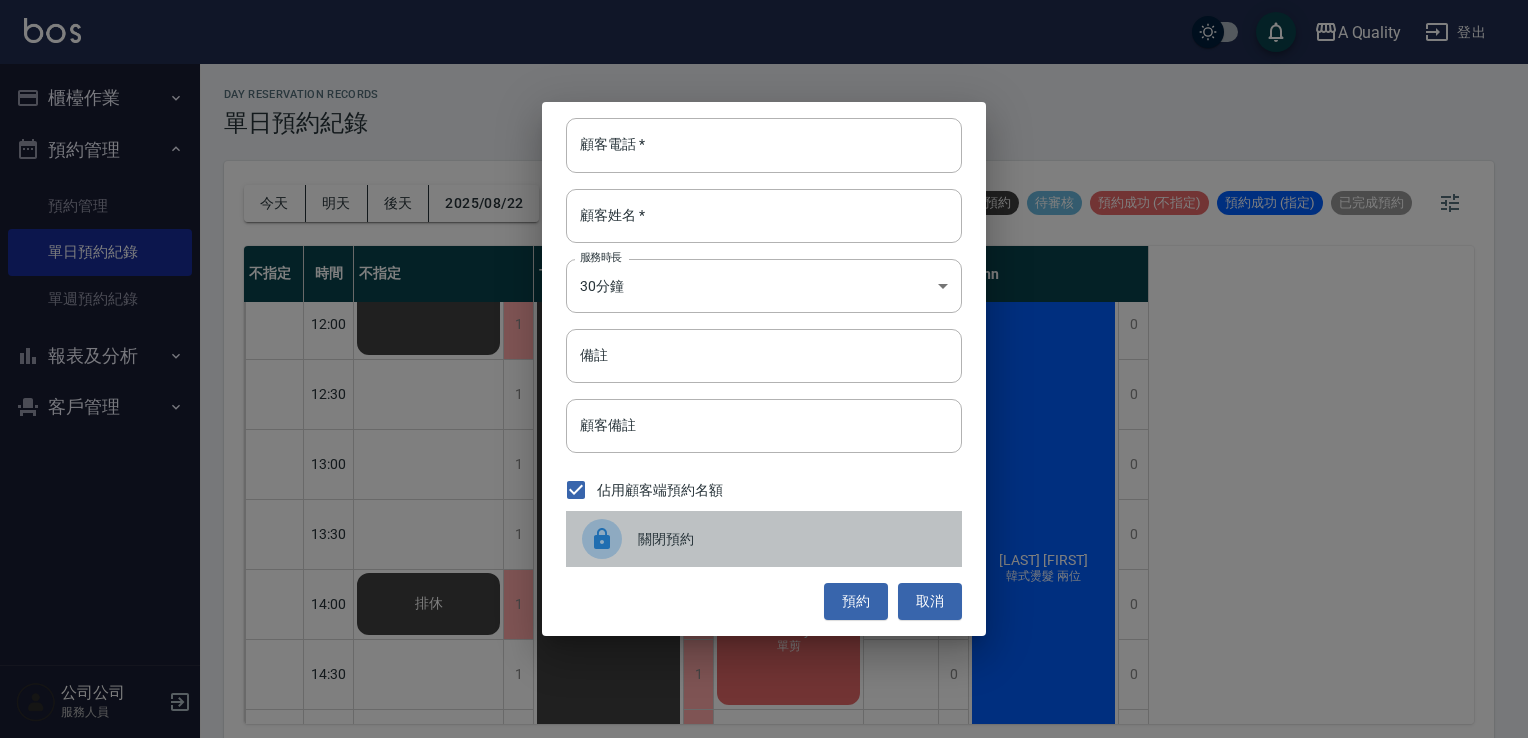 click on "關閉預約" at bounding box center [792, 539] 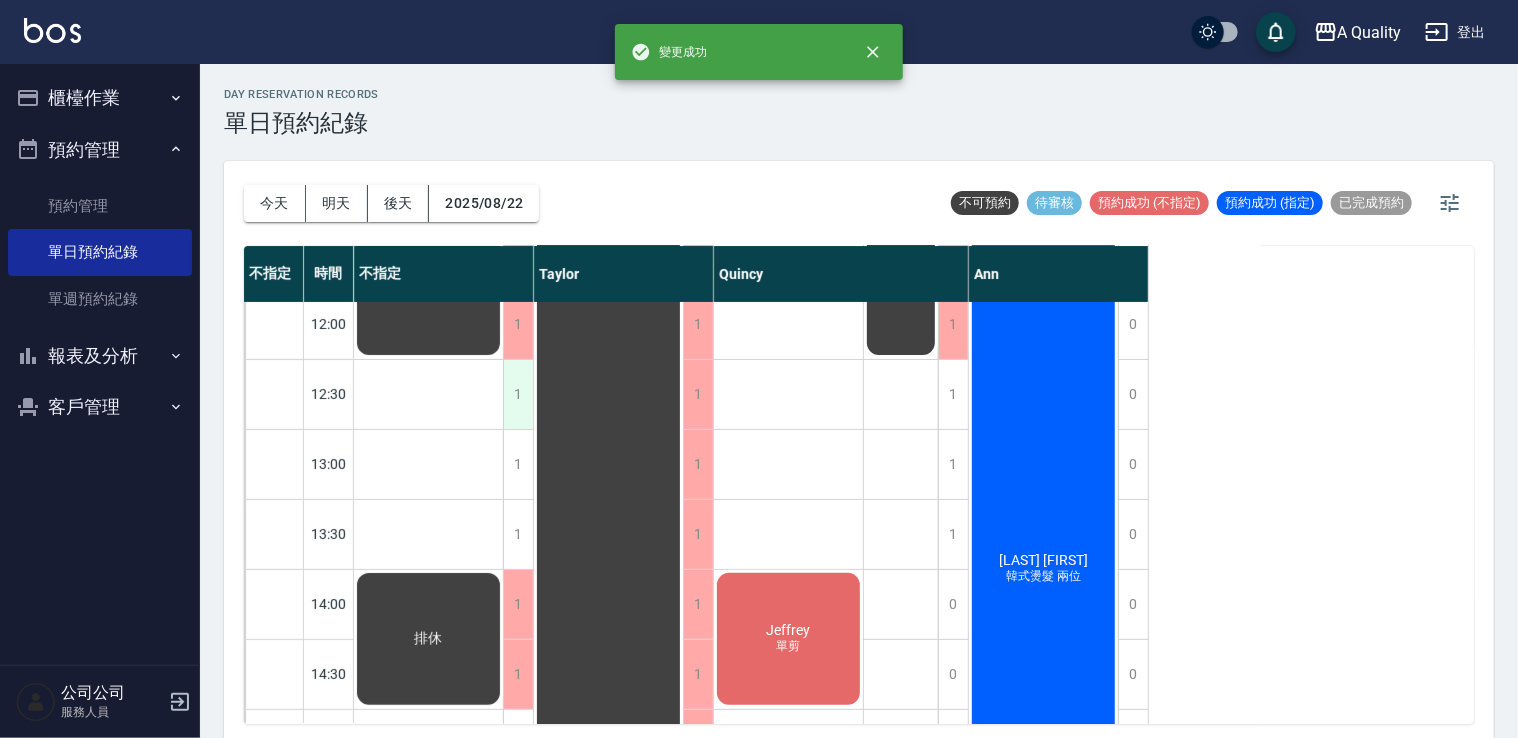 click on "1" at bounding box center (518, 394) 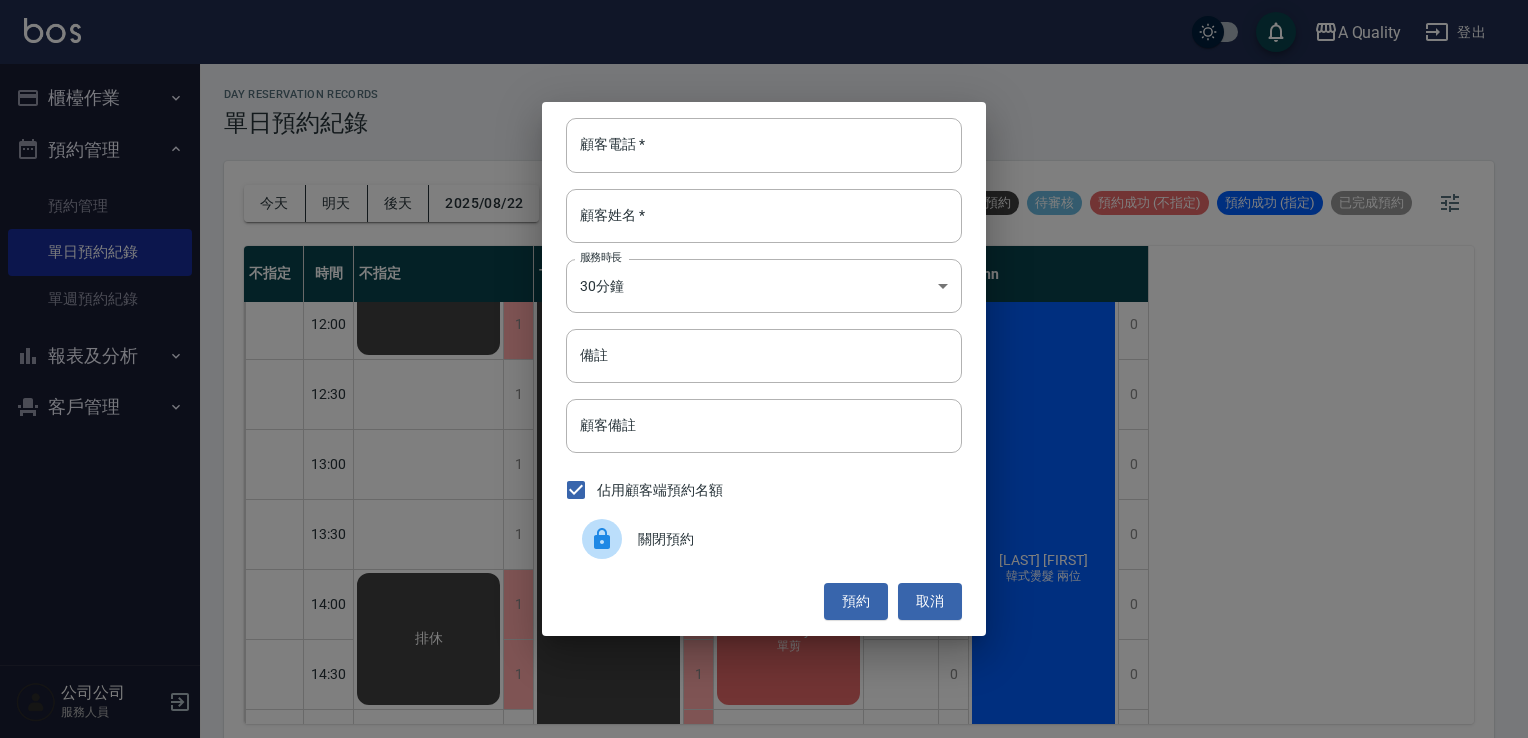 click at bounding box center (602, 539) 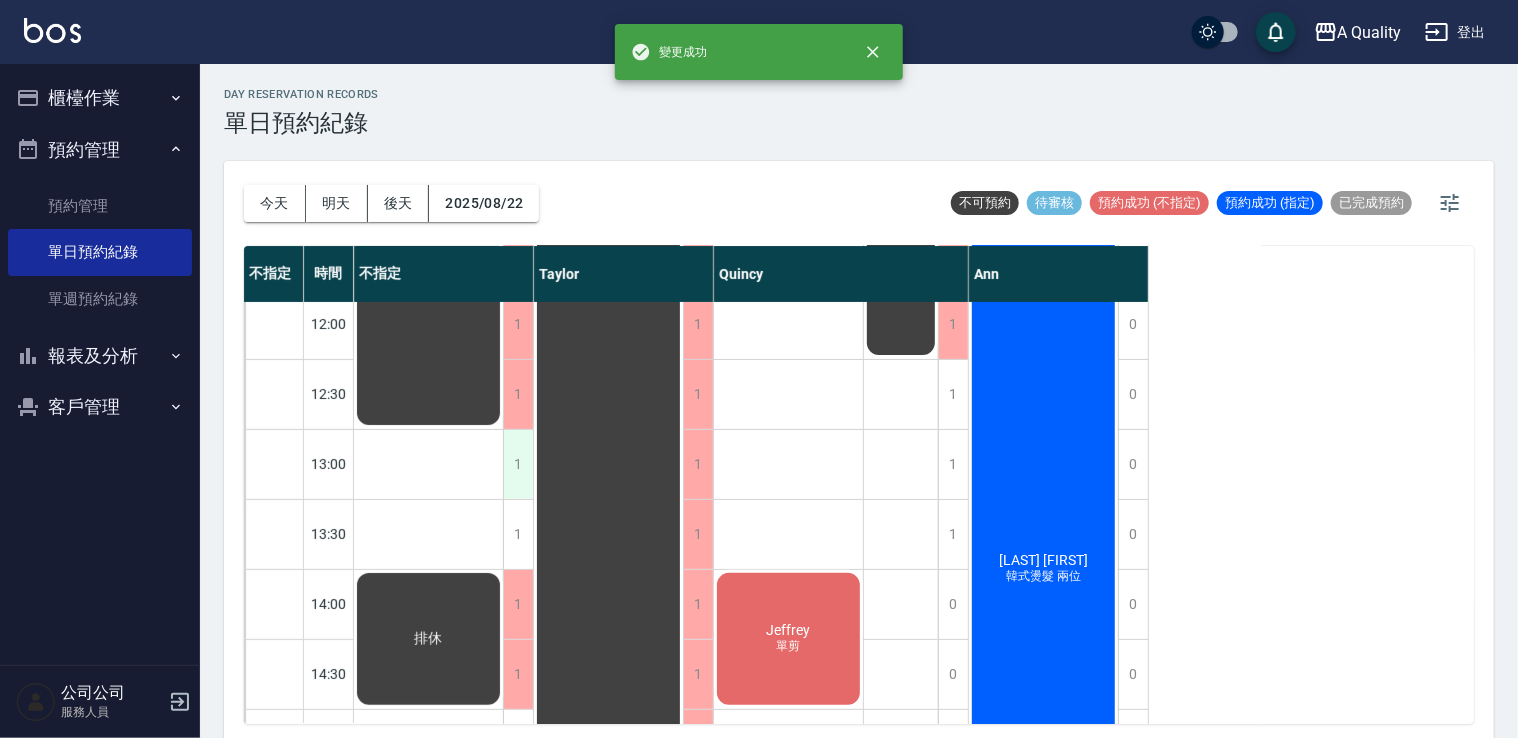 click on "1" at bounding box center (518, 464) 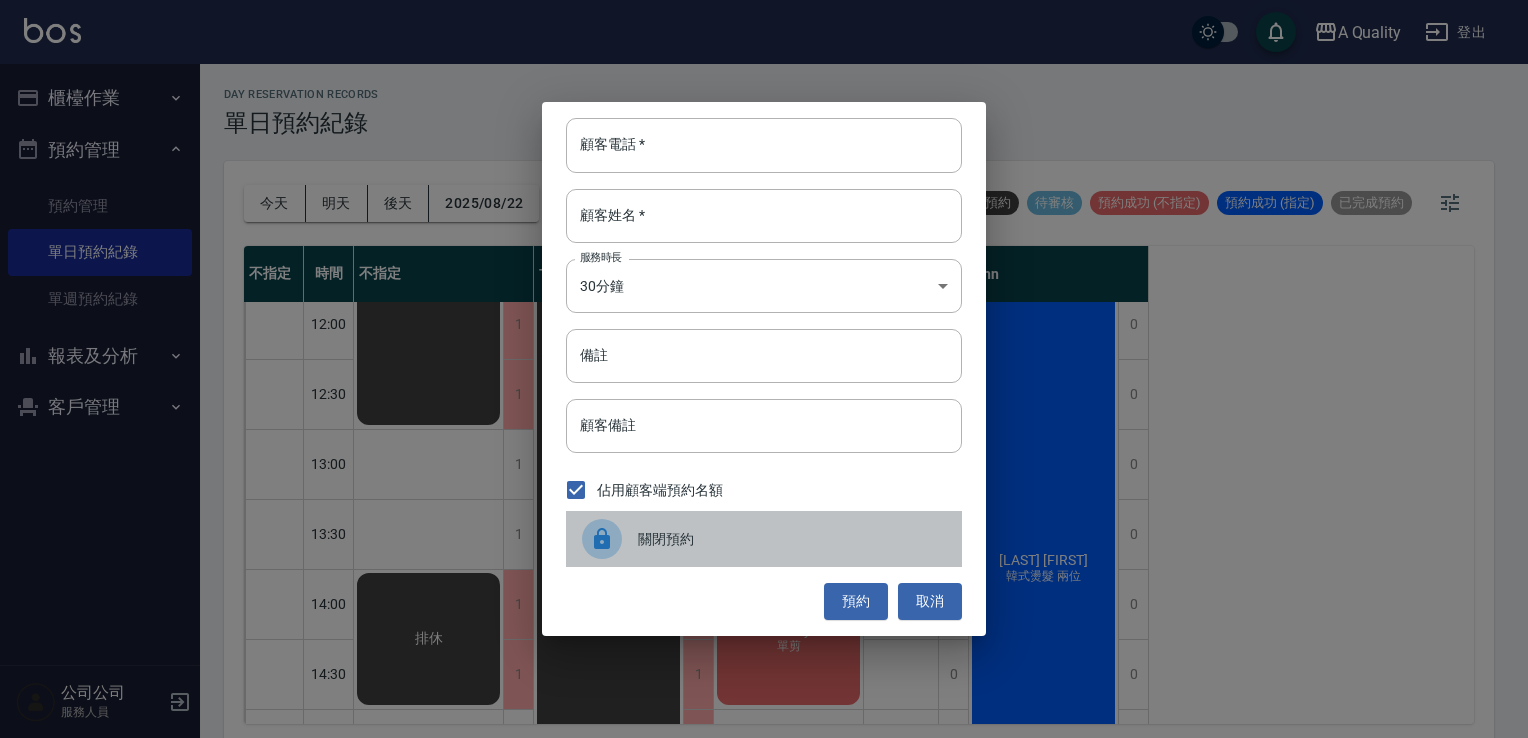drag, startPoint x: 618, startPoint y: 534, endPoint x: 572, endPoint y: 518, distance: 48.703182 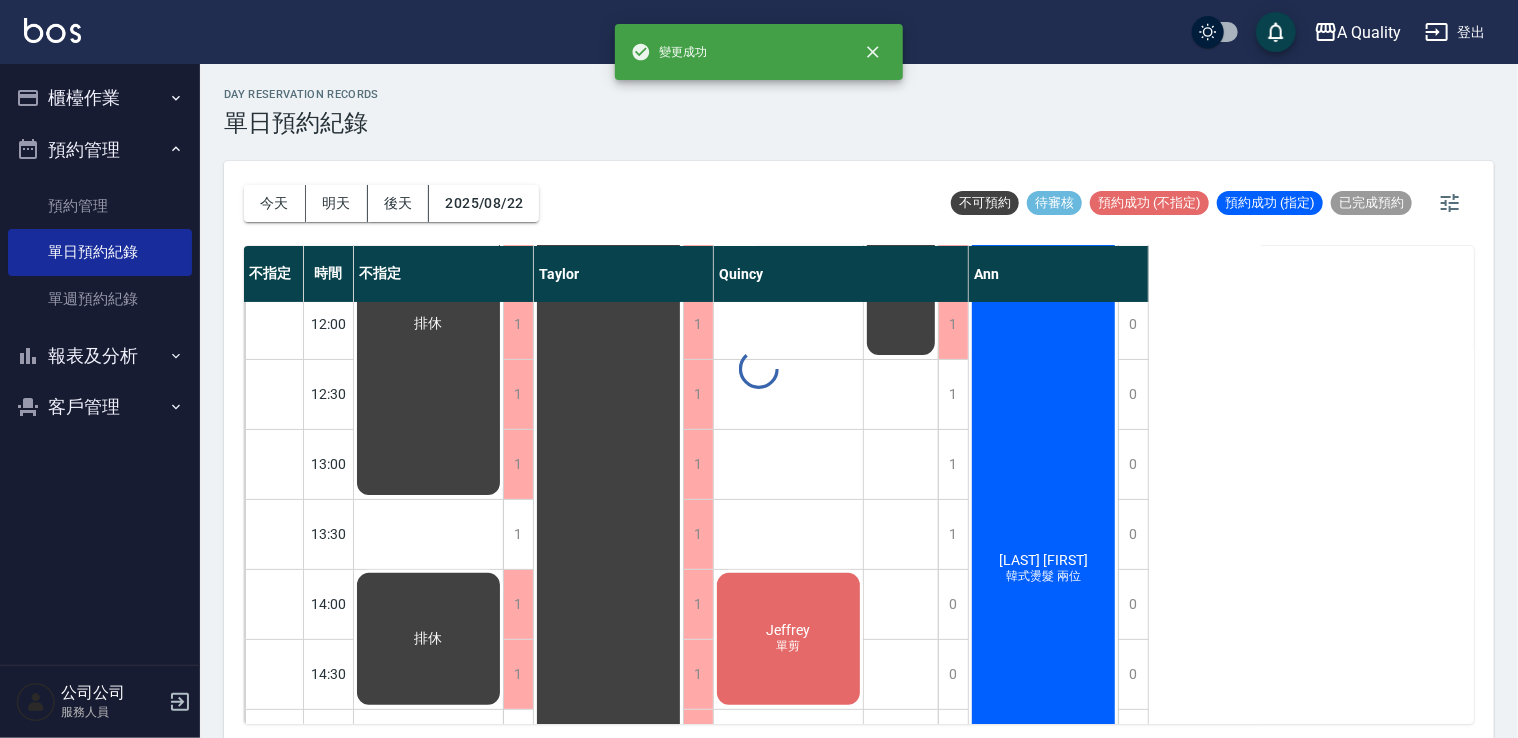 click on "1" at bounding box center [518, 534] 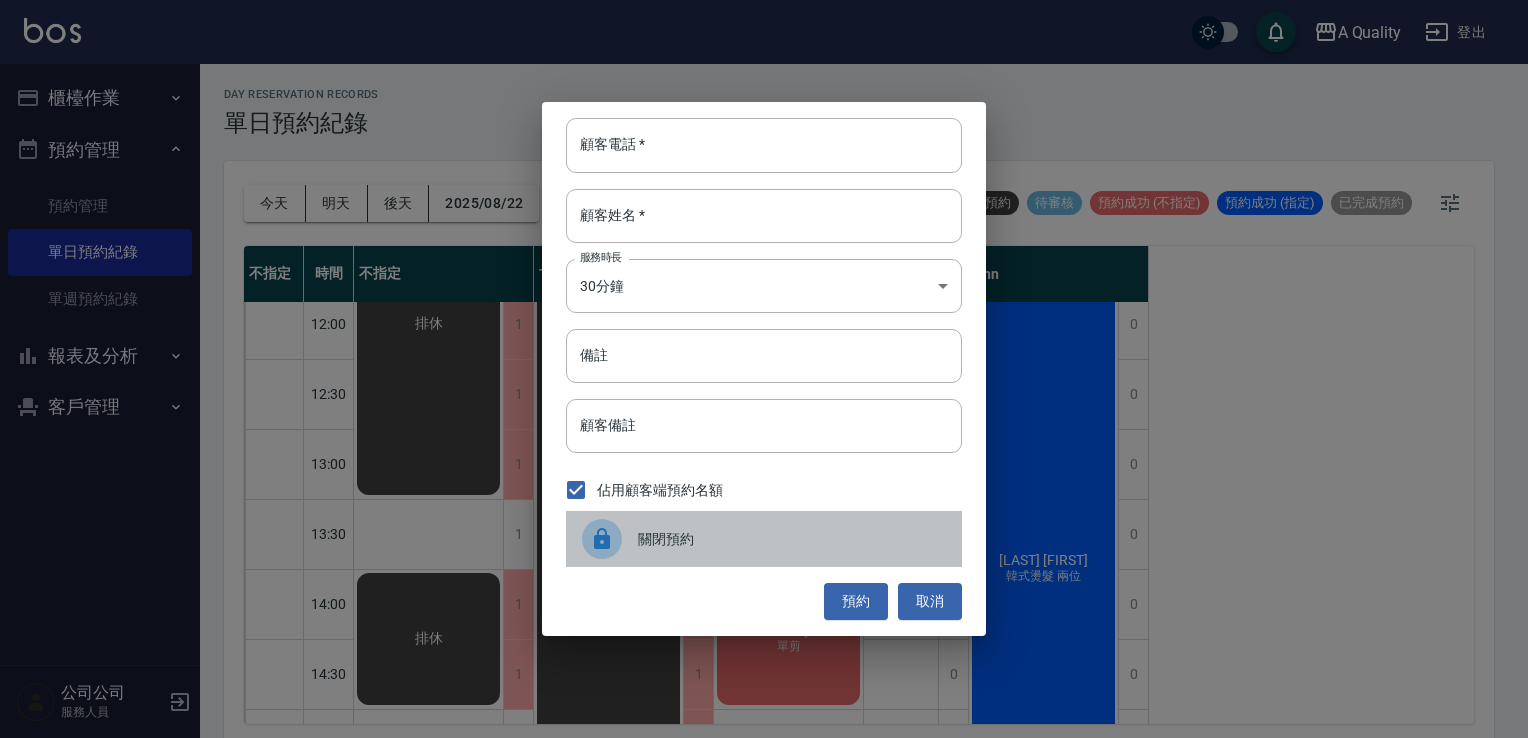 click on "關閉預約" at bounding box center (792, 539) 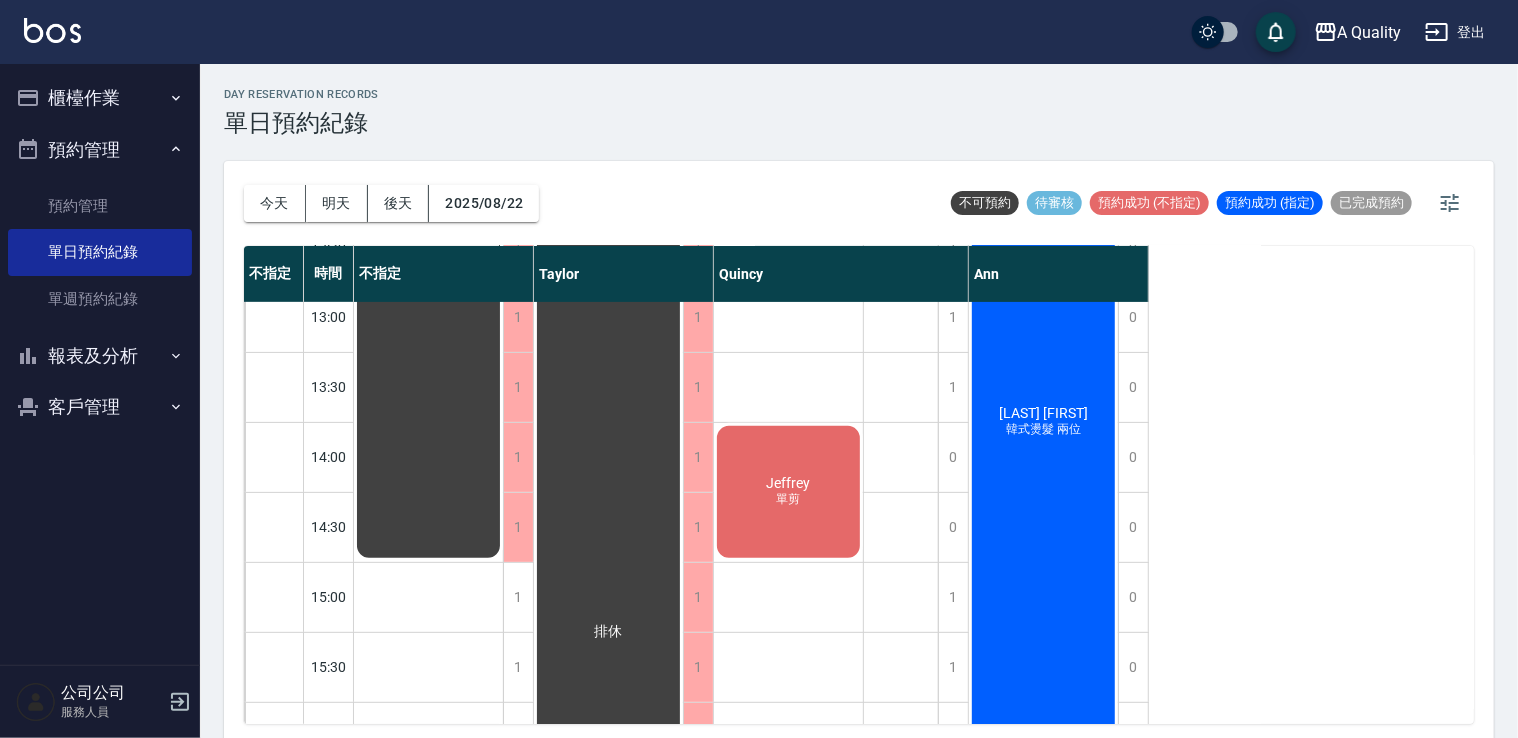scroll, scrollTop: 0, scrollLeft: 0, axis: both 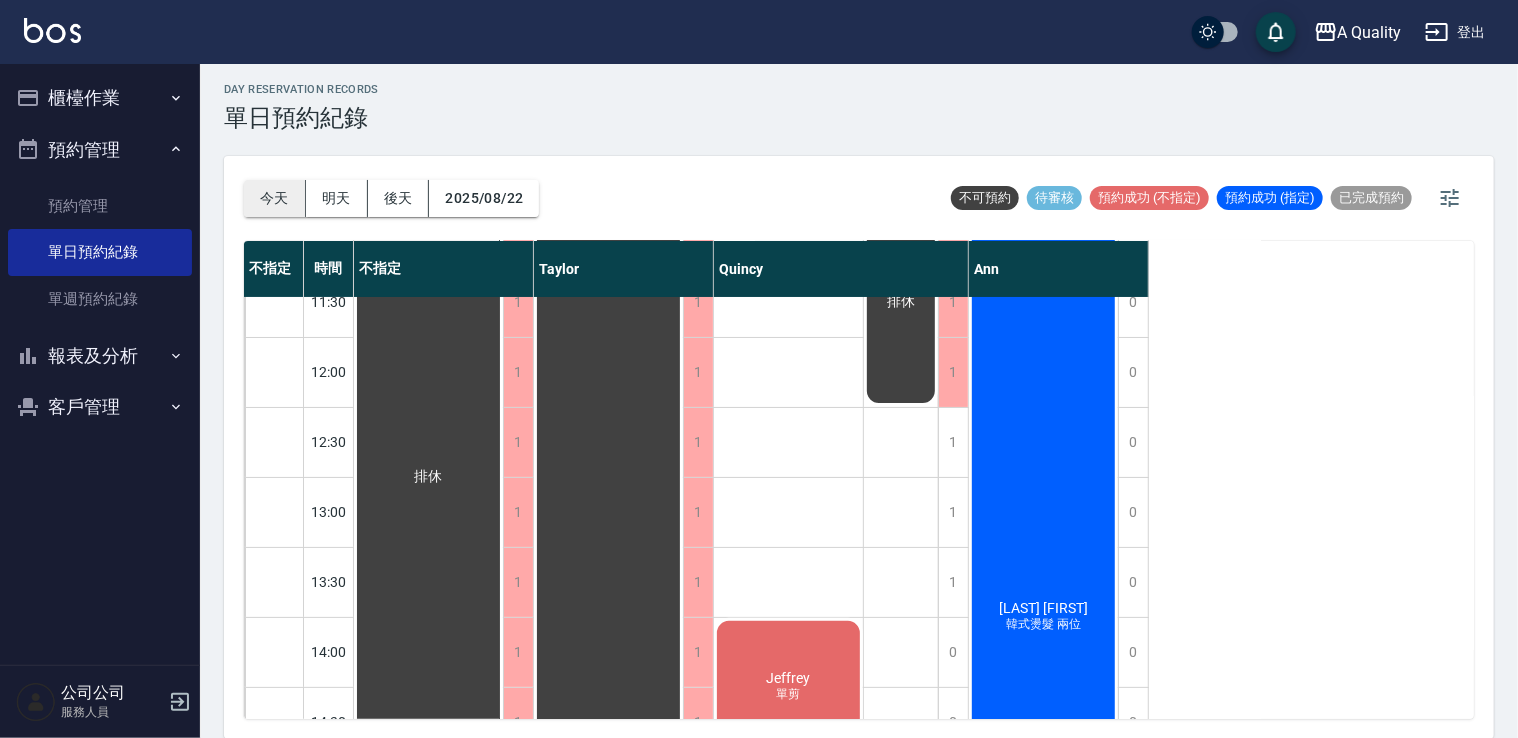 click on "今天" at bounding box center (275, 198) 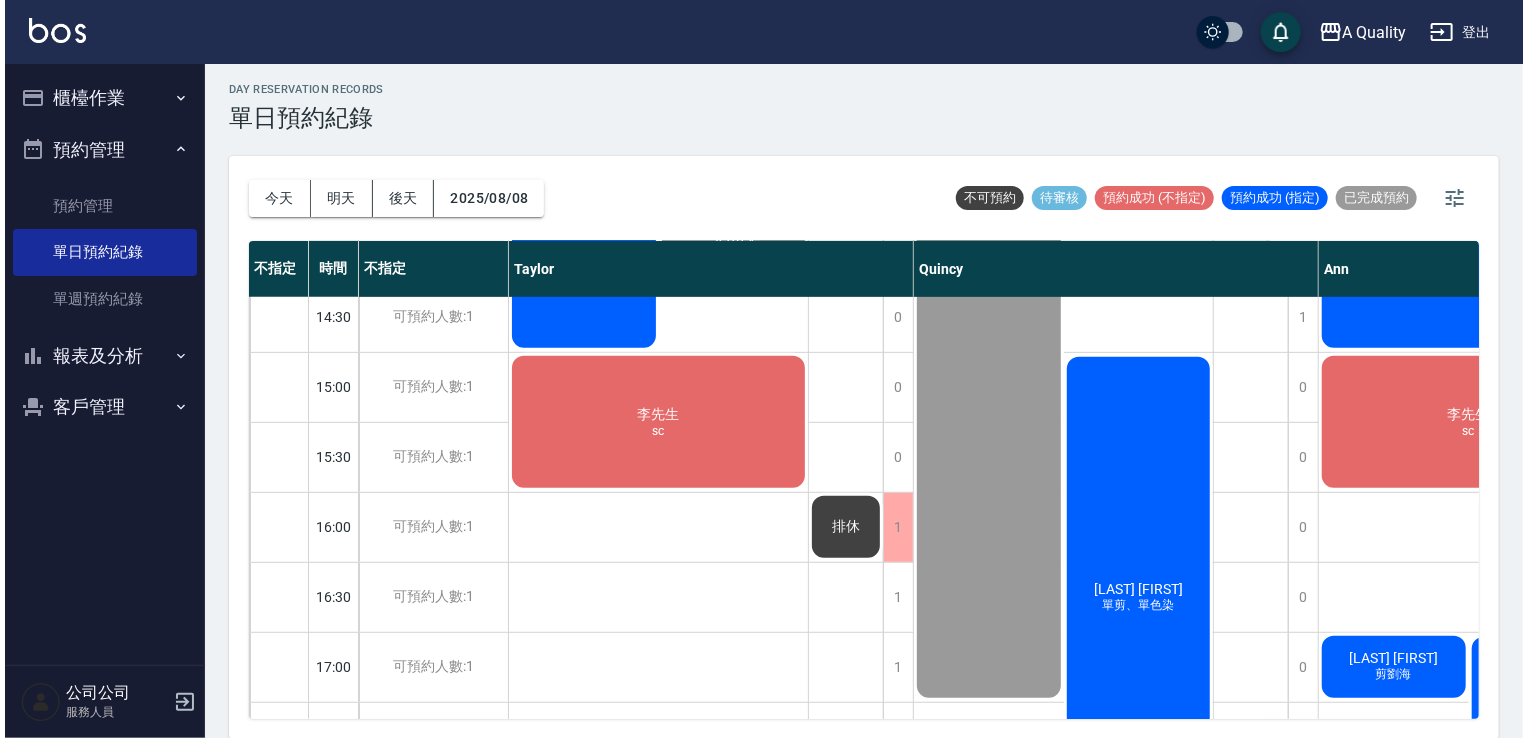 scroll, scrollTop: 405, scrollLeft: 0, axis: vertical 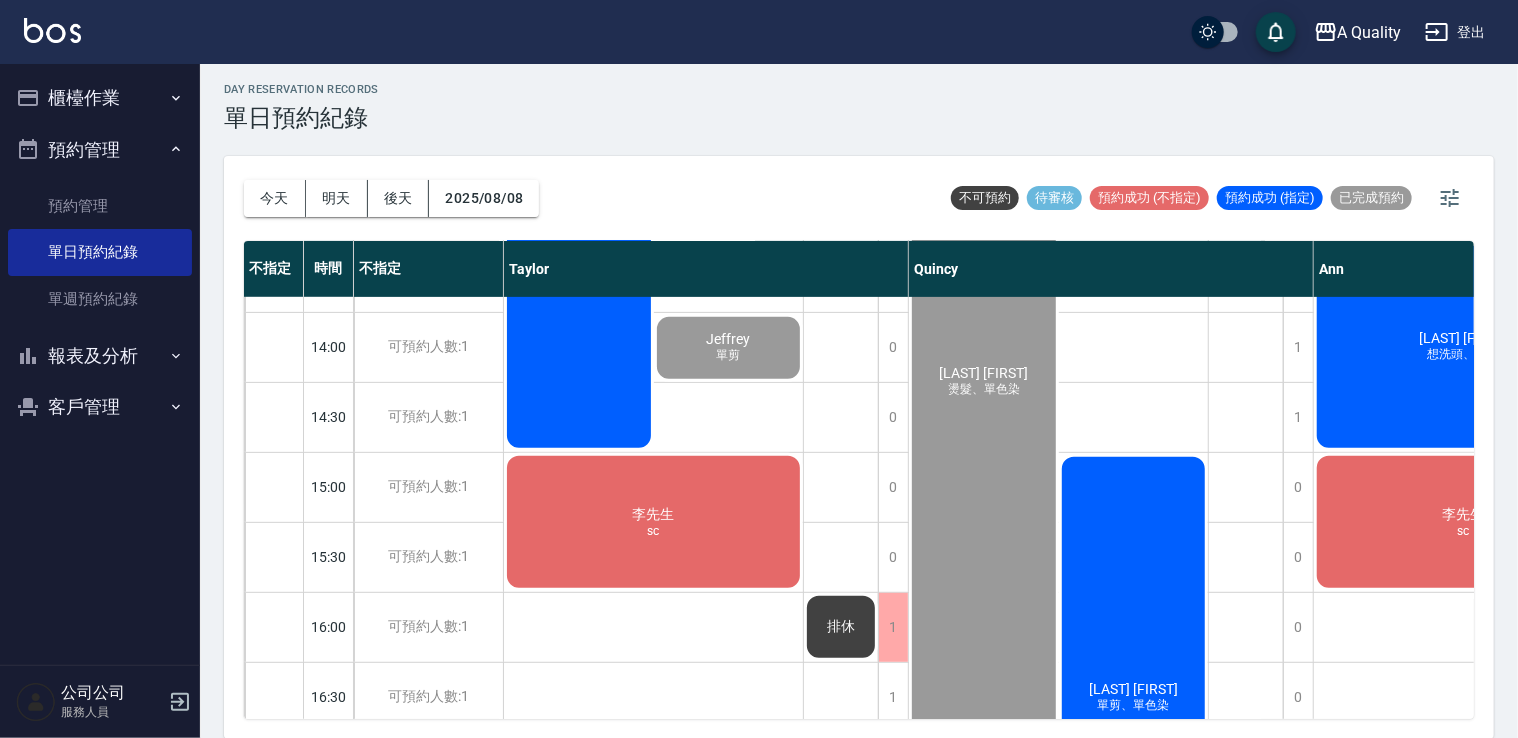 click on "邱定遠 想洗頭、剪髮" at bounding box center [579, 242] 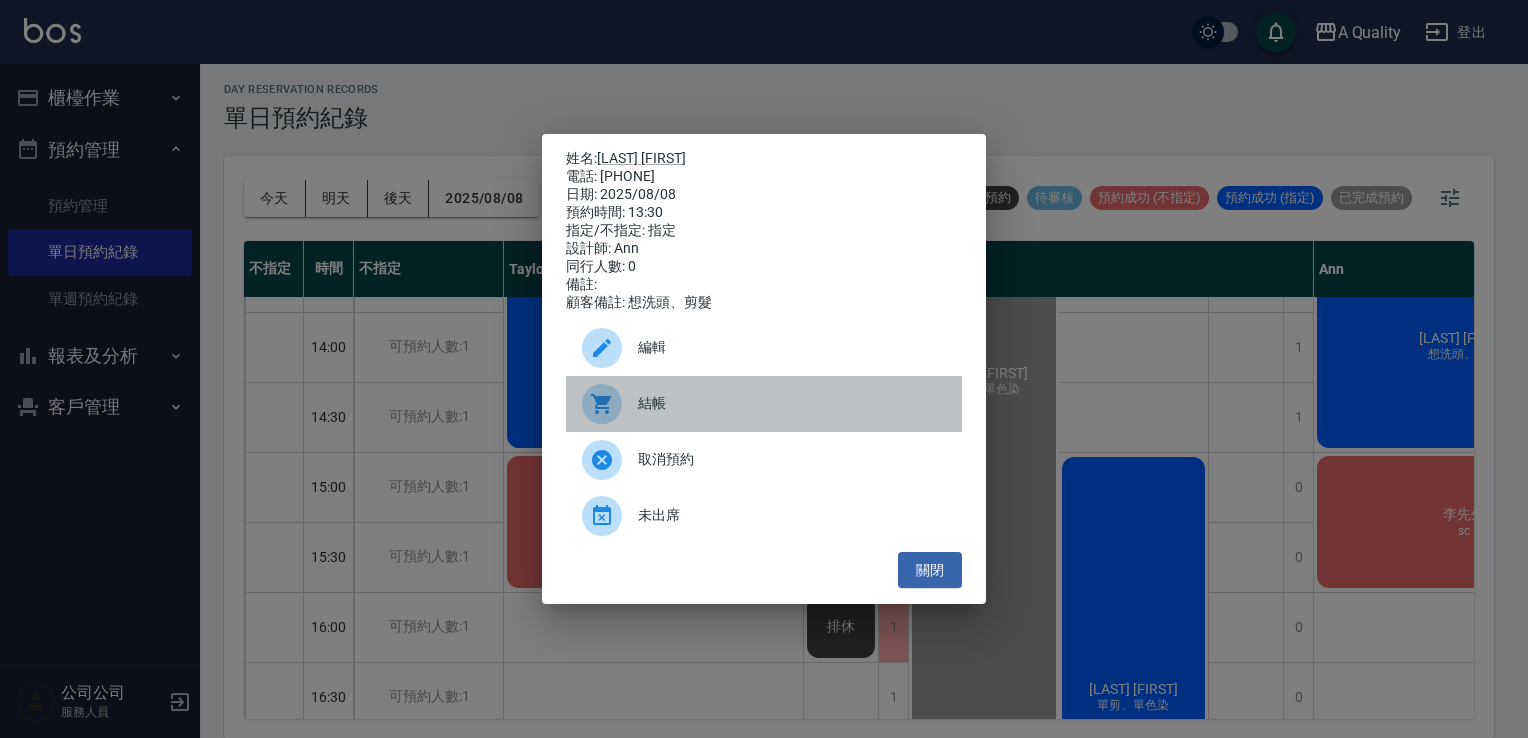 click on "結帳" at bounding box center [792, 403] 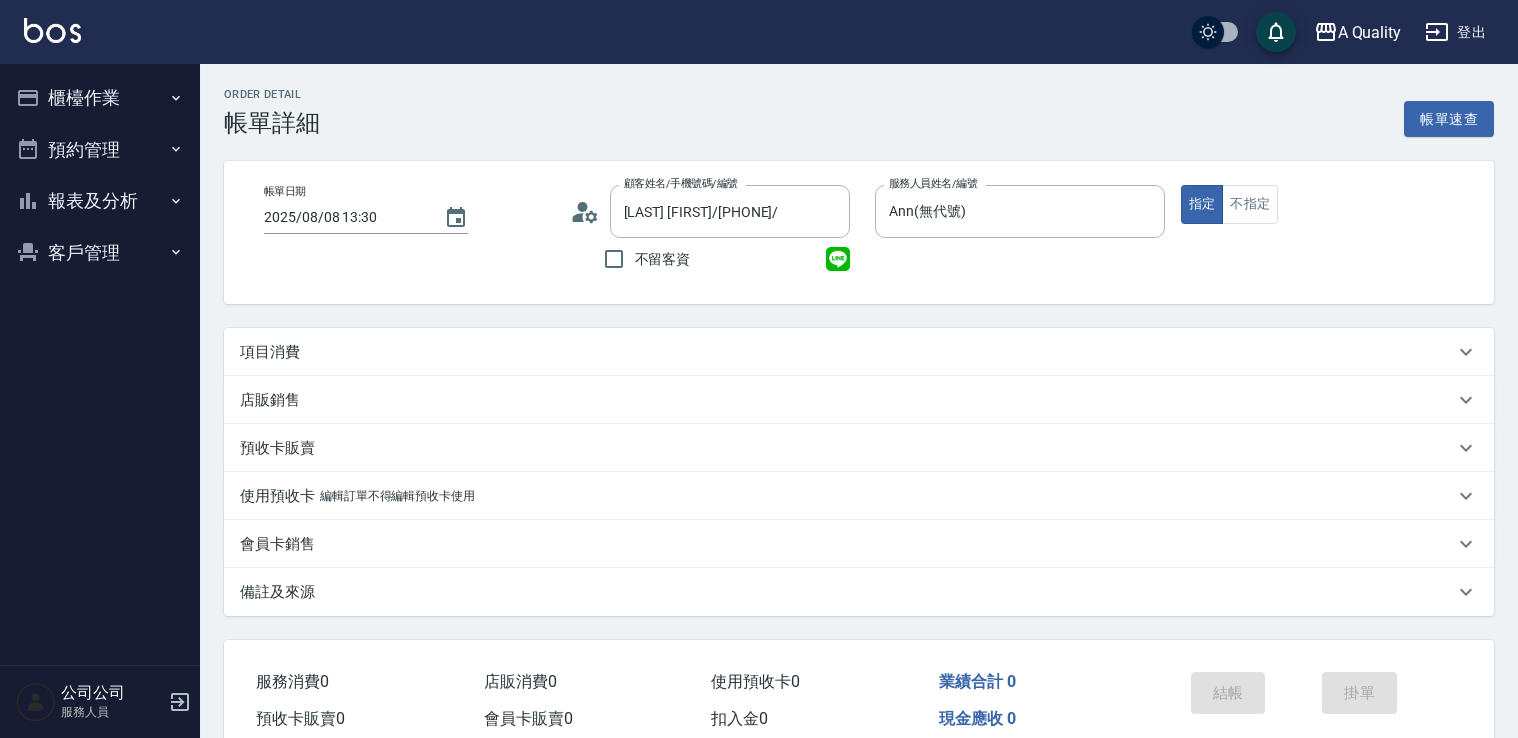 scroll, scrollTop: 0, scrollLeft: 0, axis: both 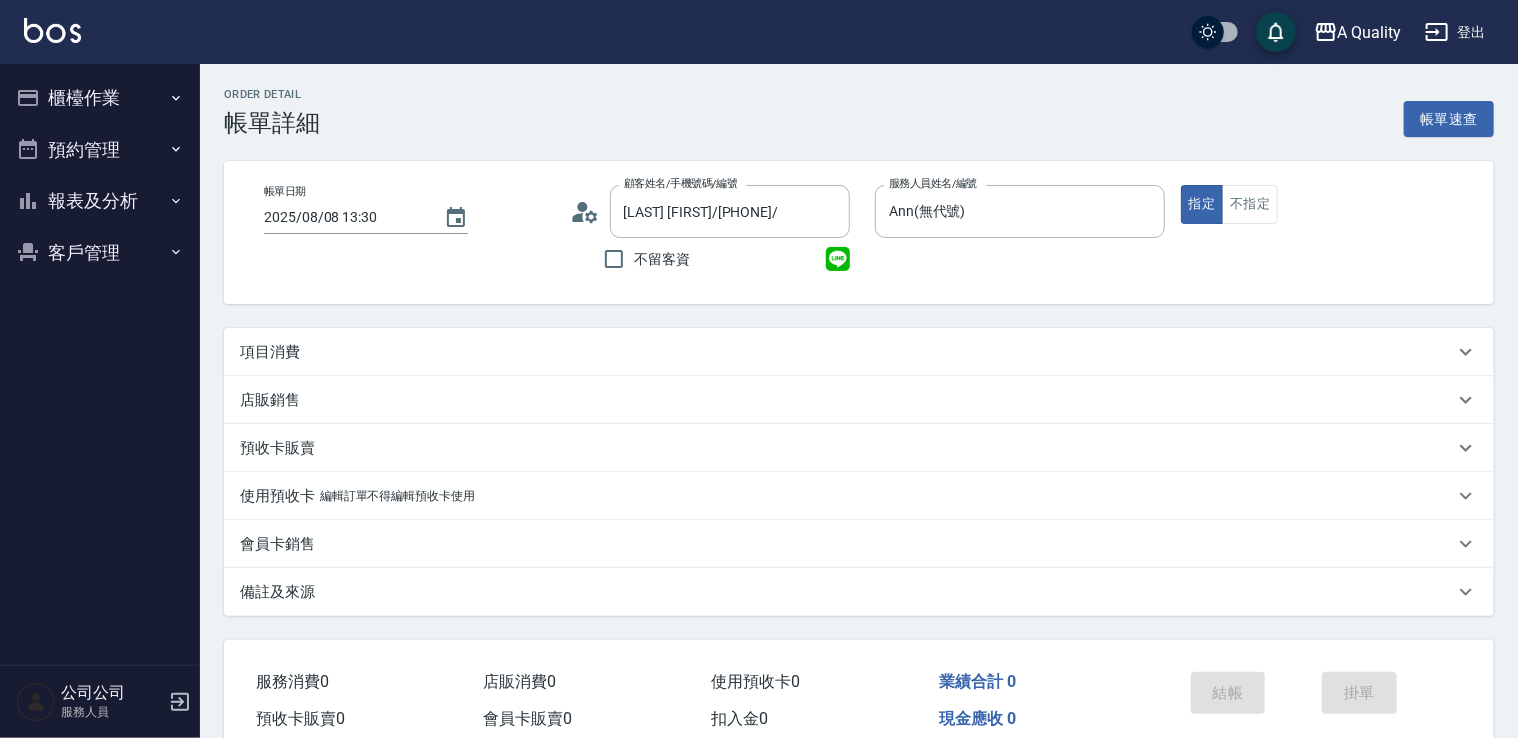 click on "項目消費" at bounding box center [847, 352] 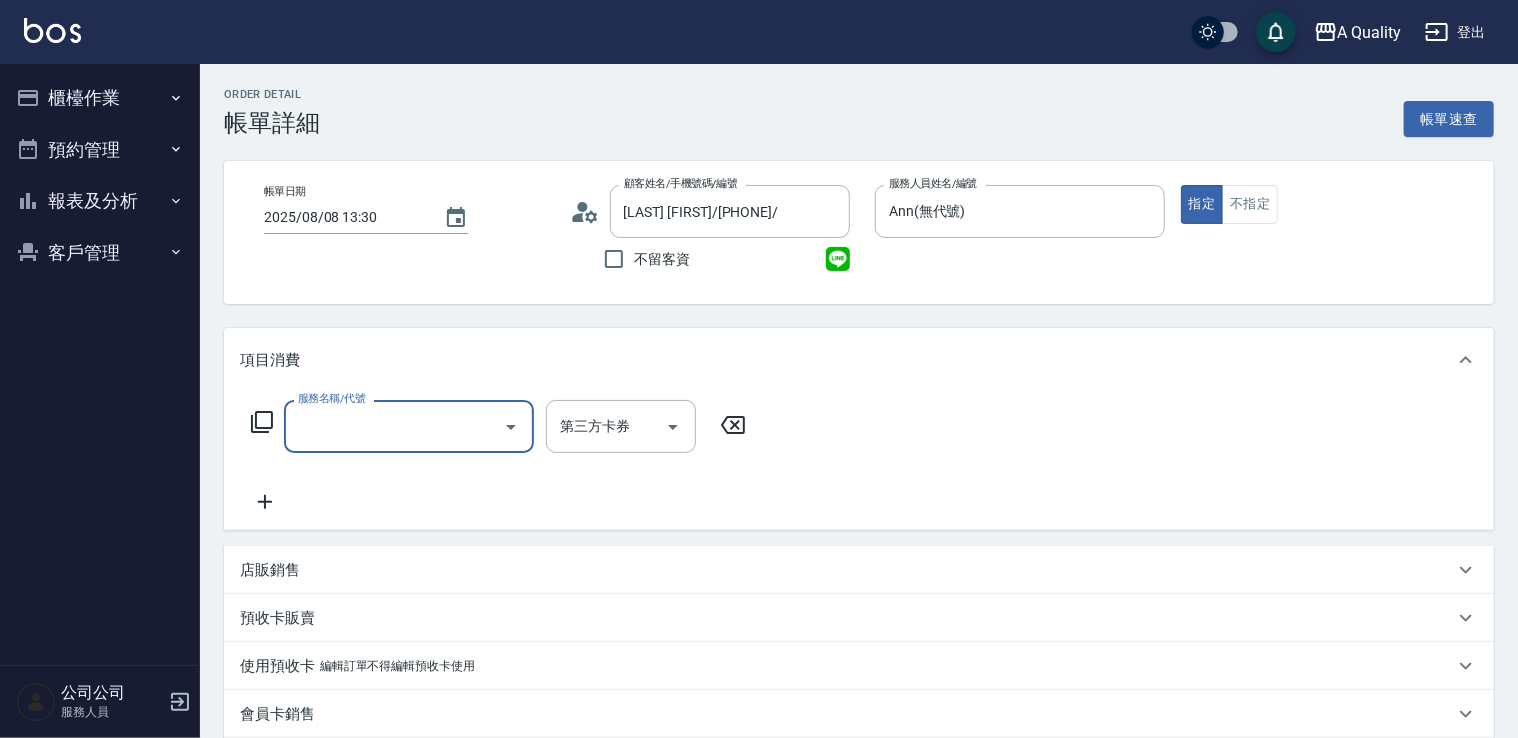 scroll, scrollTop: 0, scrollLeft: 0, axis: both 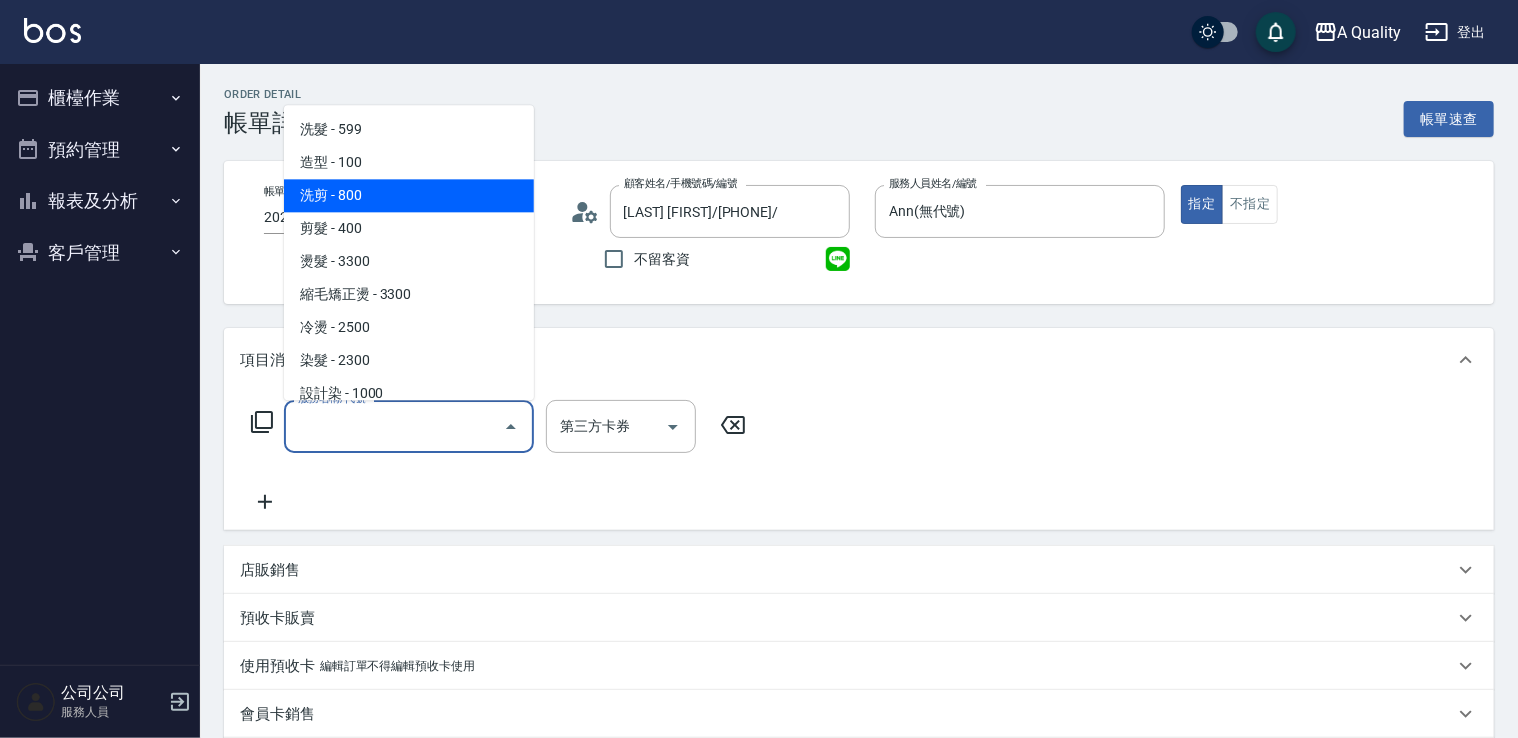 click on "洗剪 - 800" at bounding box center (409, 195) 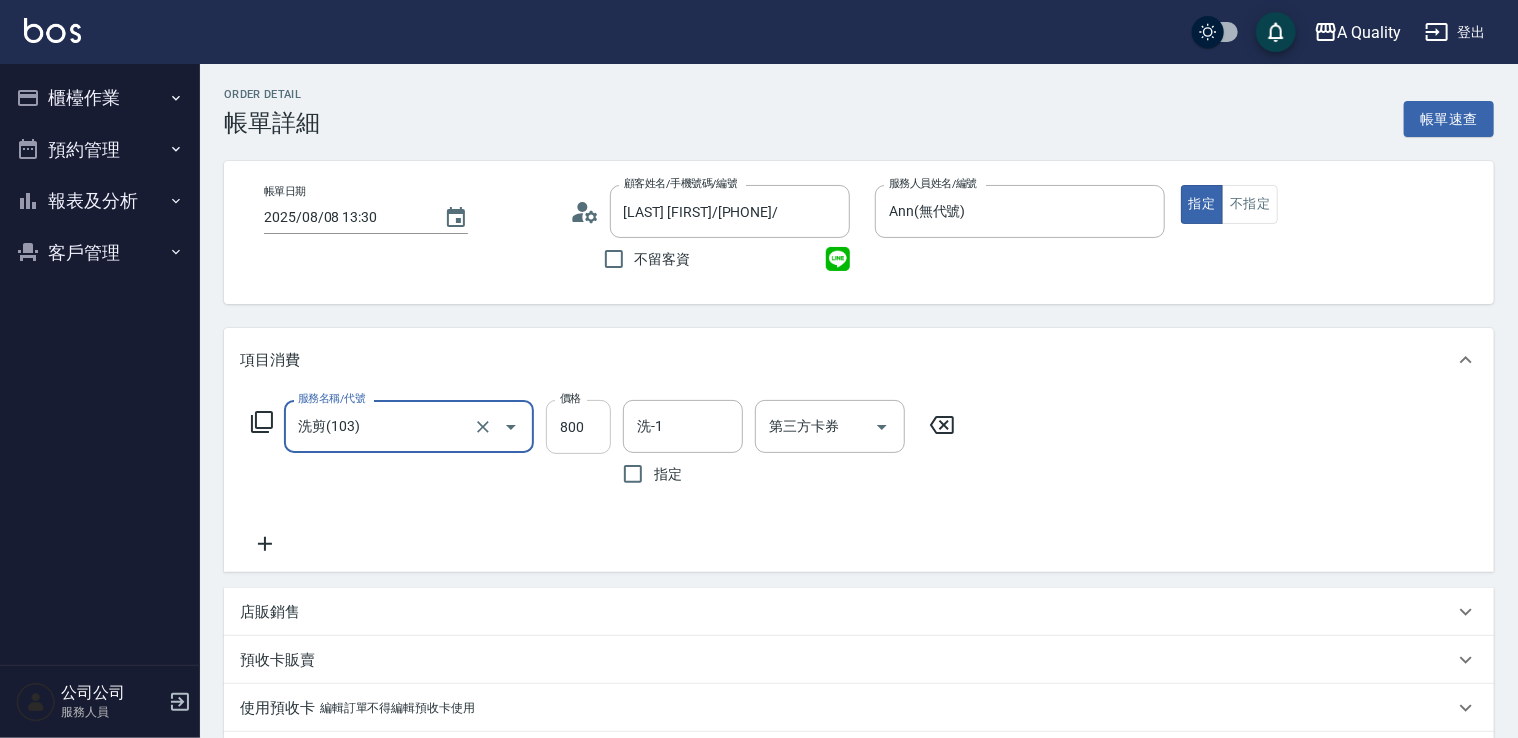click on "800" at bounding box center [578, 427] 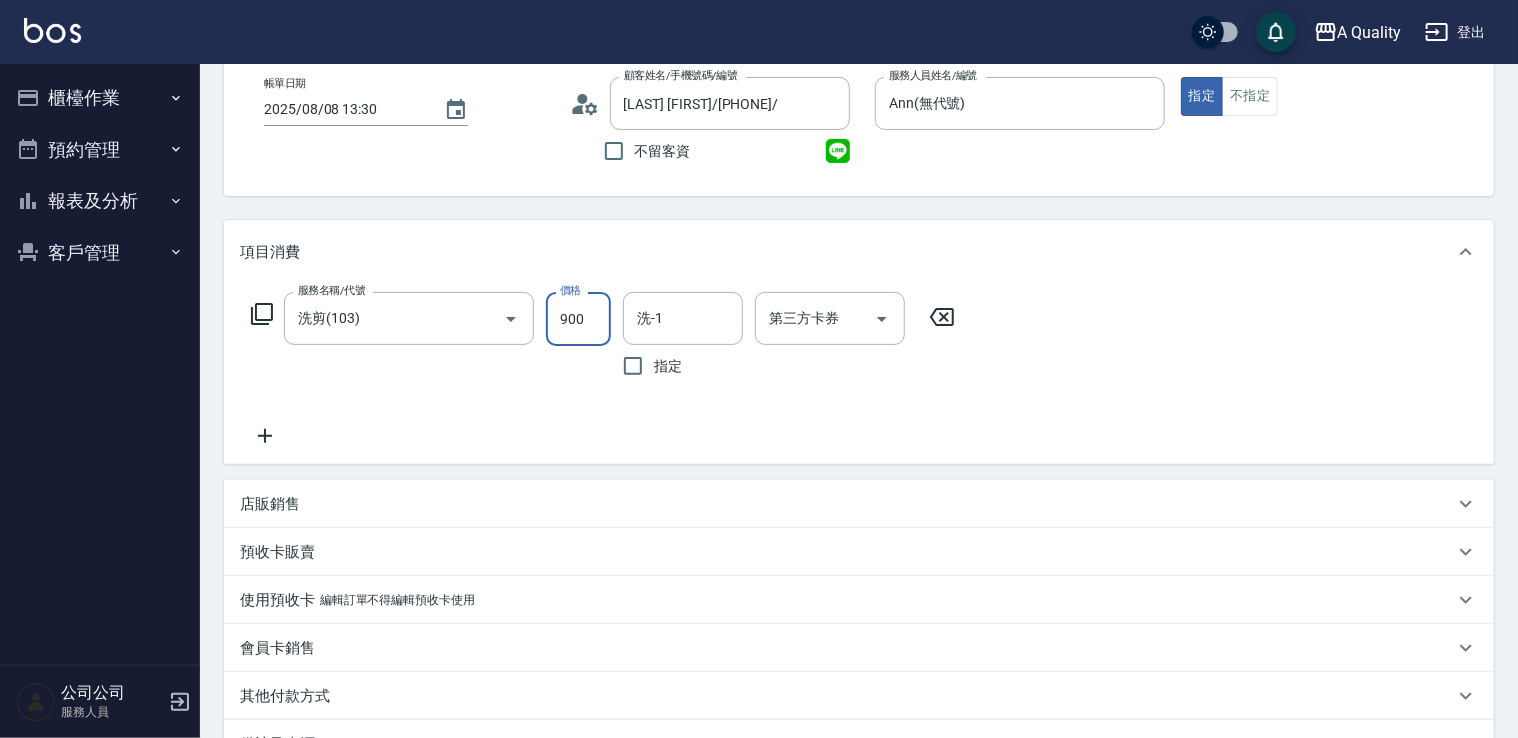 scroll, scrollTop: 351, scrollLeft: 0, axis: vertical 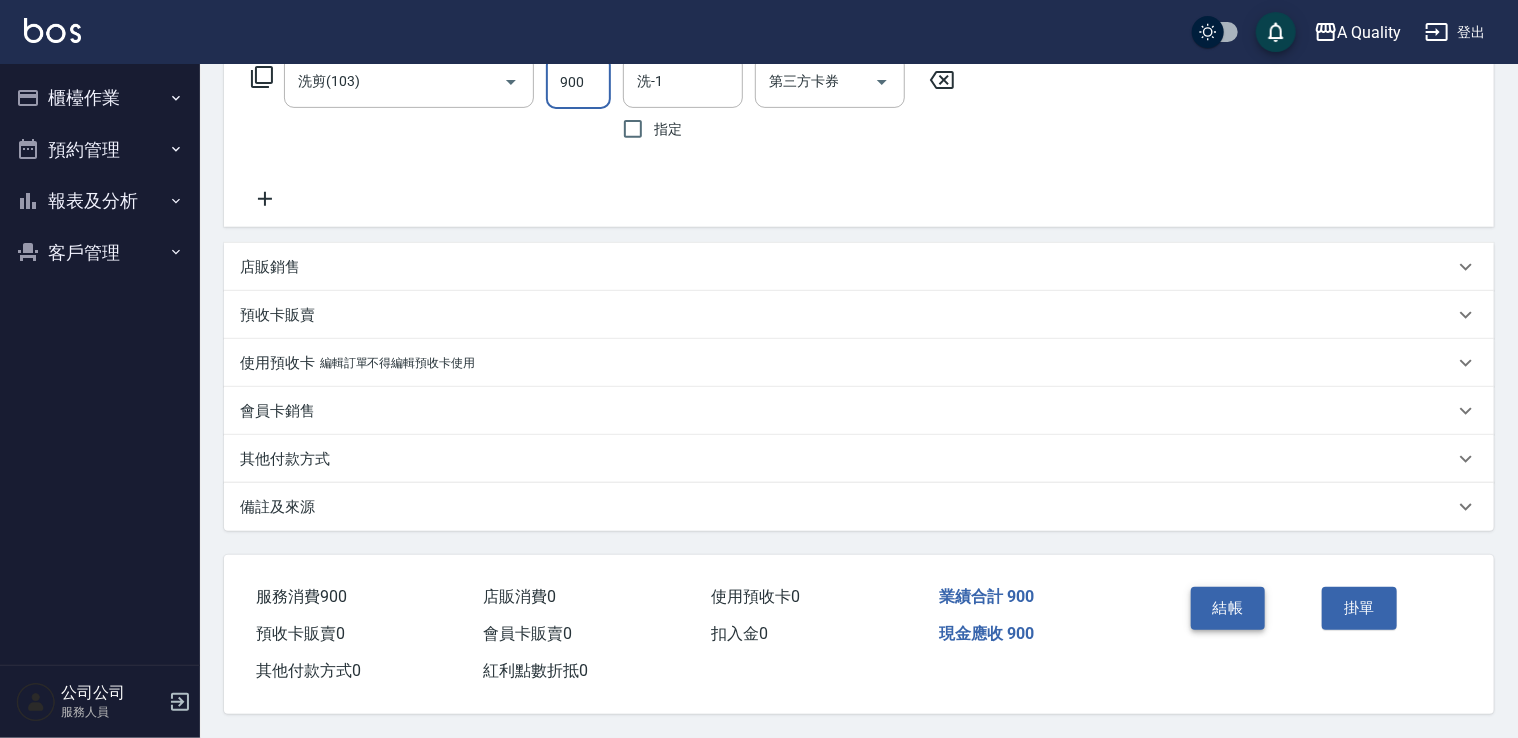 type on "900" 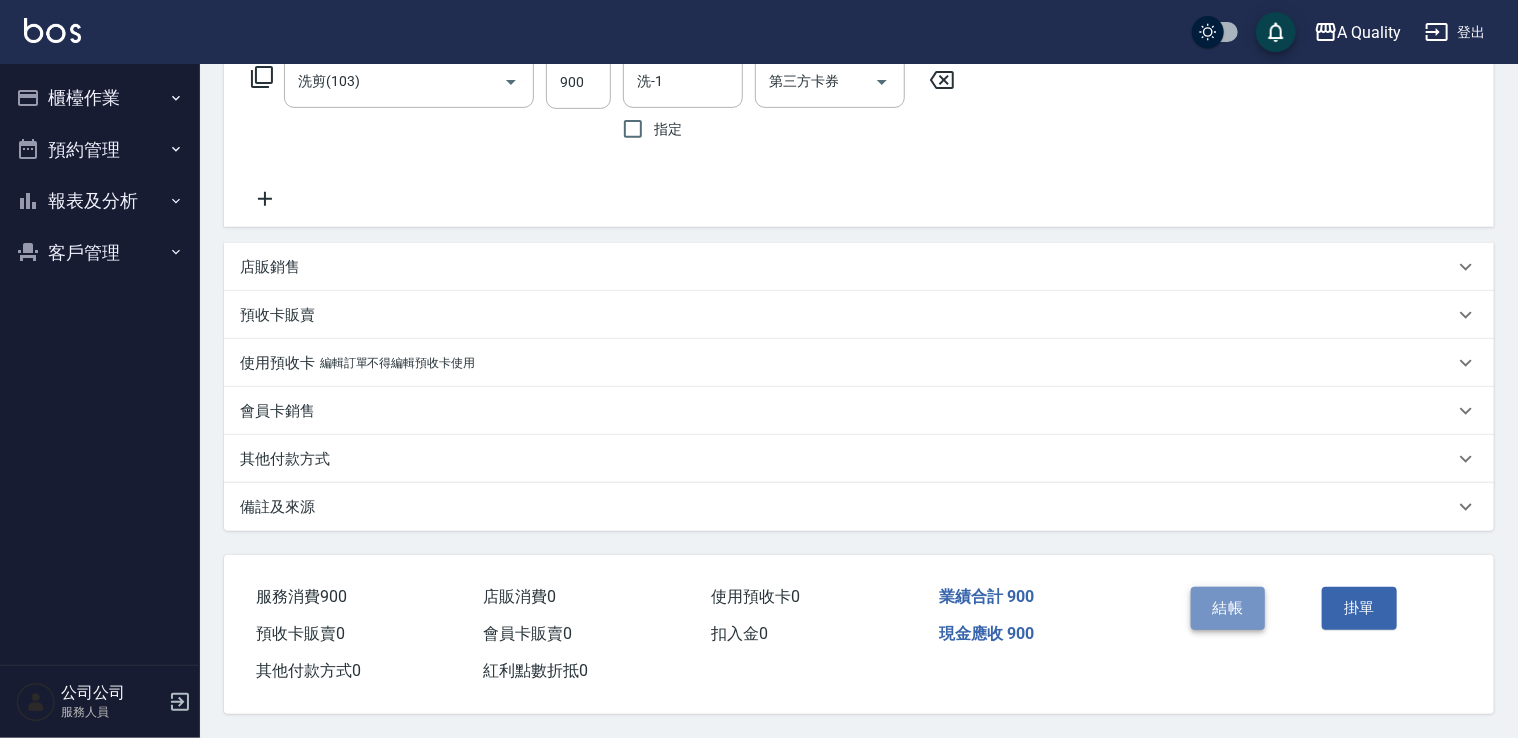 click on "結帳" at bounding box center [1228, 608] 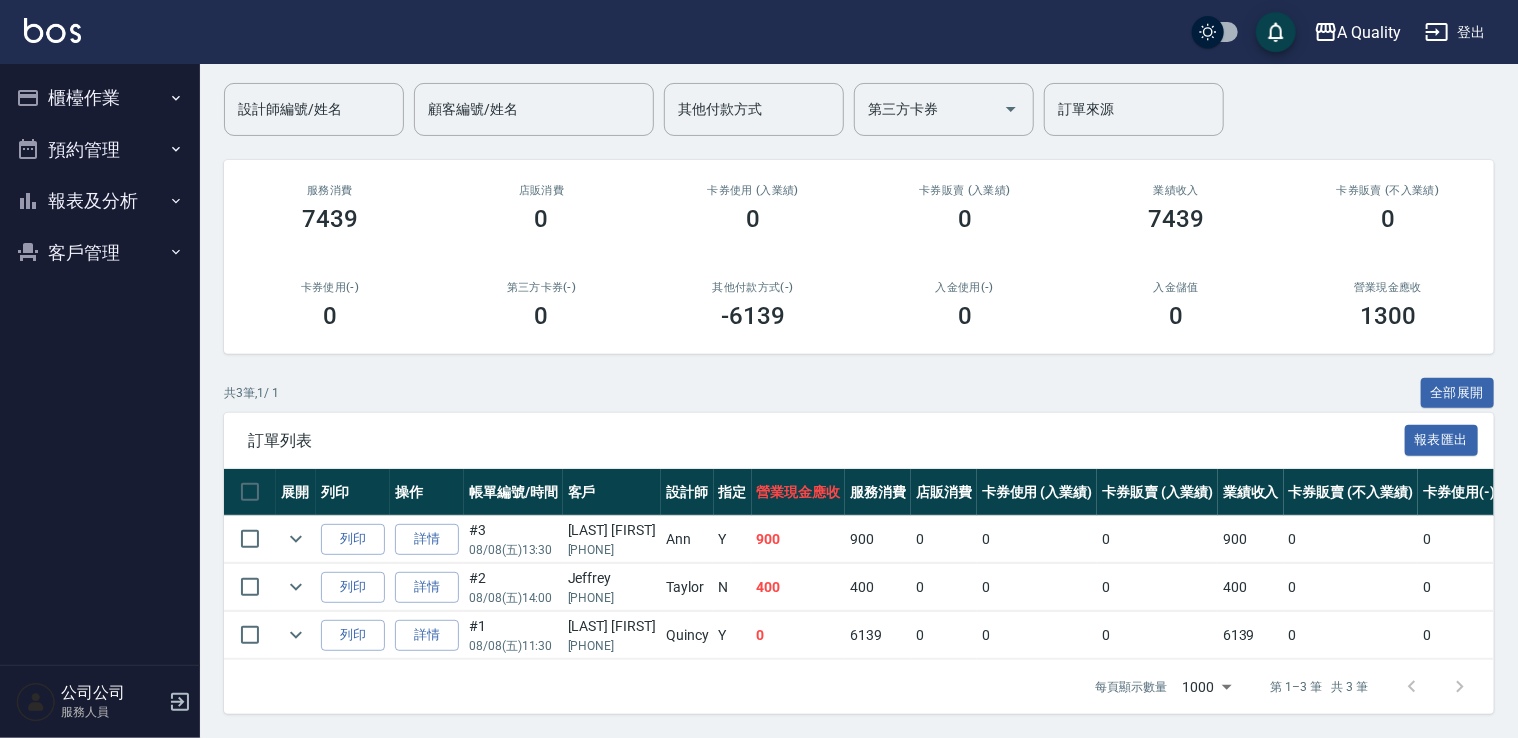 scroll, scrollTop: 162, scrollLeft: 0, axis: vertical 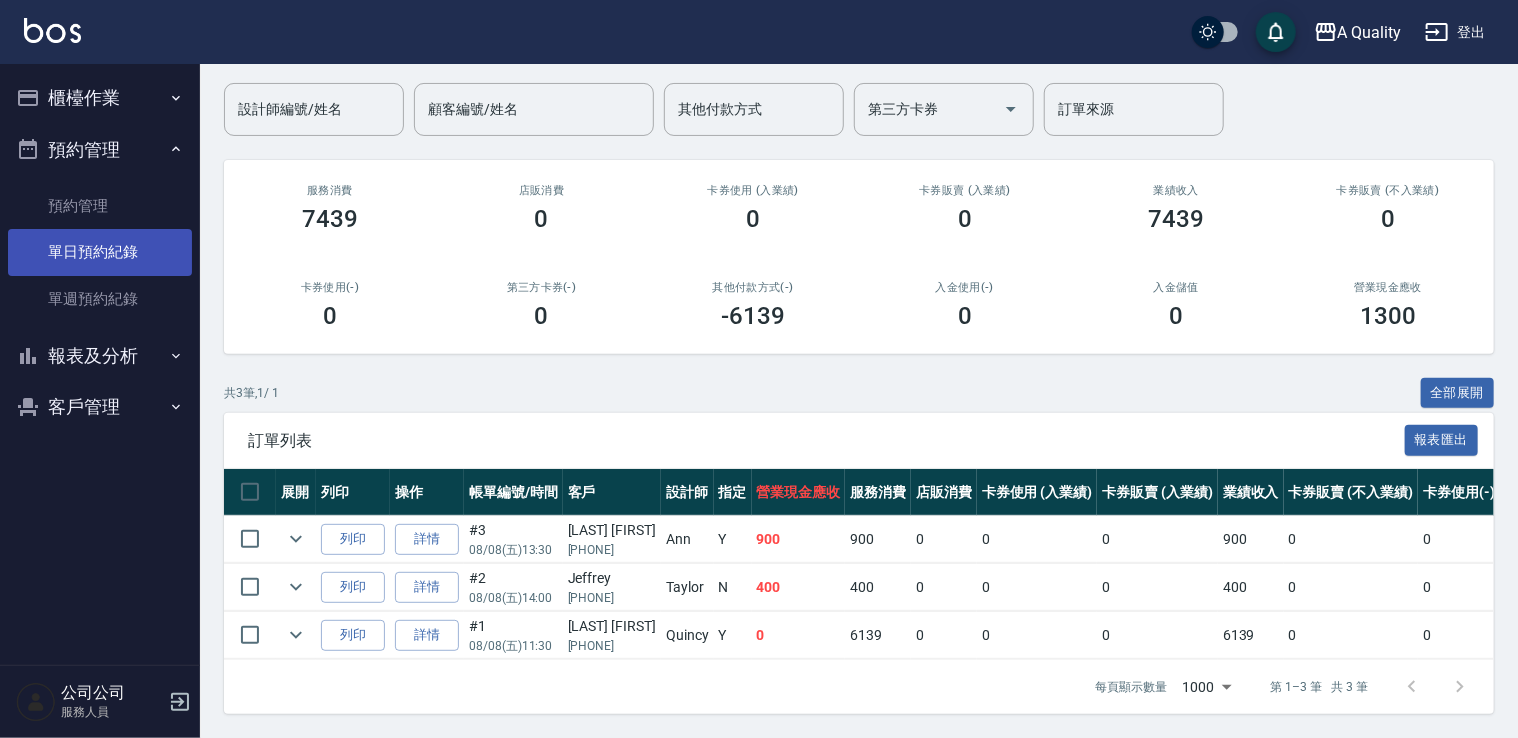 click on "單日預約紀錄" at bounding box center (100, 252) 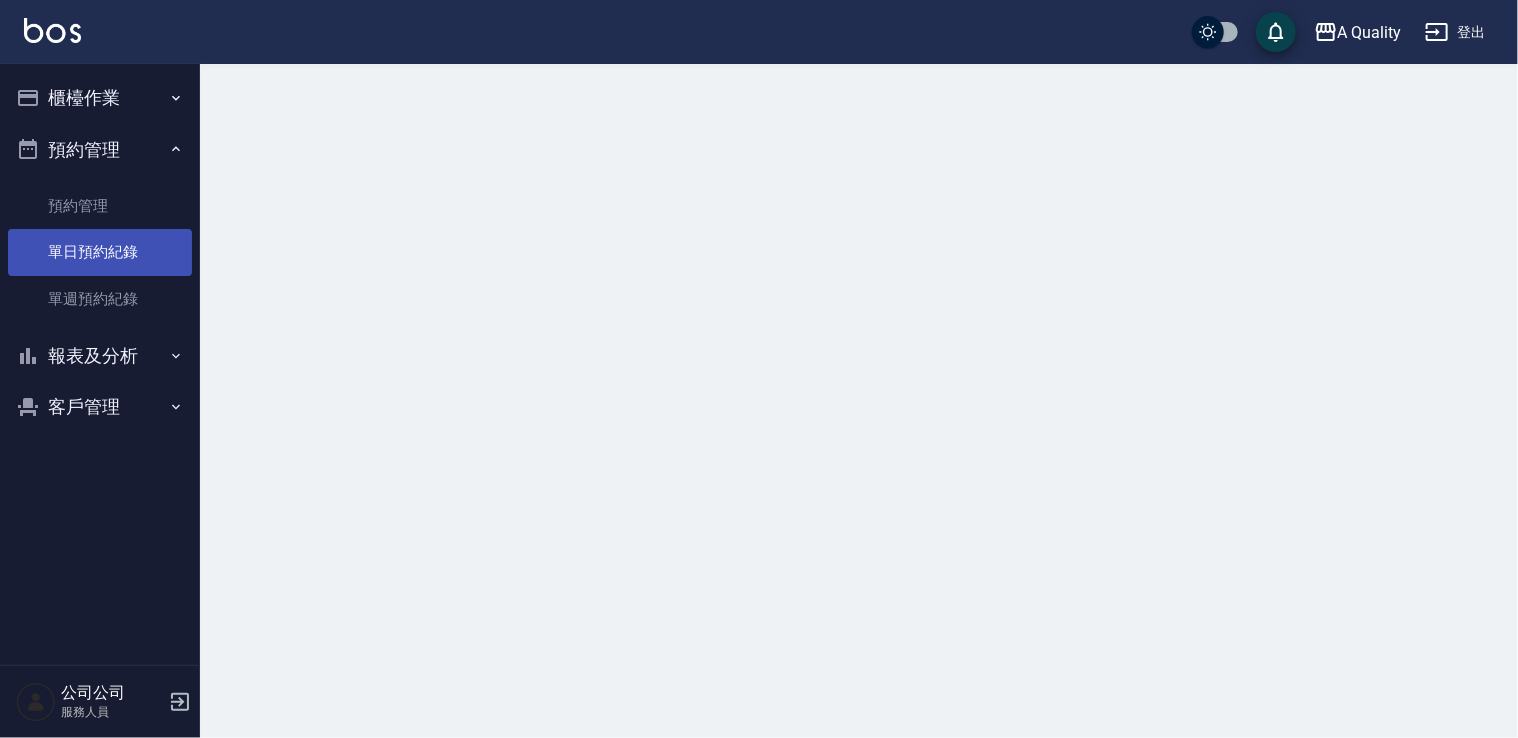 scroll, scrollTop: 0, scrollLeft: 0, axis: both 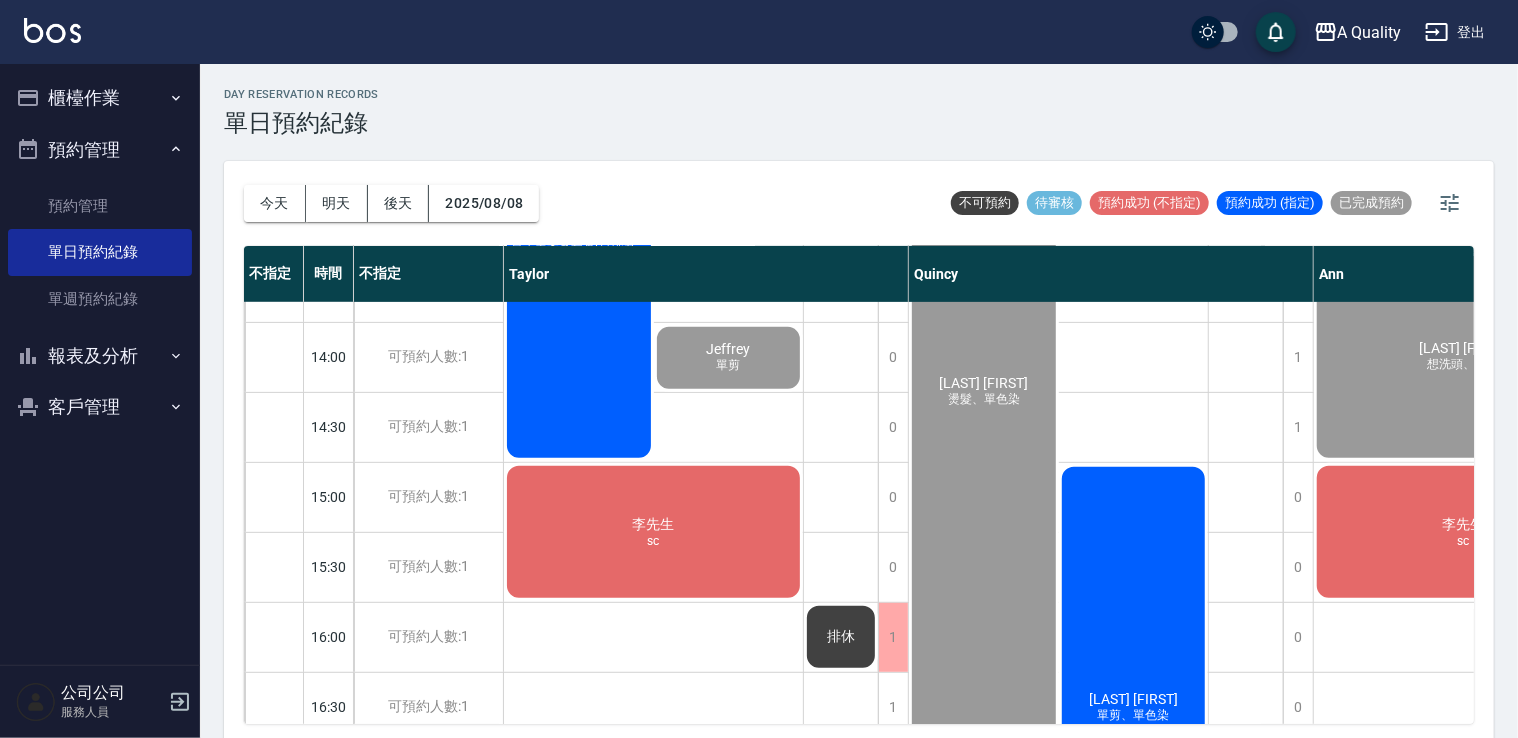 click on "陳宣每 單剪、單色染" at bounding box center (729, 358) 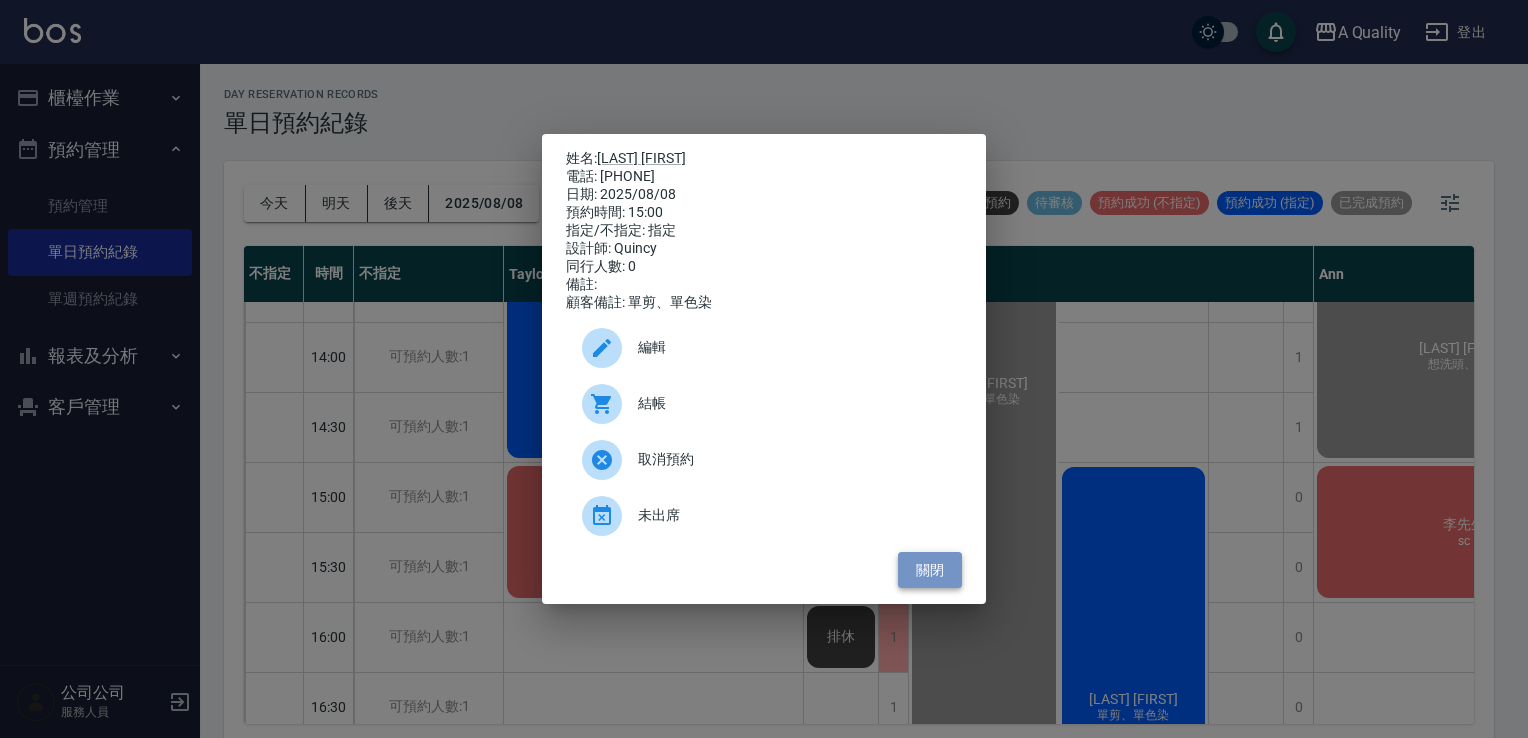 click on "關閉" at bounding box center [930, 570] 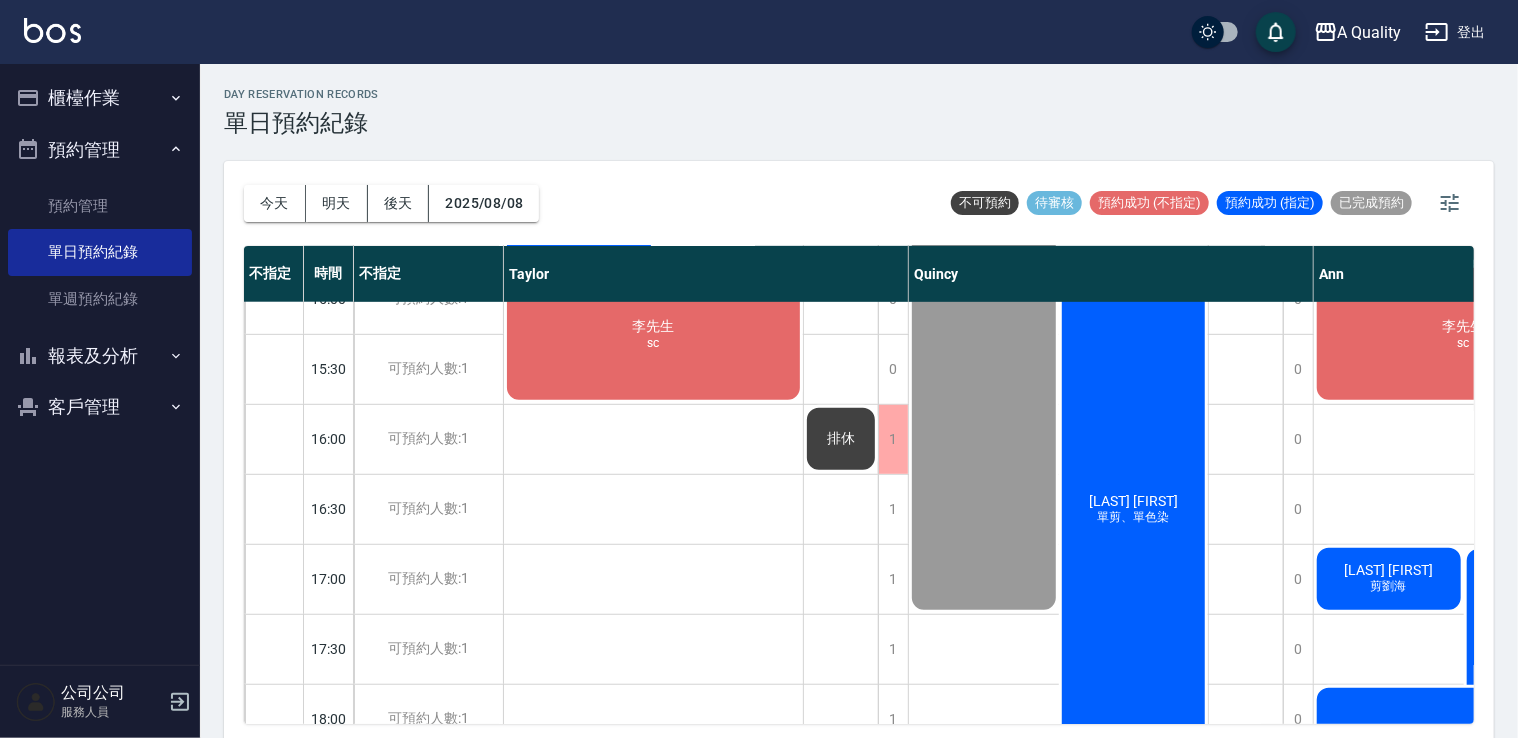 scroll, scrollTop: 453, scrollLeft: 0, axis: vertical 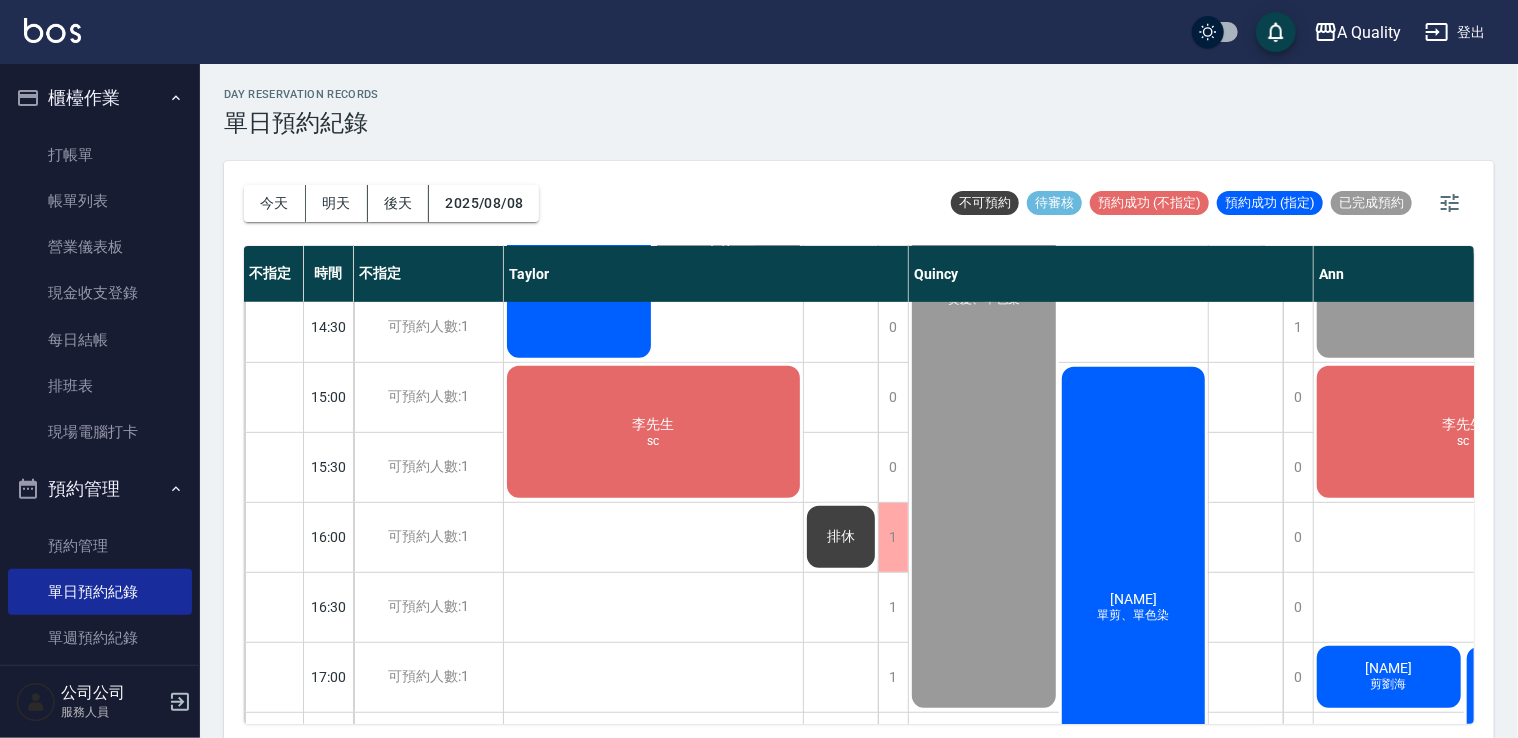 click on "[NAME] 單剪、單色染" at bounding box center (729, 258) 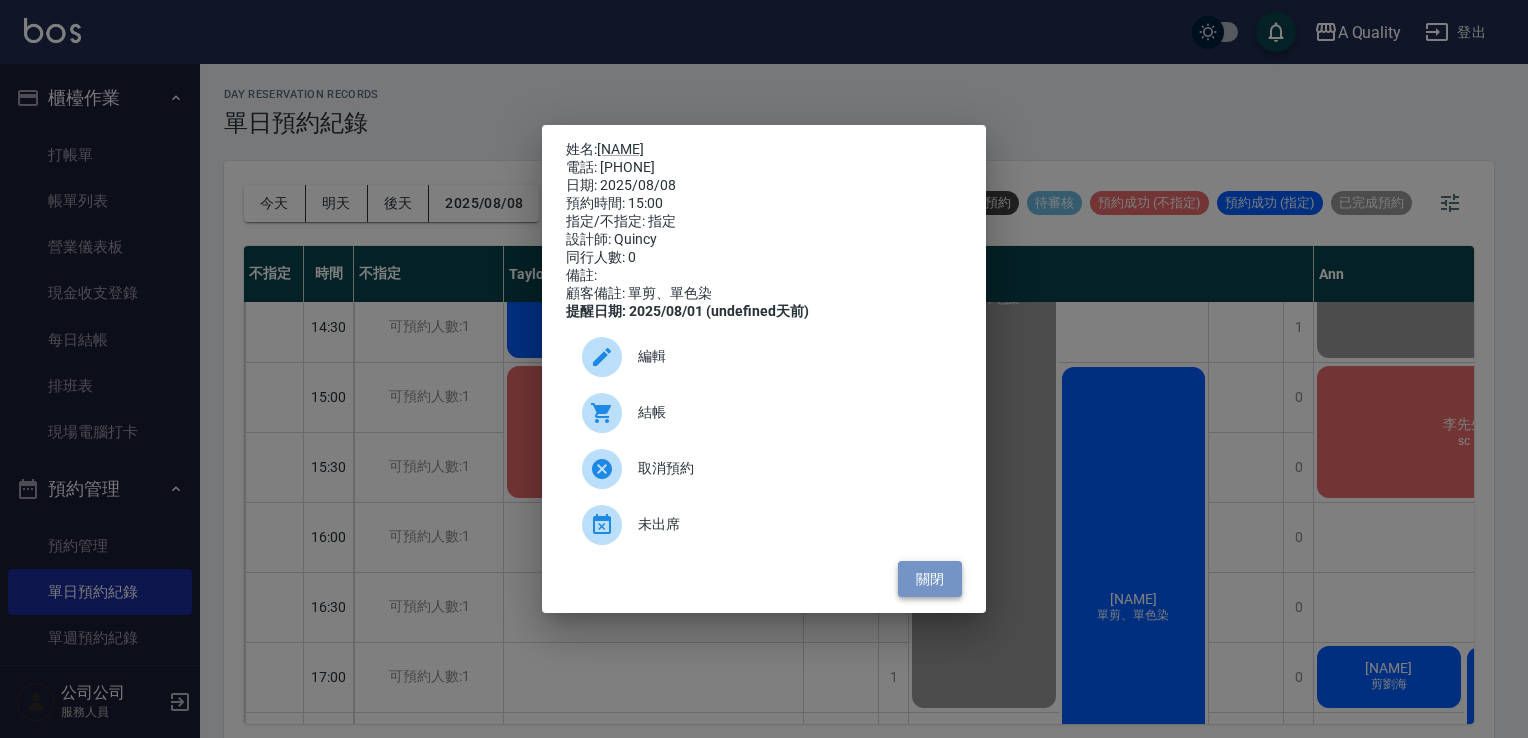 click on "關閉" at bounding box center (930, 579) 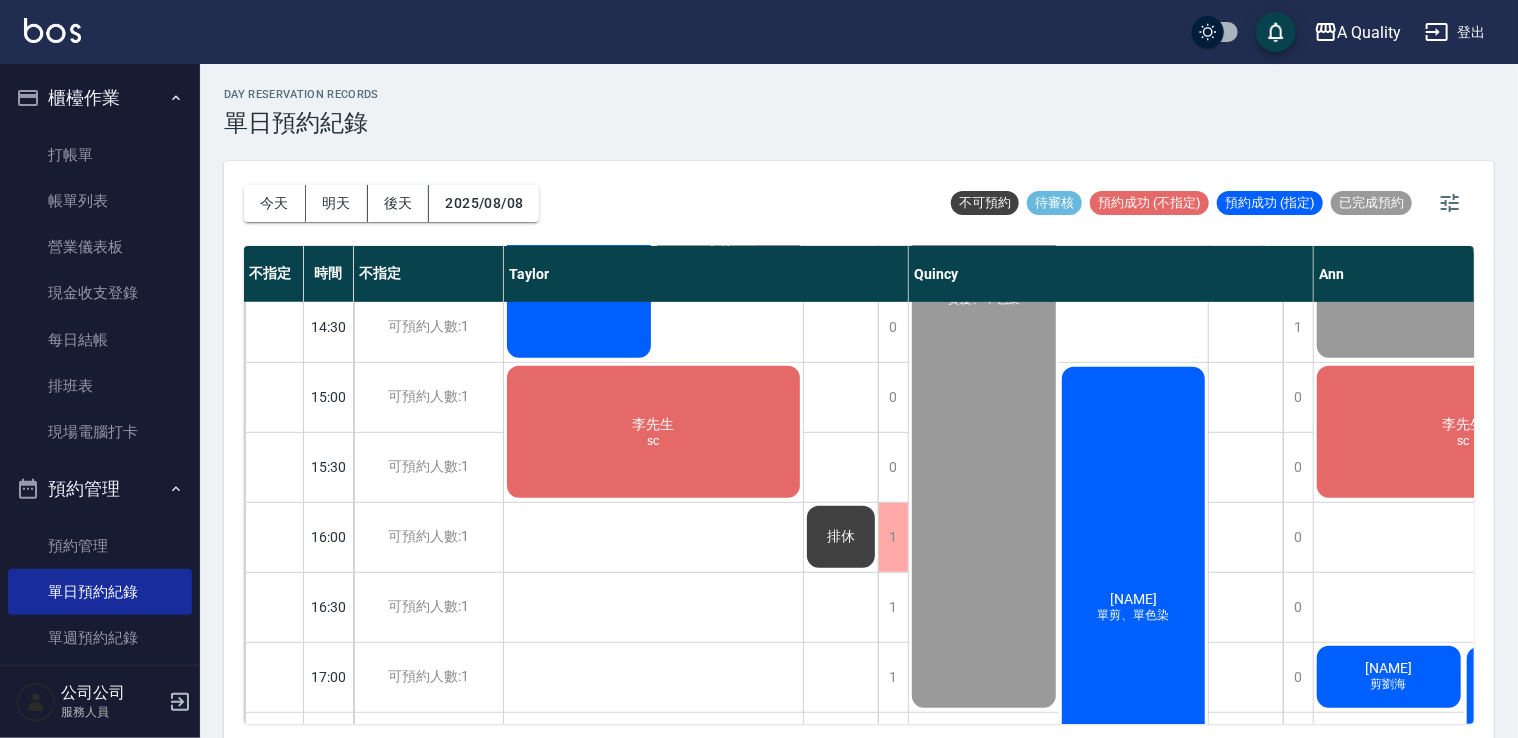 drag, startPoint x: 1124, startPoint y: 446, endPoint x: 1092, endPoint y: 444, distance: 32.06244 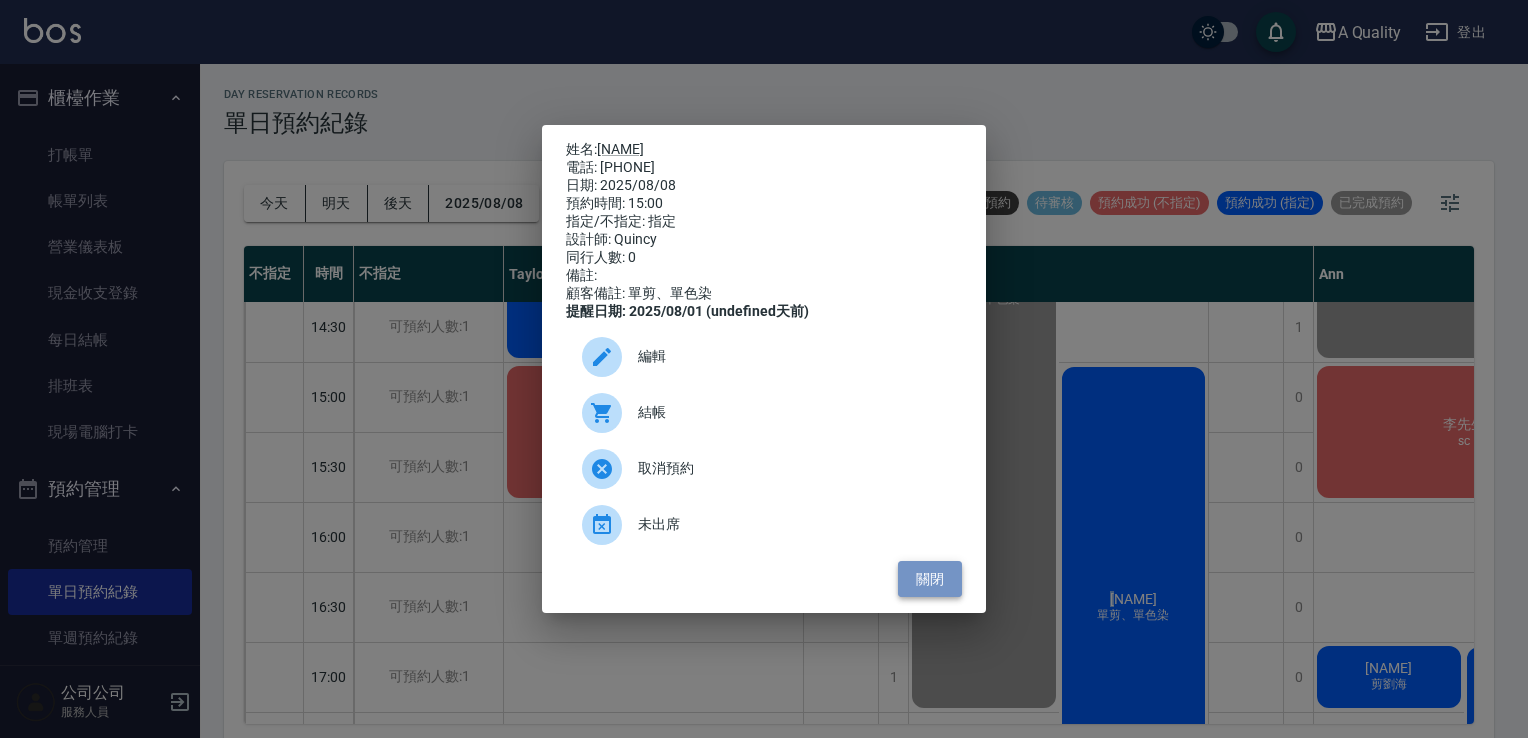 click on "關閉" at bounding box center (930, 579) 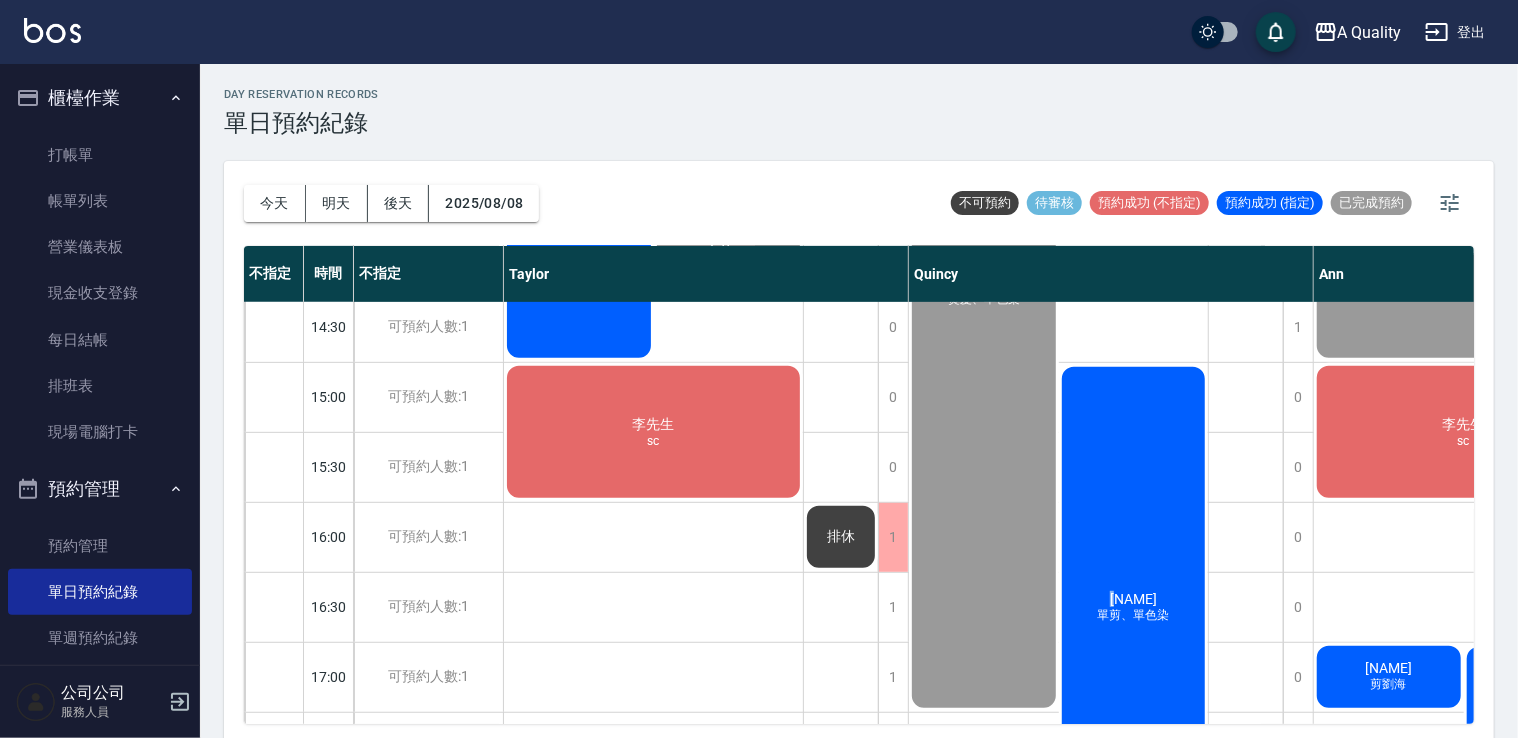 scroll, scrollTop: 500, scrollLeft: 70, axis: both 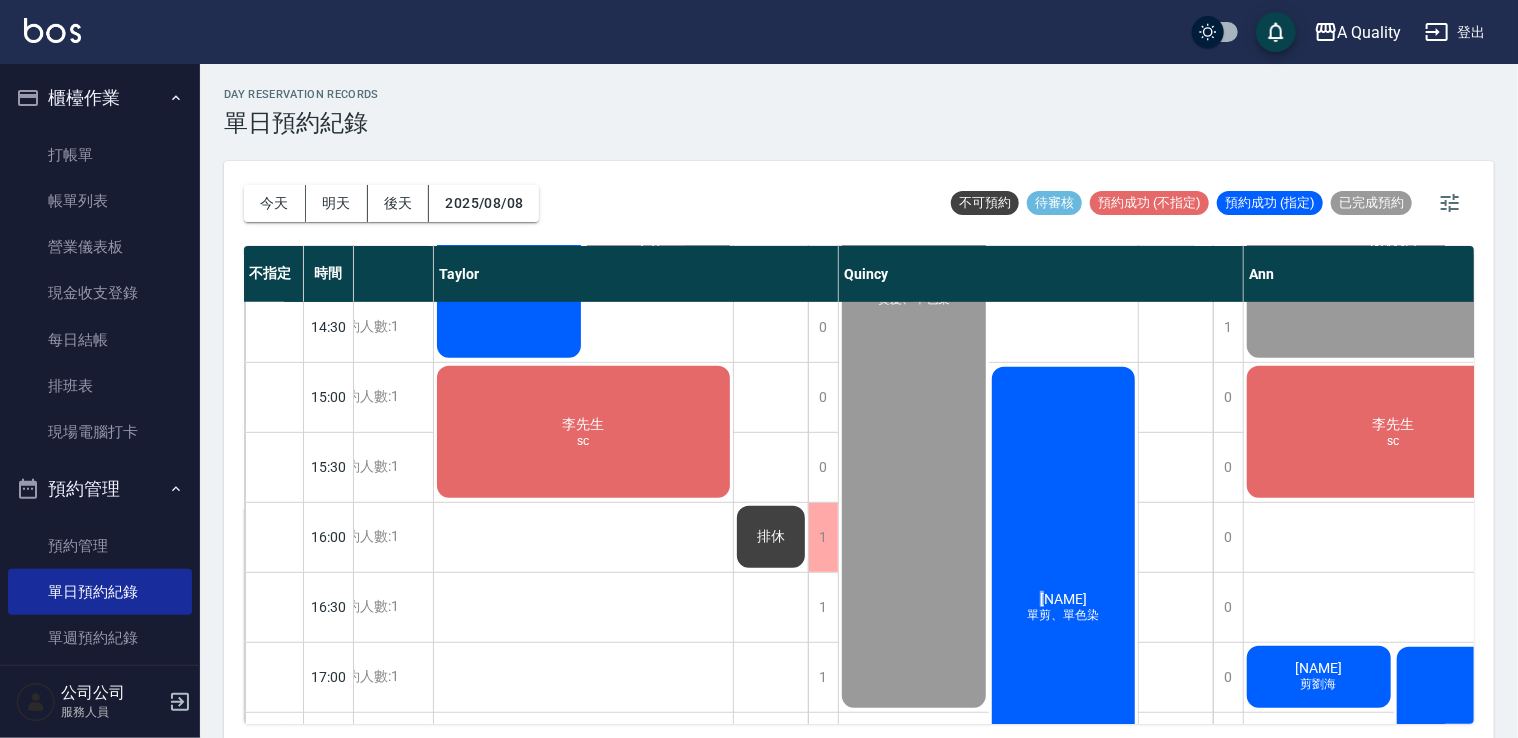 click on "[NAME] 單剪、單色染" at bounding box center [659, 258] 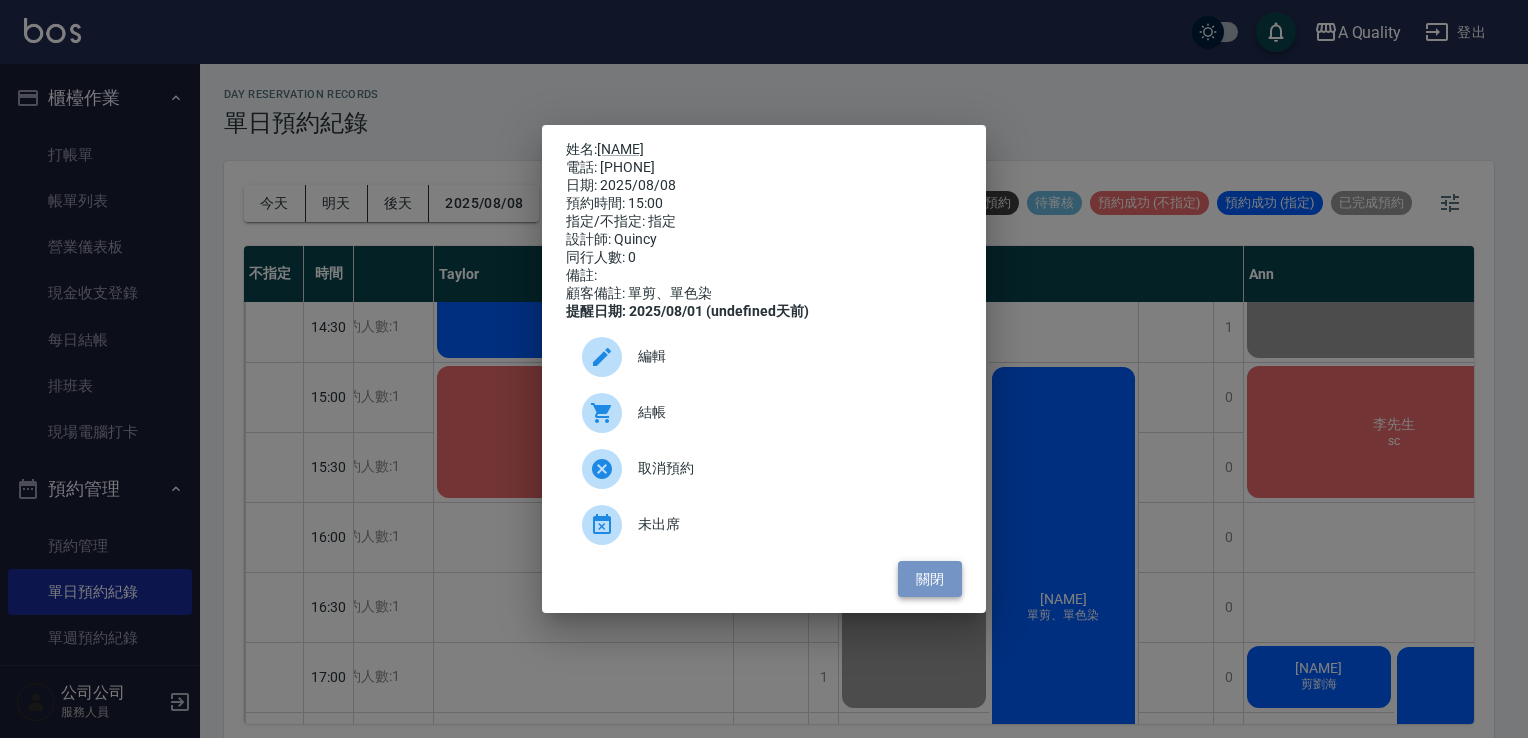 click on "關閉" at bounding box center [930, 579] 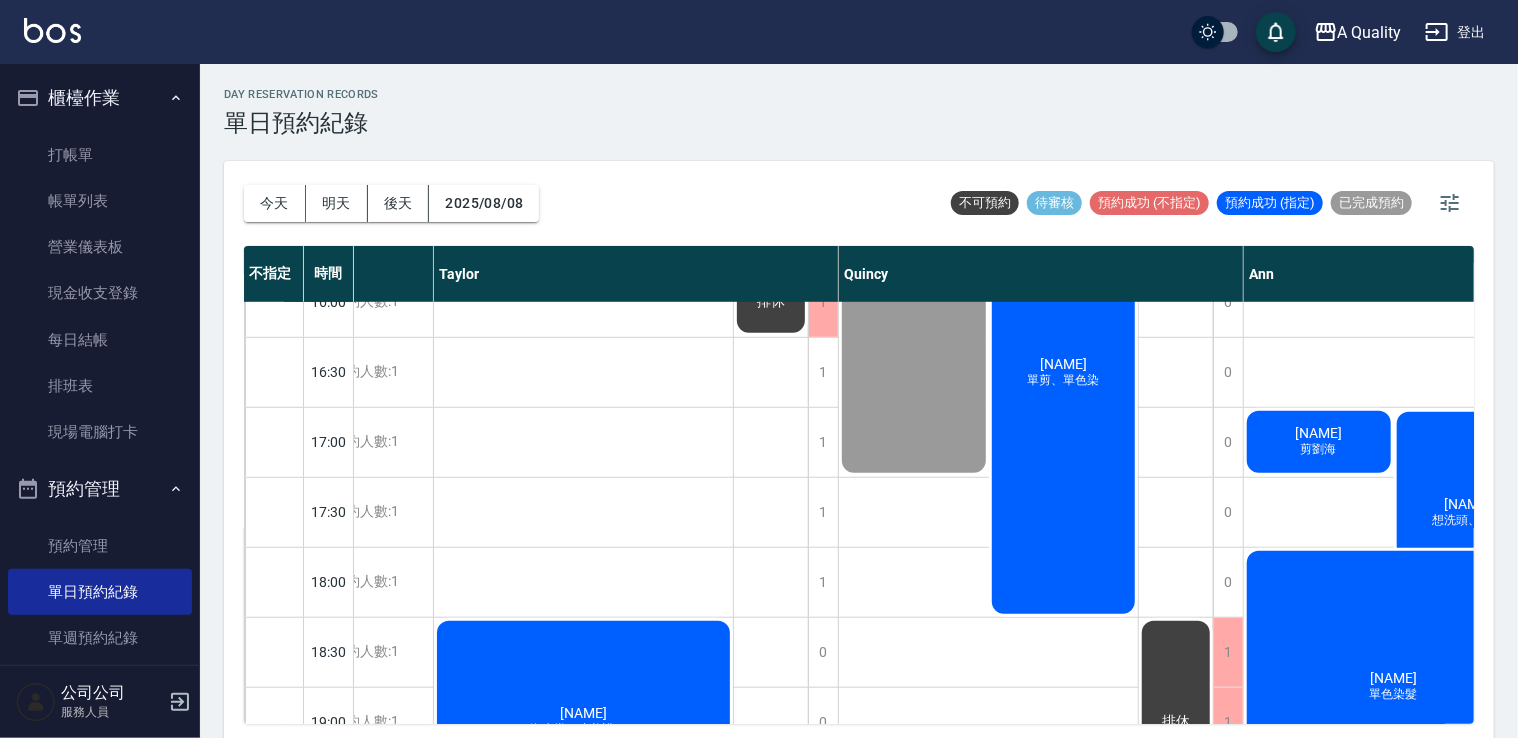scroll, scrollTop: 600, scrollLeft: 70, axis: both 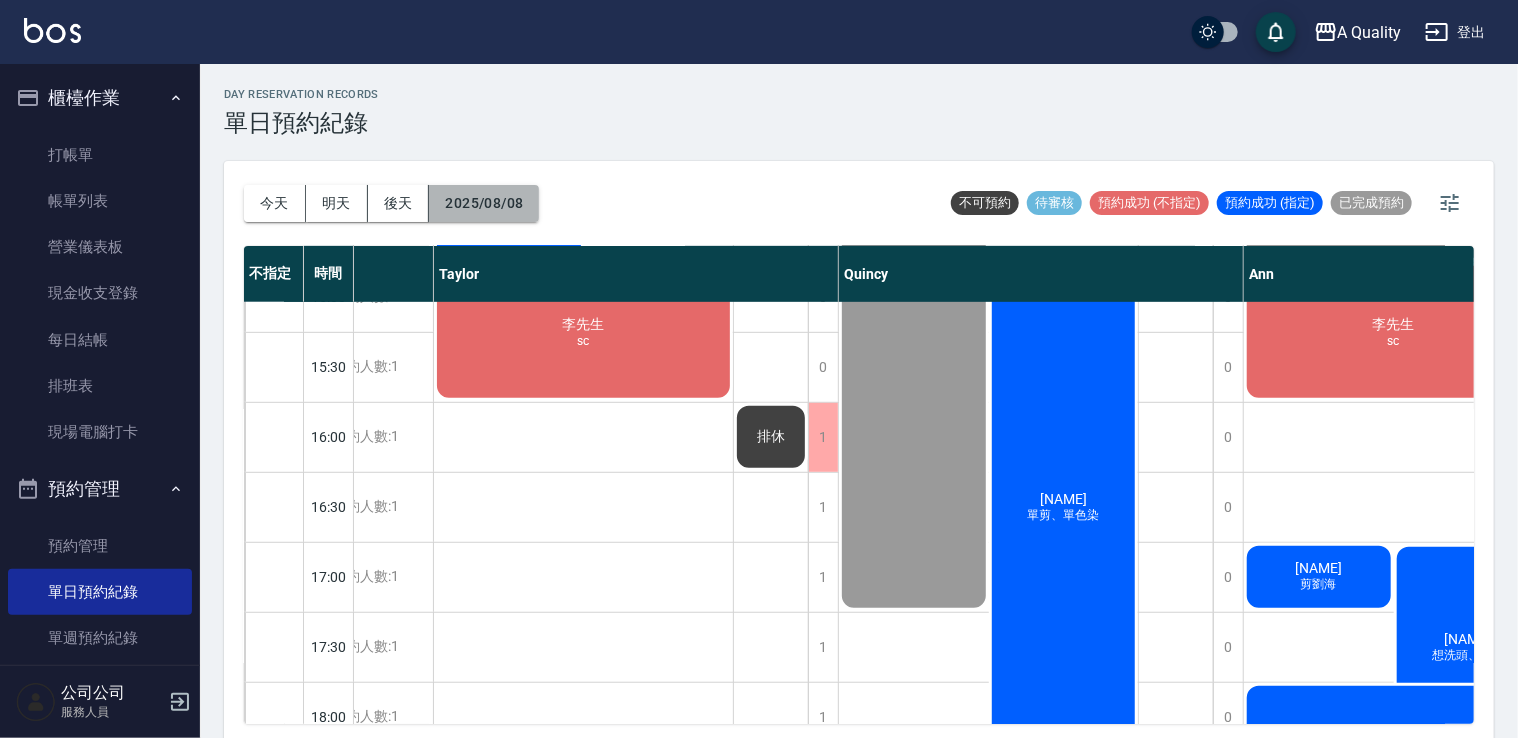 click on "2025/08/08" at bounding box center (484, 203) 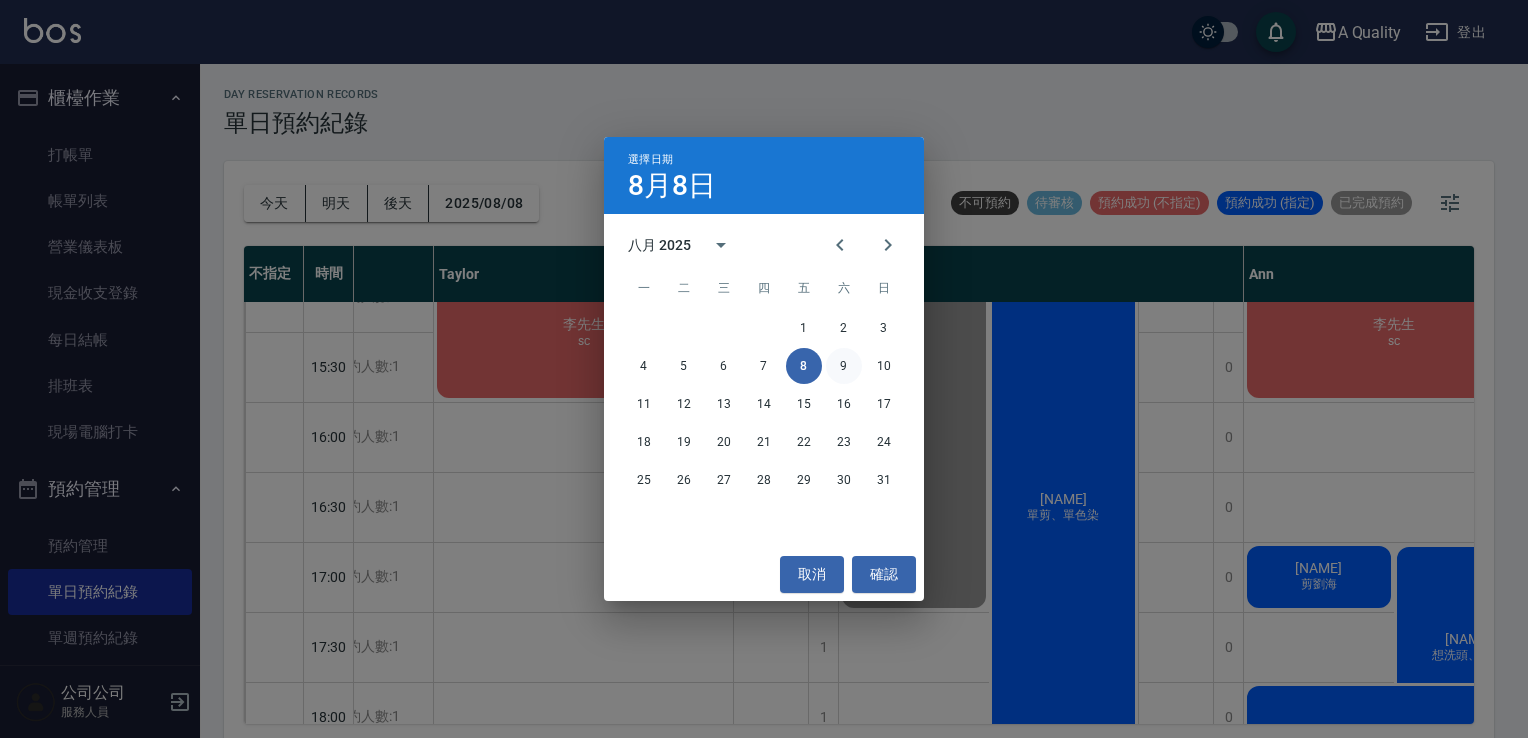 click on "9" at bounding box center [844, 366] 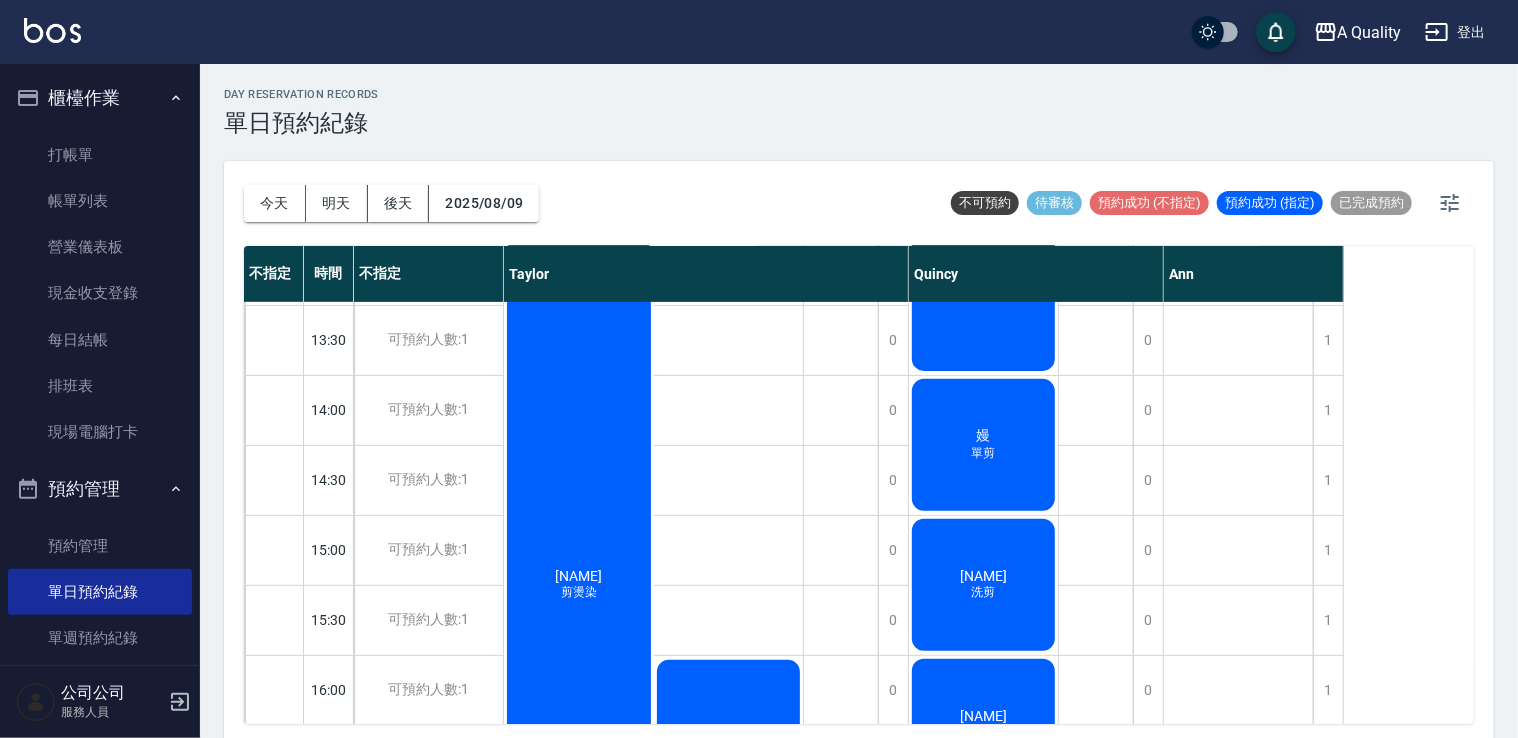 scroll, scrollTop: 500, scrollLeft: 0, axis: vertical 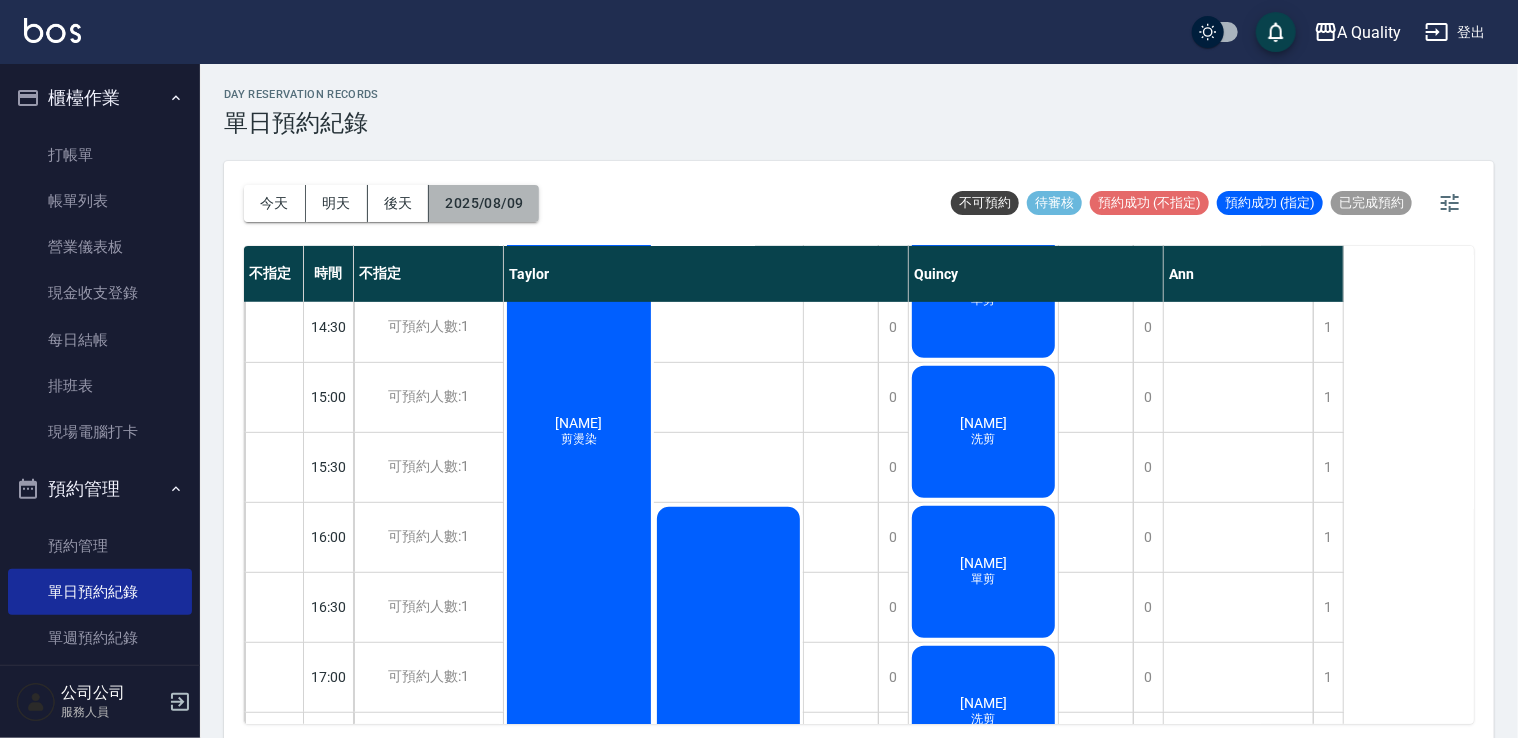 click on "2025/08/09" at bounding box center [484, 203] 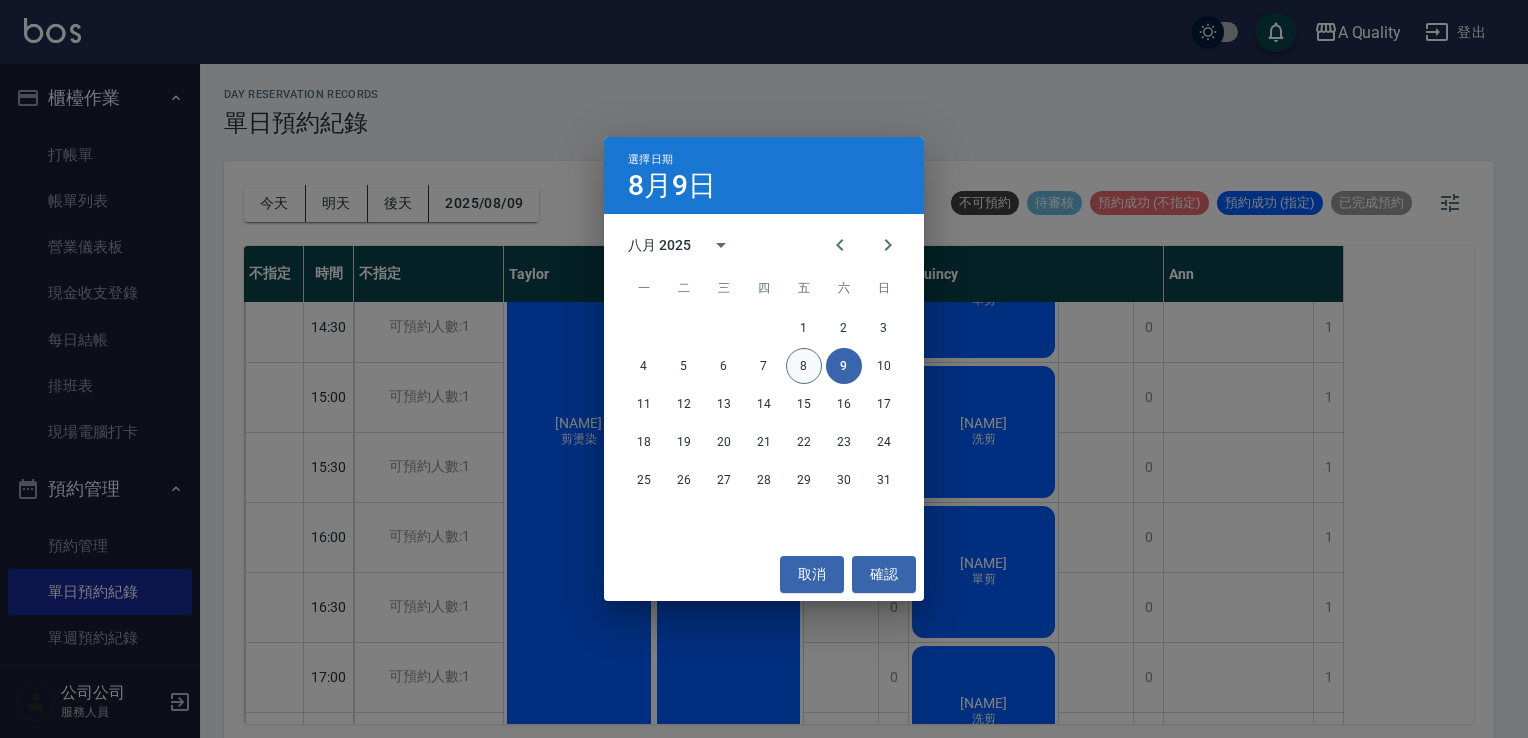 click on "8" at bounding box center (804, 366) 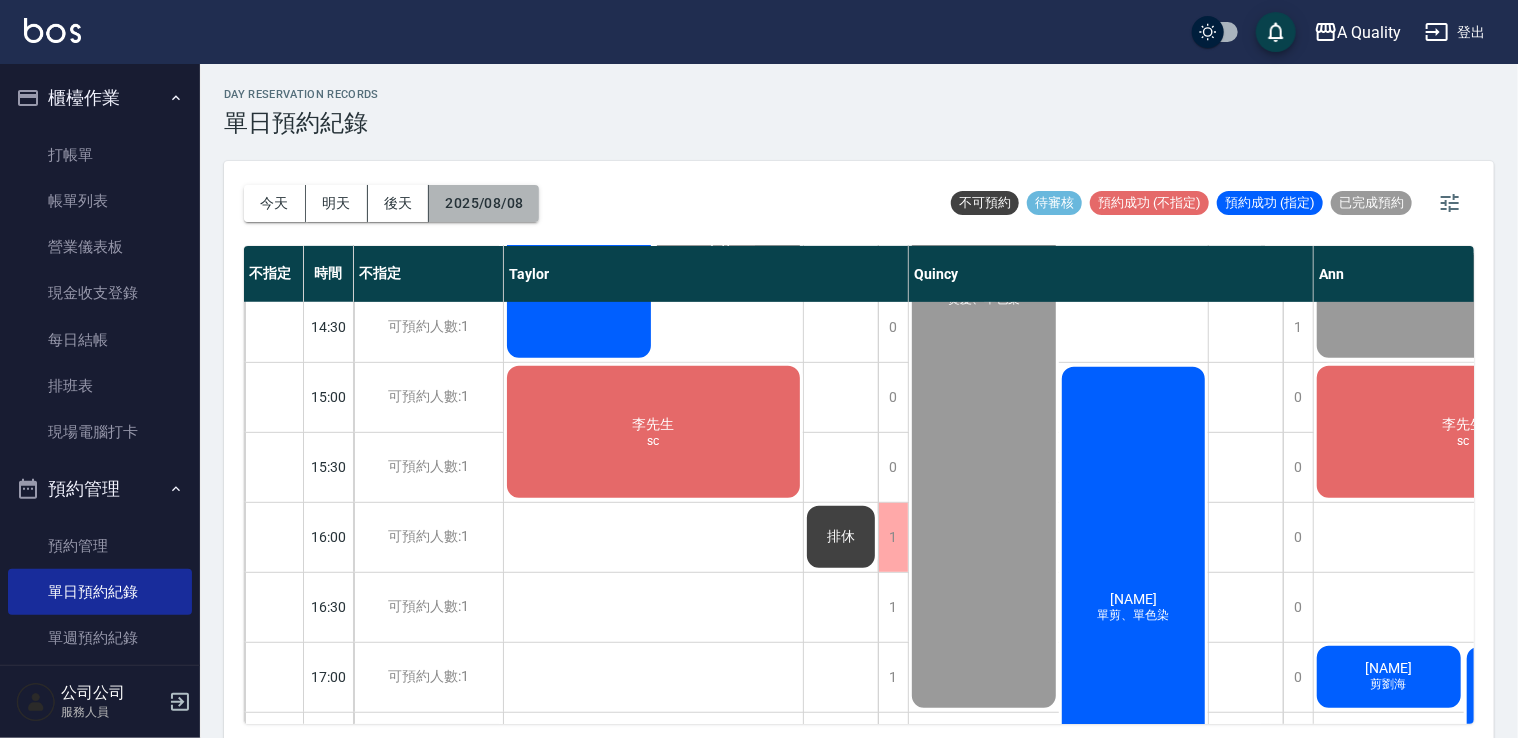 click on "2025/08/08" at bounding box center [484, 203] 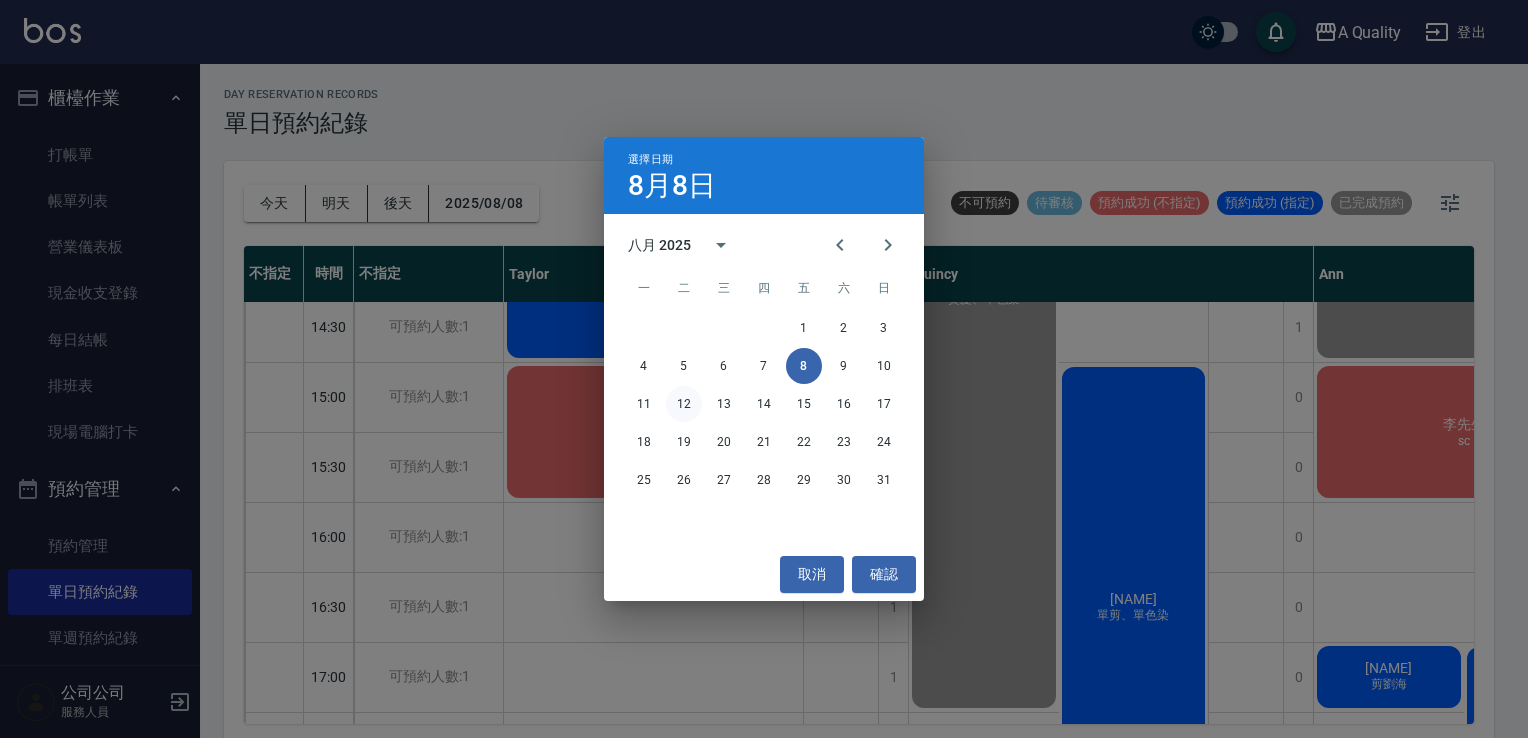 click on "12" at bounding box center [684, 404] 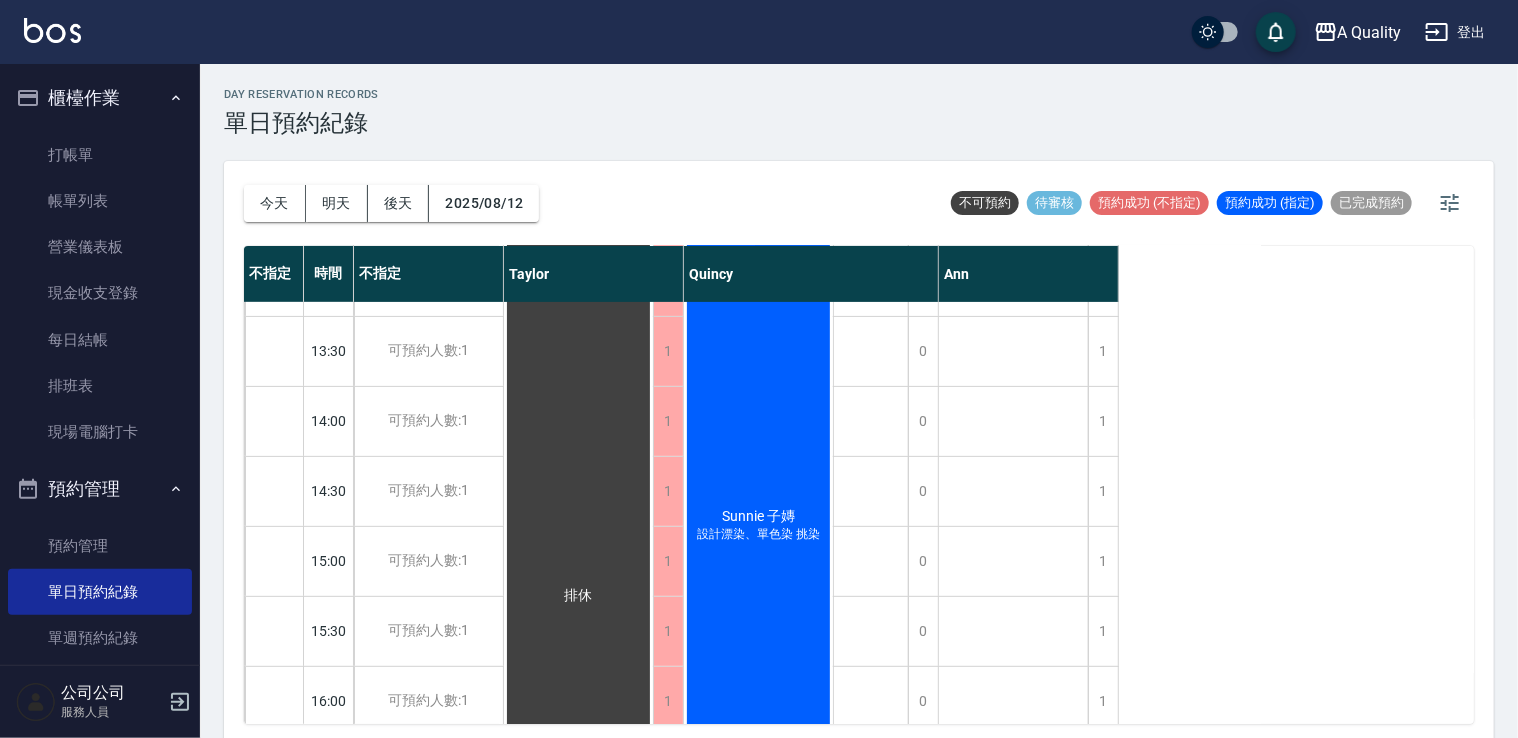 scroll, scrollTop: 0, scrollLeft: 0, axis: both 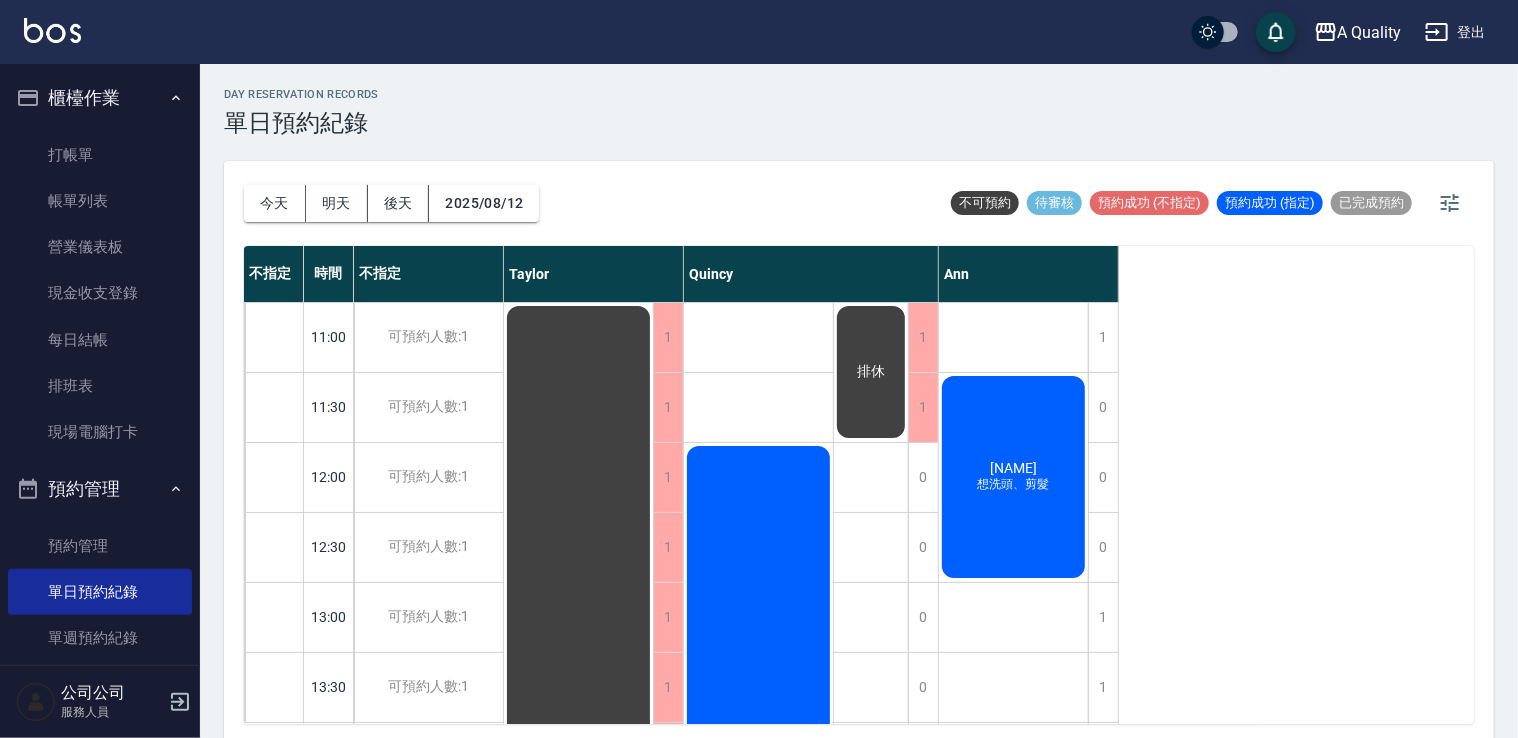 drag, startPoint x: 477, startPoint y: 227, endPoint x: 496, endPoint y: 296, distance: 71.568146 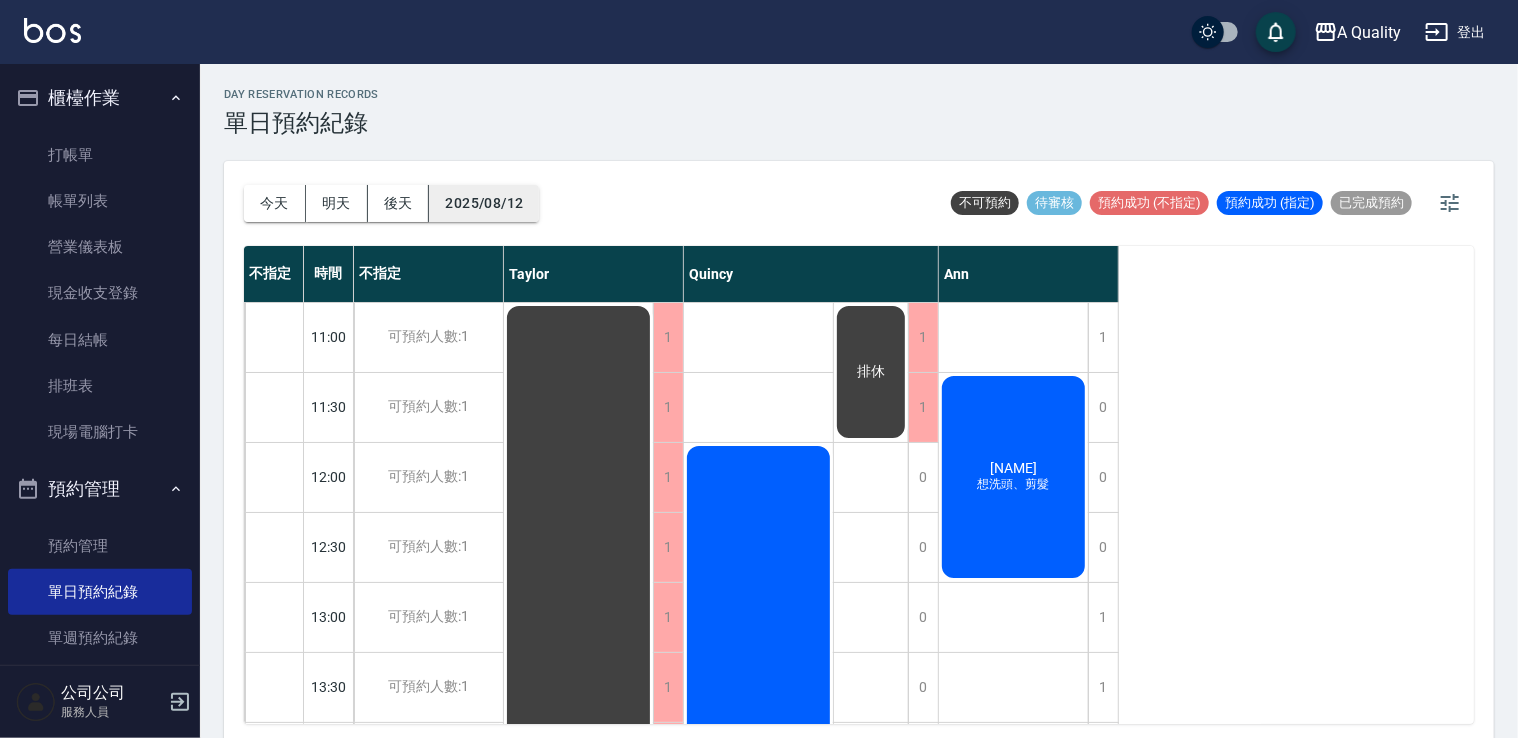 click on "2025/08/12" at bounding box center [484, 203] 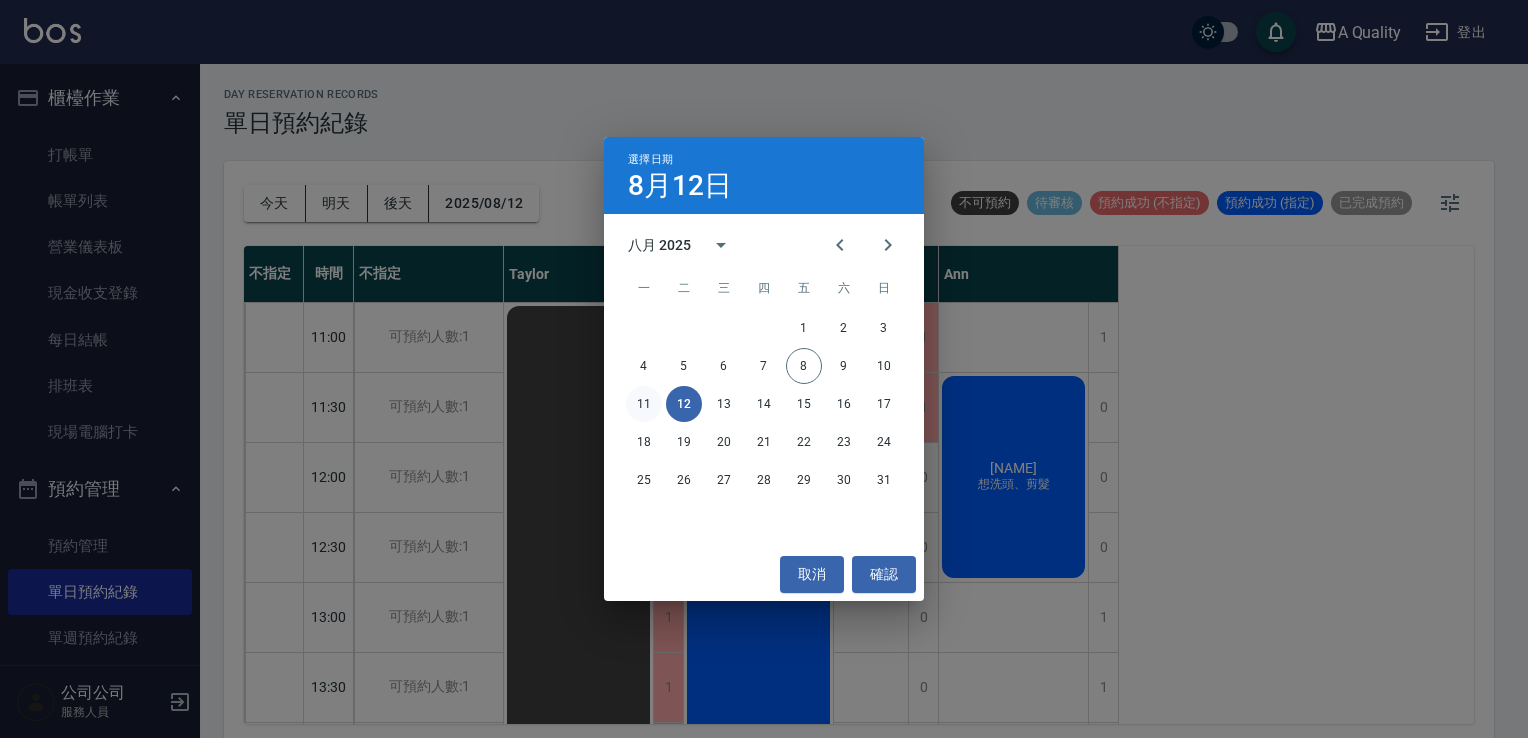 click on "11" at bounding box center [644, 404] 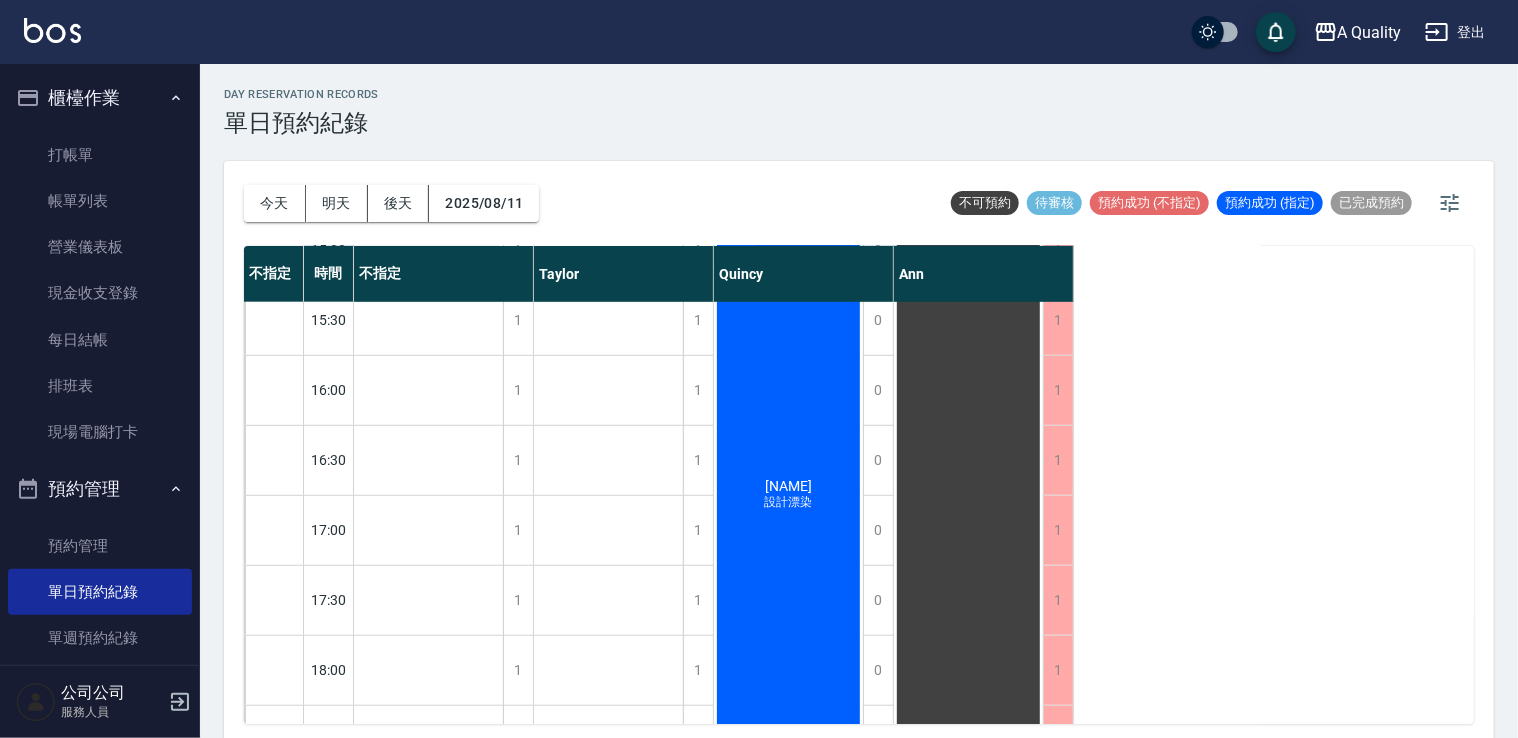 scroll, scrollTop: 853, scrollLeft: 0, axis: vertical 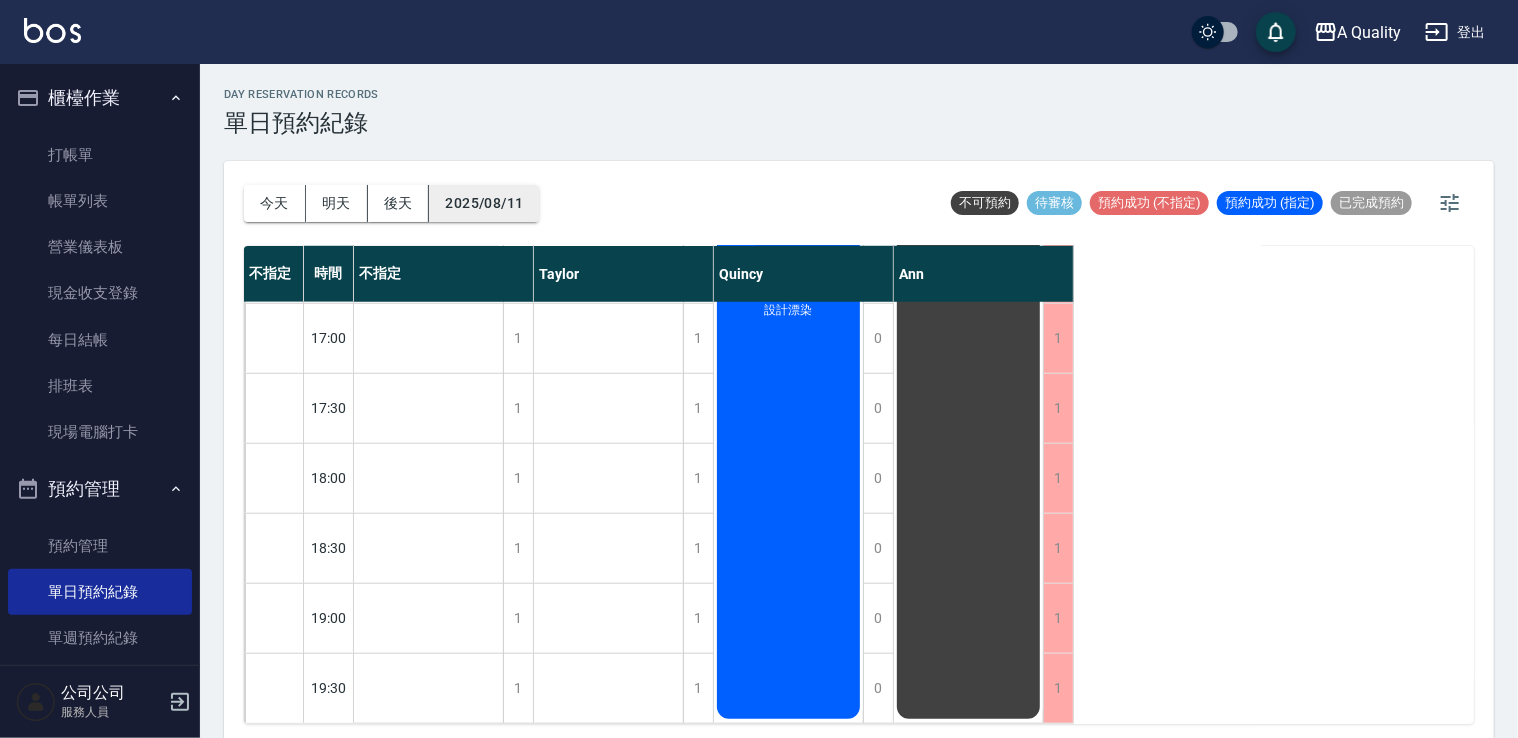click on "2025/08/11" at bounding box center (484, 203) 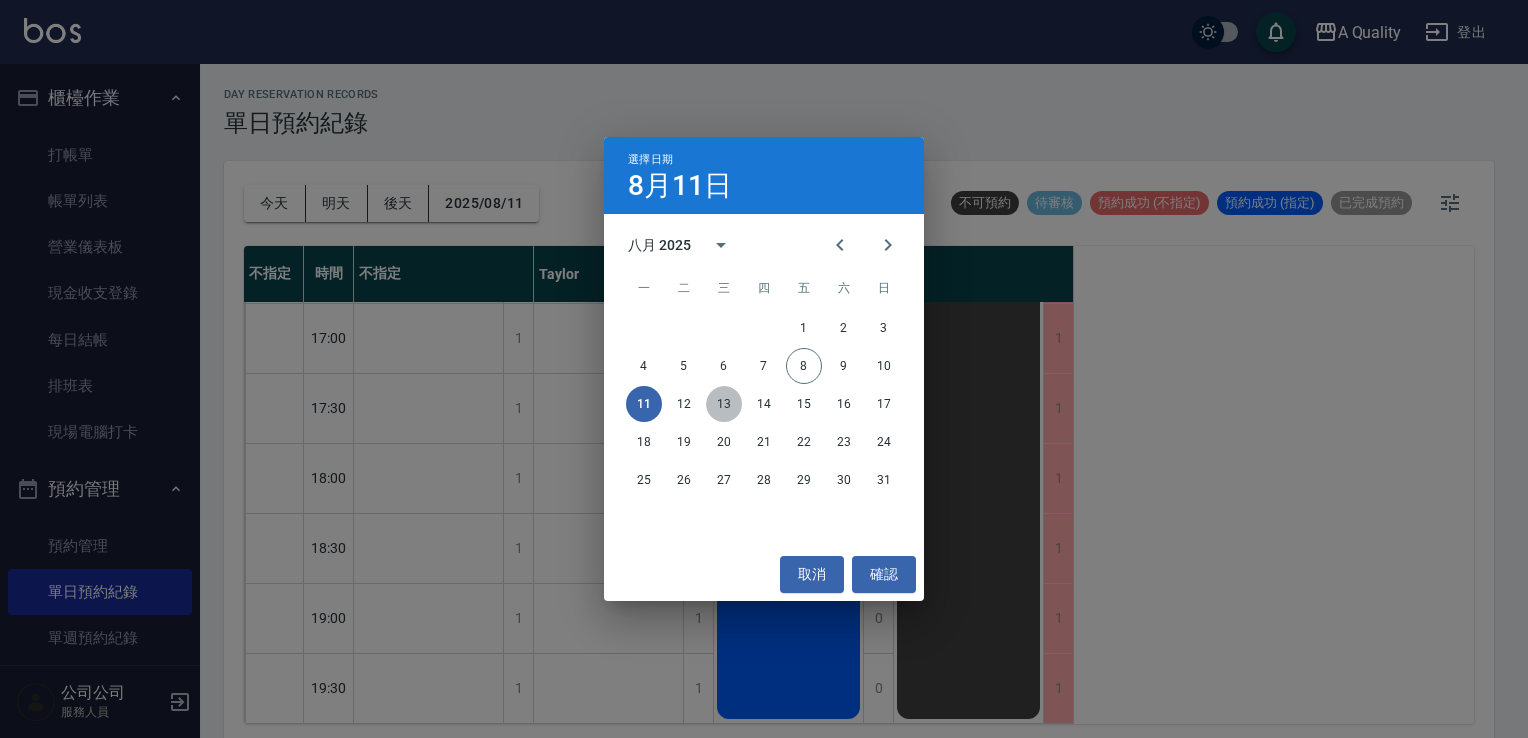 click on "13" at bounding box center [724, 404] 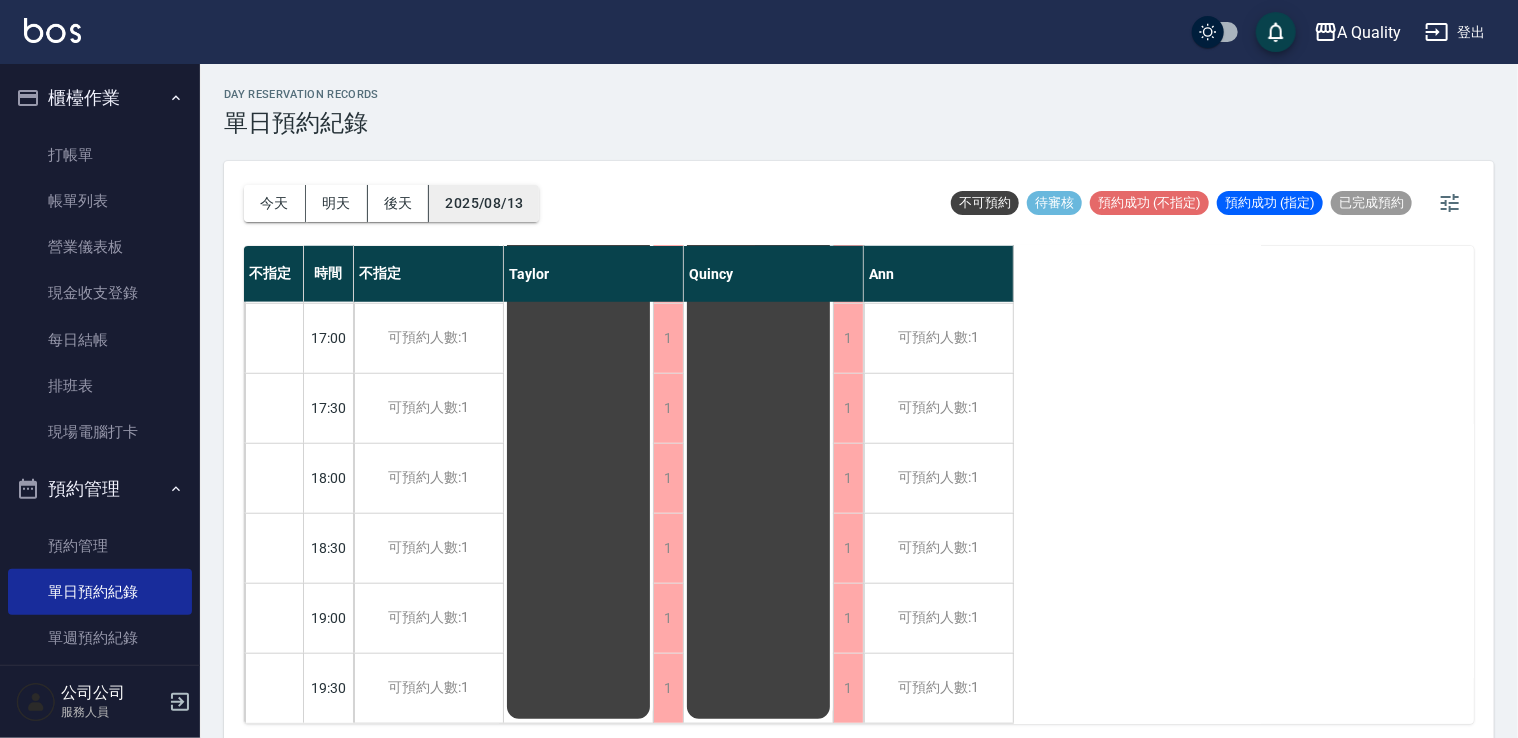 click on "2025/08/13" at bounding box center [484, 203] 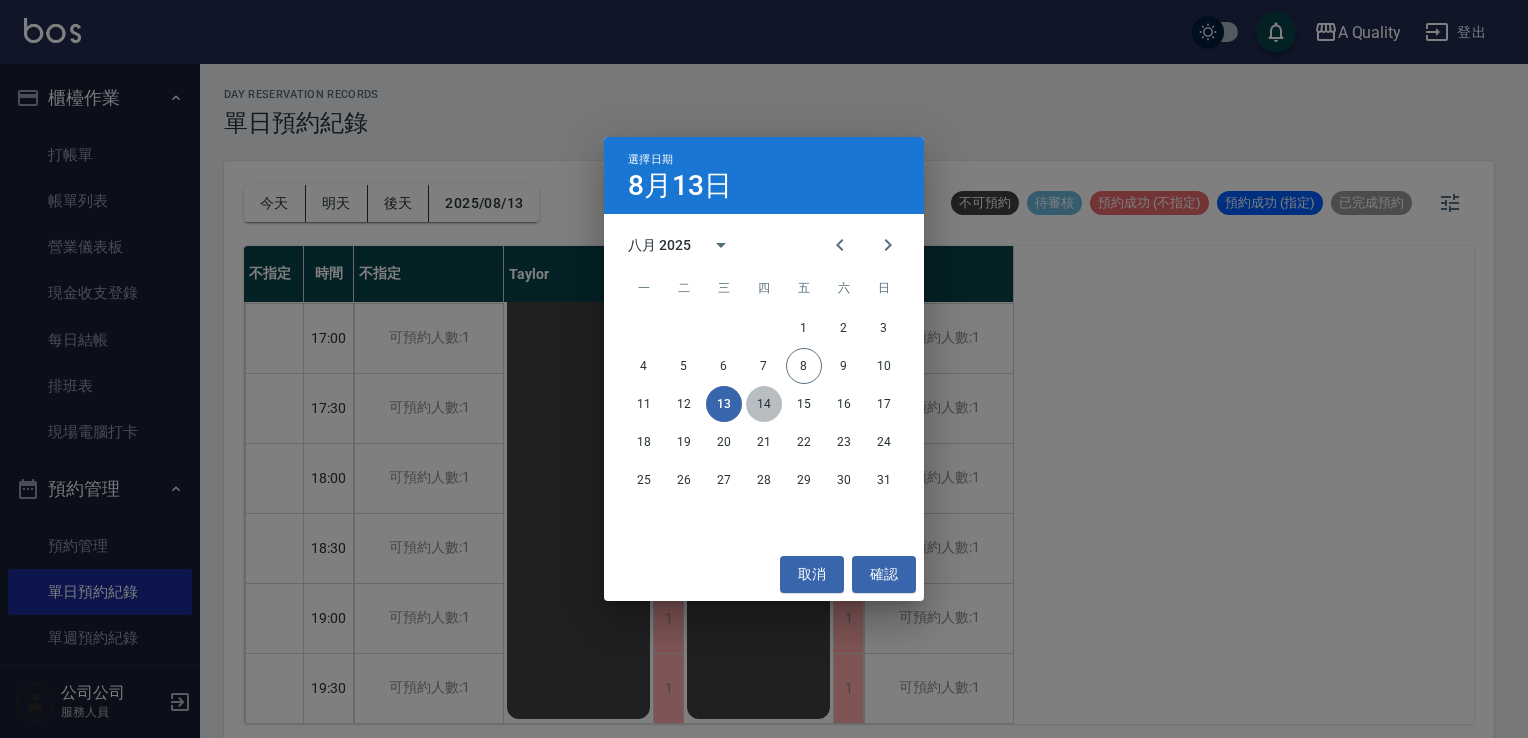 click on "14" at bounding box center [764, 404] 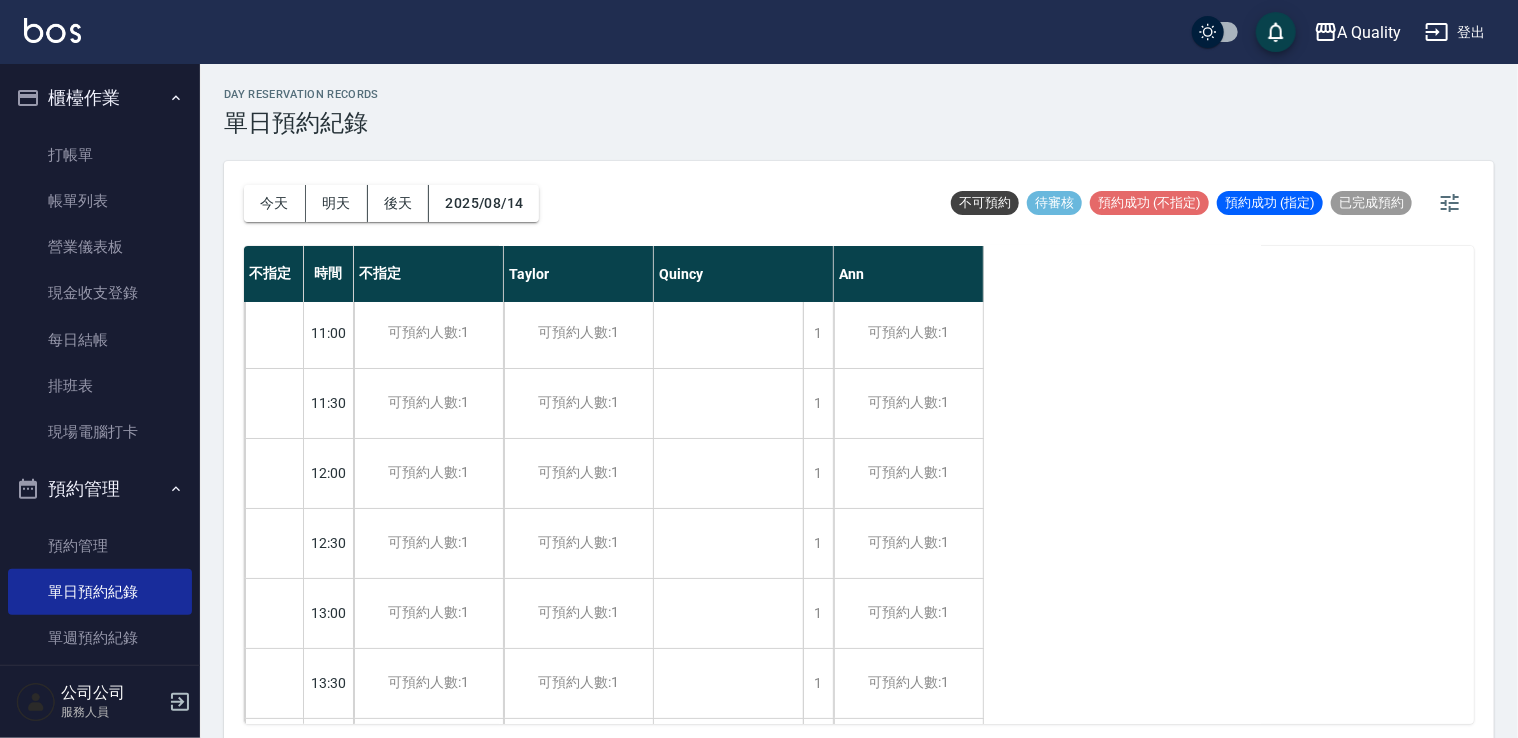 scroll, scrollTop: 0, scrollLeft: 0, axis: both 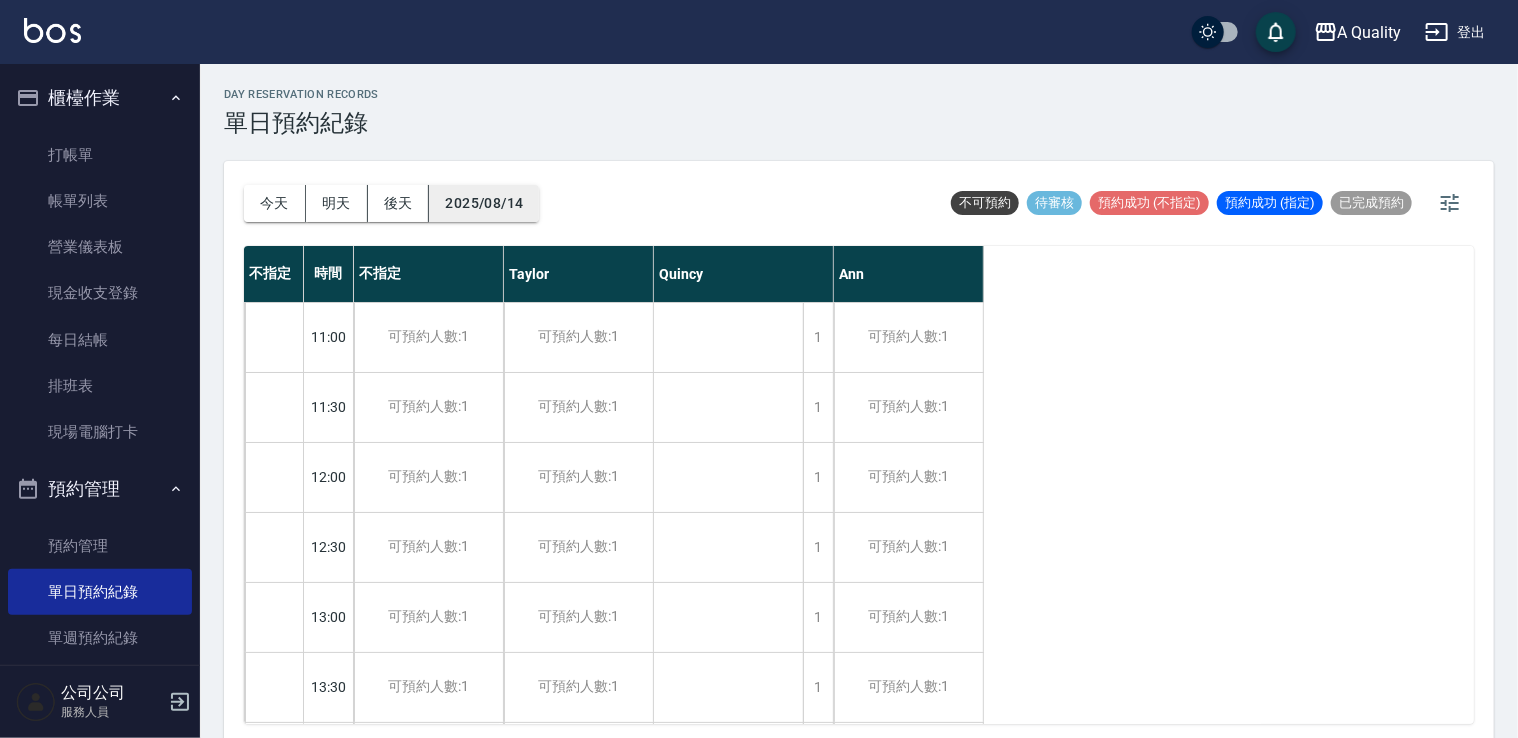 click on "2025/08/14" at bounding box center [484, 203] 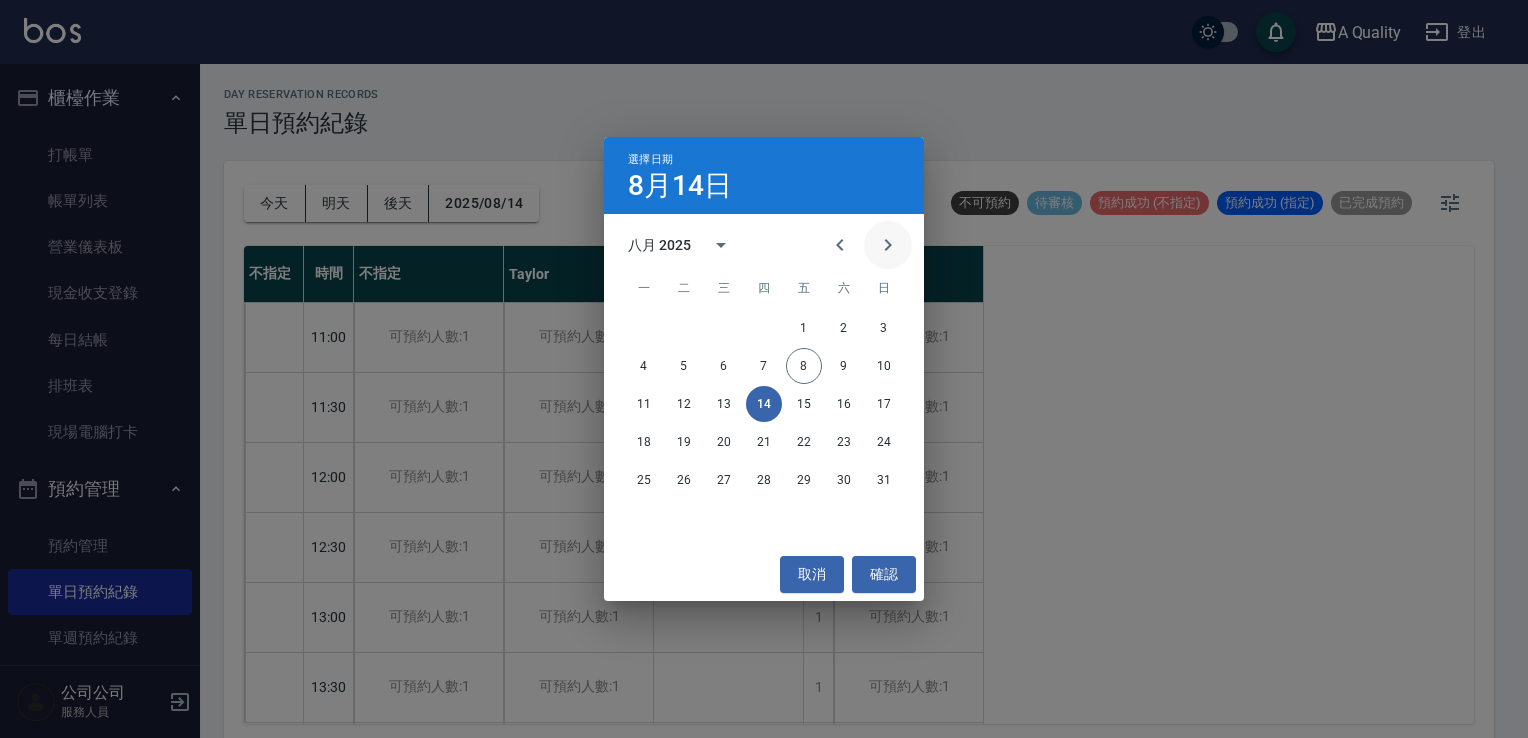 click 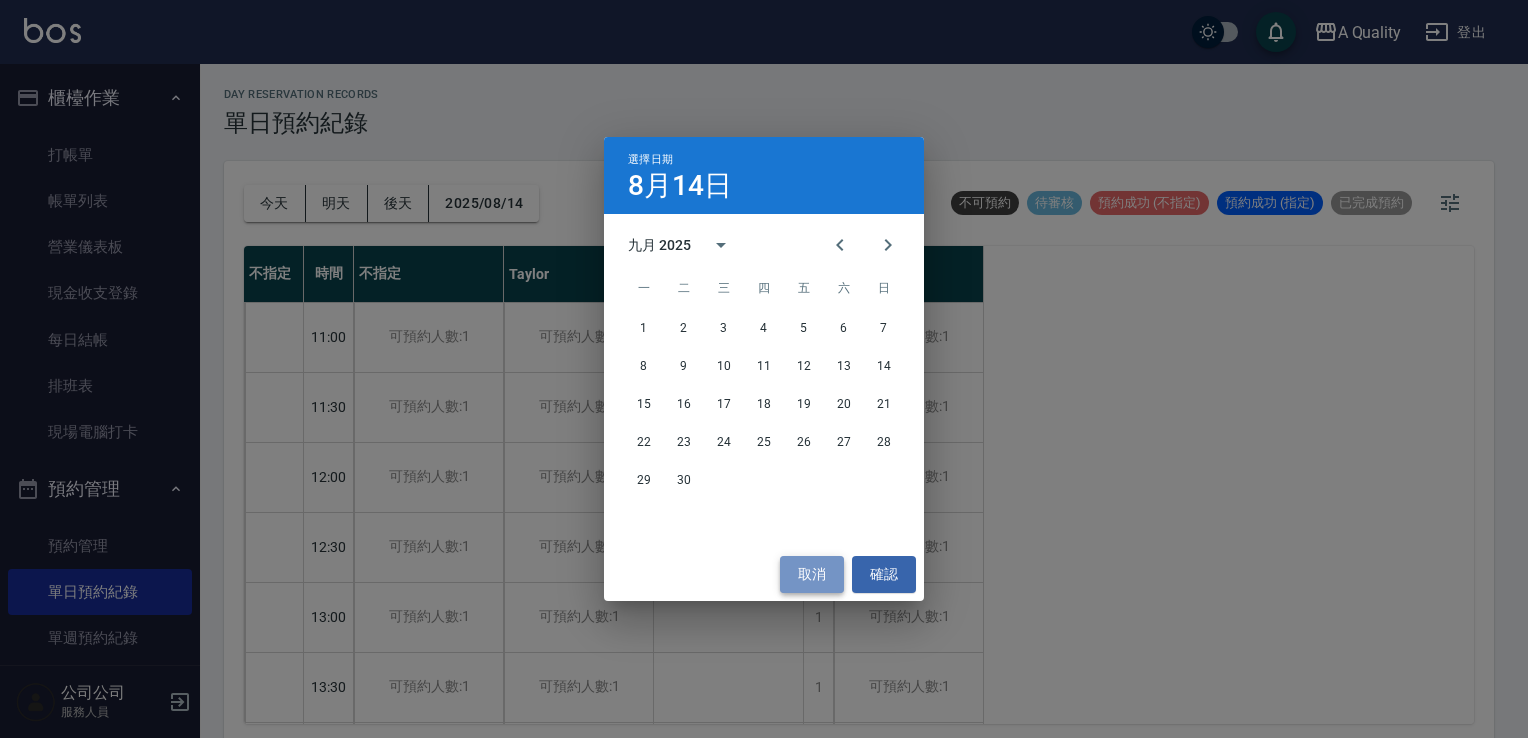 click on "取消" at bounding box center (812, 574) 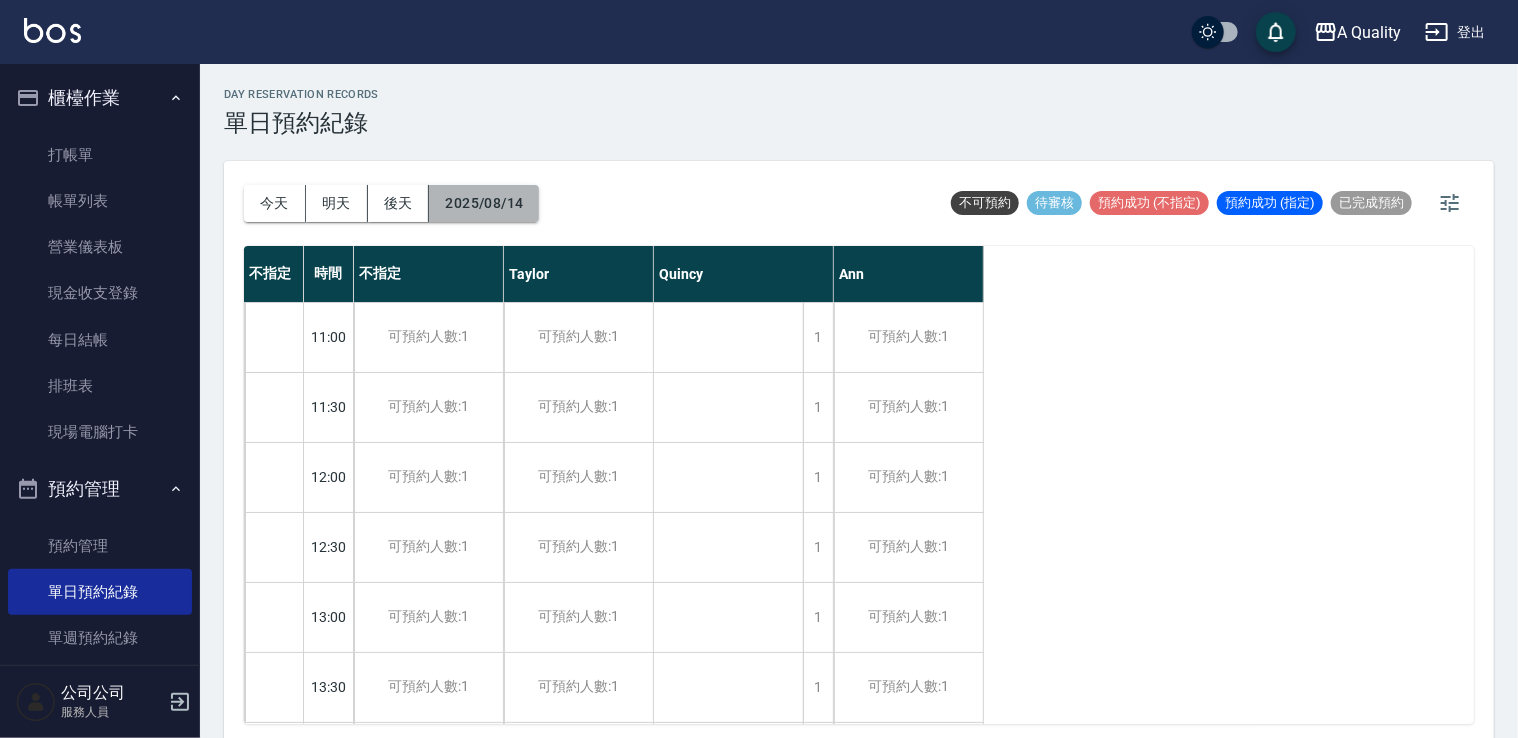 click on "2025/08/14" at bounding box center (484, 203) 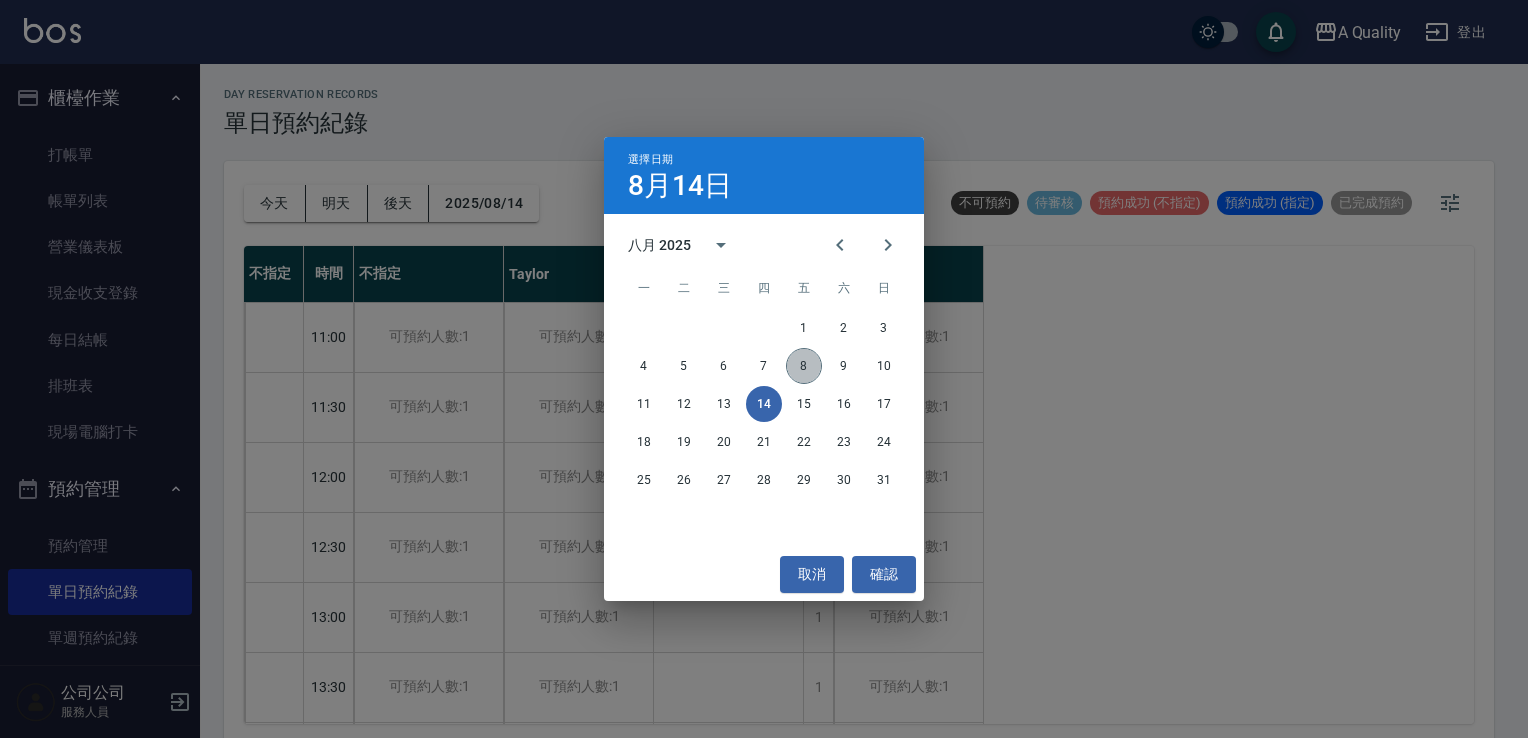 click on "8" at bounding box center (804, 366) 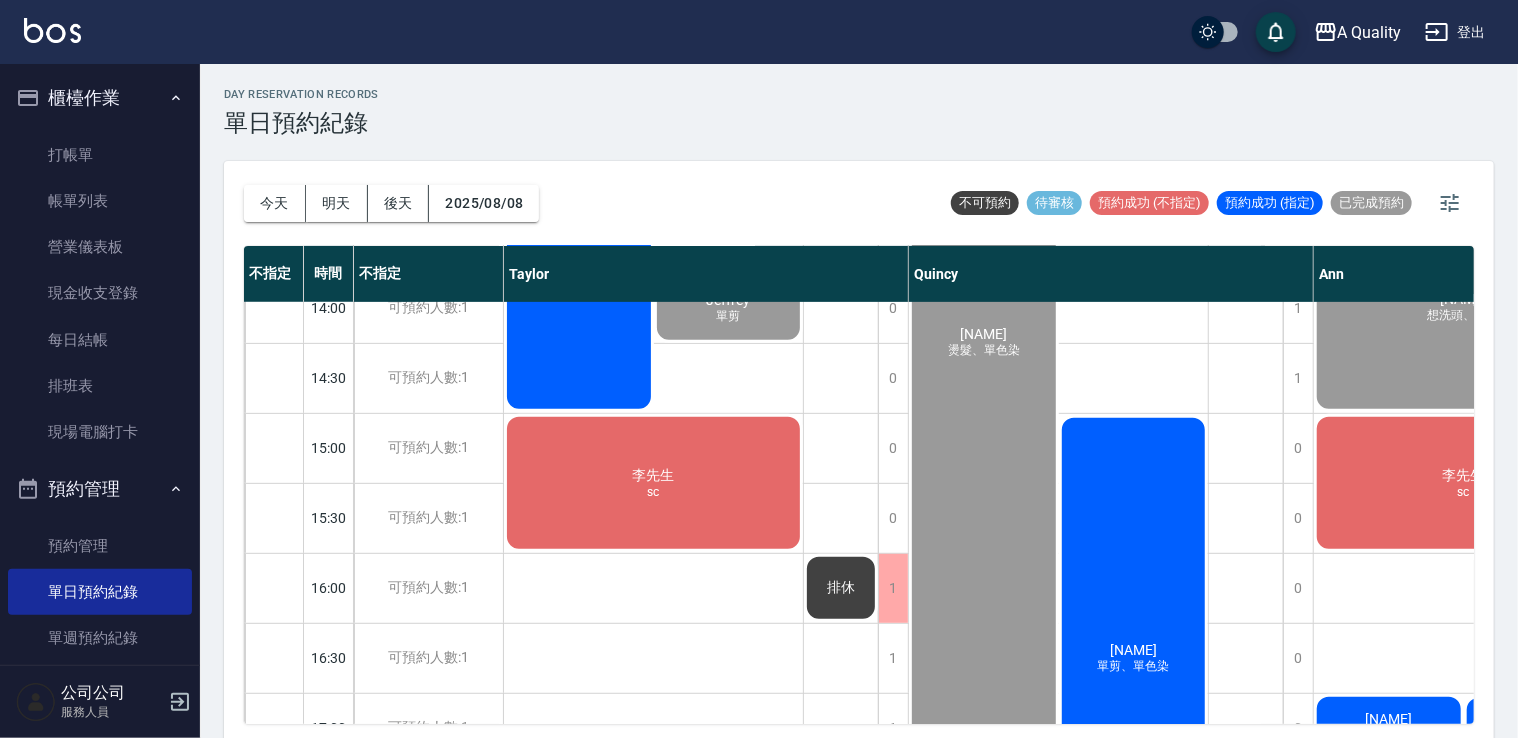 scroll, scrollTop: 600, scrollLeft: 0, axis: vertical 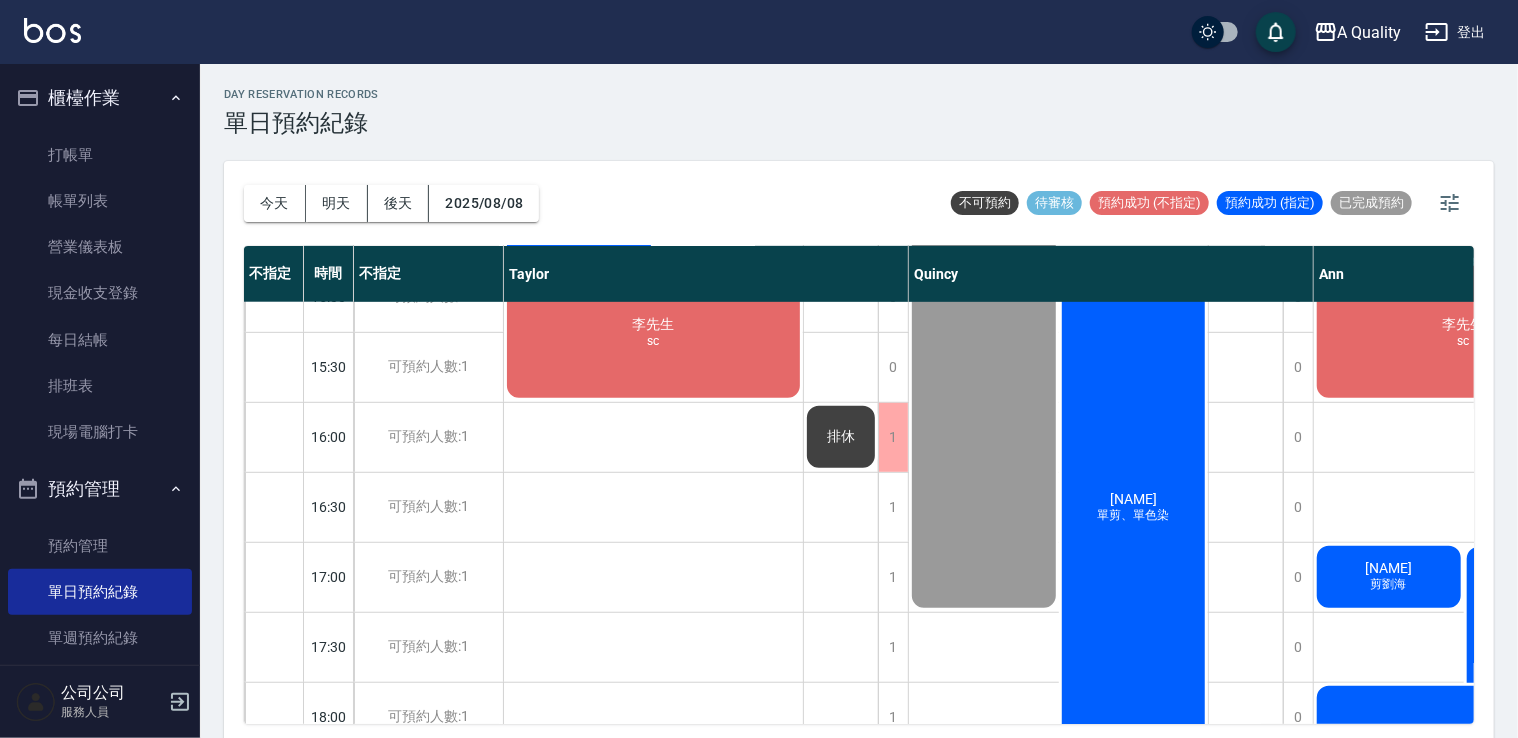click on "[NAME] 單剪、單色染" at bounding box center [729, 158] 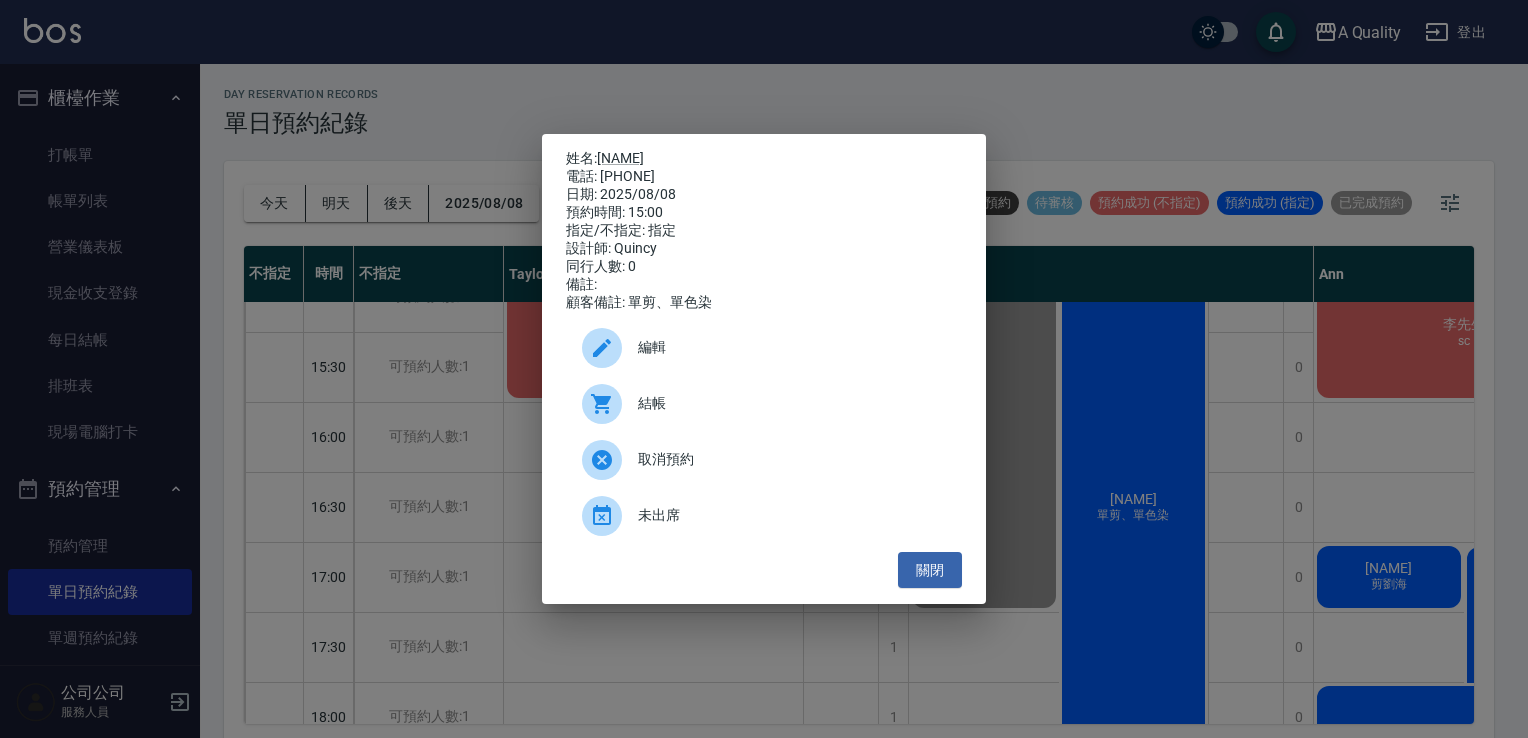 click on "取消預約" at bounding box center [792, 459] 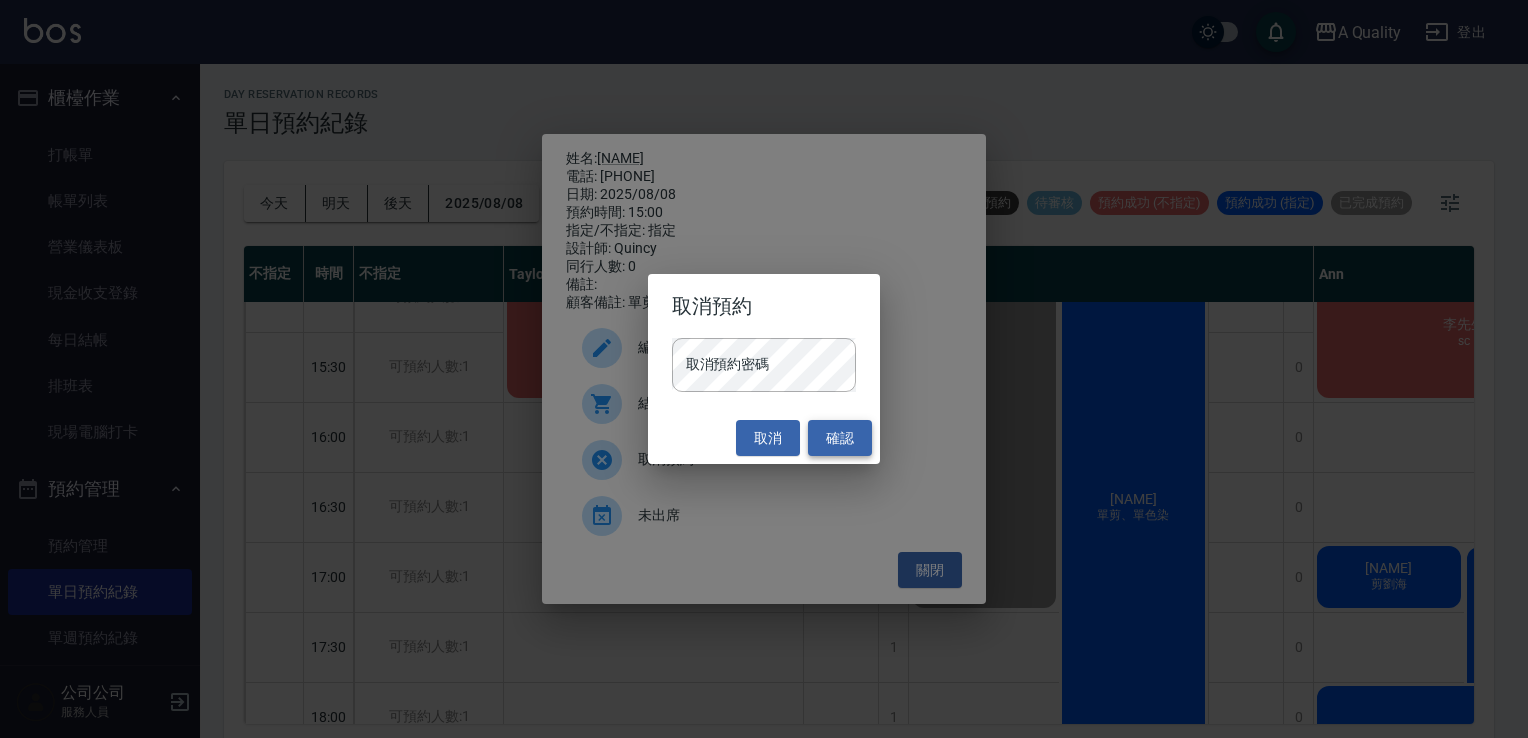 click on "確認" at bounding box center [840, 438] 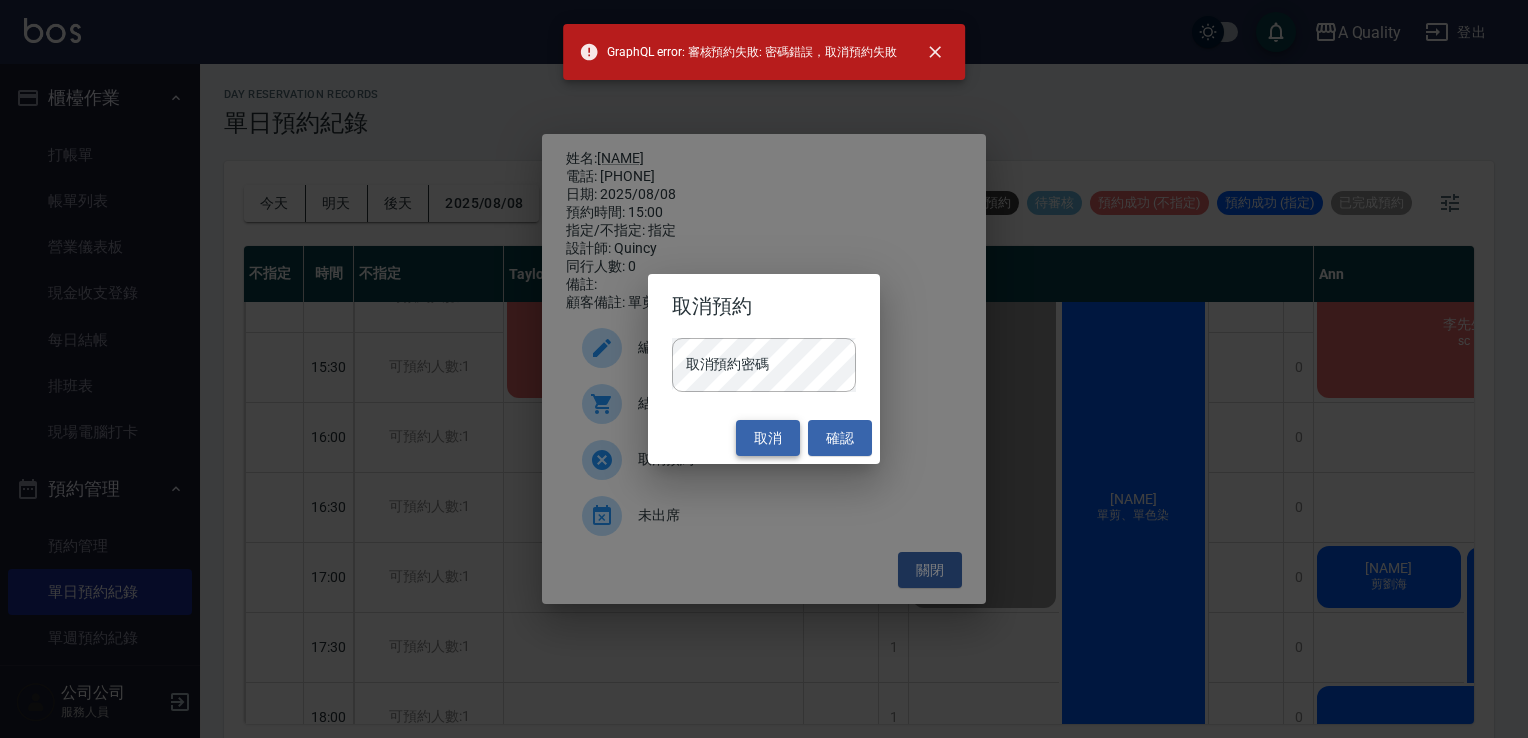 click on "取消" at bounding box center [768, 438] 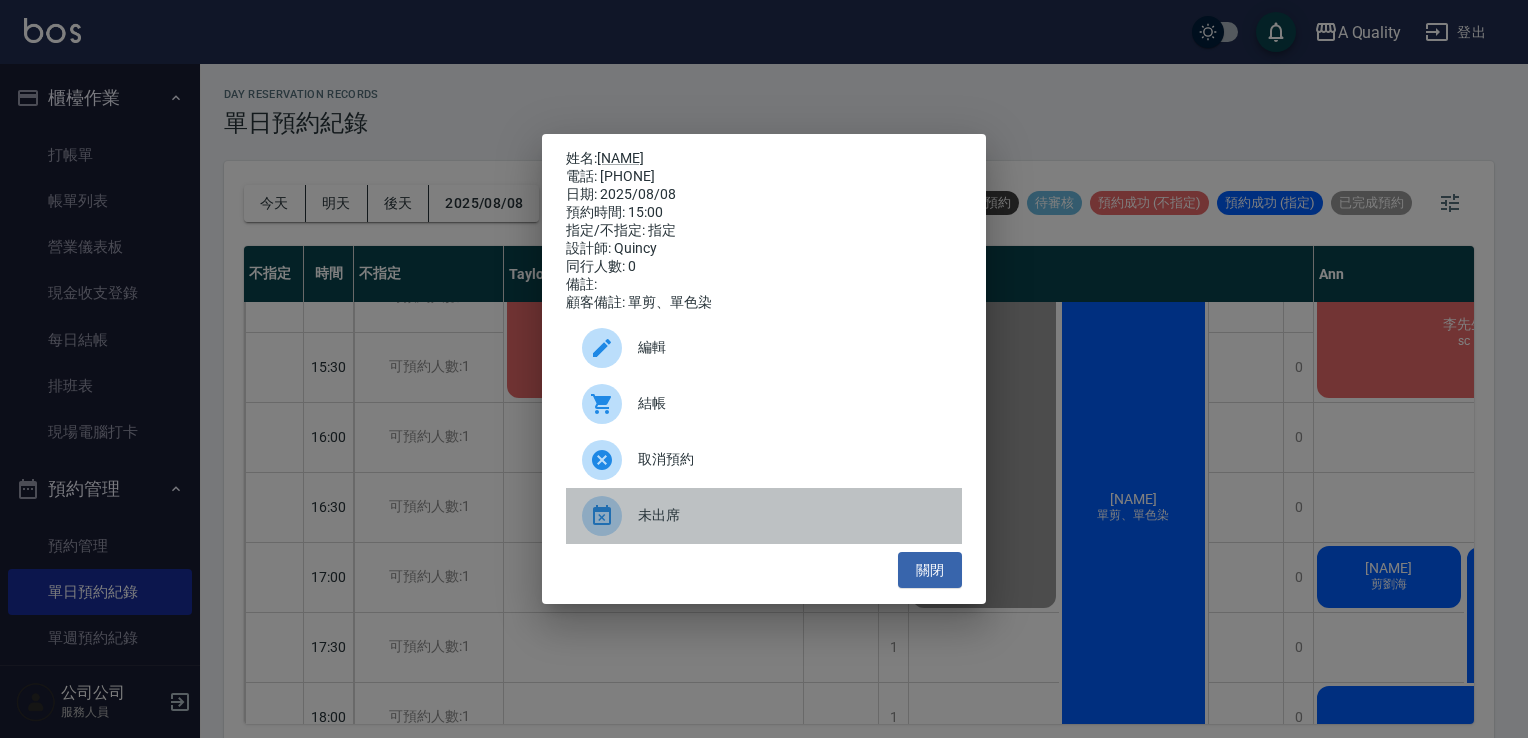 drag, startPoint x: 709, startPoint y: 515, endPoint x: 912, endPoint y: 551, distance: 206.1674 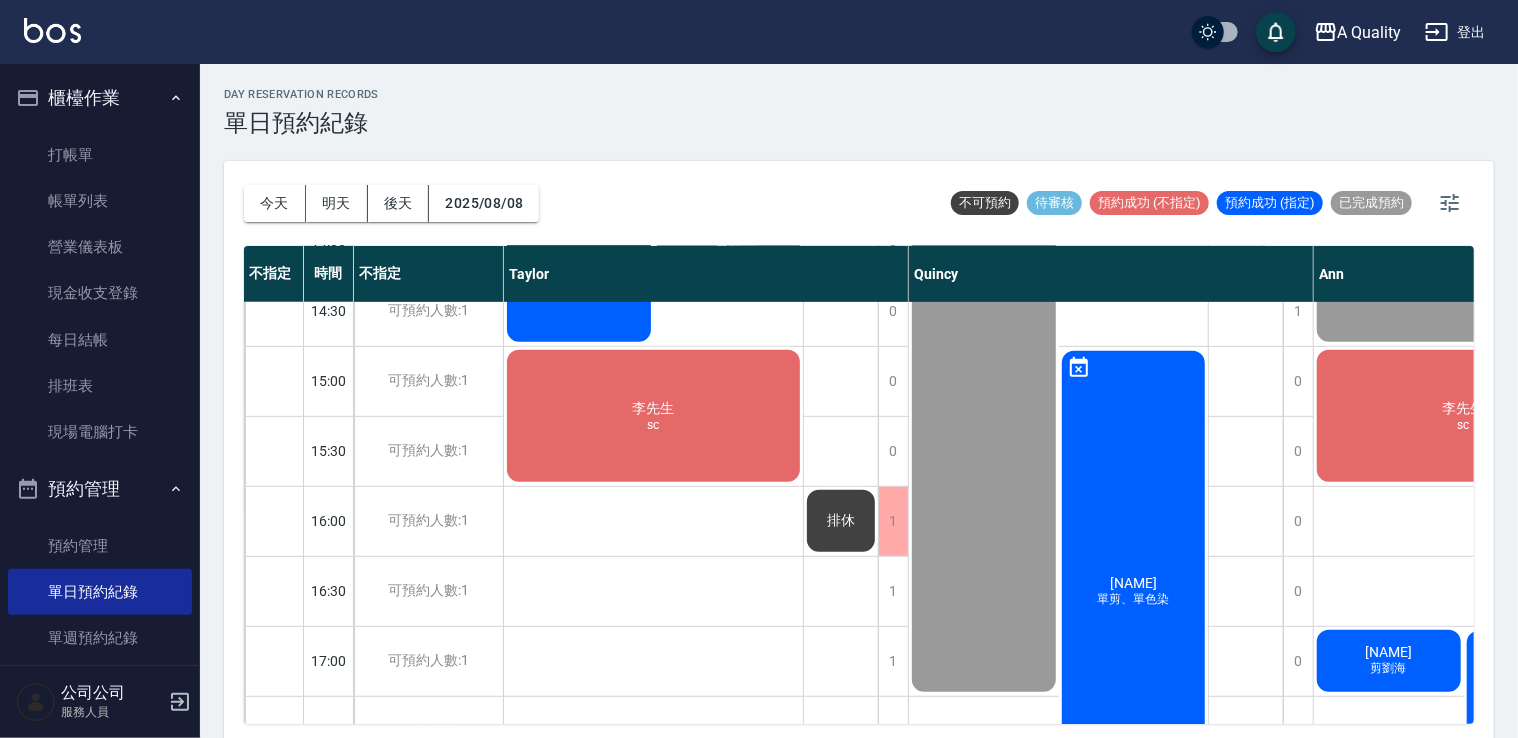 scroll, scrollTop: 600, scrollLeft: 0, axis: vertical 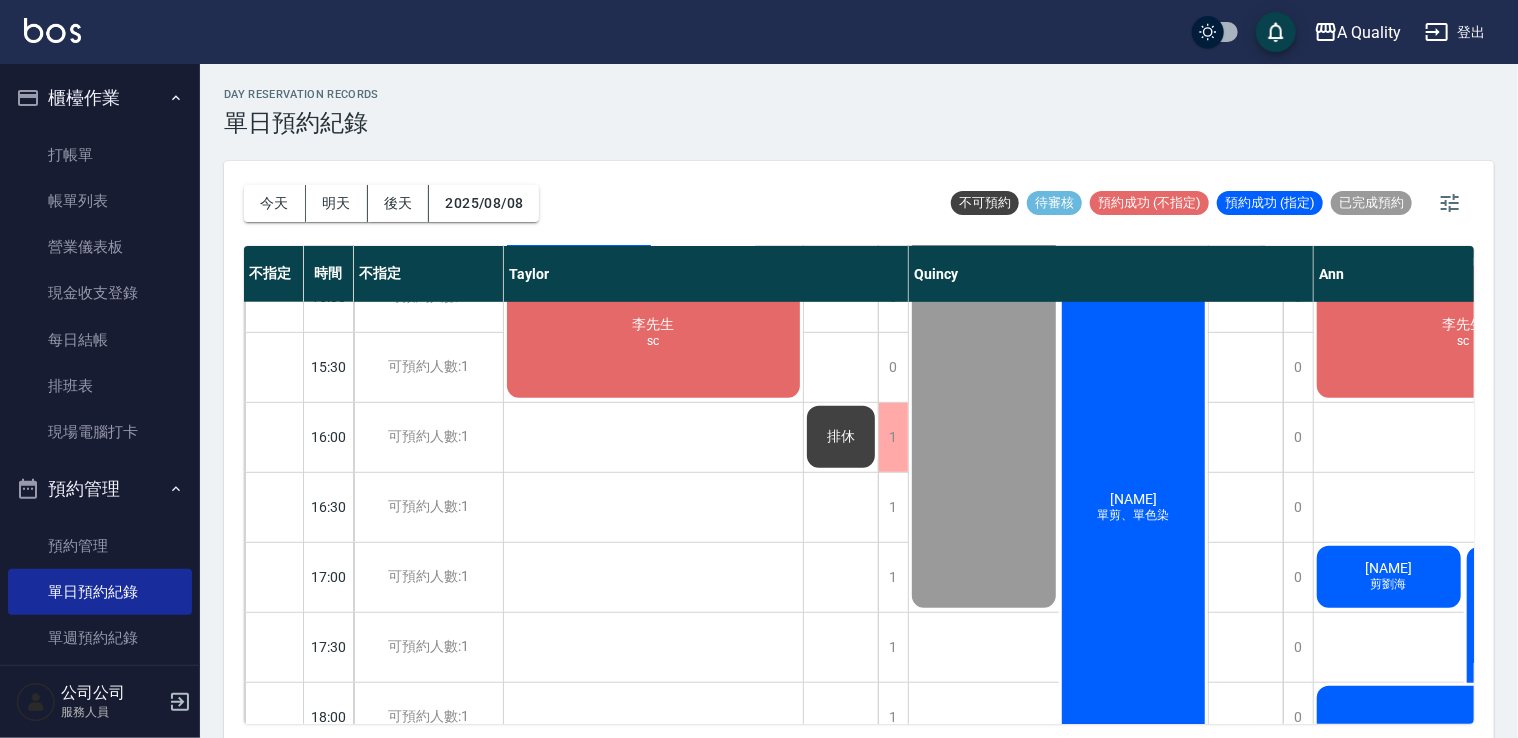 click on "[NAME]" at bounding box center [1479, 274] 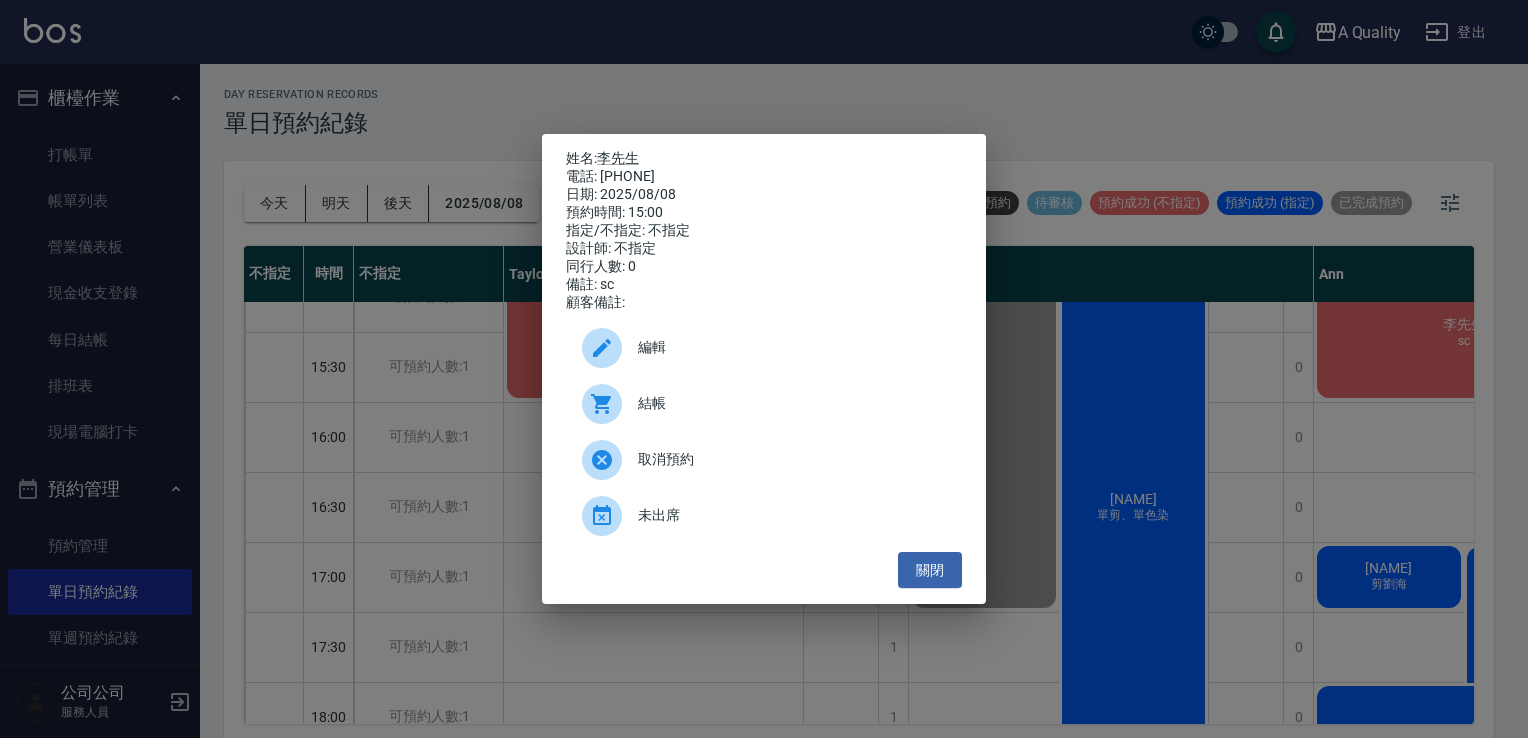 click on "結帳" at bounding box center (792, 403) 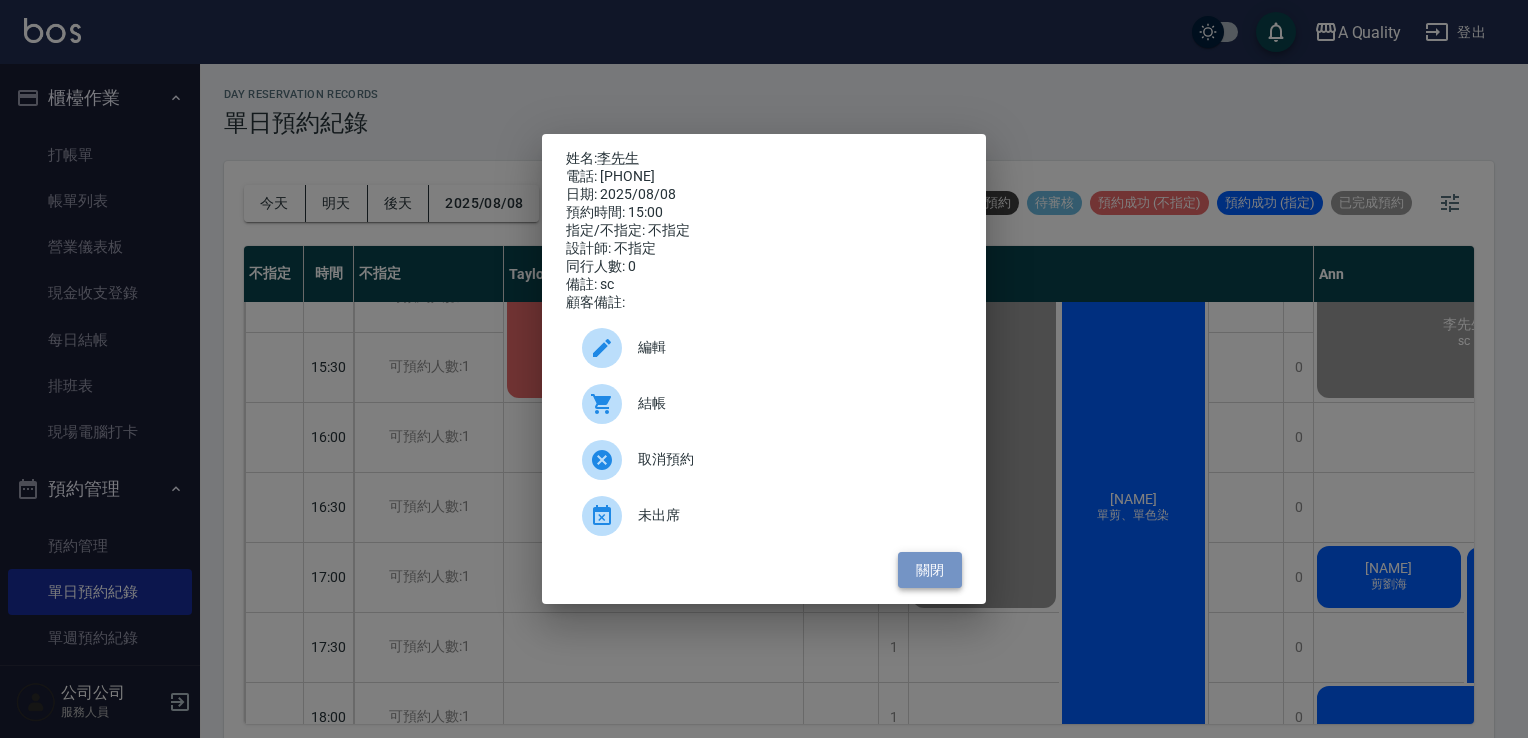 click on "關閉" at bounding box center [930, 570] 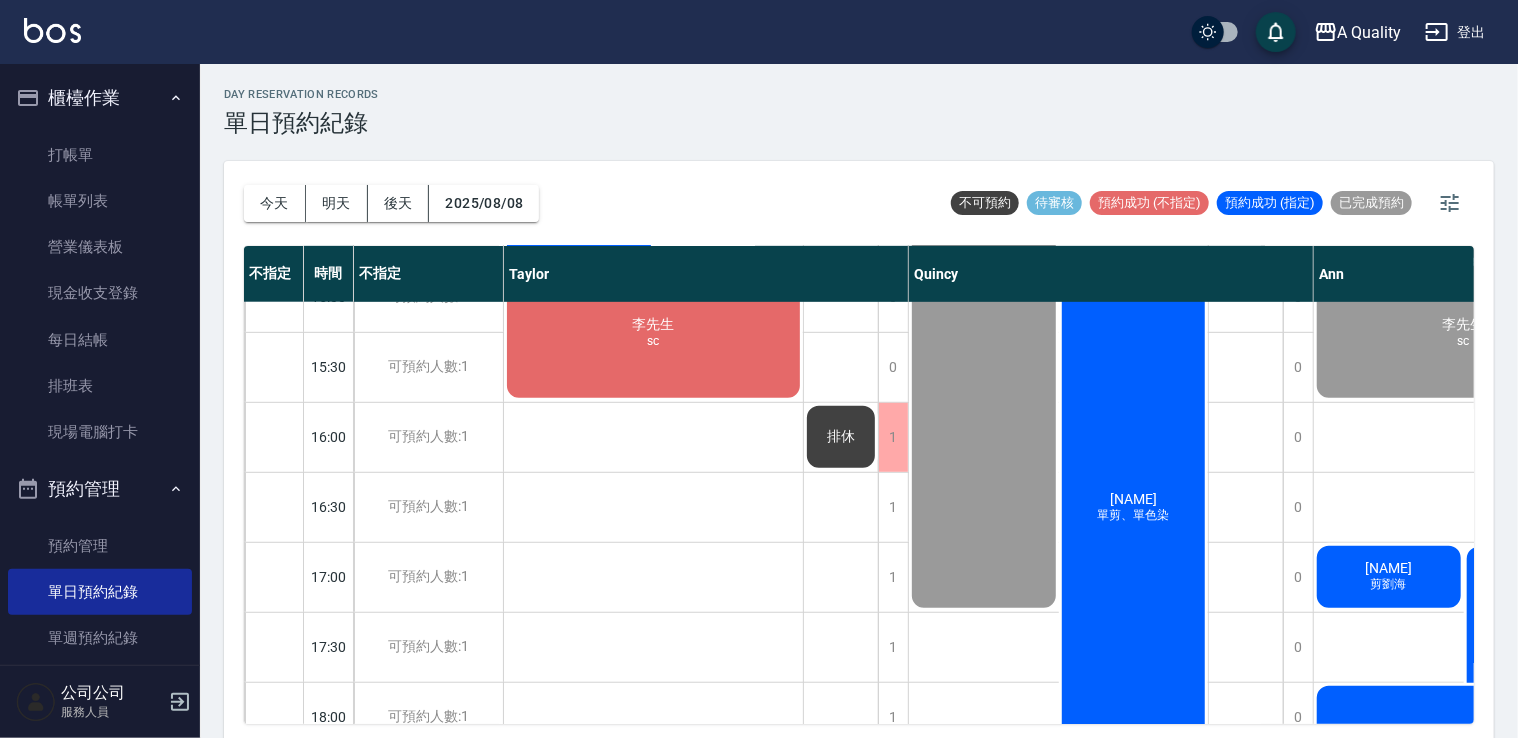 scroll, scrollTop: 600, scrollLeft: 179, axis: both 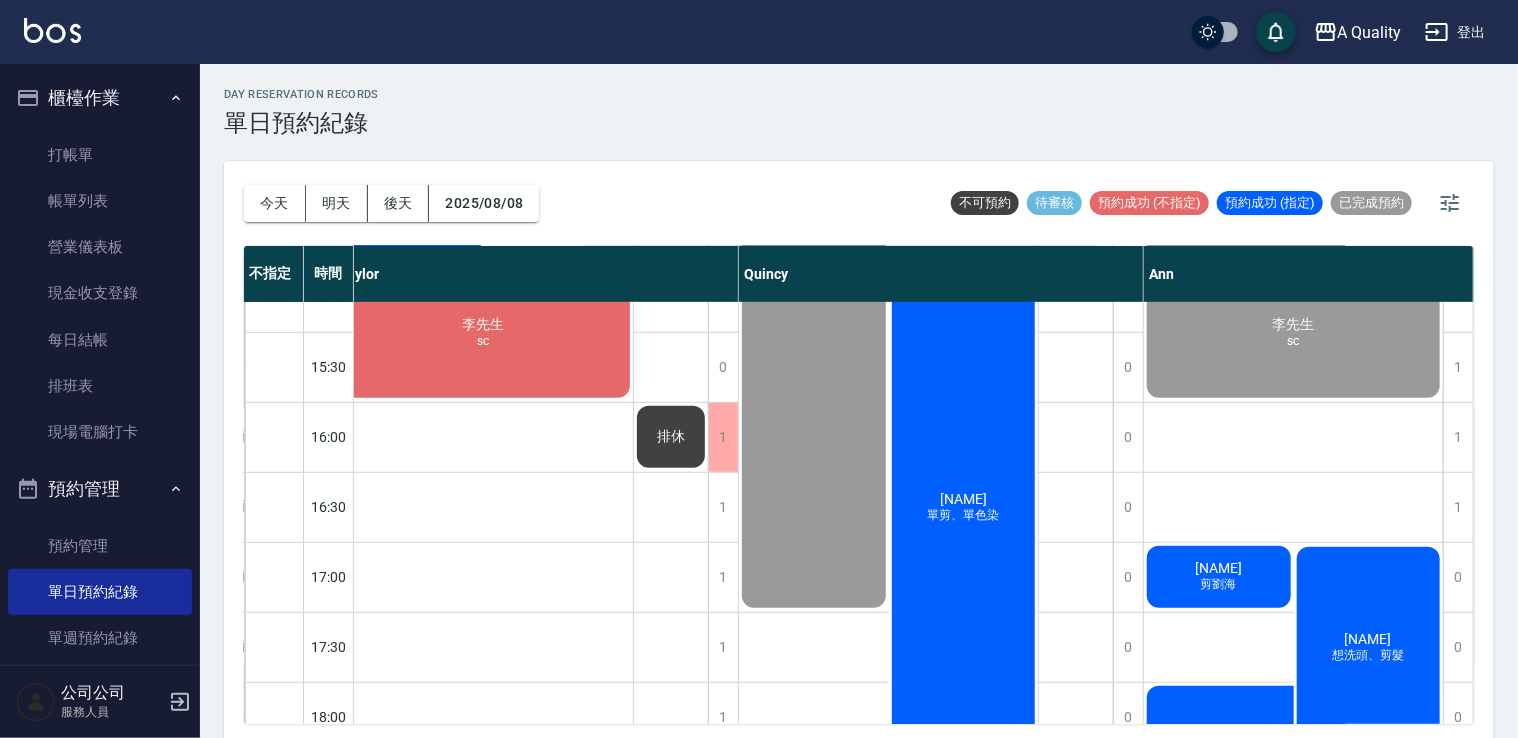 click on "謝承翰 想洗頭、剪髮" at bounding box center (559, 158) 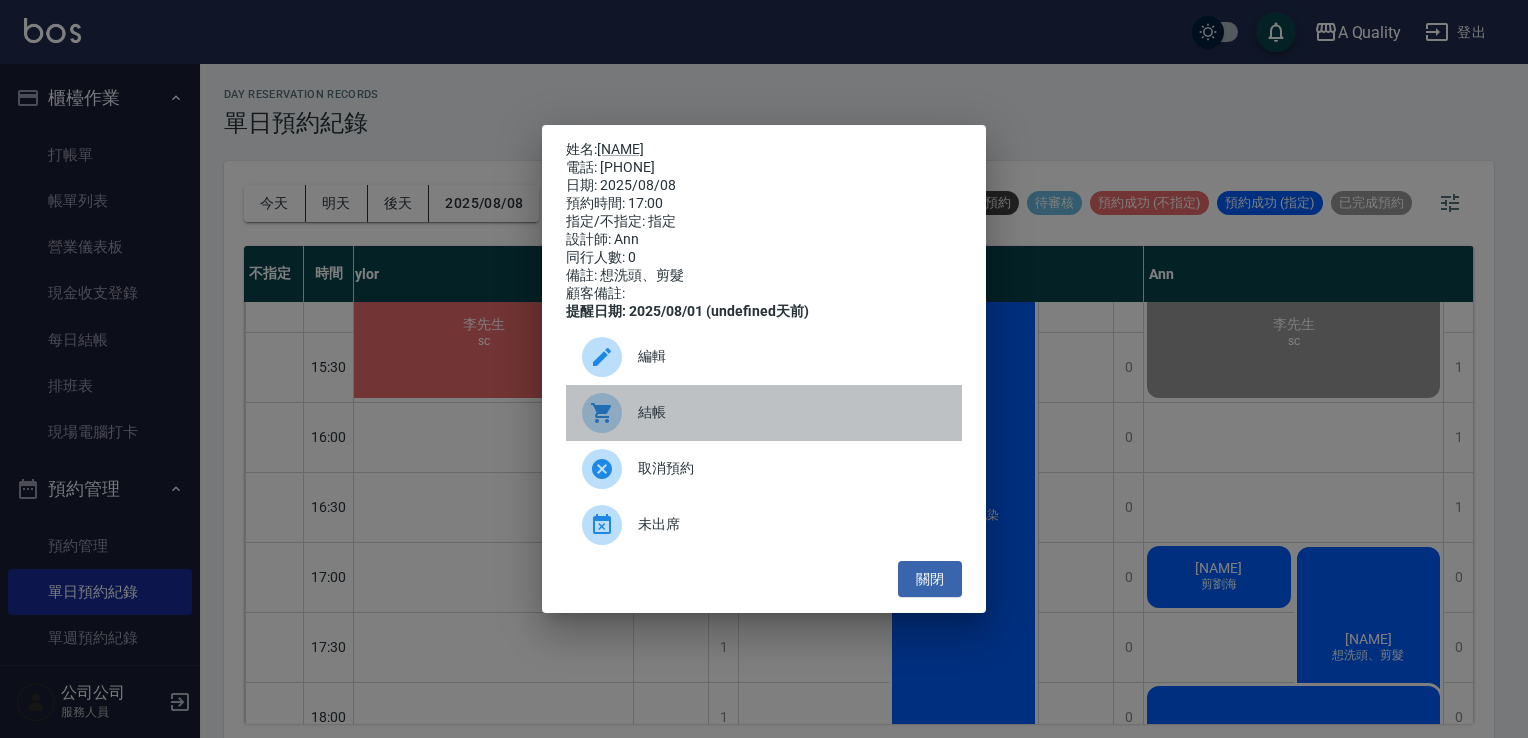 click on "結帳" at bounding box center [792, 412] 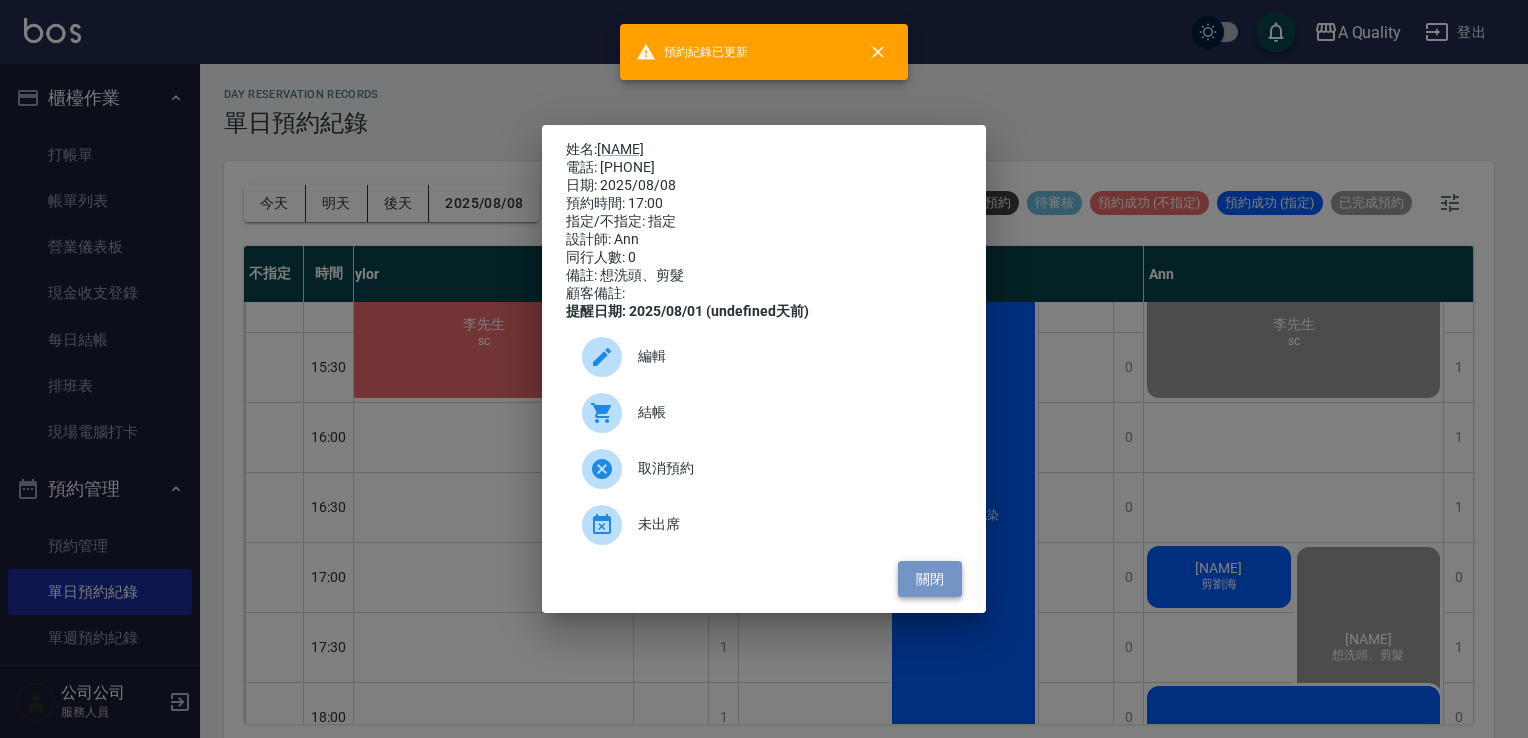click on "關閉" at bounding box center [930, 579] 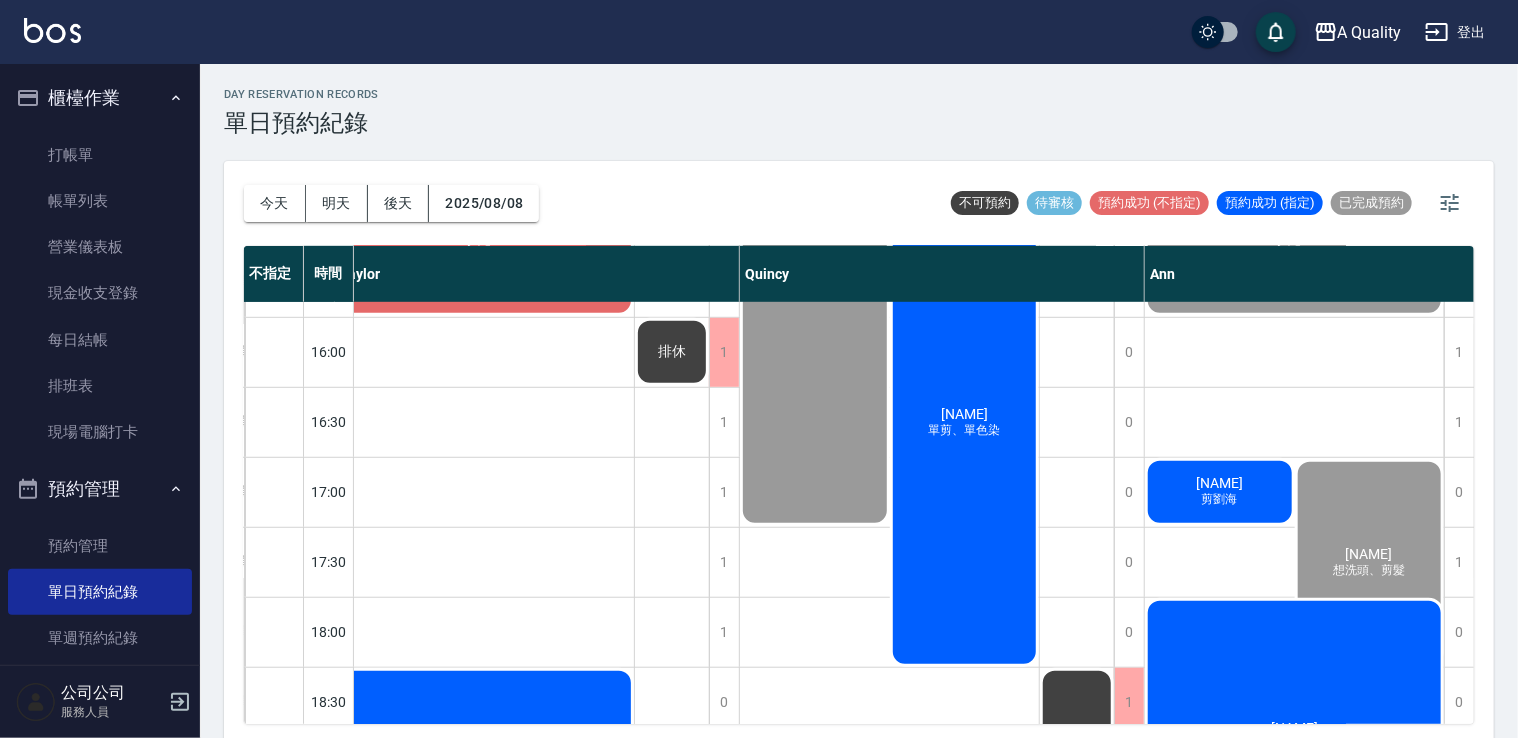 scroll, scrollTop: 700, scrollLeft: 169, axis: both 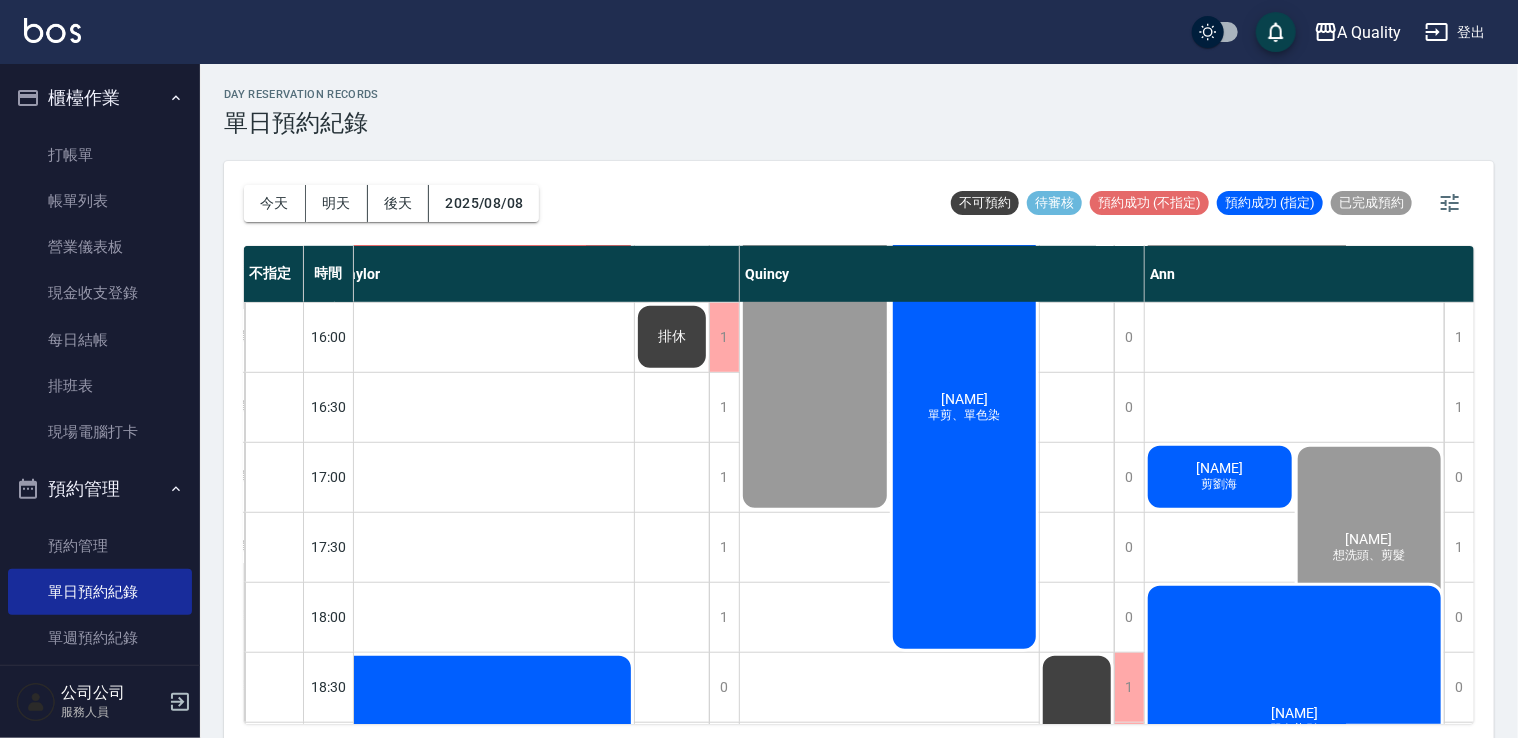 click on "許玉玲 單色染髮" at bounding box center [410, -48] 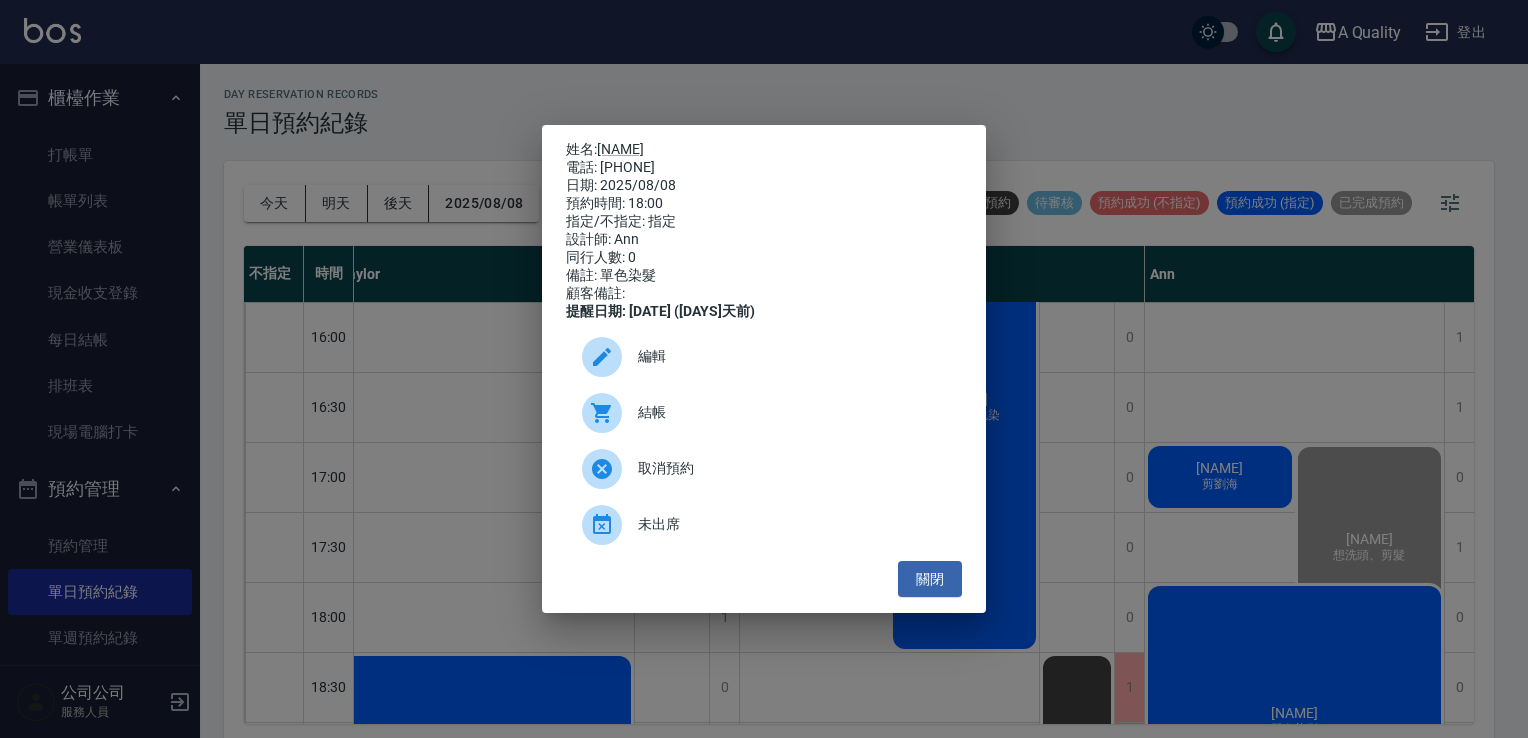 click on "結帳" at bounding box center [764, 413] 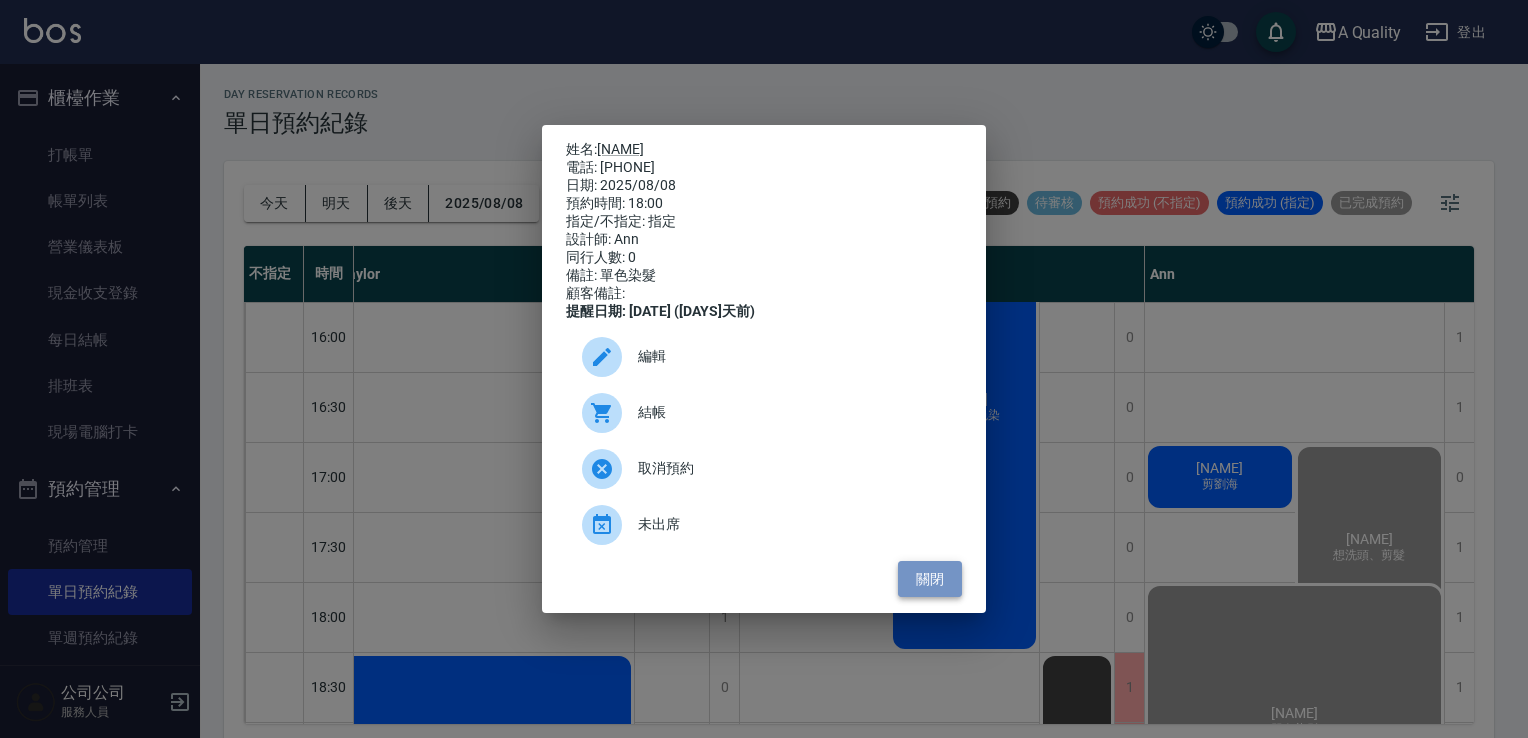 click on "關閉" at bounding box center (930, 579) 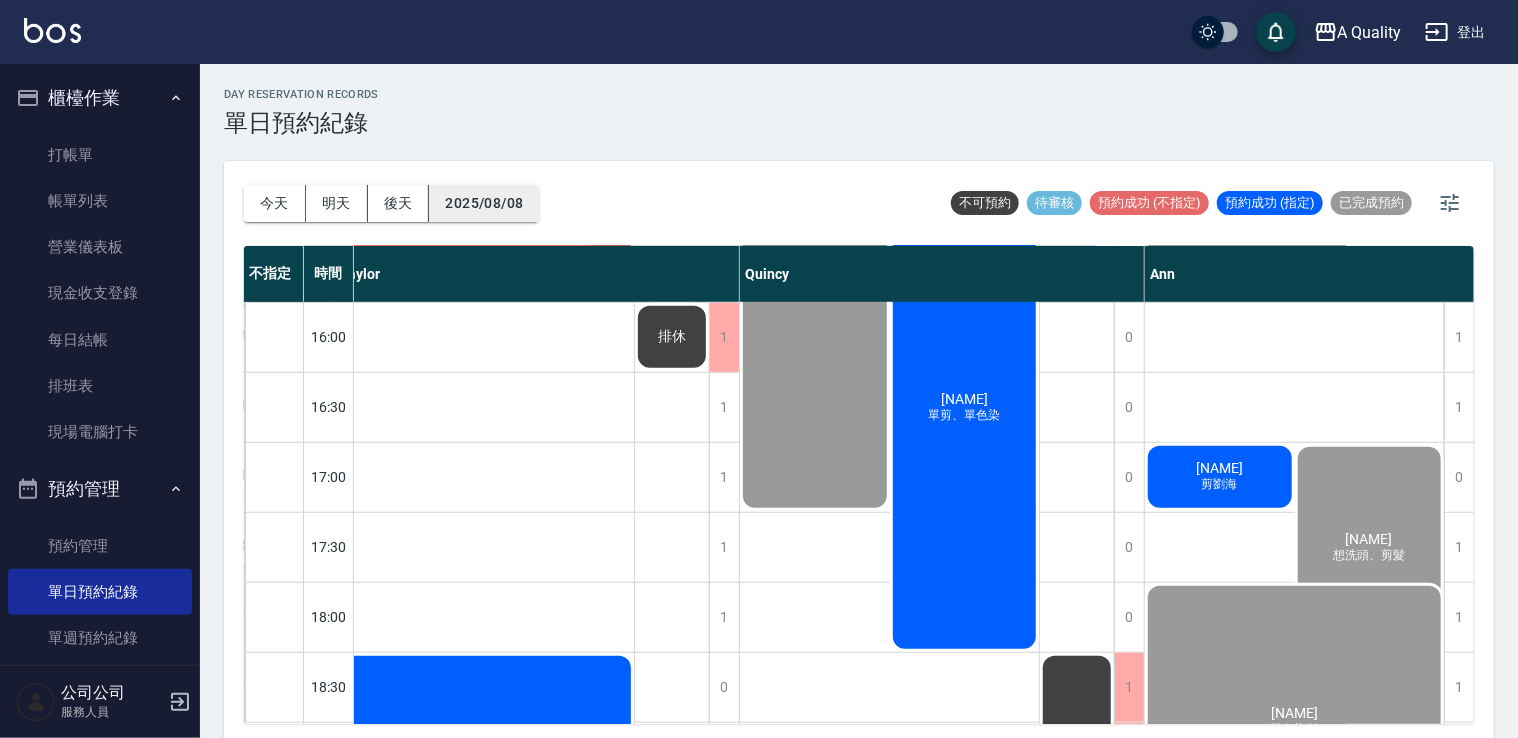 click on "2025/08/08" at bounding box center (484, 203) 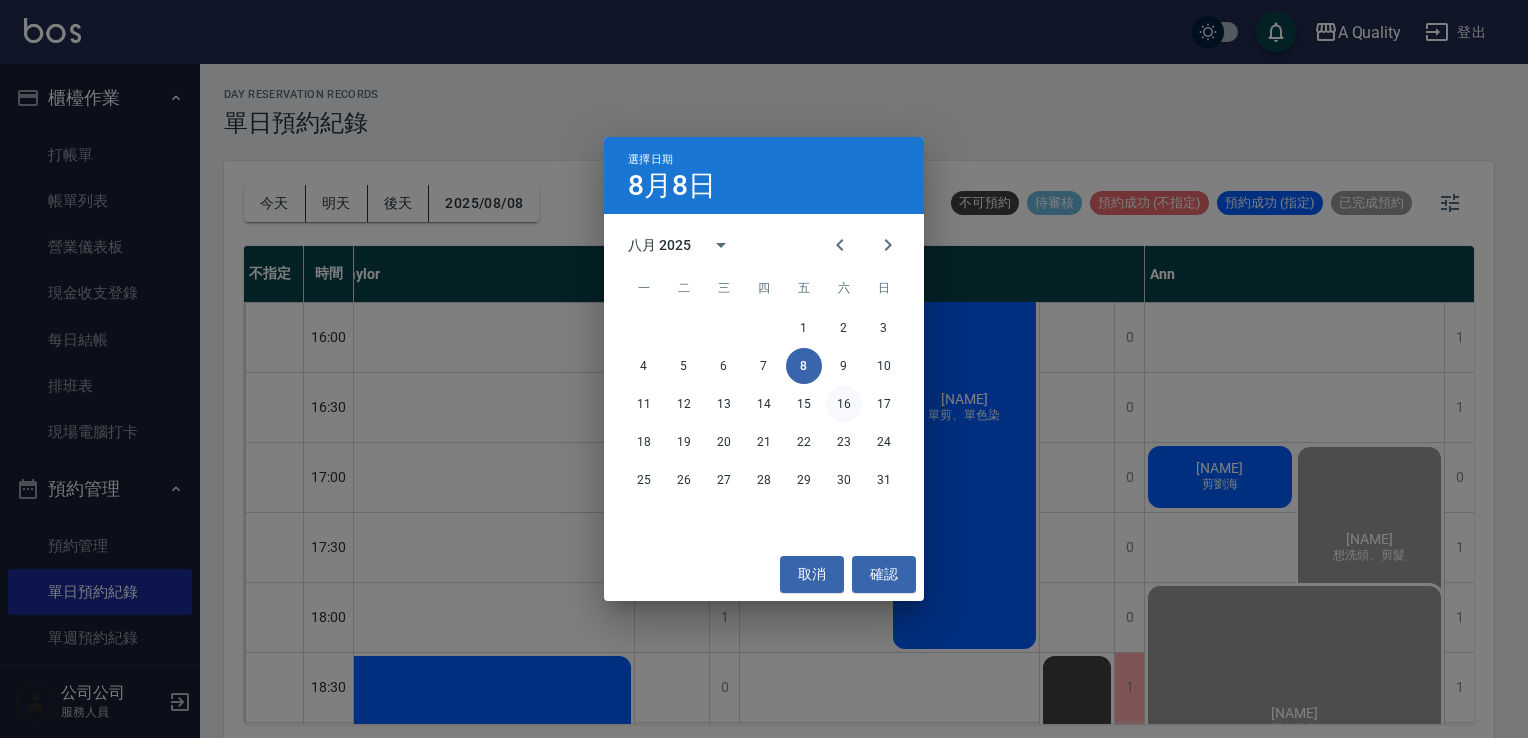 click on "16" at bounding box center [844, 404] 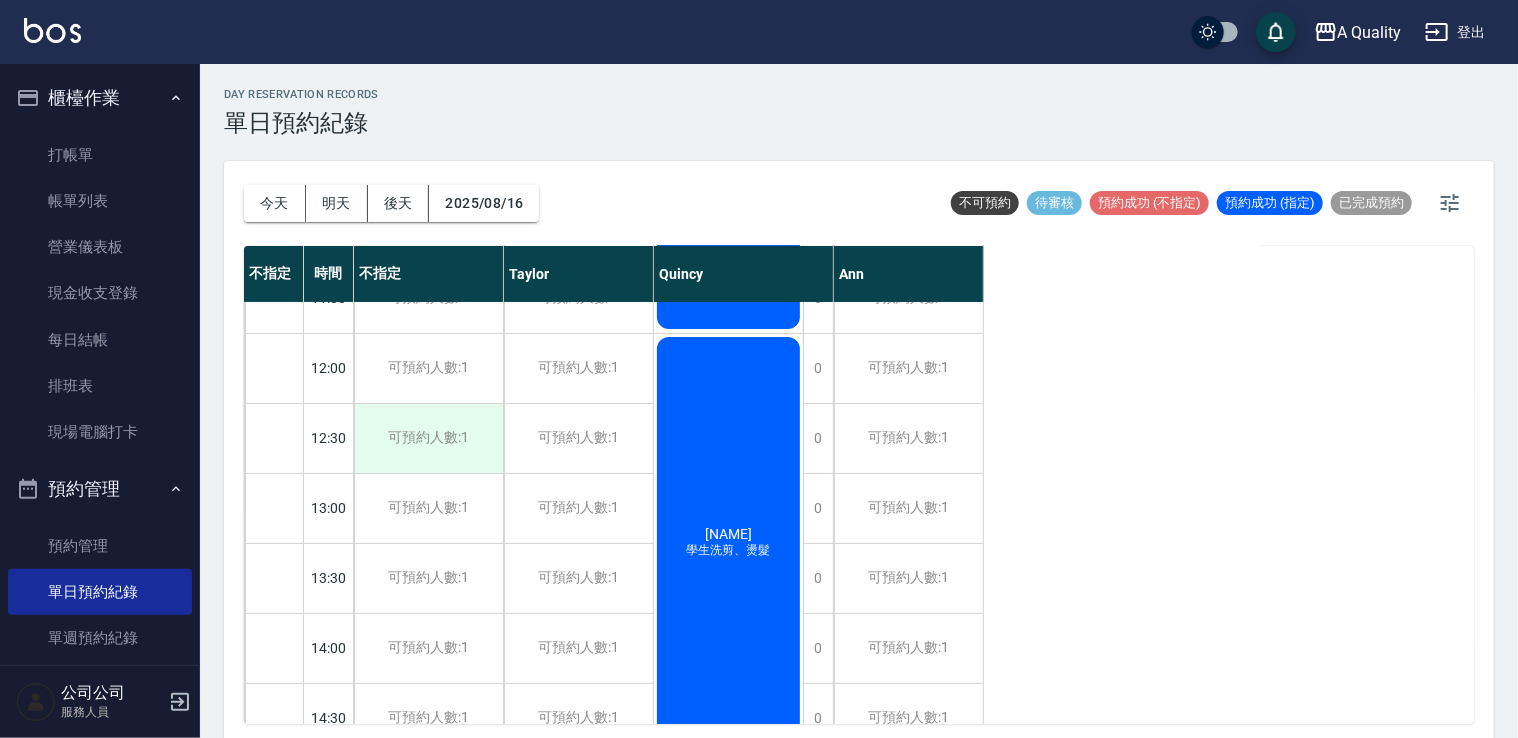 scroll, scrollTop: 100, scrollLeft: 0, axis: vertical 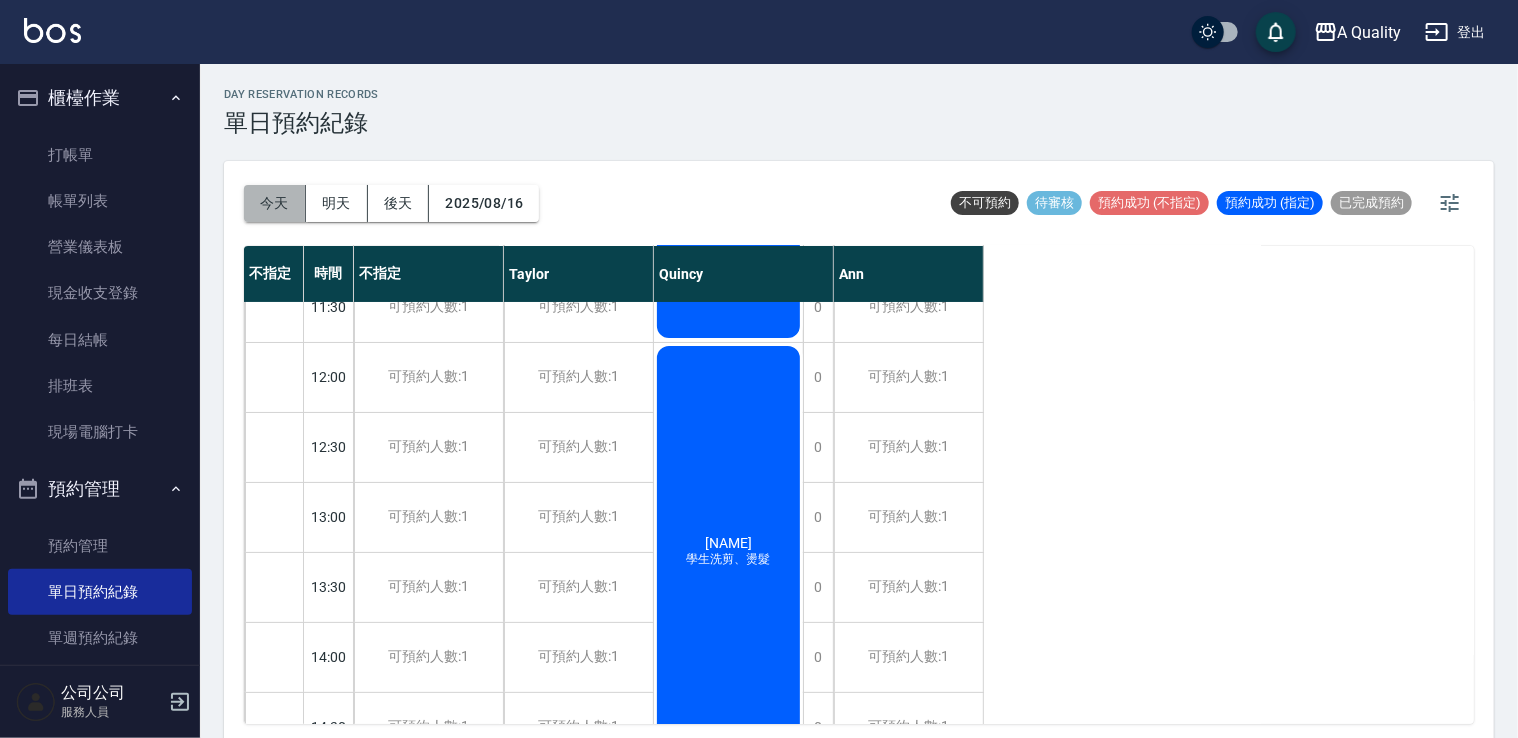 click on "今天" at bounding box center (275, 203) 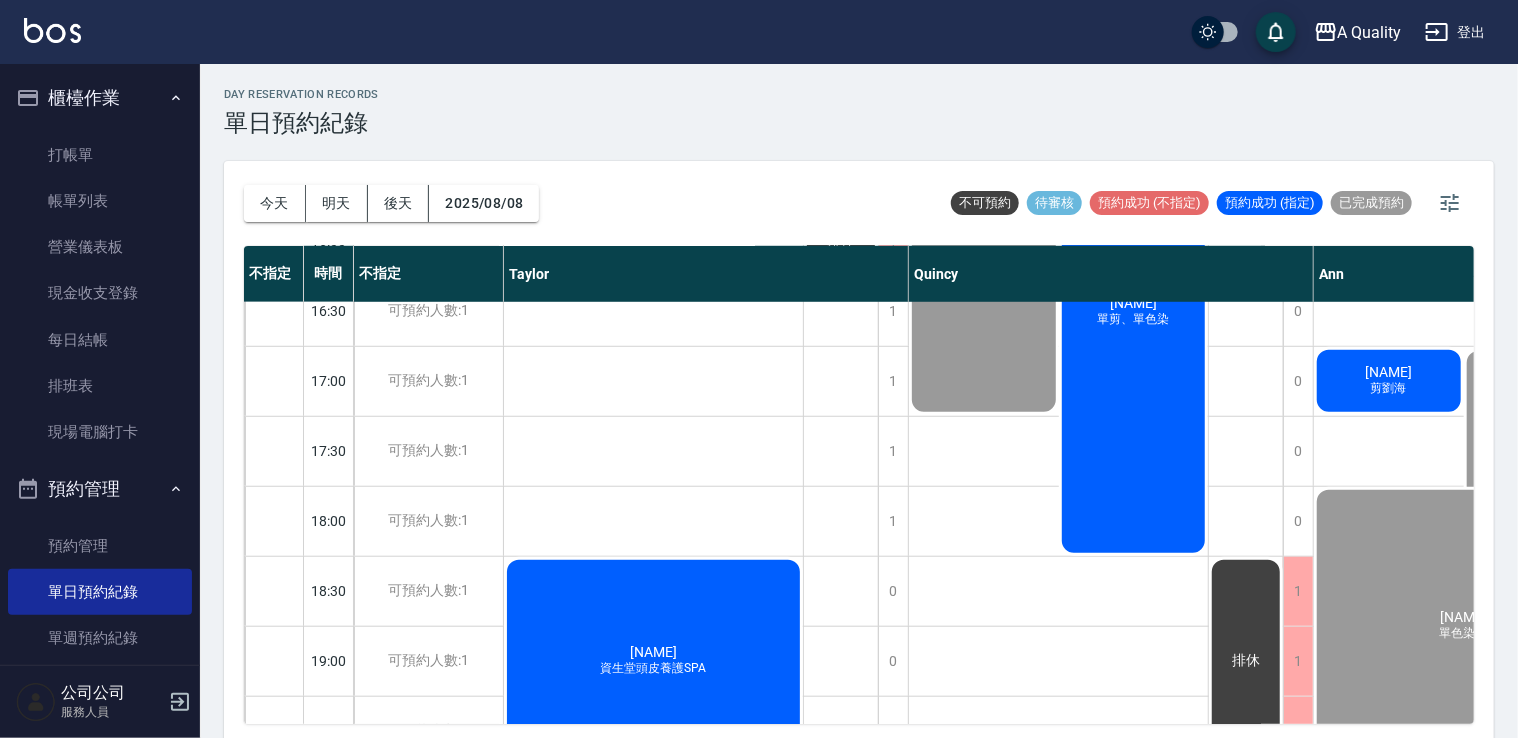 scroll, scrollTop: 800, scrollLeft: 0, axis: vertical 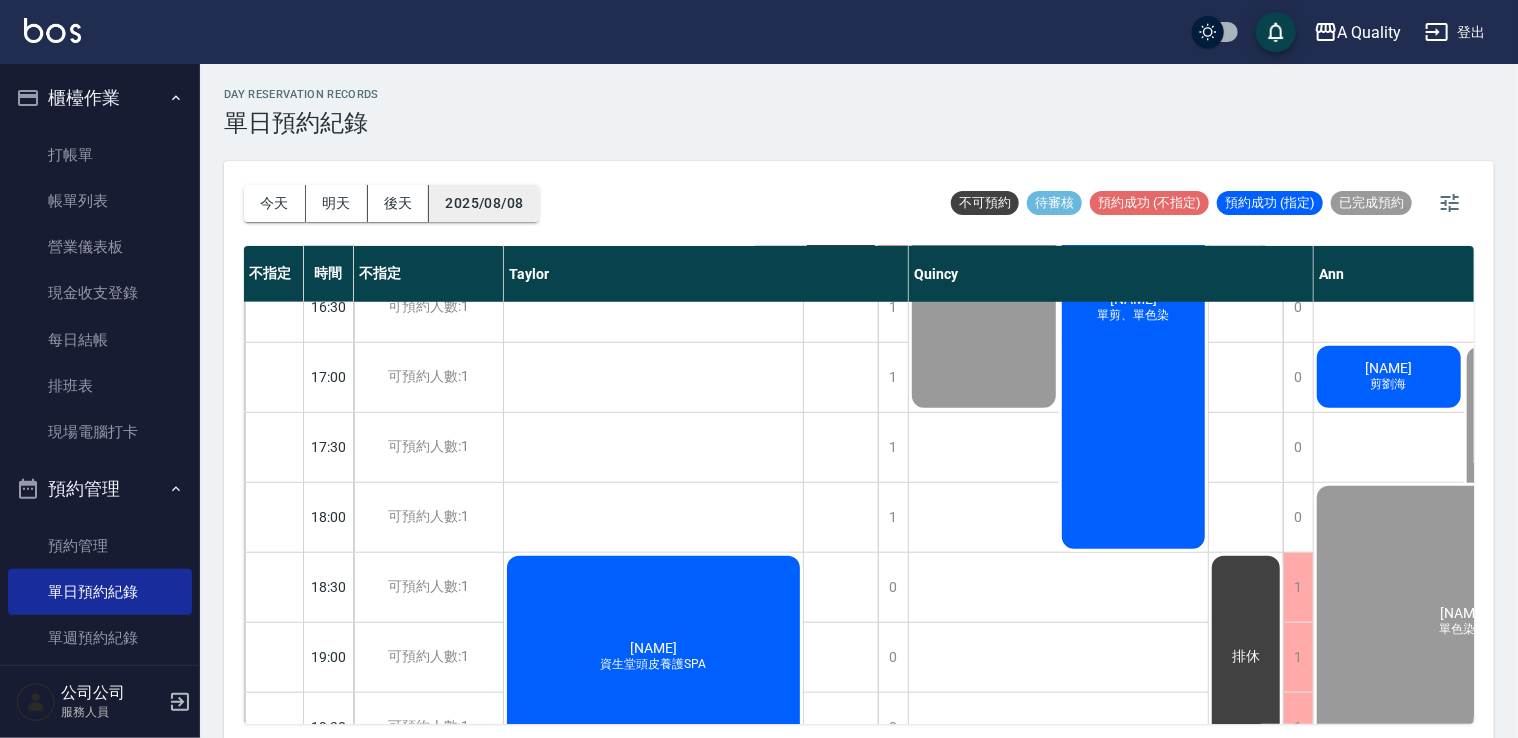 click on "2025/08/08" at bounding box center (484, 203) 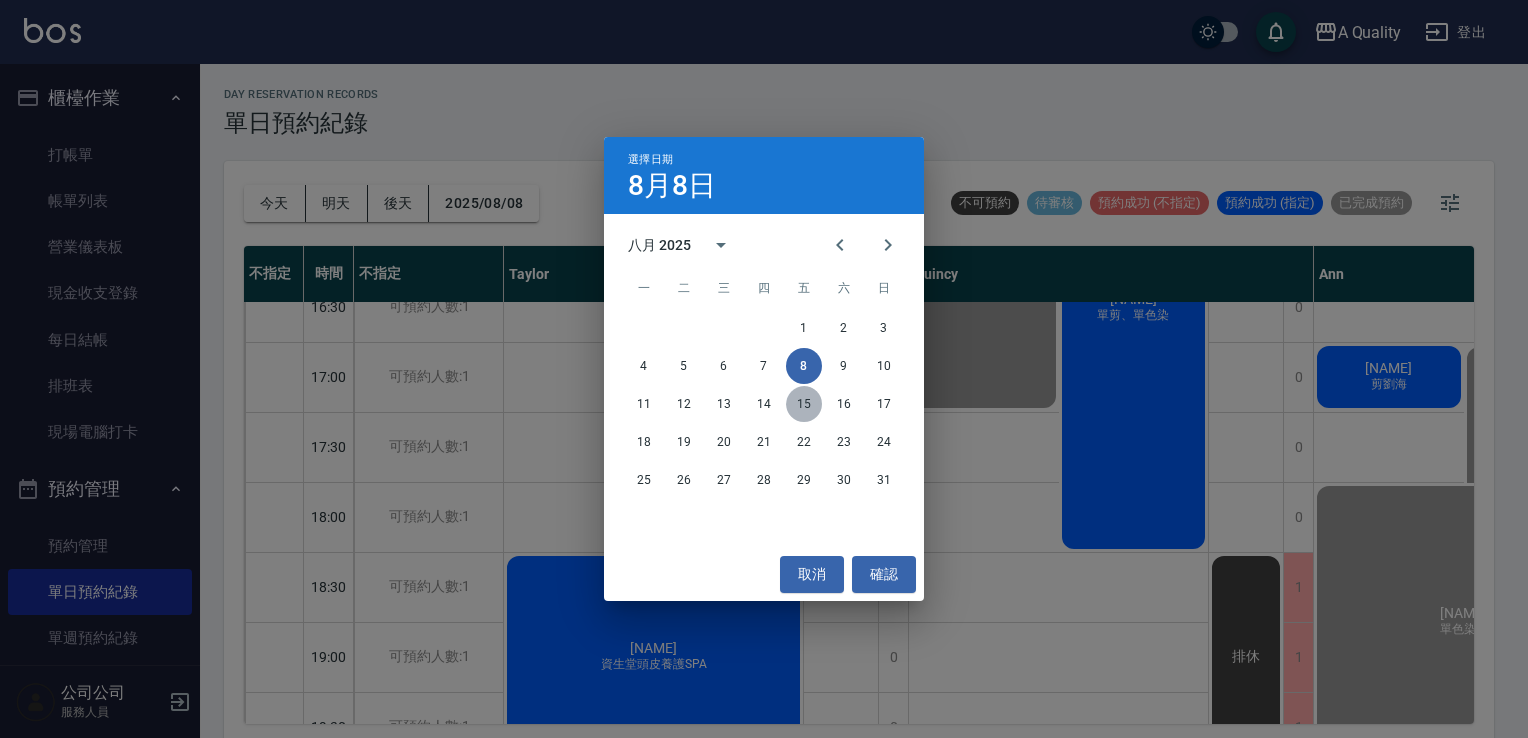 click on "15" at bounding box center (804, 404) 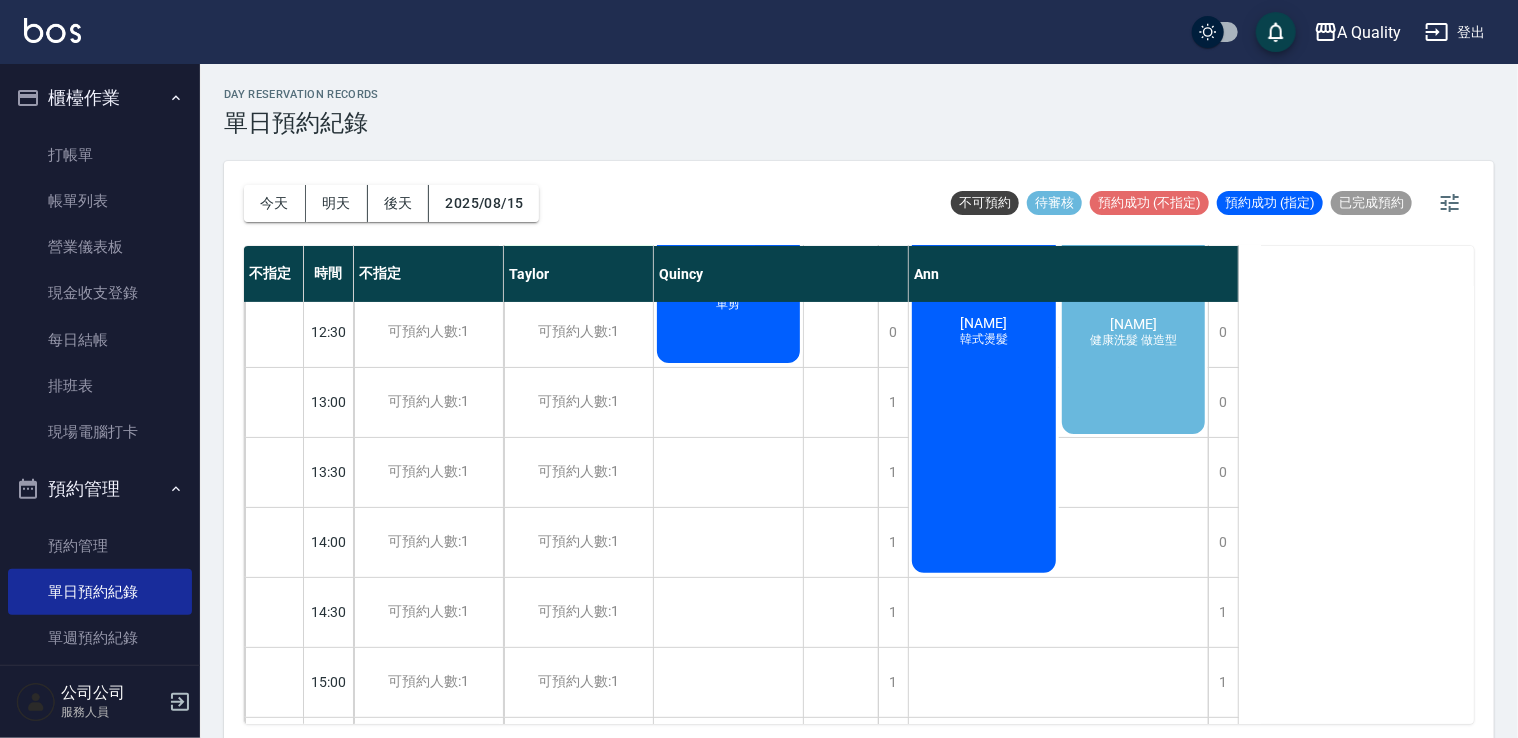 scroll, scrollTop: 53, scrollLeft: 0, axis: vertical 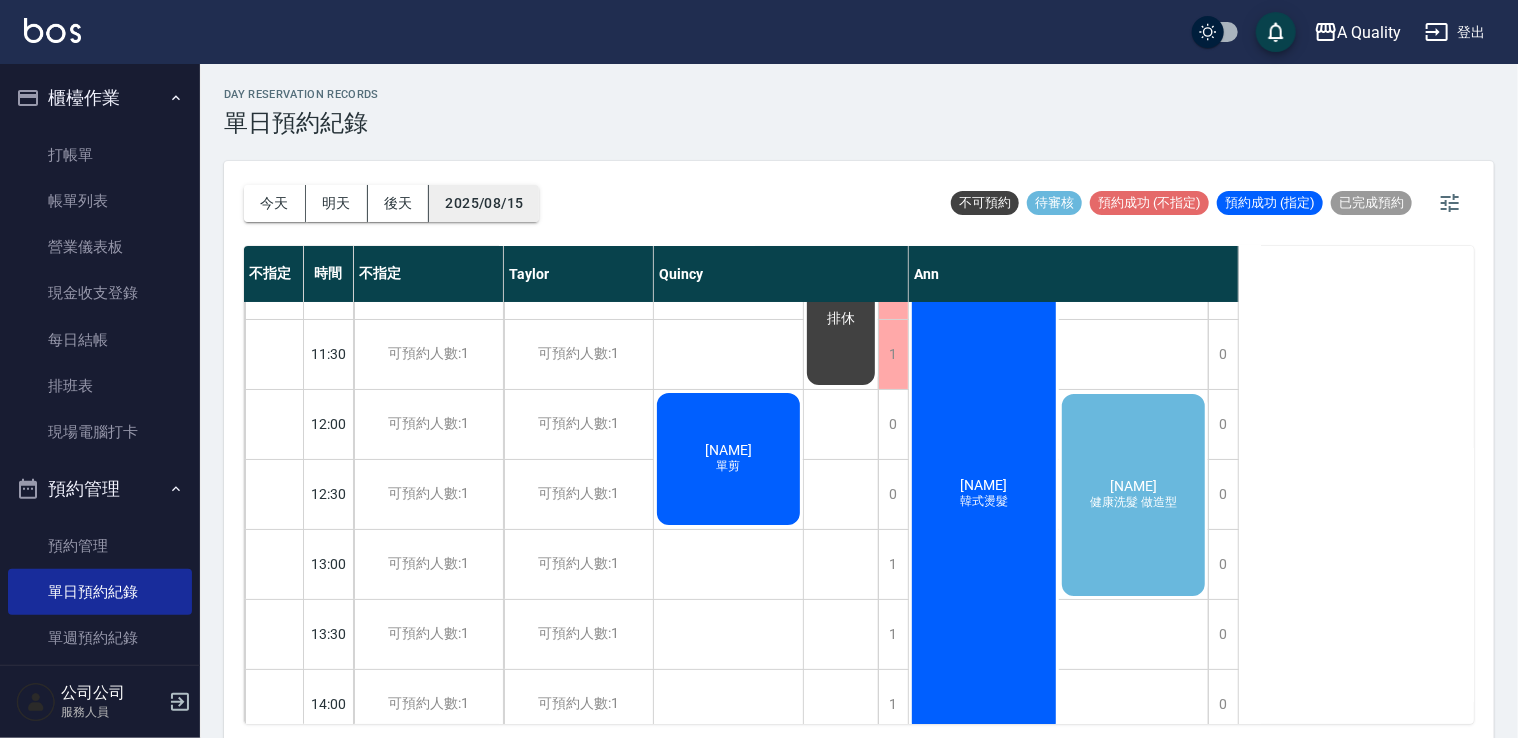 click on "2025/08/15" at bounding box center (484, 203) 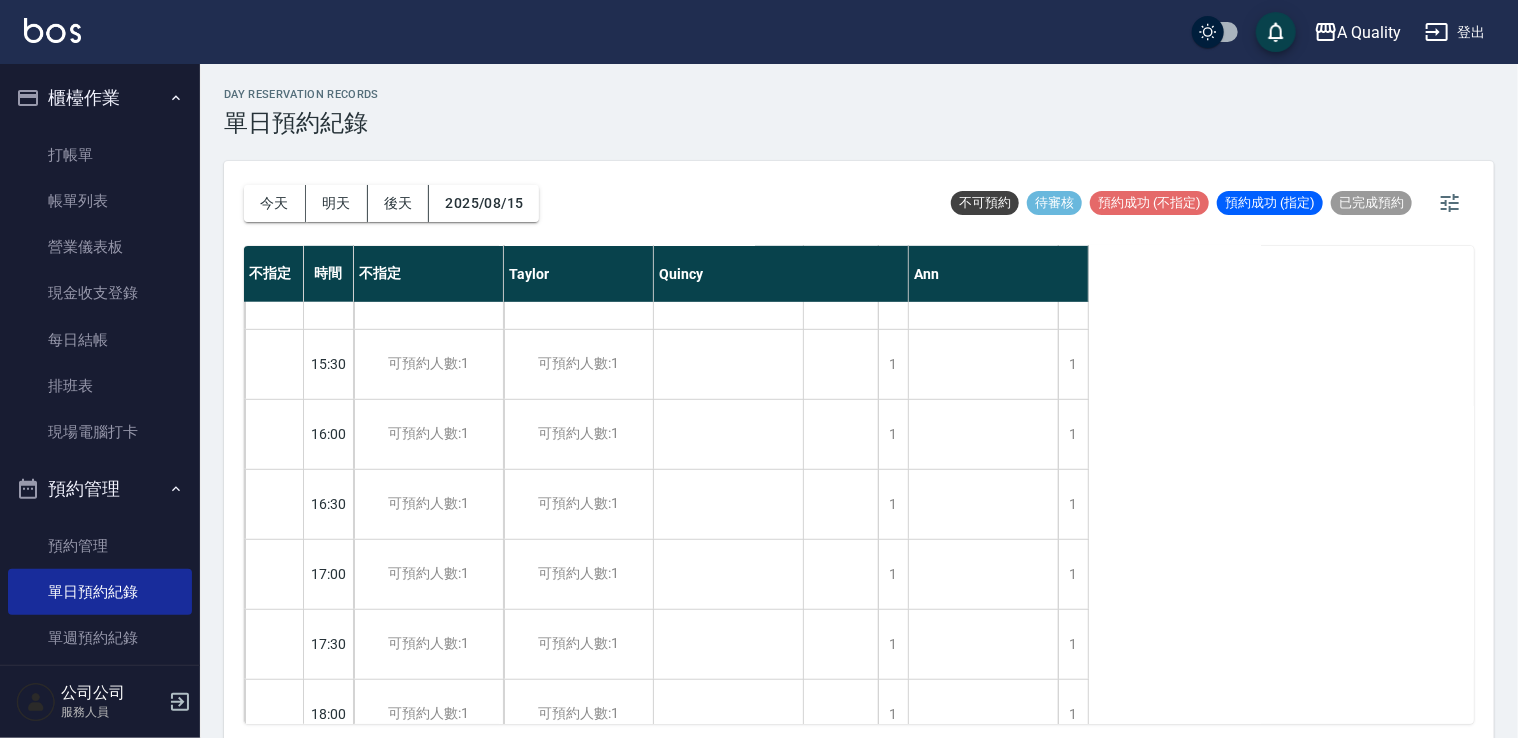 scroll, scrollTop: 853, scrollLeft: 0, axis: vertical 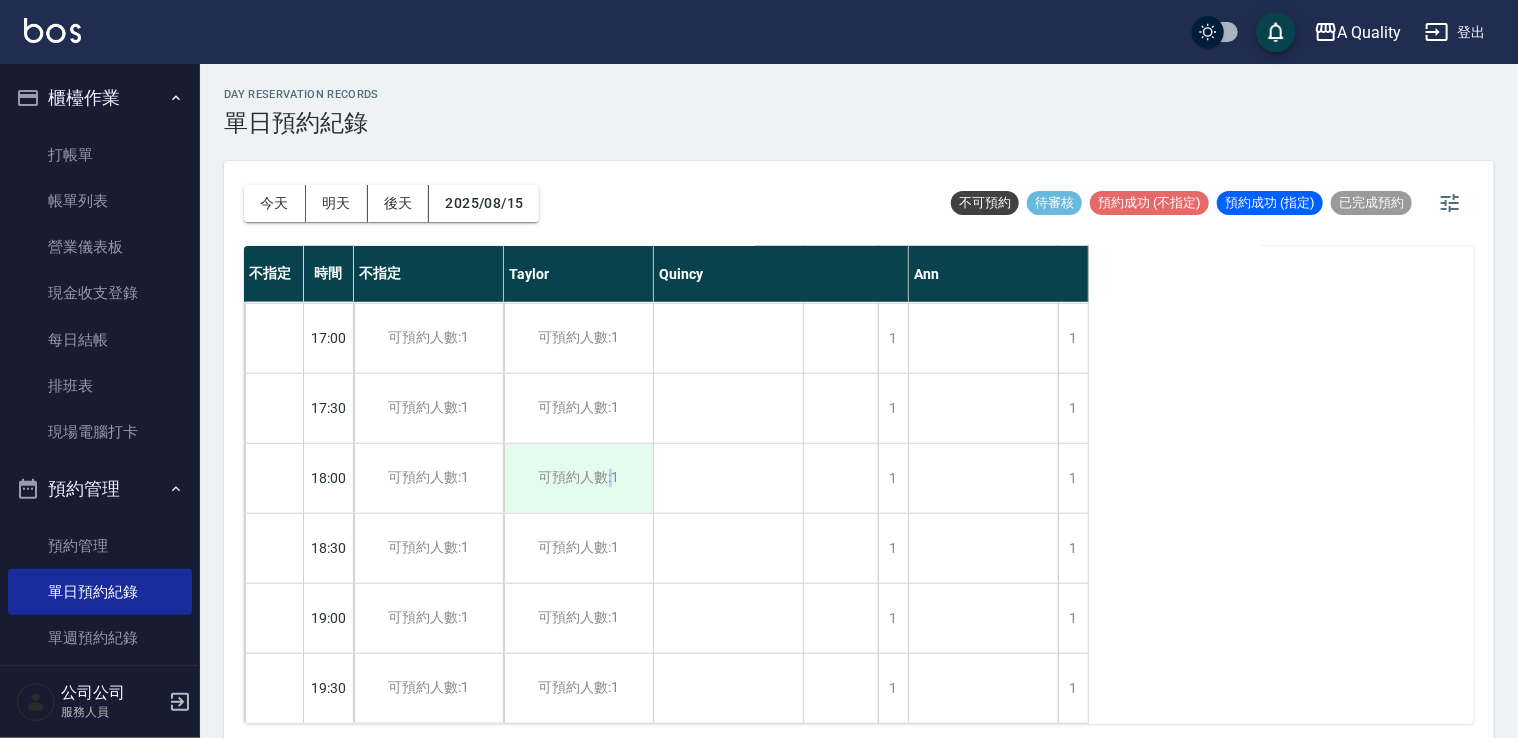click on "可預約人數:1" at bounding box center (578, 478) 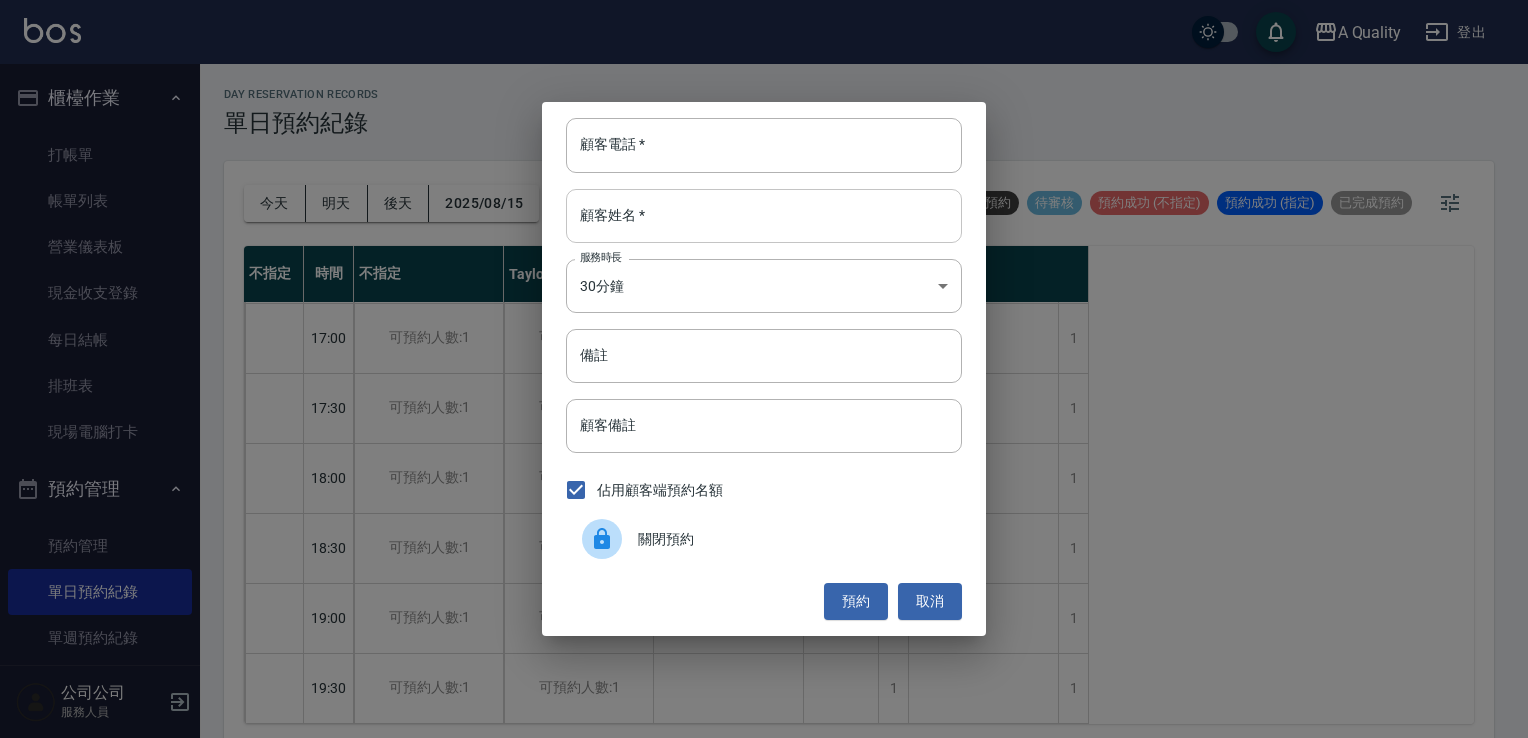 drag, startPoint x: 614, startPoint y: 480, endPoint x: 737, endPoint y: 203, distance: 303.08084 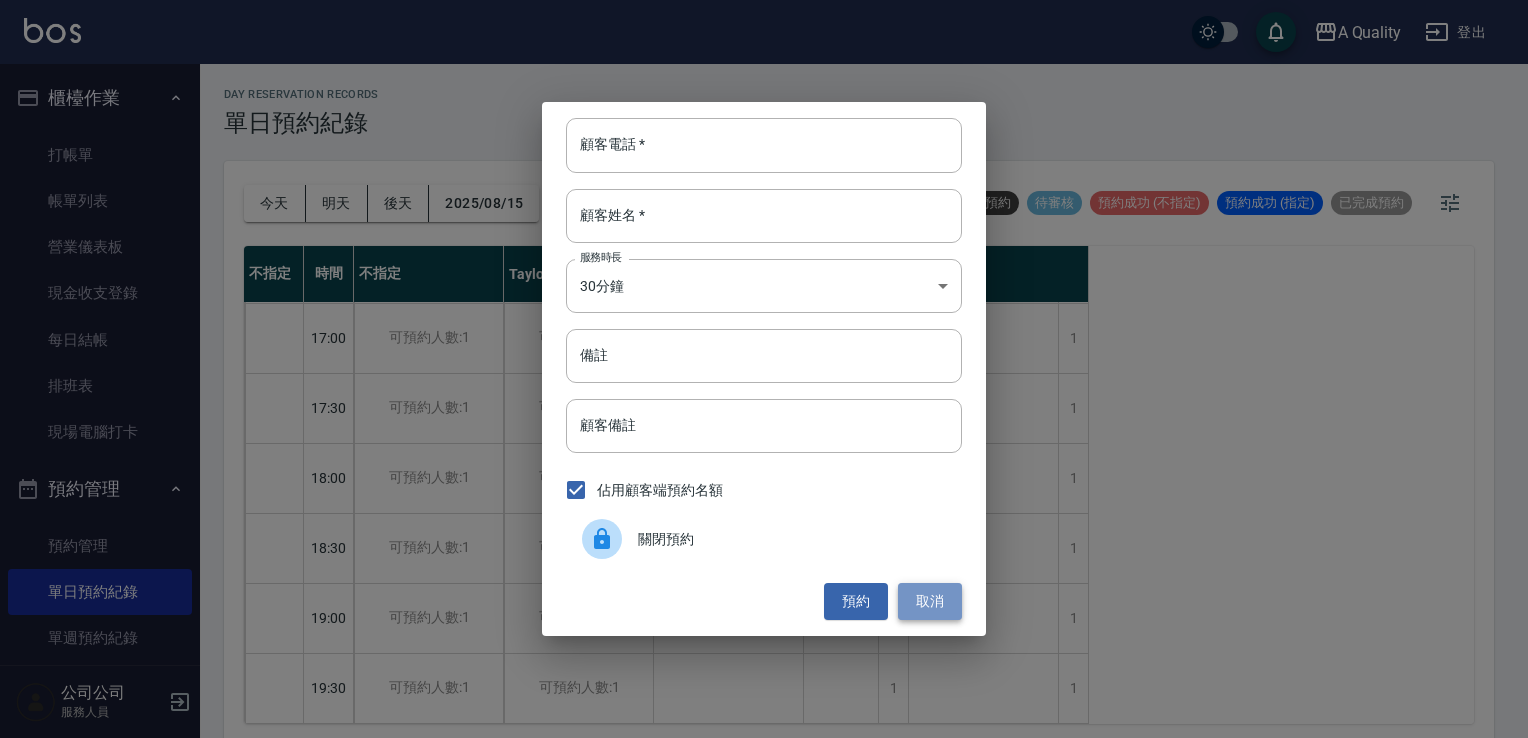 click on "取消" at bounding box center [930, 601] 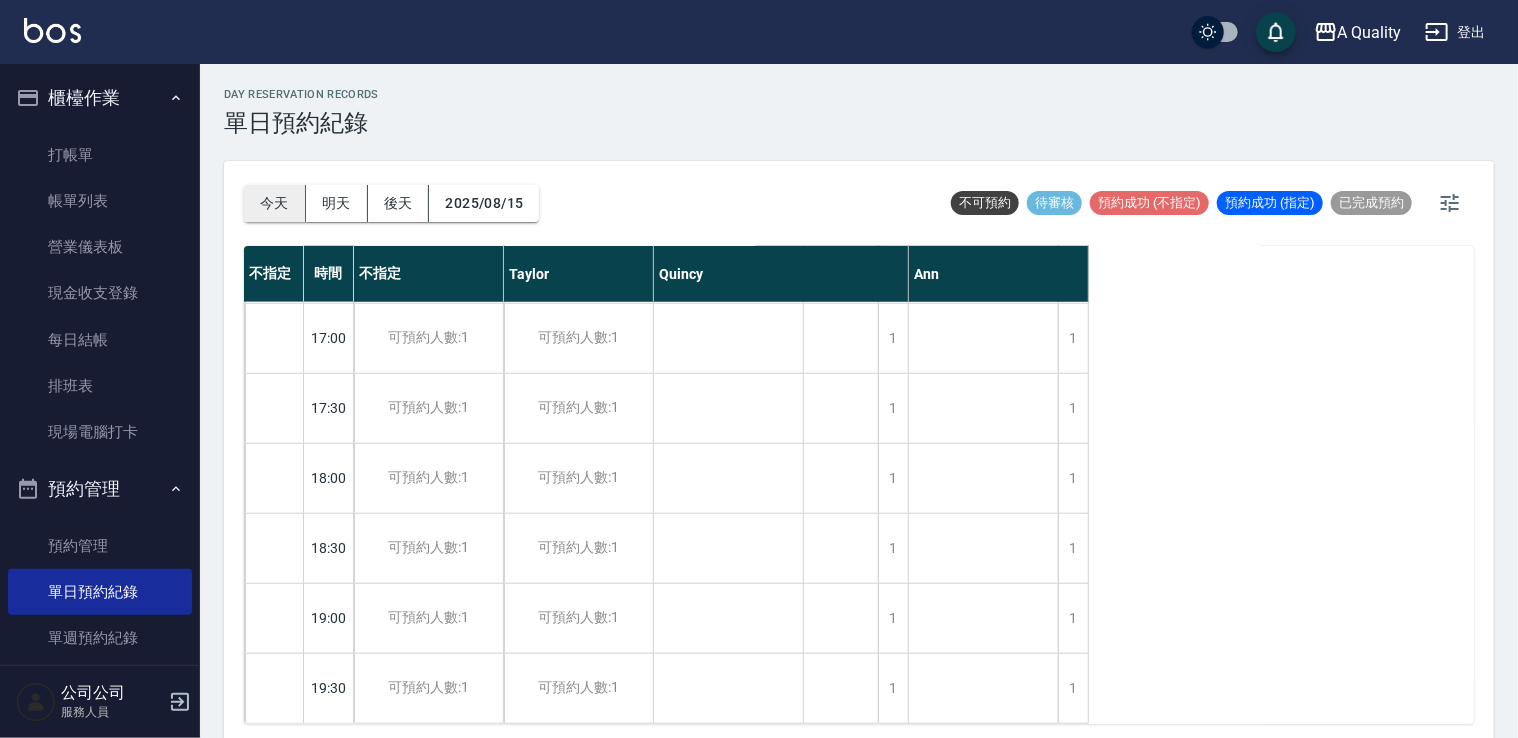 click on "今天" at bounding box center (275, 203) 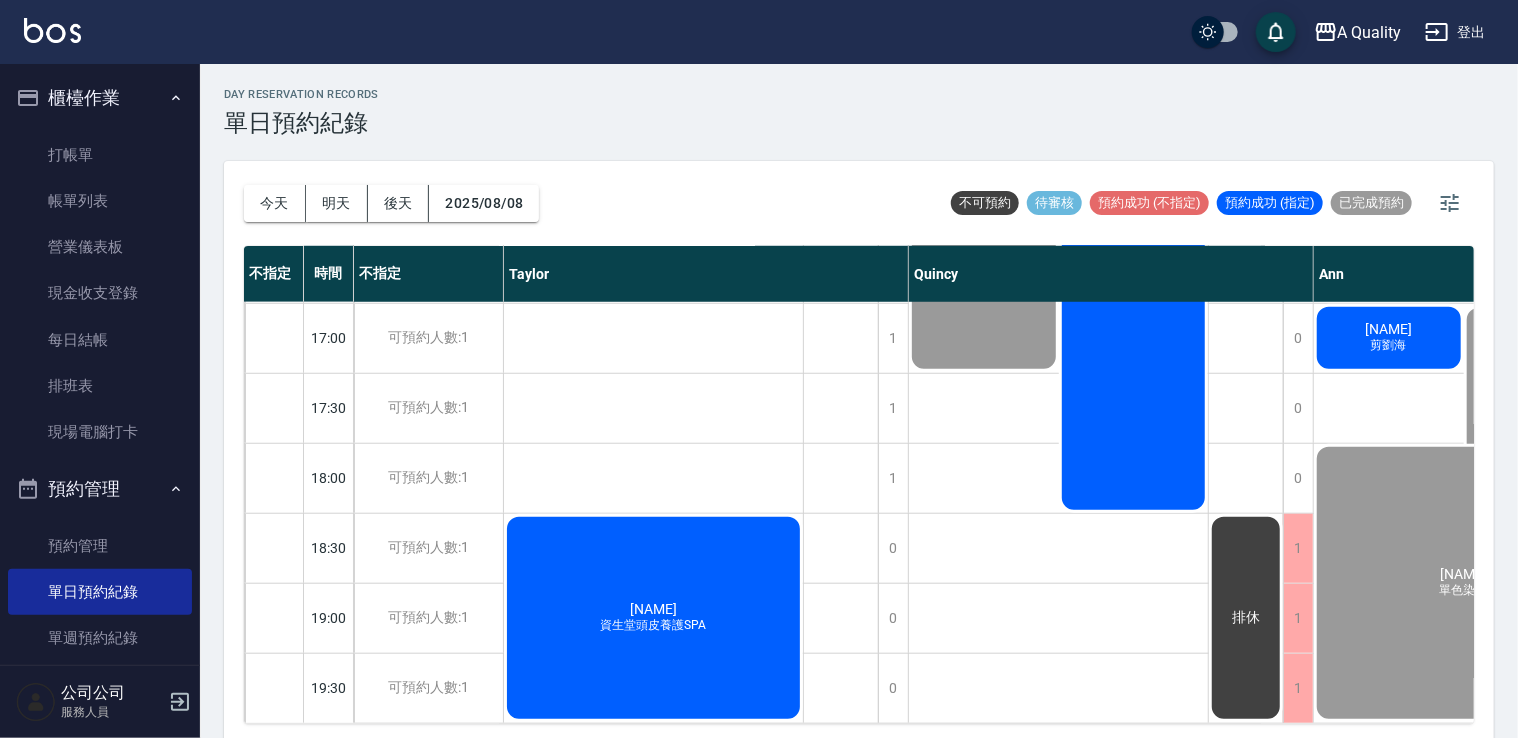 scroll, scrollTop: 5, scrollLeft: 0, axis: vertical 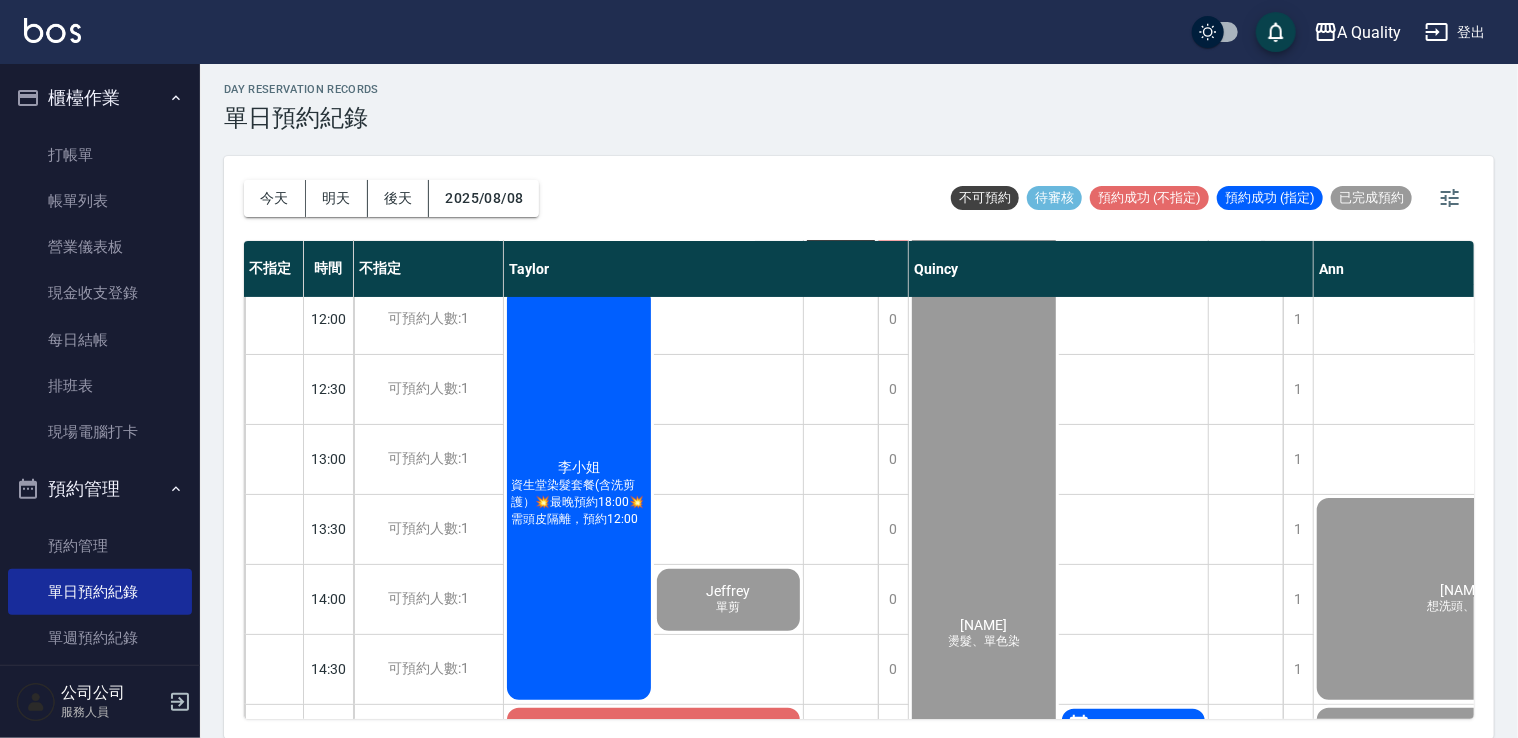 click on "資生堂染髮套餐(含洗剪護）💥最晚預約18:00💥 需頭皮隔離，預約12:00" at bounding box center [579, 502] 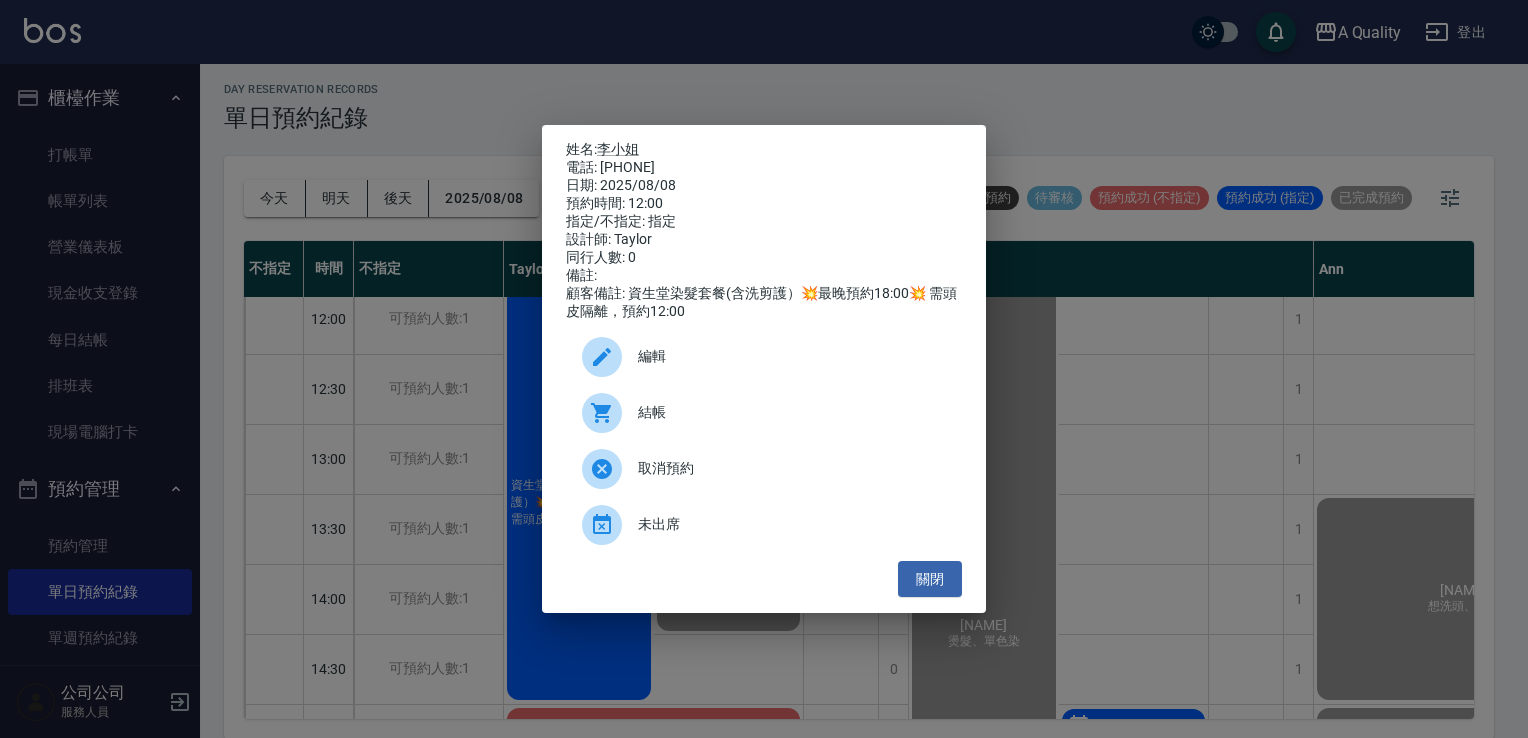 drag, startPoint x: 601, startPoint y: 162, endPoint x: 704, endPoint y: 160, distance: 103.01942 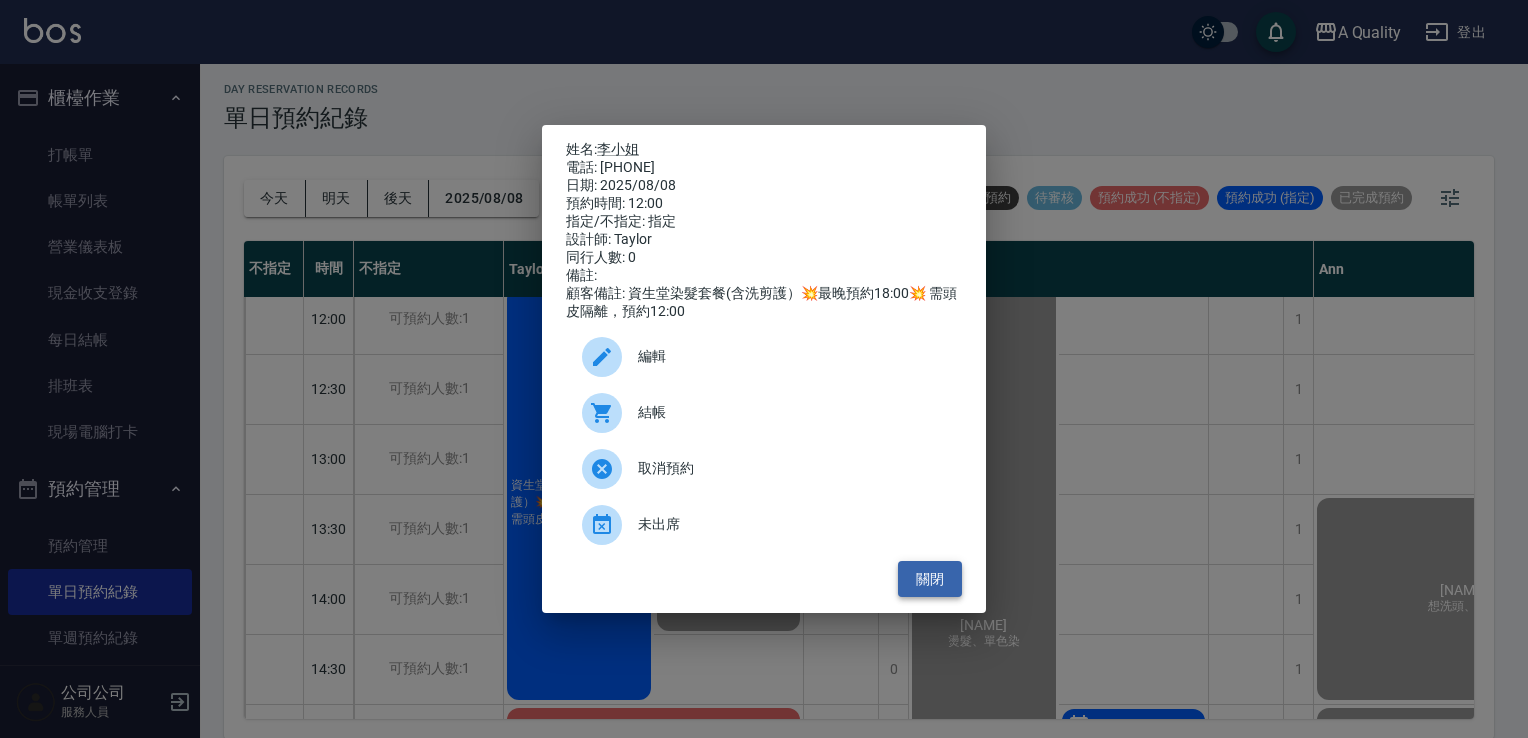 click on "關閉" at bounding box center (930, 579) 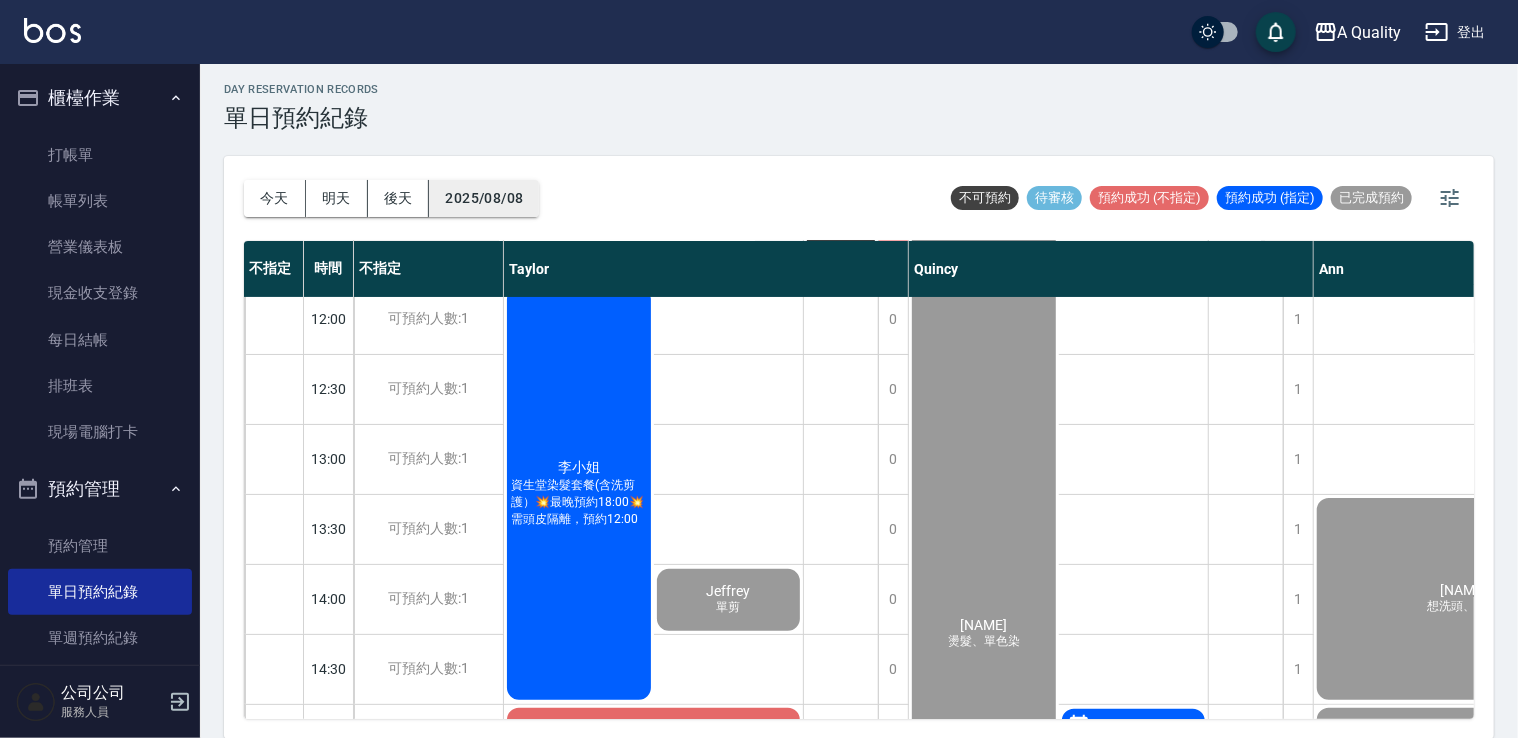 click on "2025/08/08" at bounding box center [484, 198] 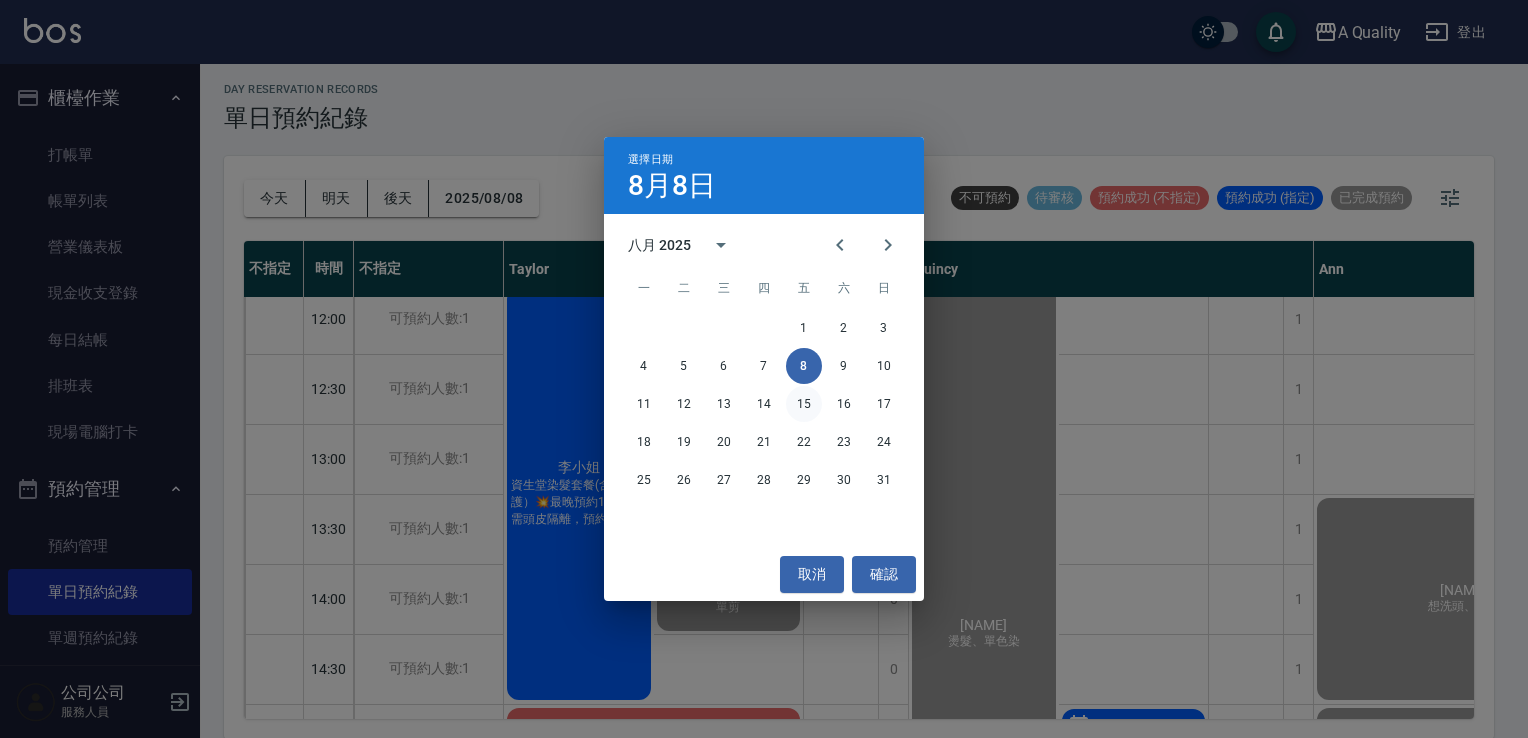 click on "15" at bounding box center (804, 404) 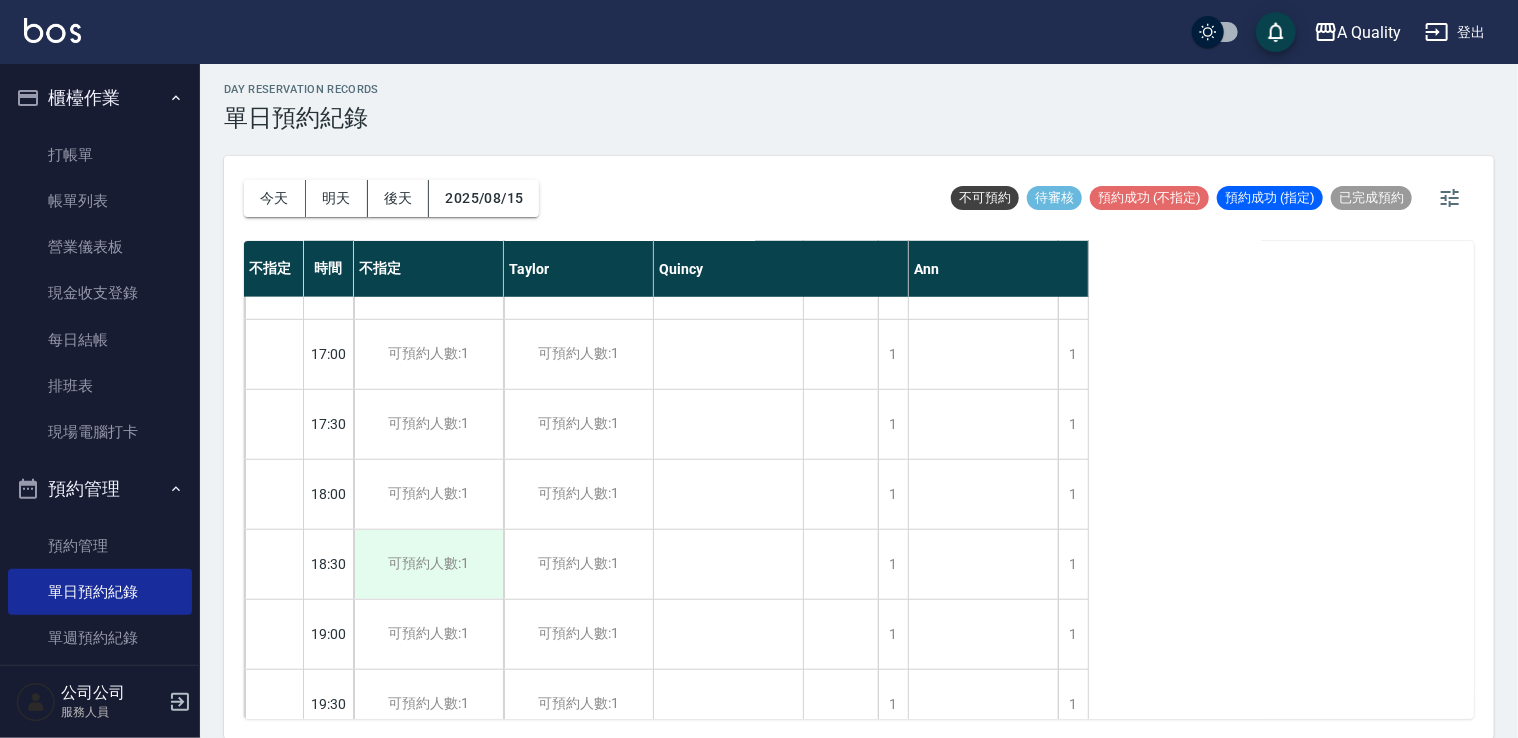 scroll, scrollTop: 853, scrollLeft: 0, axis: vertical 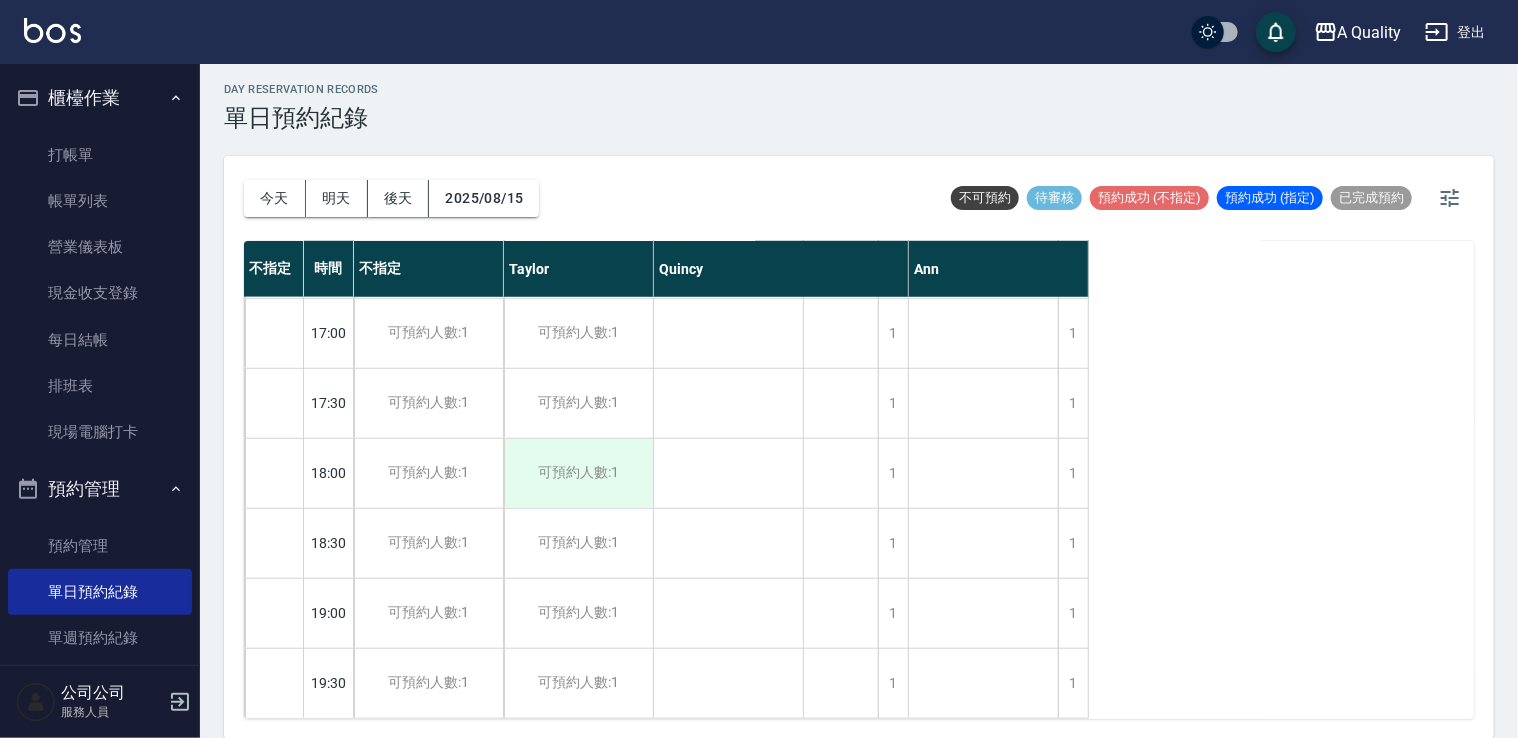 click on "可預約人數:1" at bounding box center [578, 473] 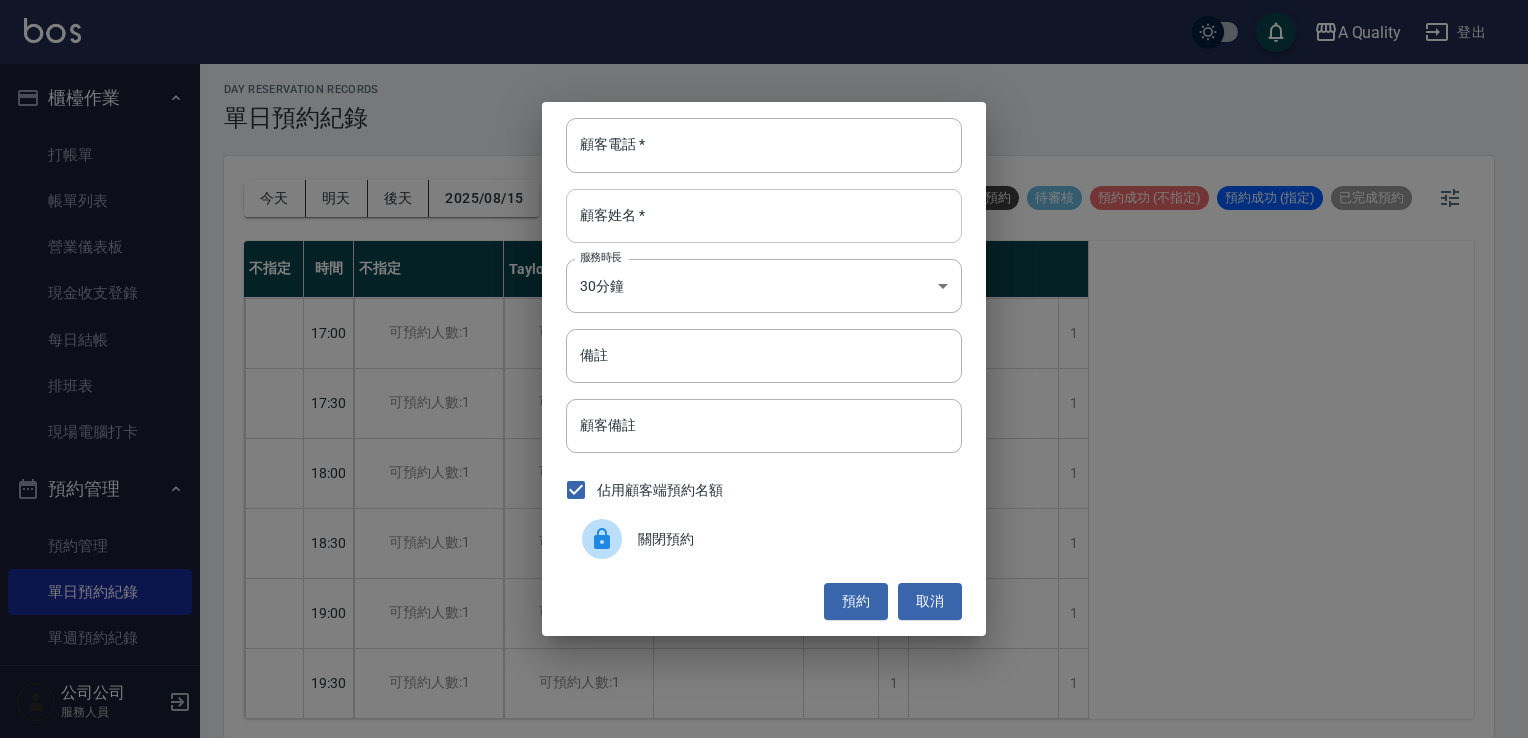 click on "顧客姓名   *" at bounding box center [764, 216] 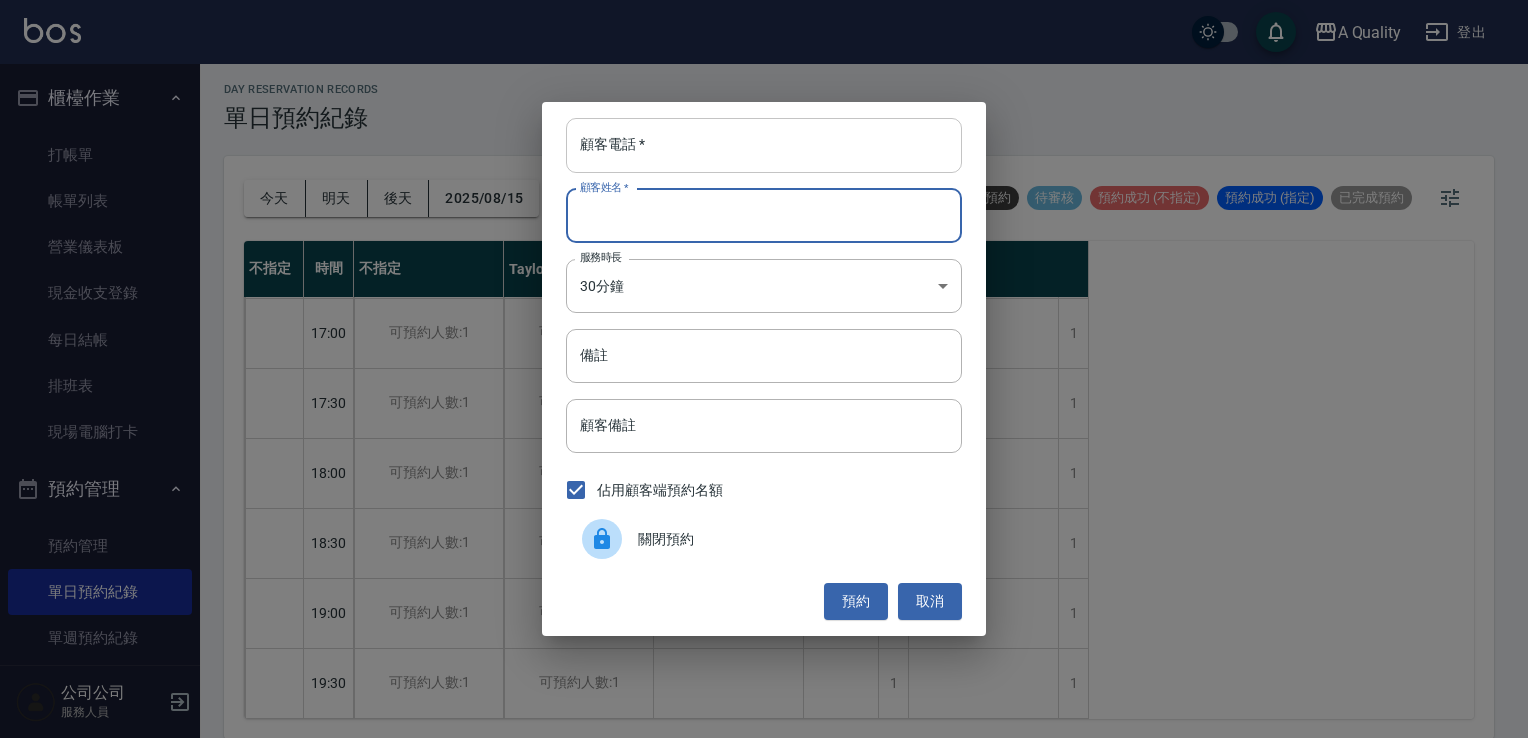 click on "顧客電話   *" at bounding box center [764, 145] 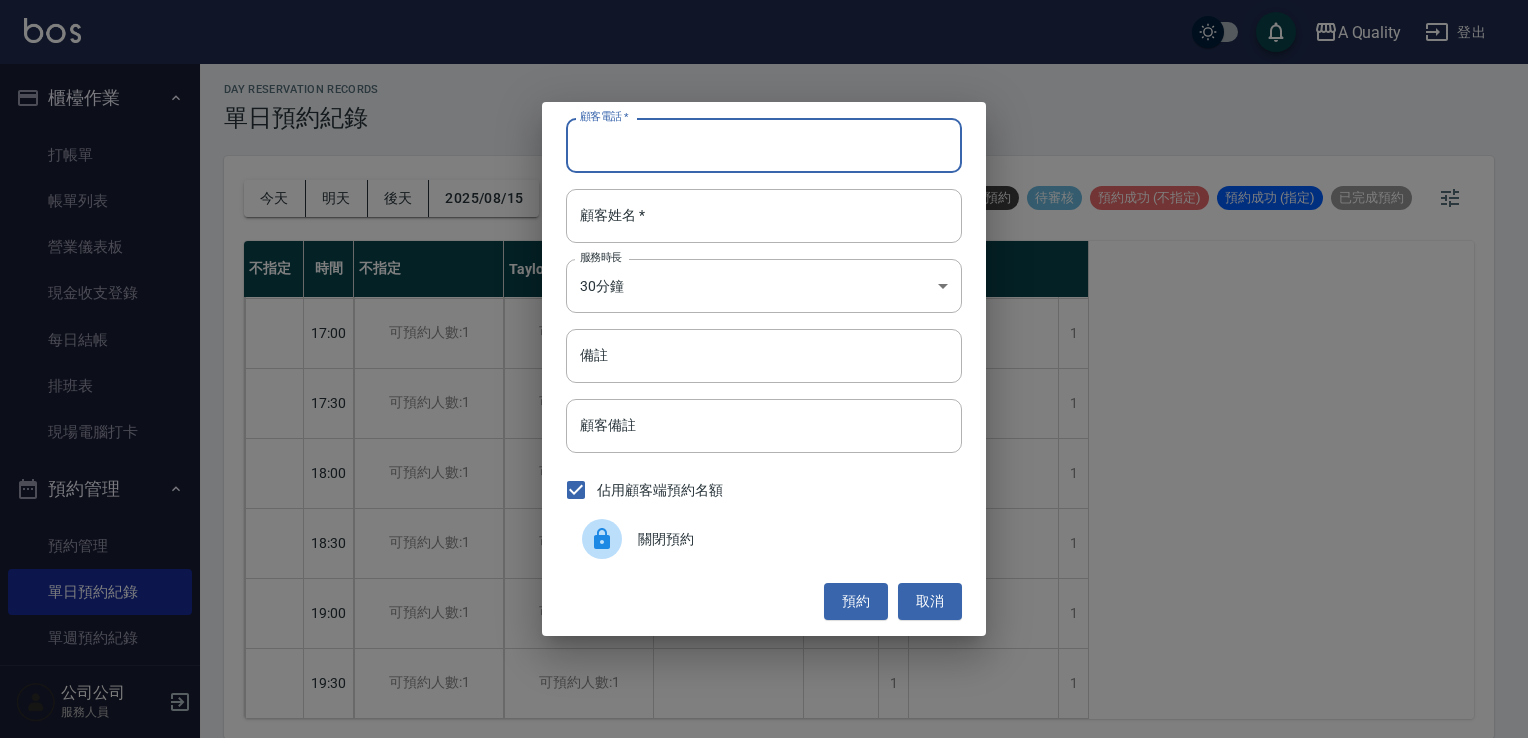 paste on "0975600638" 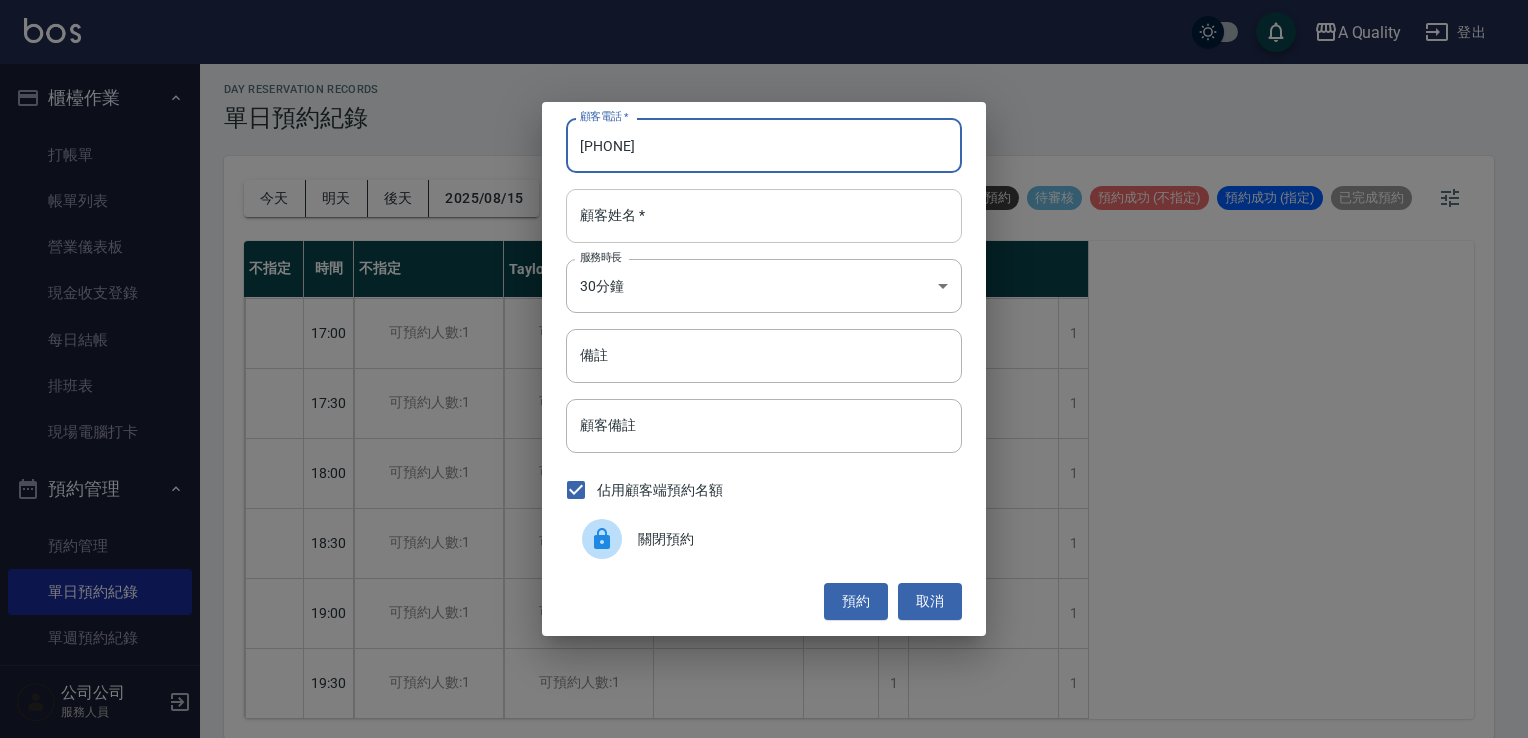 type on "0975600638" 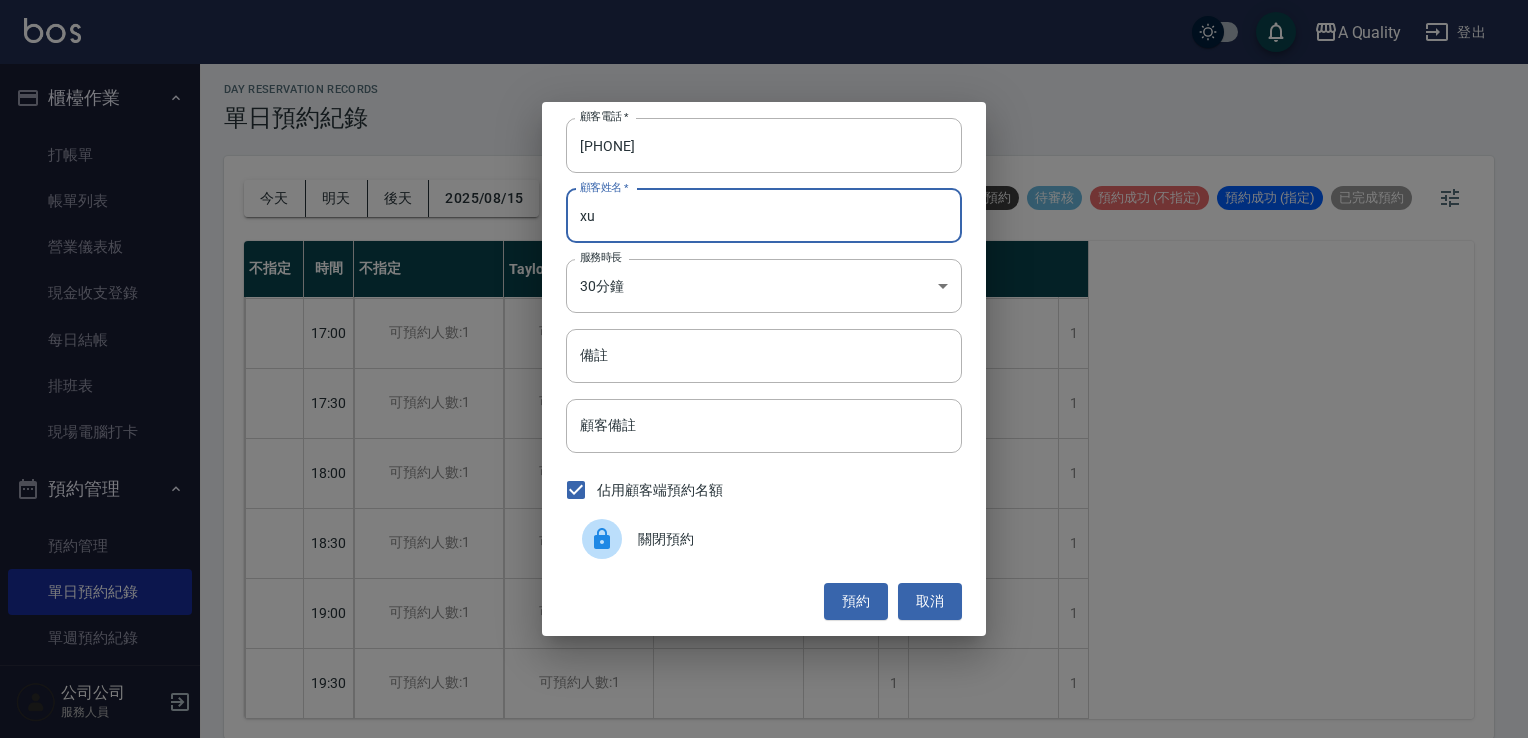 type on "x" 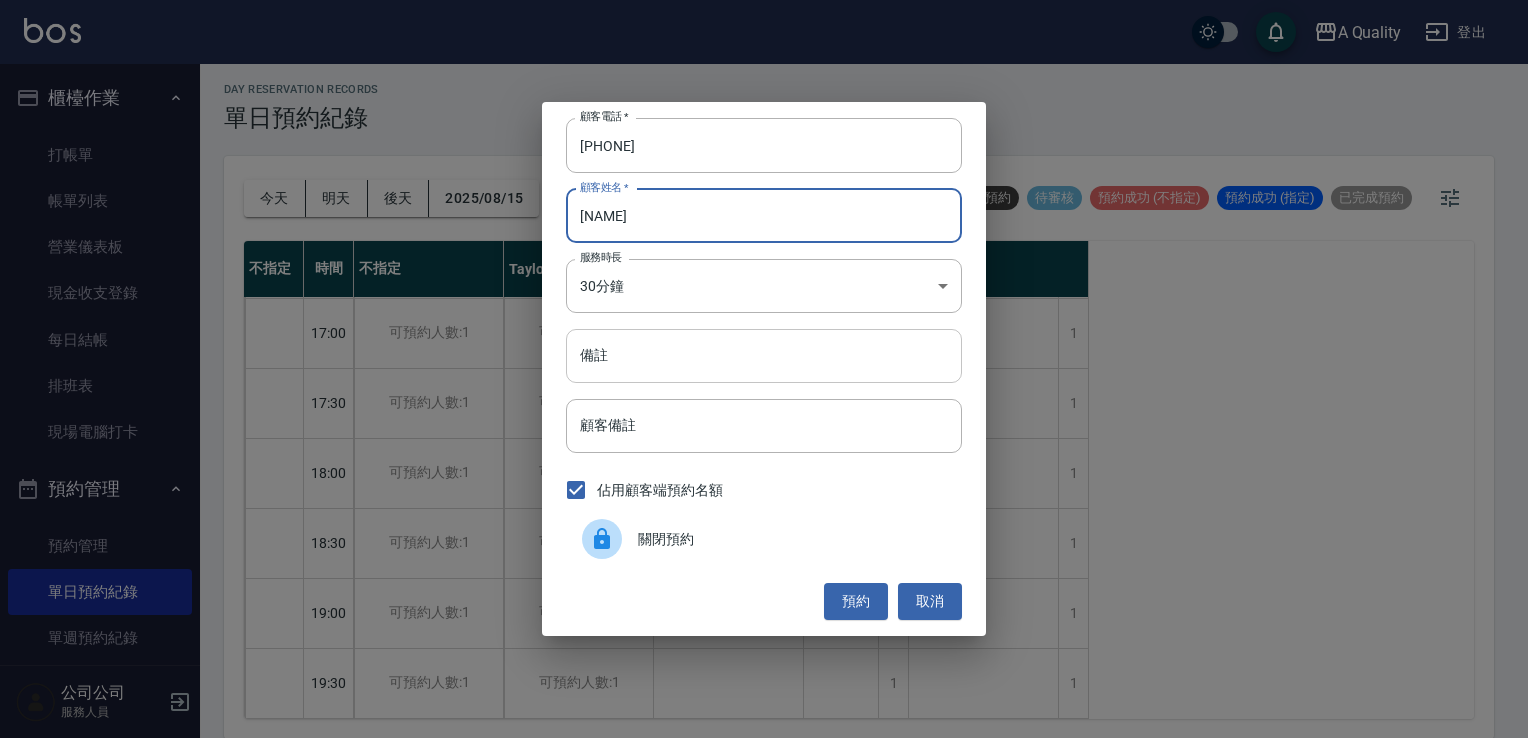 type on "李小姐而" 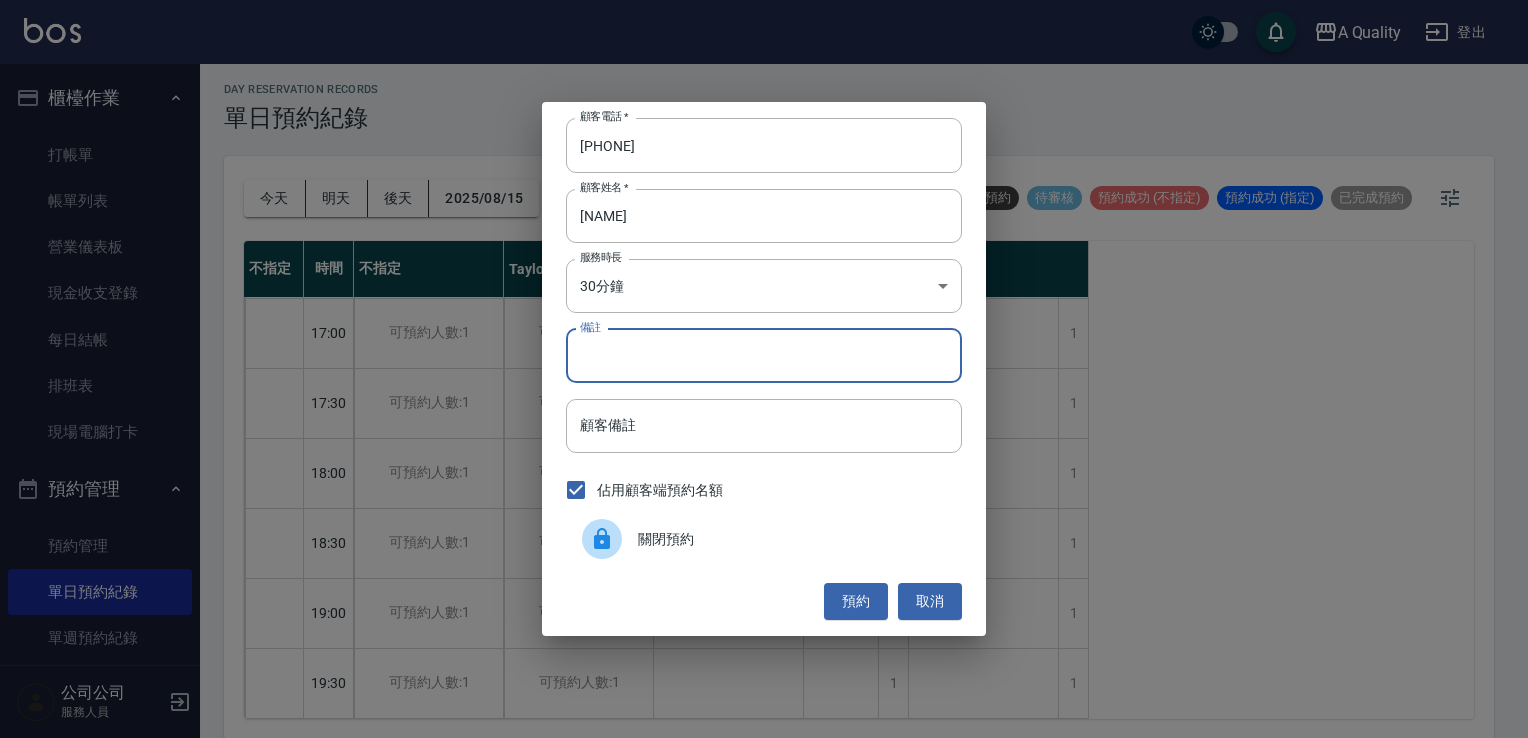 click on "備註" at bounding box center (764, 356) 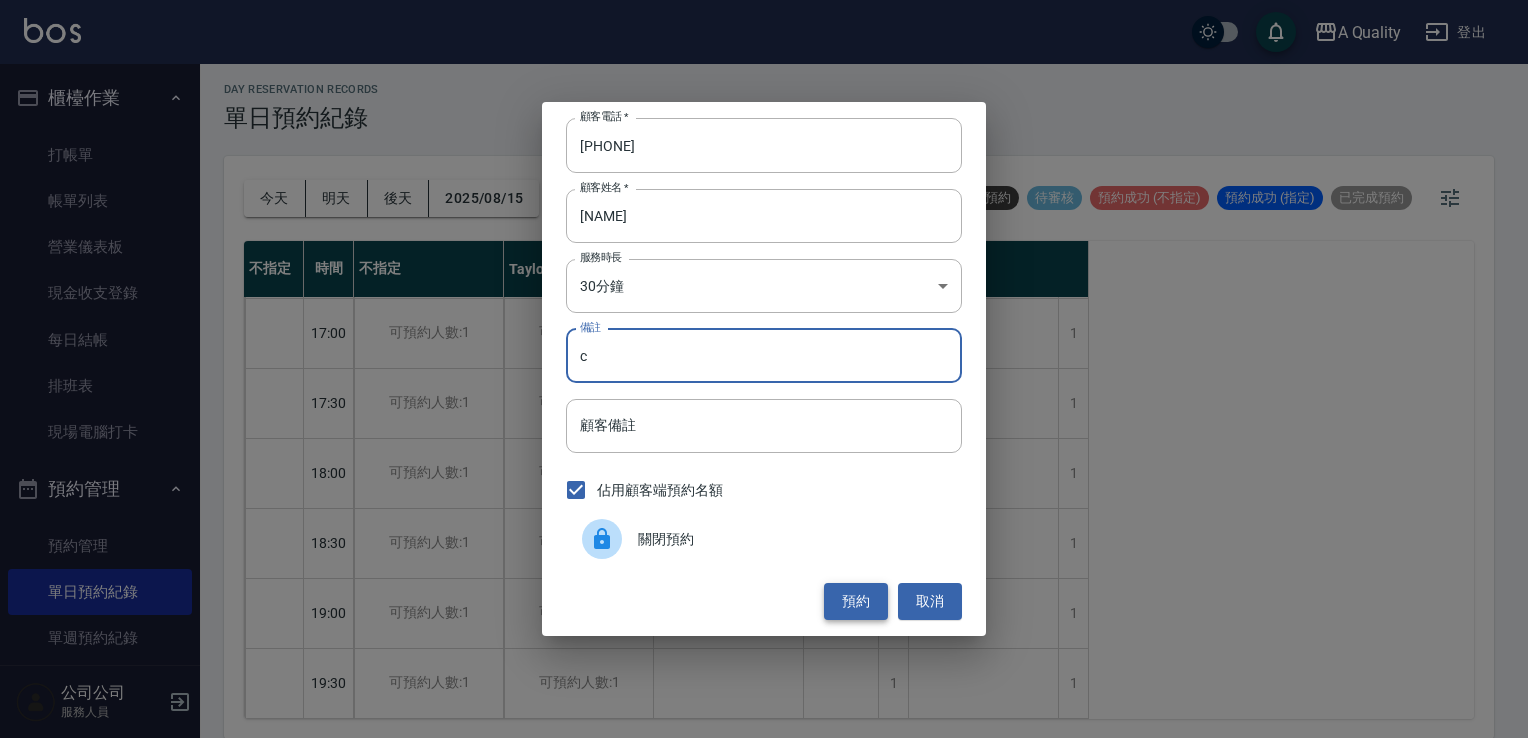 type on "c" 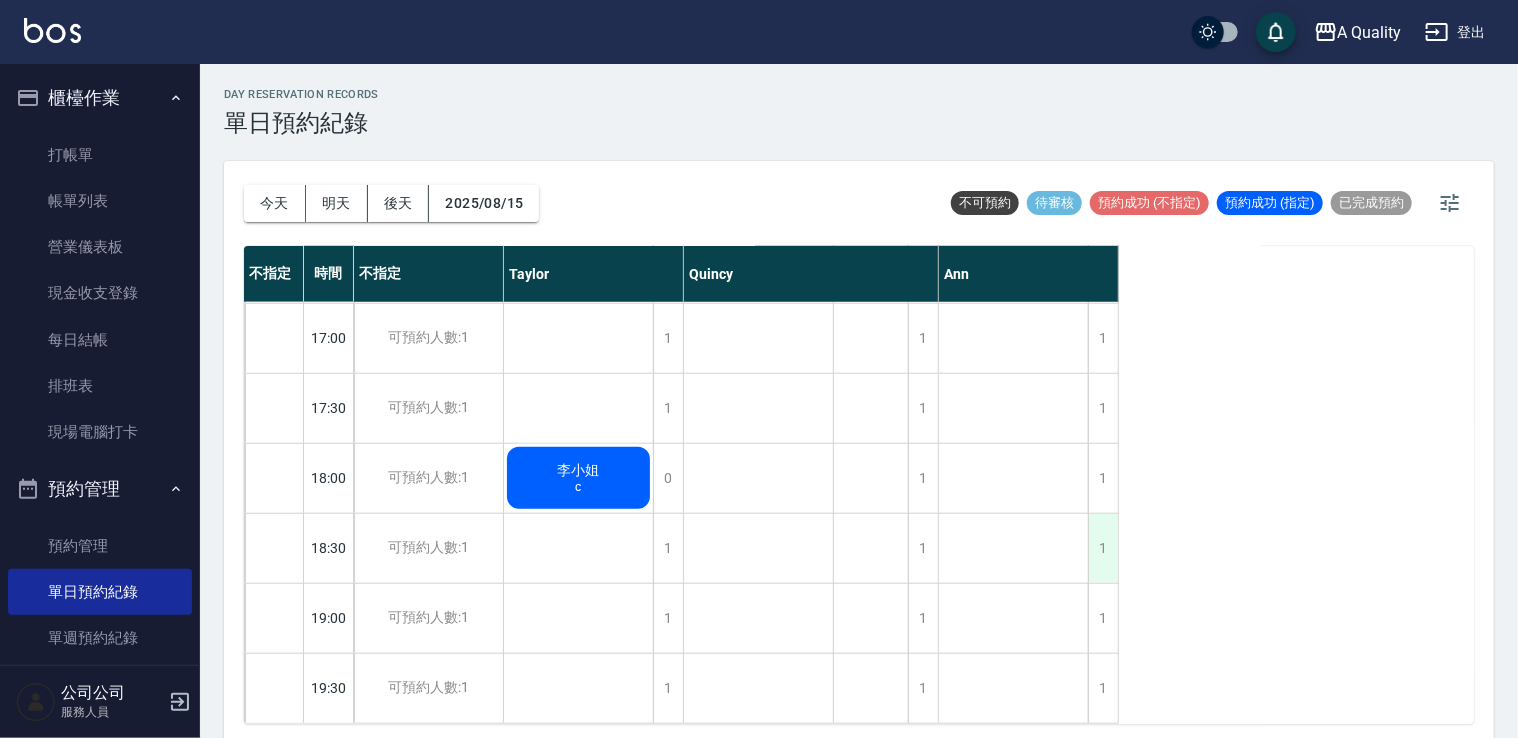 scroll, scrollTop: 0, scrollLeft: 0, axis: both 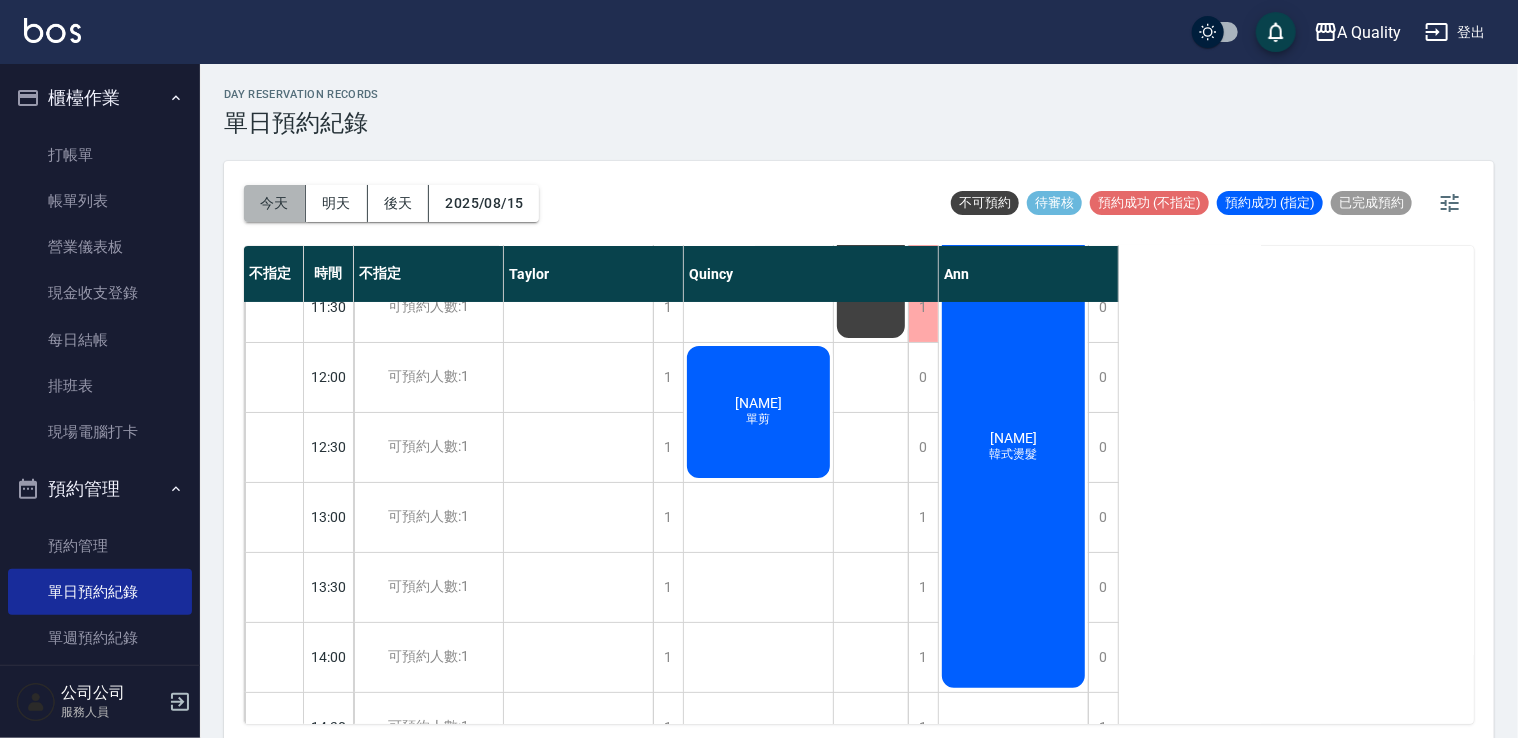 click on "今天" at bounding box center (275, 203) 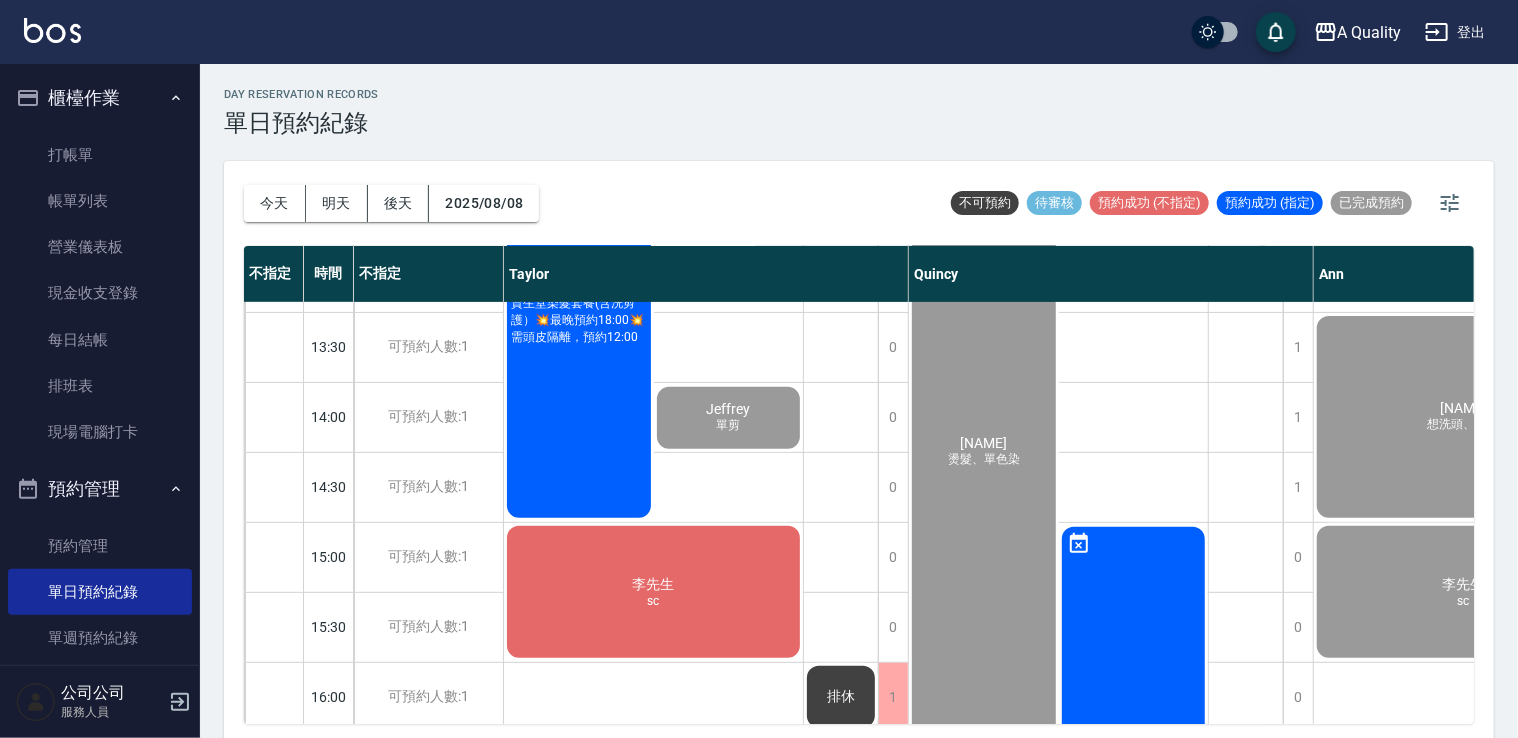scroll, scrollTop: 600, scrollLeft: 0, axis: vertical 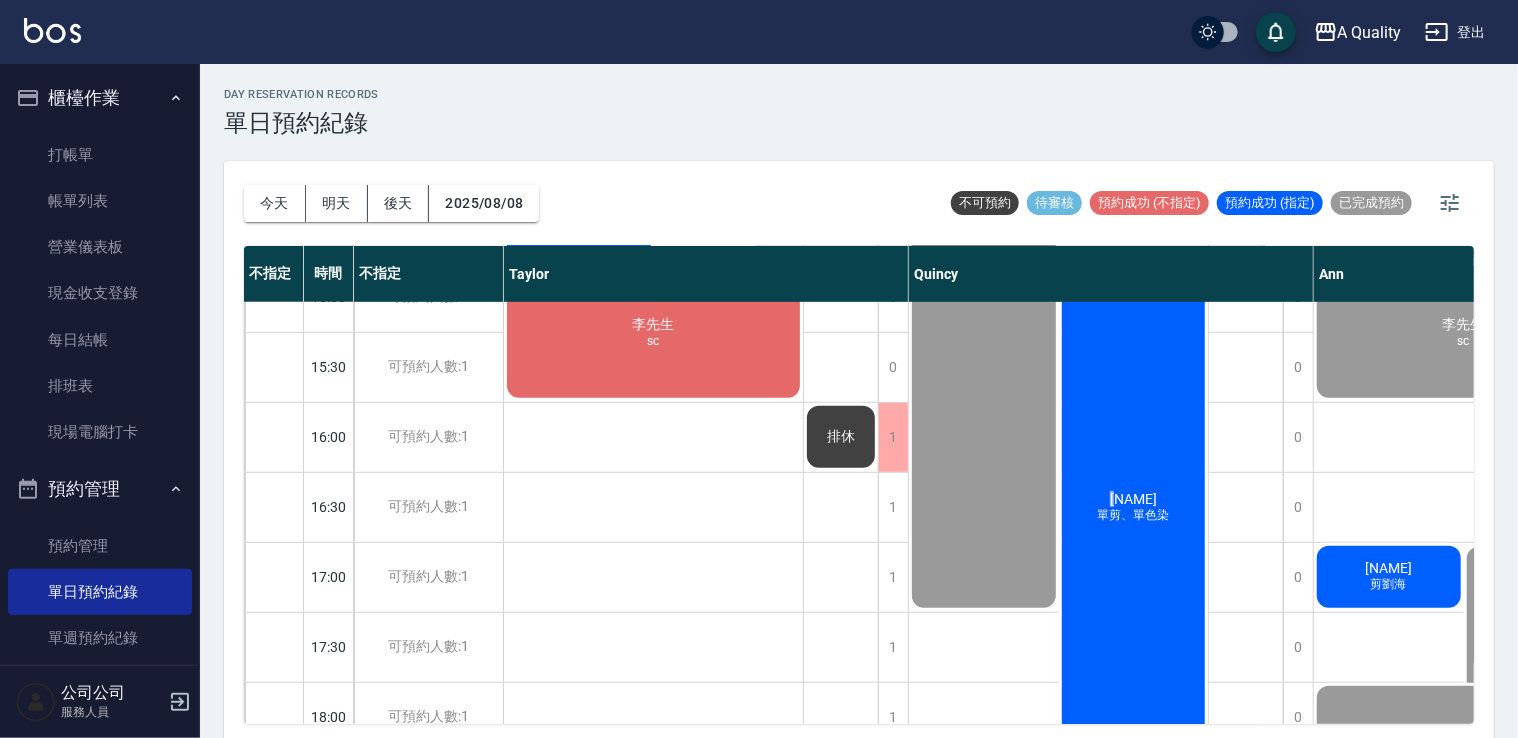 click on "陳宣每 單剪、單色染" at bounding box center [729, 158] 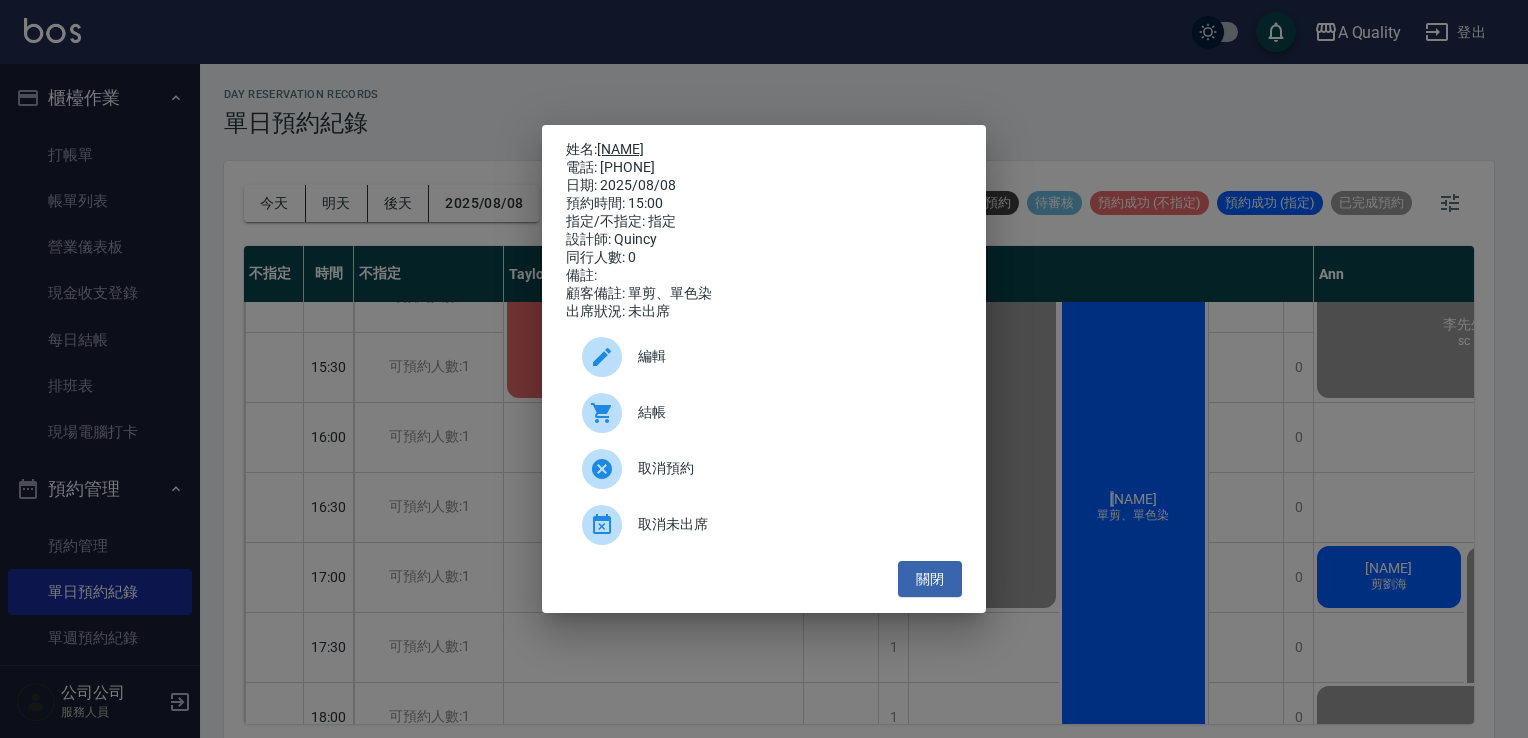click on "陳宣每" at bounding box center [620, 149] 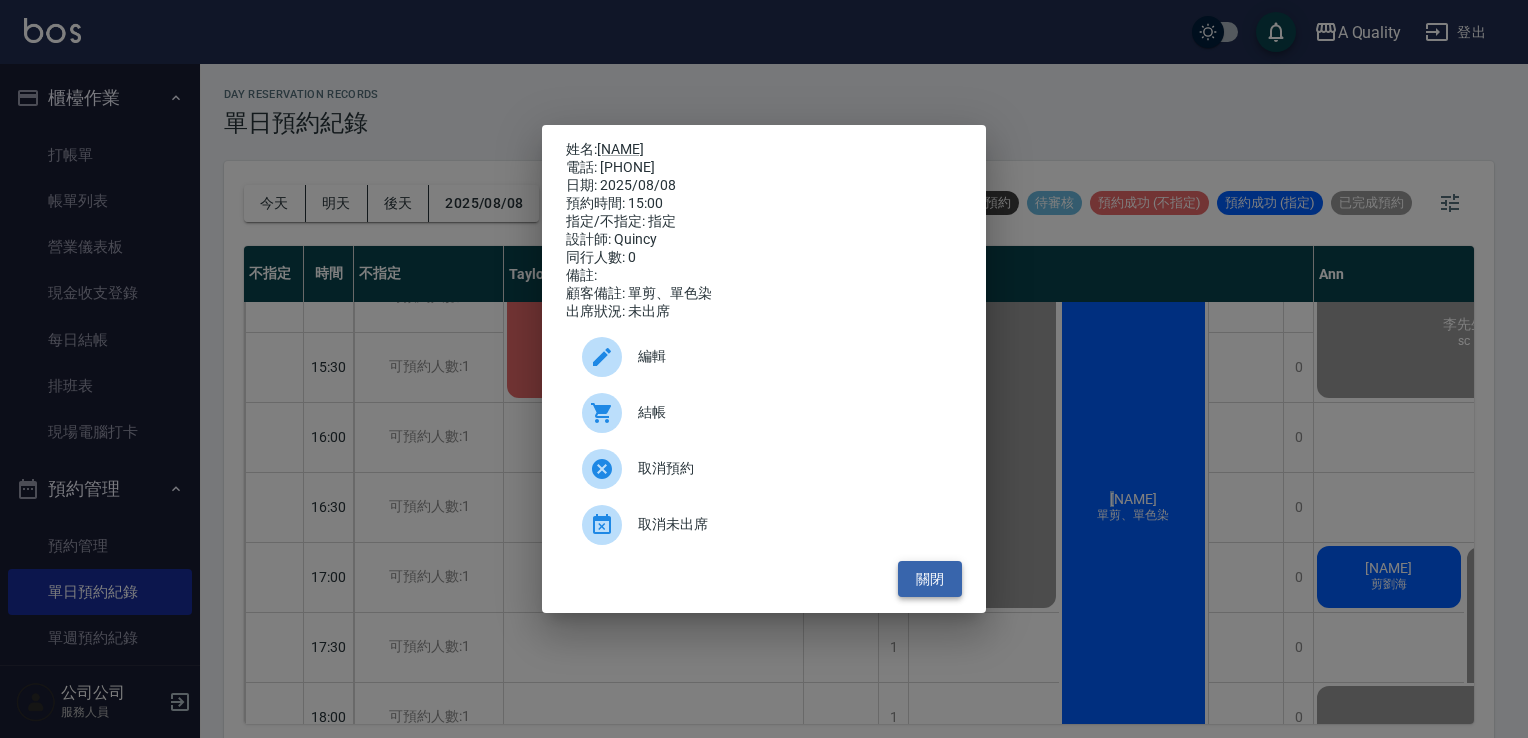 click on "關閉" at bounding box center (930, 579) 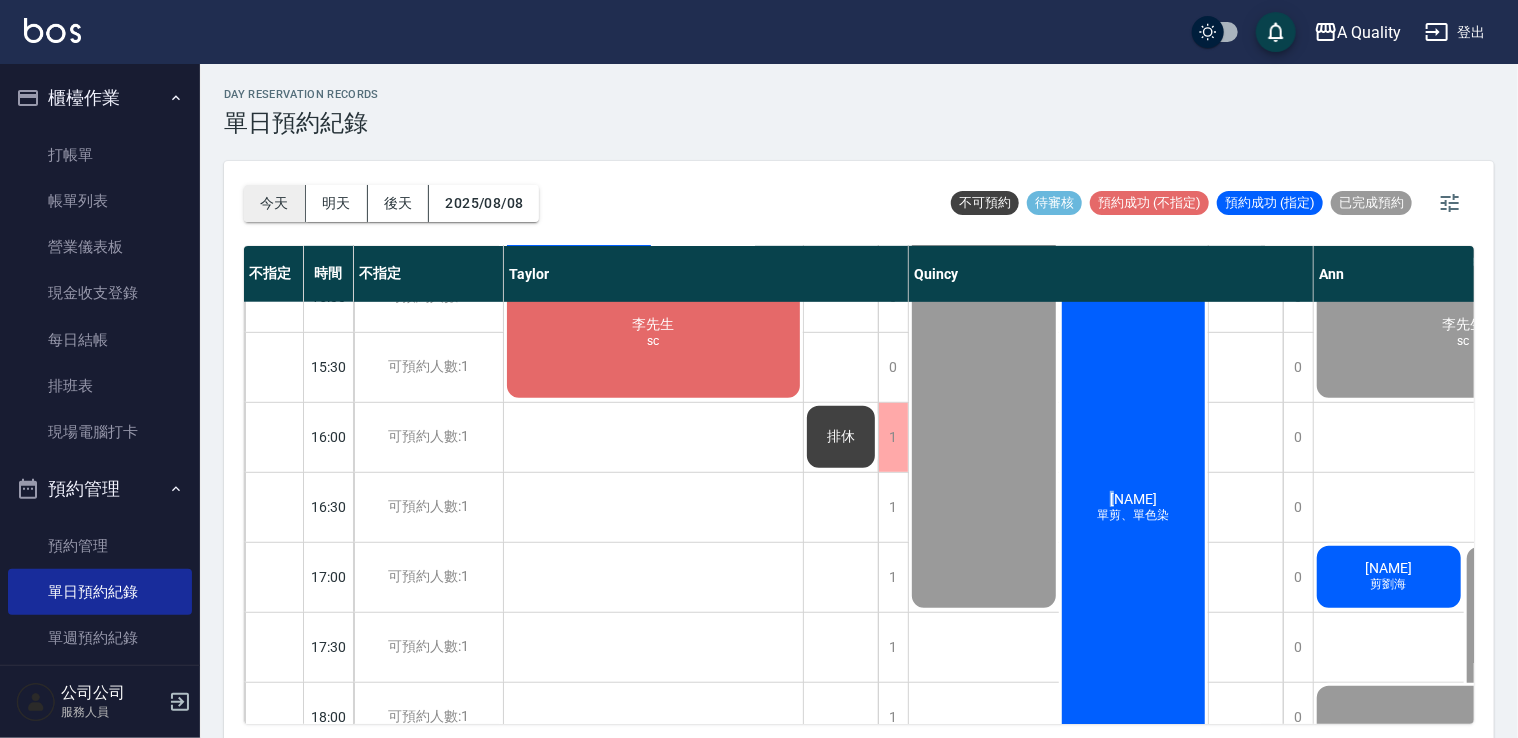 click on "今天" at bounding box center (275, 203) 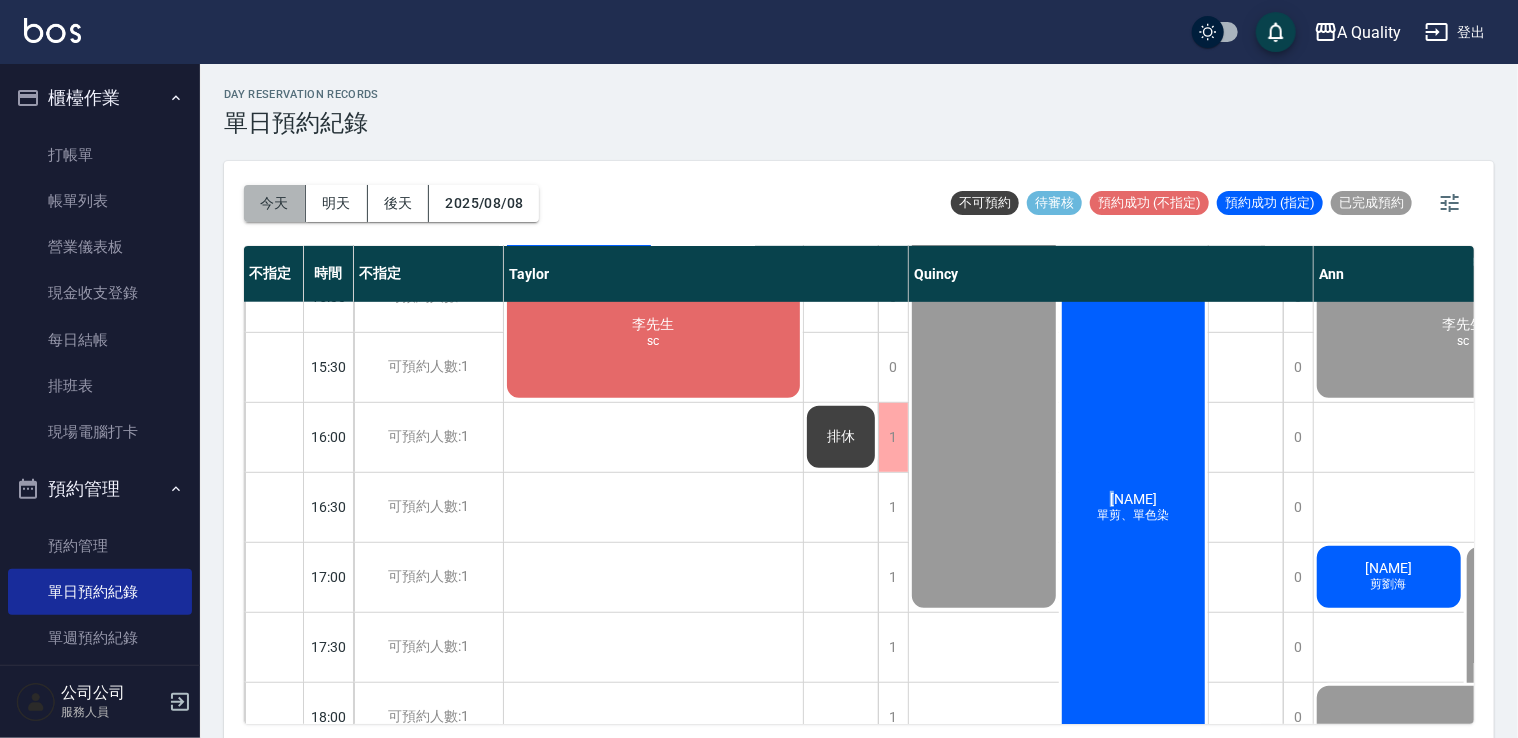 drag, startPoint x: 296, startPoint y: 210, endPoint x: 290, endPoint y: 201, distance: 10.816654 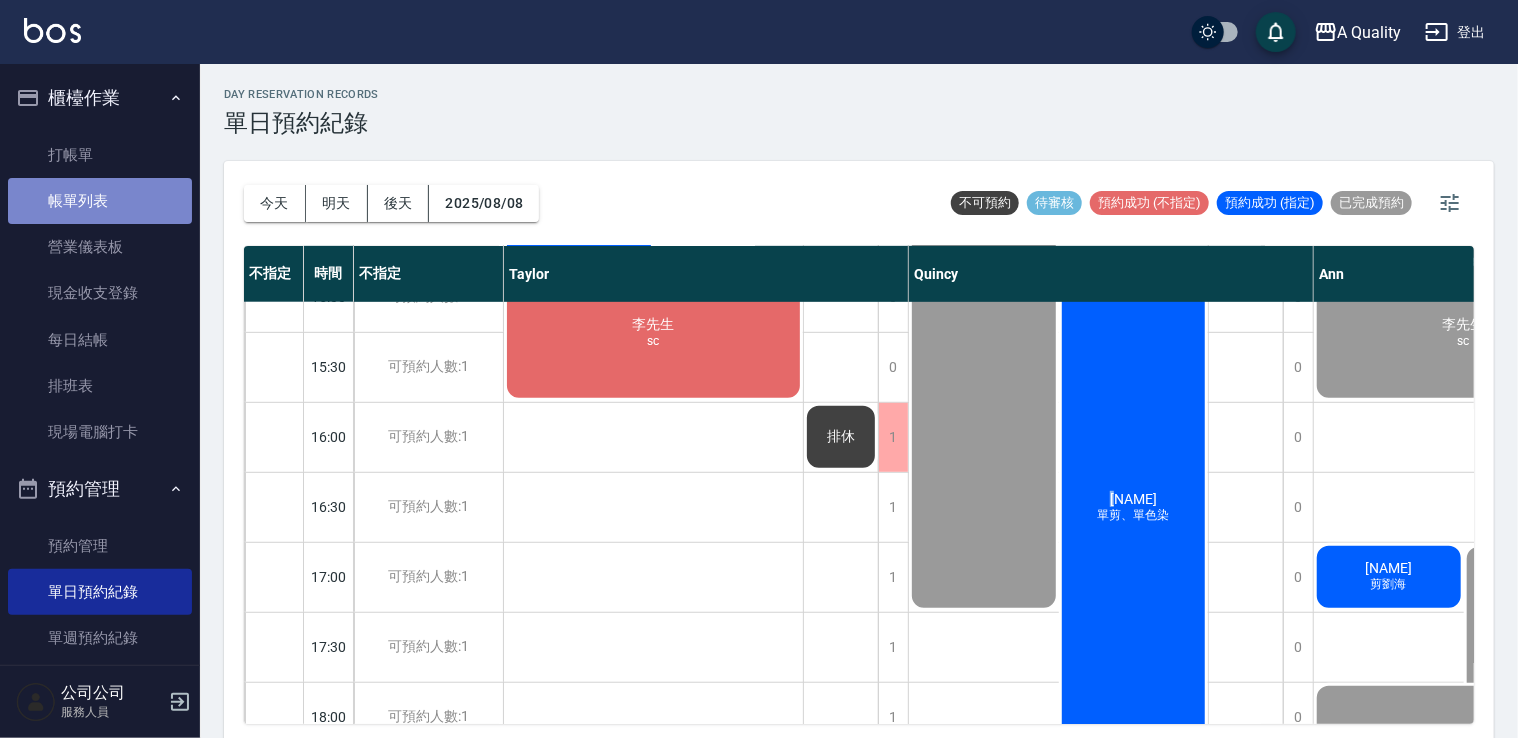 click on "帳單列表" at bounding box center (100, 201) 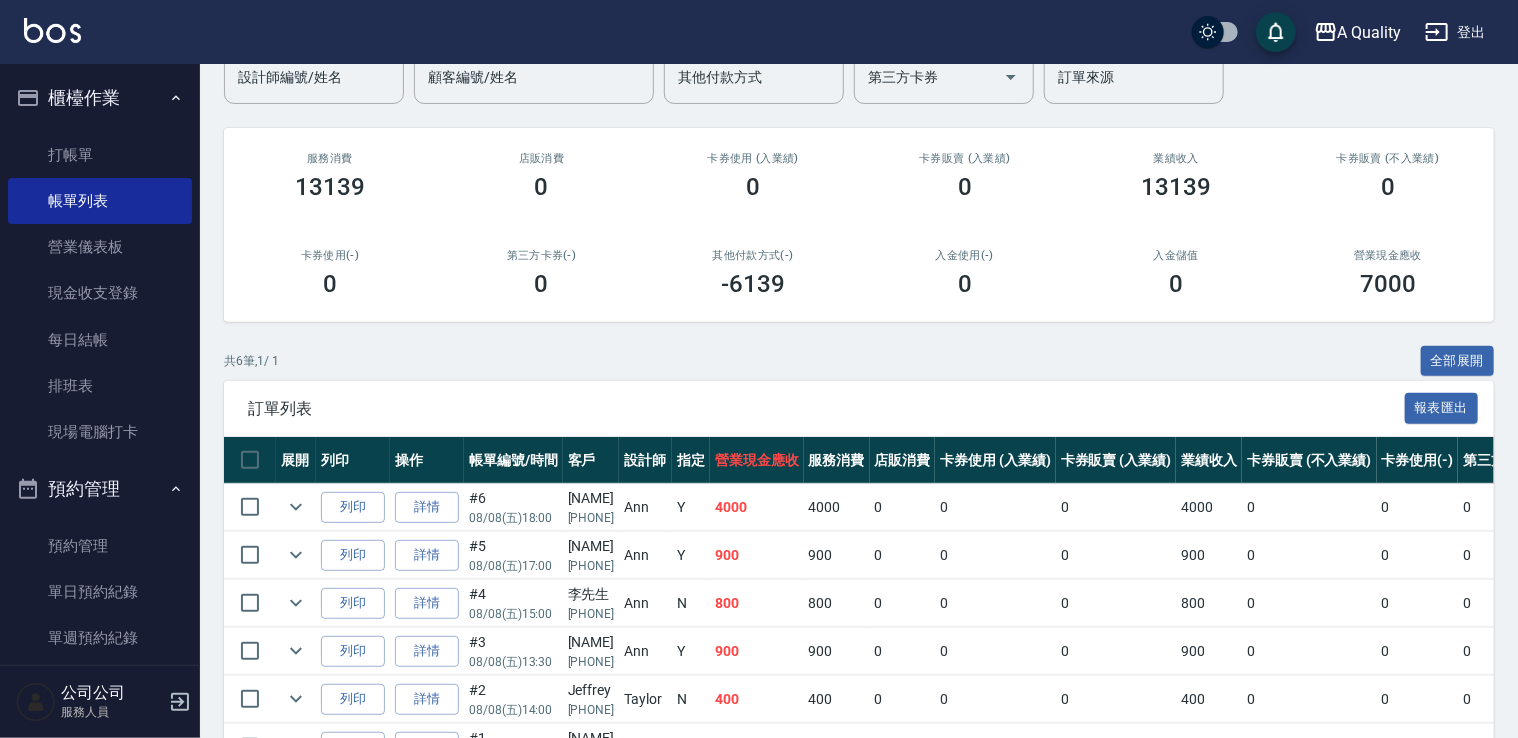 scroll, scrollTop: 300, scrollLeft: 0, axis: vertical 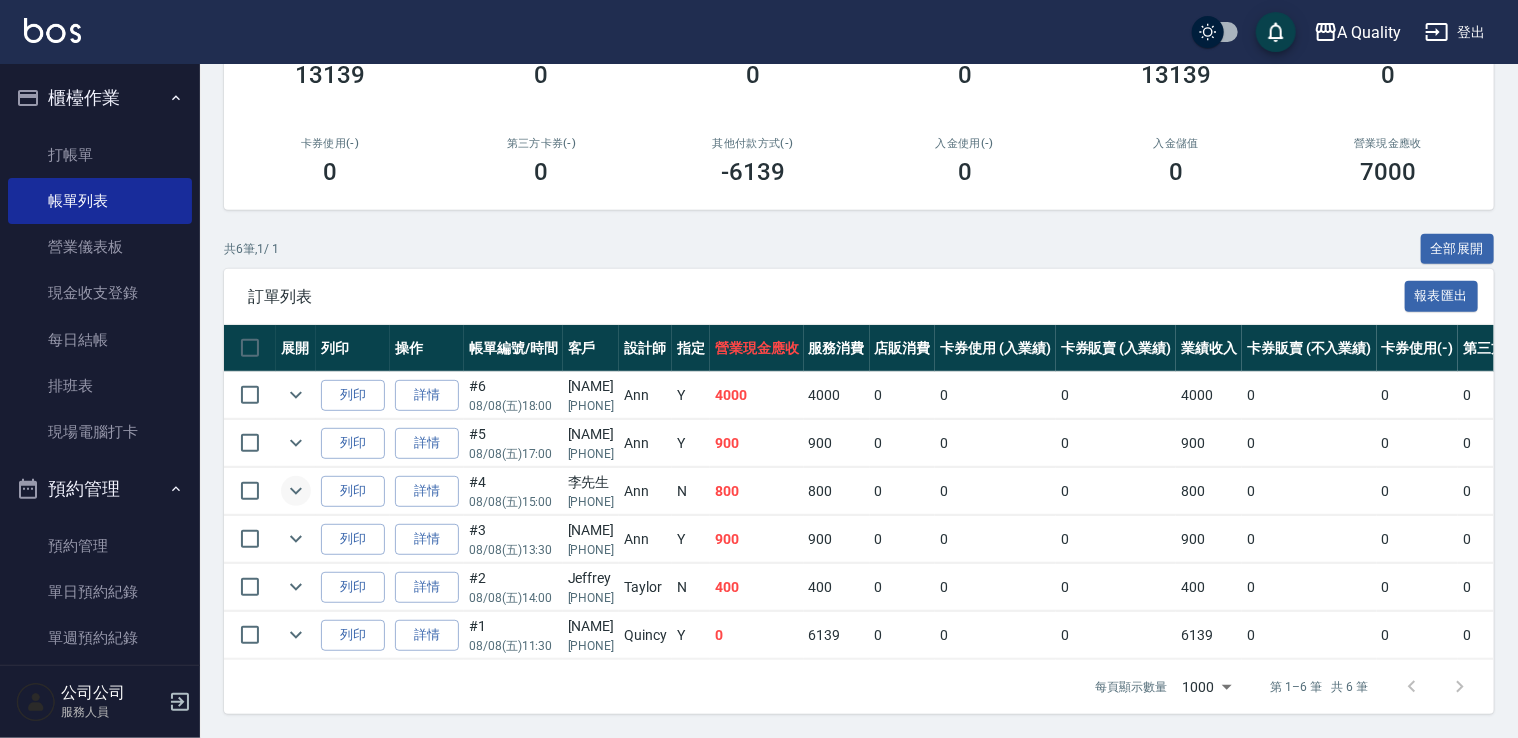 click 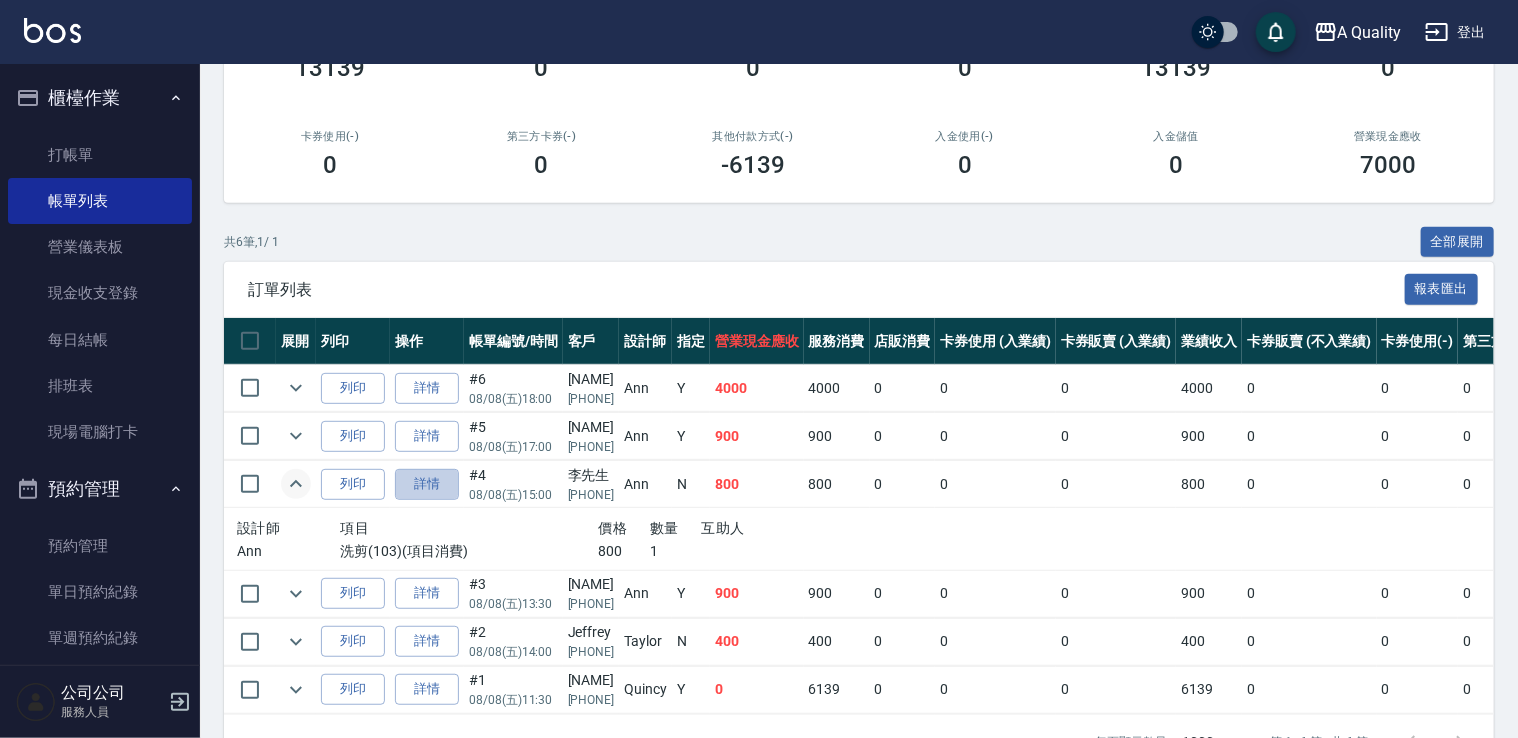 drag, startPoint x: 423, startPoint y: 483, endPoint x: 430, endPoint y: 496, distance: 14.764823 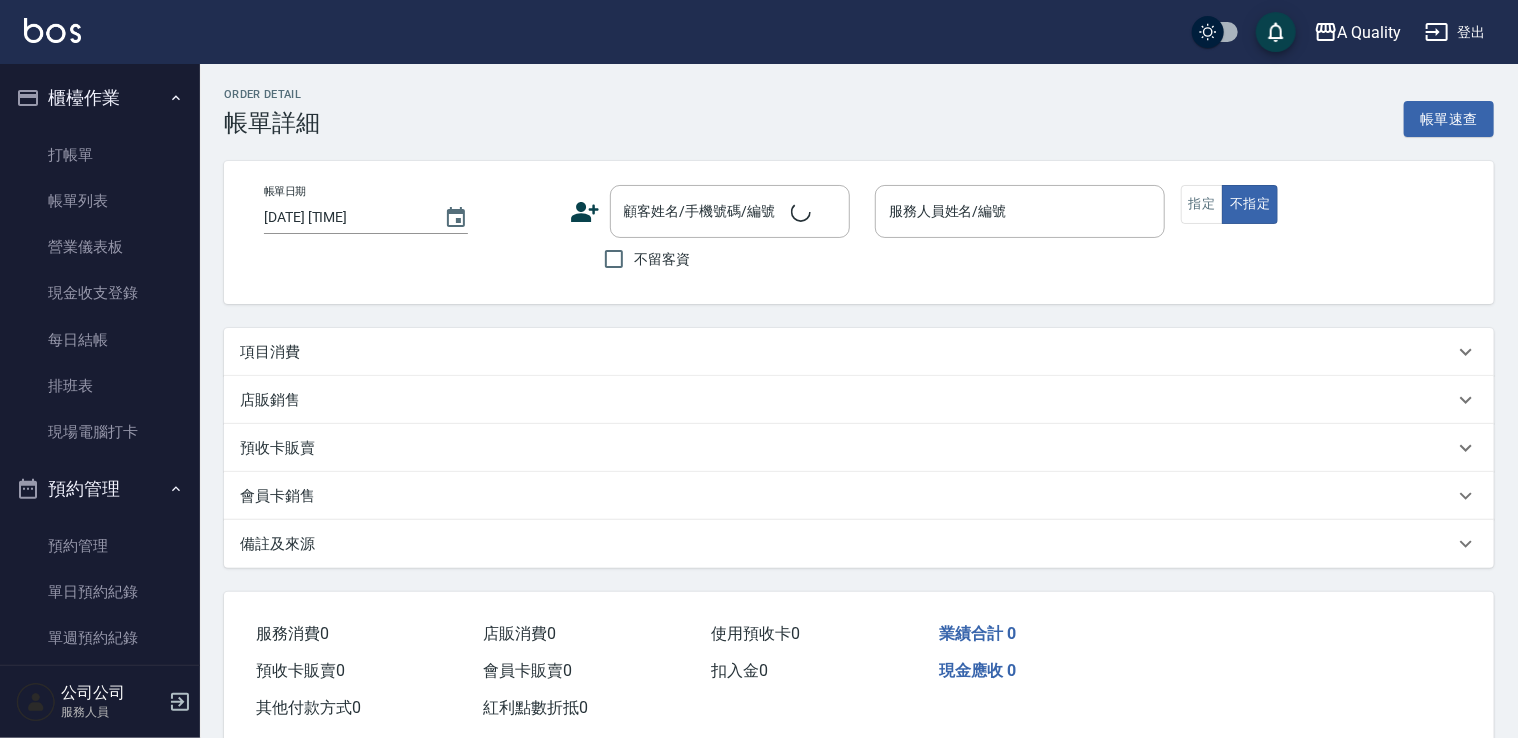 type on "2025/08/08 15:00" 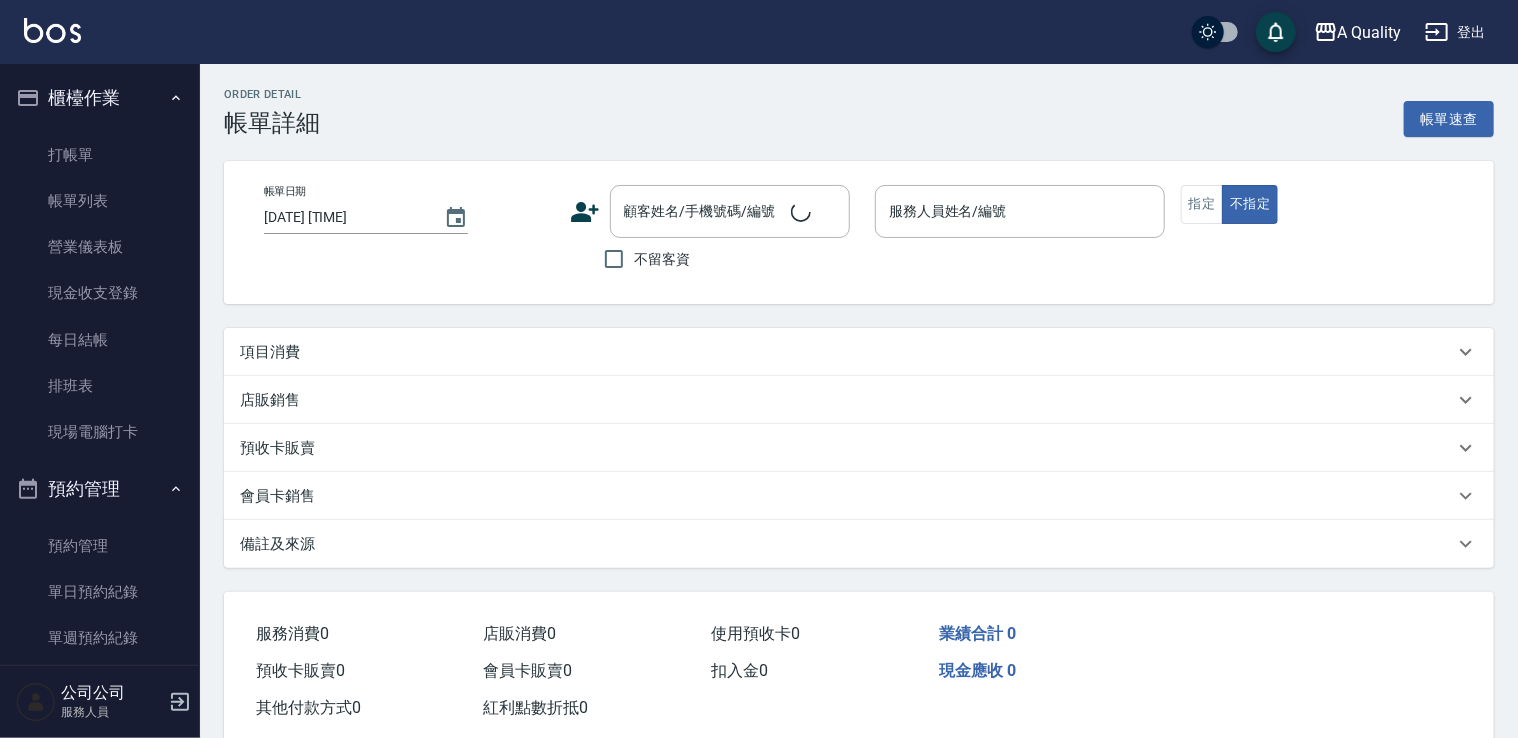 type on "Ann(無代號)" 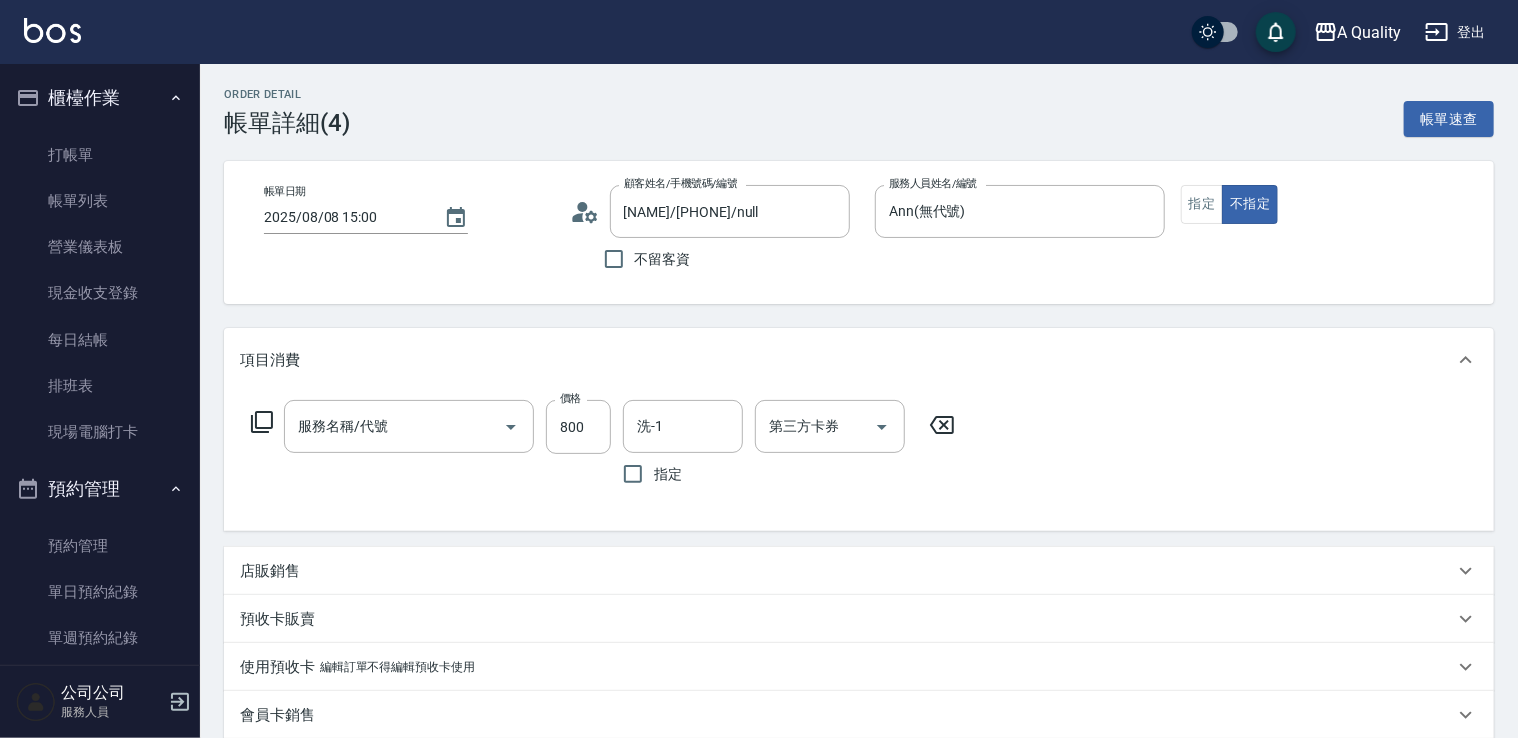 type on "[MR] [LAST] / [PHONE] / null" 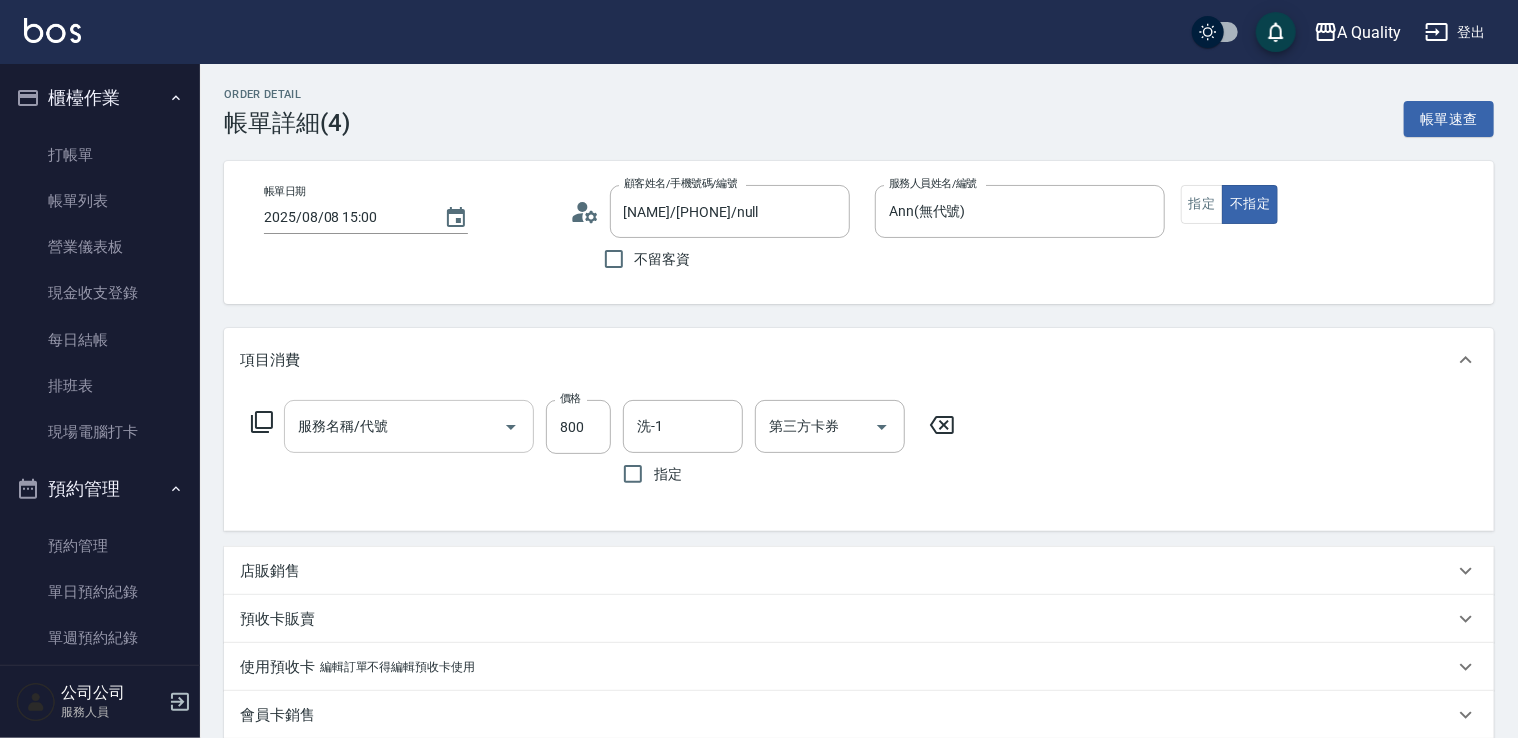 type on "洗剪(103)" 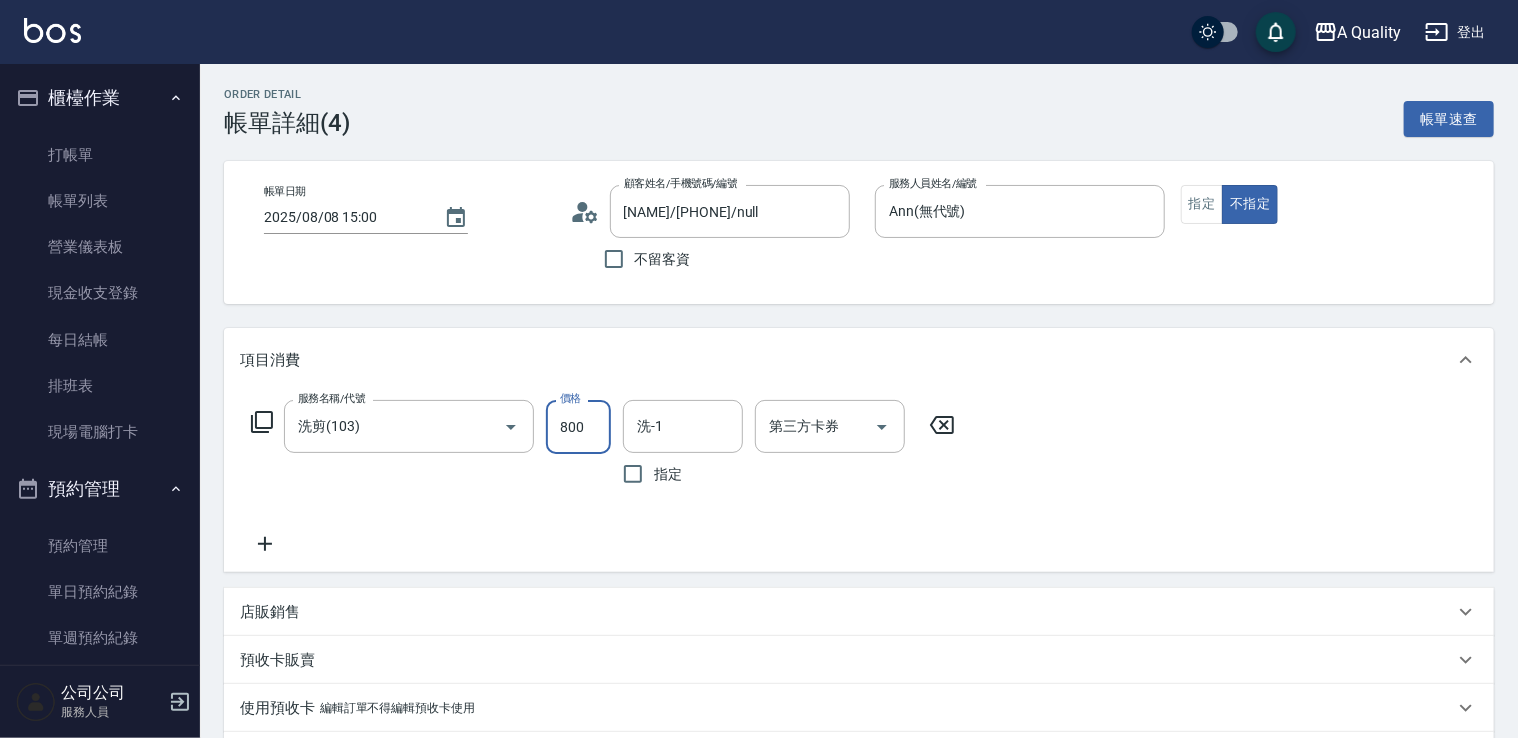 click on "800" at bounding box center [578, 427] 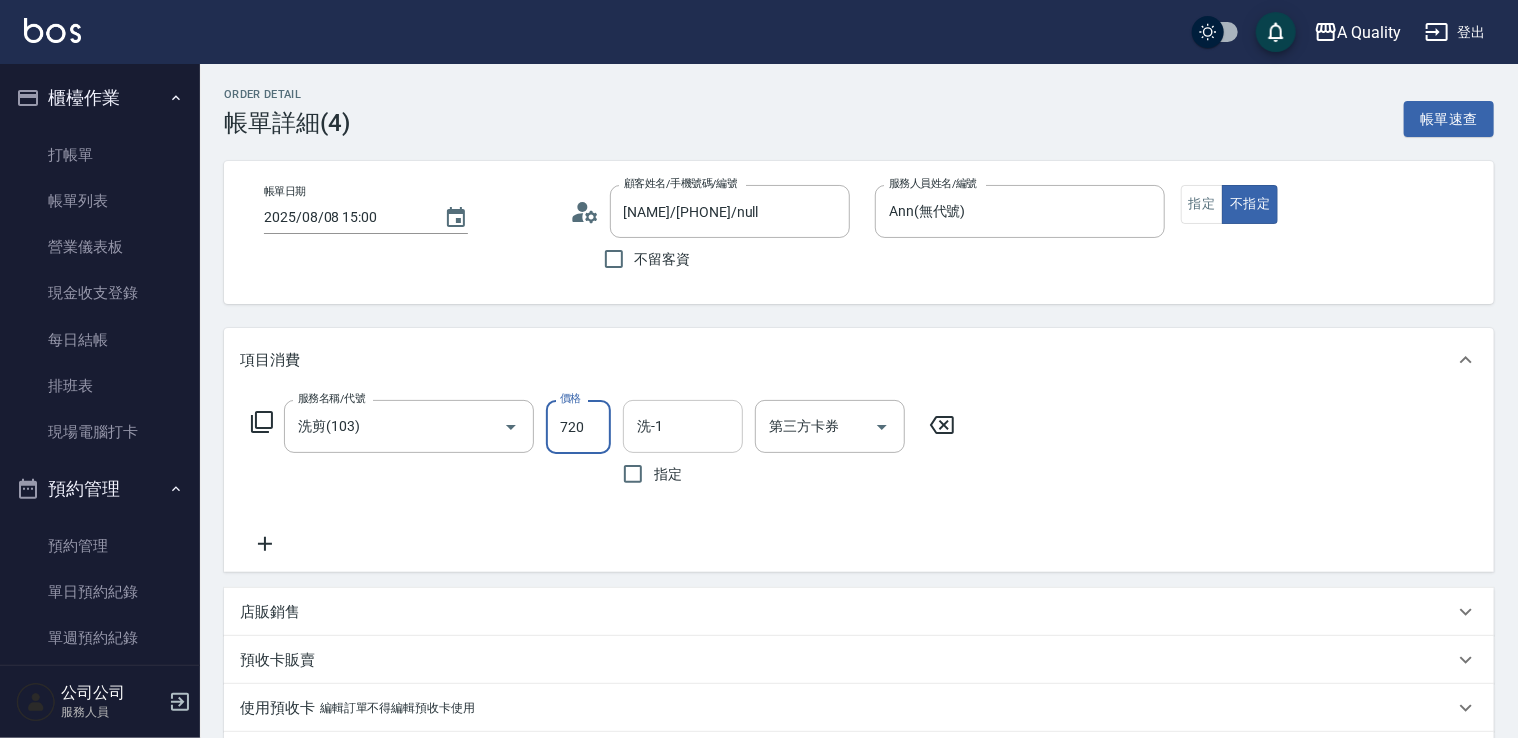 type on "720" 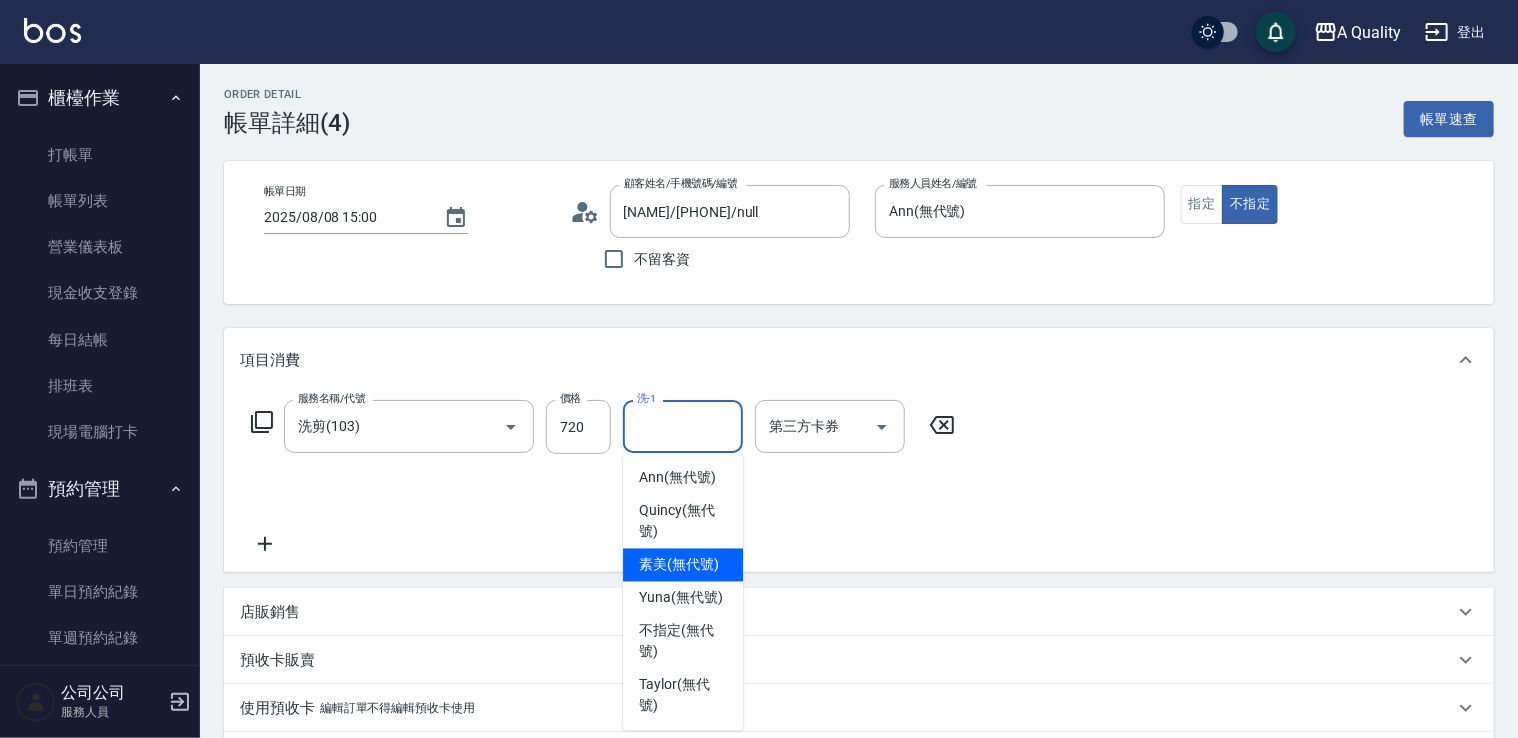 drag, startPoint x: 684, startPoint y: 575, endPoint x: 841, endPoint y: 552, distance: 158.67577 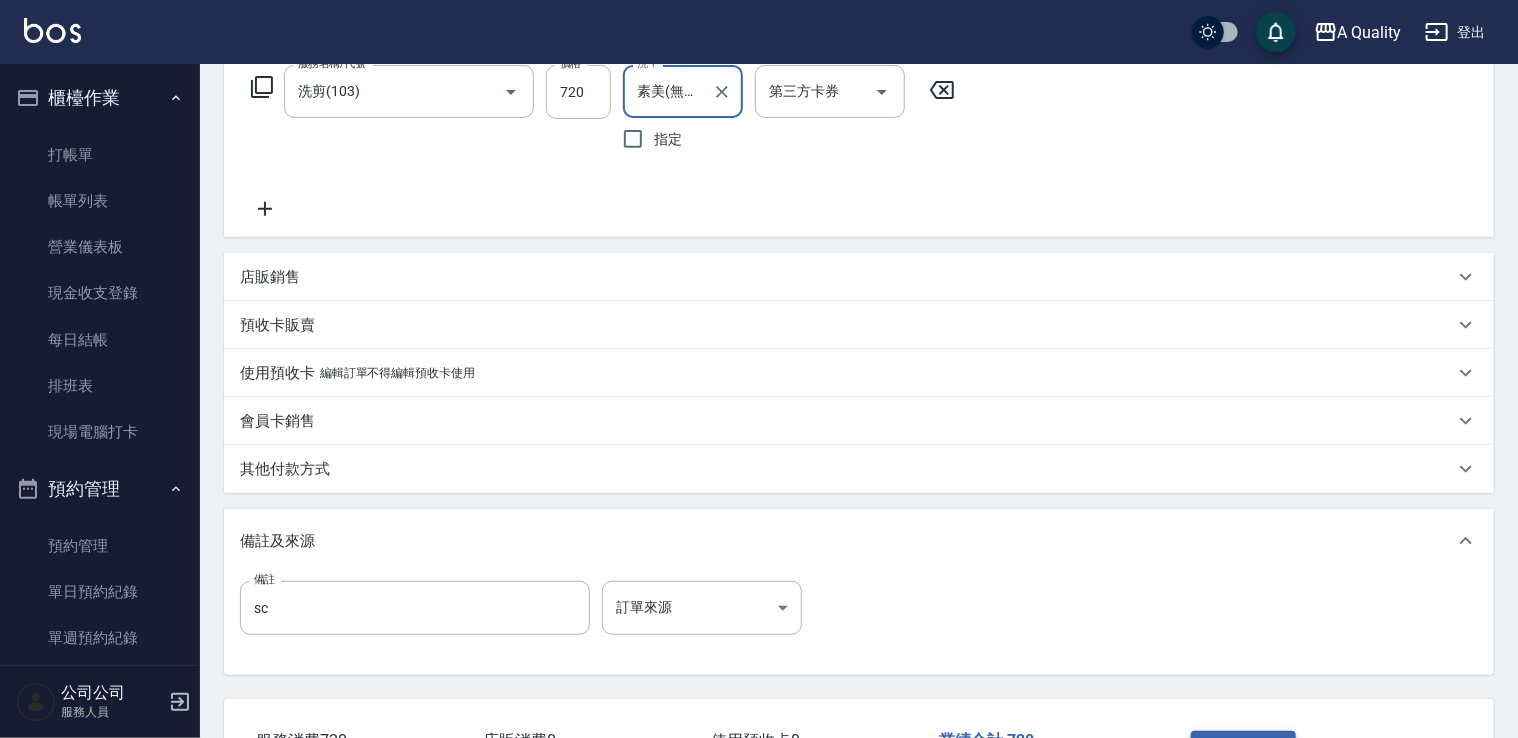 scroll, scrollTop: 485, scrollLeft: 0, axis: vertical 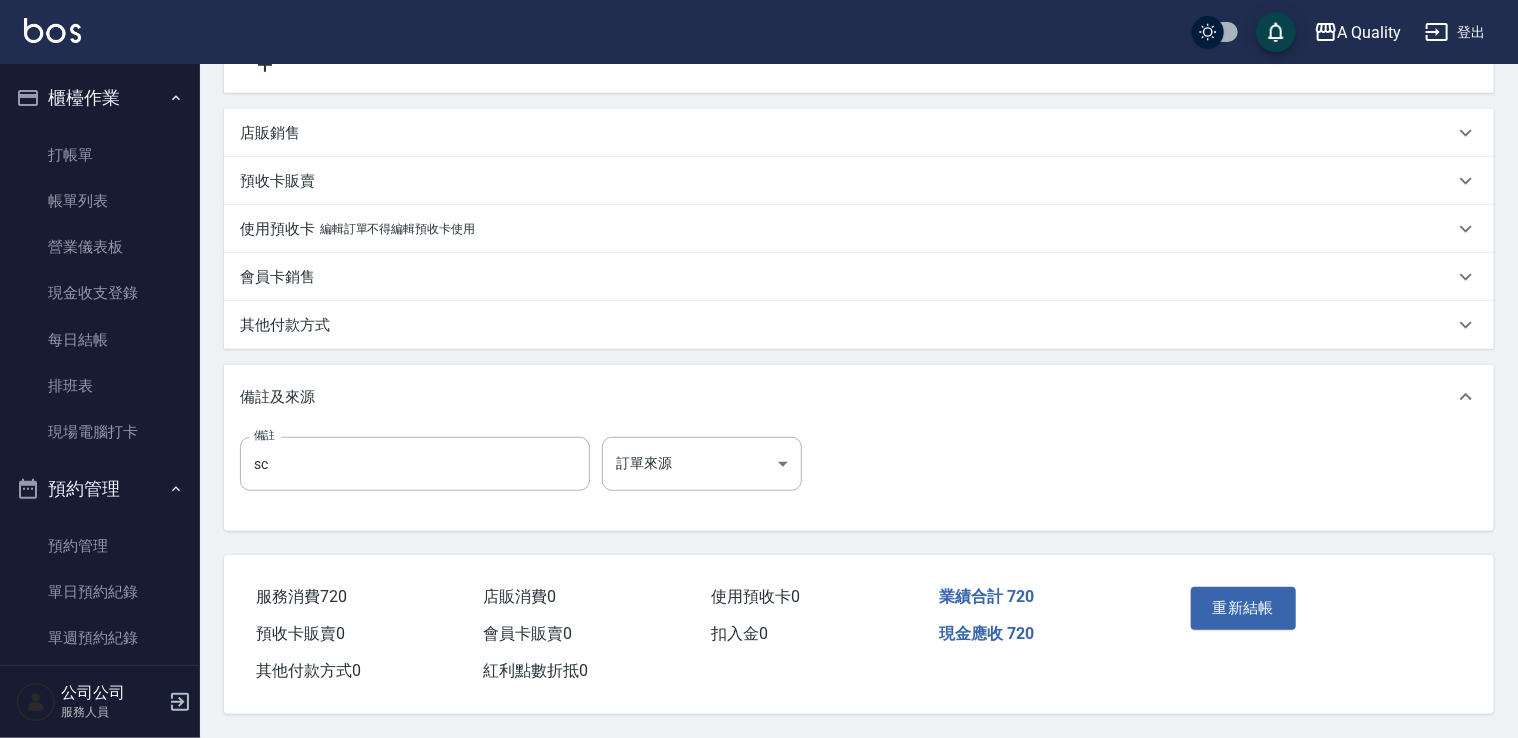 click on "重新結帳" at bounding box center (1244, 608) 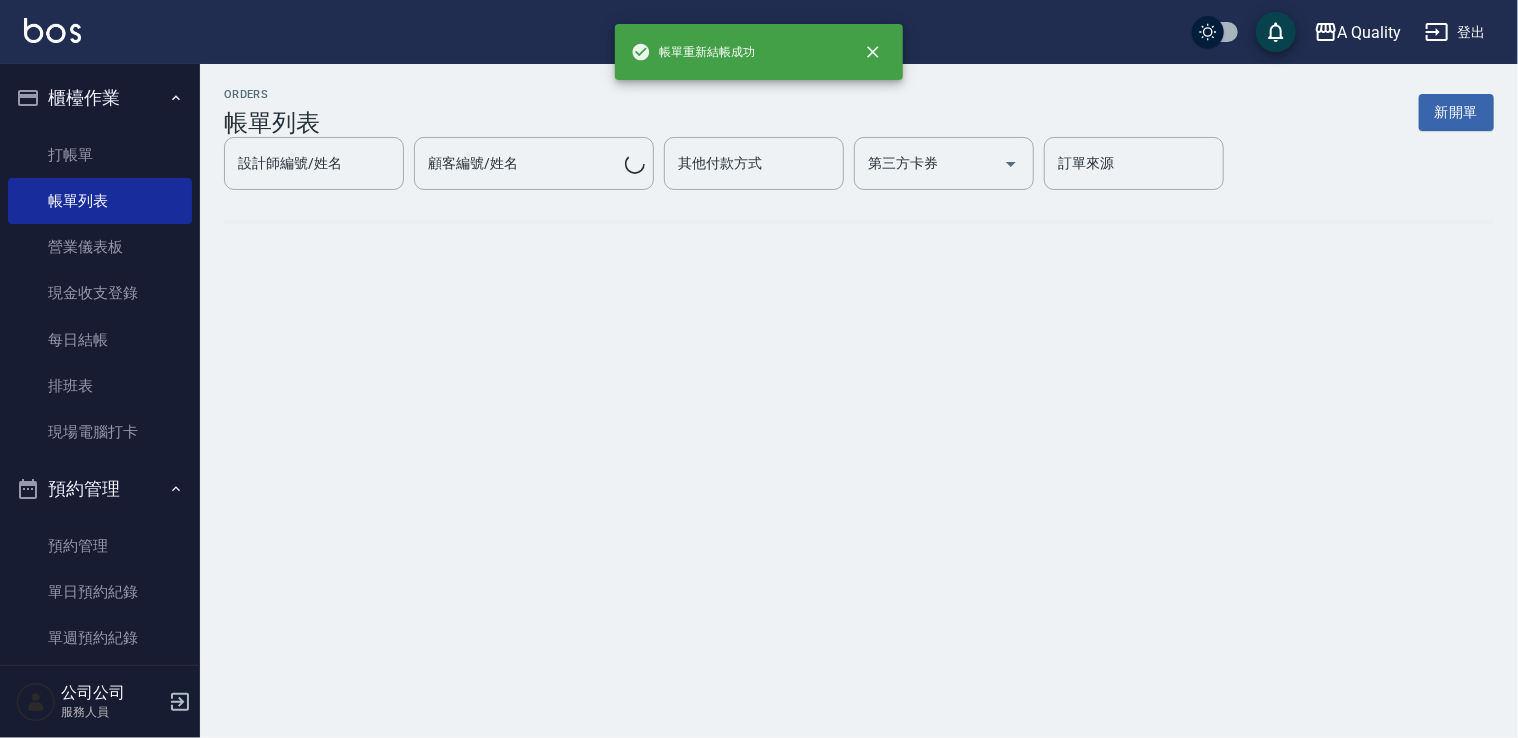 scroll, scrollTop: 0, scrollLeft: 0, axis: both 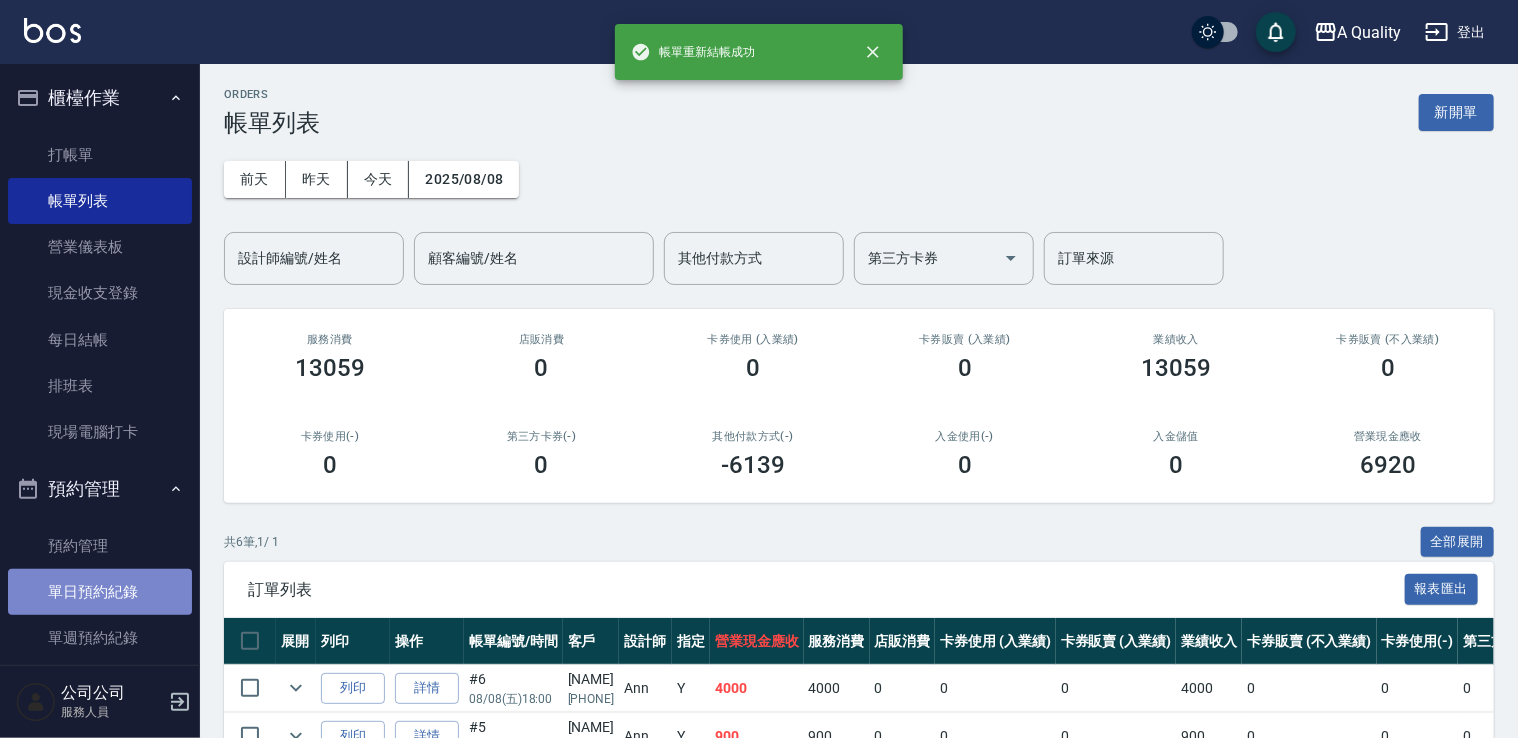 click on "單日預約紀錄" at bounding box center (100, 592) 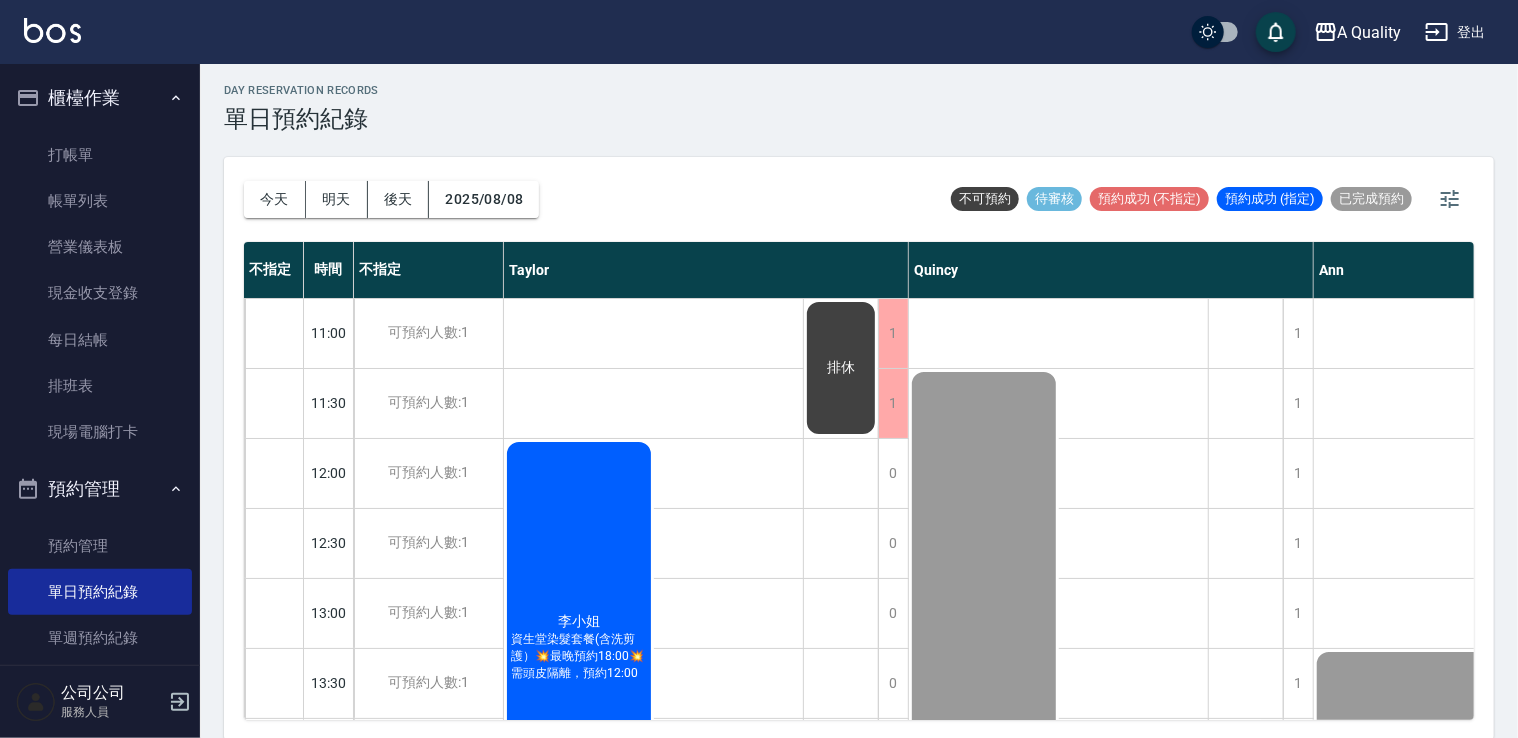 scroll, scrollTop: 5, scrollLeft: 0, axis: vertical 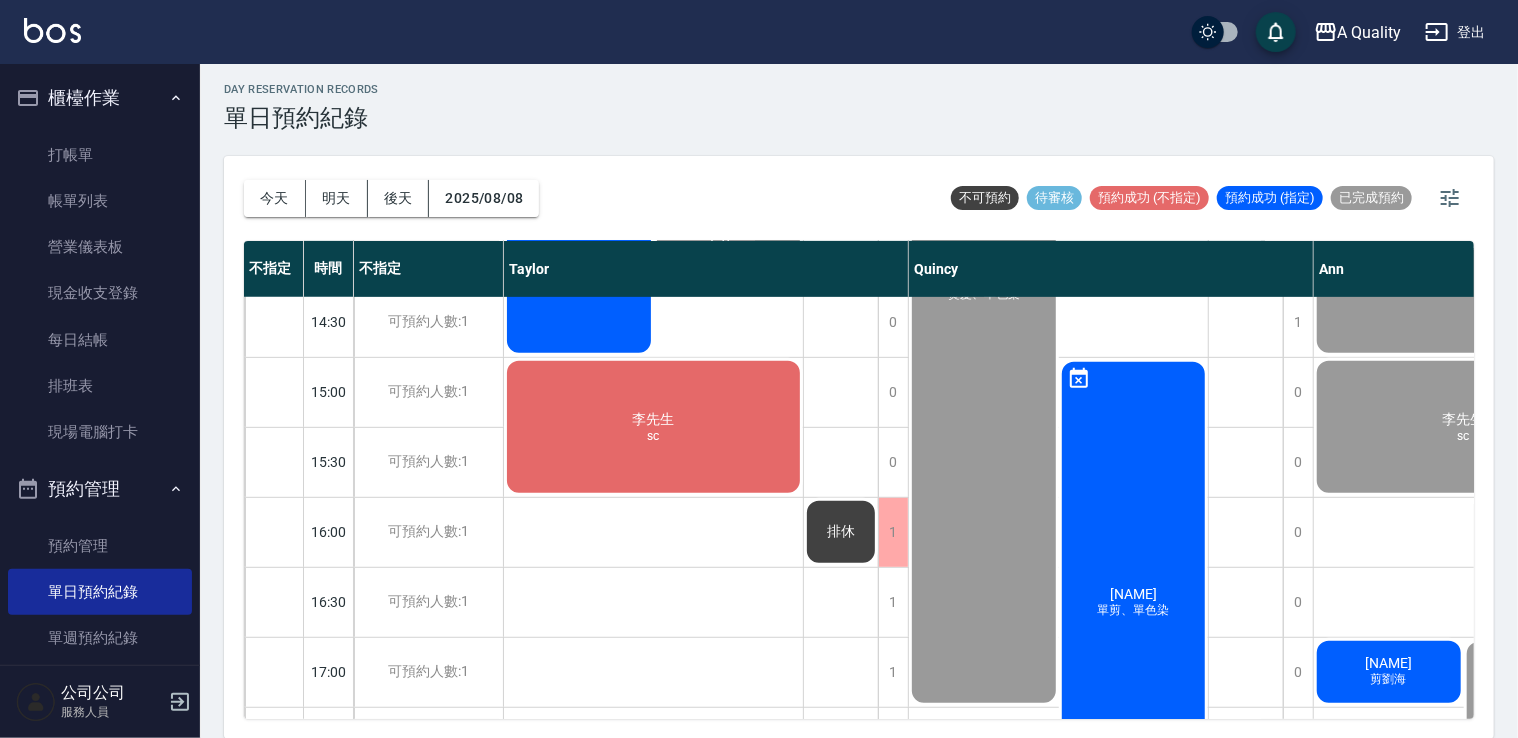 click on "李先生 sc" at bounding box center (579, 147) 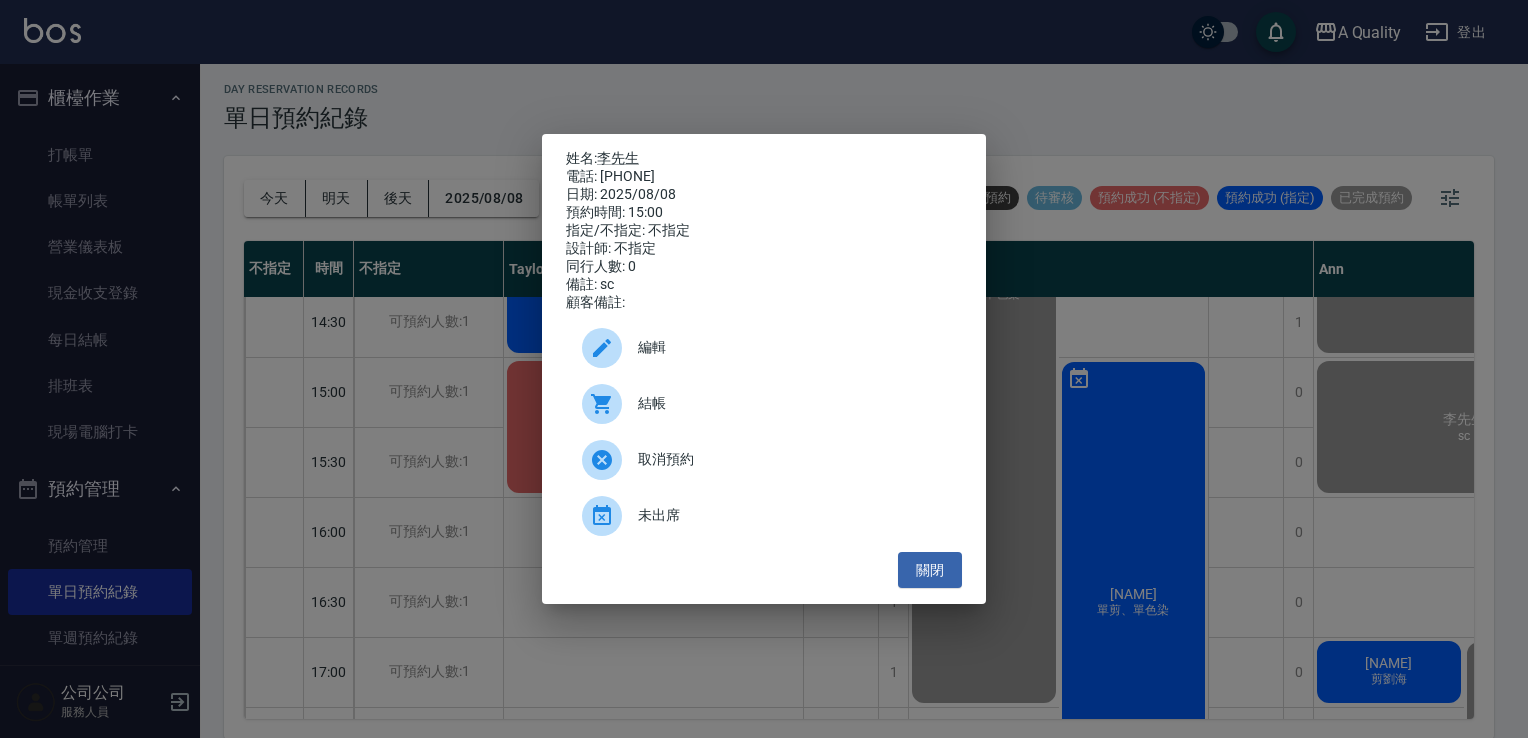 click on "結帳" at bounding box center [792, 403] 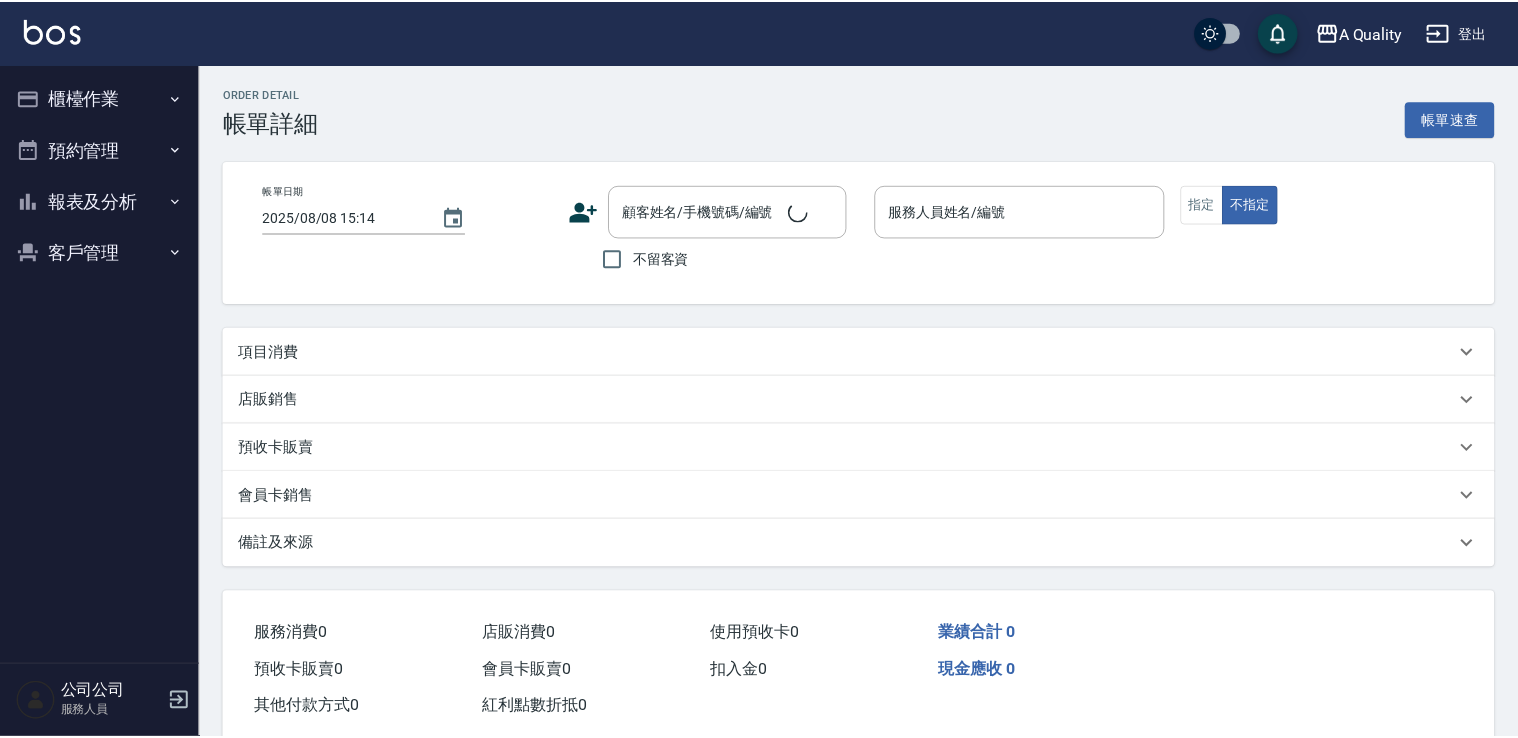 scroll, scrollTop: 0, scrollLeft: 0, axis: both 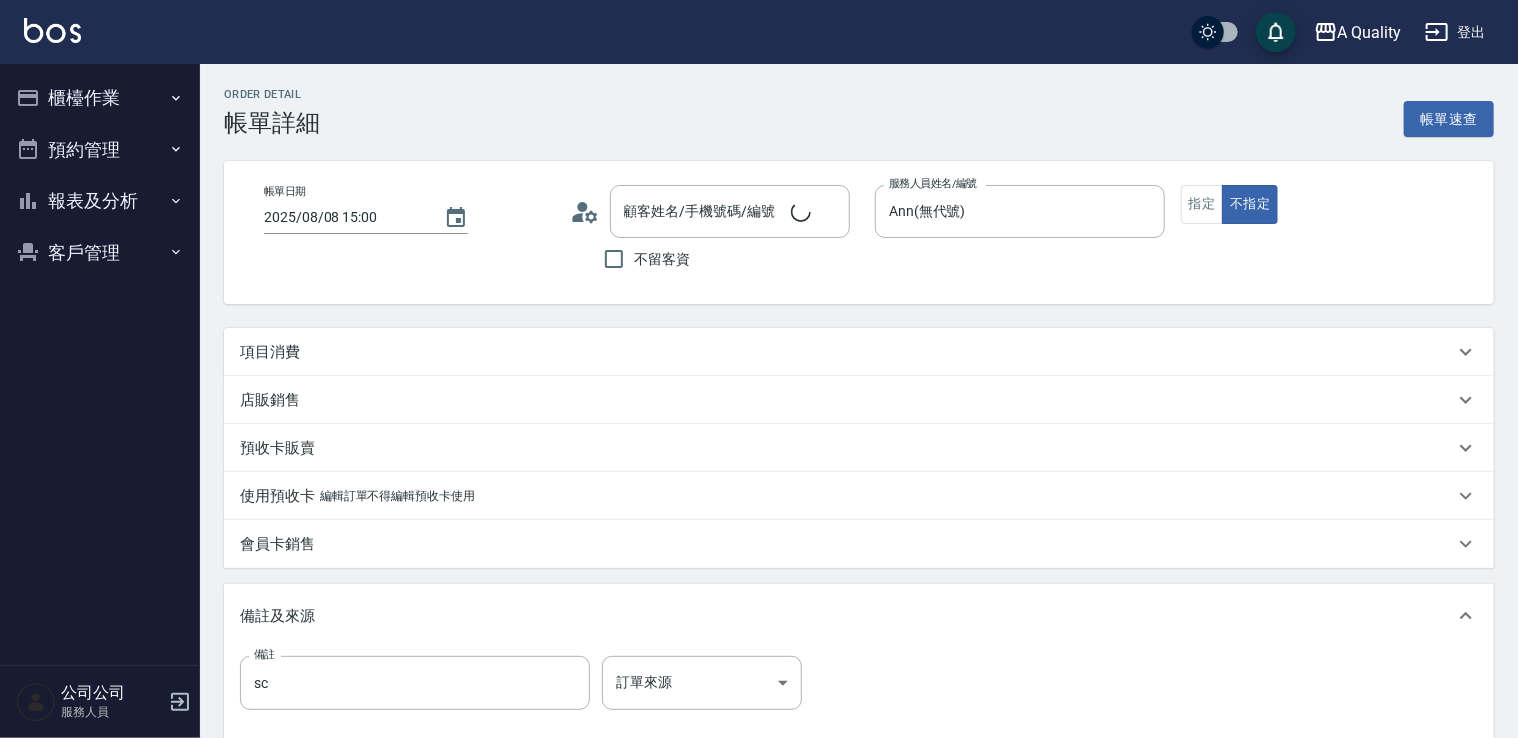 type on "2025/08/08 15:00" 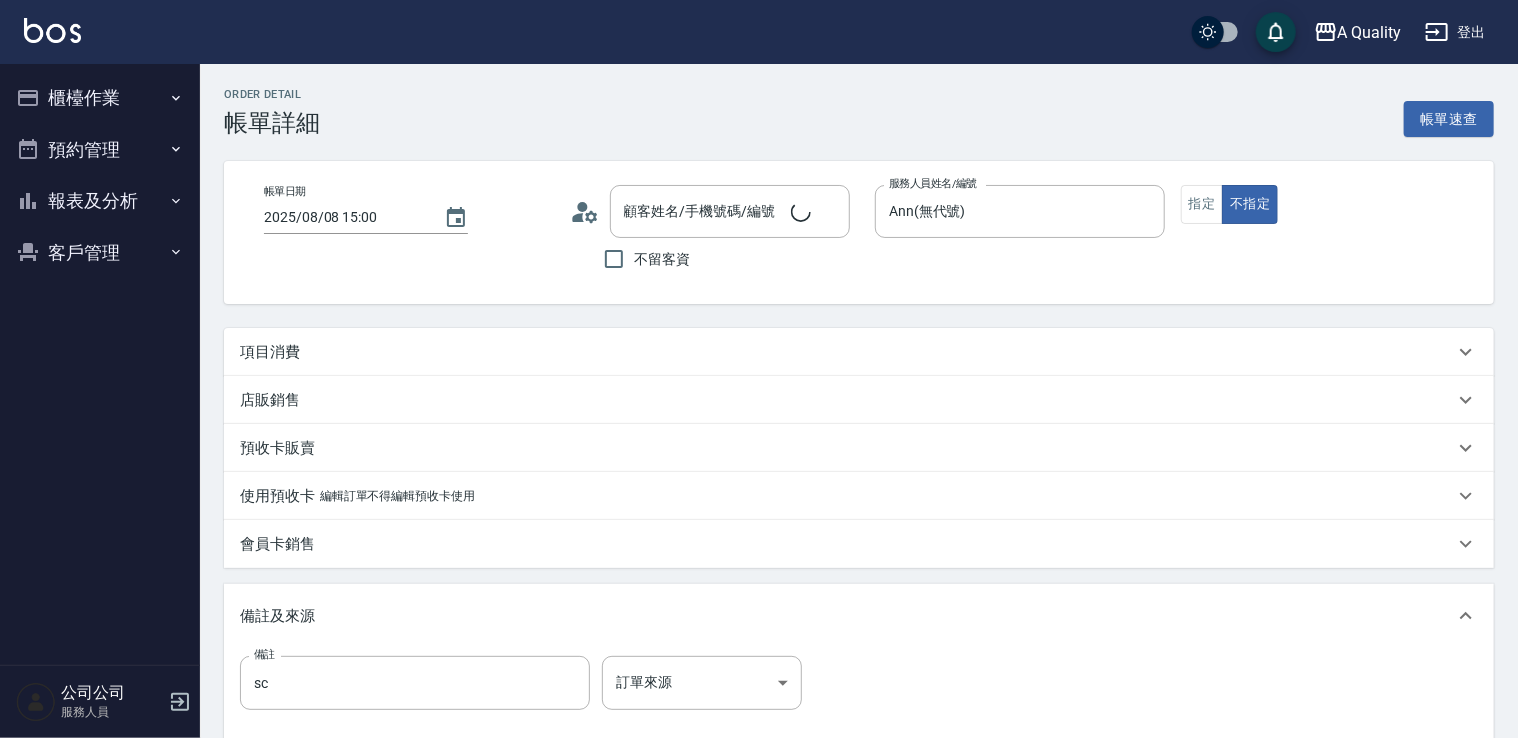 type on "Ann(無代號)" 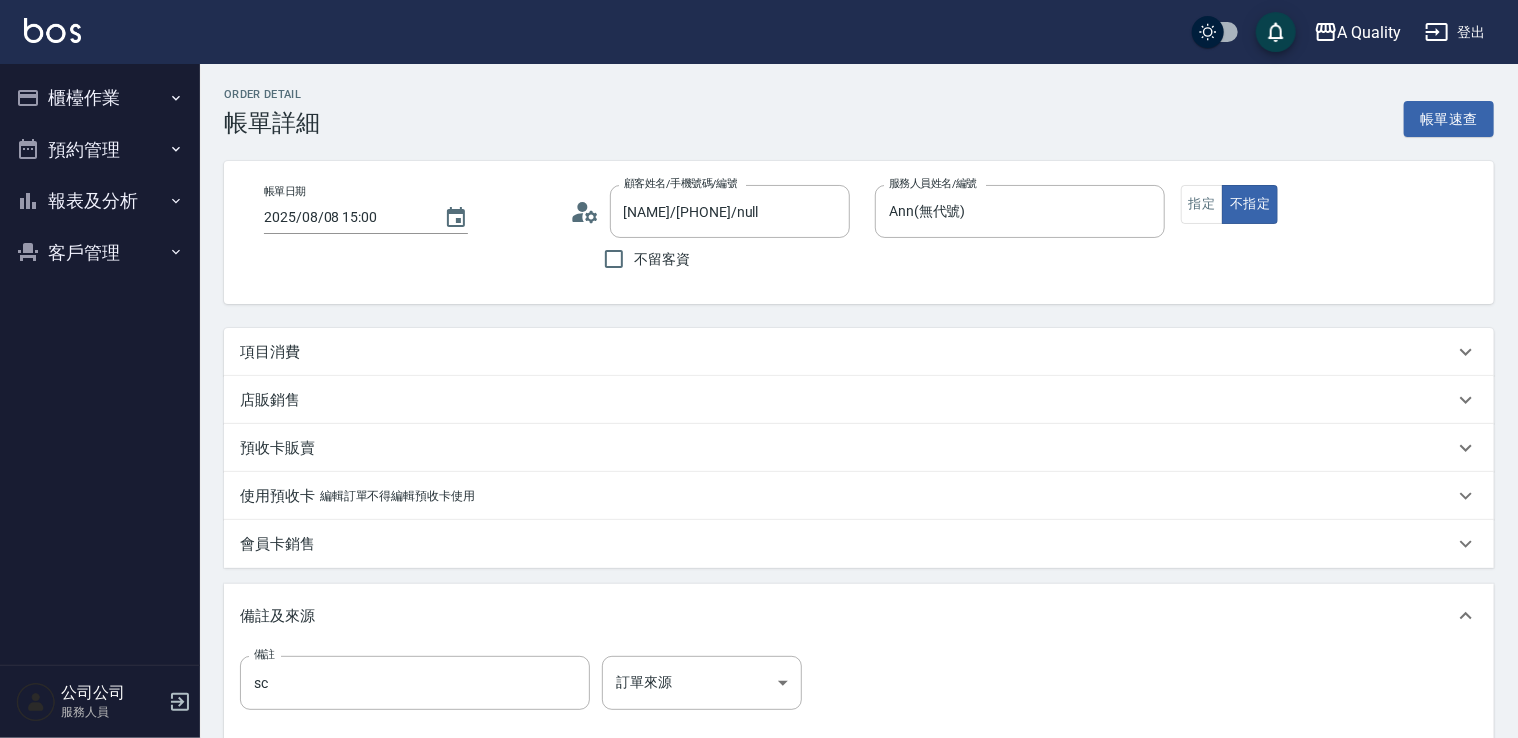 type on "[NAME]/[PHONE]/null" 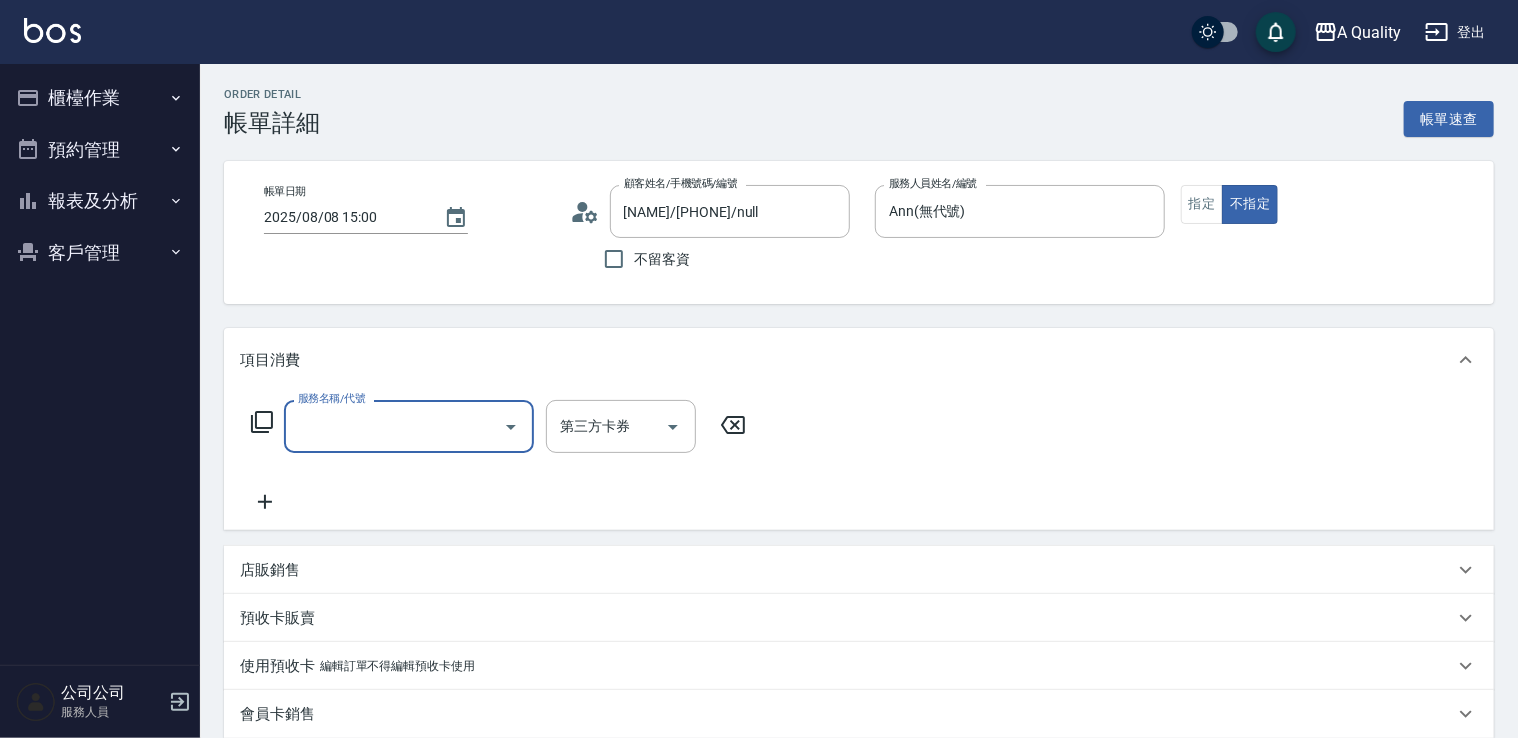 scroll, scrollTop: 0, scrollLeft: 0, axis: both 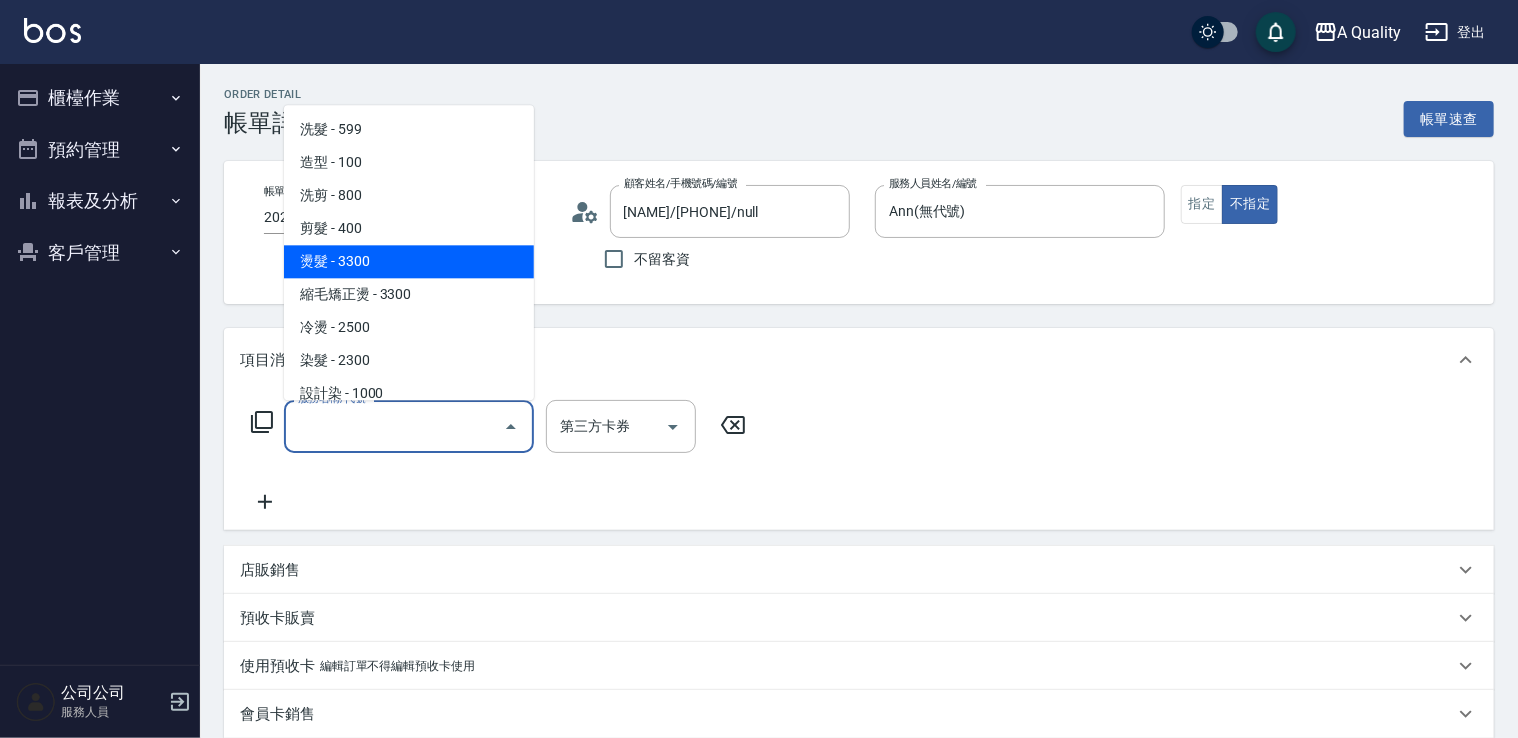 drag, startPoint x: 368, startPoint y: 268, endPoint x: 380, endPoint y: 268, distance: 12 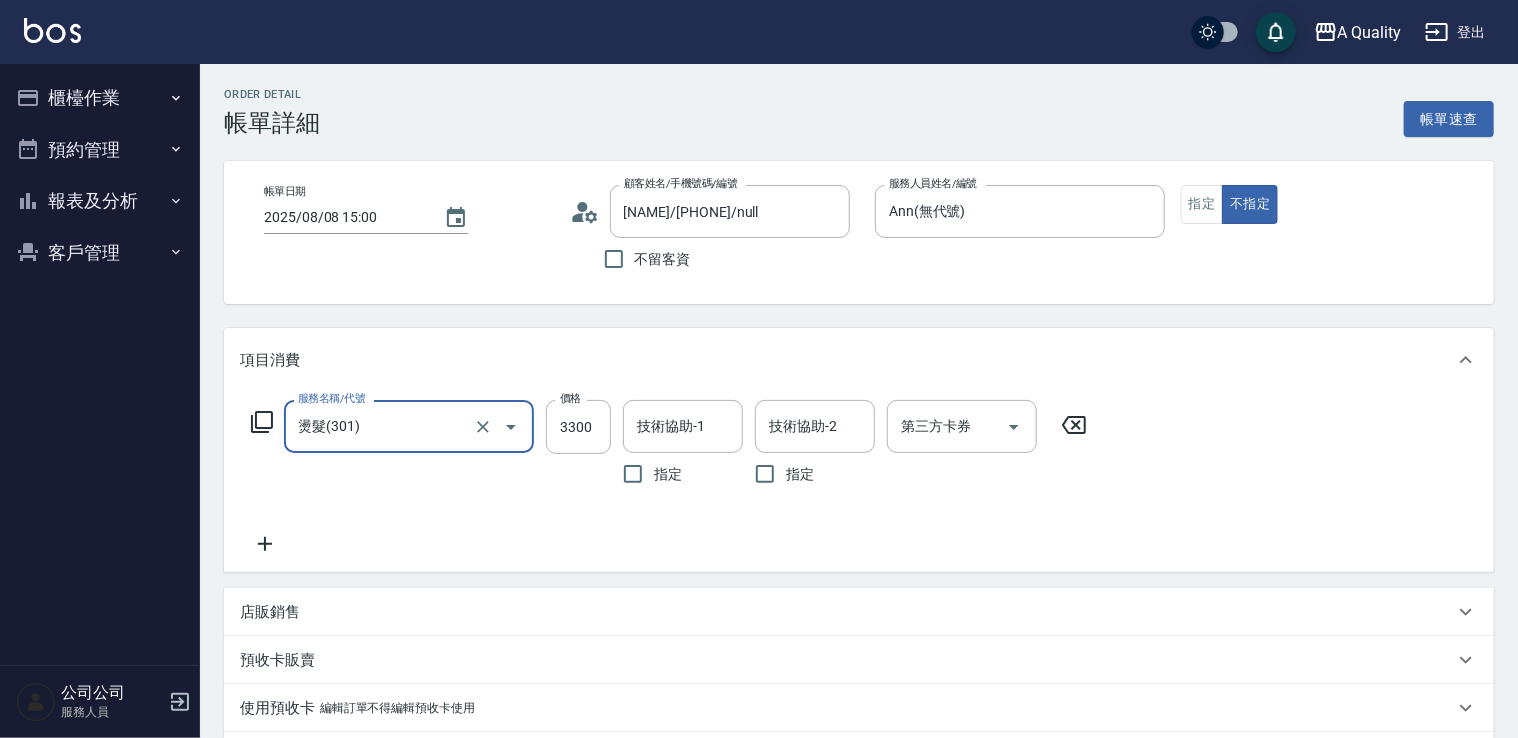 click on "燙髮(301)" at bounding box center [381, 426] 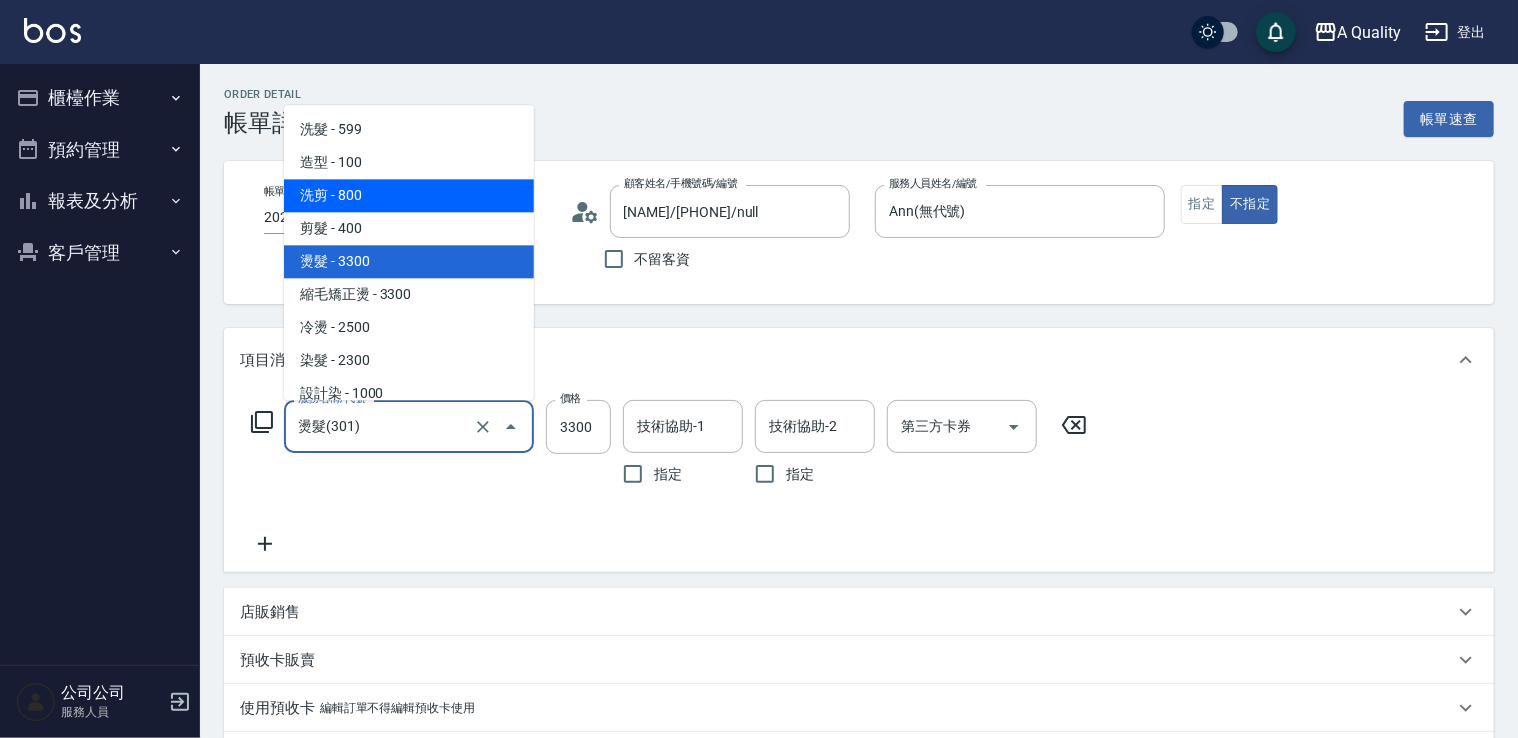 click on "洗剪 - 800" at bounding box center (409, 195) 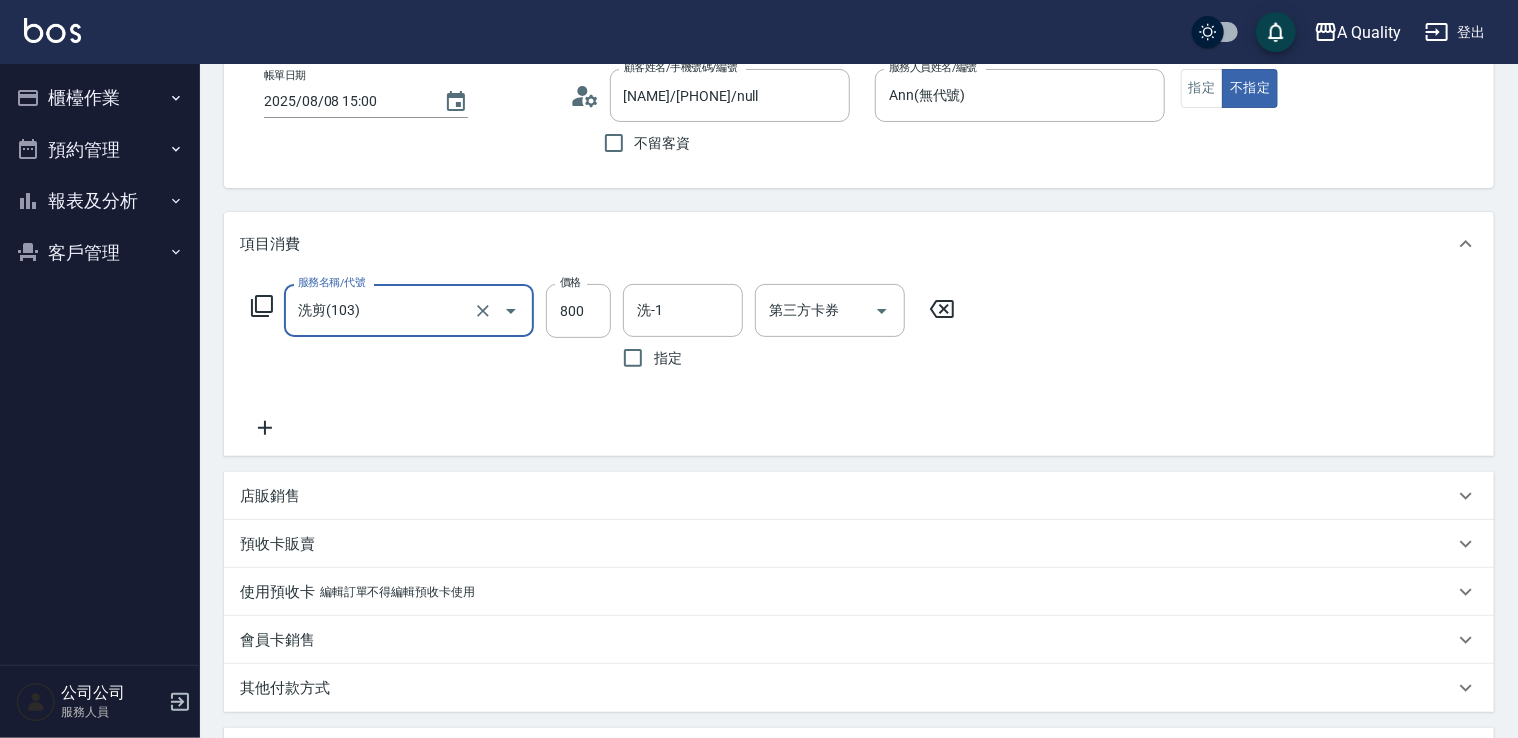 scroll, scrollTop: 485, scrollLeft: 0, axis: vertical 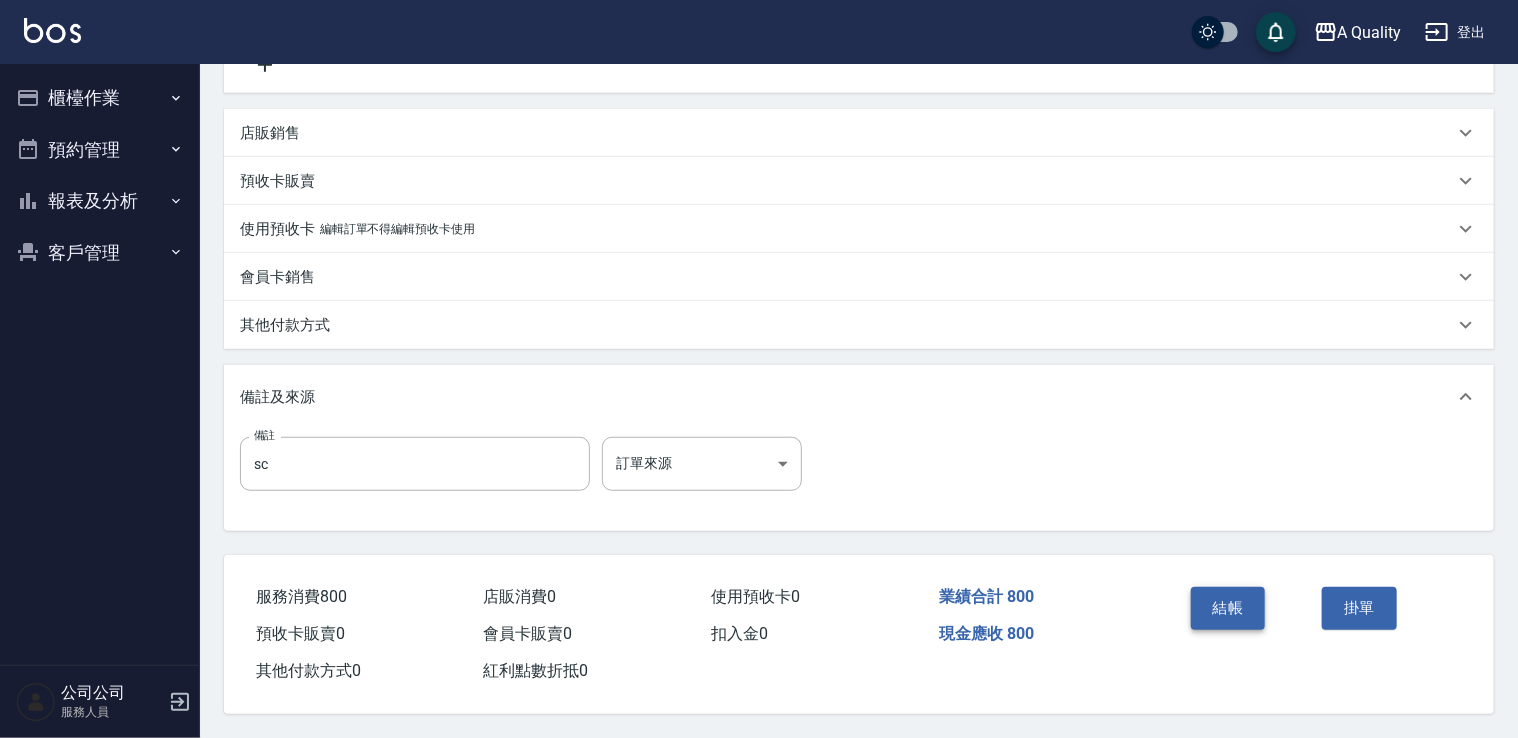 click on "結帳" at bounding box center [1228, 608] 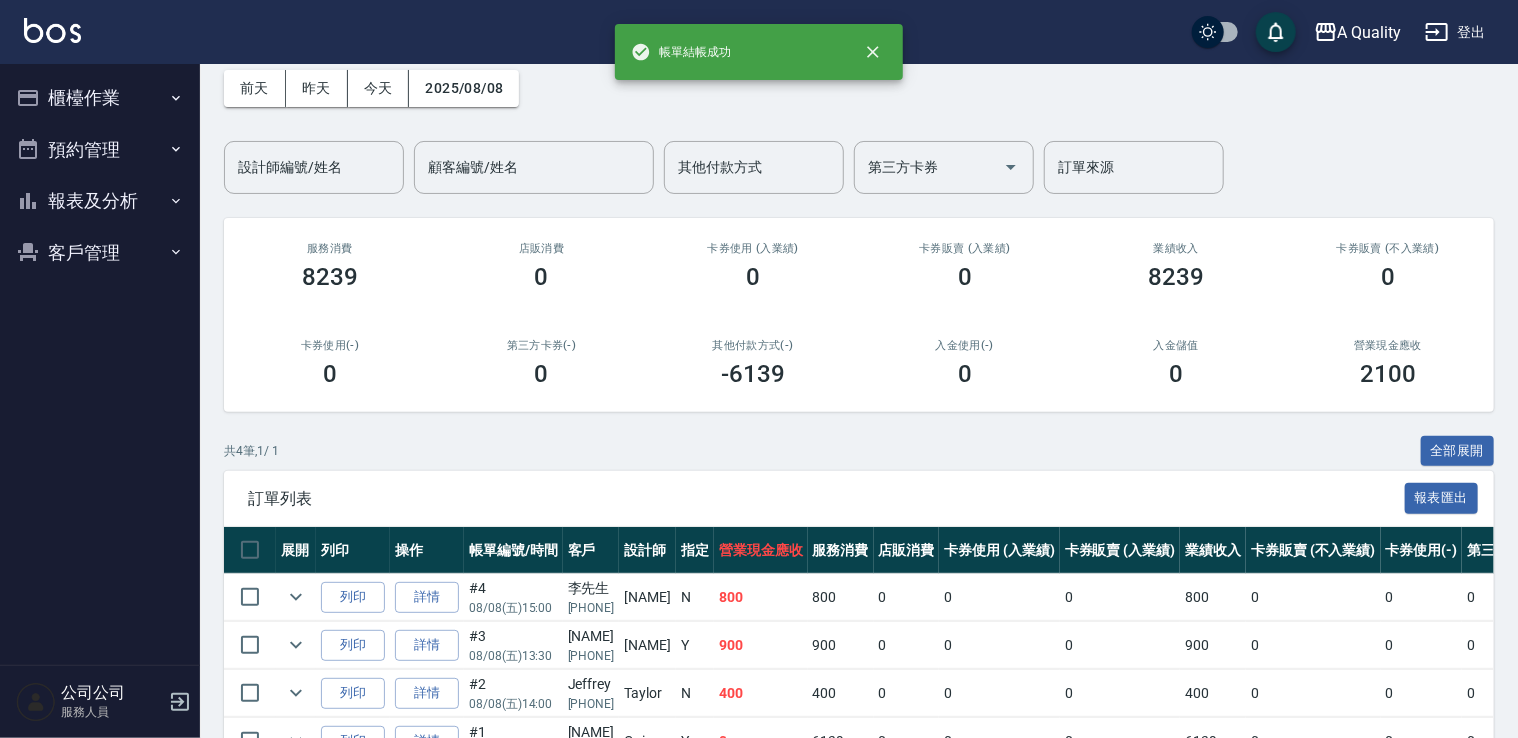 scroll, scrollTop: 200, scrollLeft: 0, axis: vertical 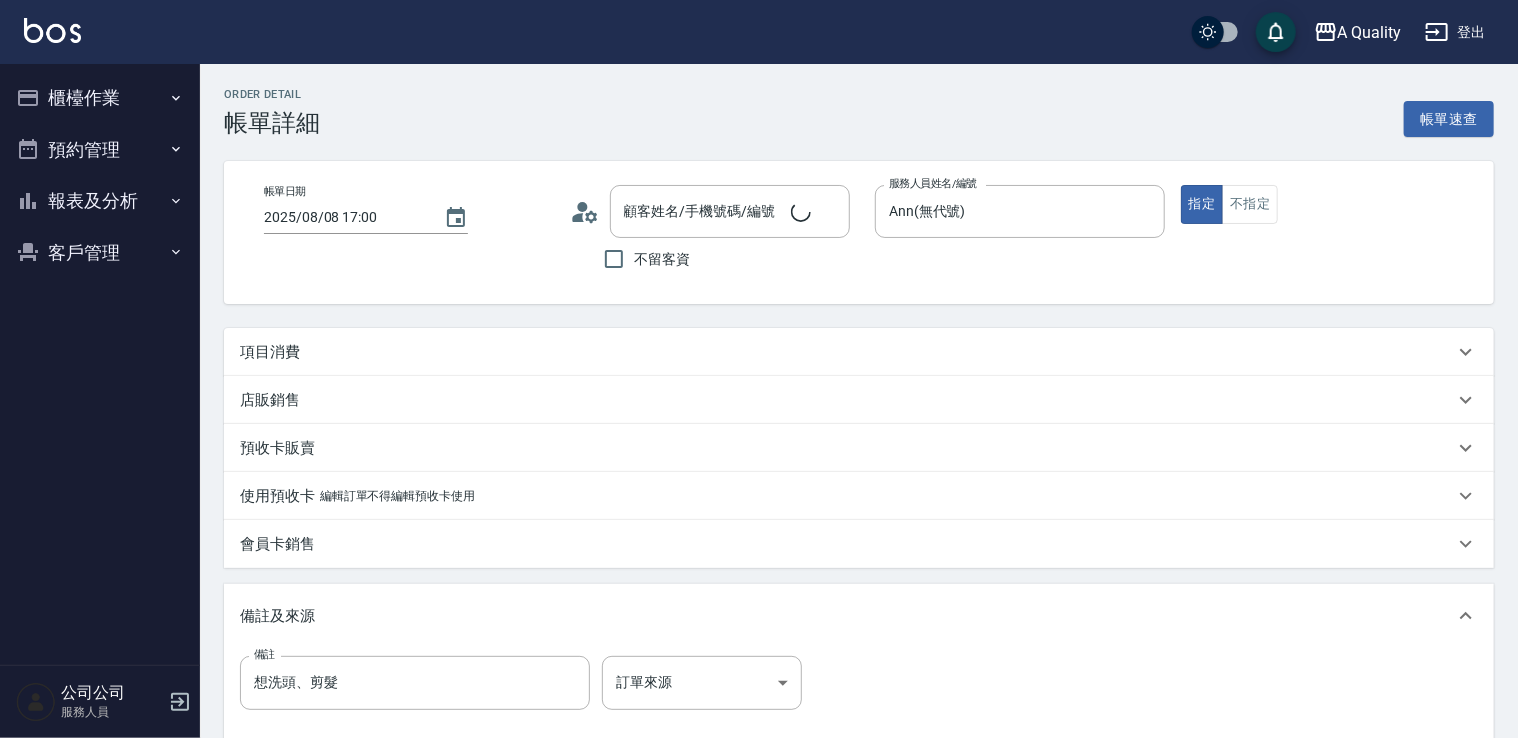 type on "[LAST]/[PHONE]/" 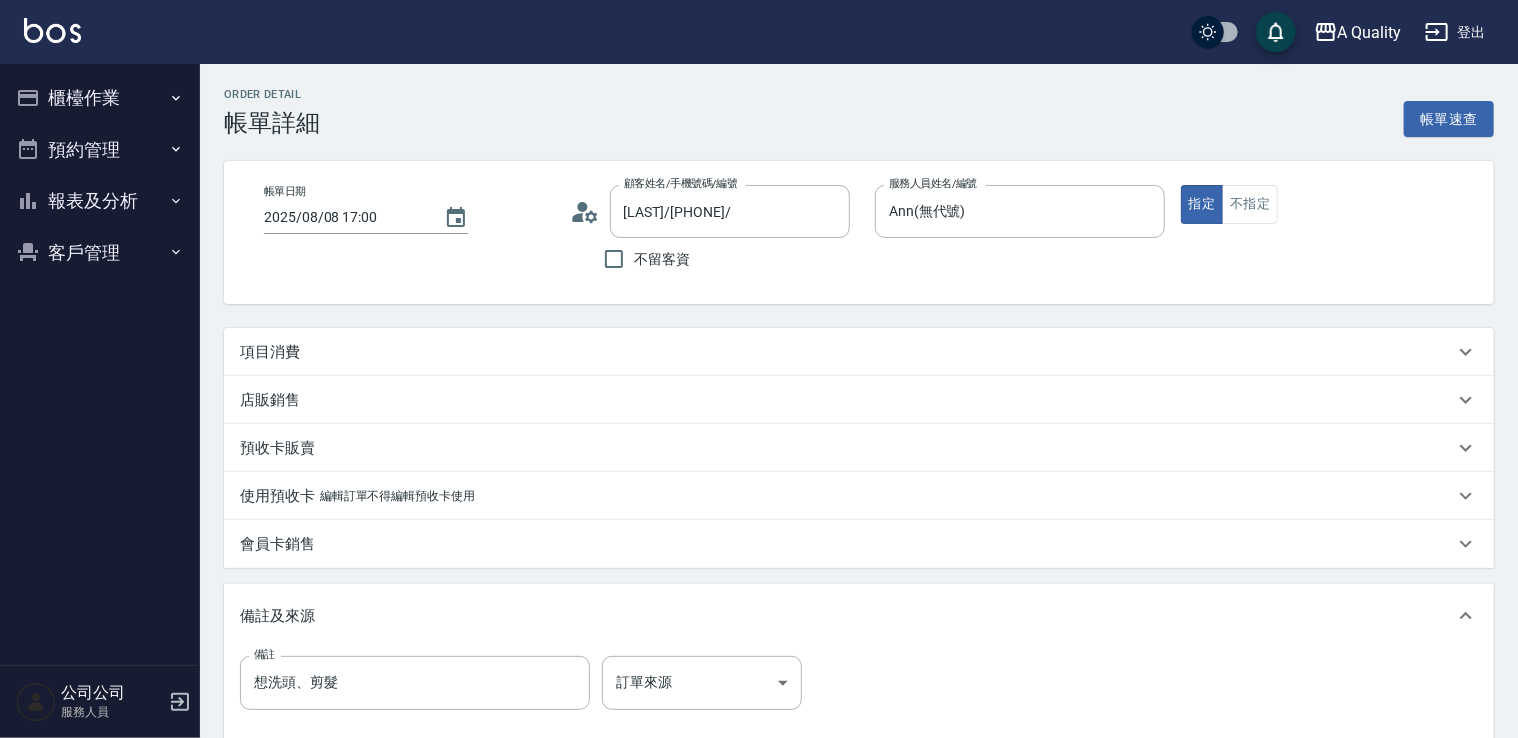 click on "項目消費" at bounding box center (859, 352) 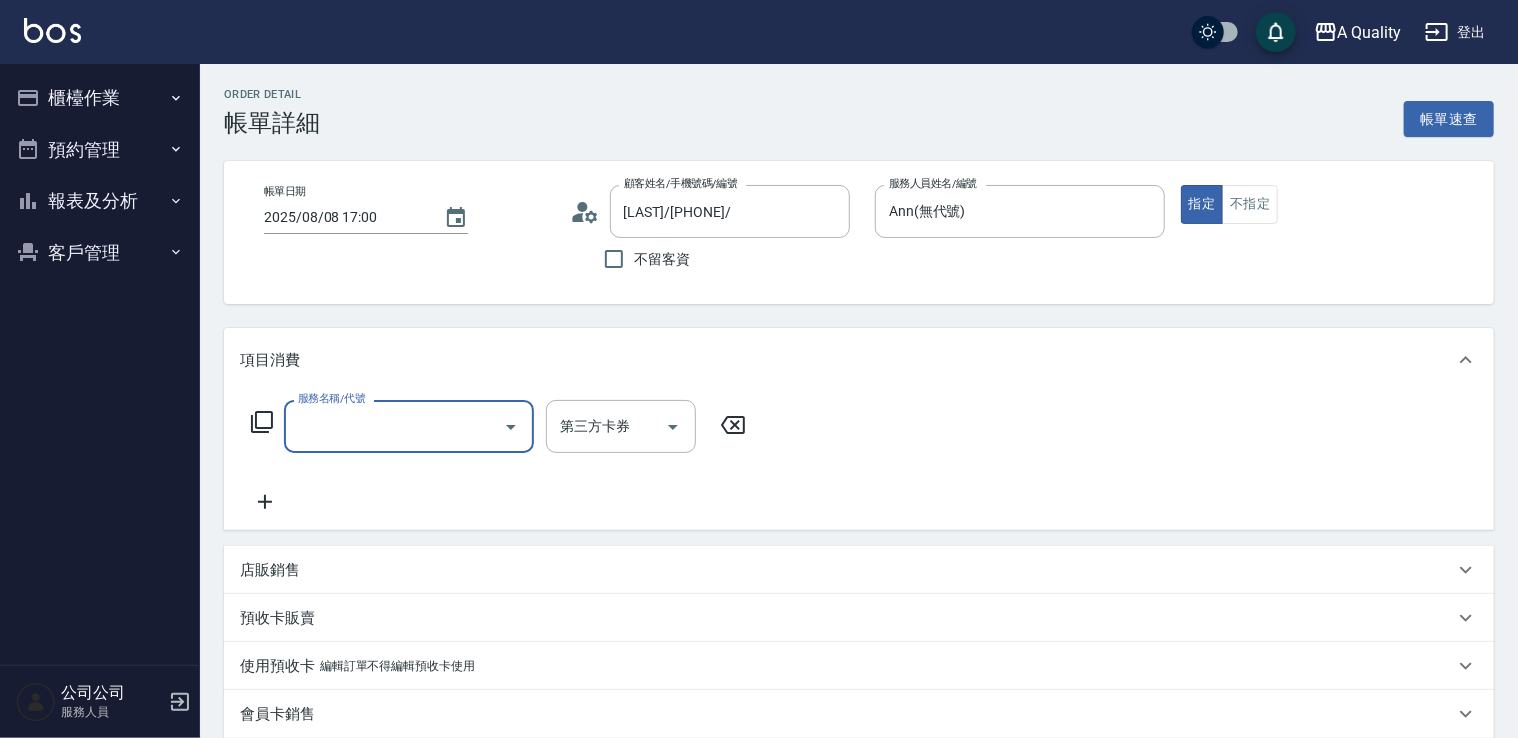 scroll, scrollTop: 0, scrollLeft: 0, axis: both 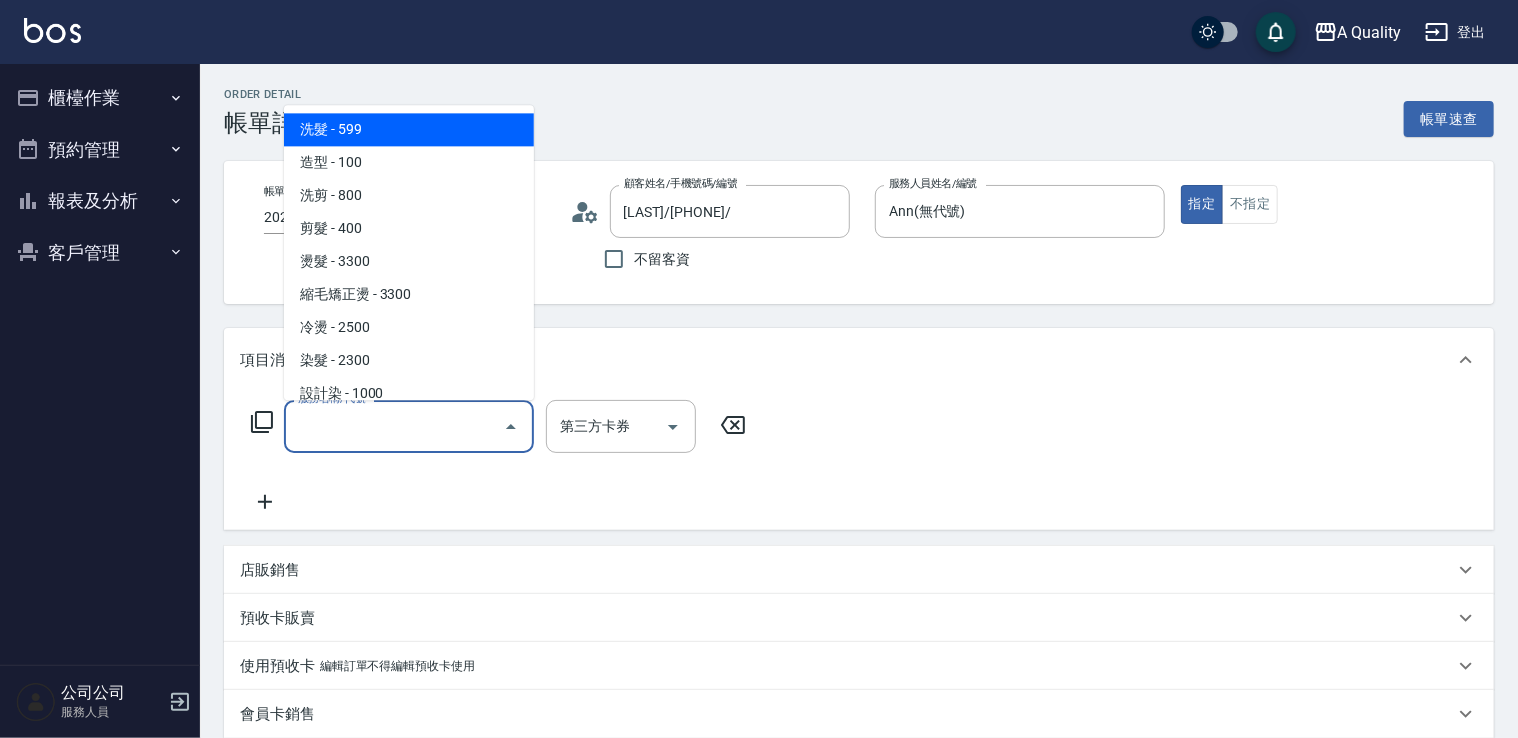 click on "服務名稱/代號" at bounding box center (394, 426) 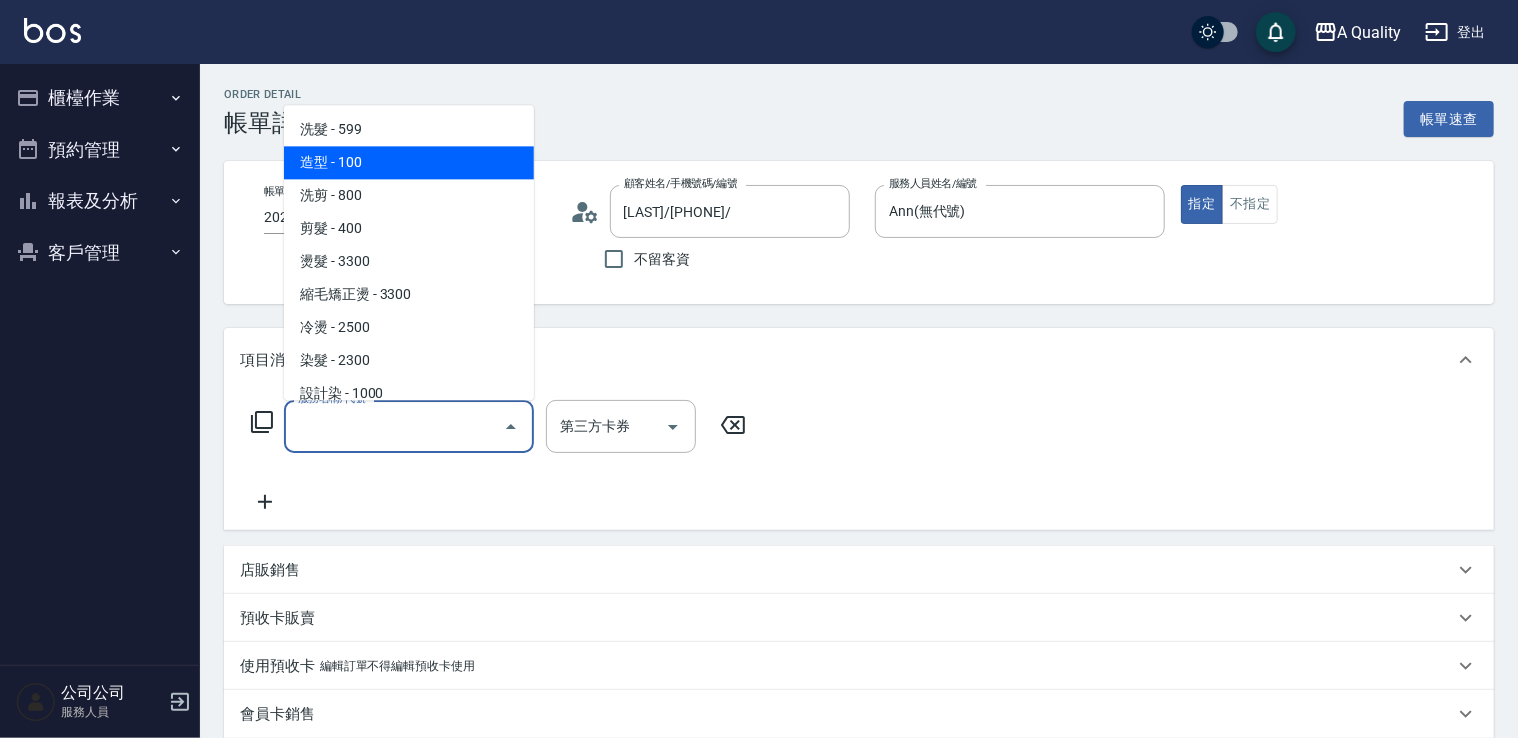 click on "洗剪 - 800" at bounding box center [409, 195] 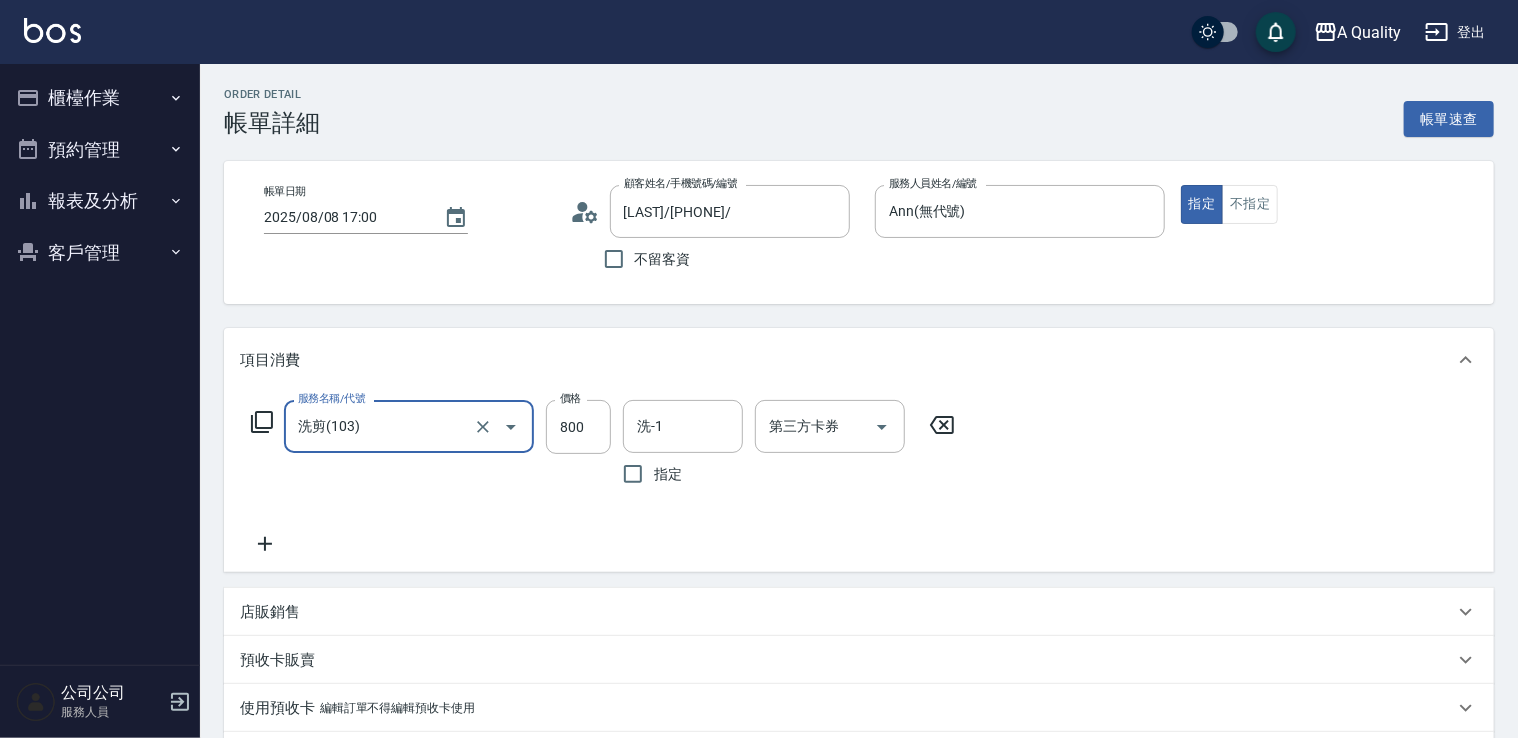 click on "價格" at bounding box center [570, 398] 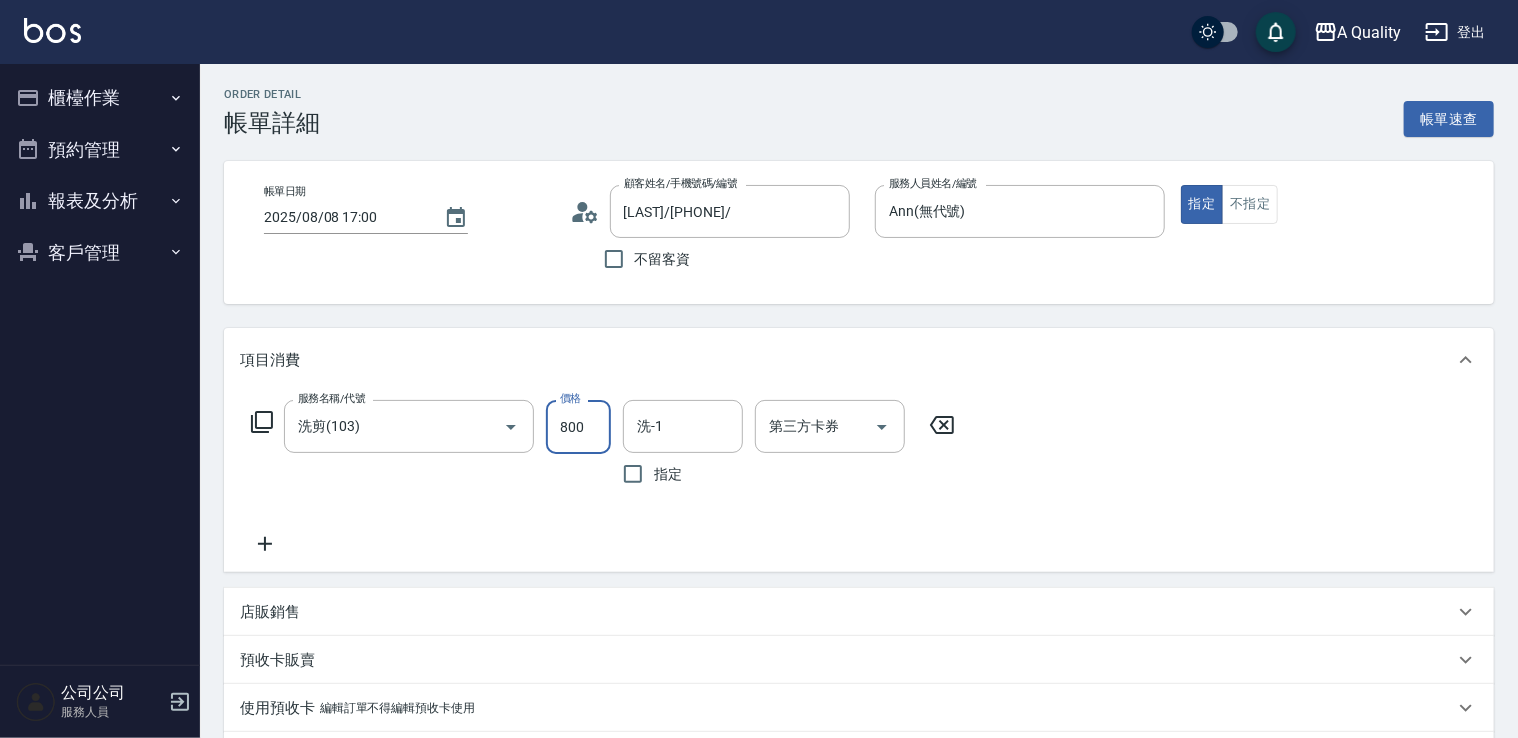 click on "服務名稱/代號 洗剪(103) 服務名稱/代號 價格 800 價格 洗-1 洗-1 指定 第三方卡券 第三方卡券" at bounding box center [603, 447] 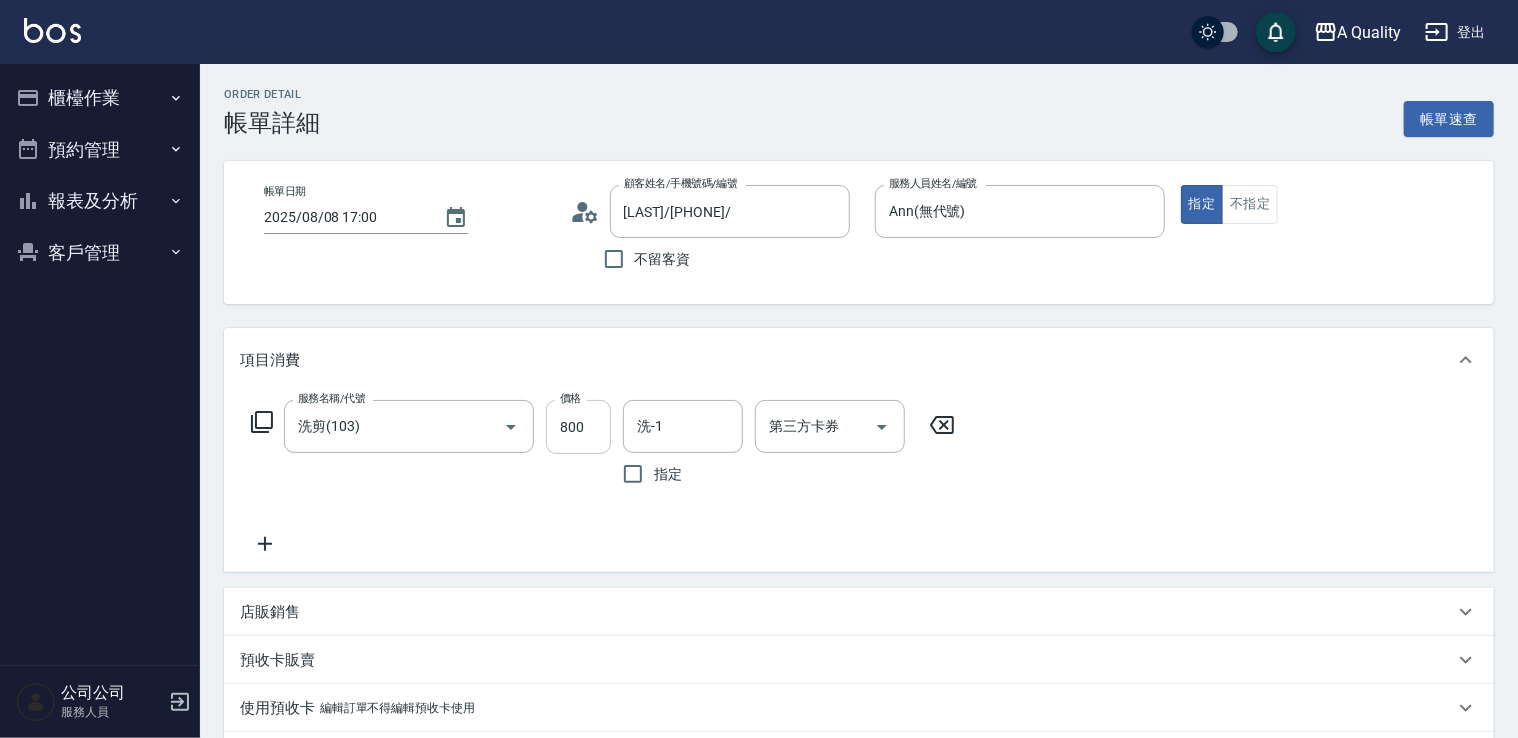 drag, startPoint x: 549, startPoint y: 422, endPoint x: 612, endPoint y: 426, distance: 63.126858 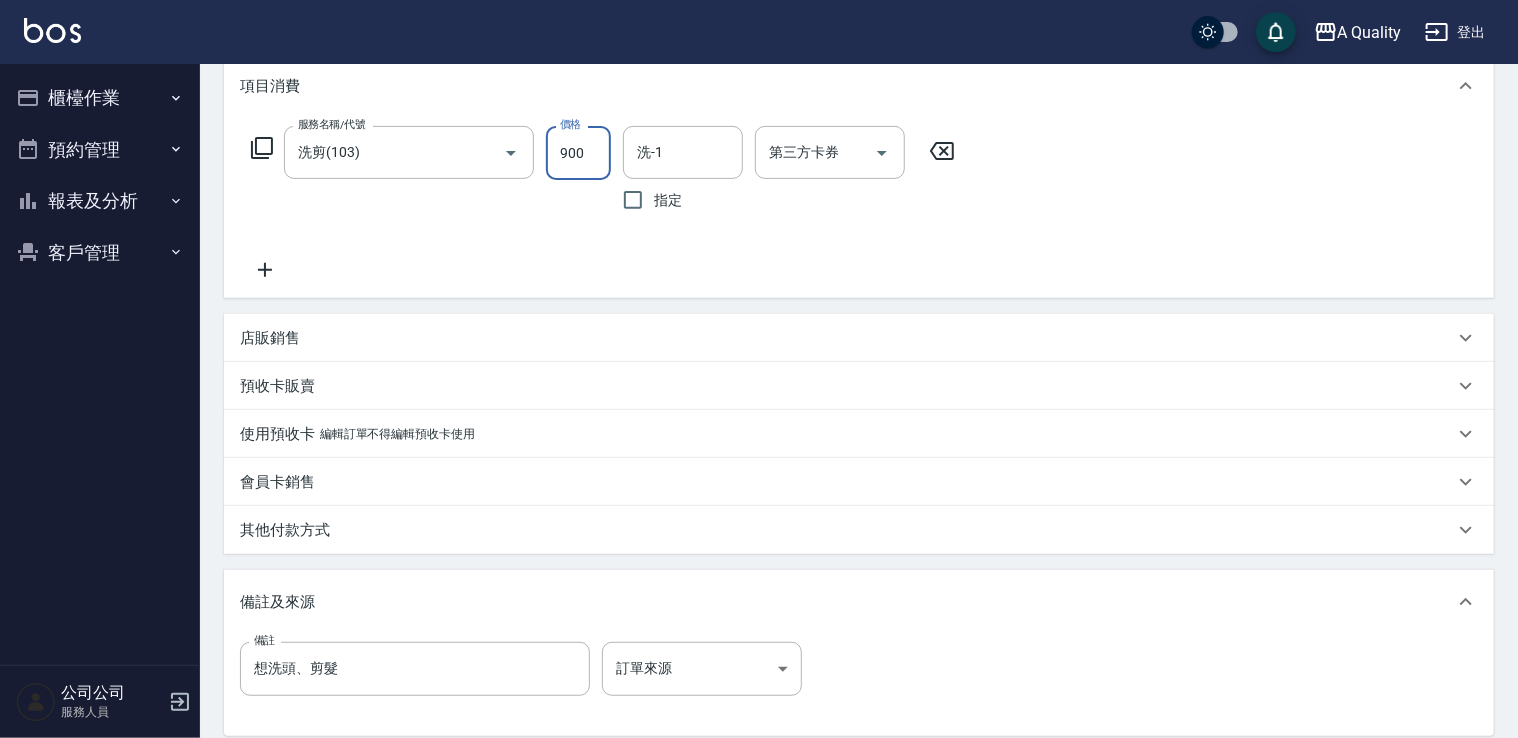 scroll, scrollTop: 400, scrollLeft: 0, axis: vertical 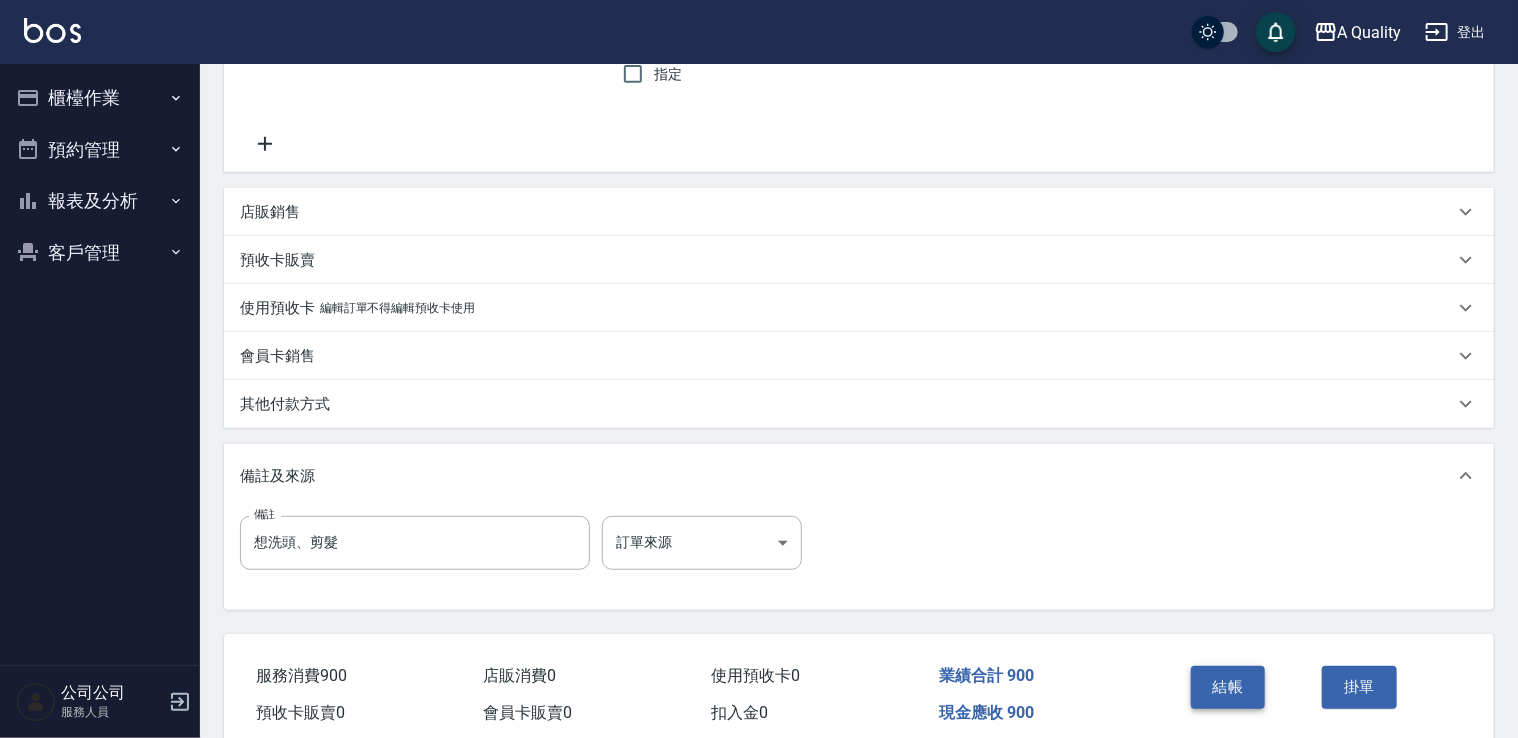 type on "900" 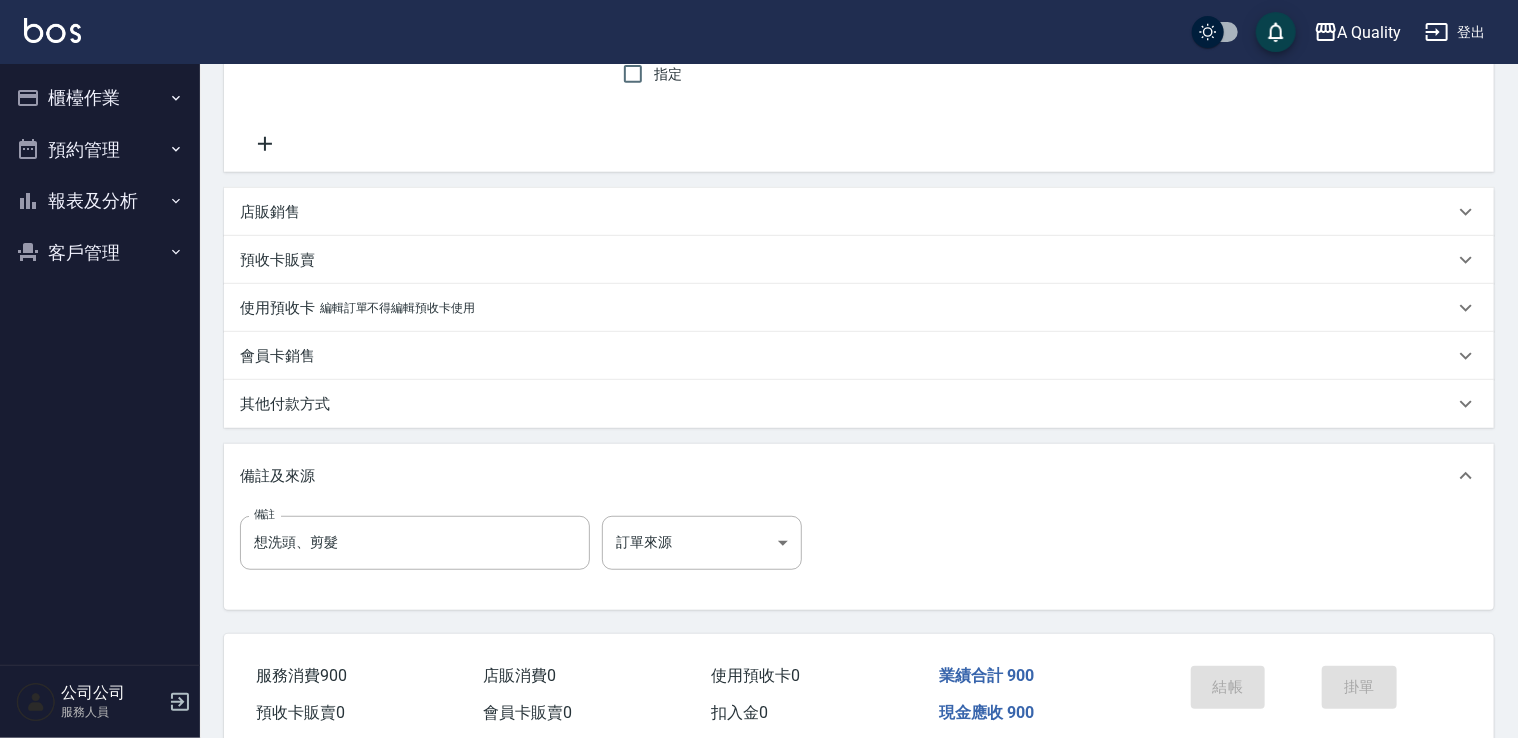 scroll, scrollTop: 0, scrollLeft: 0, axis: both 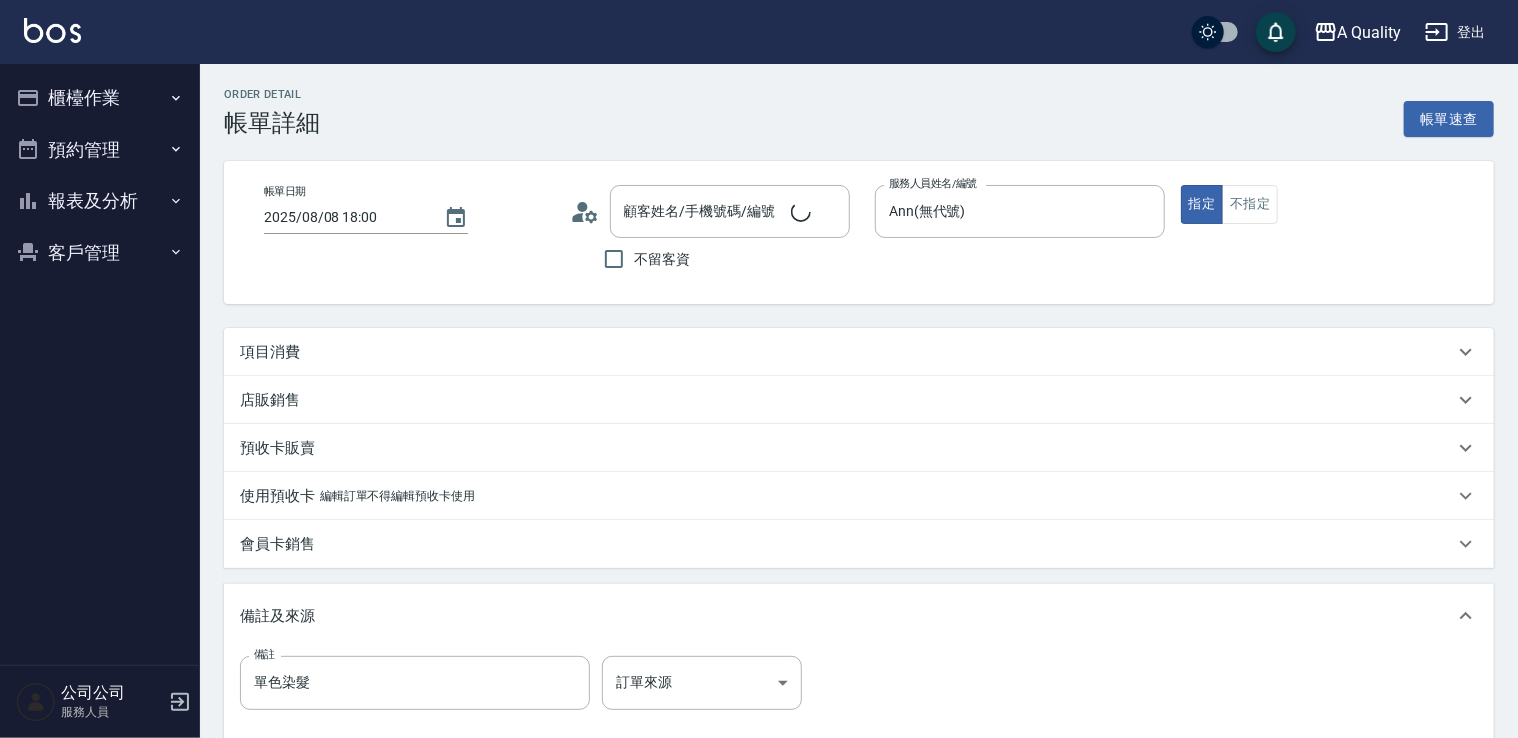 type on "[LAST] [FIRST]/[PHONE]/" 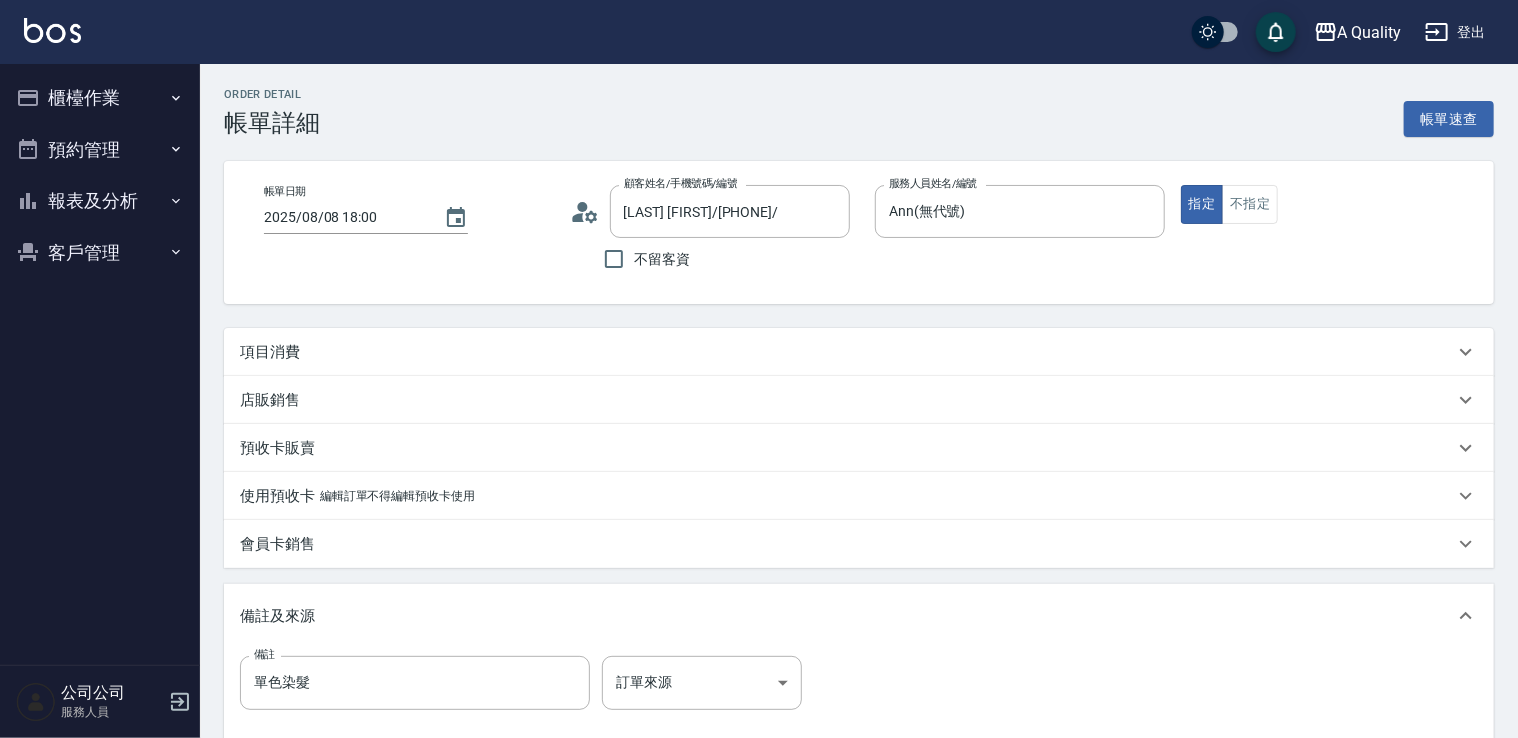 click on "項目消費" at bounding box center [847, 352] 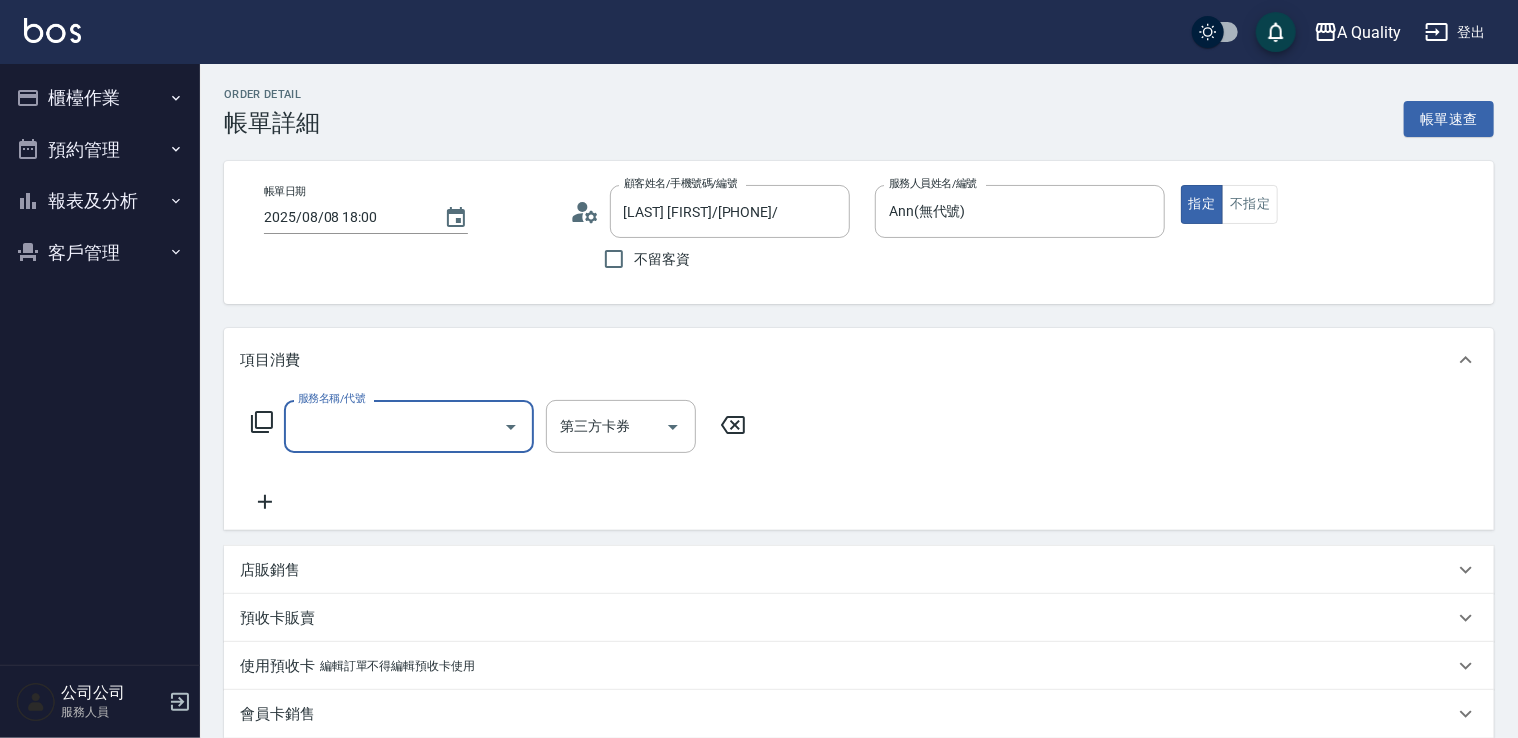 scroll, scrollTop: 34, scrollLeft: 0, axis: vertical 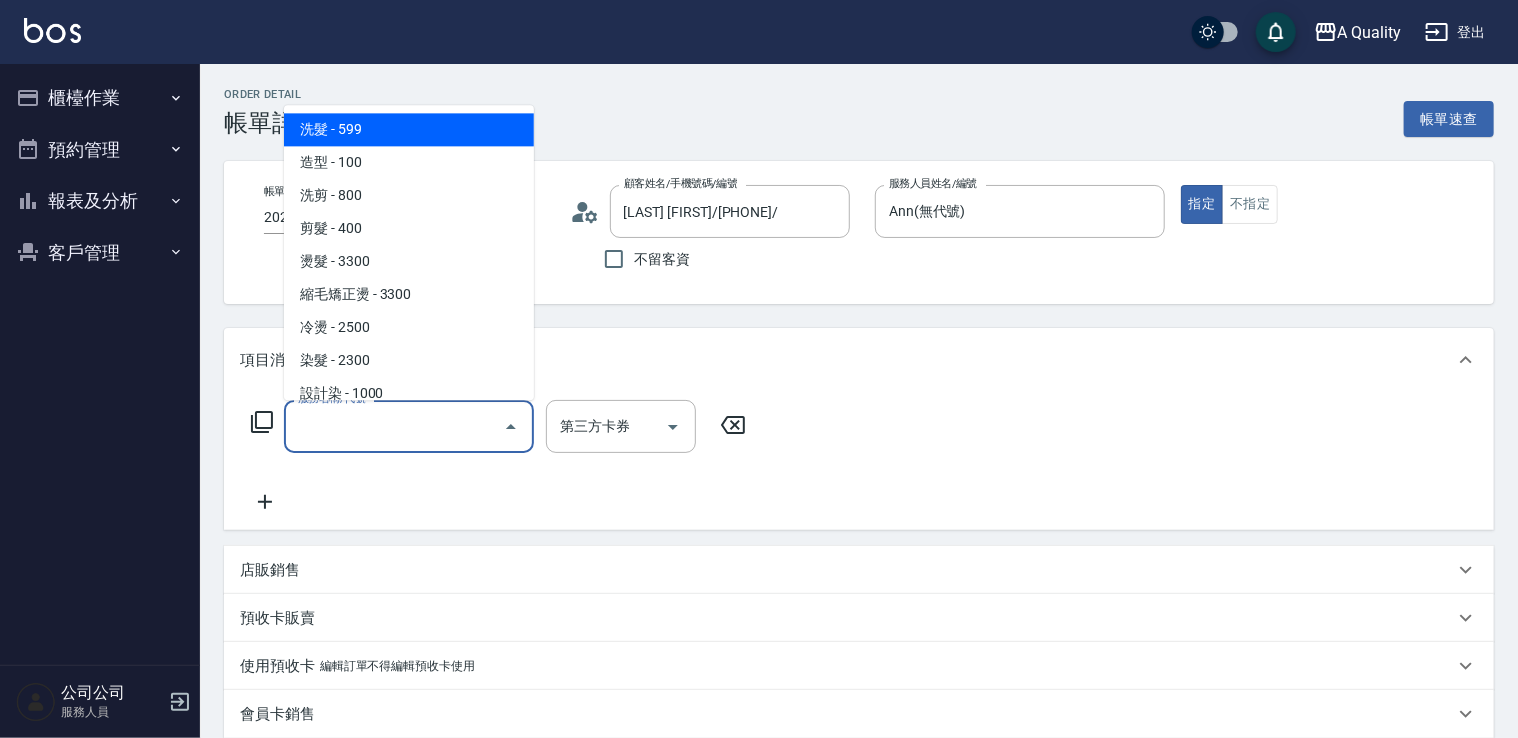 click on "服務名稱/代號" at bounding box center (394, 426) 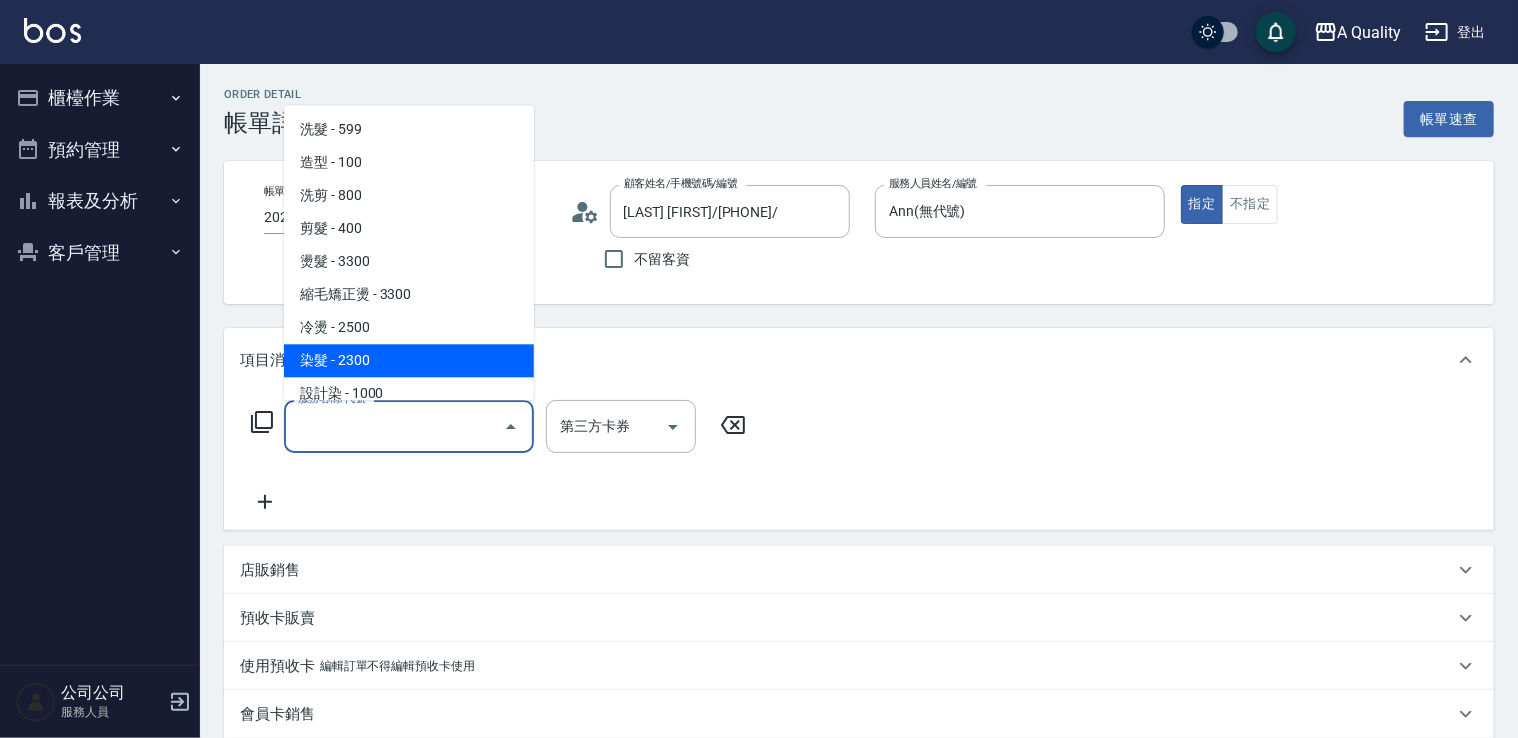 click on "染髮 - 2300" at bounding box center (409, 360) 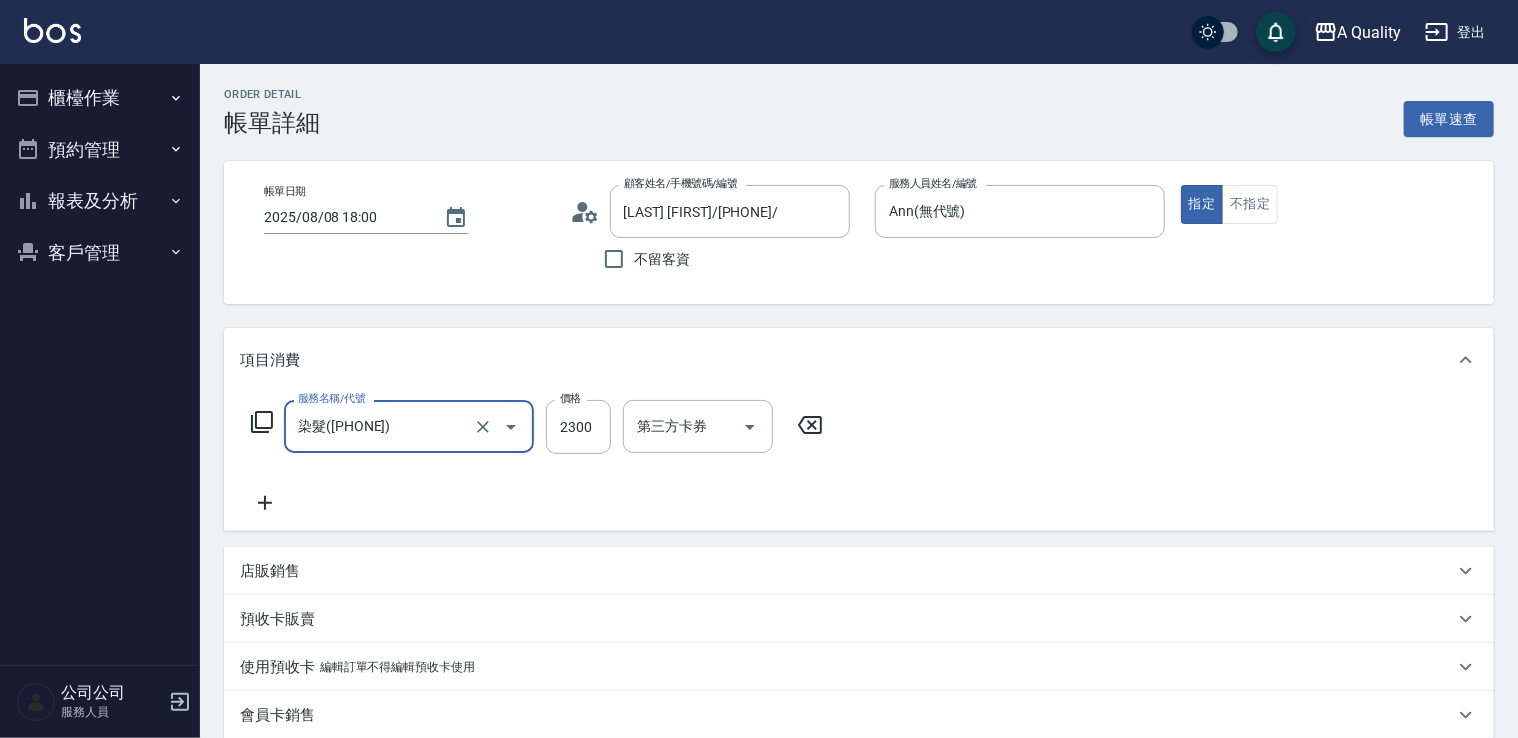 type on "染髮([PHONE])" 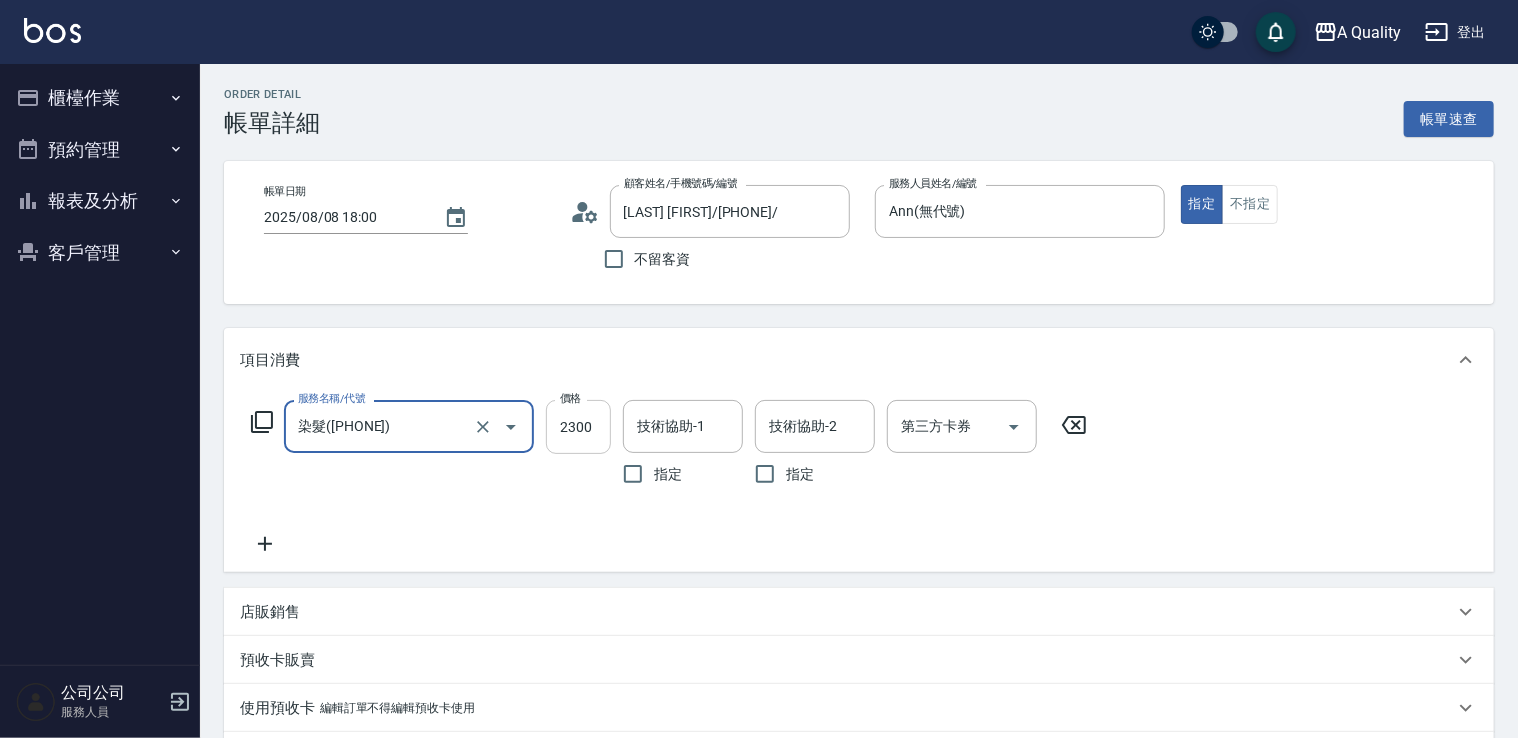 click on "2300" at bounding box center [578, 427] 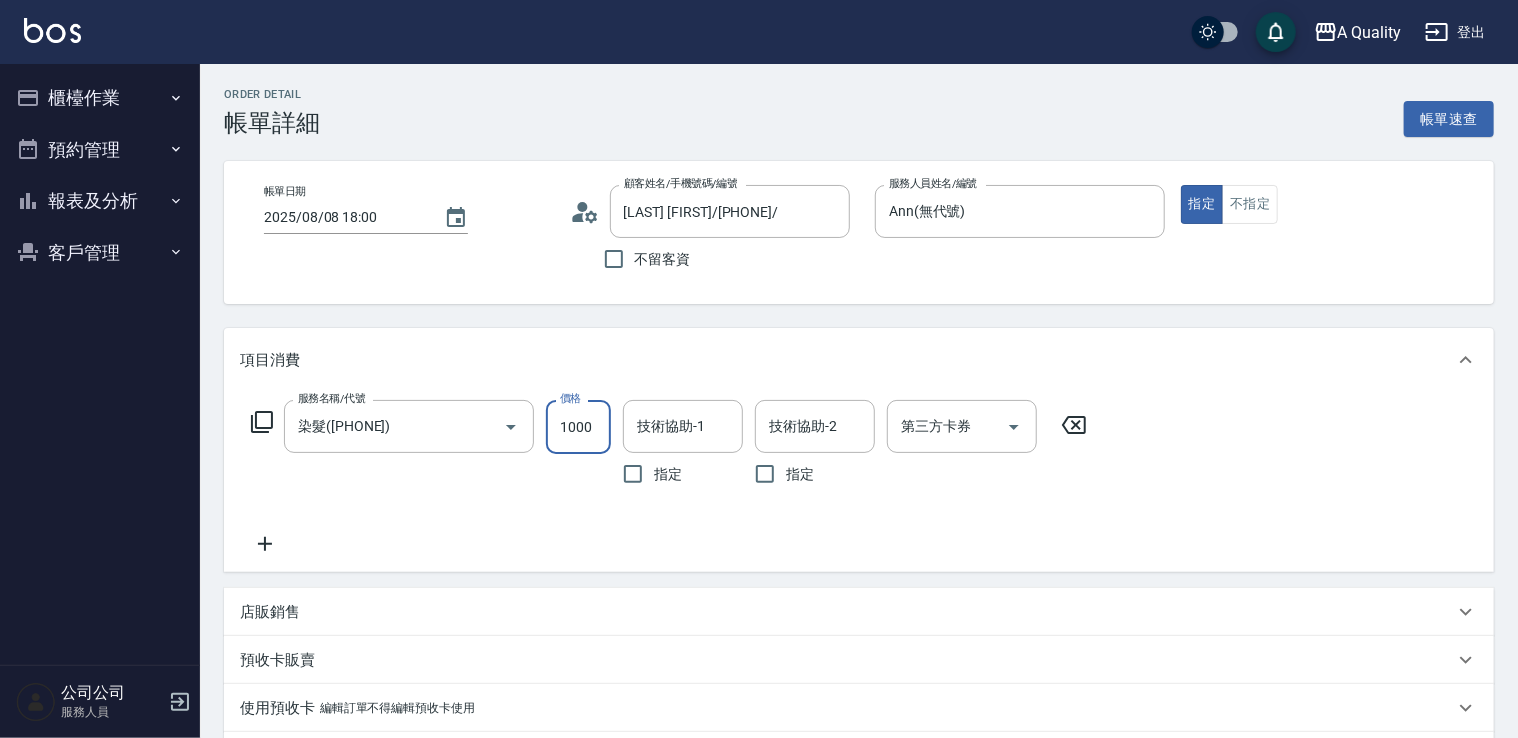 type on "1000" 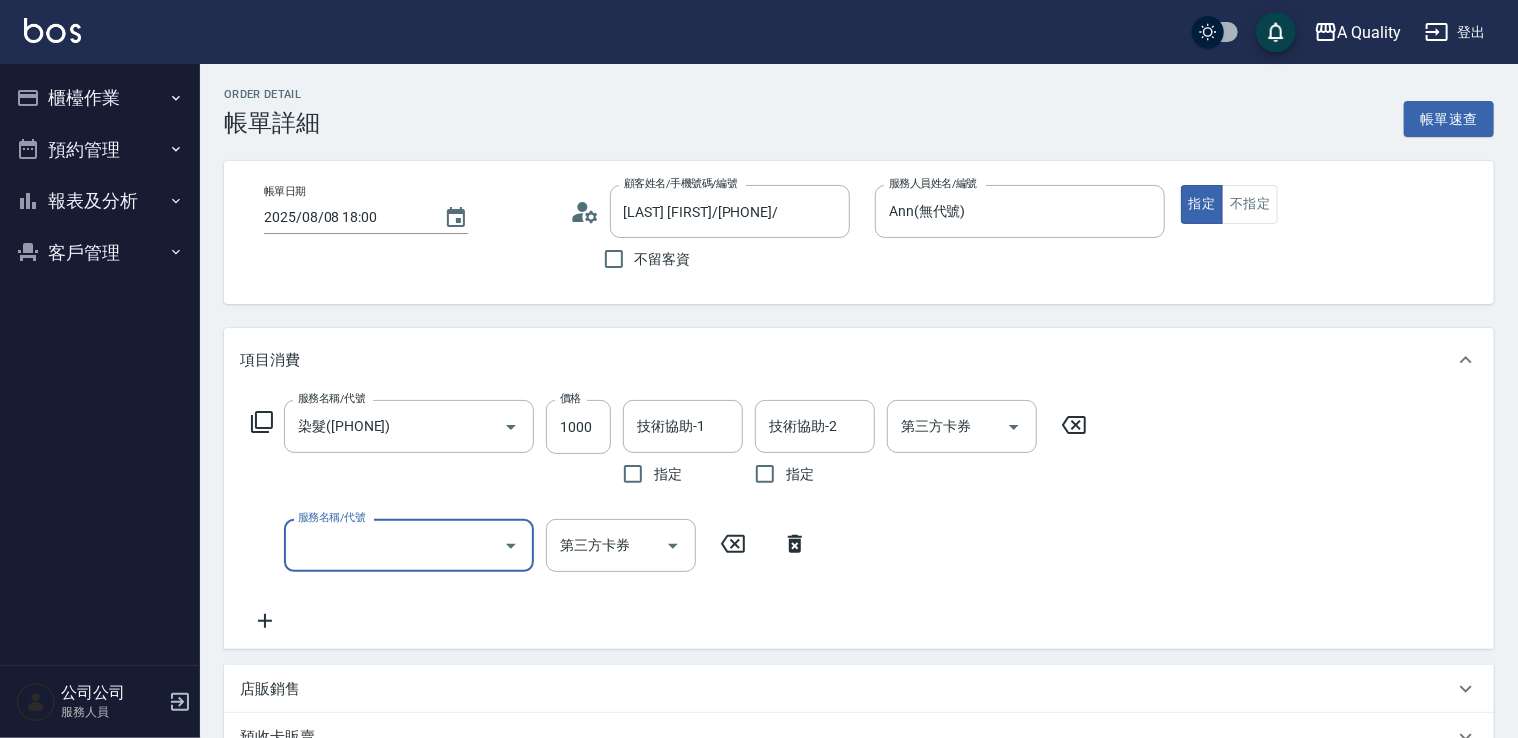 click on "服務名稱/代號" at bounding box center [394, 545] 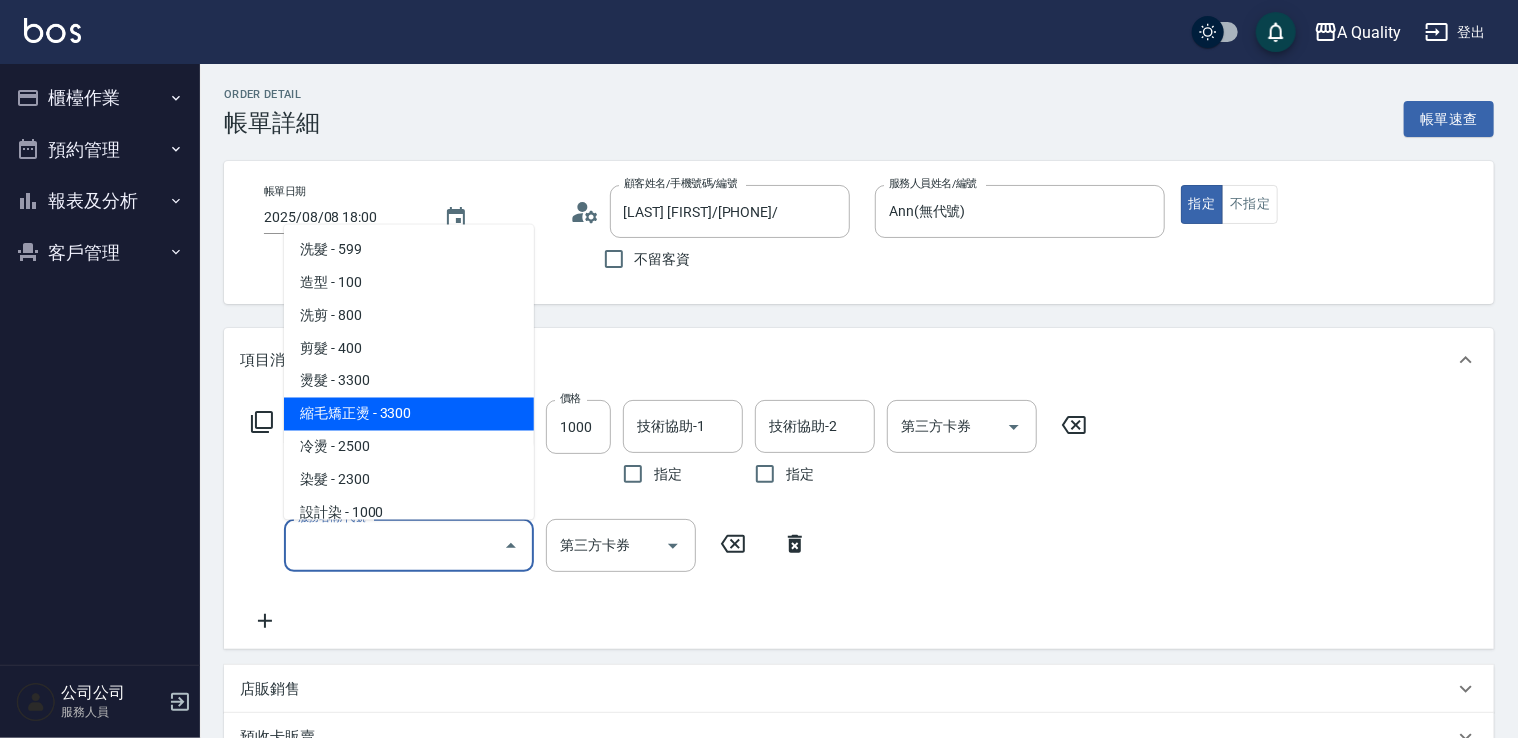 scroll, scrollTop: 200, scrollLeft: 0, axis: vertical 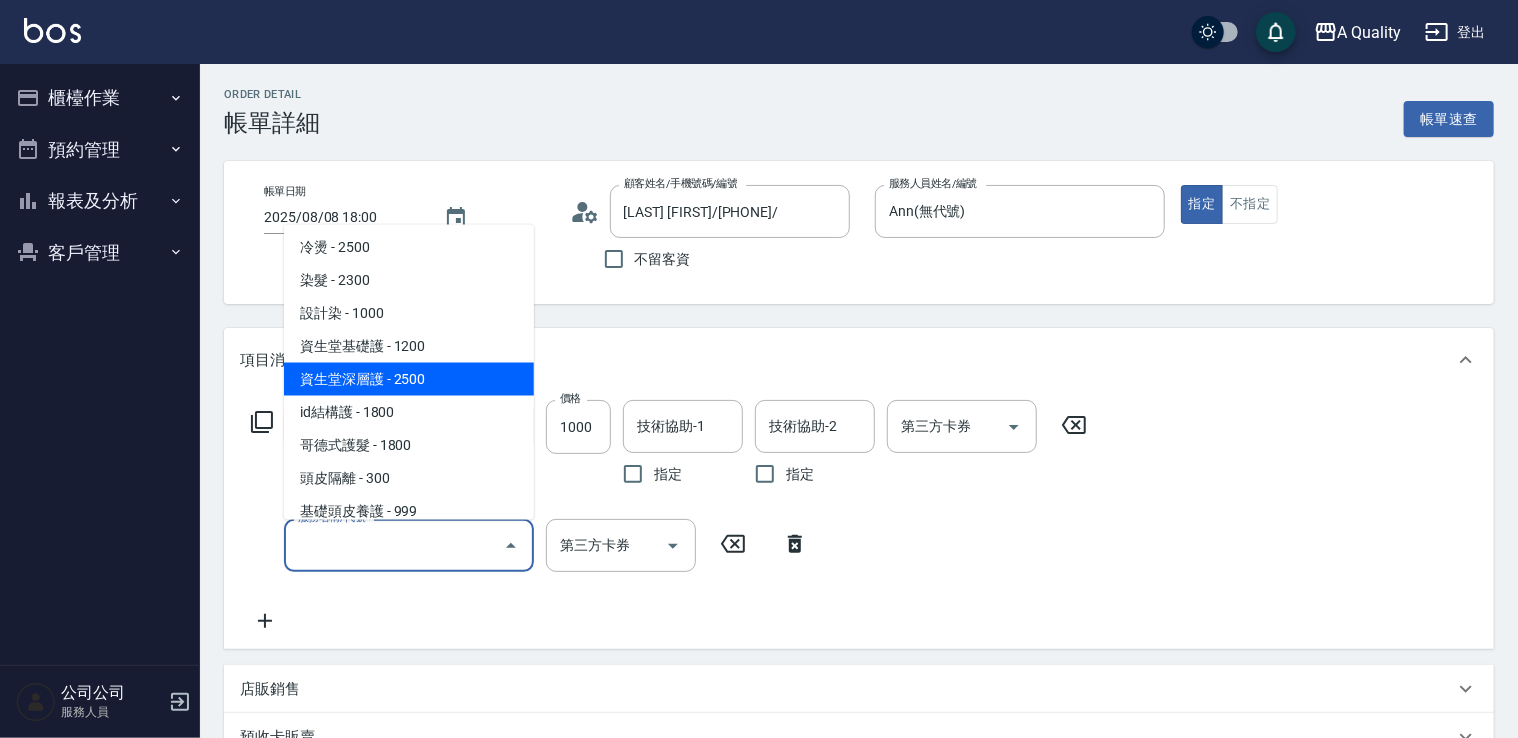 click on "資生堂深層護 - 2500" at bounding box center (409, 378) 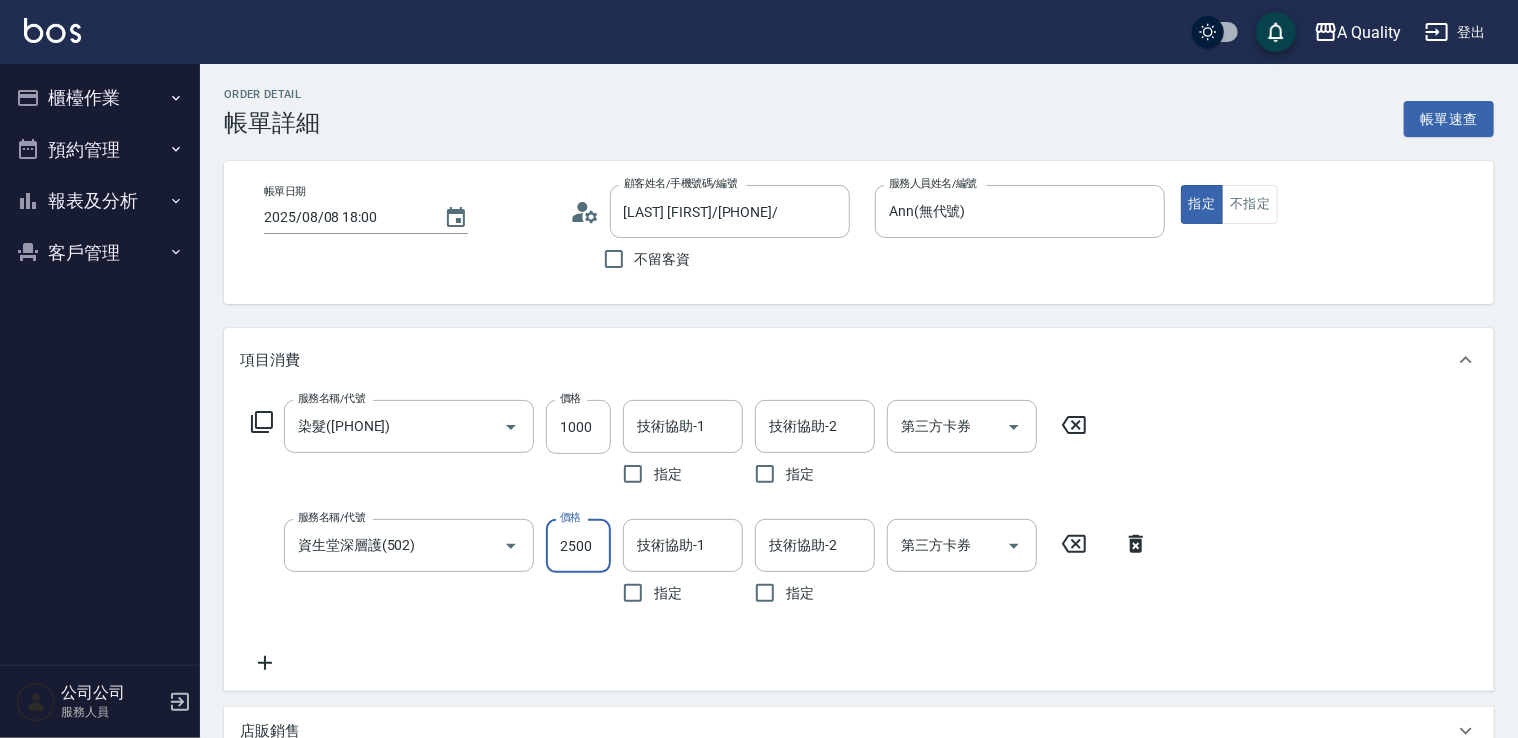 click on "2500" at bounding box center (578, 546) 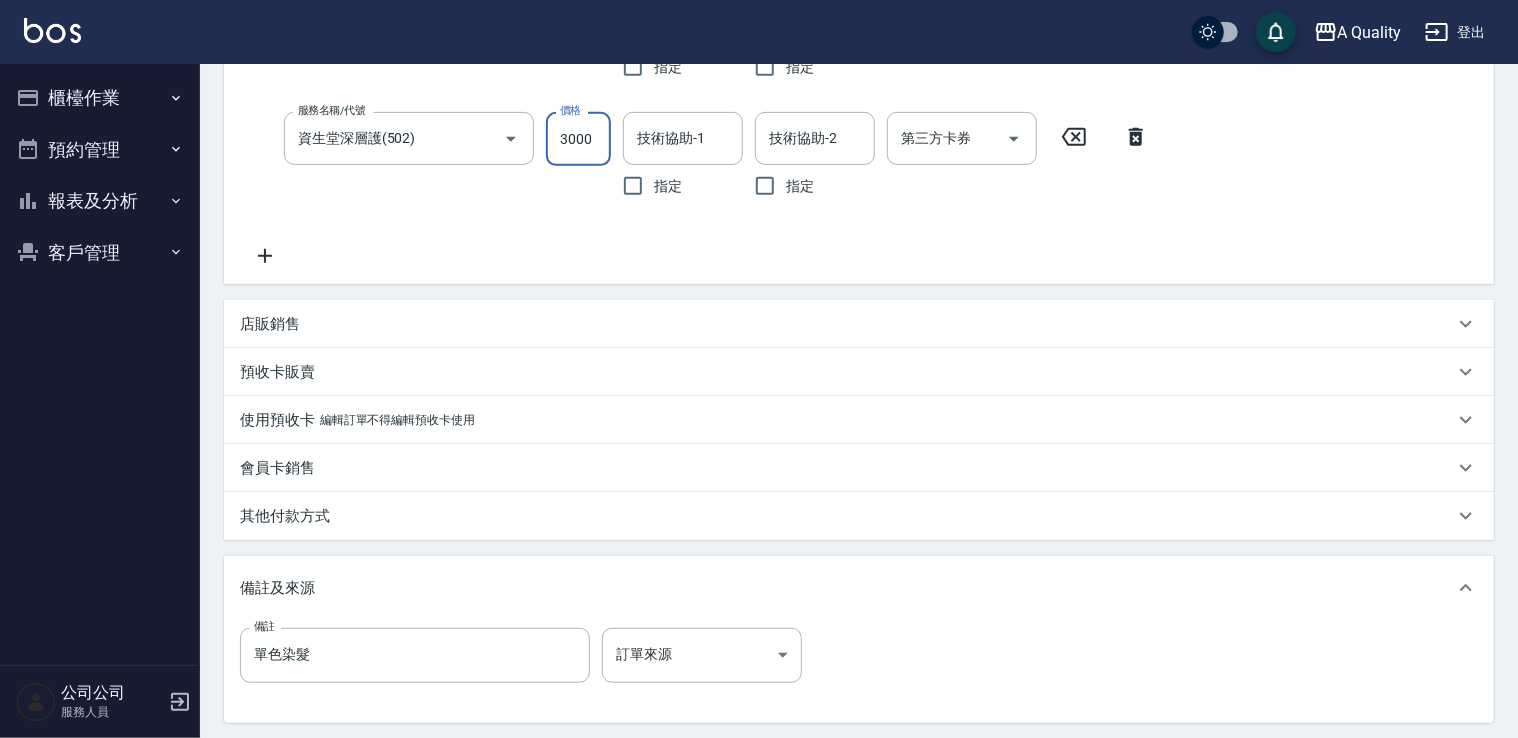 scroll, scrollTop: 600, scrollLeft: 0, axis: vertical 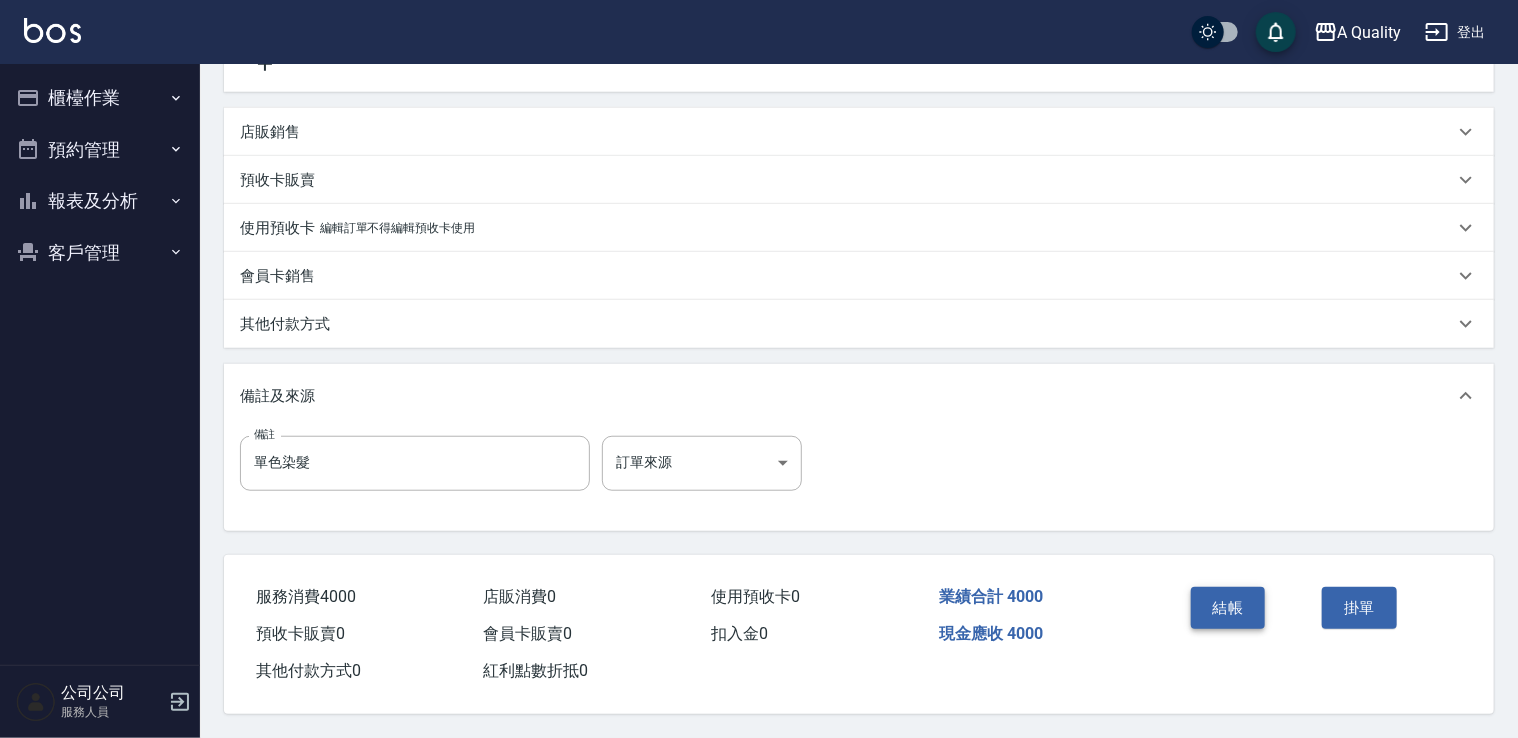 type on "3000" 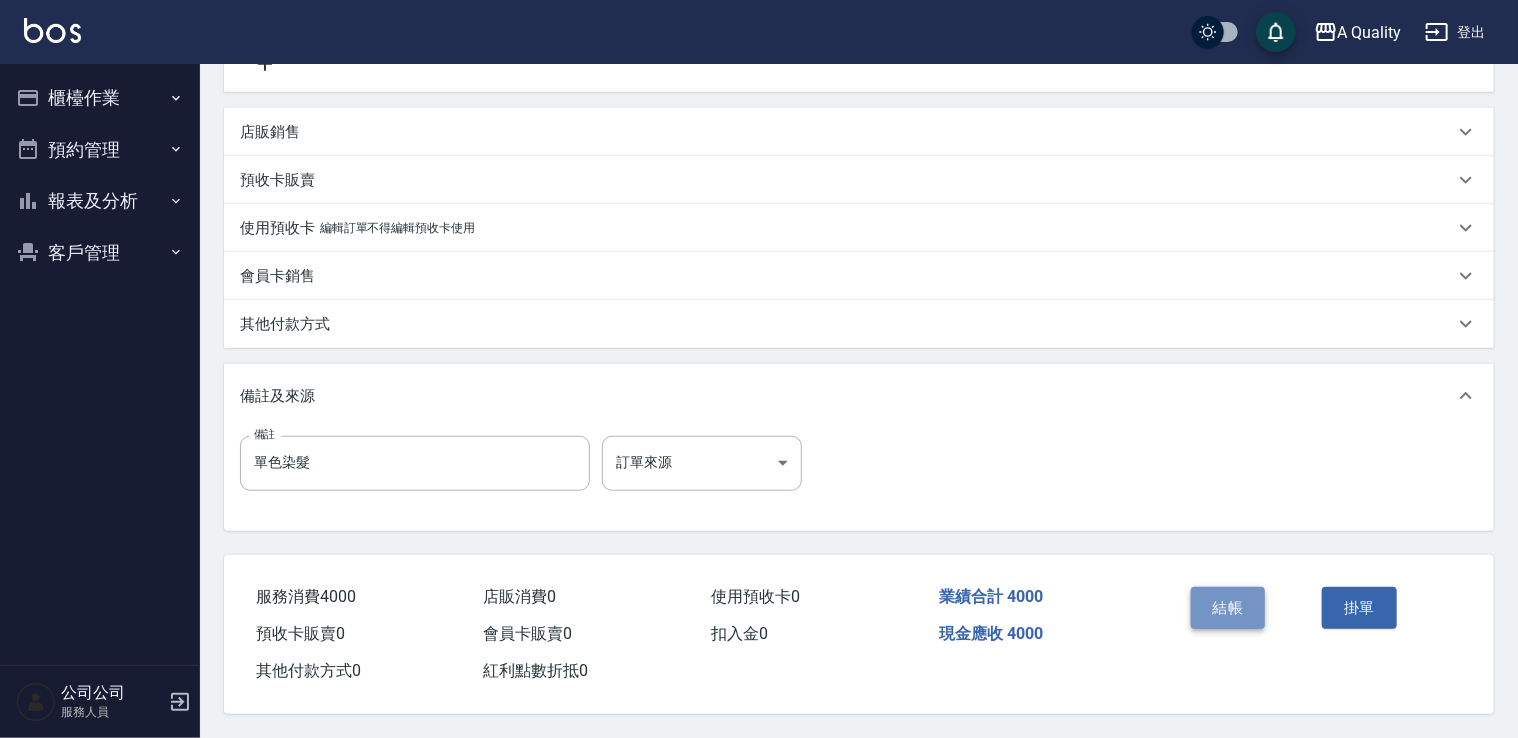 click on "結帳" at bounding box center (1228, 608) 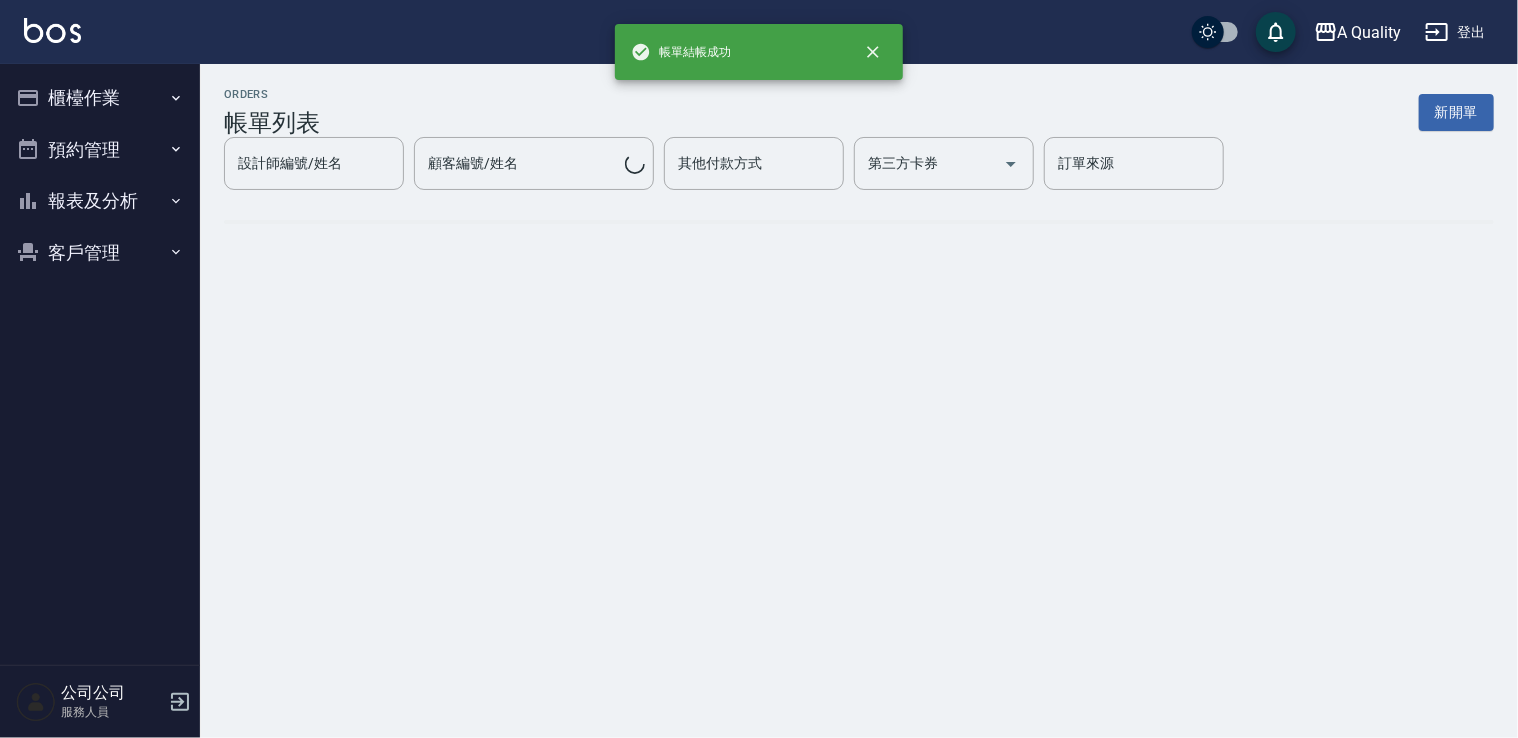 scroll, scrollTop: 0, scrollLeft: 0, axis: both 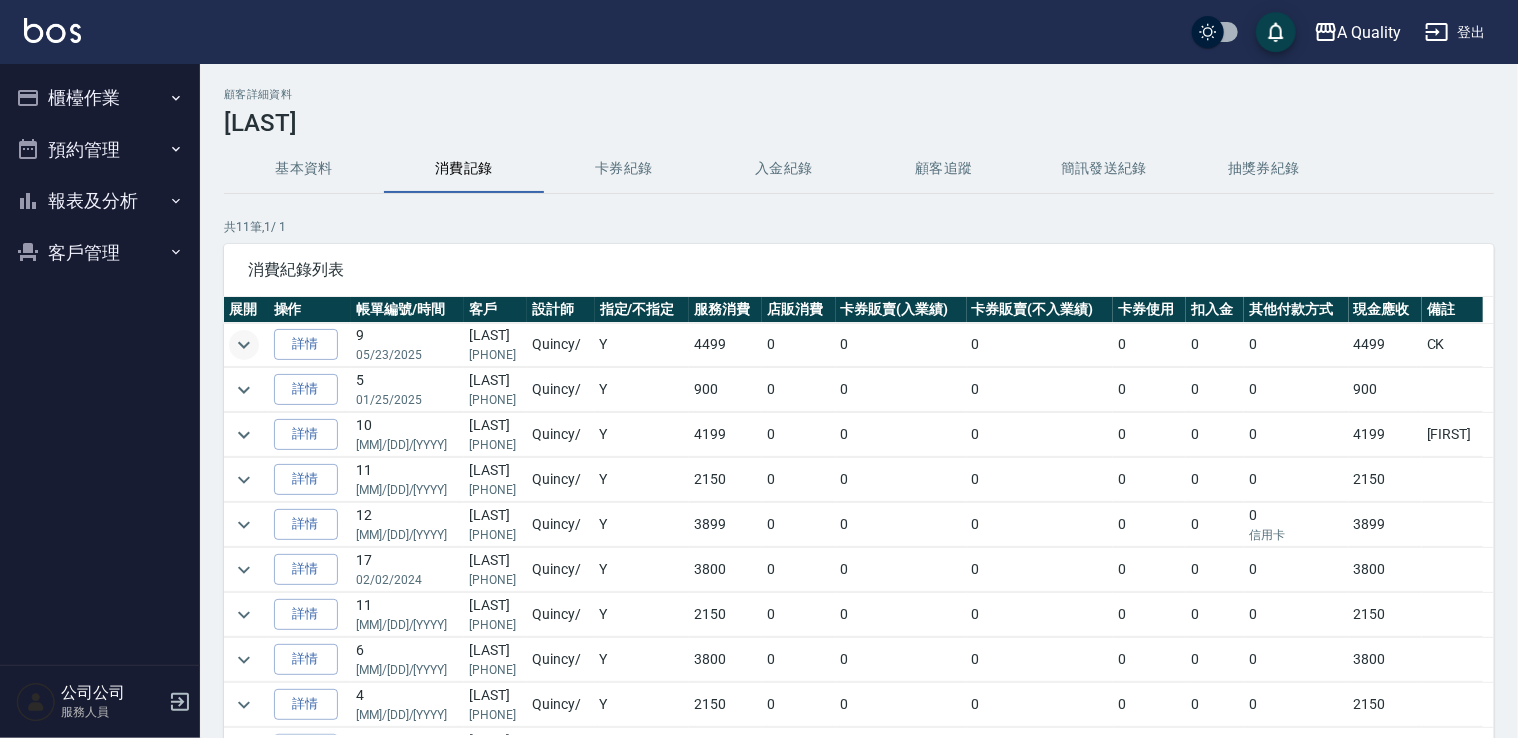 click at bounding box center (244, 345) 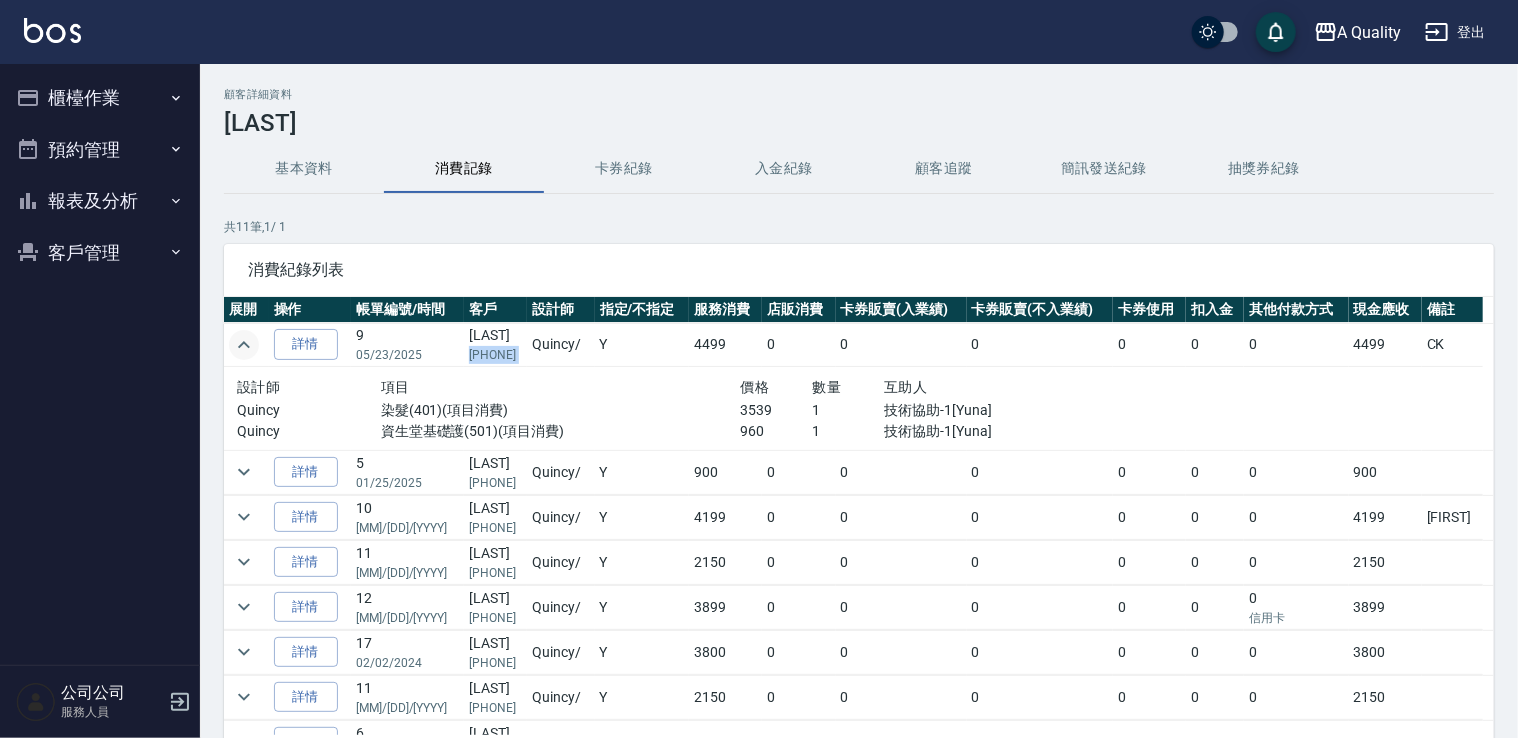 drag, startPoint x: 495, startPoint y: 357, endPoint x: 547, endPoint y: 357, distance: 52 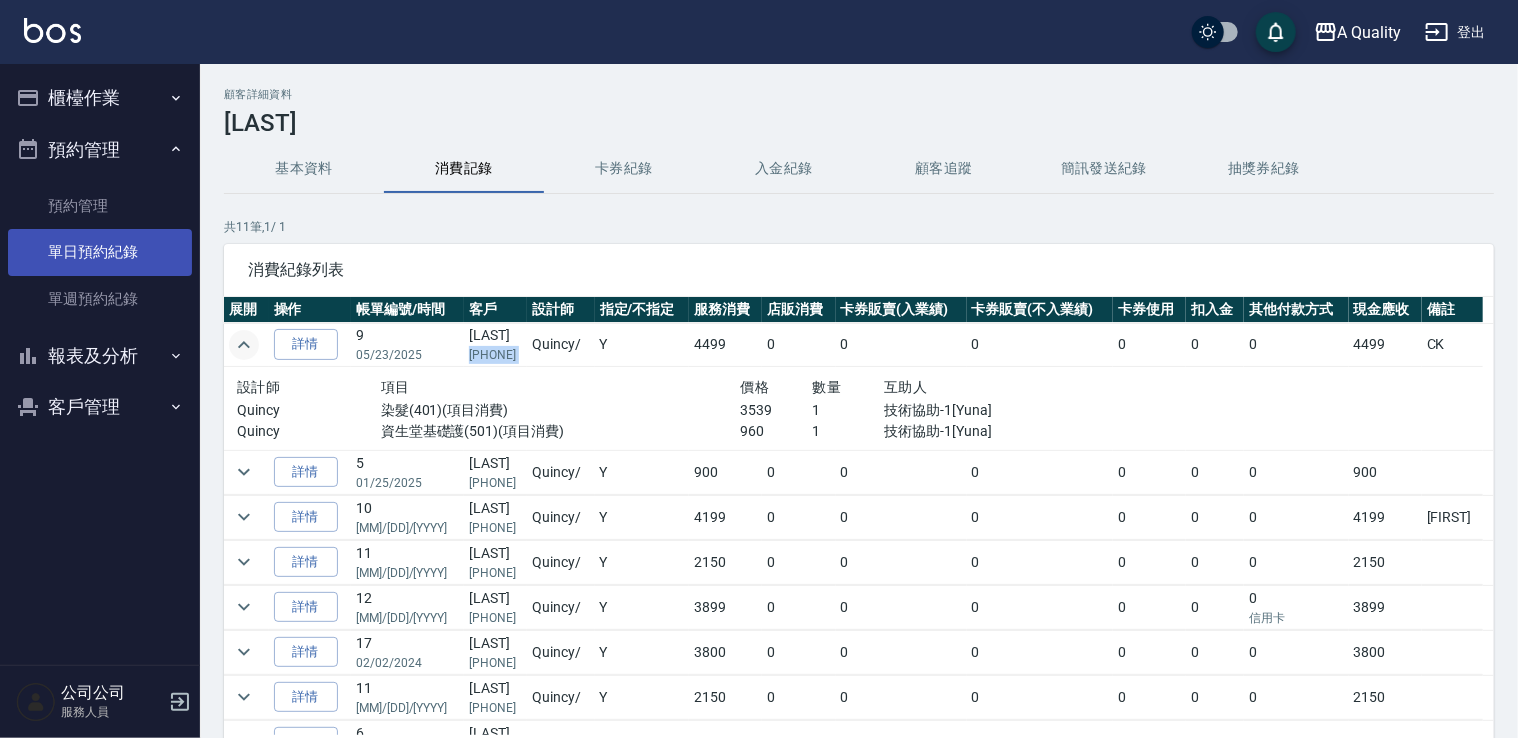 click on "單日預約紀錄" at bounding box center (100, 252) 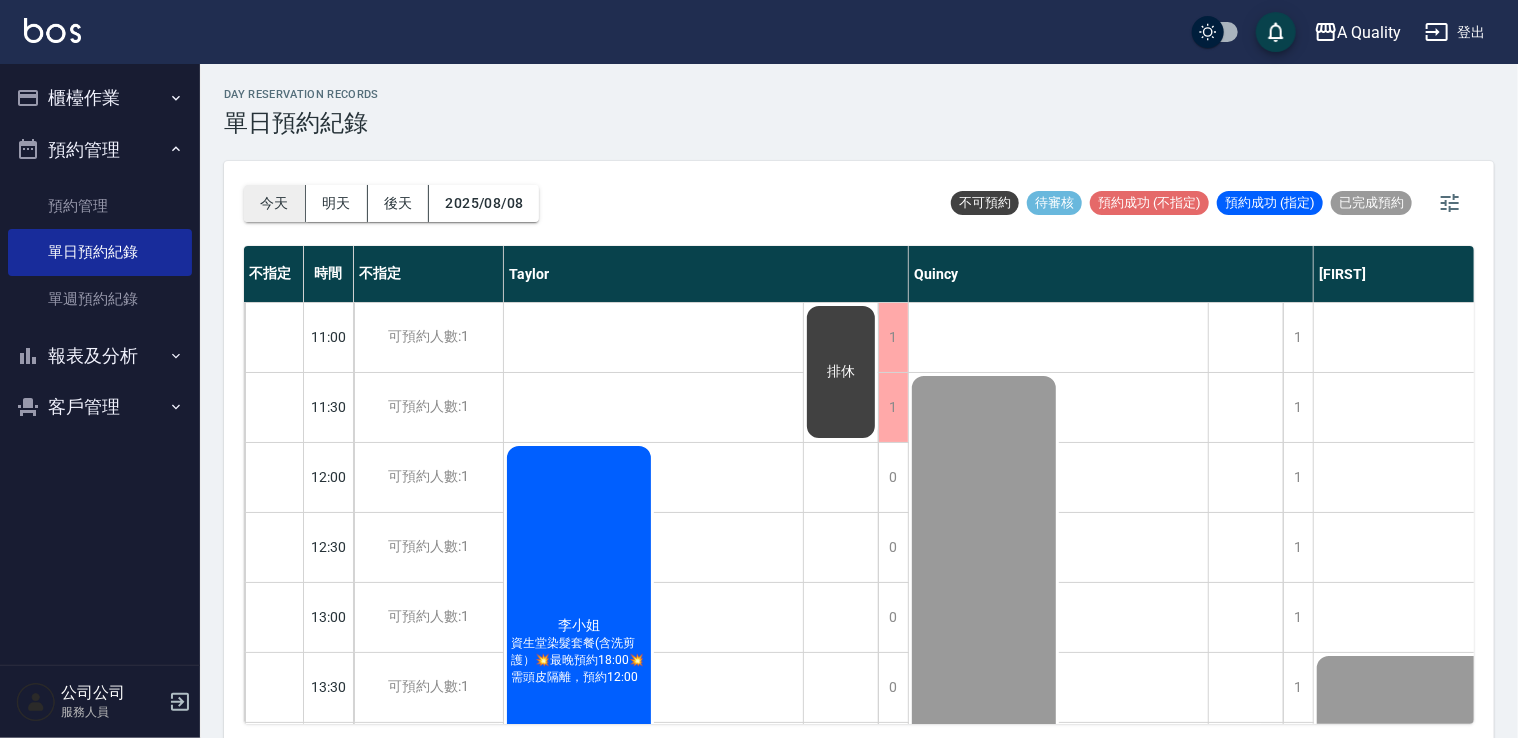 click on "今天" at bounding box center [275, 203] 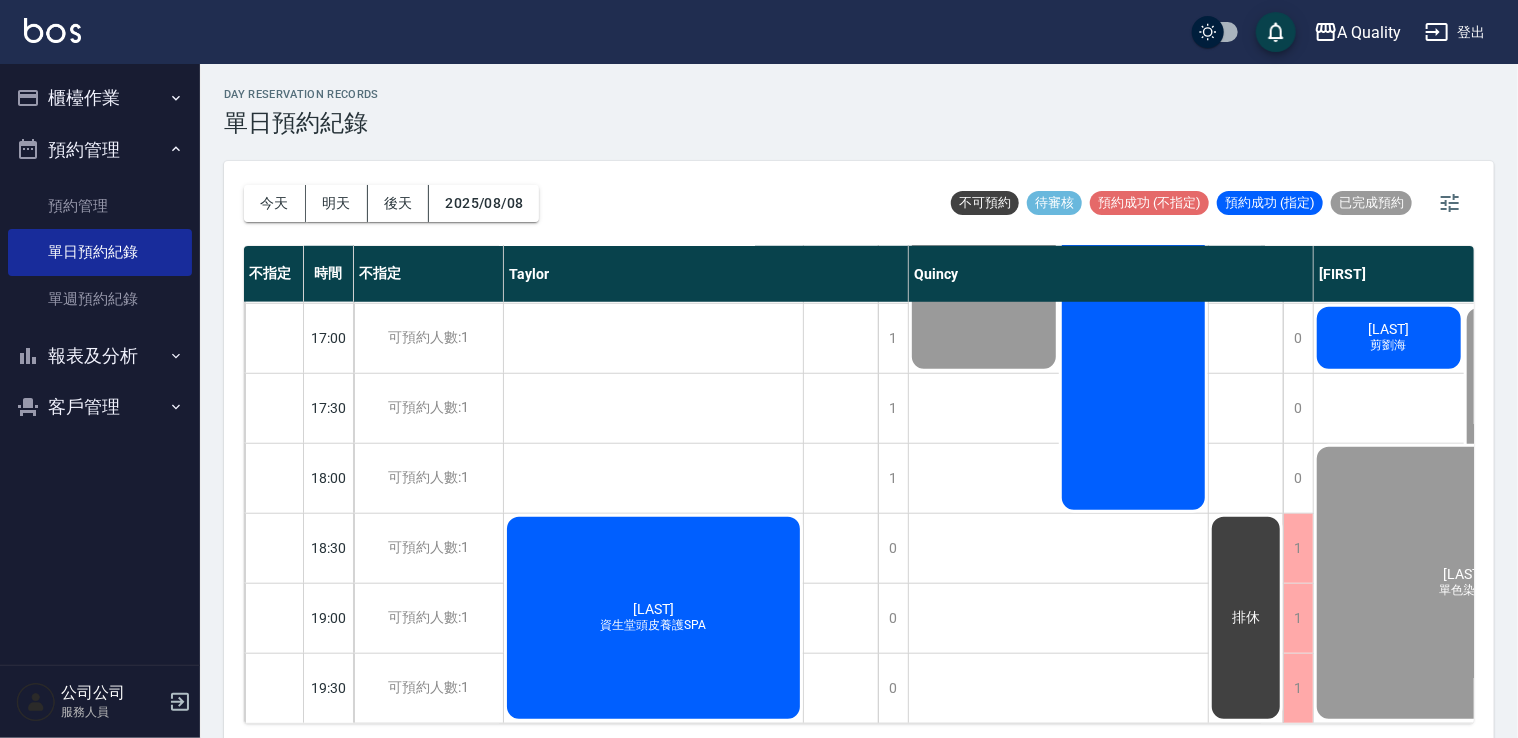 scroll, scrollTop: 853, scrollLeft: 0, axis: vertical 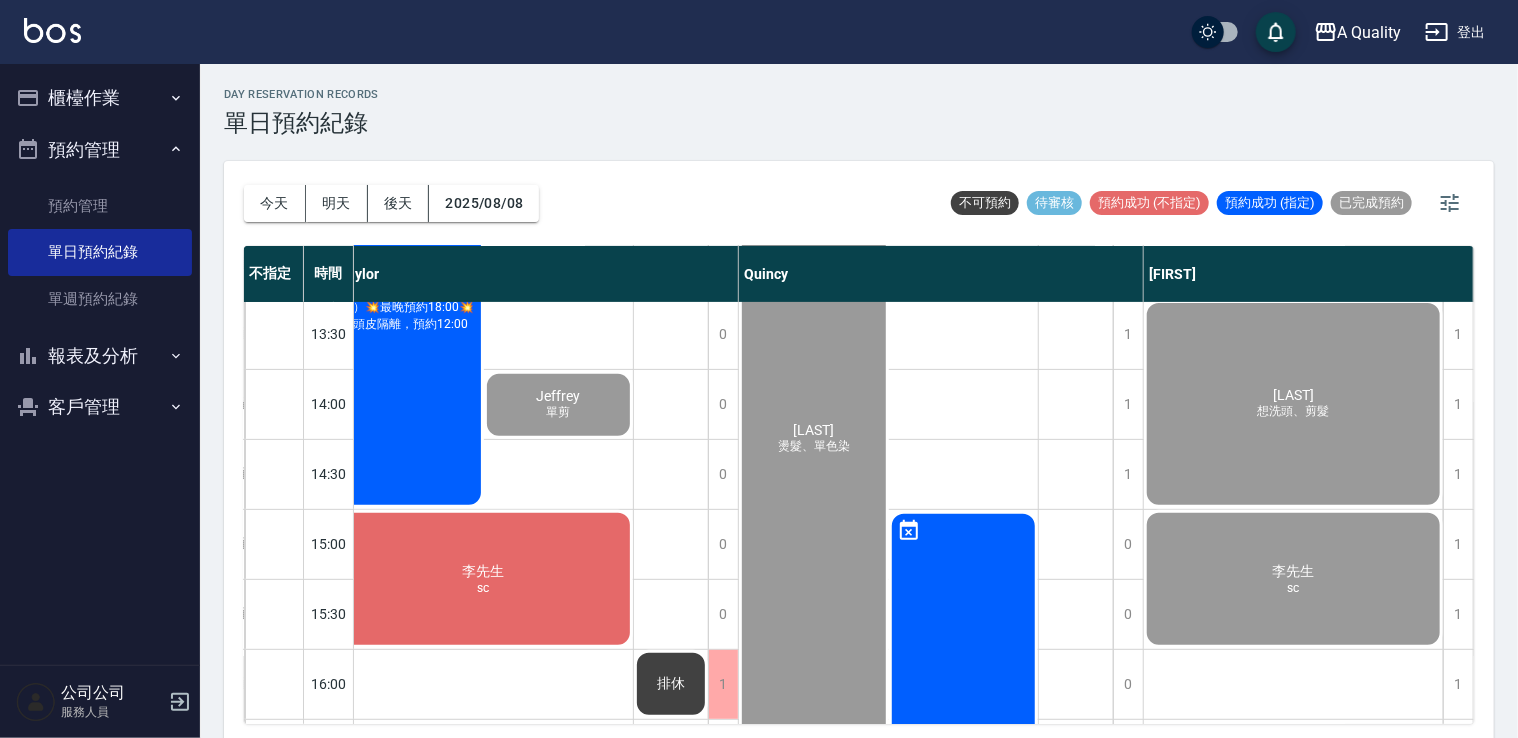 click on "[TITLE] [LAST] [INITIAL]" at bounding box center [409, 299] 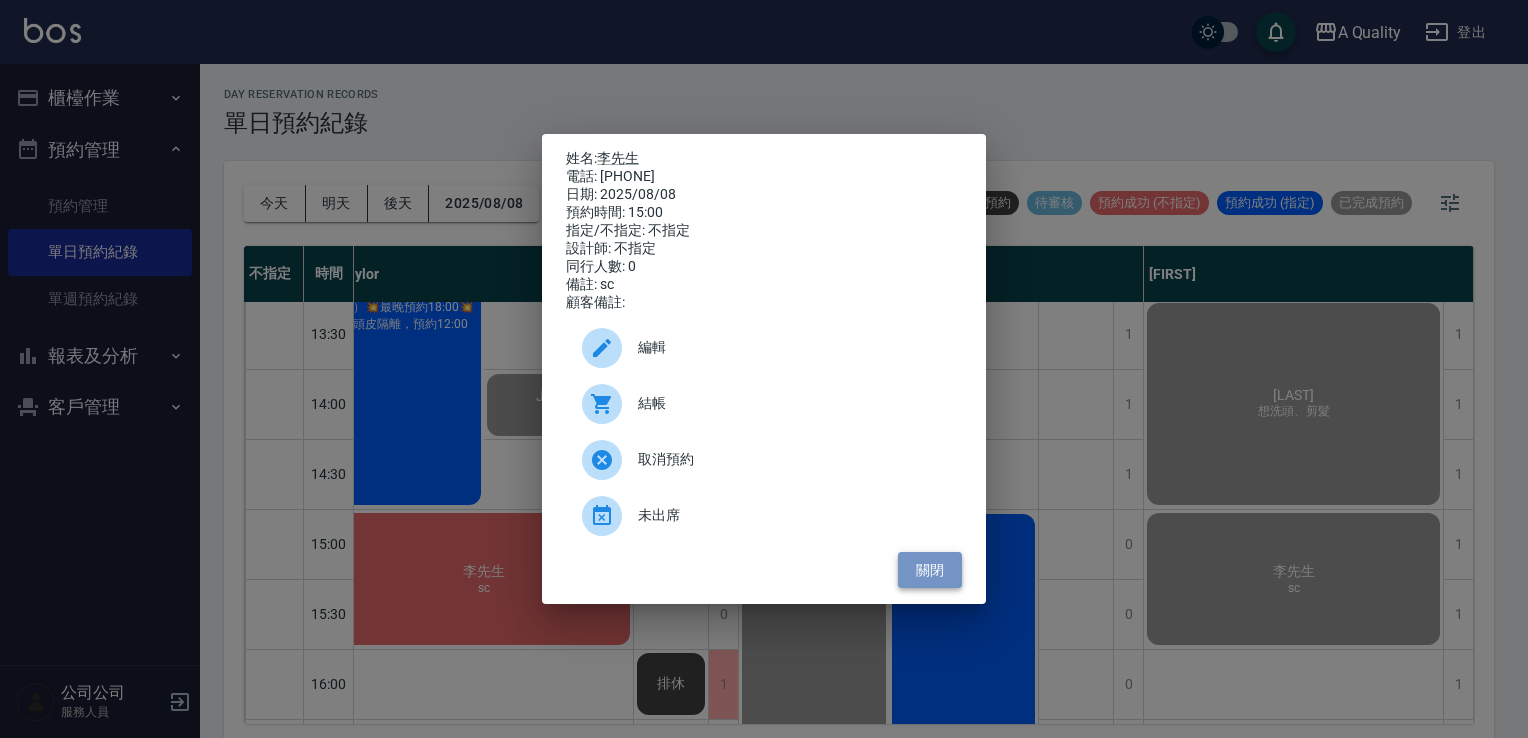 click on "關閉" at bounding box center (930, 570) 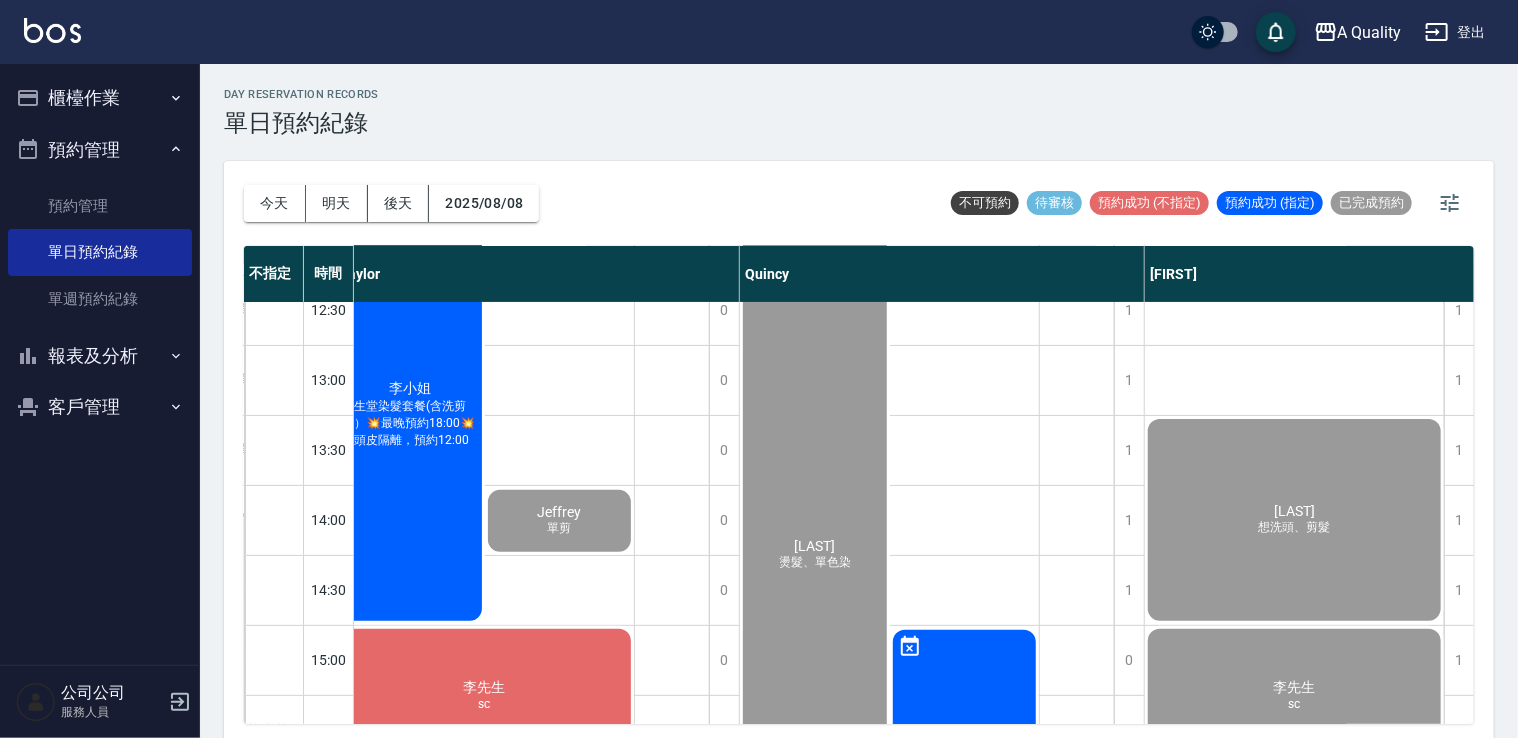 scroll, scrollTop: 153, scrollLeft: 169, axis: both 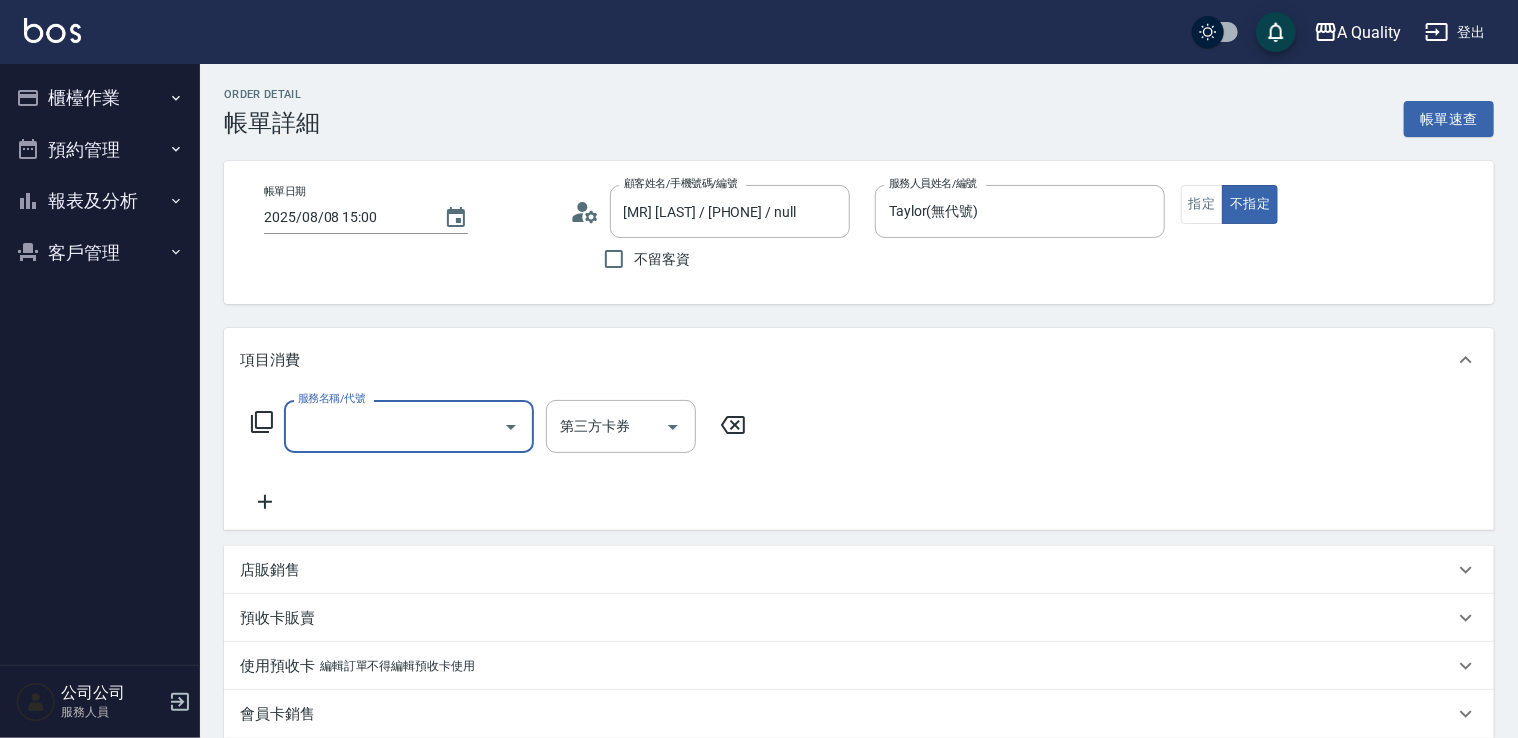 drag, startPoint x: 436, startPoint y: 436, endPoint x: 414, endPoint y: 405, distance: 38.013157 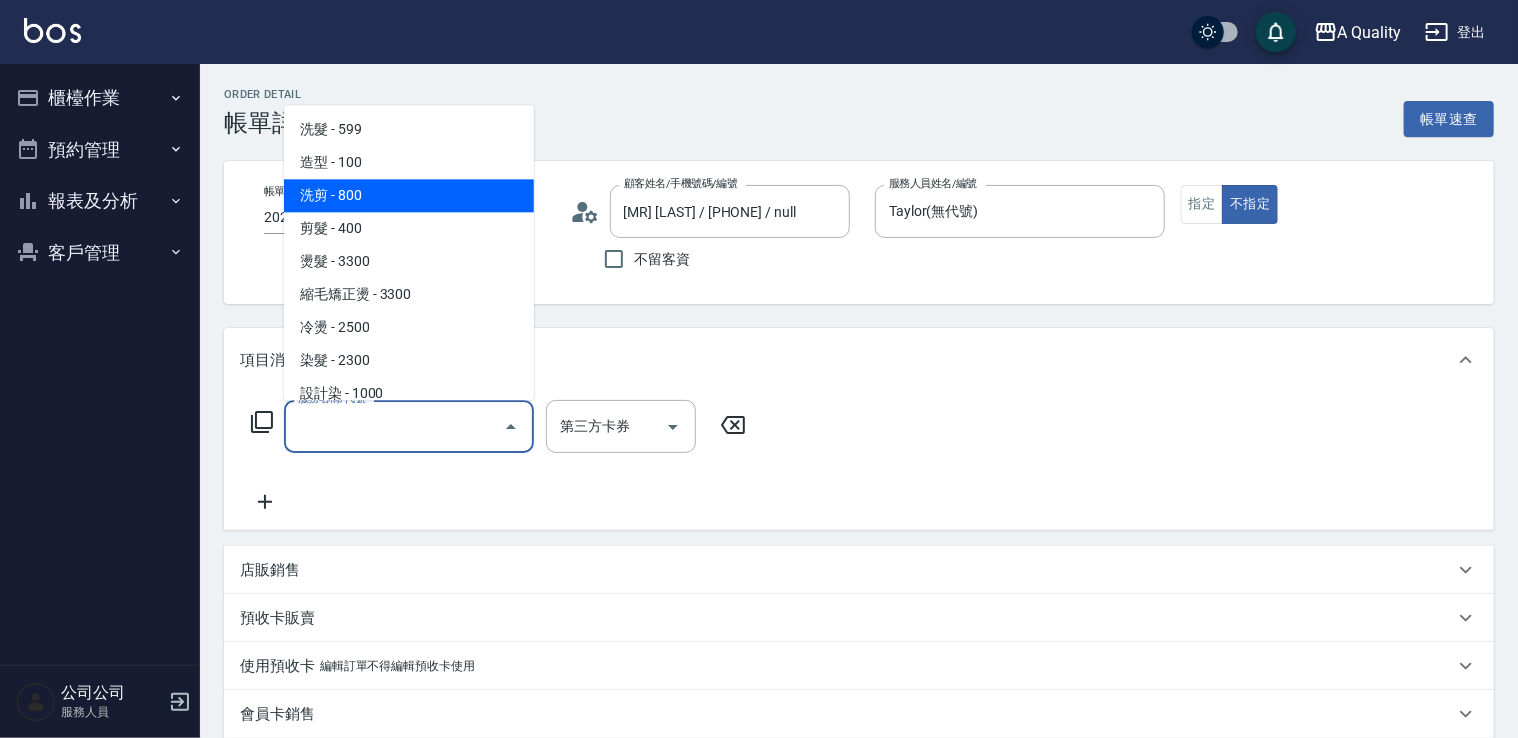 drag, startPoint x: 384, startPoint y: 206, endPoint x: 546, endPoint y: 337, distance: 208.33867 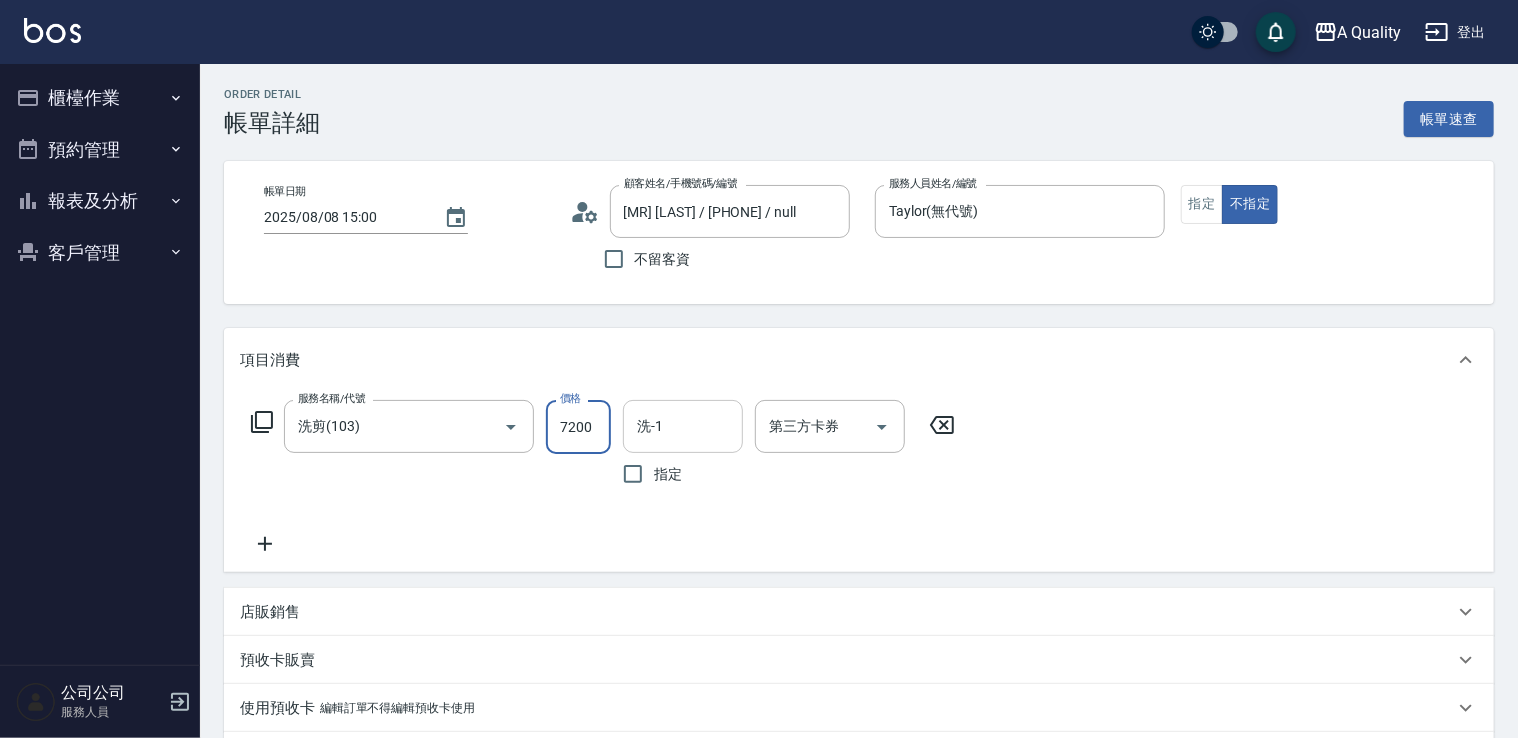 click on "洗-1" at bounding box center (683, 426) 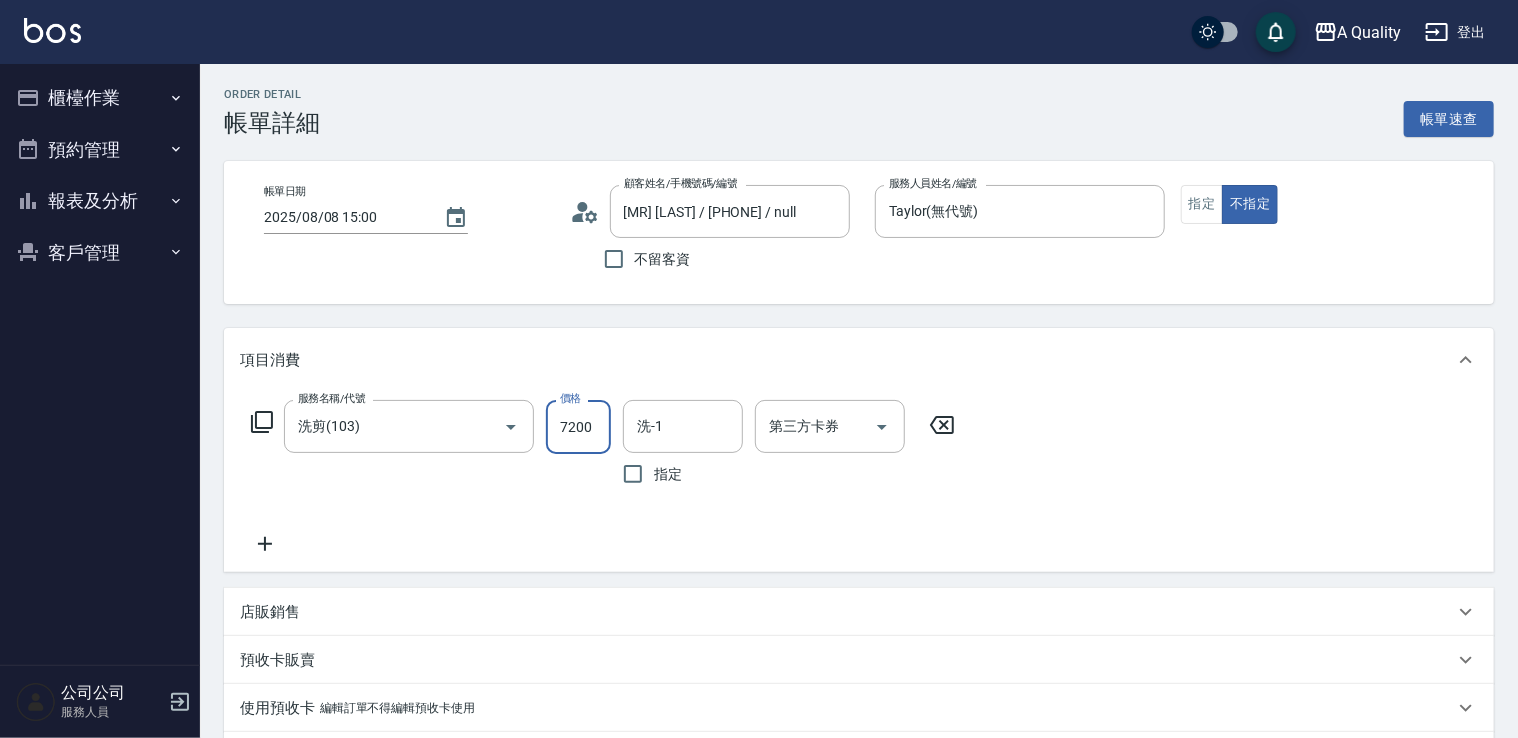 click on "7200" at bounding box center [578, 427] 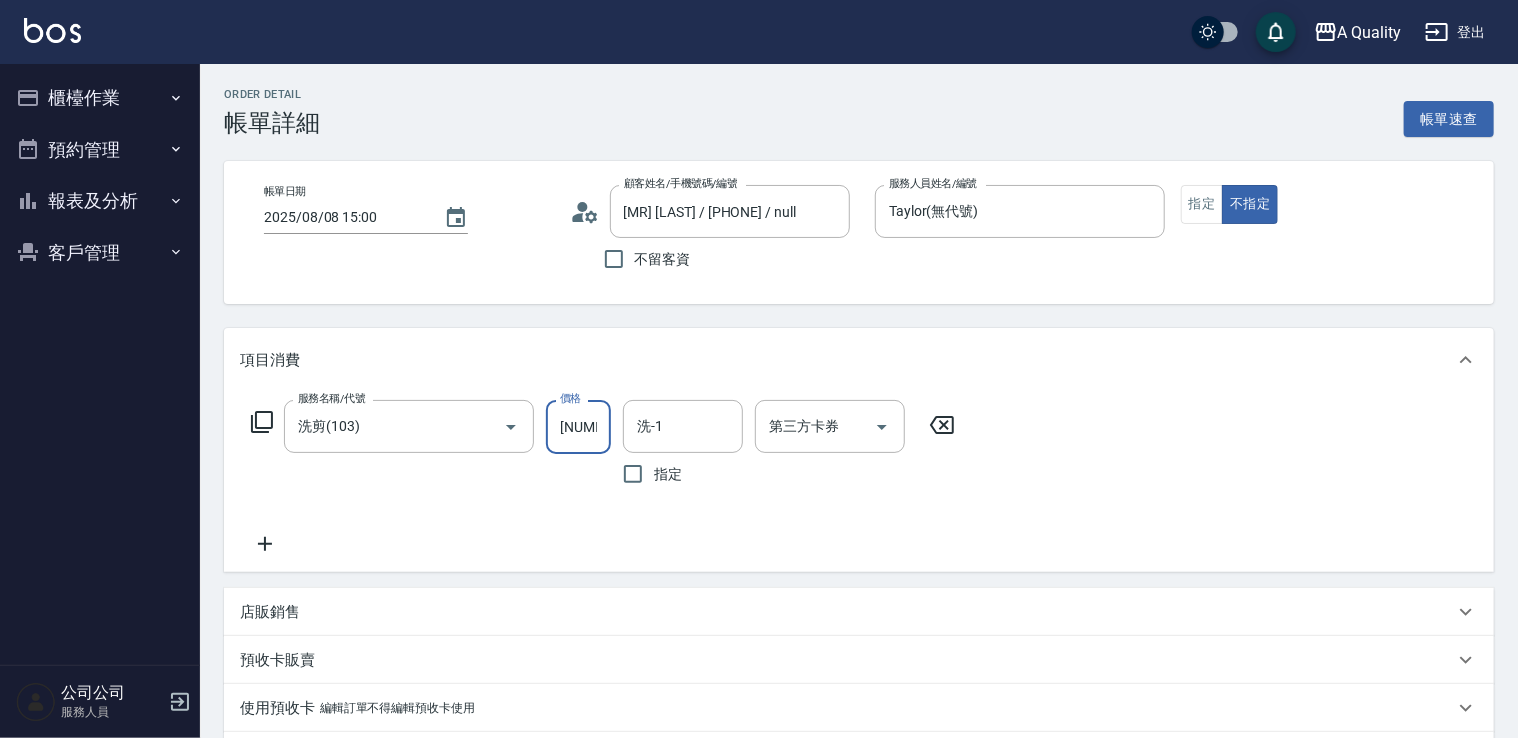 click on "[NUMBER]" at bounding box center [578, 427] 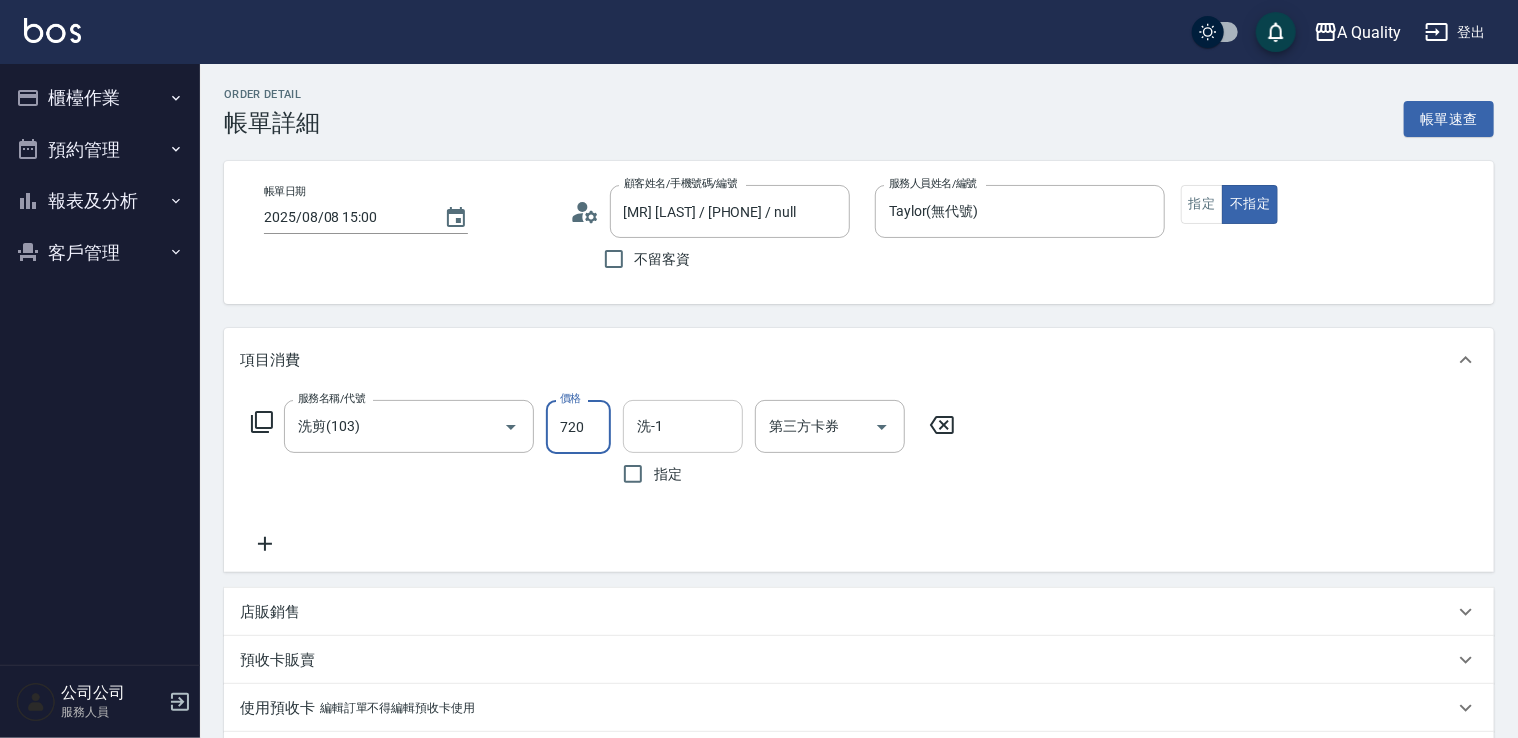 type on "720" 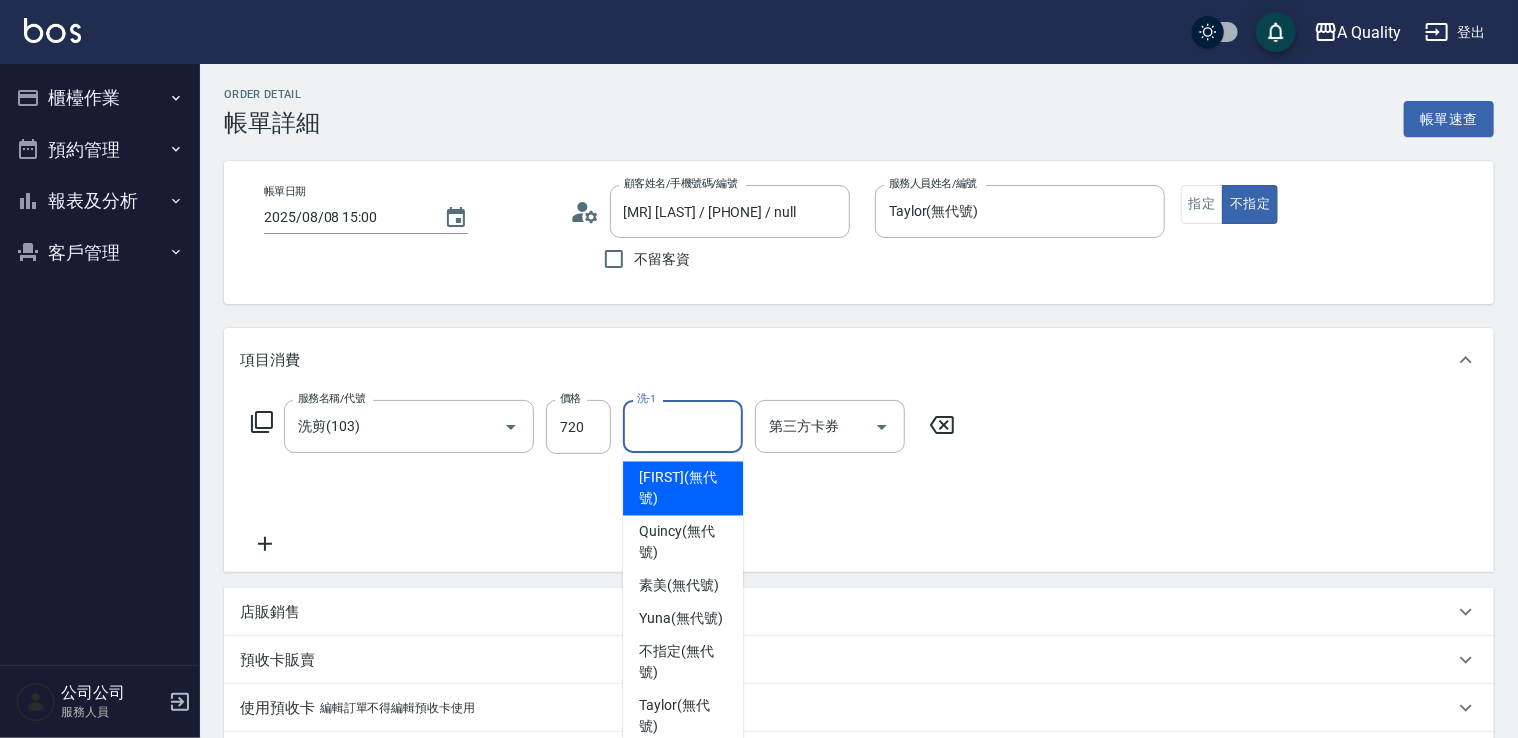 drag, startPoint x: 643, startPoint y: 420, endPoint x: 663, endPoint y: 436, distance: 25.612497 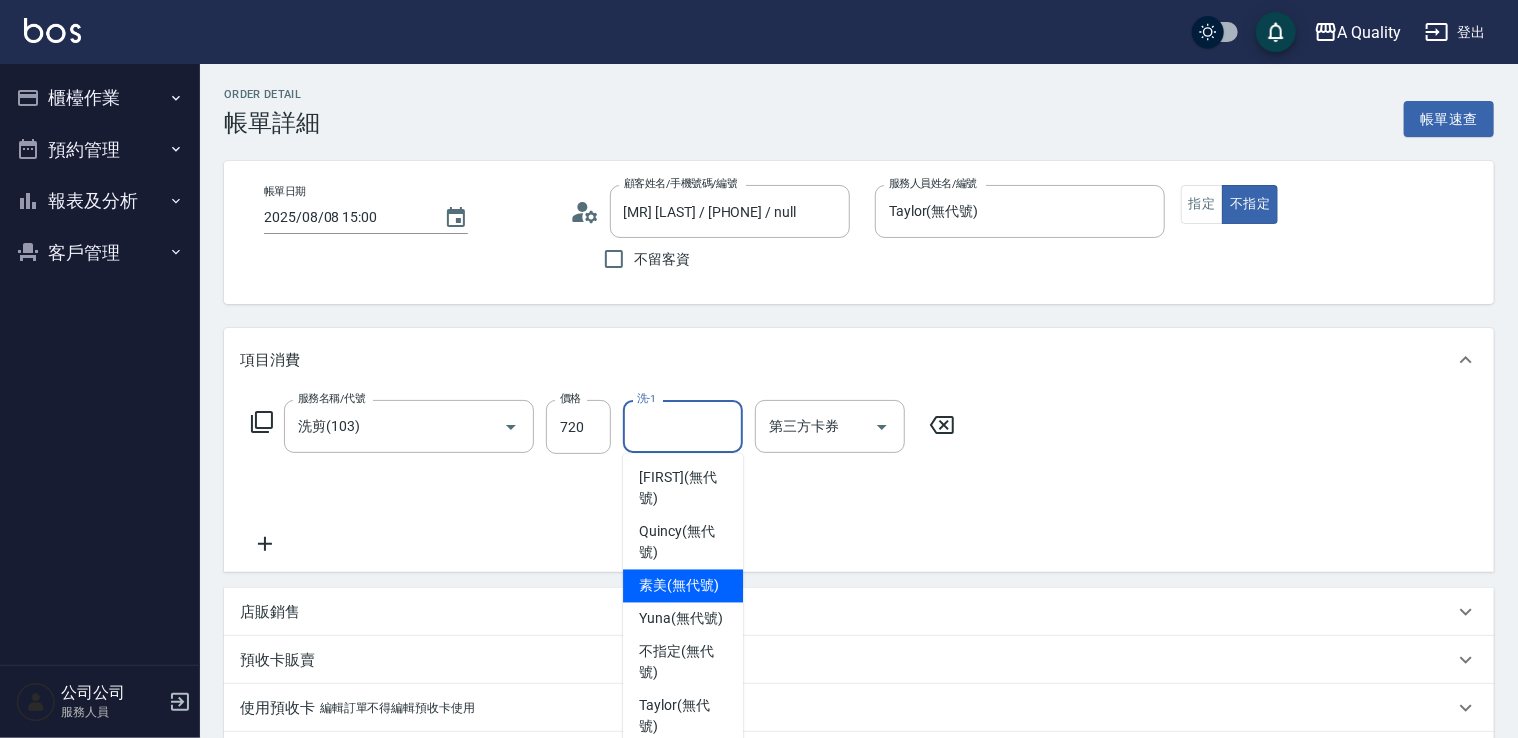 click on "素美 (無代號)" at bounding box center (683, 586) 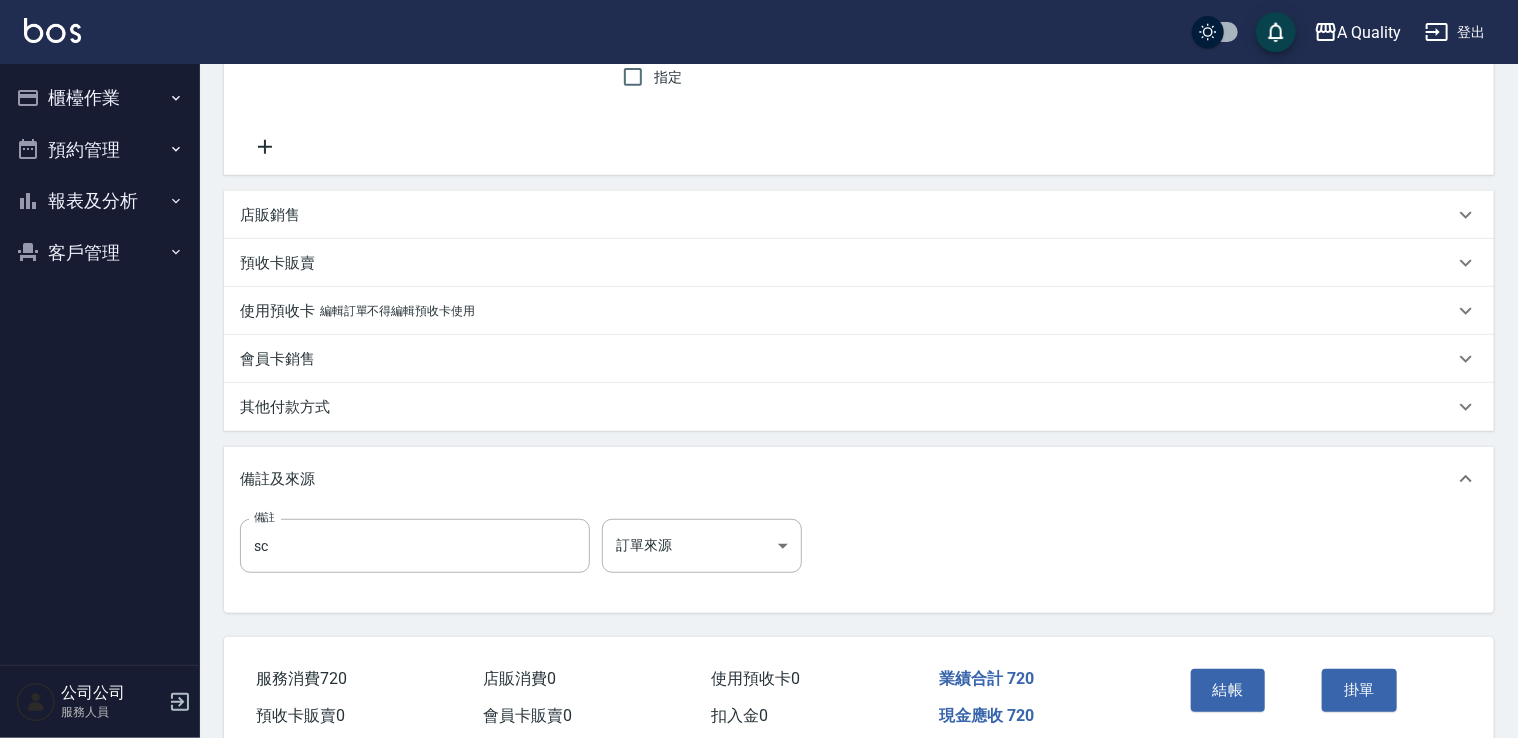 scroll, scrollTop: 400, scrollLeft: 0, axis: vertical 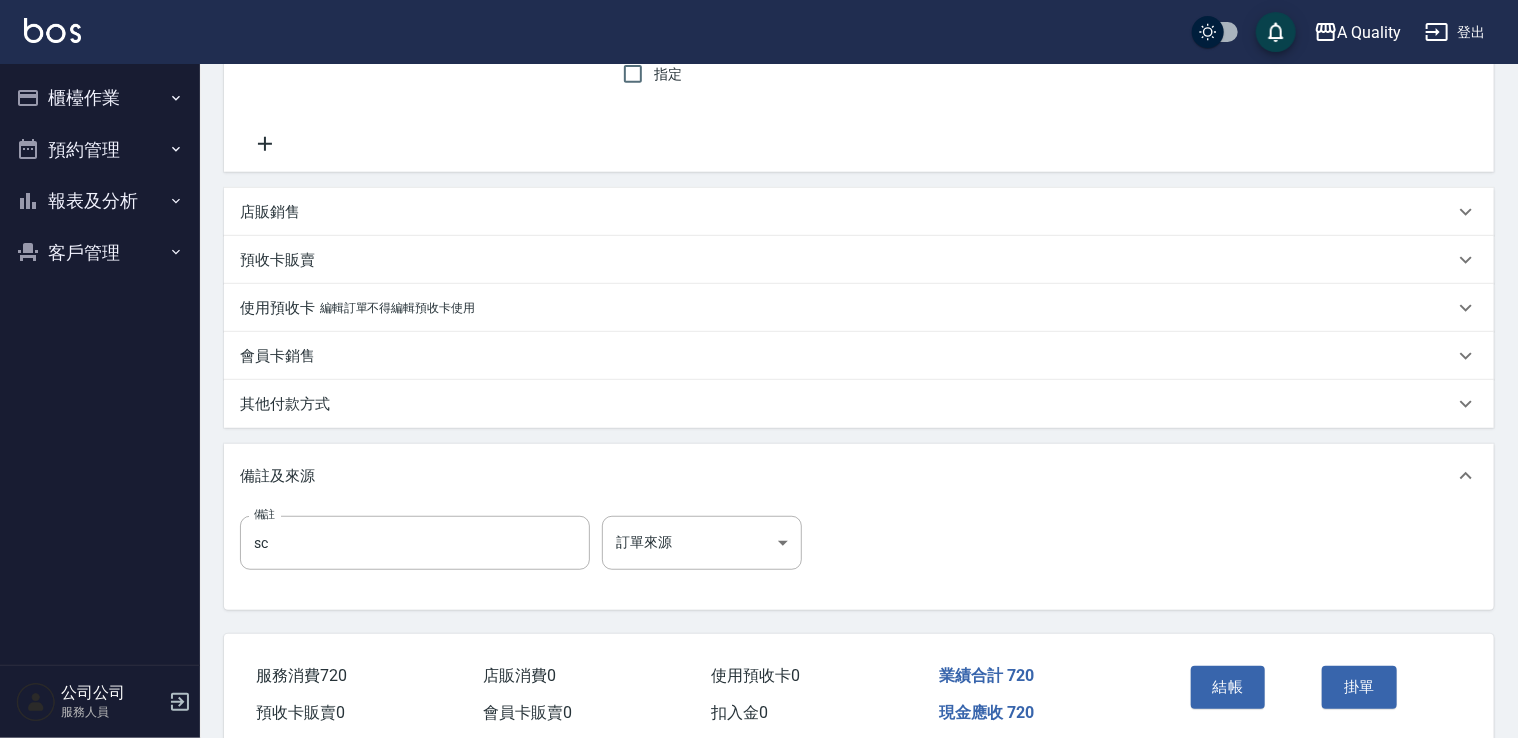 click on "結帳" at bounding box center (1228, 687) 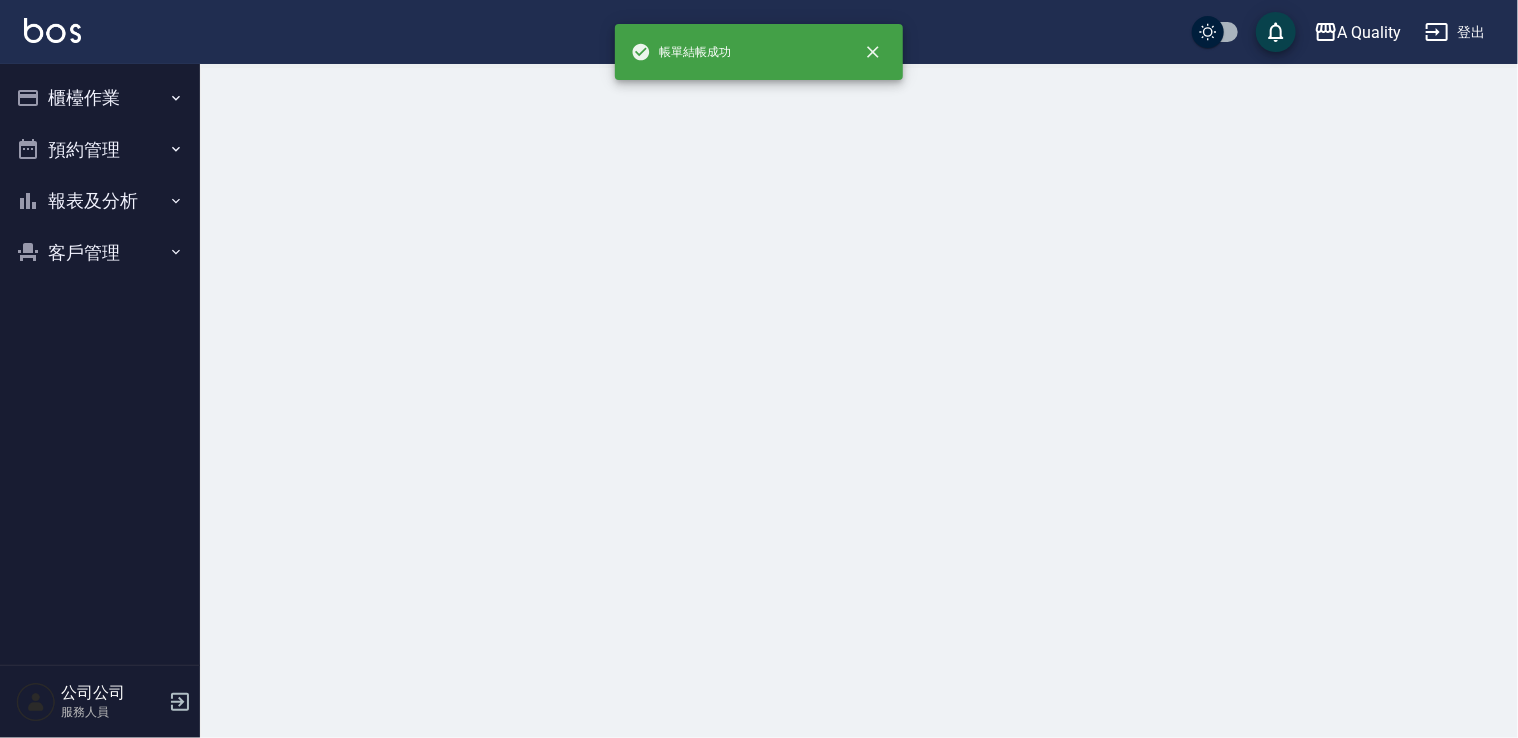 scroll, scrollTop: 0, scrollLeft: 0, axis: both 